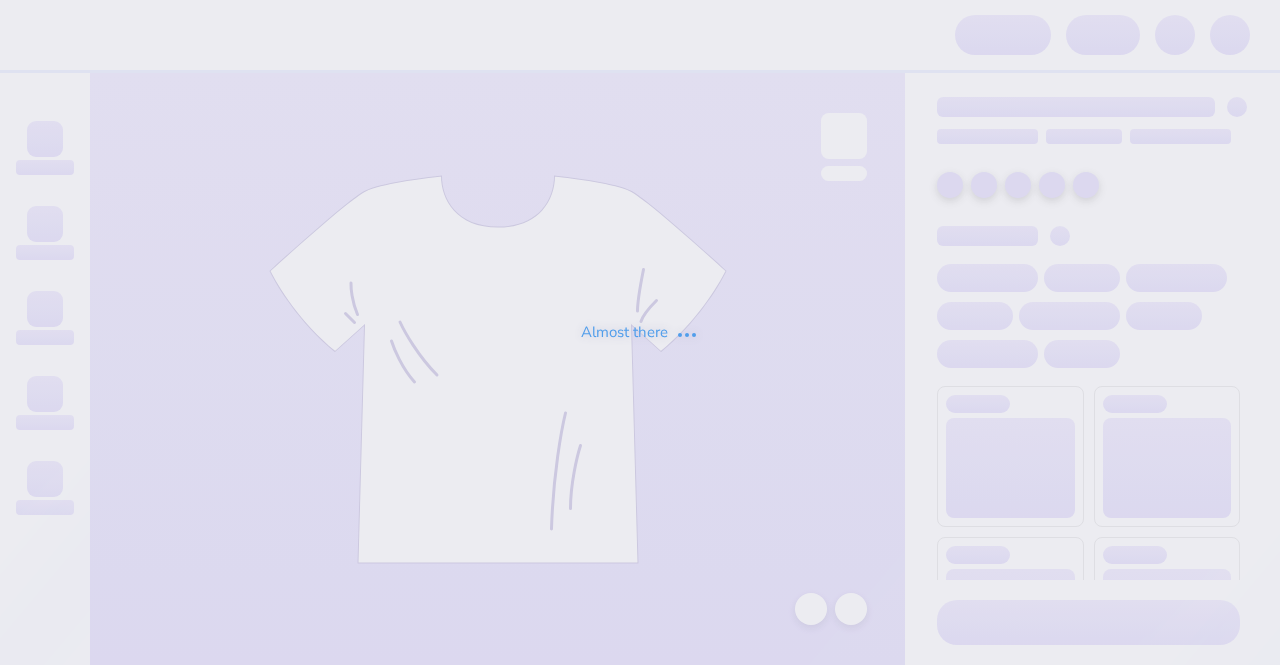 scroll, scrollTop: 0, scrollLeft: 0, axis: both 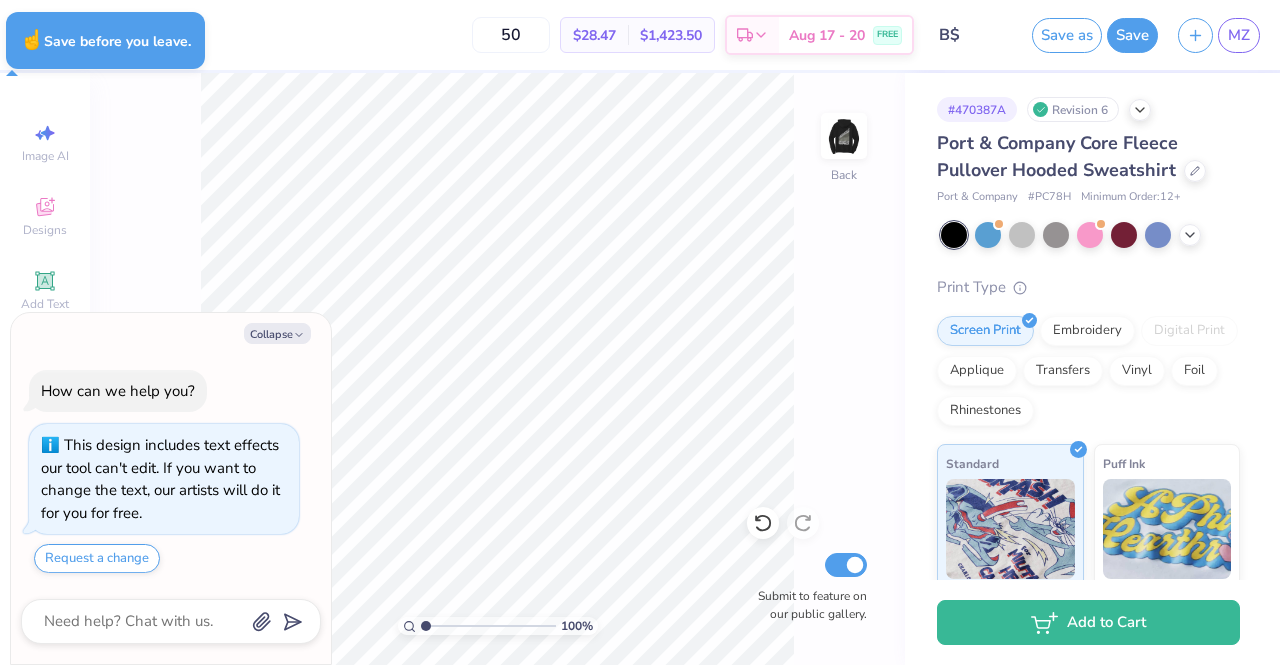 type on "x" 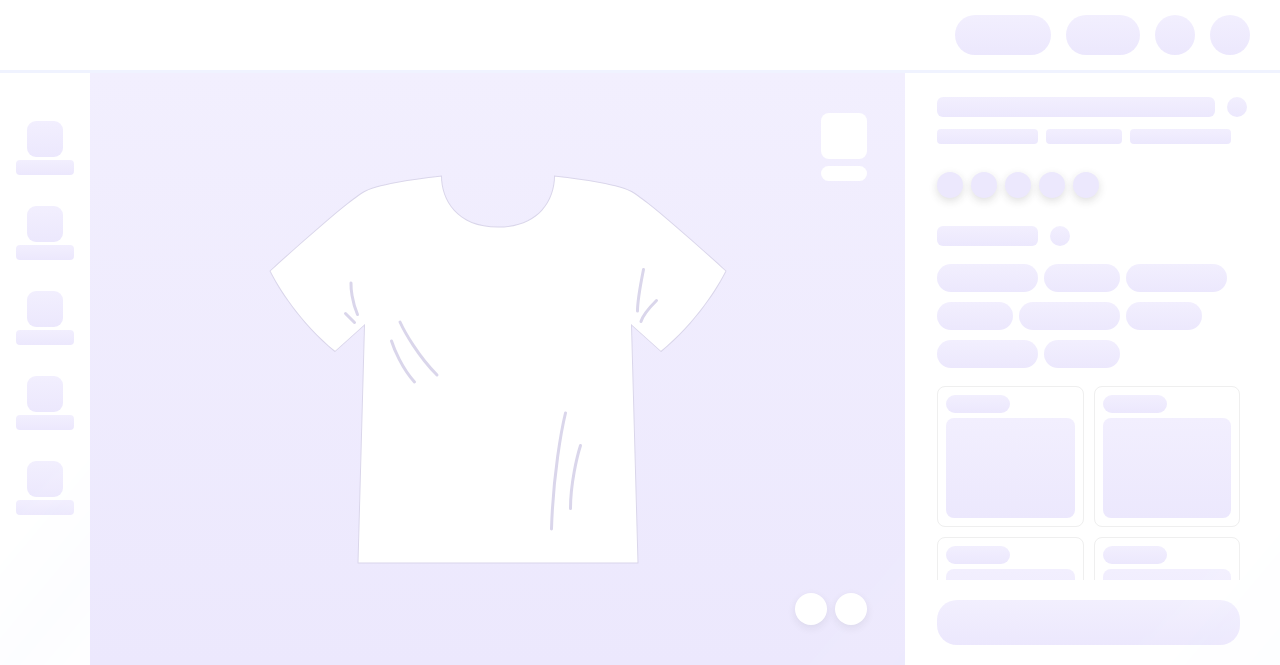scroll, scrollTop: 0, scrollLeft: 0, axis: both 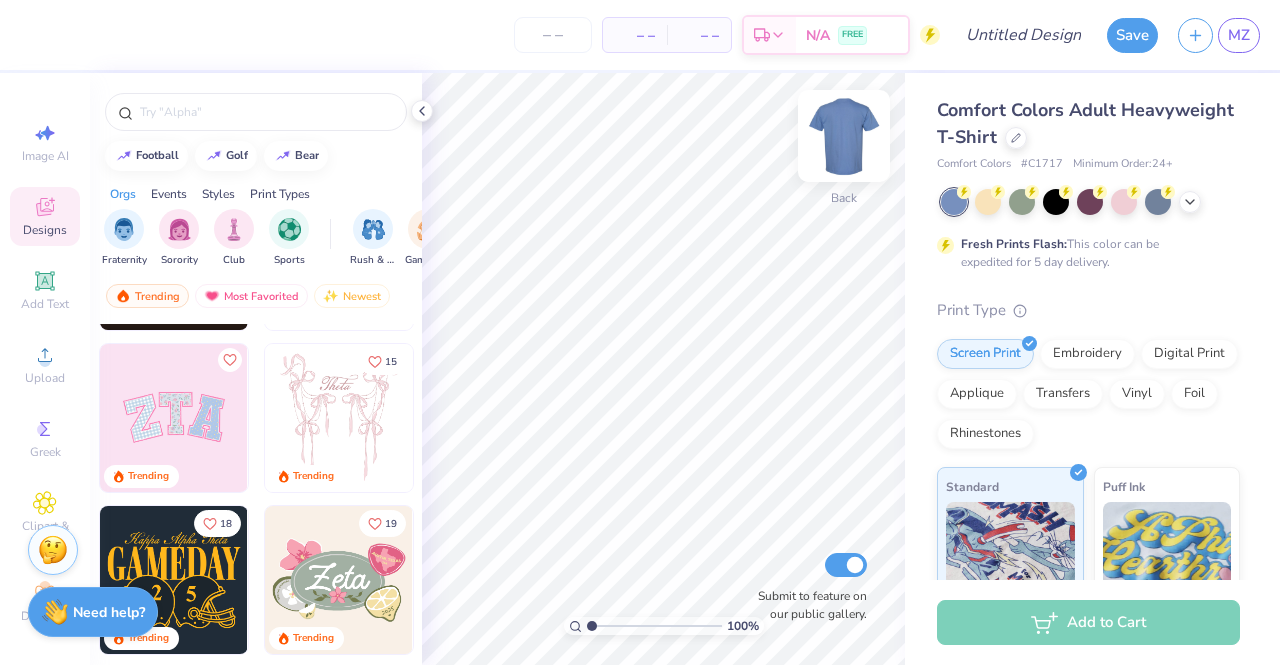 click at bounding box center (844, 136) 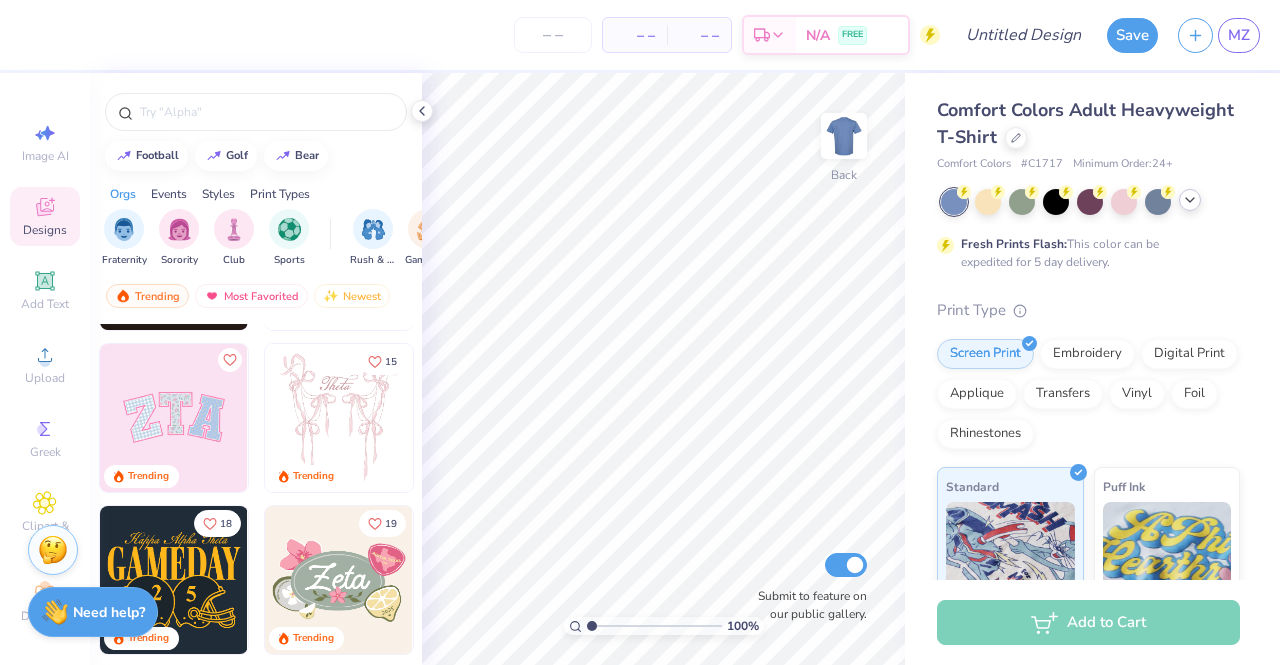 click 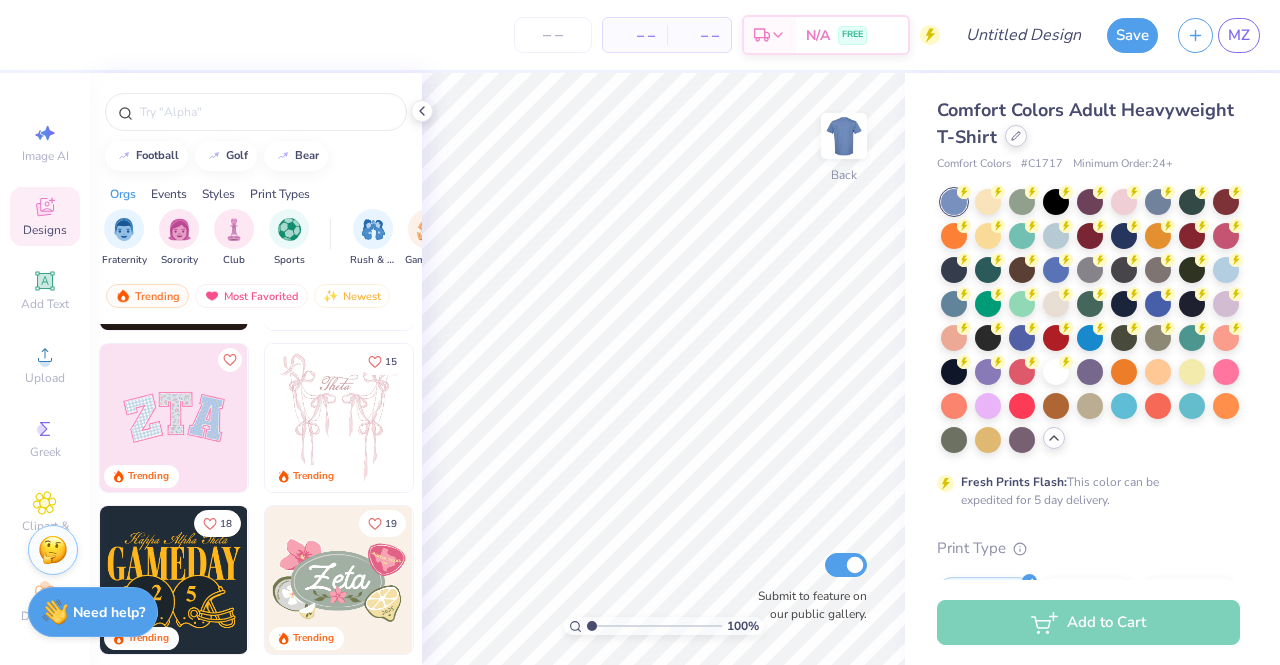 click at bounding box center (1016, 136) 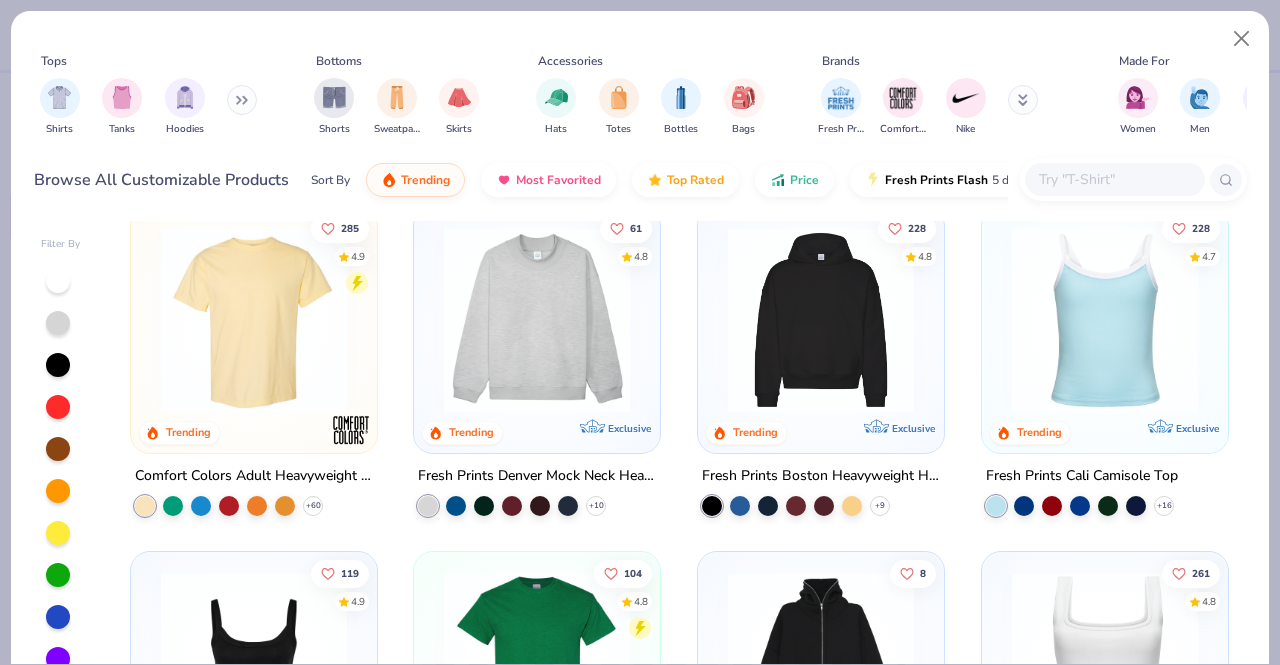 scroll, scrollTop: 22, scrollLeft: 0, axis: vertical 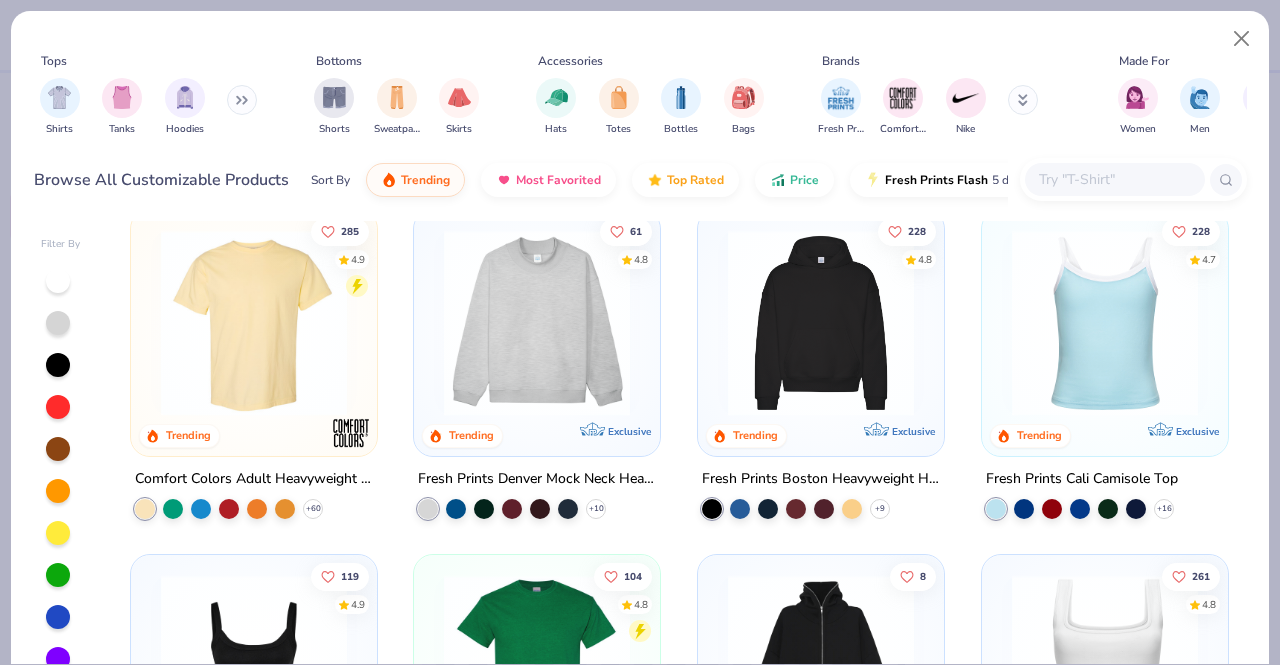 click at bounding box center [821, 323] 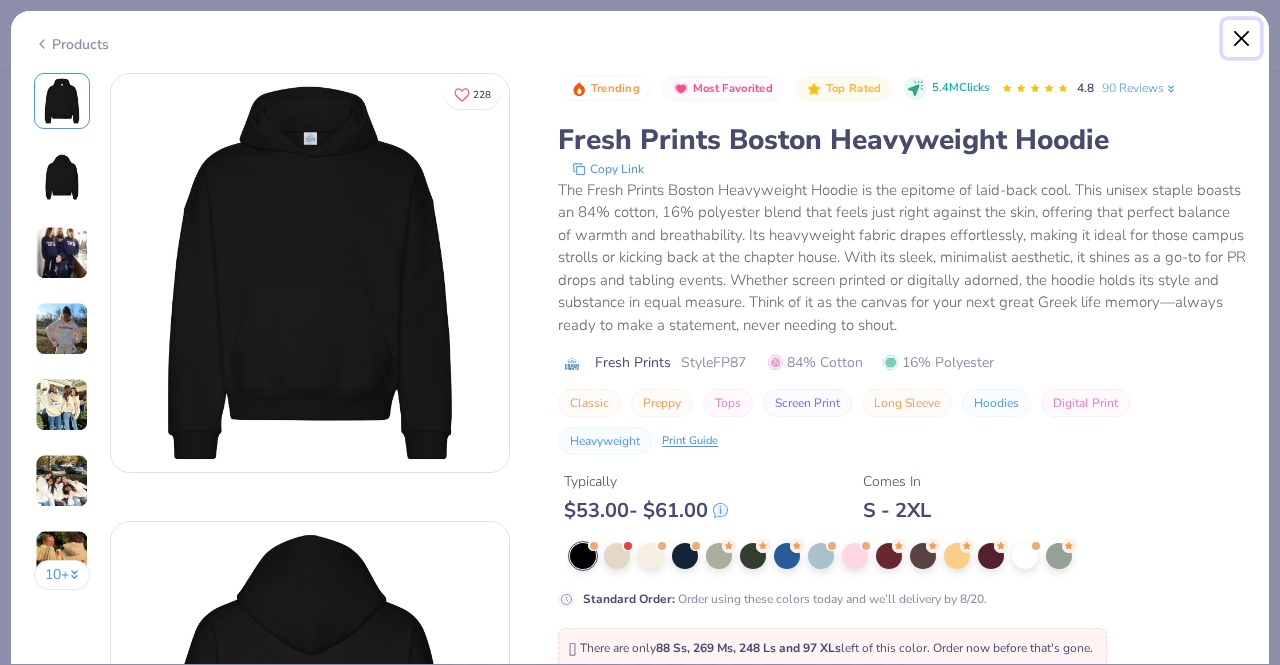 click at bounding box center (1242, 39) 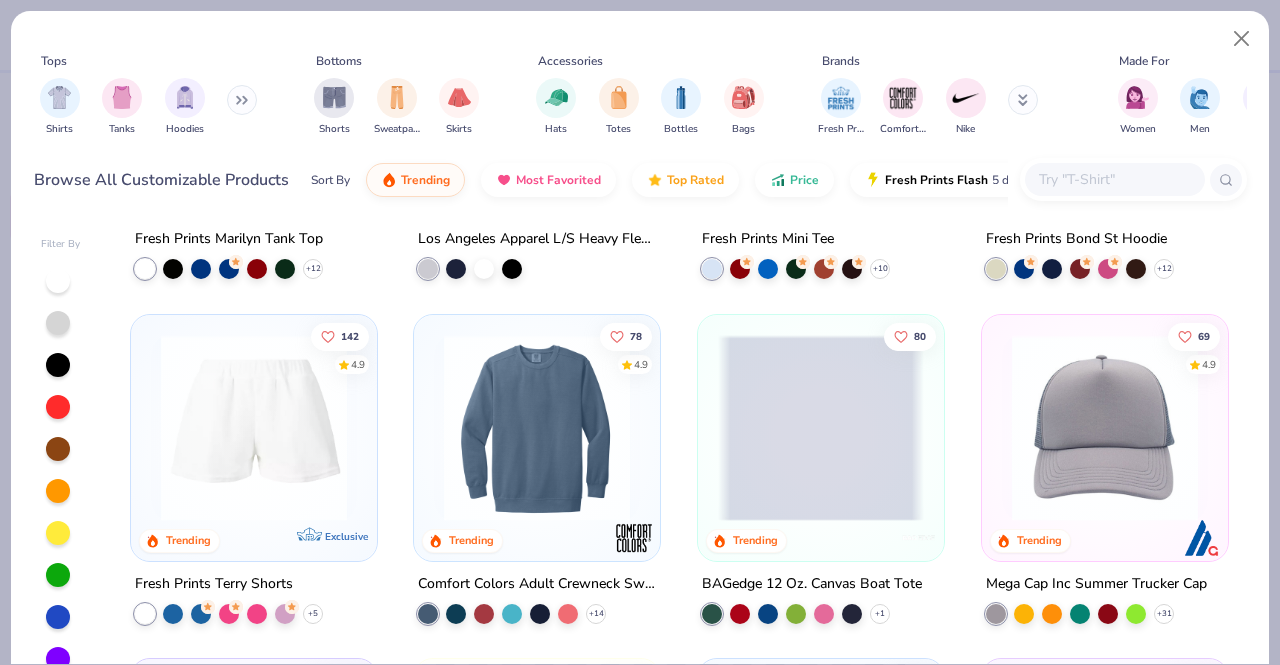 scroll, scrollTop: 1668, scrollLeft: 0, axis: vertical 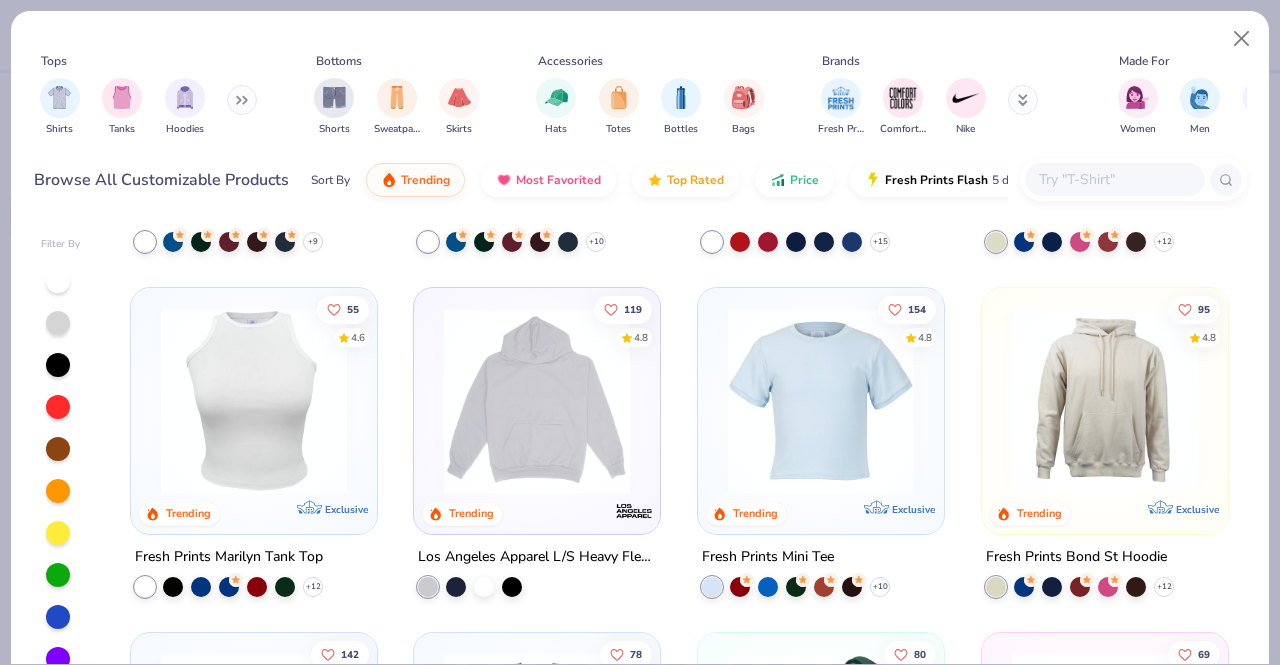click at bounding box center (537, 401) 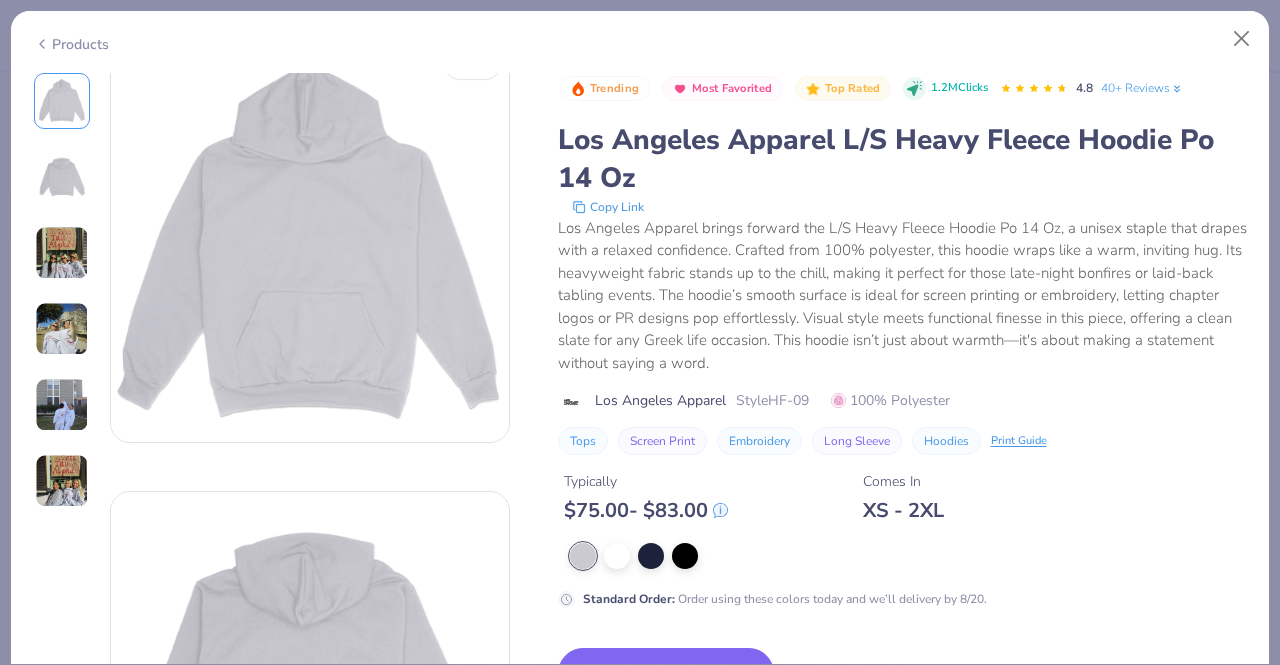 scroll, scrollTop: 29, scrollLeft: 0, axis: vertical 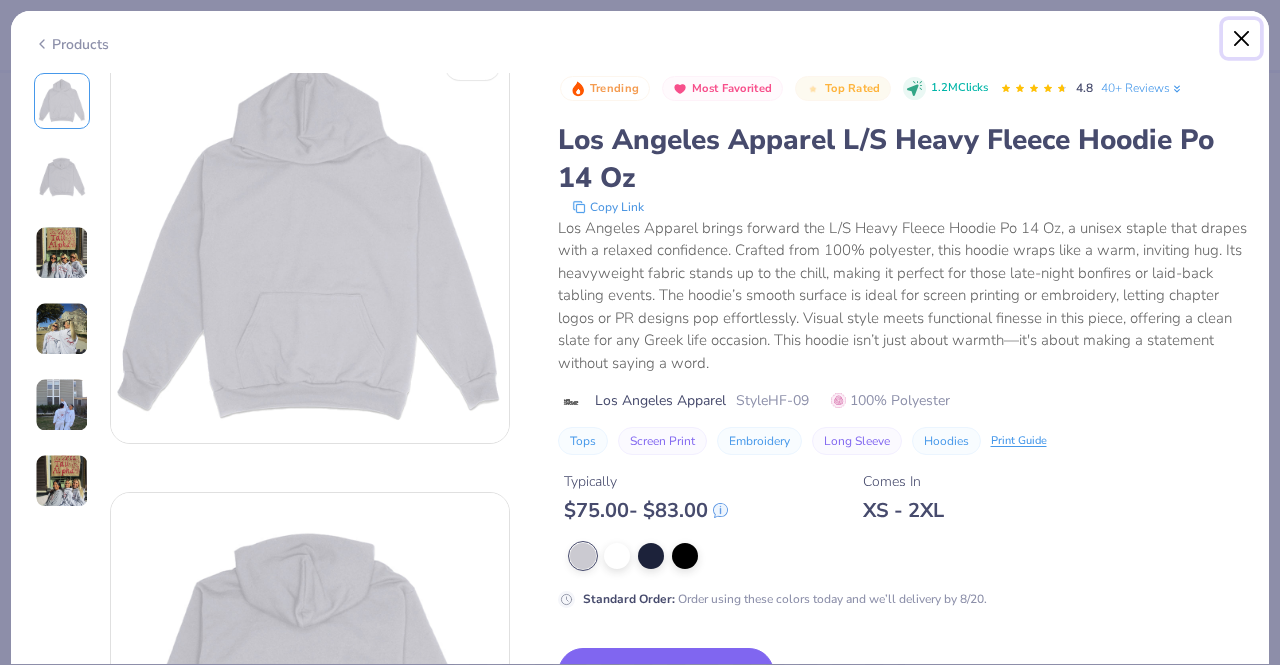 click at bounding box center [1242, 39] 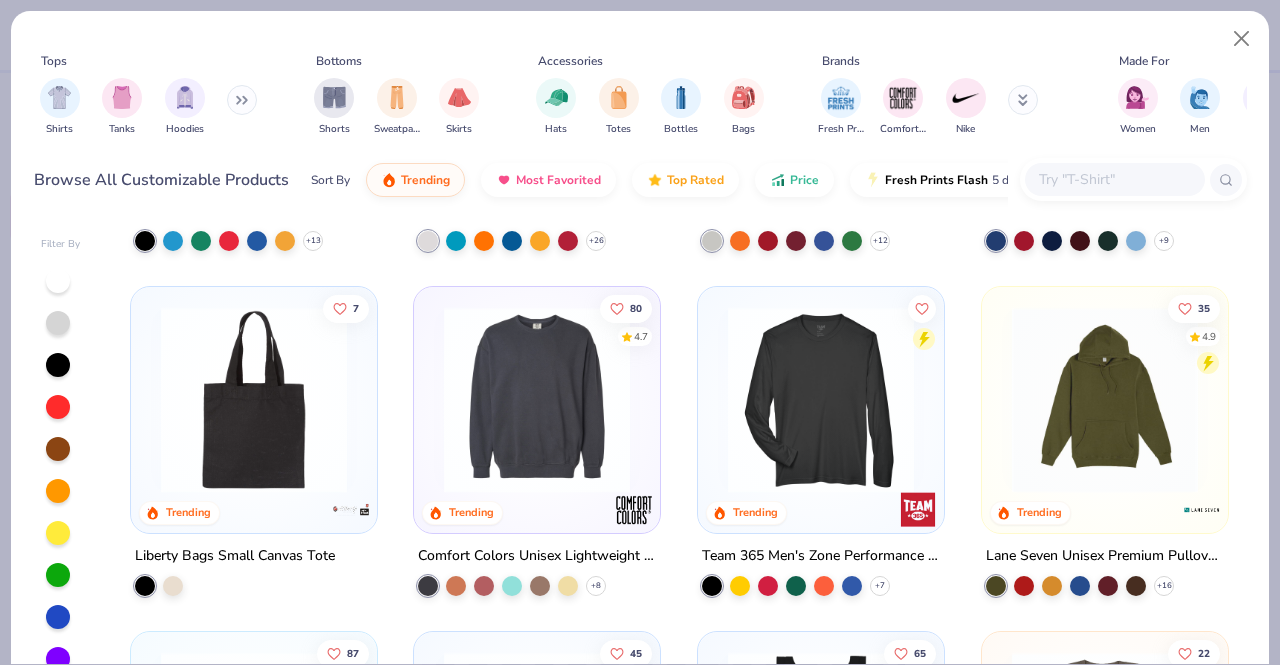 scroll, scrollTop: 4428, scrollLeft: 0, axis: vertical 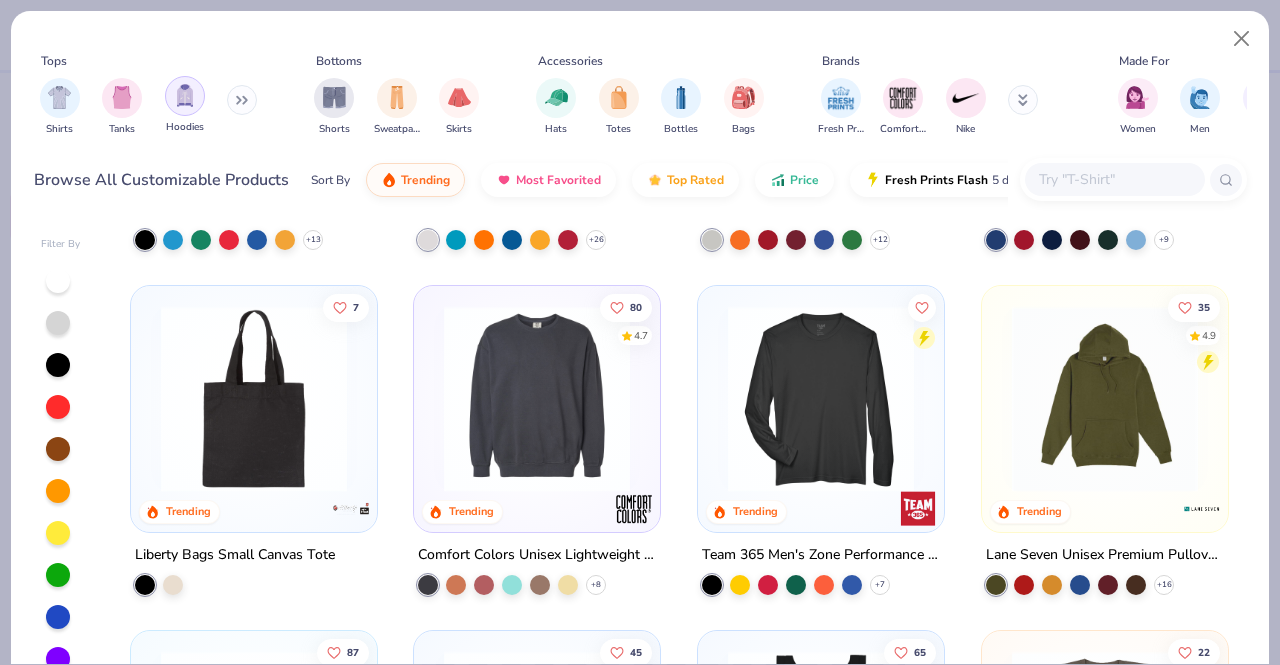 click at bounding box center (185, 95) 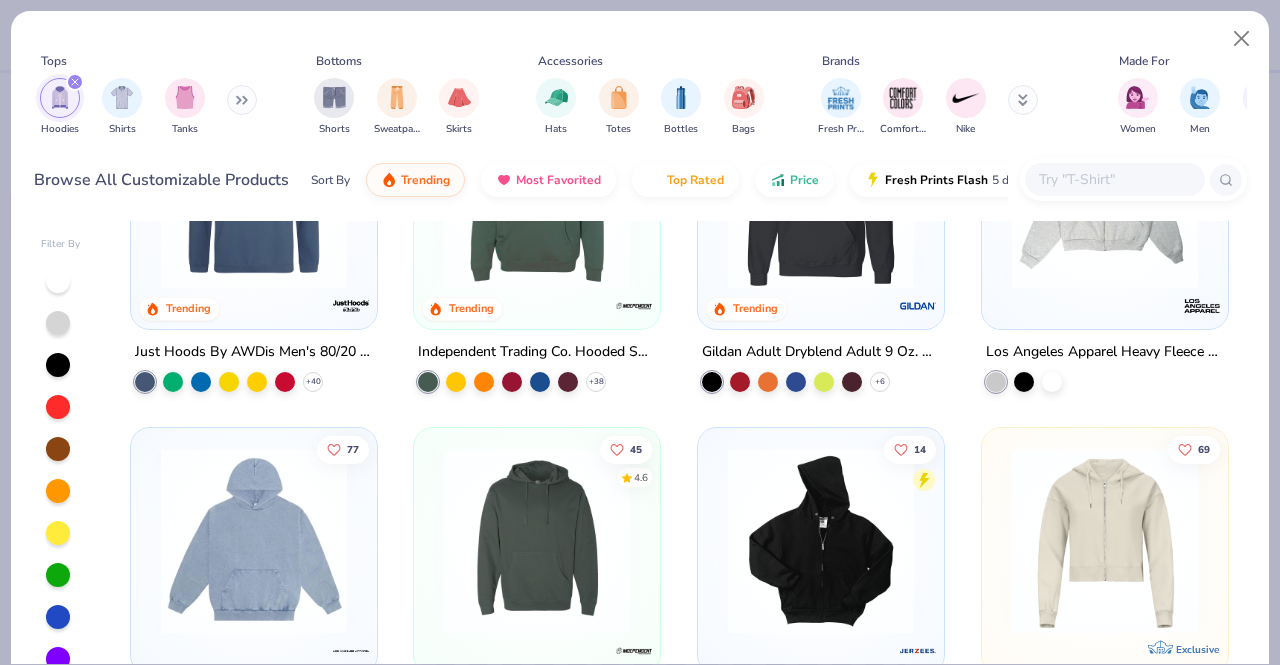 scroll, scrollTop: 1182, scrollLeft: 0, axis: vertical 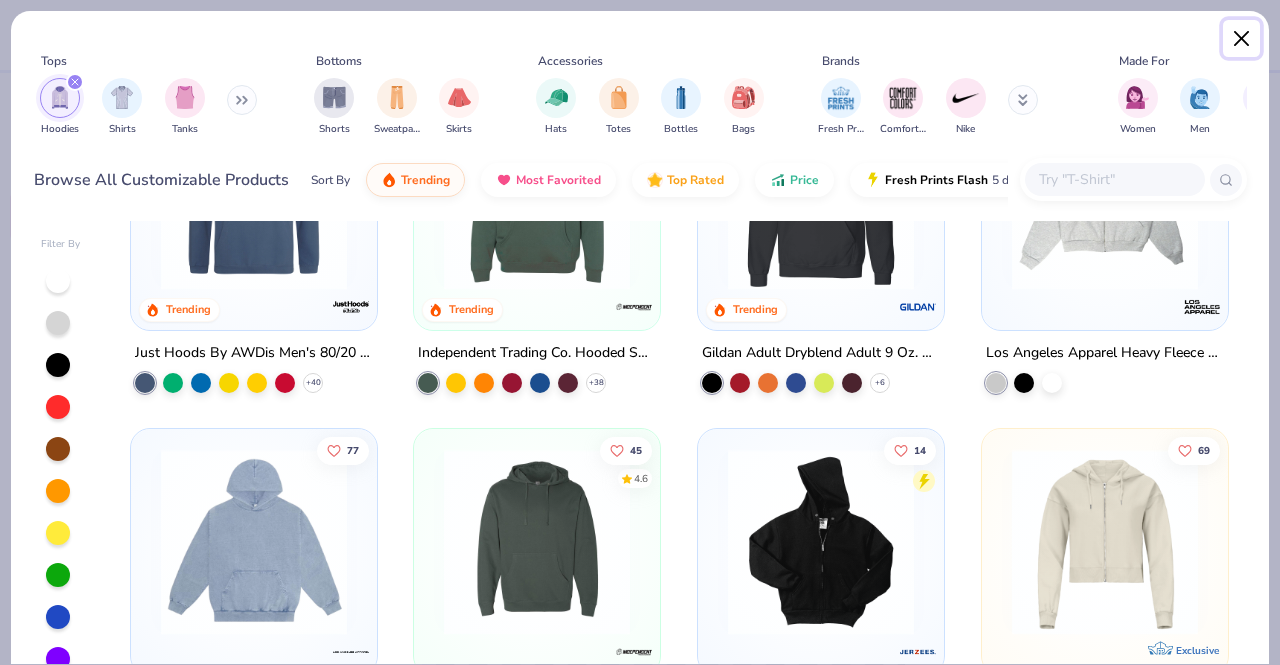 click at bounding box center (1242, 39) 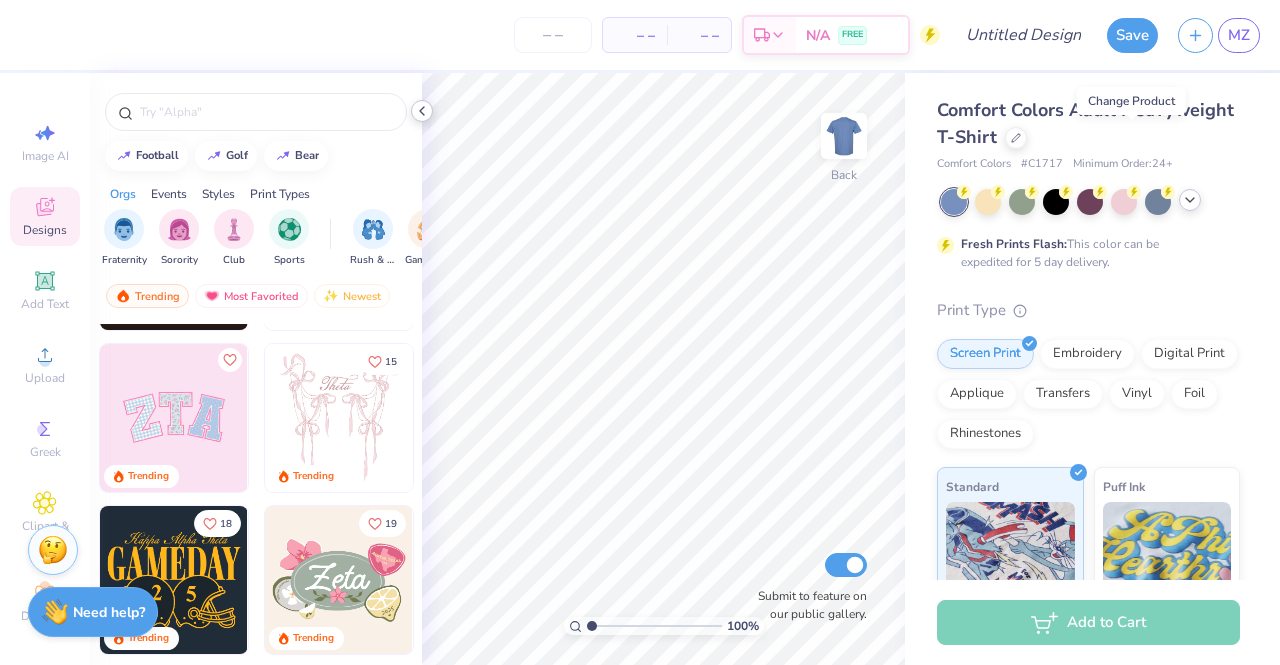 click 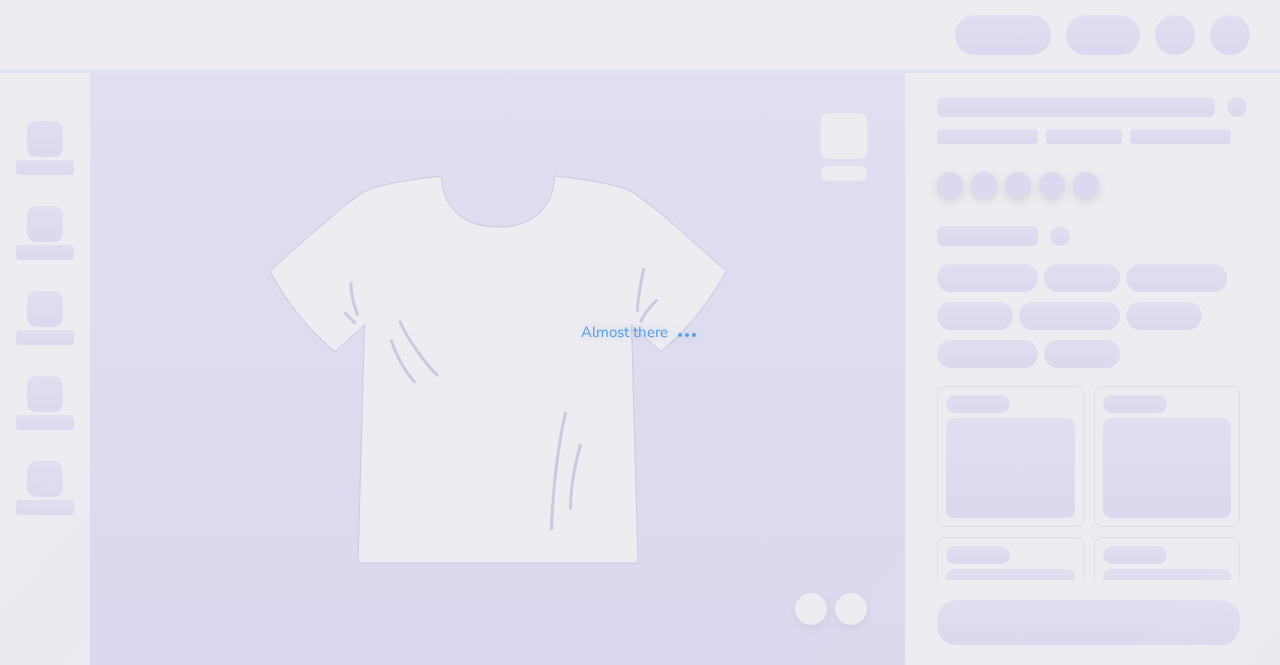 scroll, scrollTop: 0, scrollLeft: 0, axis: both 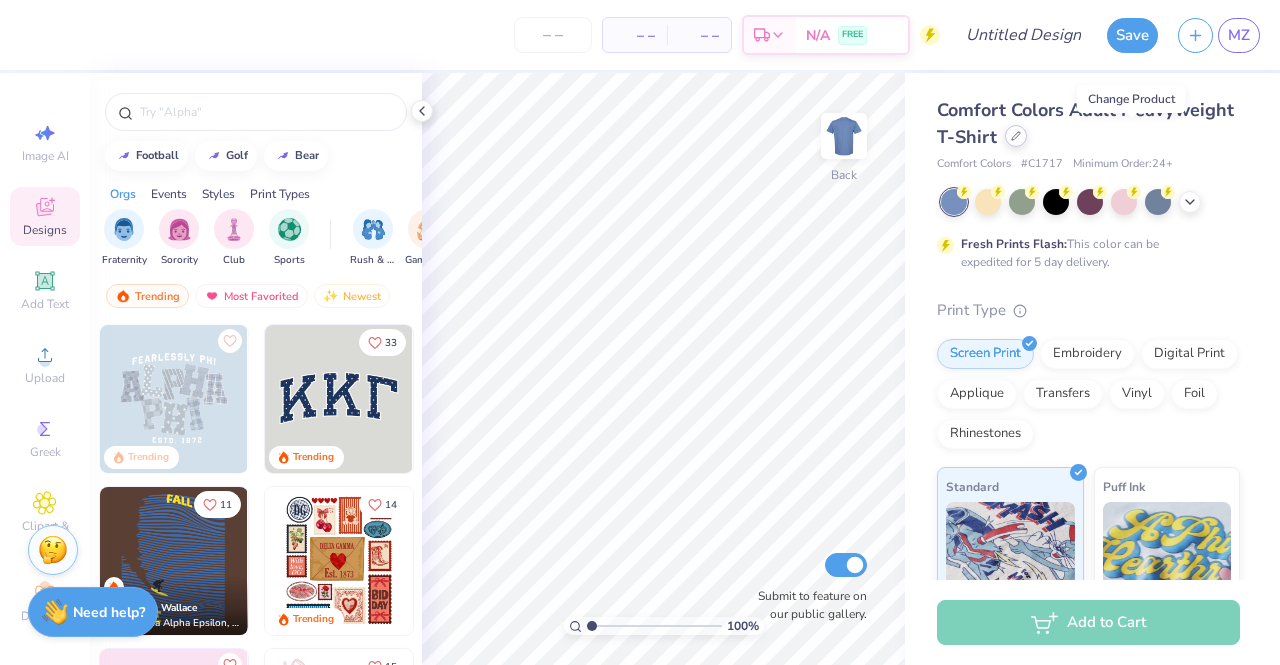 click 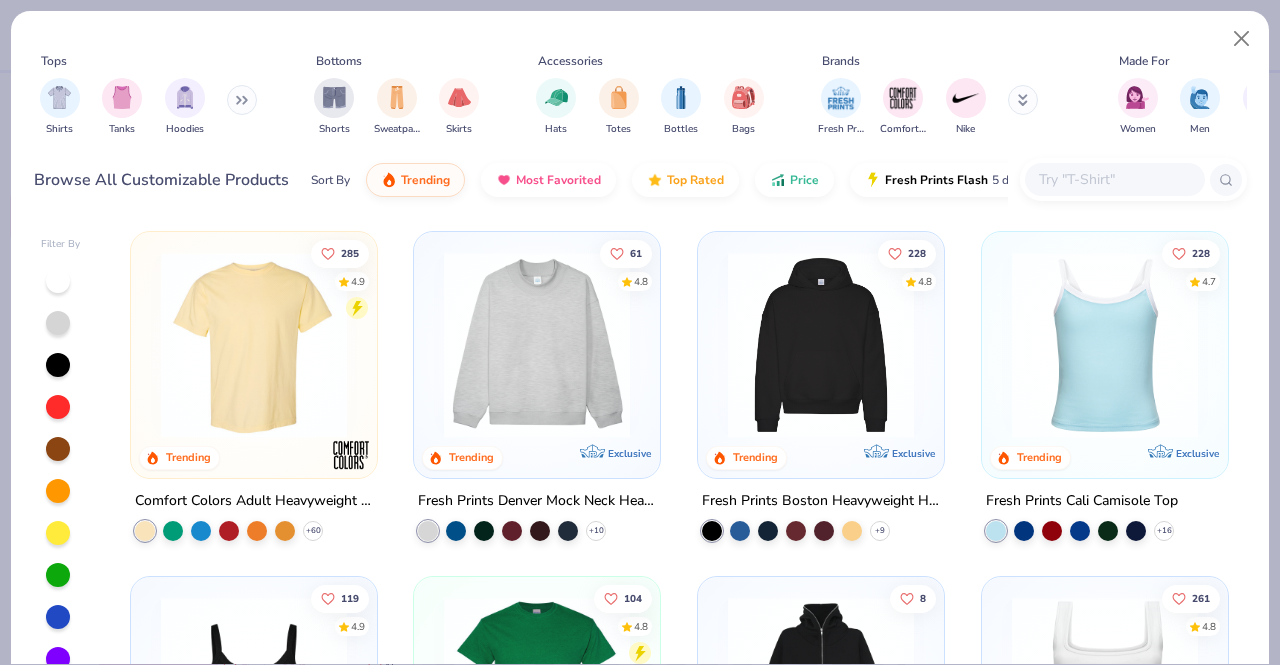 click at bounding box center (1114, 179) 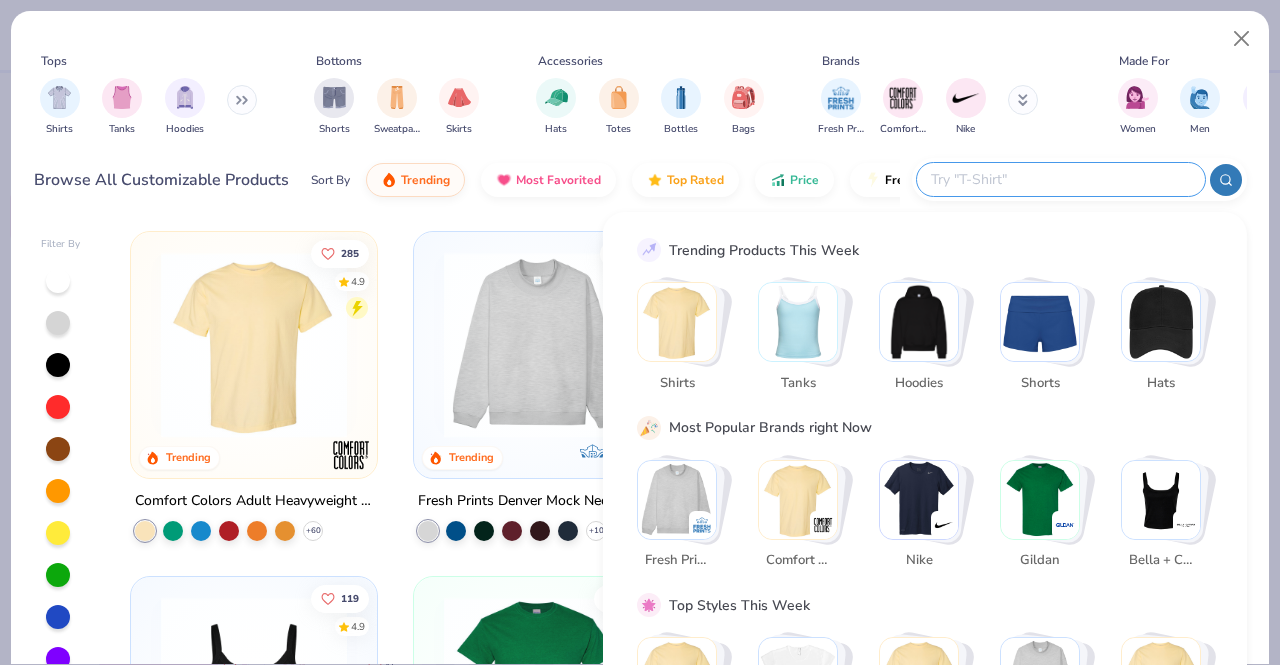 paste on "Core Fleece Pullover Hooded Sweatshirt" 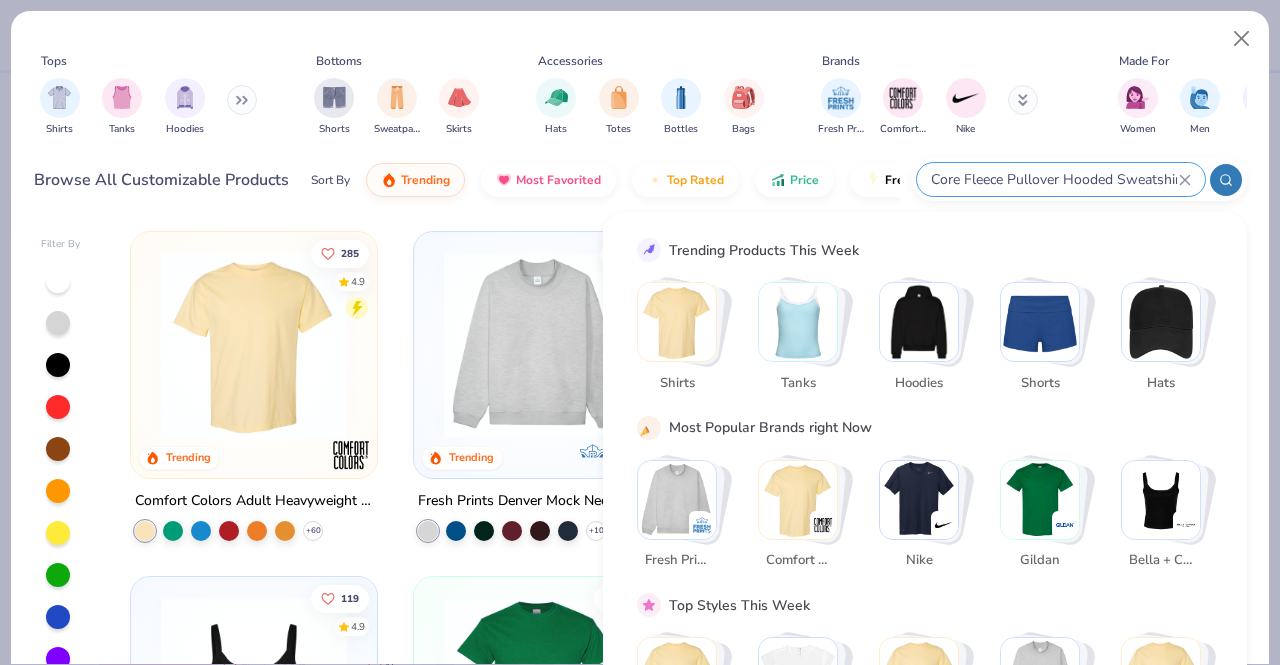 scroll, scrollTop: 0, scrollLeft: 8, axis: horizontal 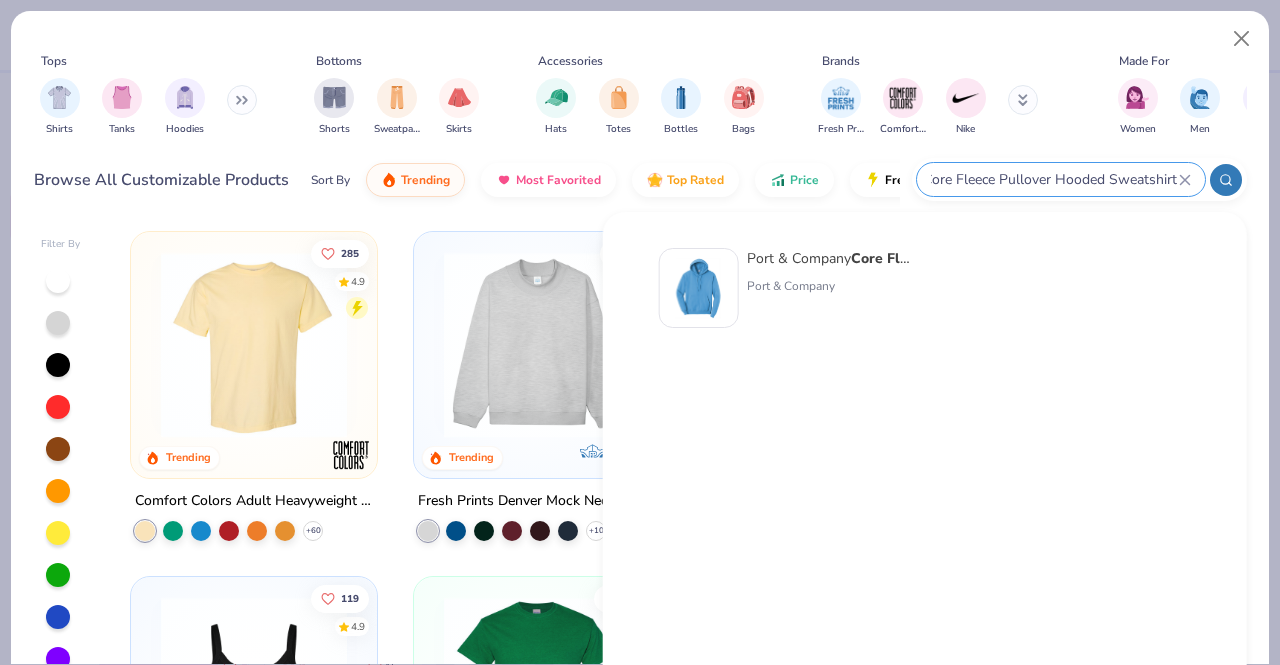 type on "Core Fleece Pullover Hooded Sweatshirt" 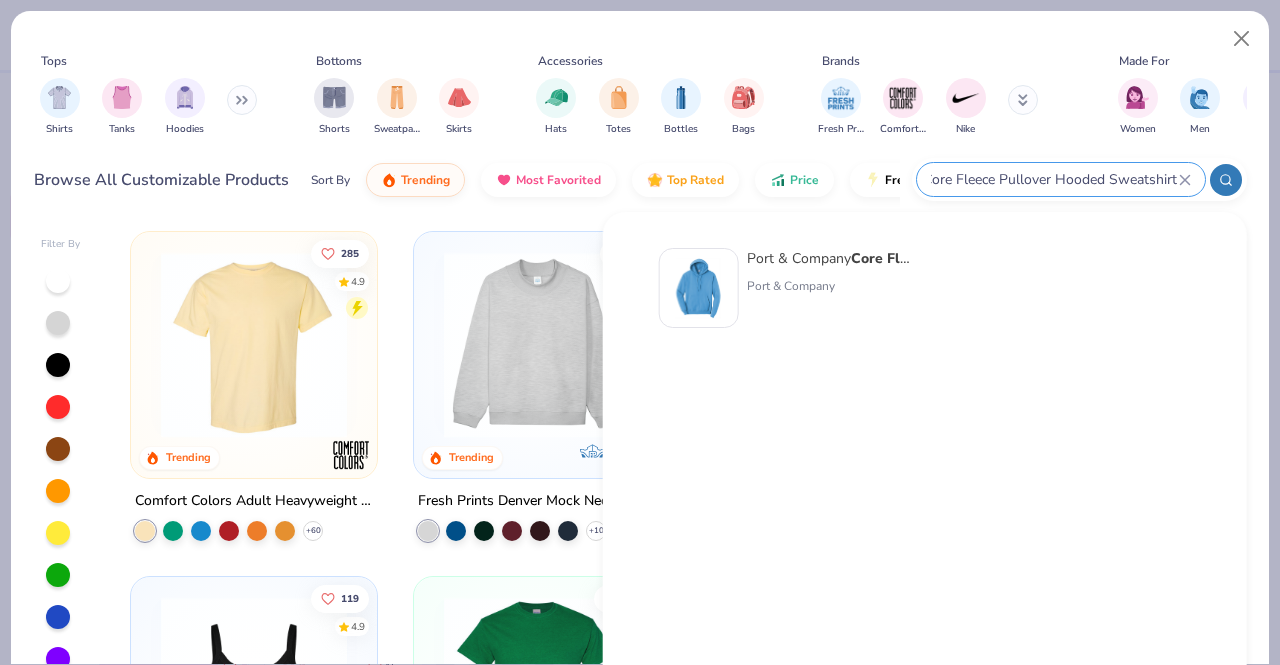 scroll, scrollTop: 0, scrollLeft: 0, axis: both 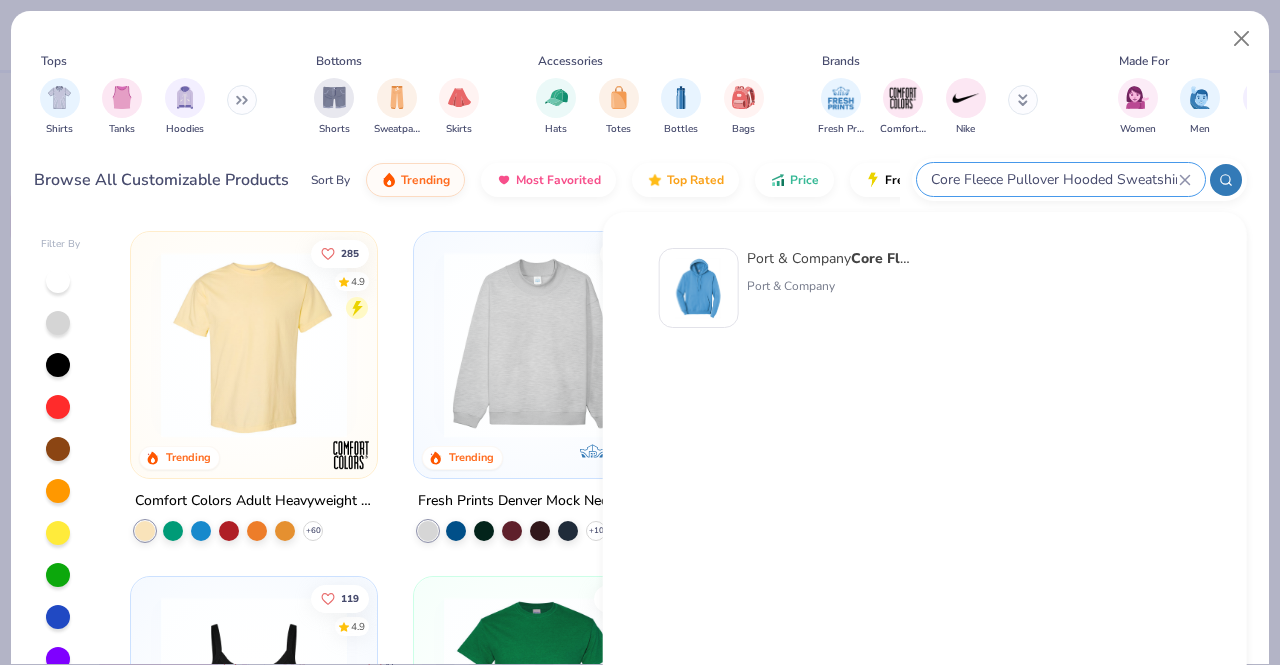 click on "Port & Company  Core Fleece Pullover Hooded Sweatshirt" at bounding box center (831, 258) 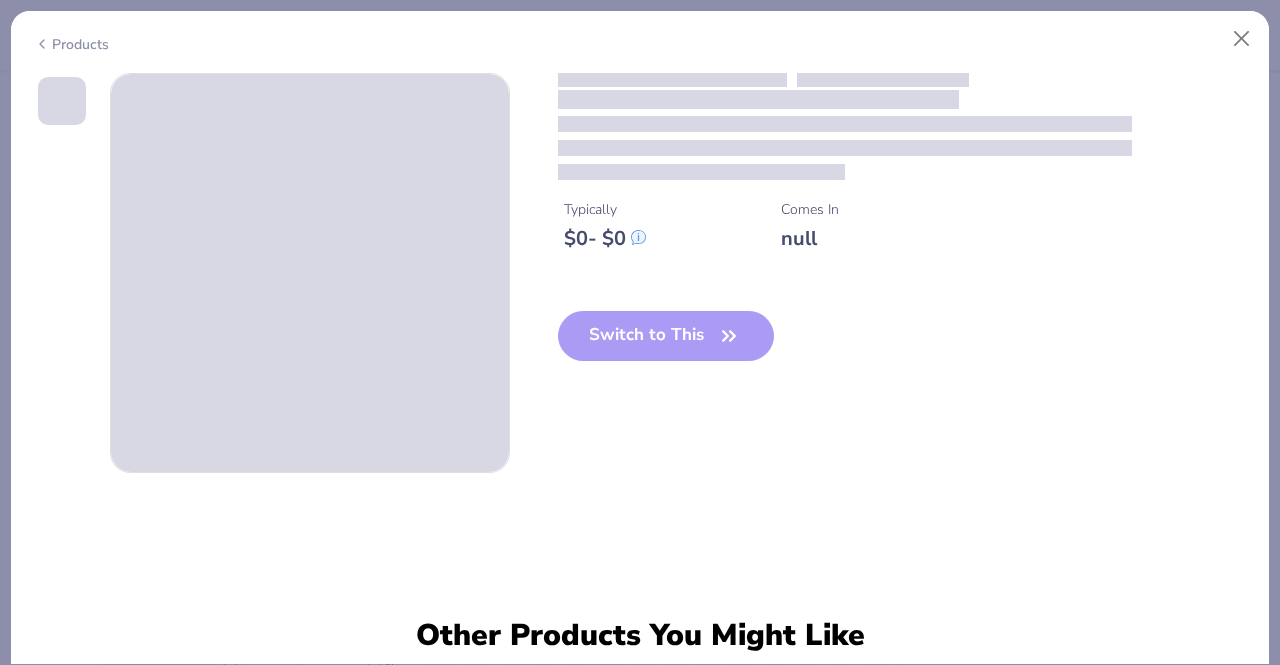 type 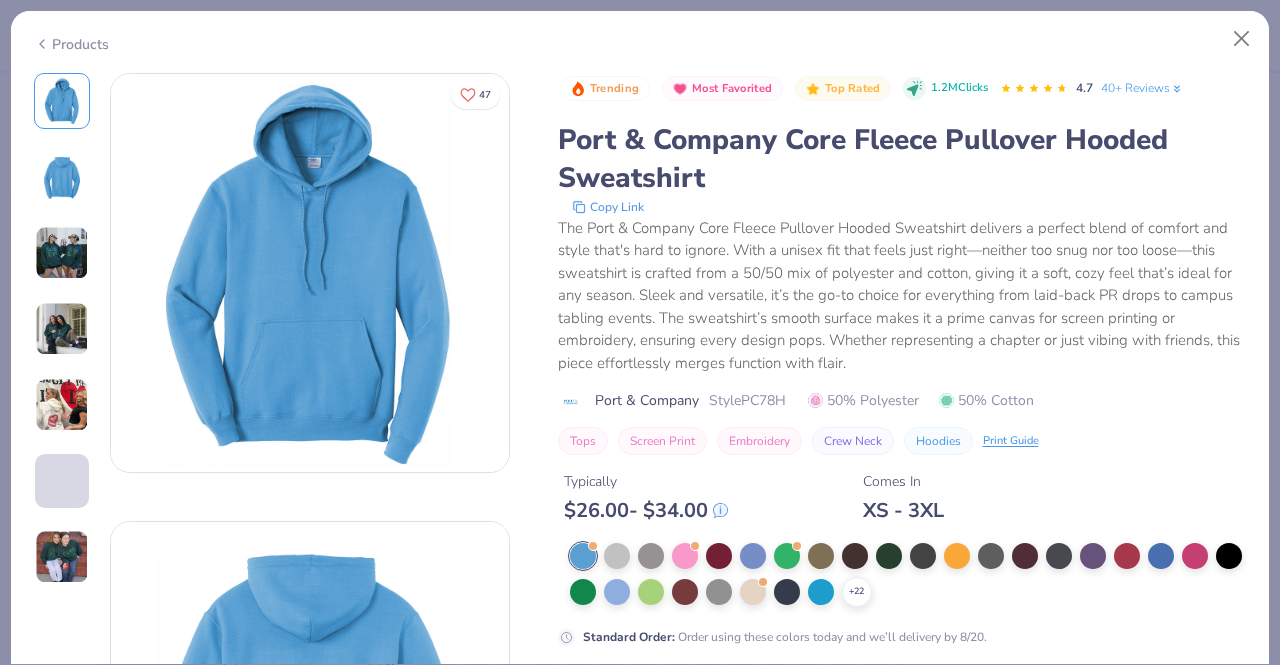 scroll, scrollTop: 8, scrollLeft: 0, axis: vertical 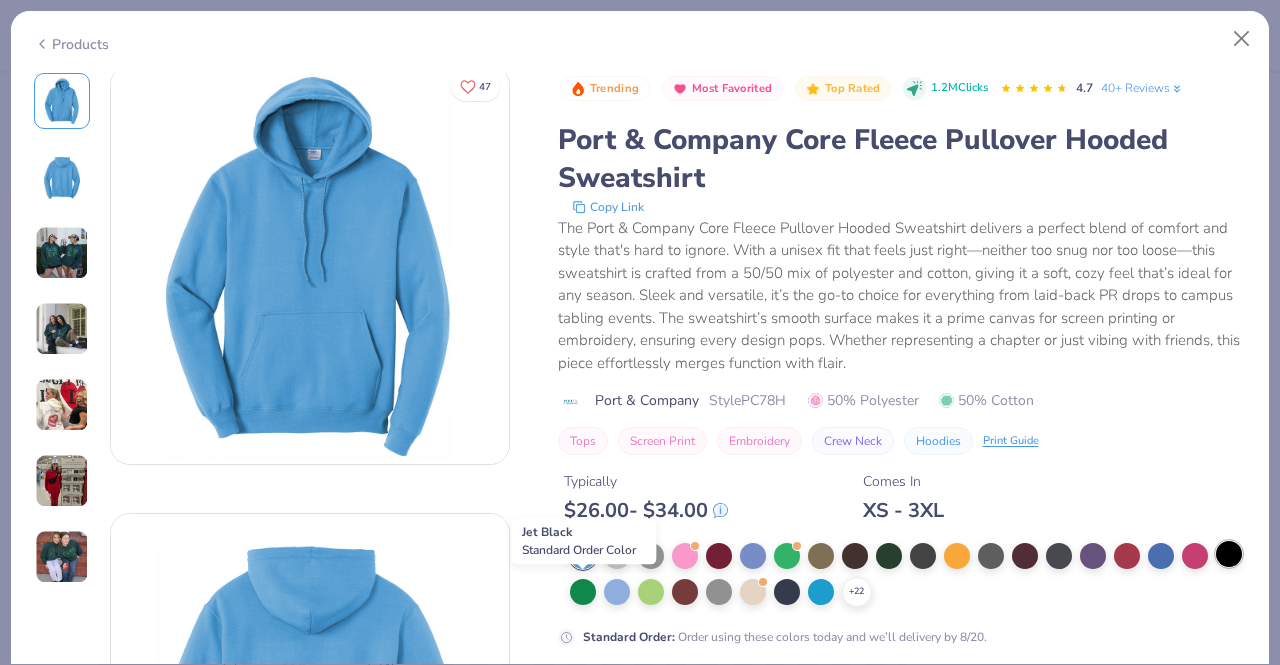 click at bounding box center [1229, 554] 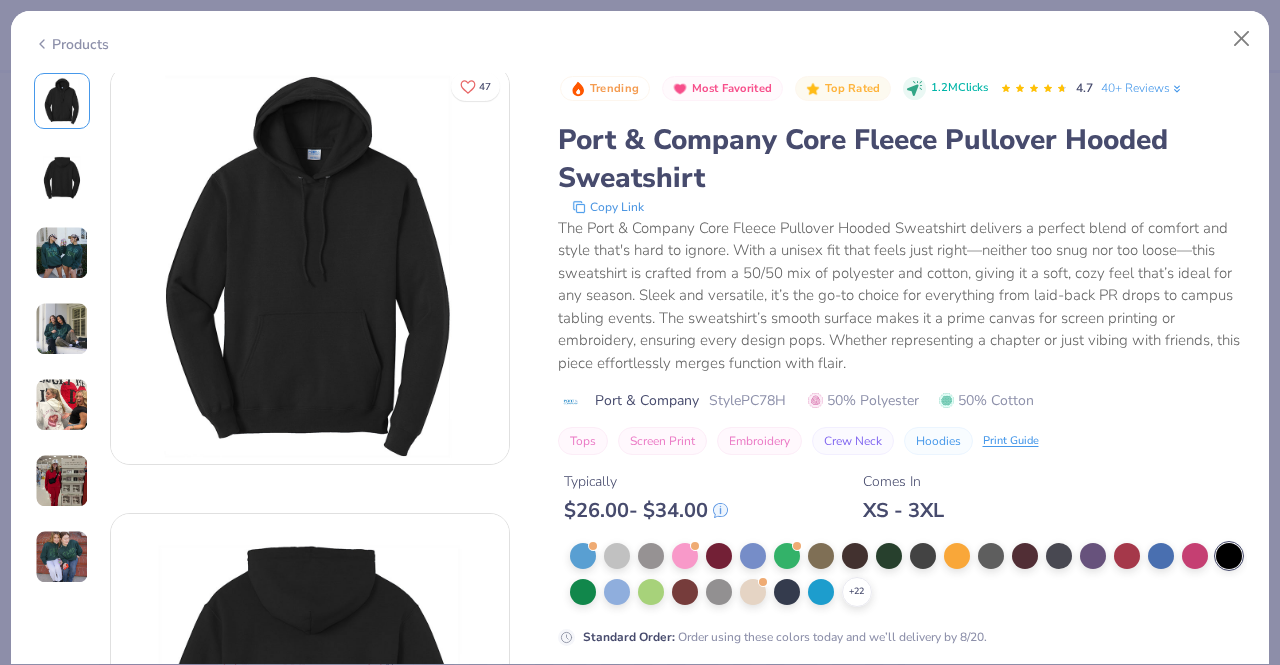 drag, startPoint x: 916, startPoint y: 547, endPoint x: 638, endPoint y: 608, distance: 284.61377 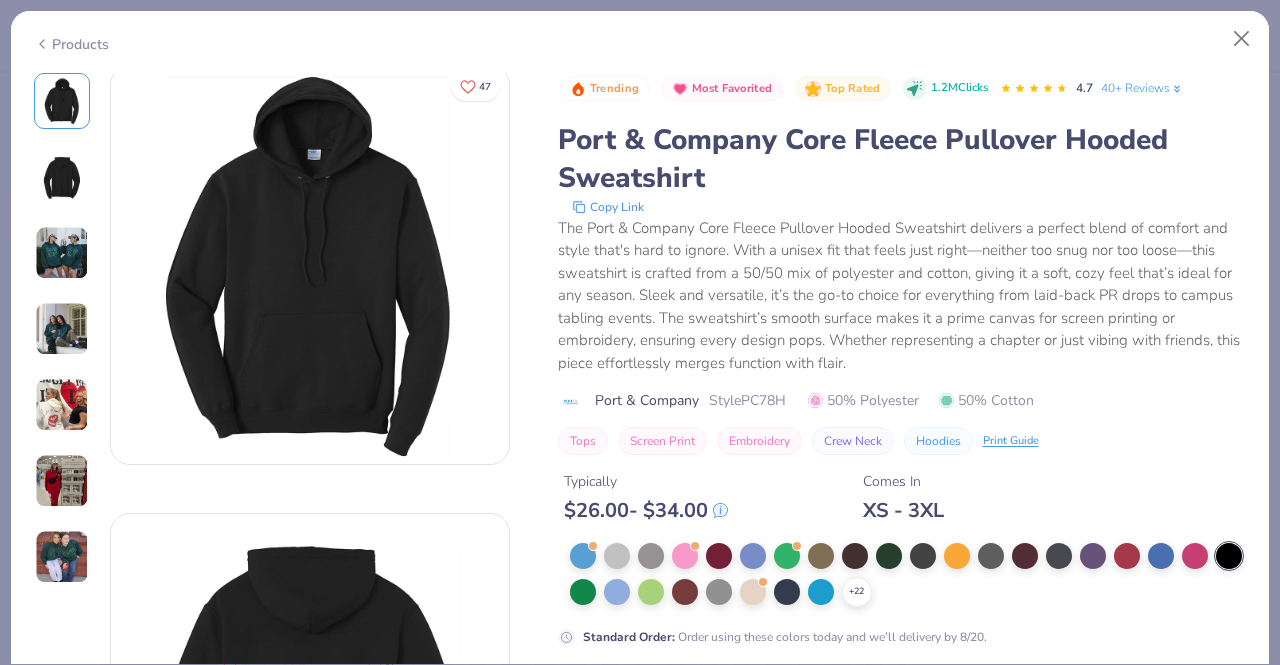 click on "+ 22 Standard Order :   Order using these colors today and we’ll delivery by 8/20." at bounding box center (902, 594) 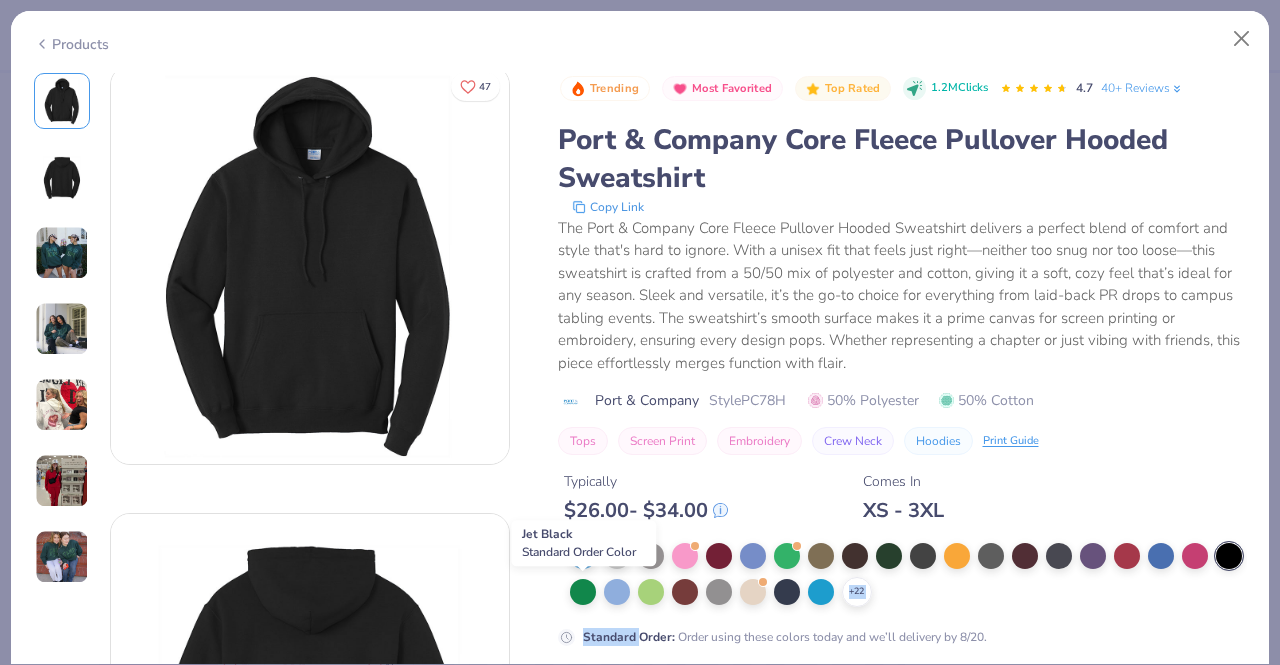 click at bounding box center [1229, 556] 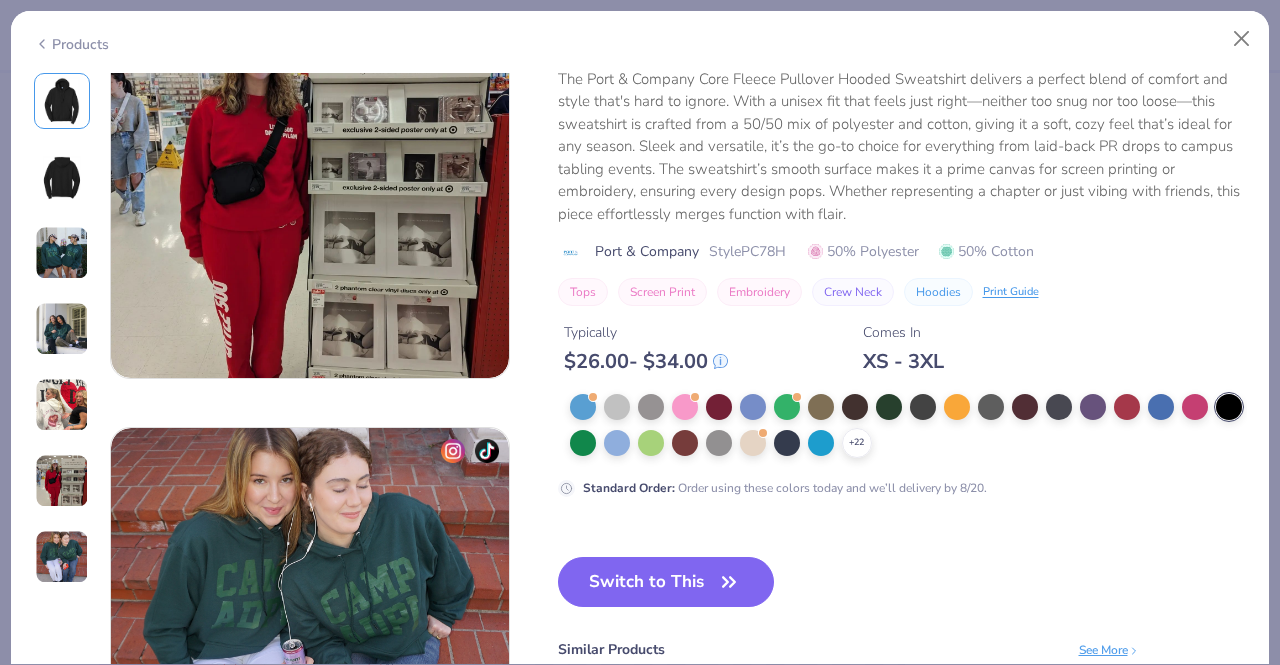 scroll, scrollTop: 2494, scrollLeft: 0, axis: vertical 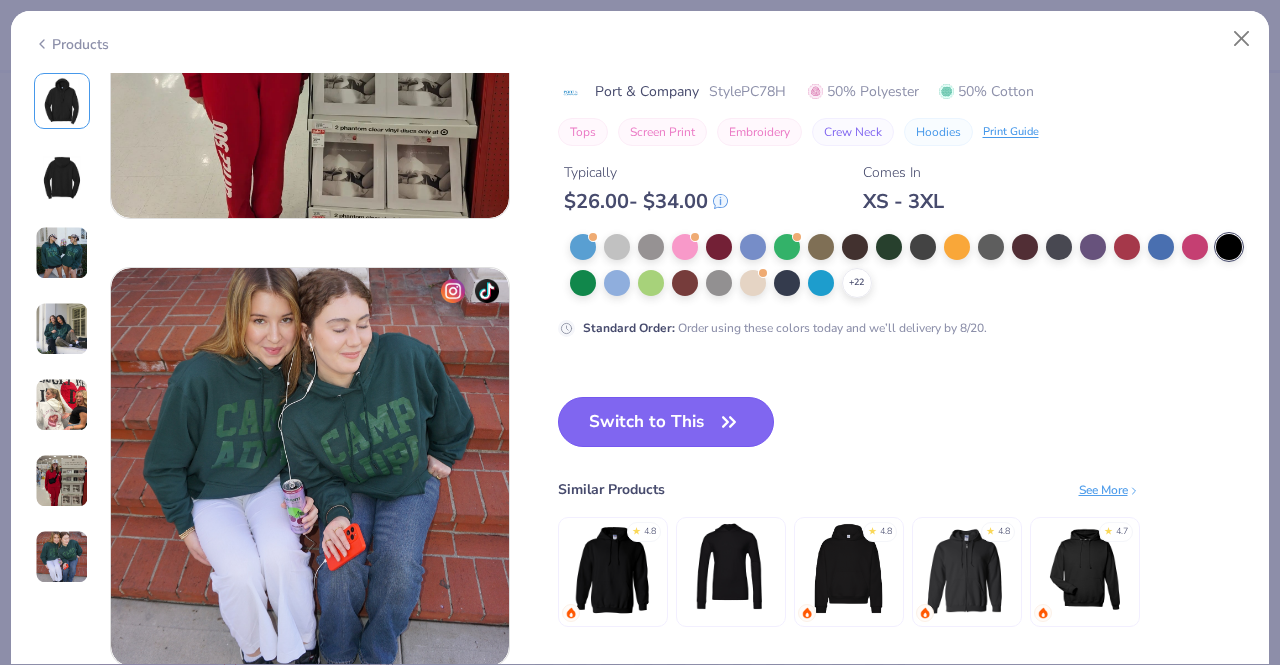 click 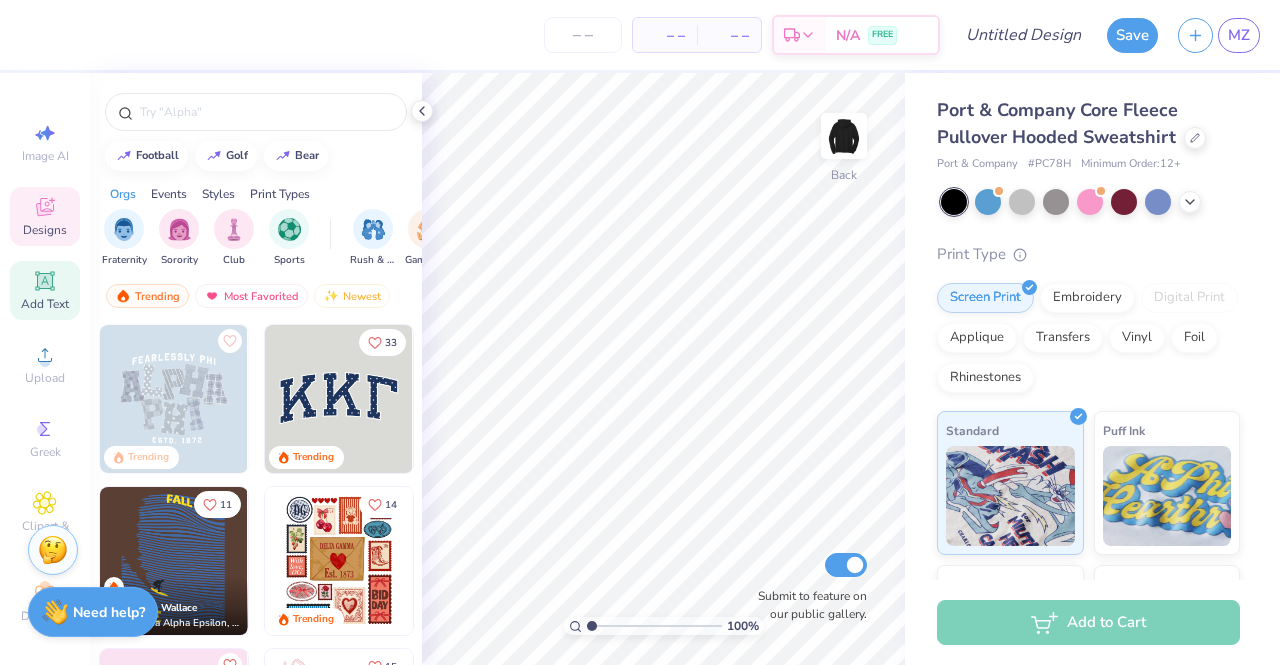 click 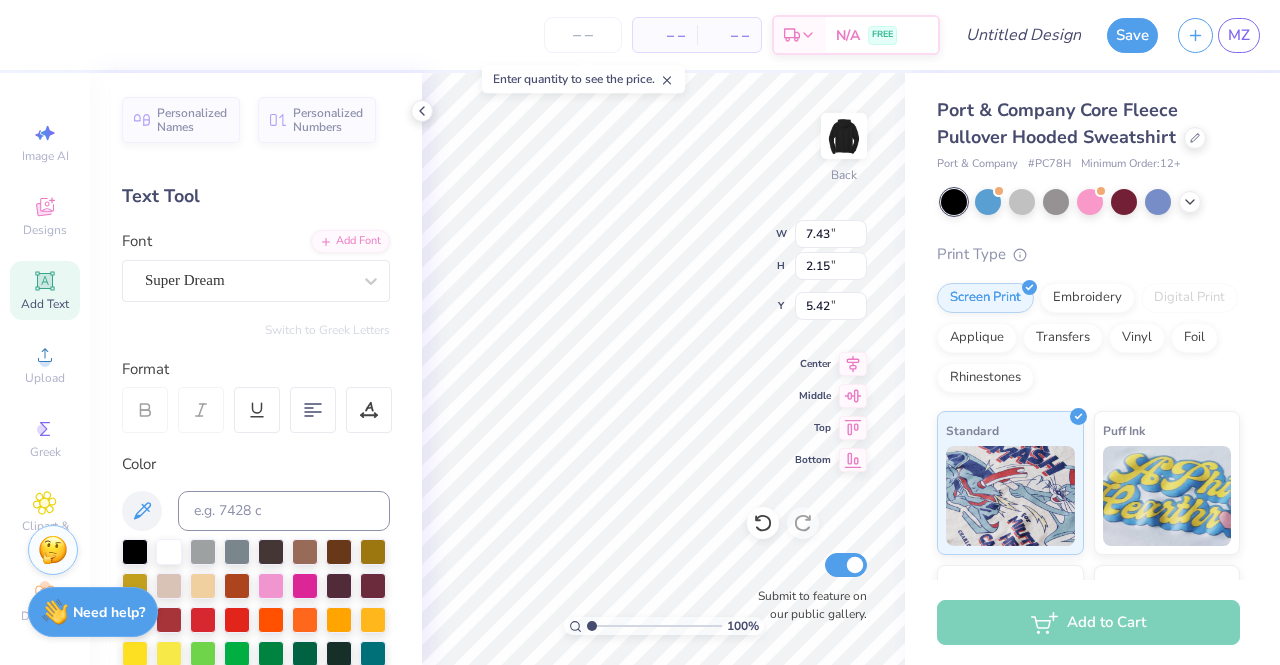 scroll, scrollTop: 33, scrollLeft: 90, axis: both 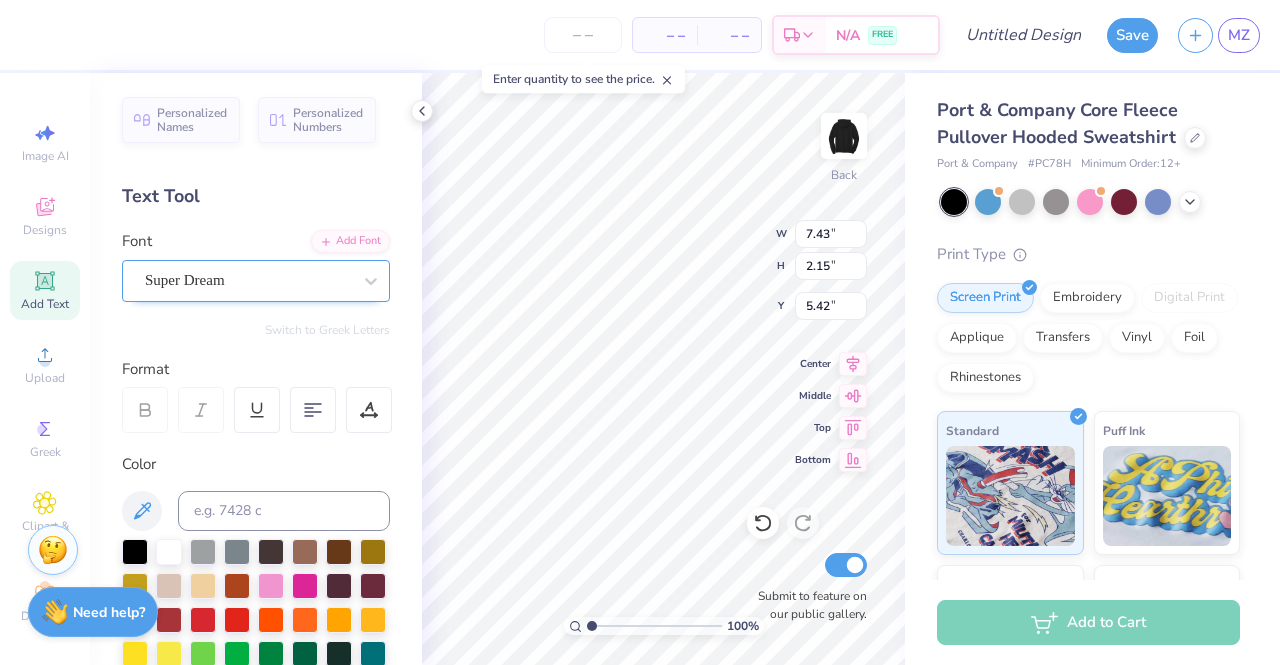 click on "Super Dream" at bounding box center [248, 280] 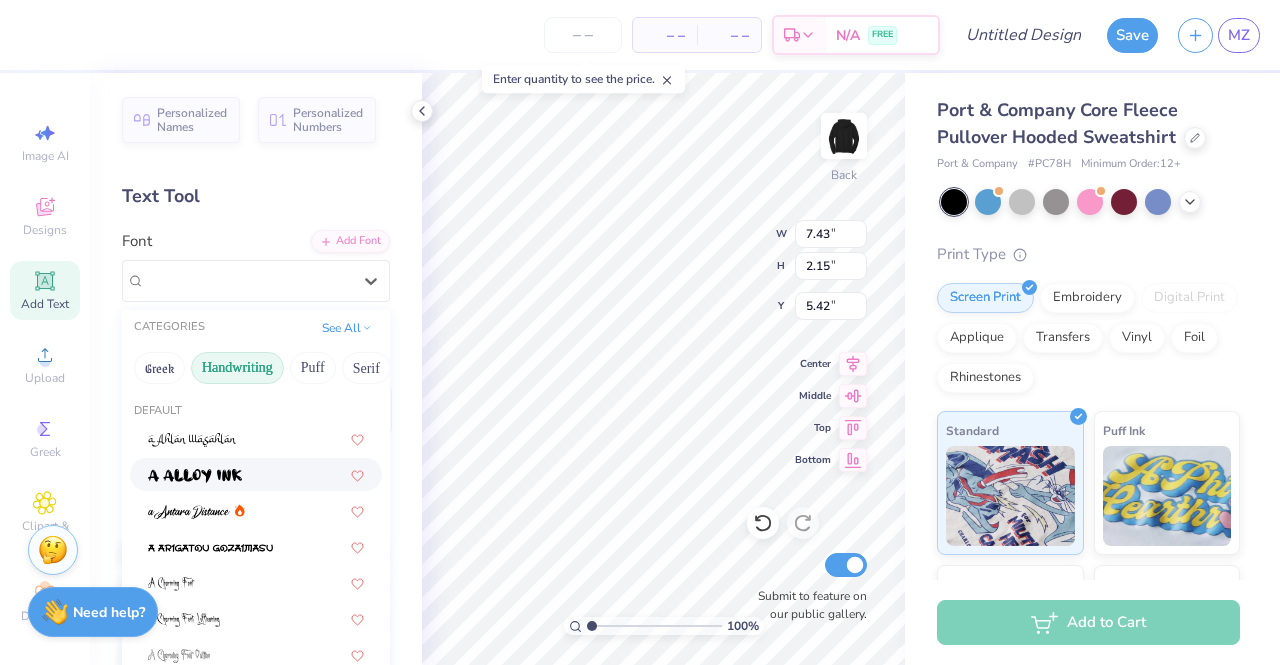 click on "Handwriting" at bounding box center [237, 368] 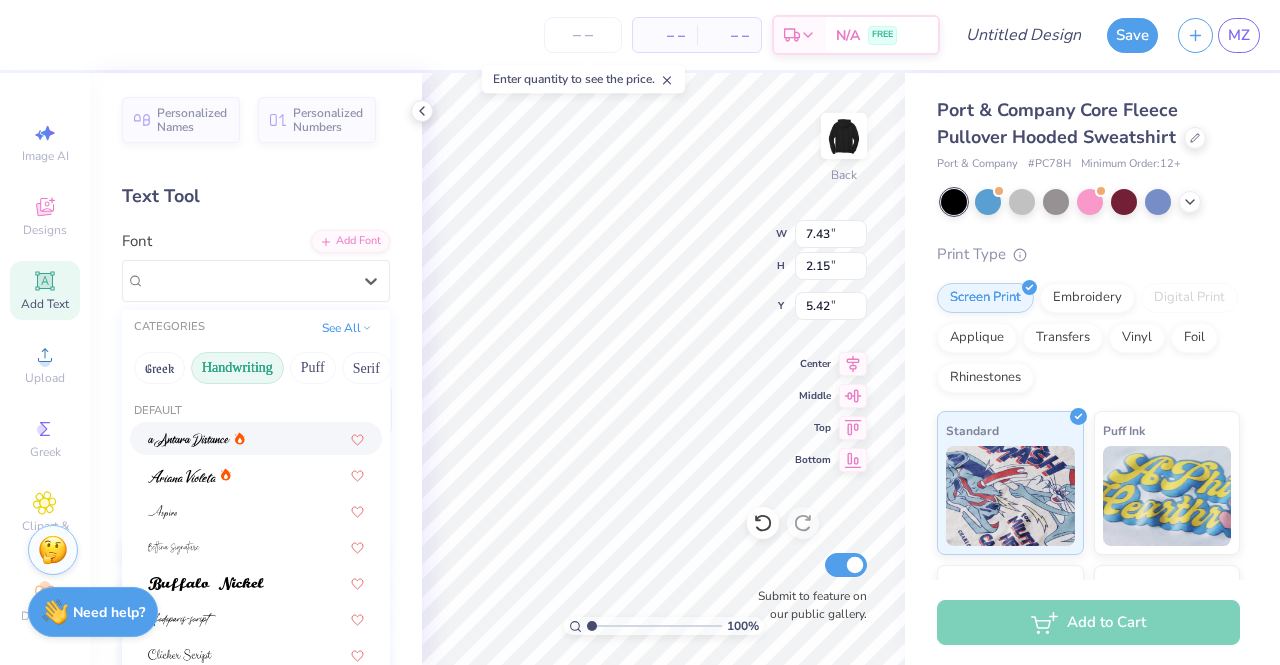 click at bounding box center [189, 440] 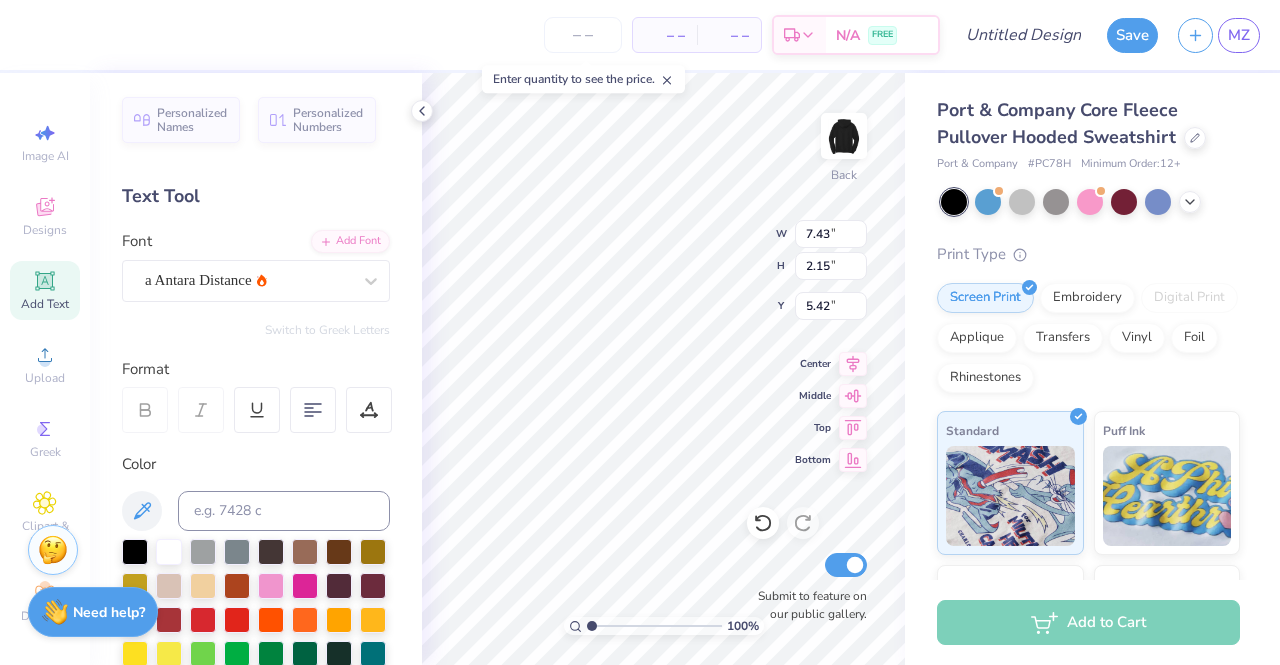 scroll, scrollTop: 33, scrollLeft: 92, axis: both 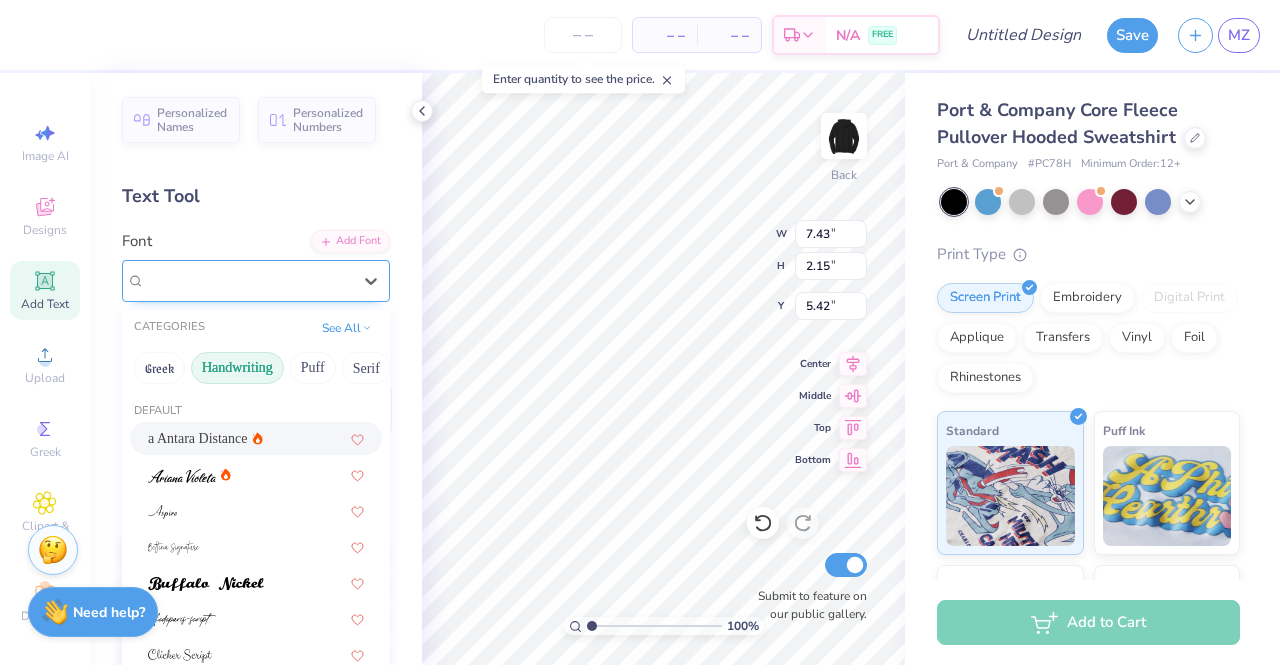 click on "a Antara Distance" at bounding box center [248, 280] 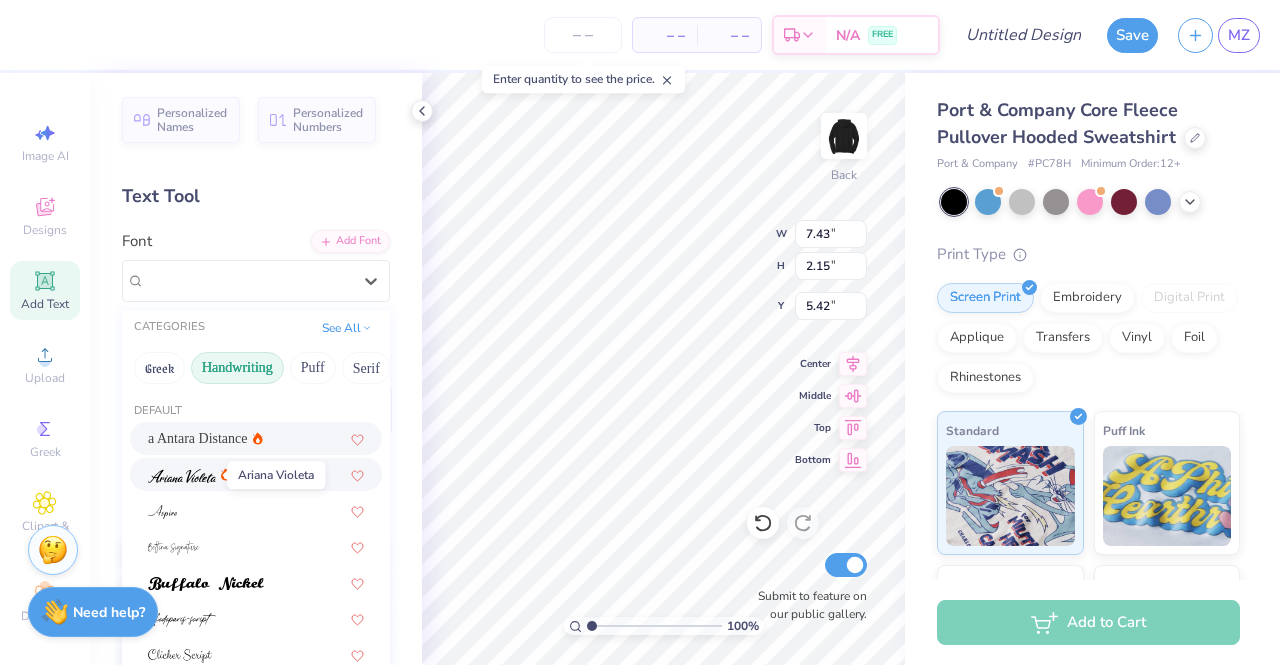 click at bounding box center [182, 476] 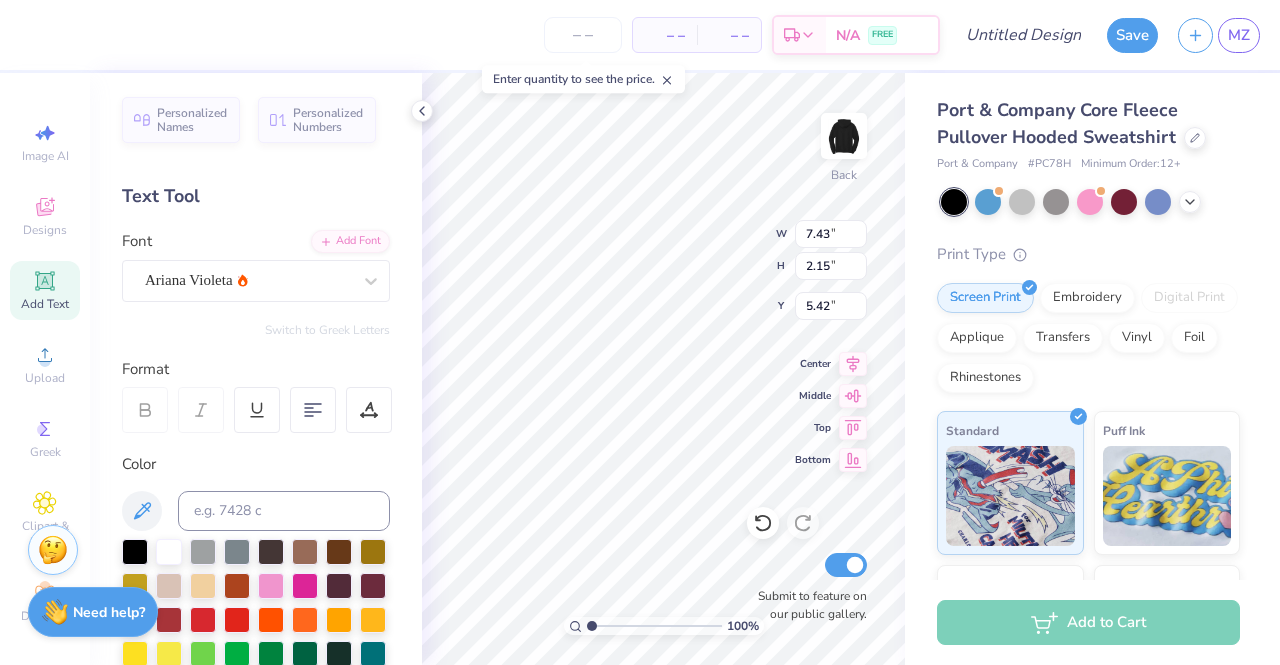 click on "Personalized Names Personalized Numbers Text Tool  Add Font Font Ariana Violeta Switch to Greek Letters Format Color Styles Text Shape" at bounding box center (256, 369) 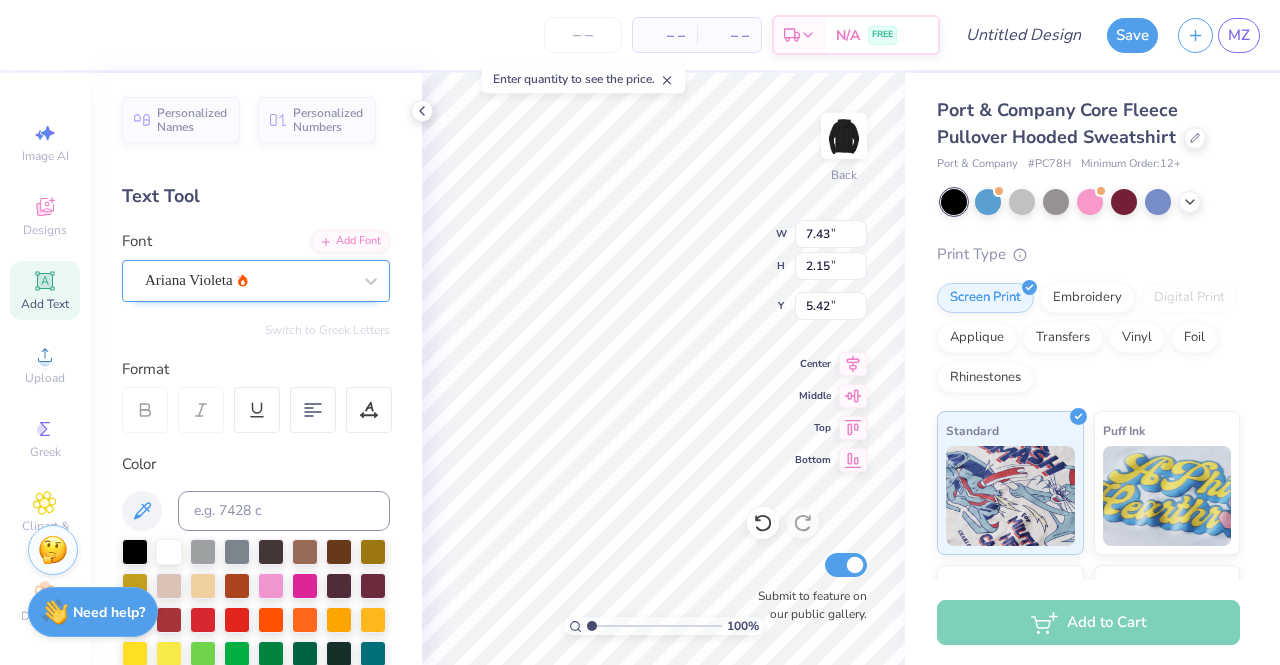 click on "Ariana Violeta" at bounding box center [248, 280] 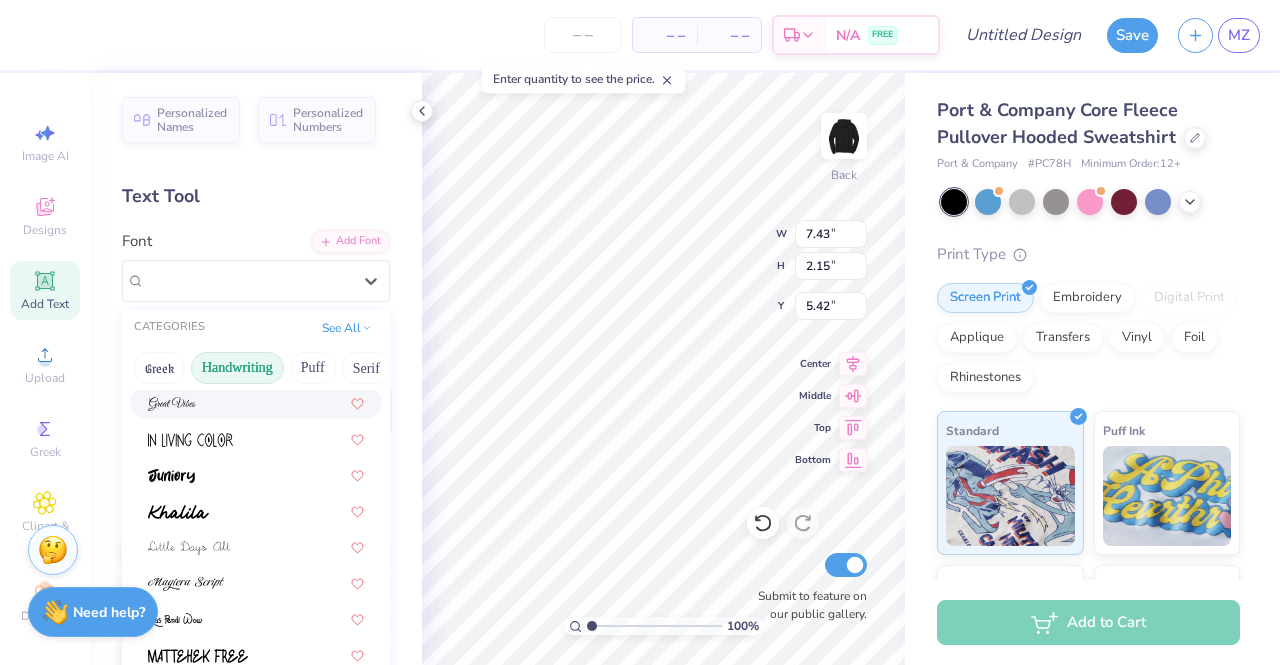 scroll, scrollTop: 333, scrollLeft: 0, axis: vertical 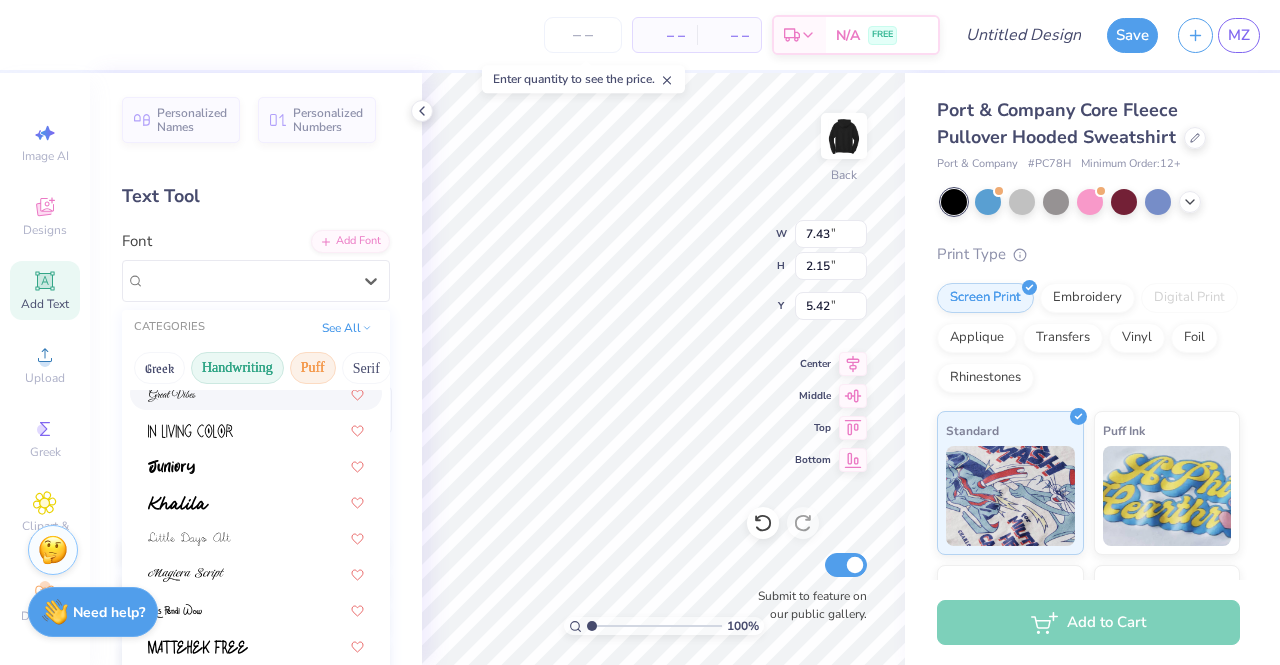 click on "Puff" at bounding box center [313, 368] 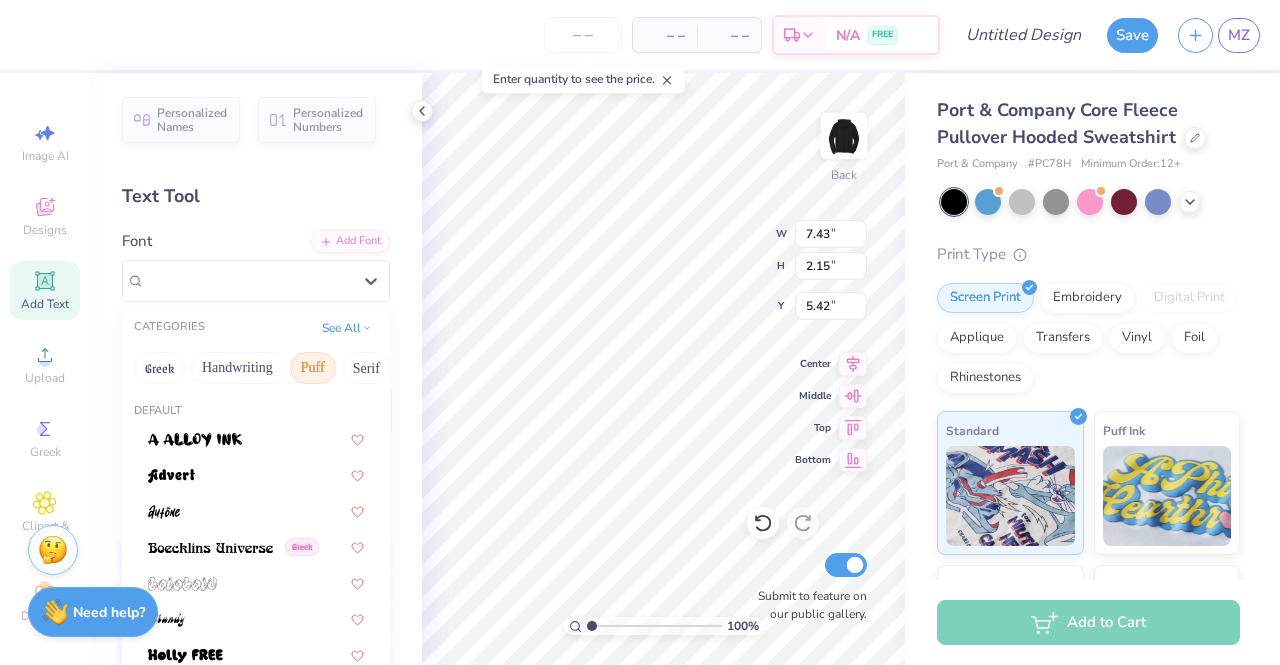 scroll, scrollTop: 0, scrollLeft: 108, axis: horizontal 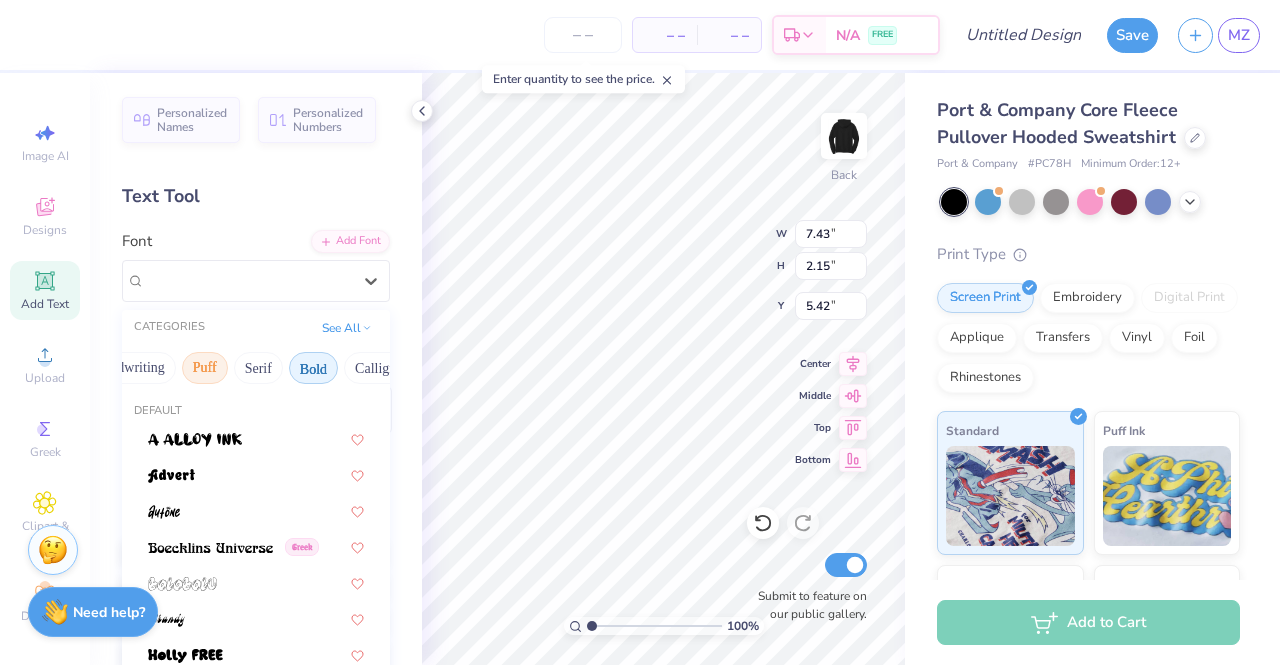click on "Bold" at bounding box center [313, 368] 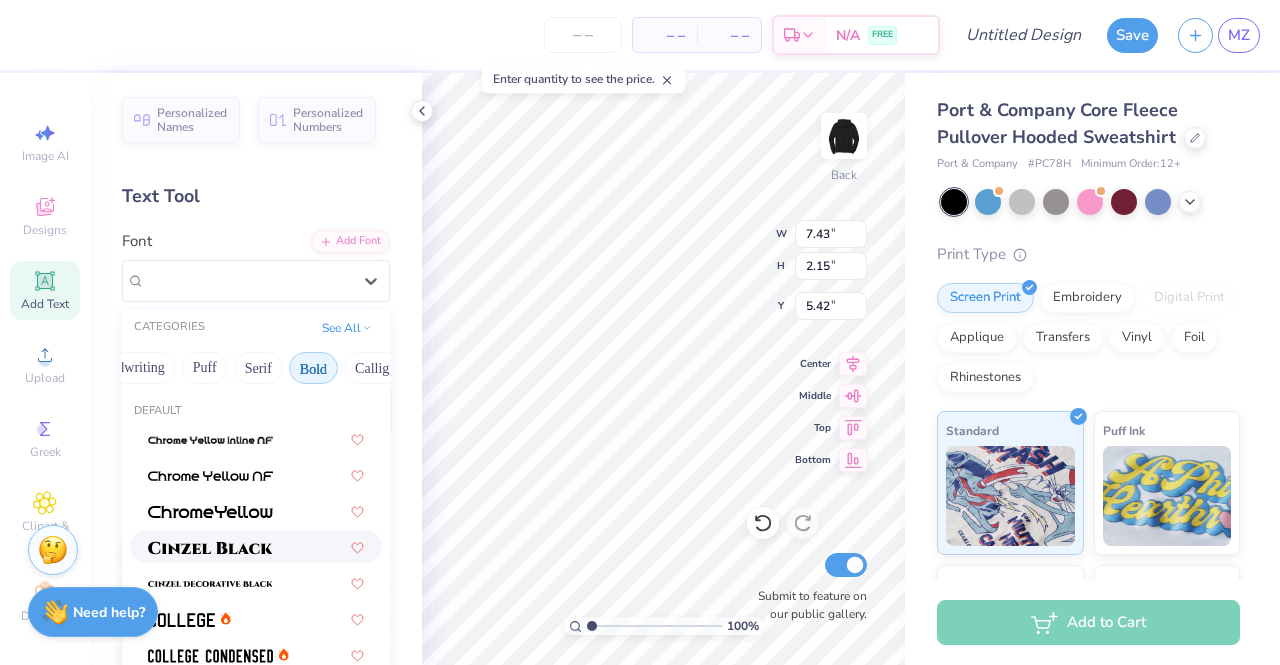 click at bounding box center (256, 546) 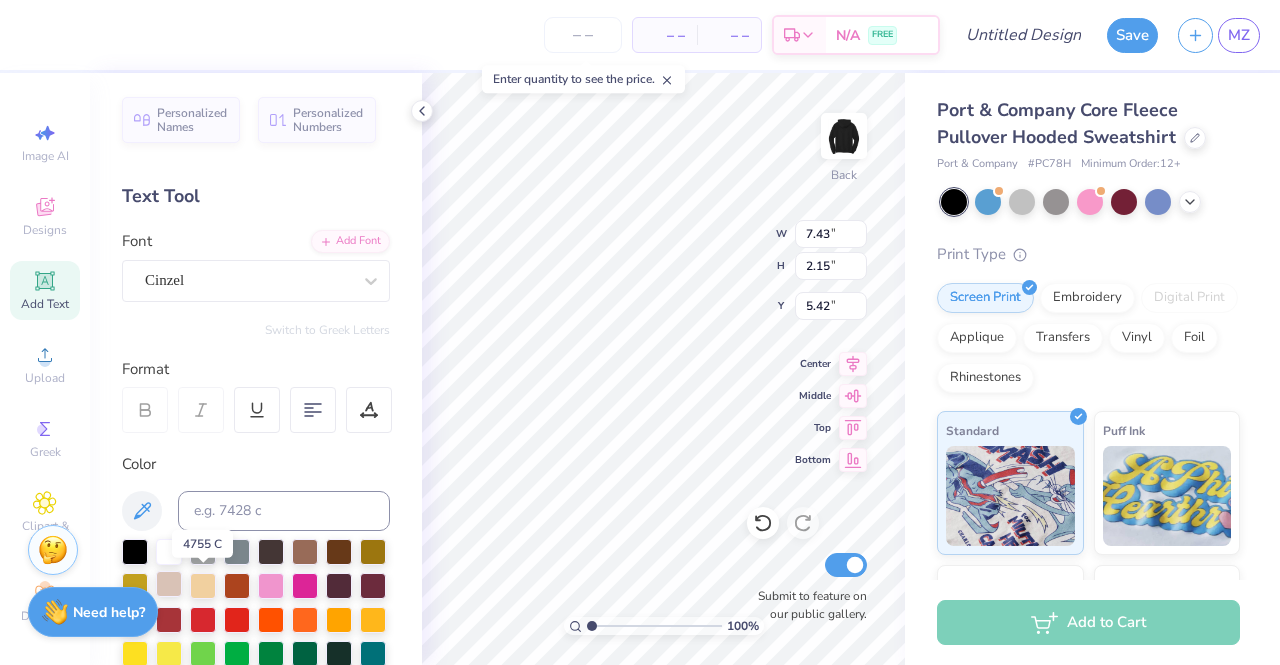 click at bounding box center (169, 584) 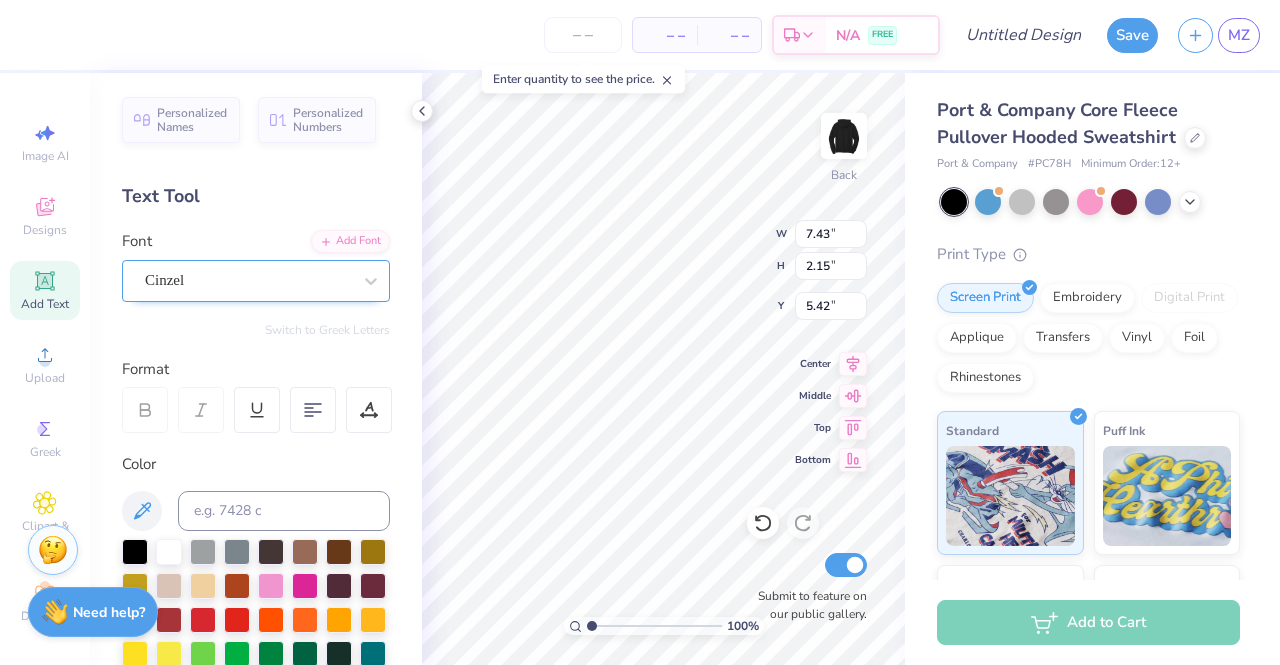 click on "Cinzel" at bounding box center (248, 280) 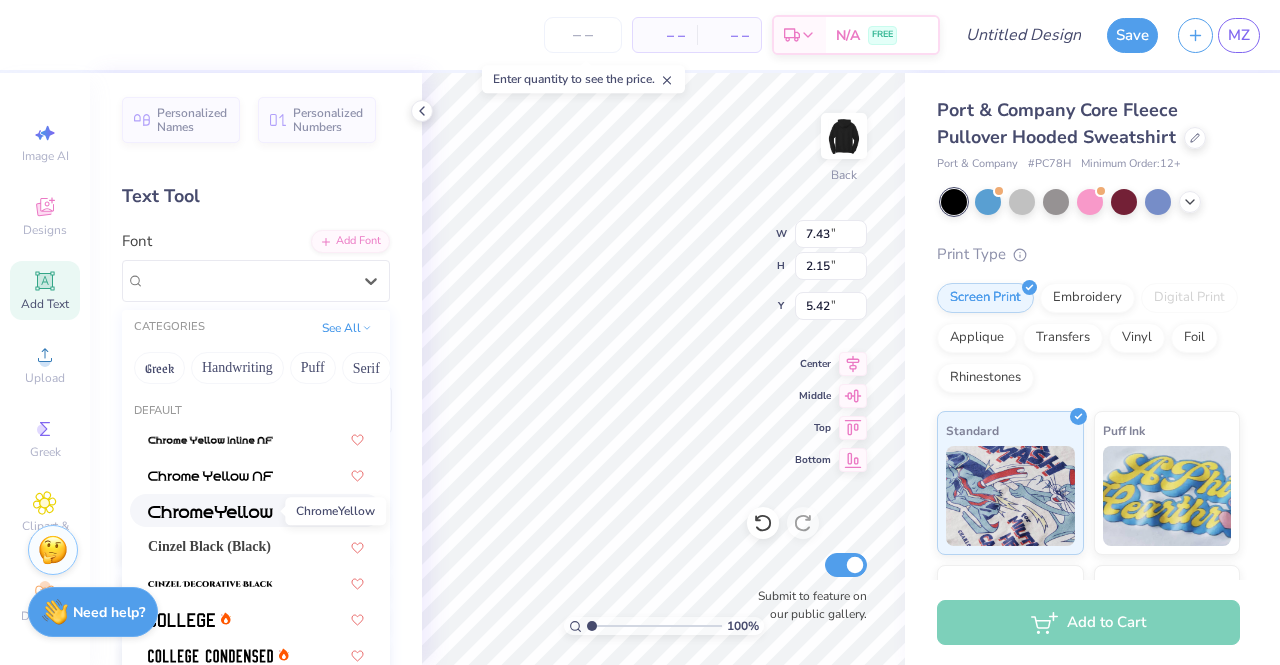 scroll, scrollTop: 20, scrollLeft: 0, axis: vertical 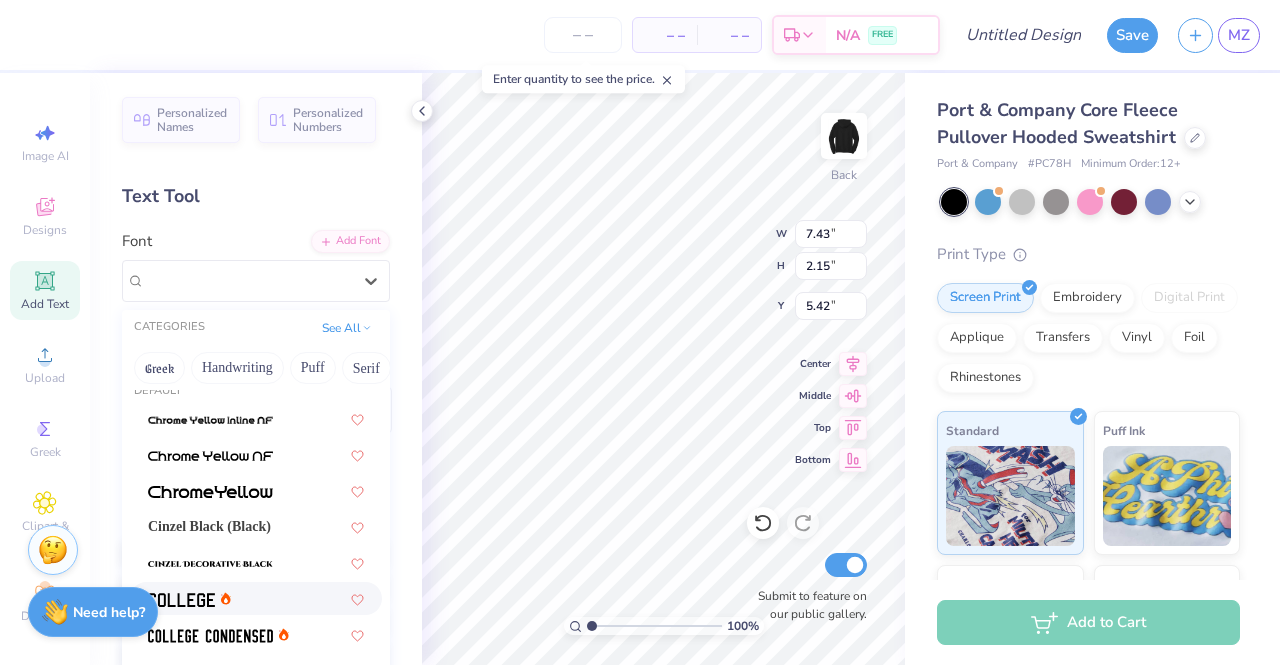 click at bounding box center (256, 598) 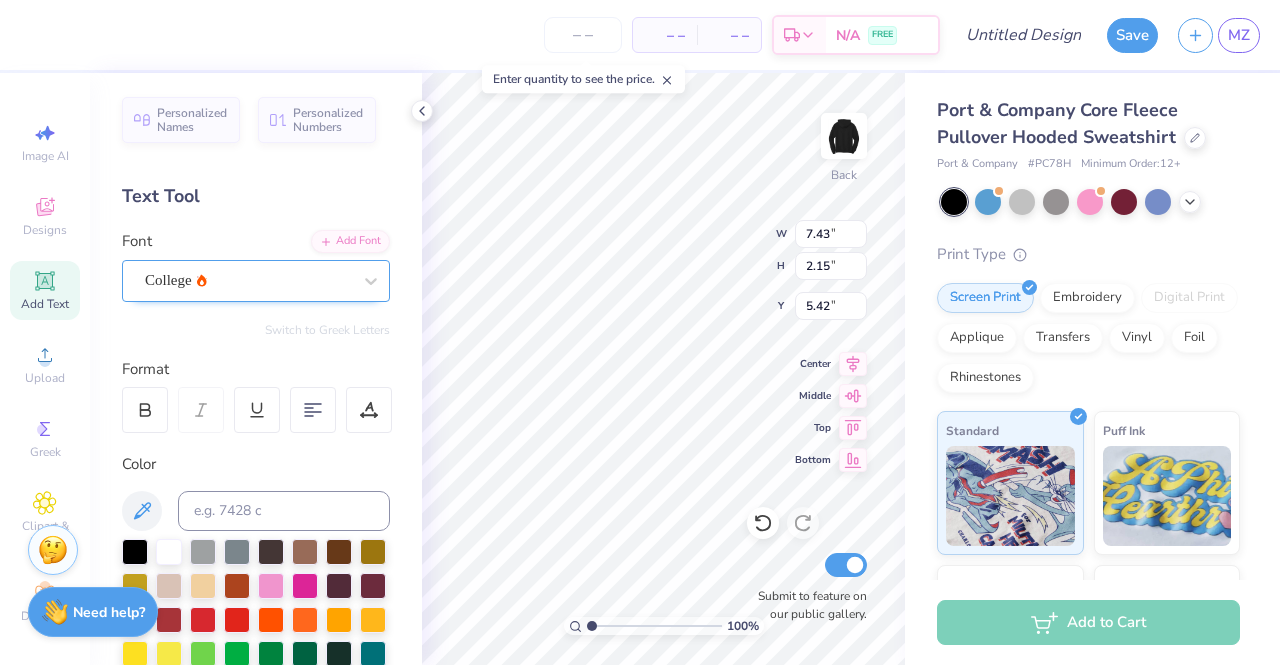 click on "College" at bounding box center (248, 280) 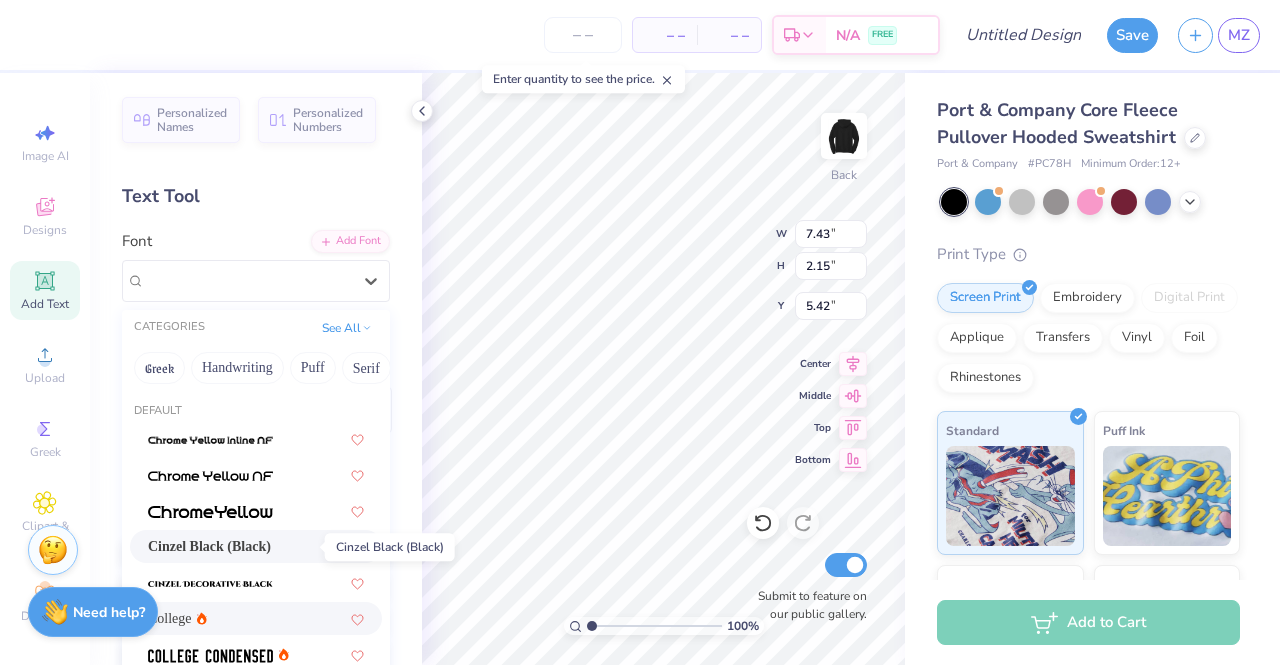 click on "Cinzel Black (Black)" at bounding box center [209, 546] 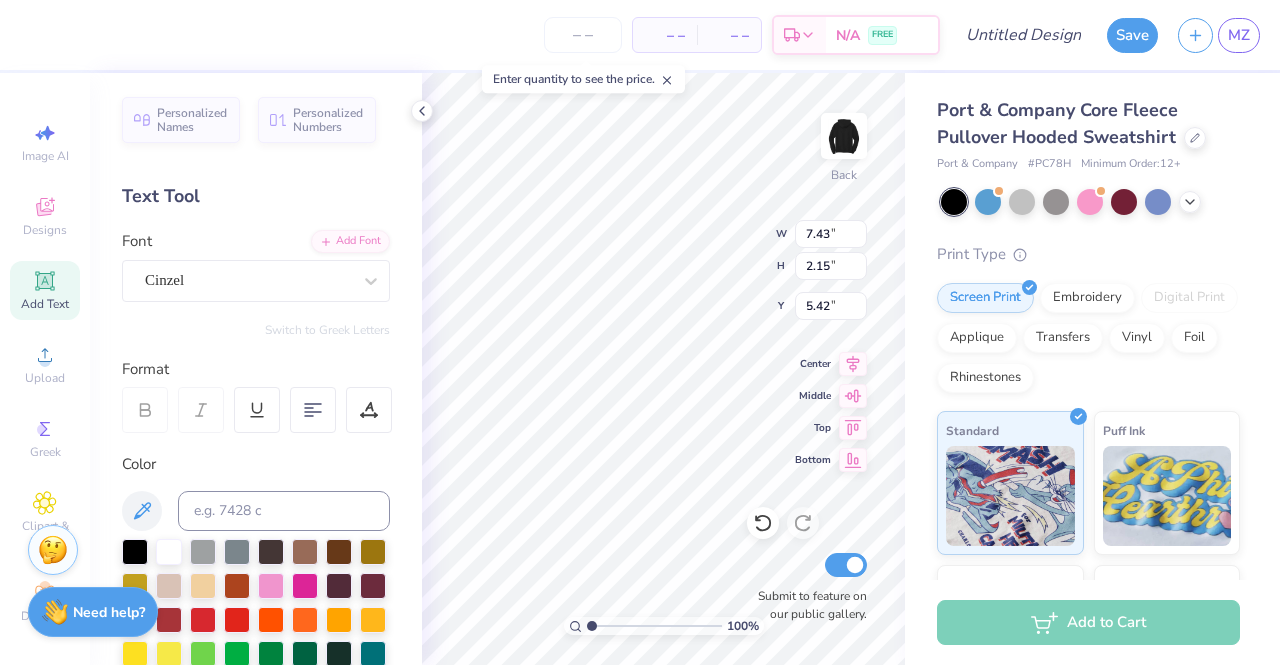 scroll, scrollTop: 48, scrollLeft: 3, axis: both 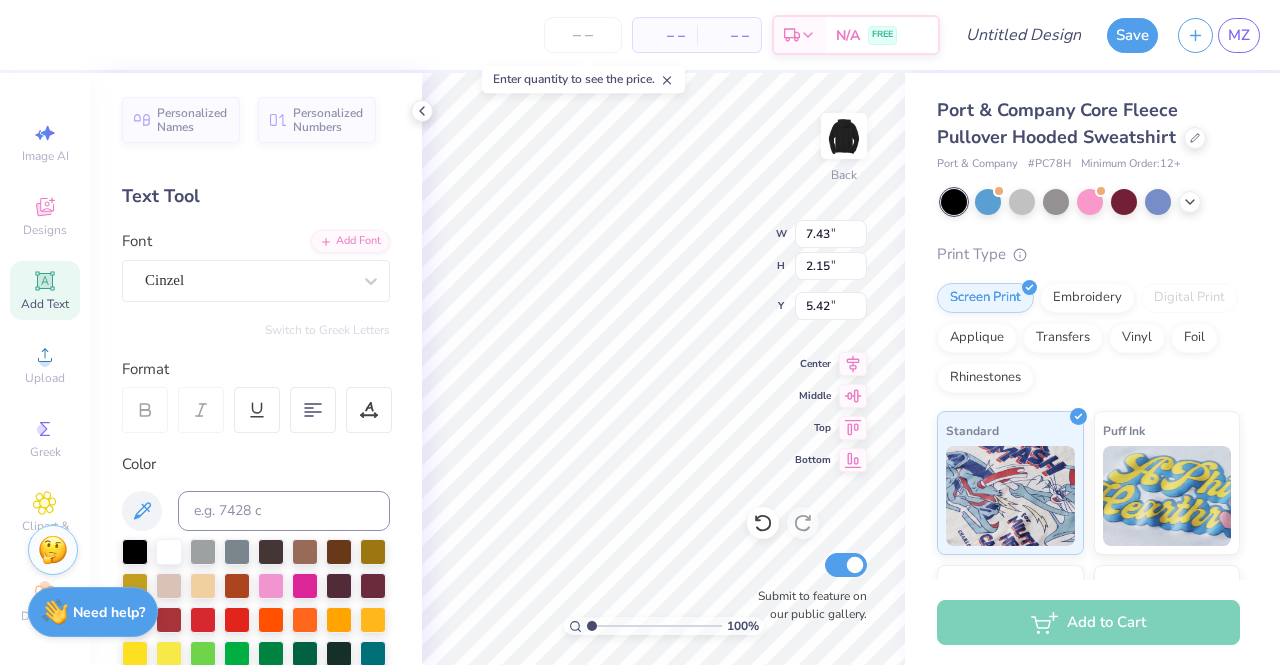 type on "Business
Society" 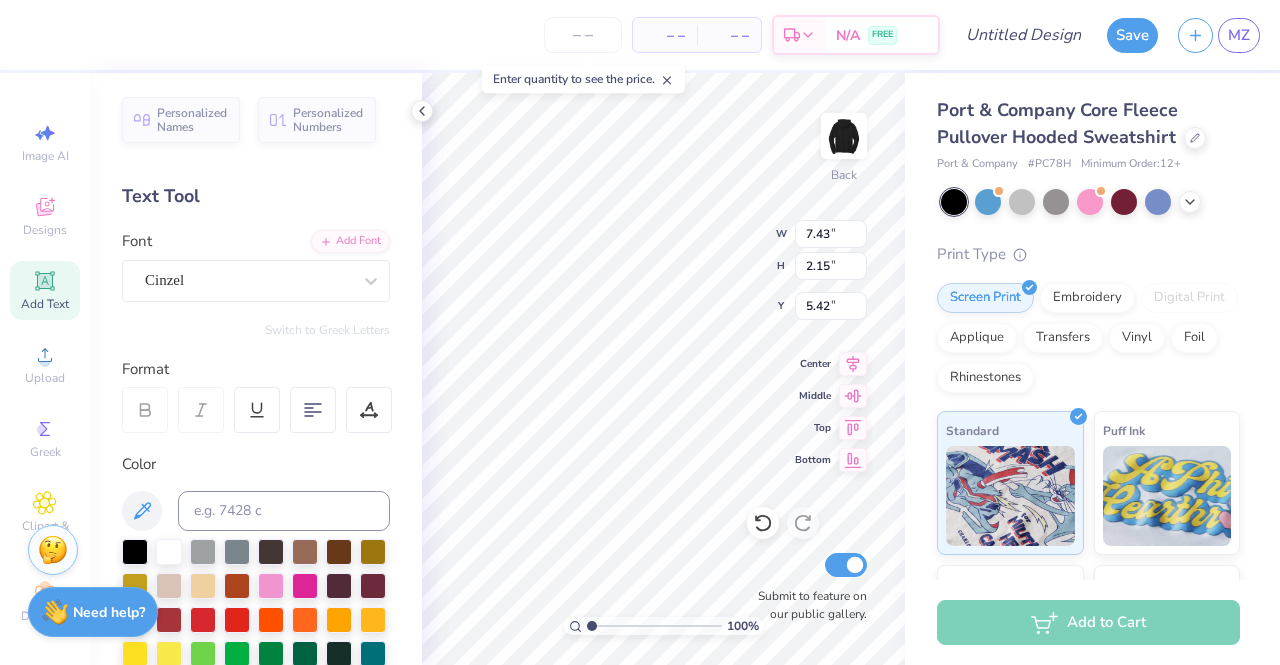scroll, scrollTop: 48, scrollLeft: 4, axis: both 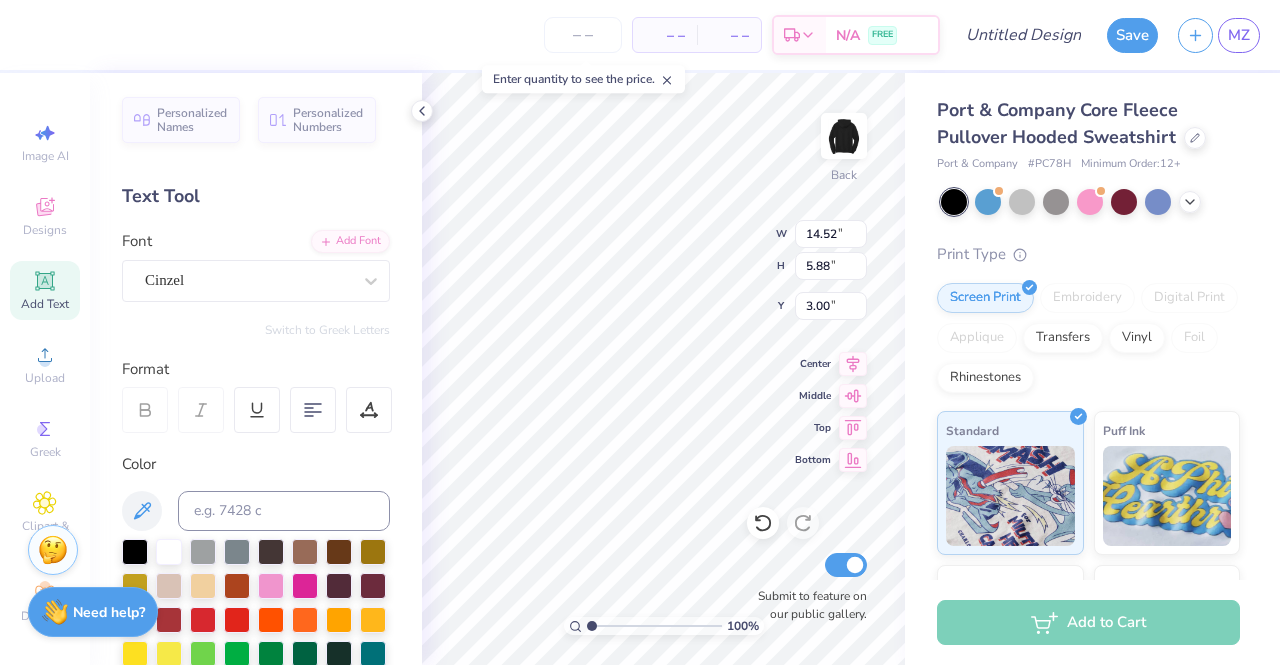 type on "3.56" 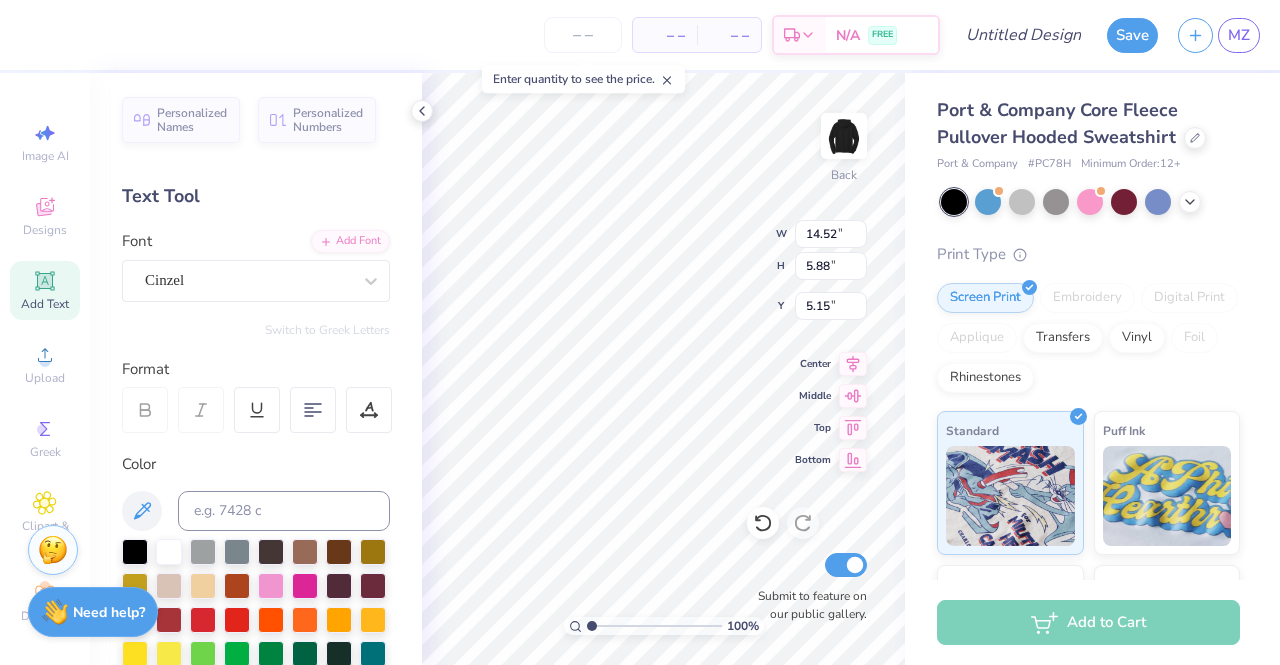 type on "5.15" 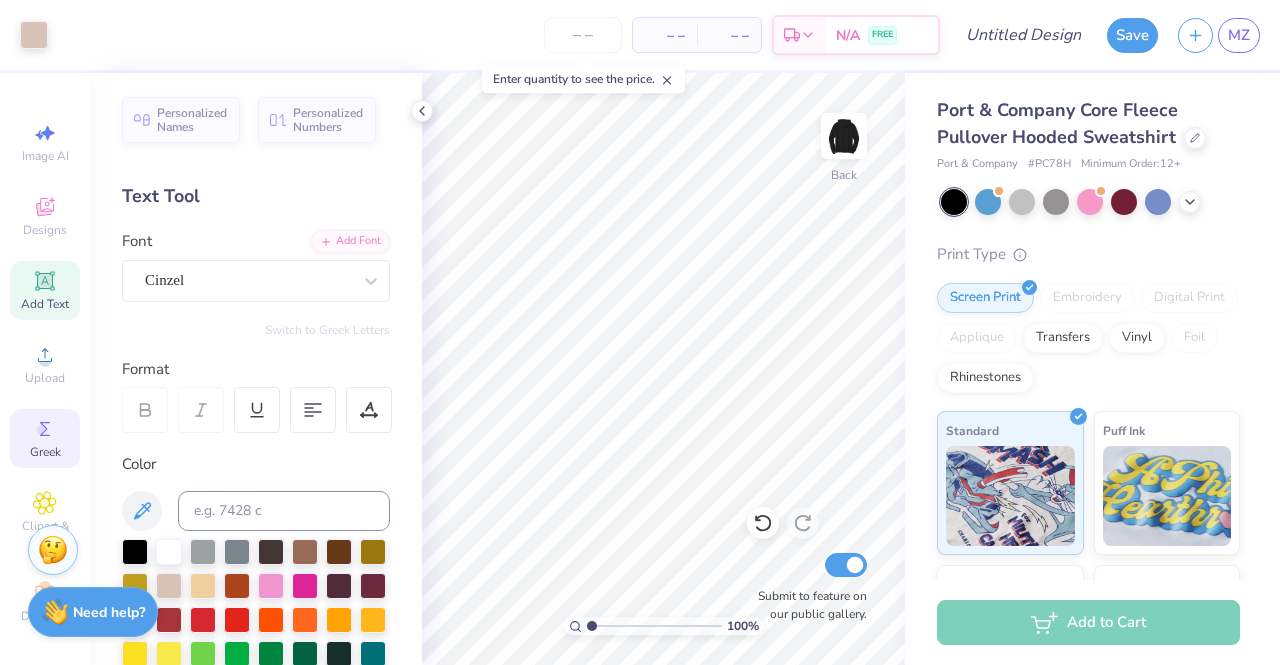scroll, scrollTop: 22, scrollLeft: 0, axis: vertical 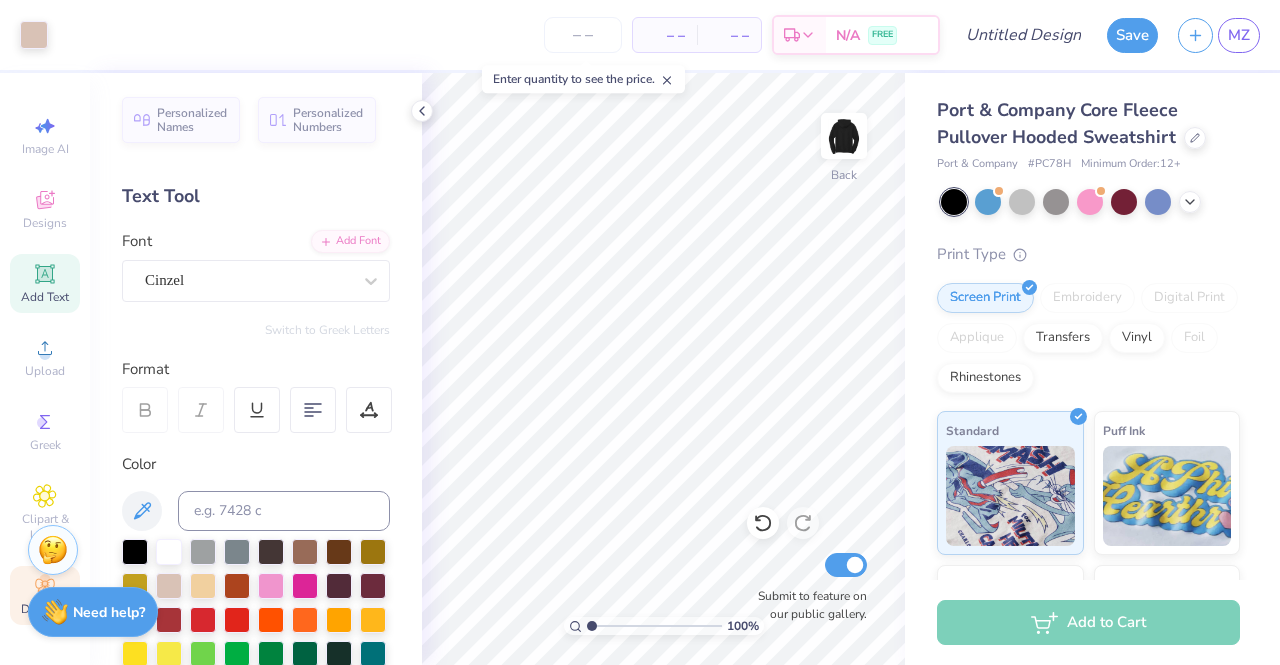 click on "Decorate" at bounding box center (45, 595) 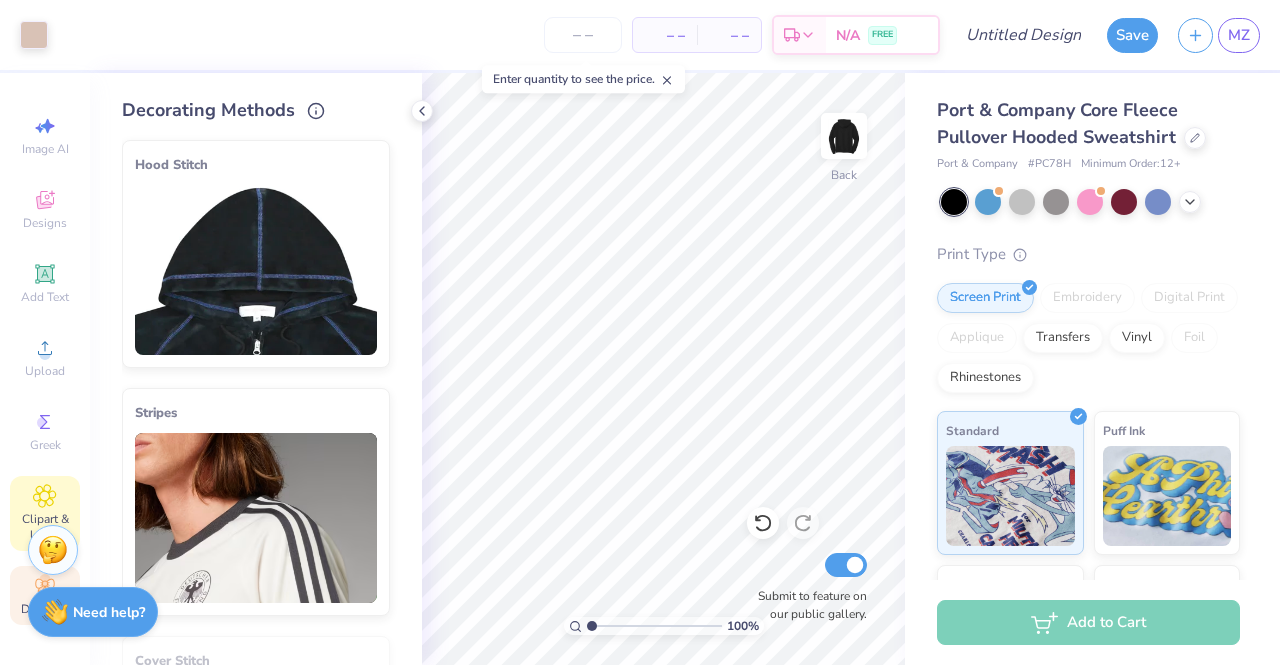 click 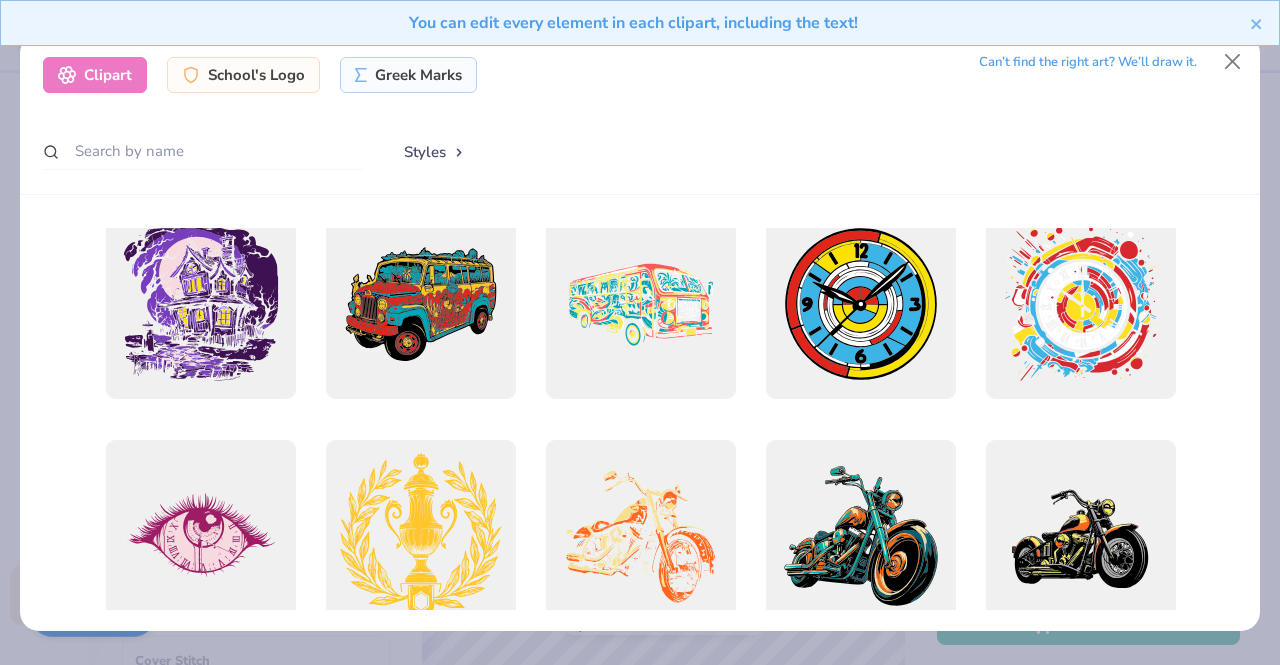 scroll, scrollTop: 654, scrollLeft: 0, axis: vertical 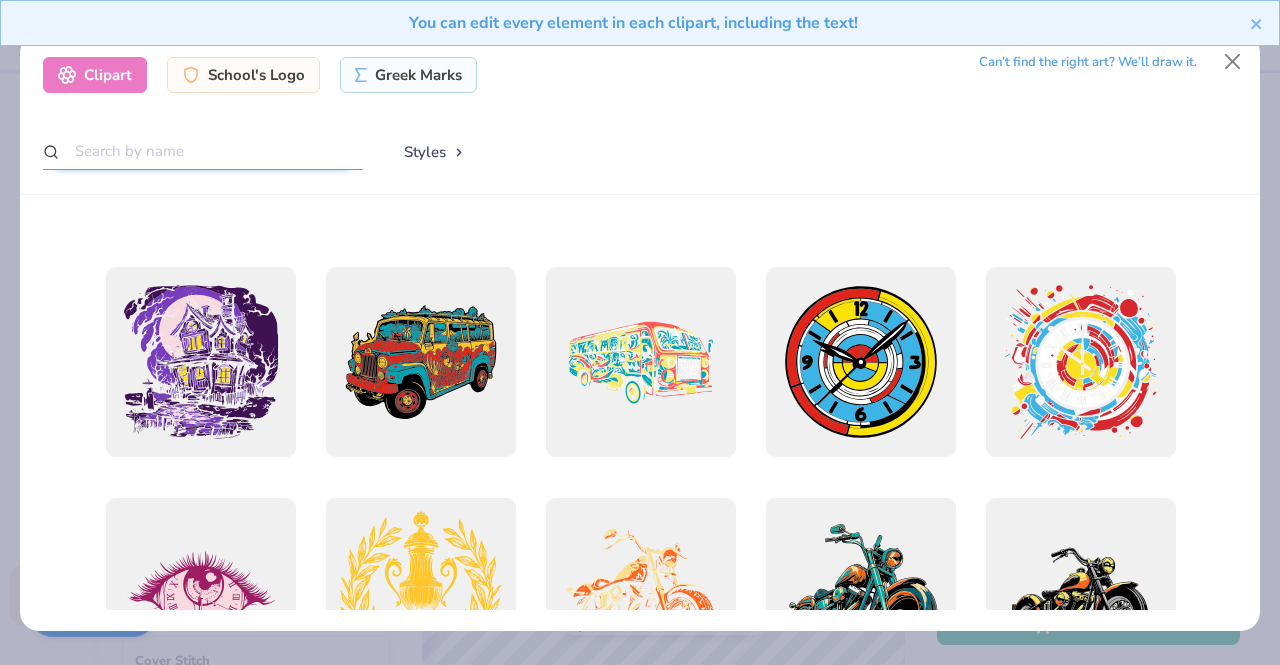 click at bounding box center (203, 151) 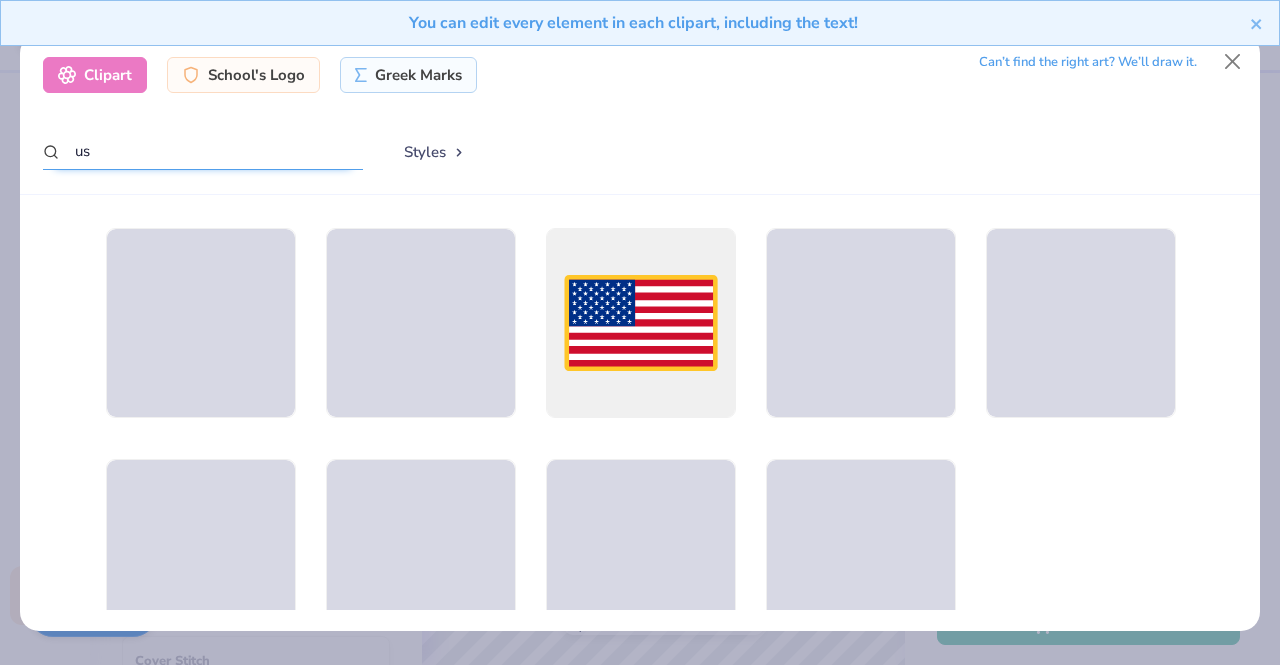 type on "u" 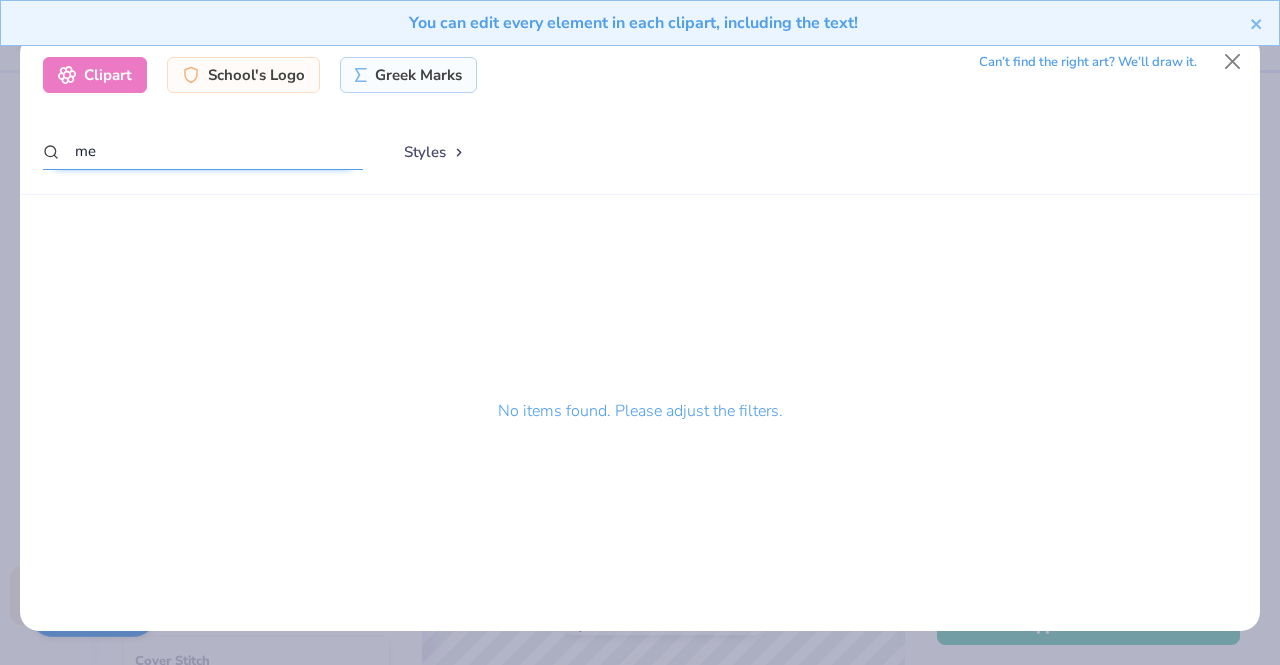 type on "m" 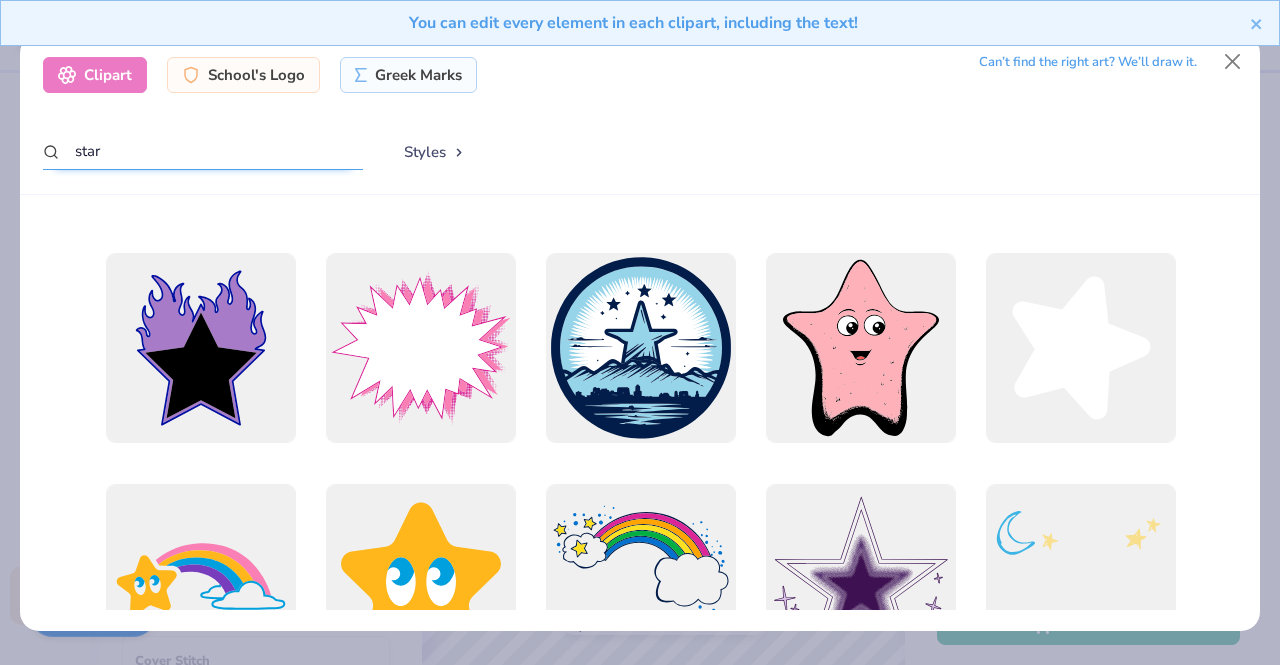 scroll, scrollTop: 571, scrollLeft: 0, axis: vertical 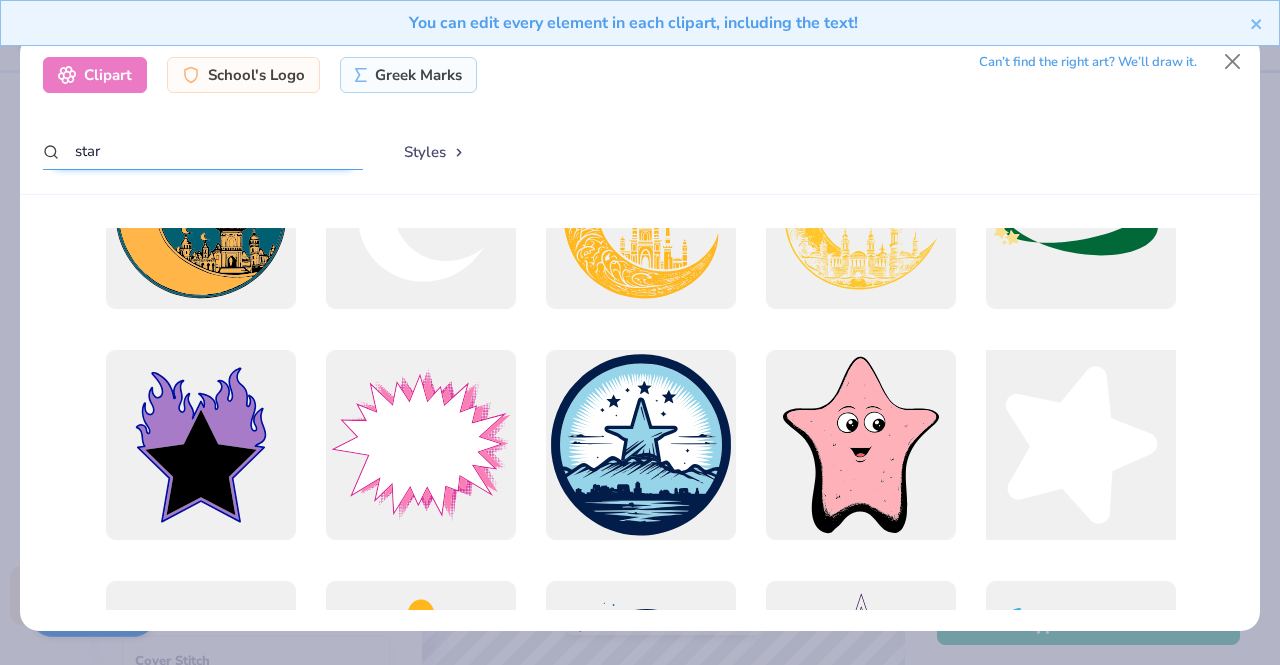 type on "star" 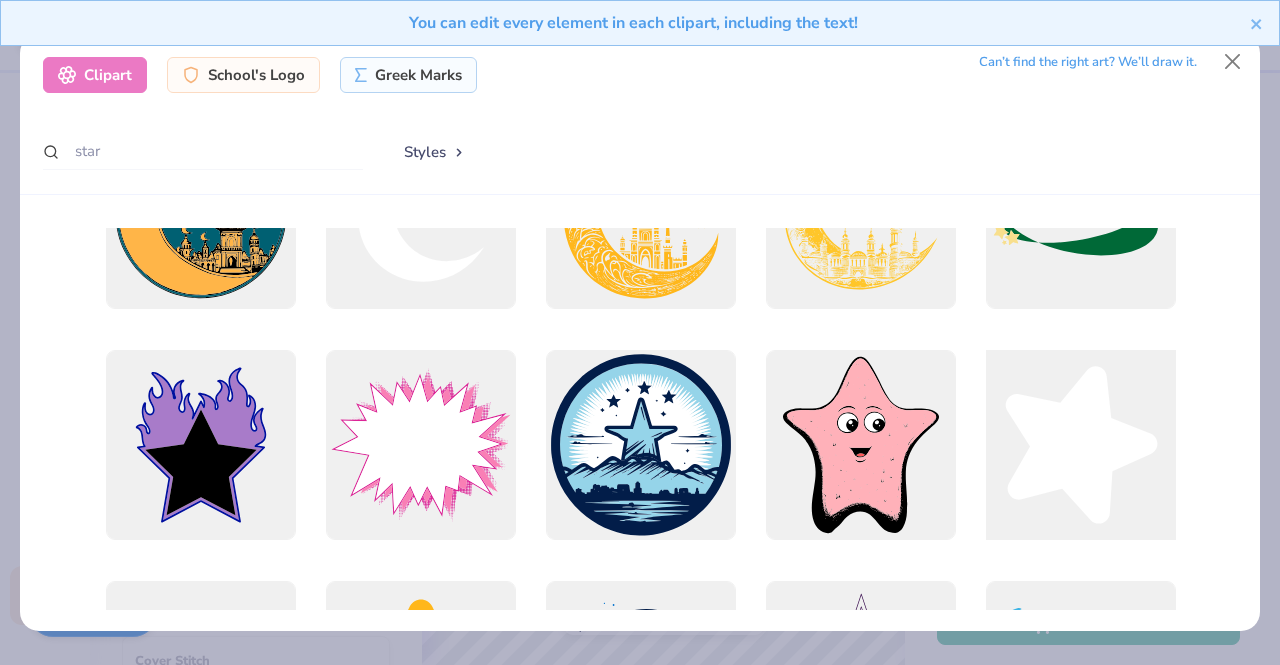 click at bounding box center (1080, 444) 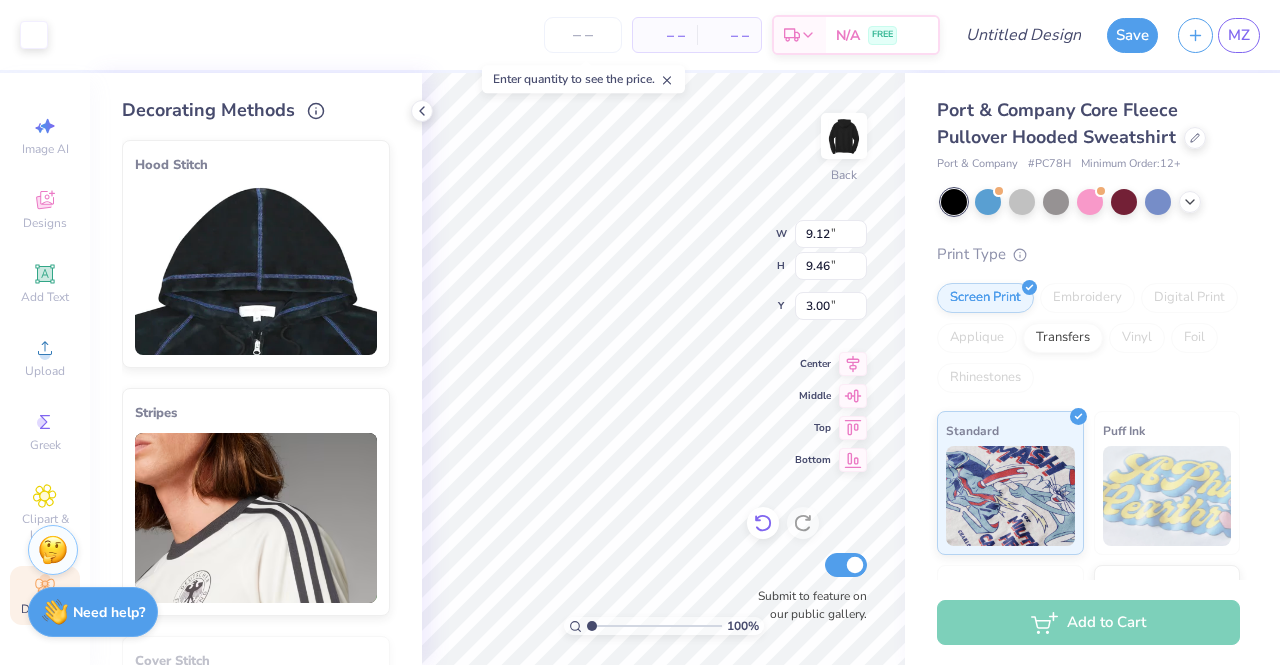 click on "100  % Back W 9.12 9.12 " H 9.46 9.46 " Y 3.00 3.00 " Center Middle Top Bottom Submit to feature on our public gallery." at bounding box center (663, 369) 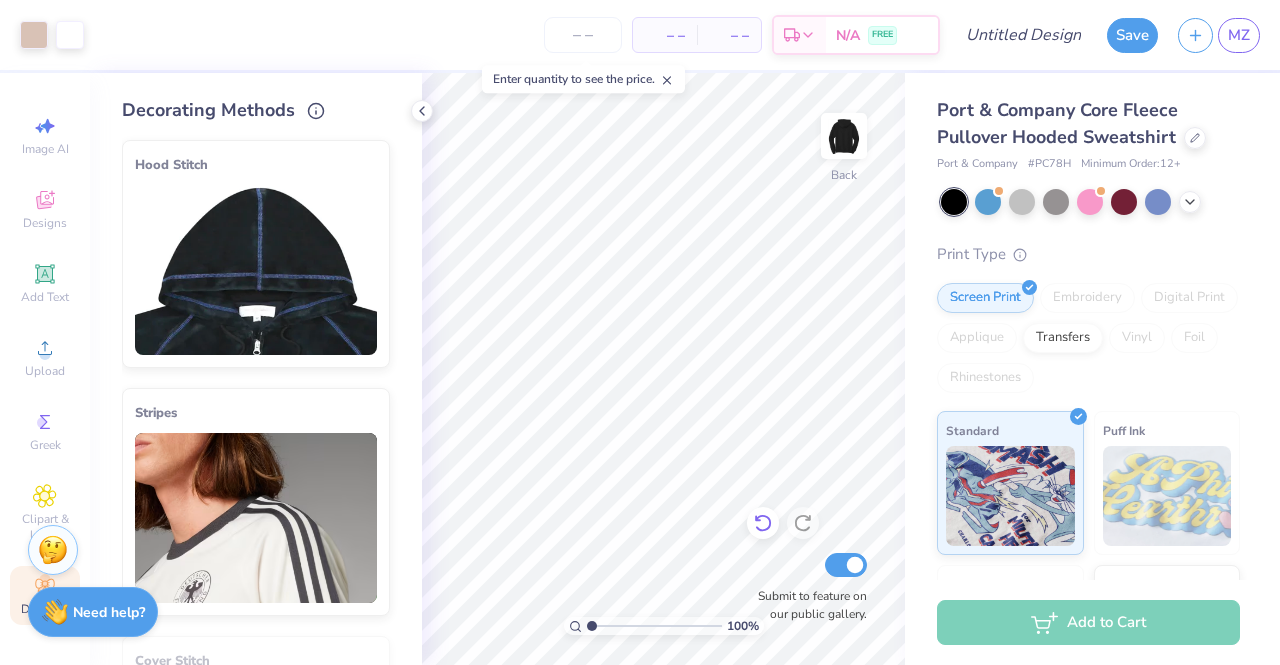 click on "100  % Back Submit to feature on our public gallery." at bounding box center [663, 369] 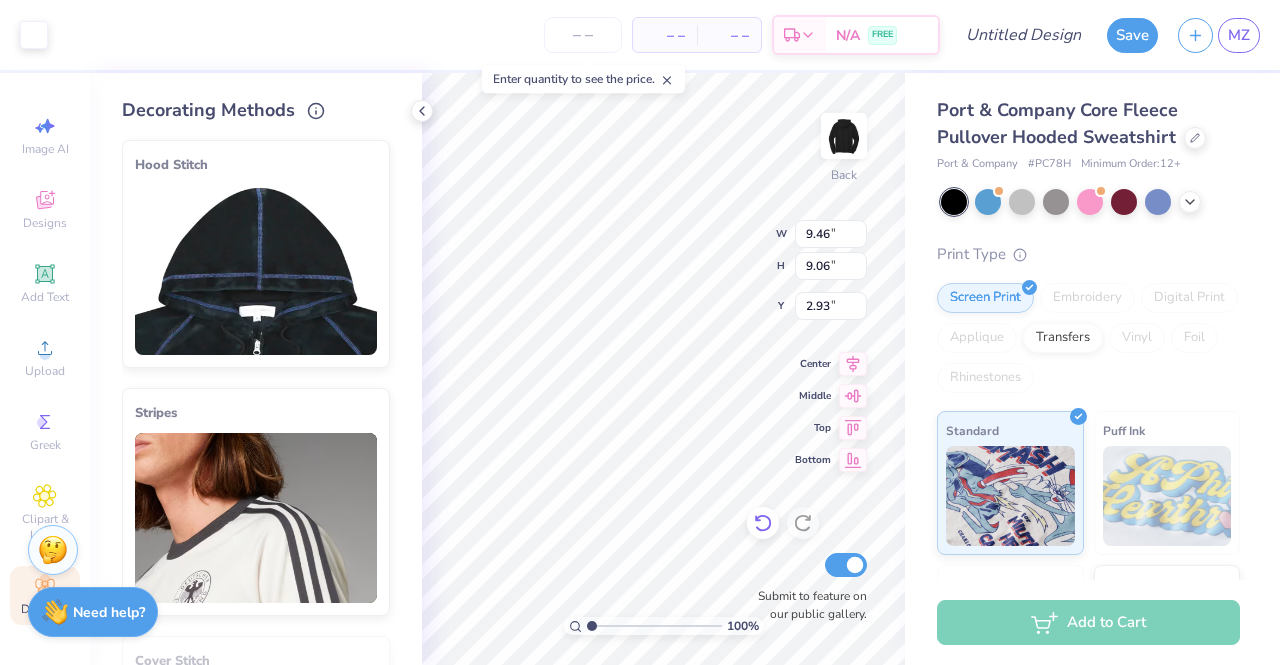 type on "9.46" 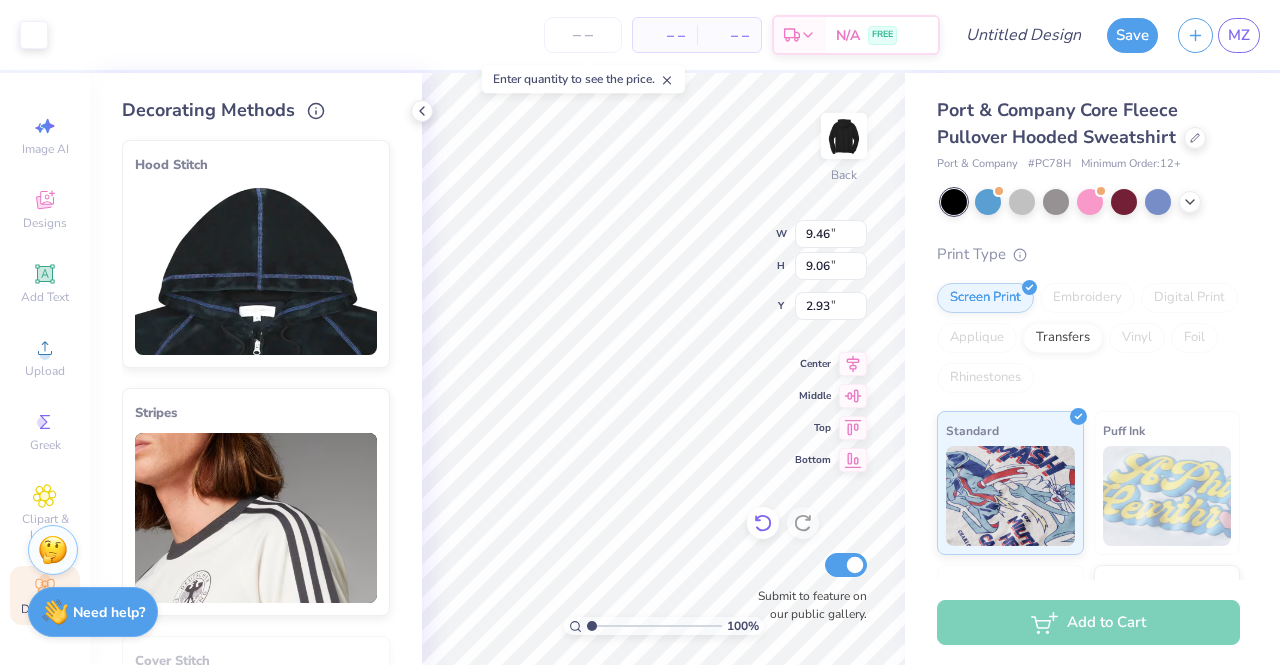 type on "9.06" 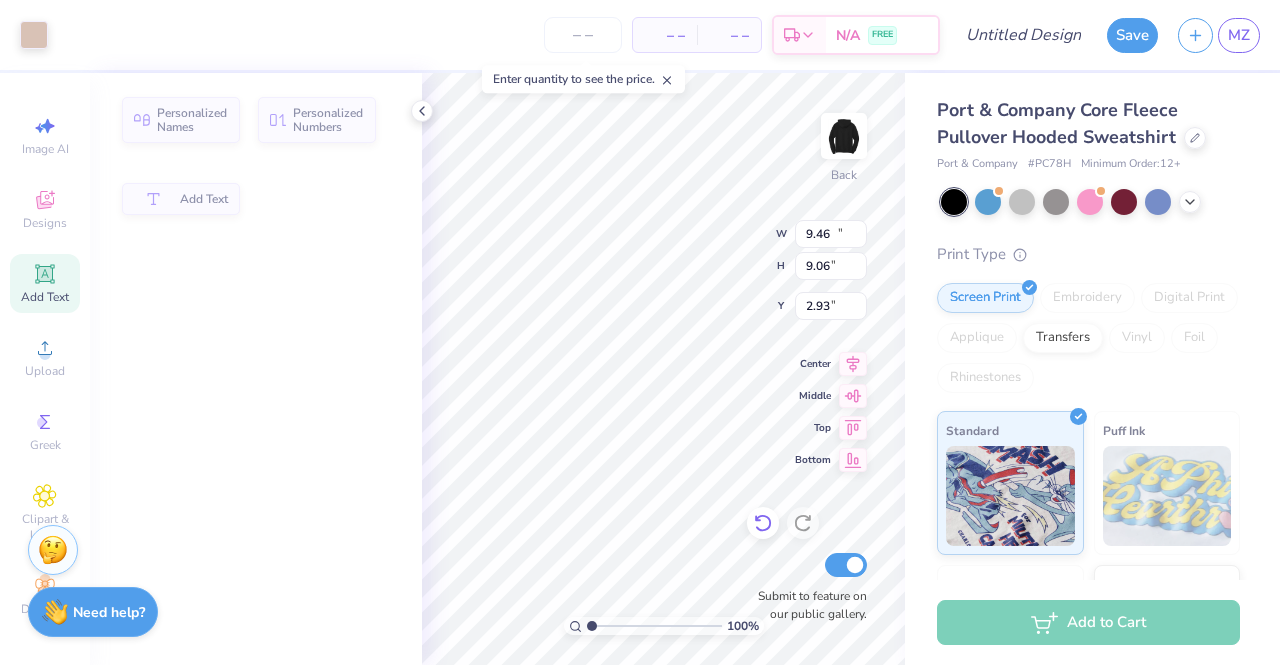 type on "14.52" 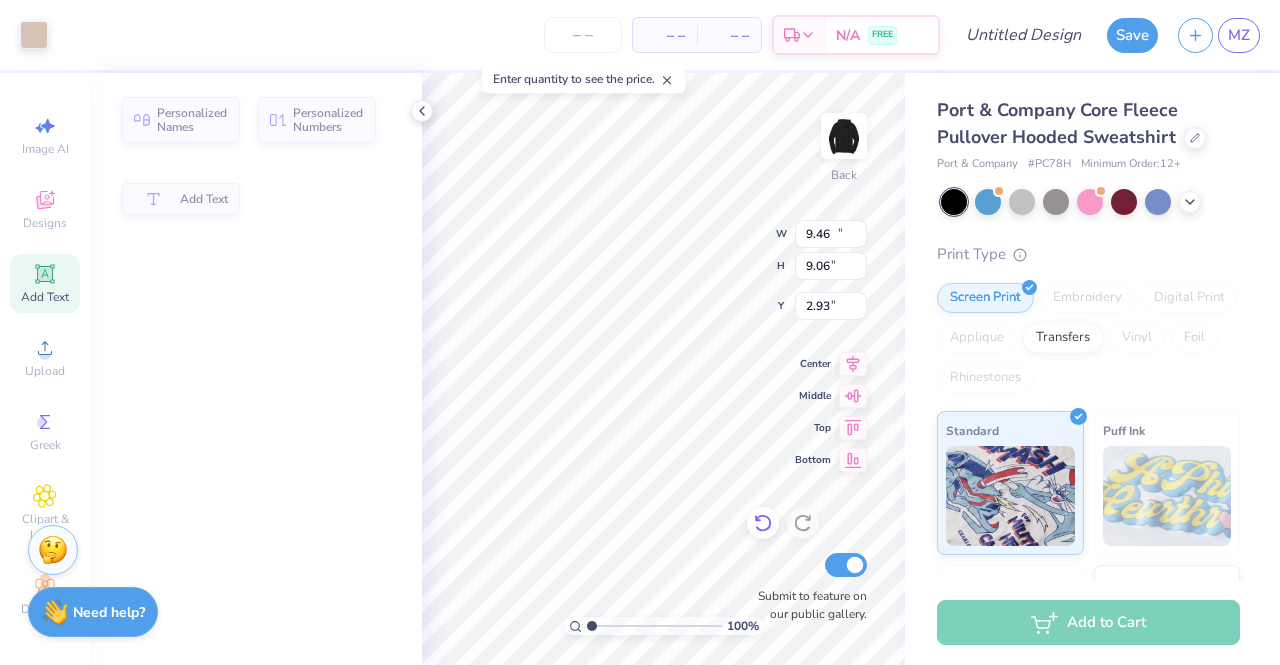 type on "5.88" 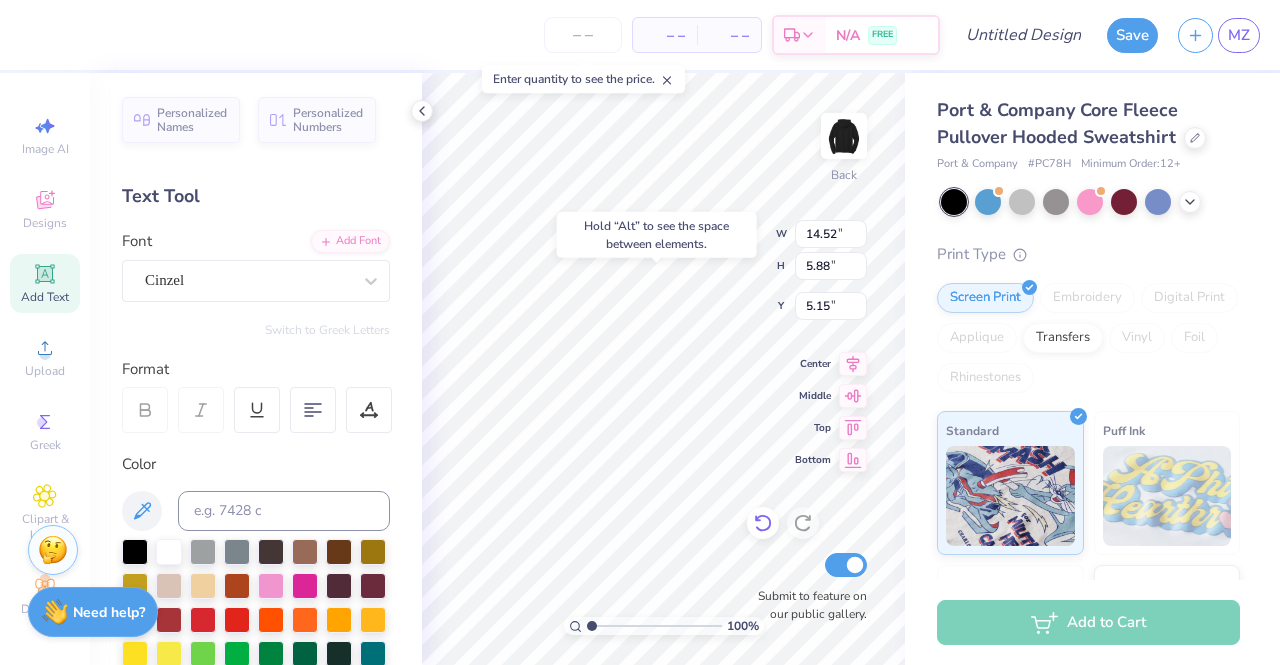 click 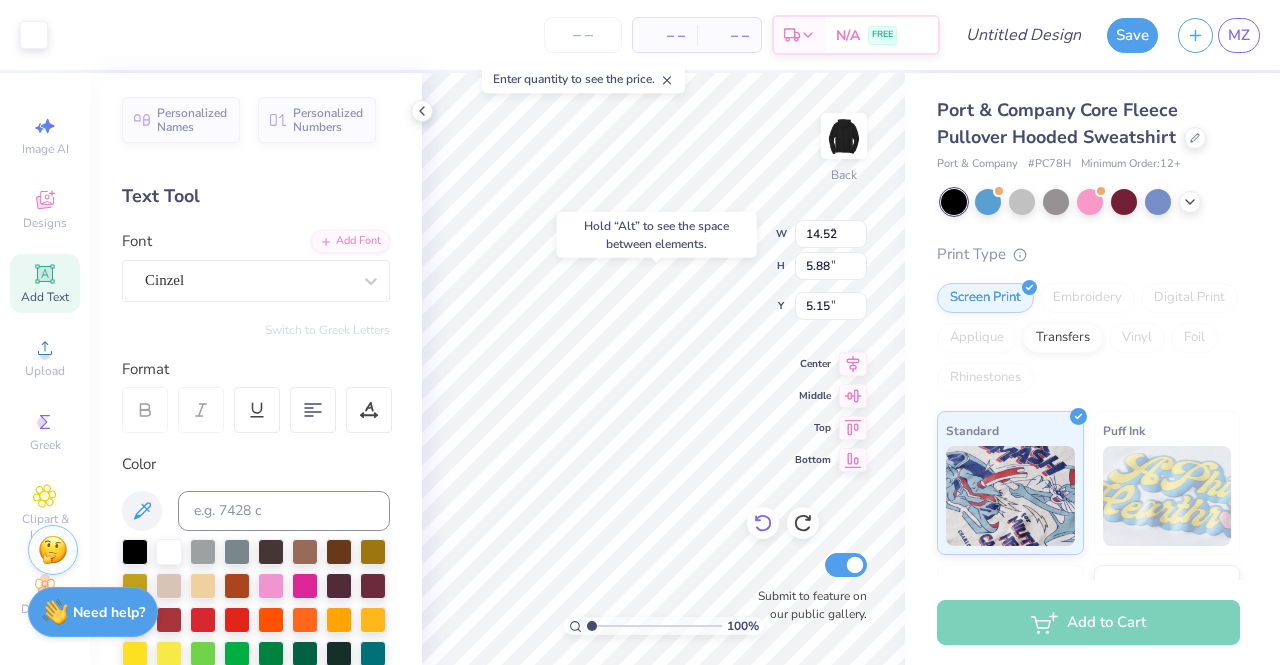 type on "9.12" 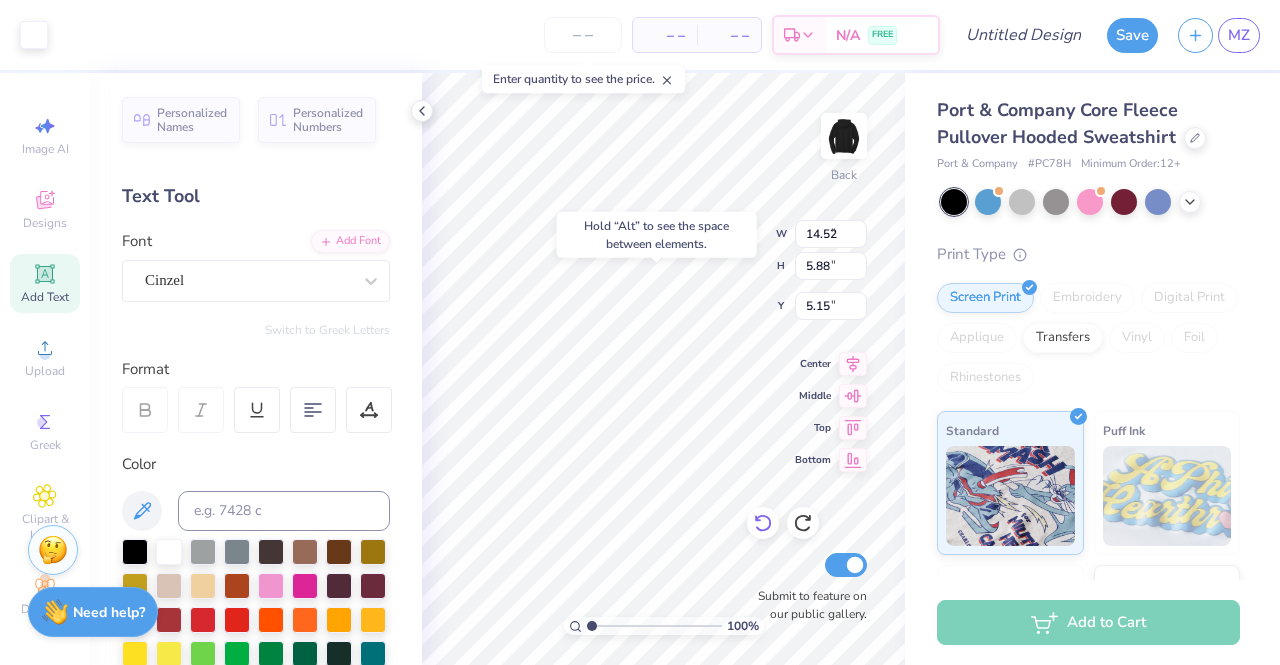 type on "9.46" 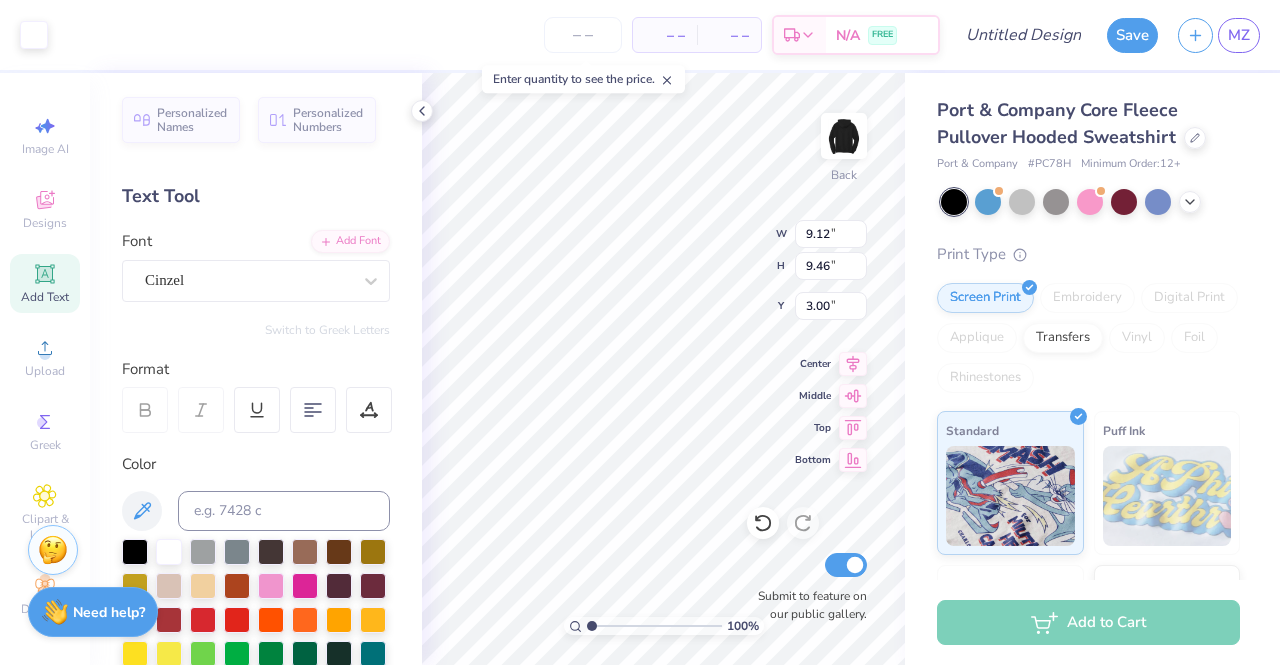type on "2.41" 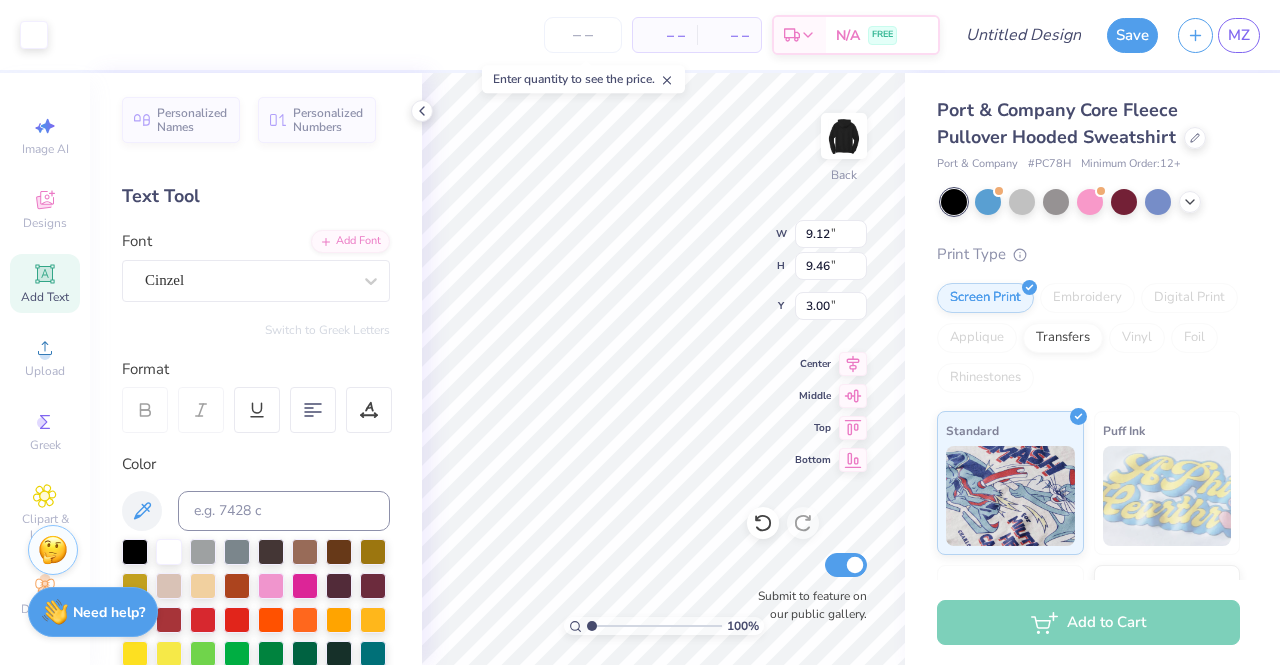 type on "2.50" 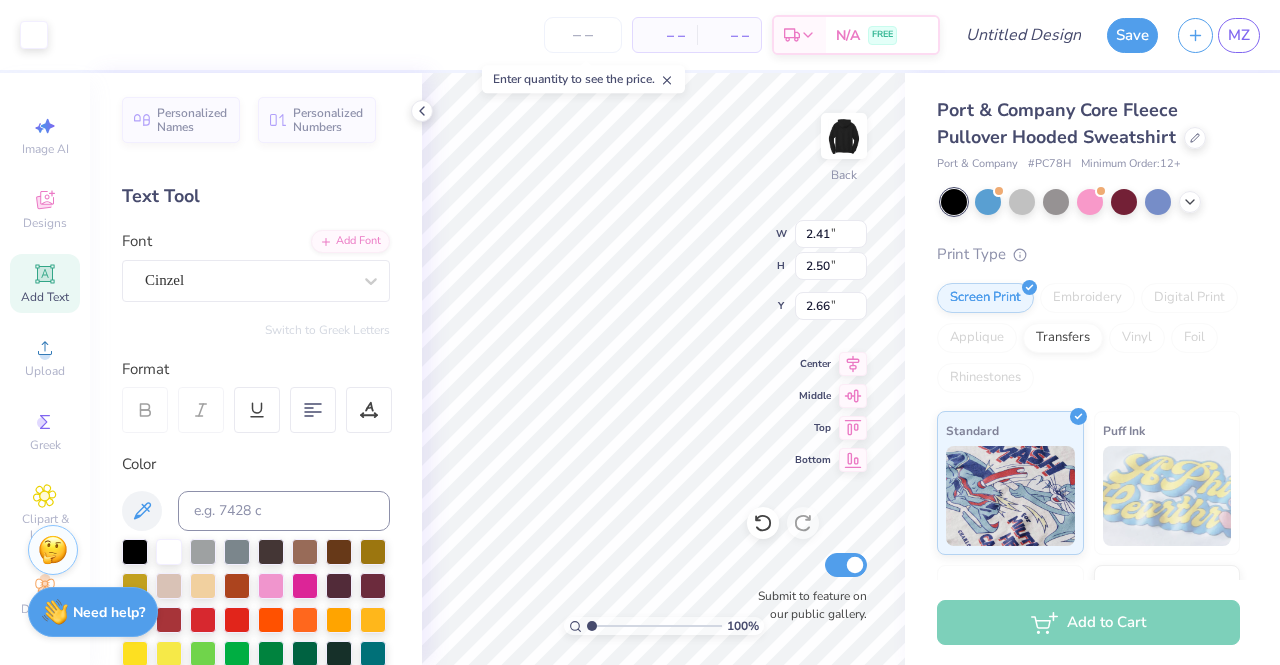 type on "1.29" 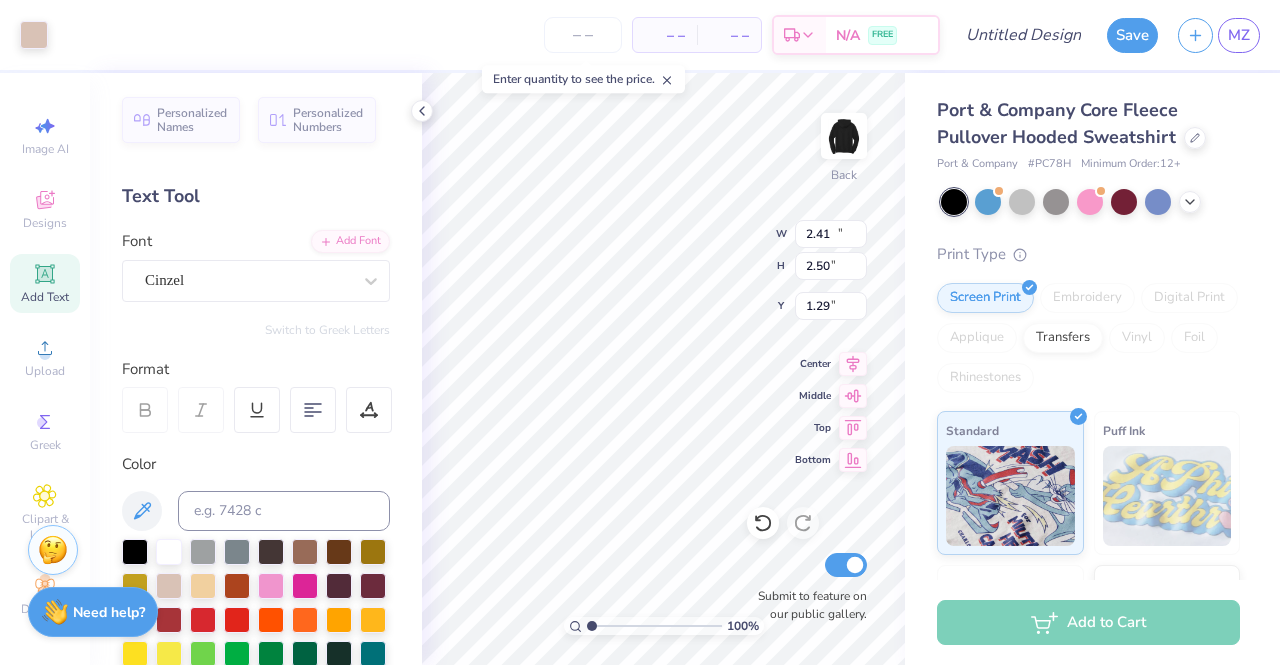 type on "14.52" 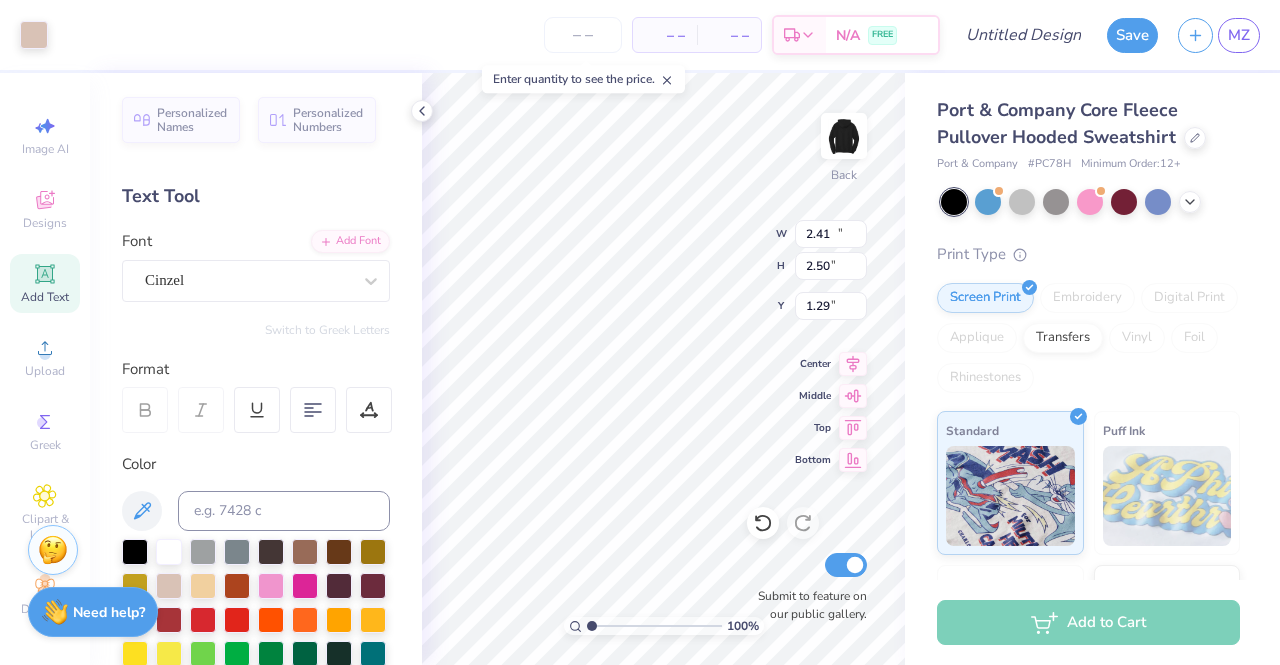 type on "5.88" 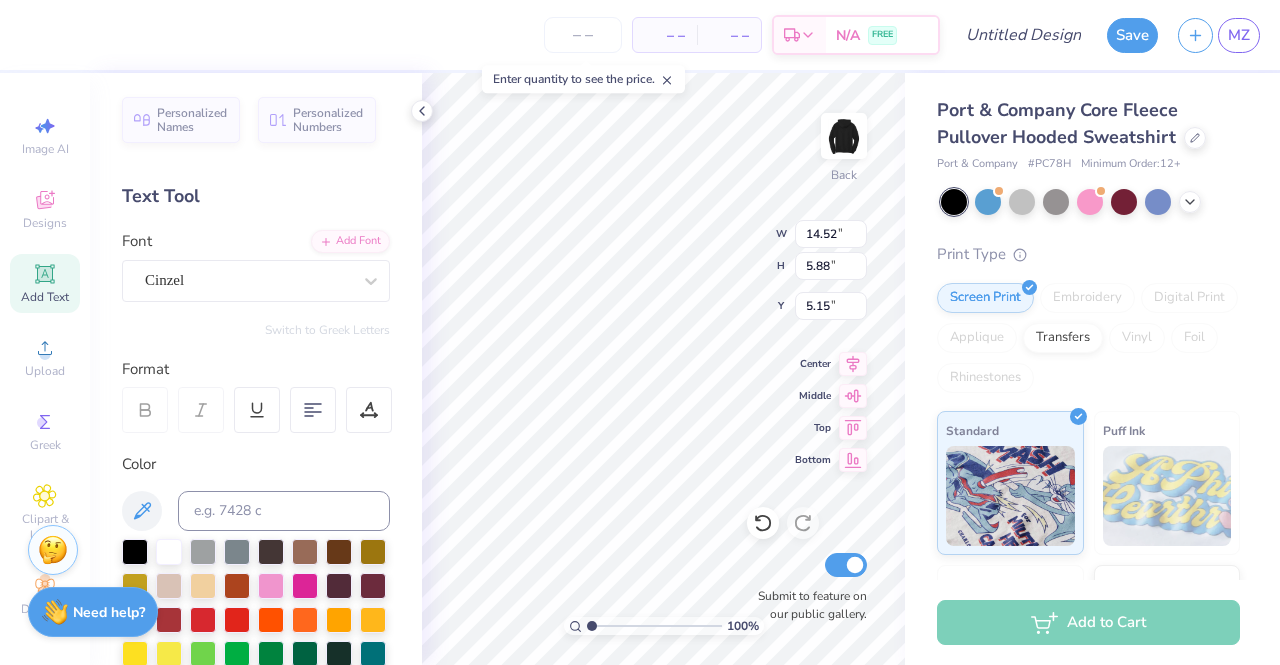 scroll, scrollTop: 33, scrollLeft: 22, axis: both 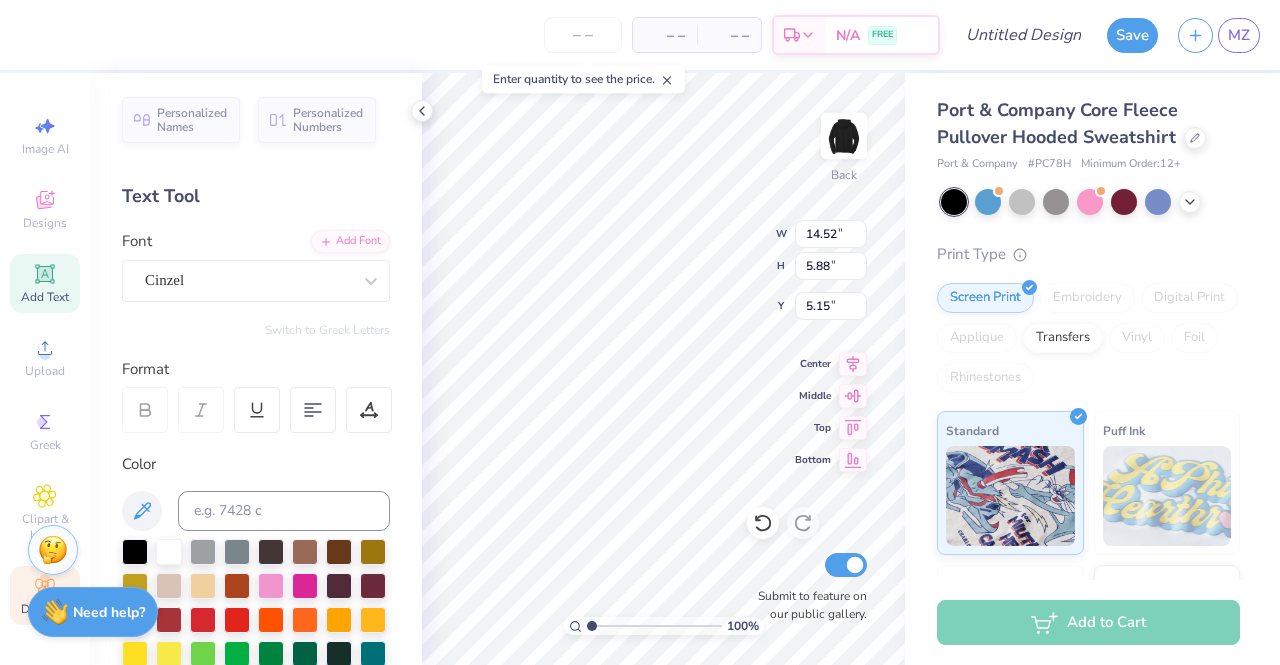 click on "Decorate" at bounding box center [45, 595] 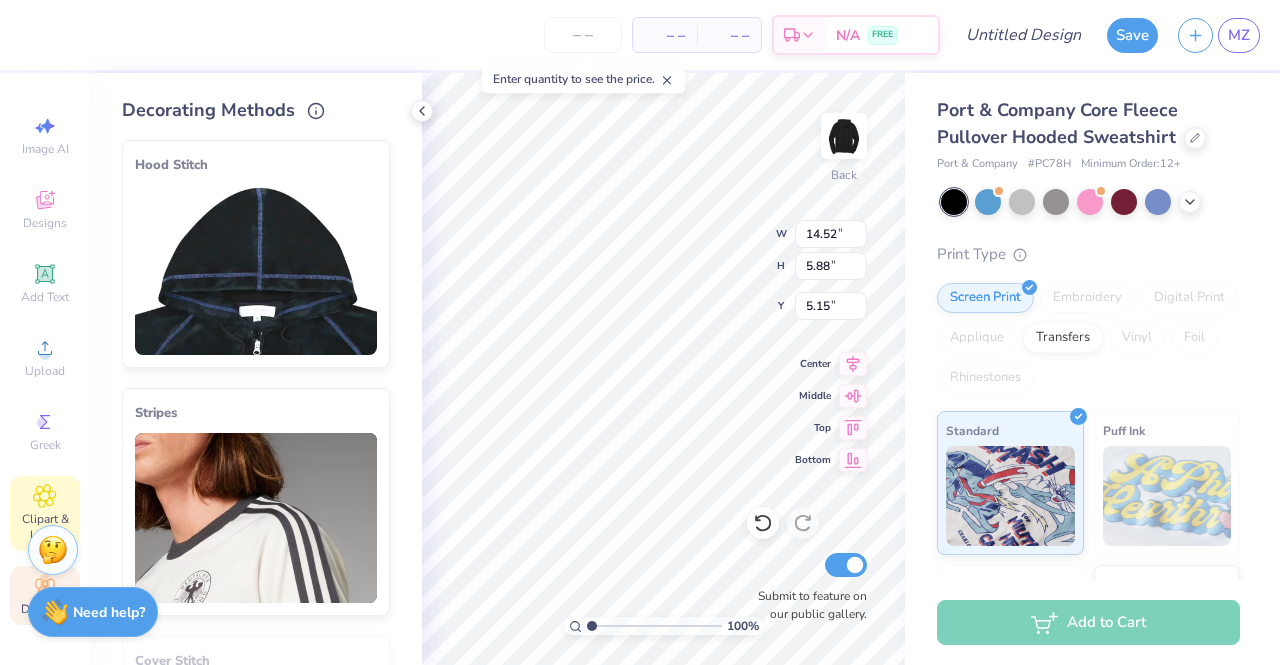 click on "Clipart & logos" at bounding box center (45, 513) 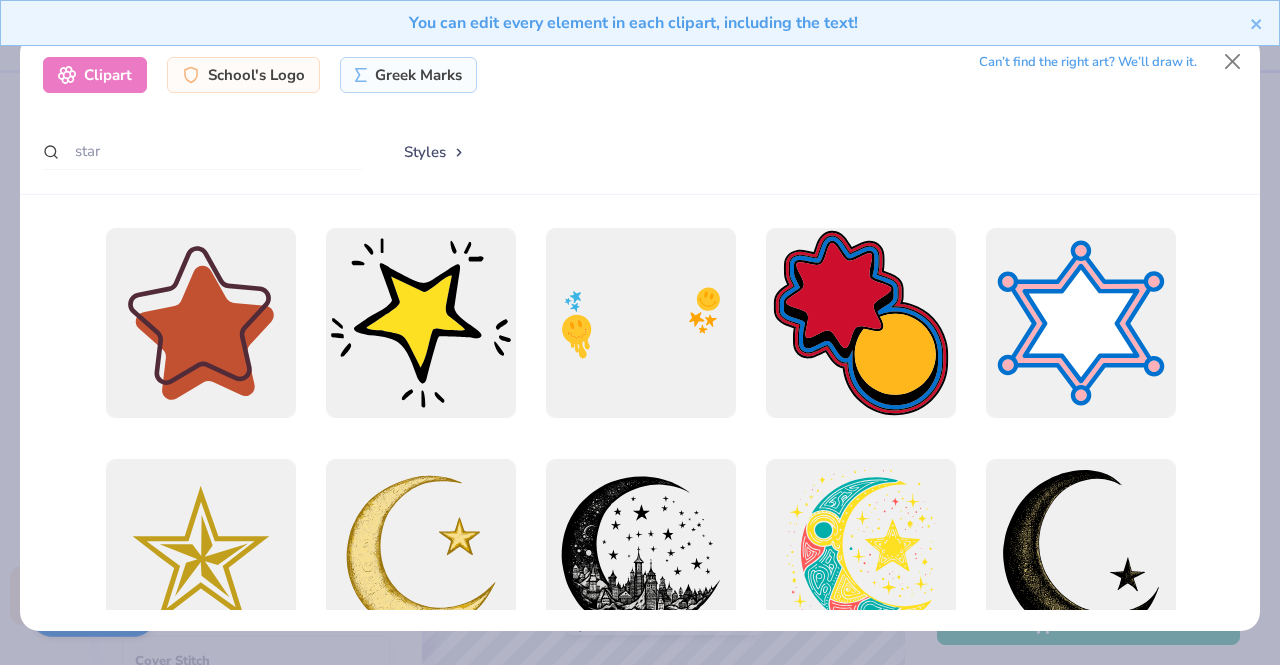 click on "You can edit every element in each clipart, including the text!" at bounding box center [640, 30] 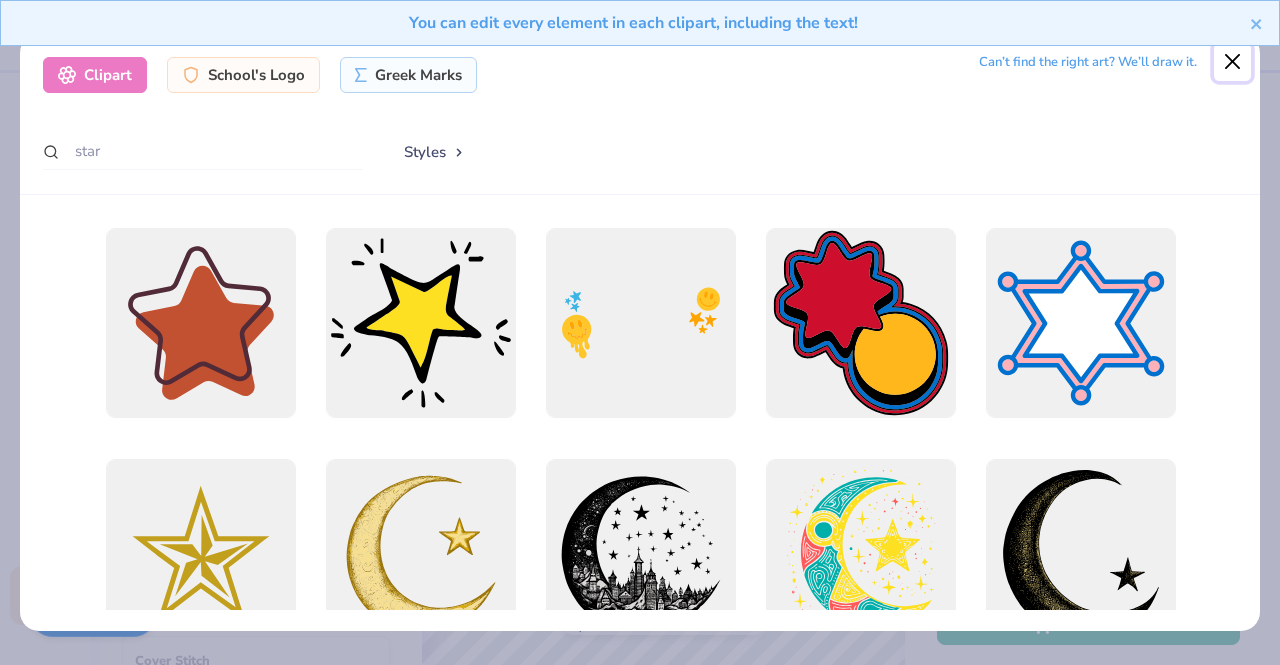 click at bounding box center [1233, 62] 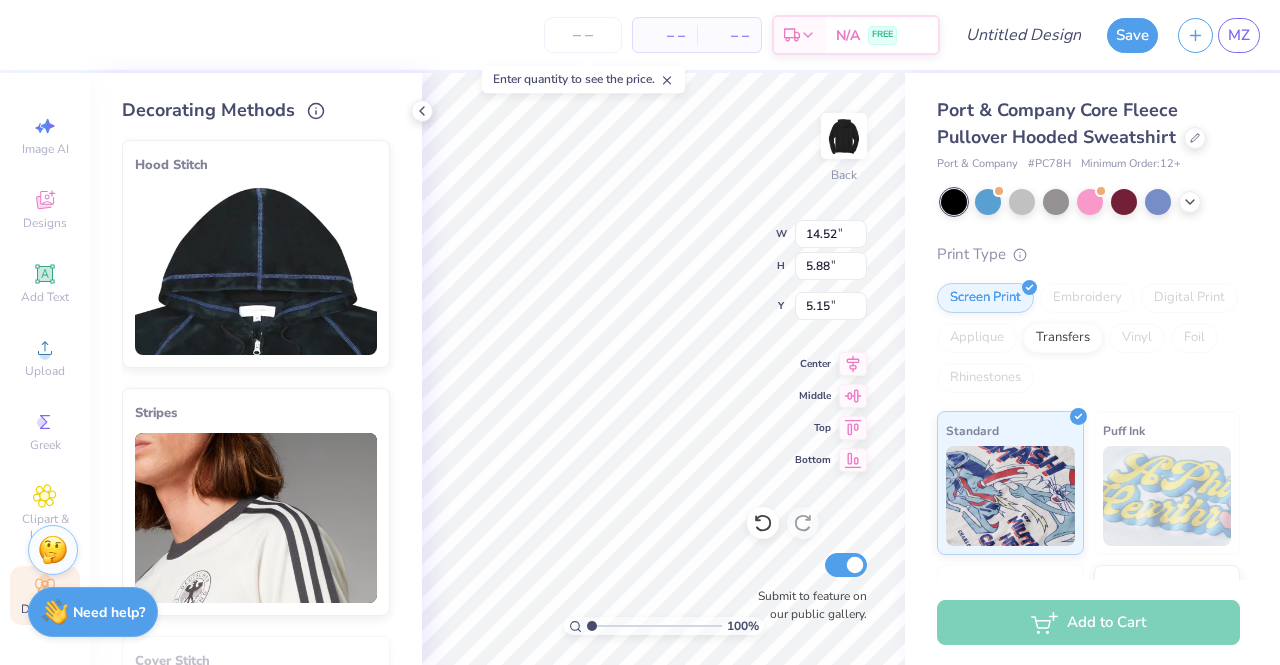 click on "Decorate" at bounding box center [45, 595] 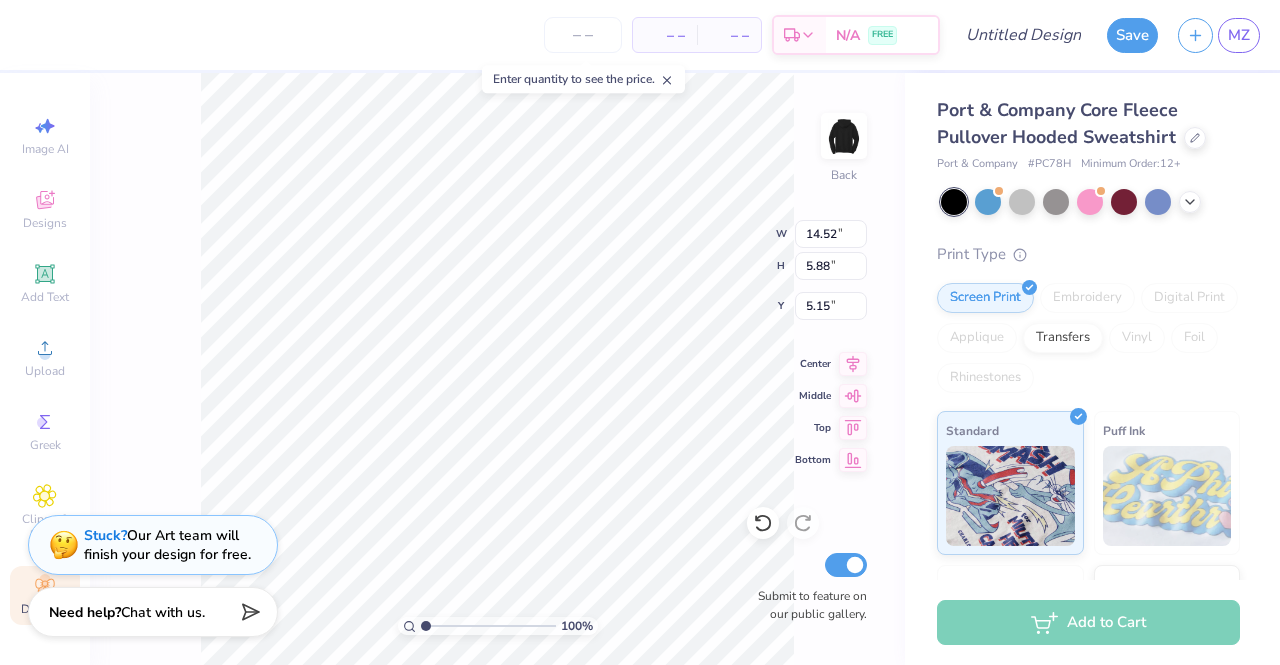 click 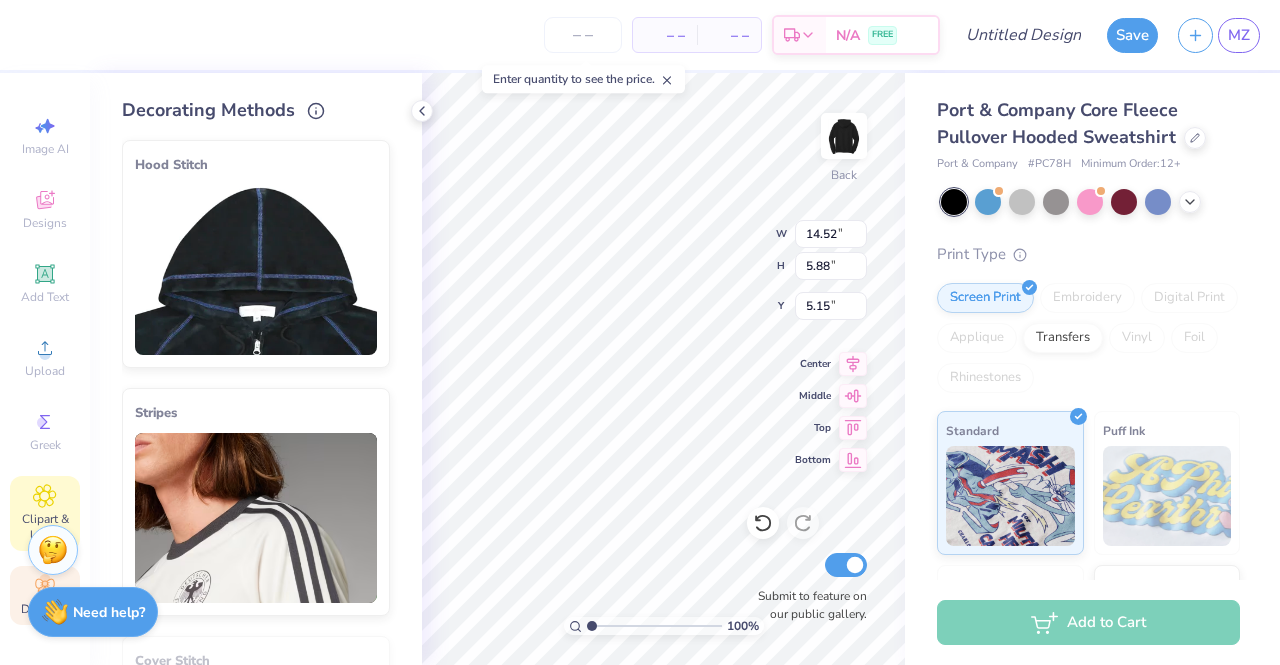 click on "Clipart & logos" at bounding box center (45, 513) 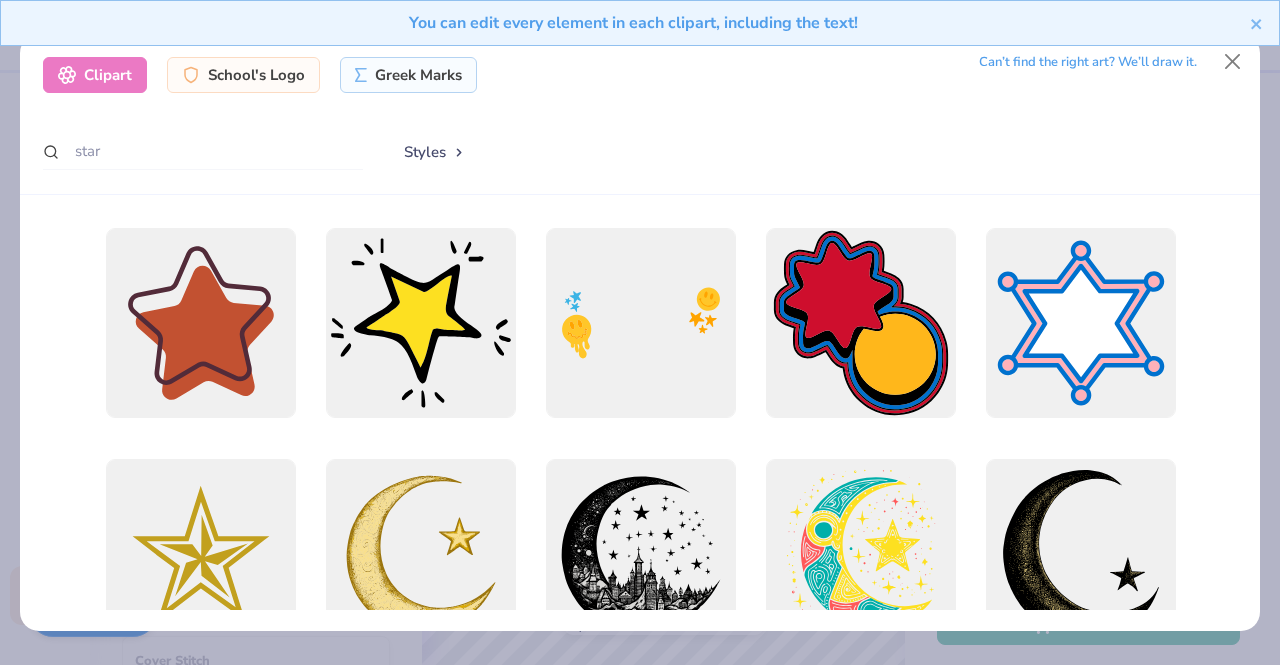 click on "Clipart School's Logo Greek Marks Can’t find the right art? We’ll draw it. star Styles" at bounding box center [640, 114] 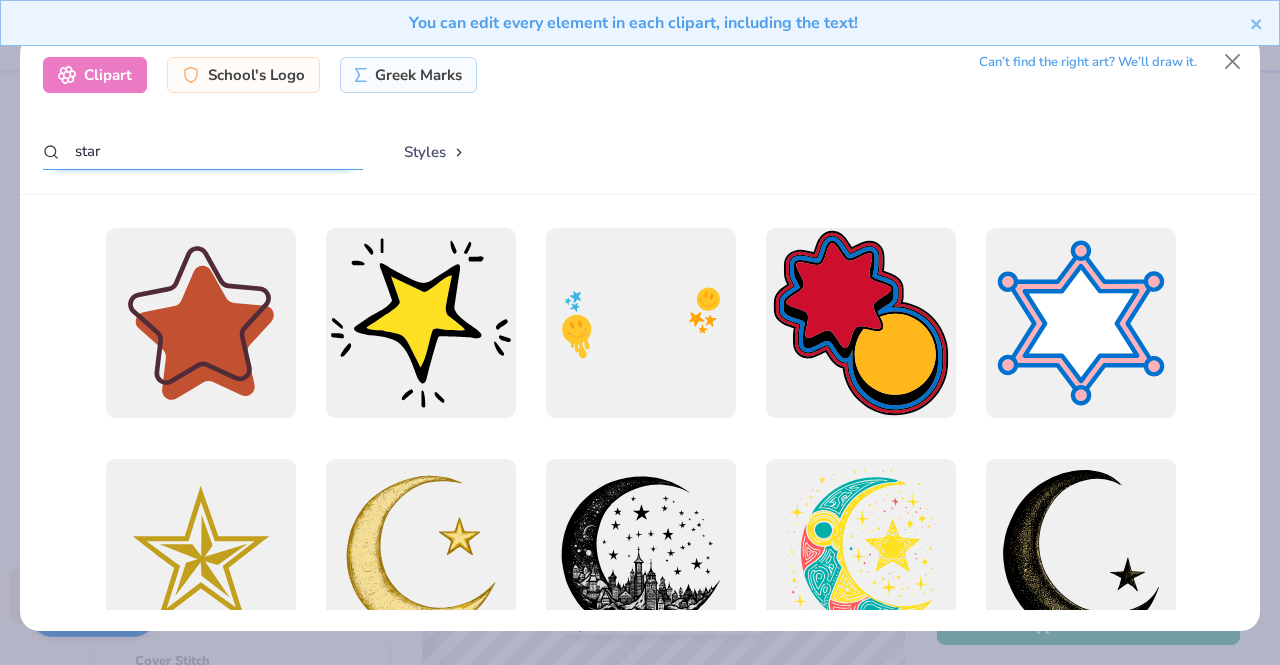 click on "star" at bounding box center (203, 151) 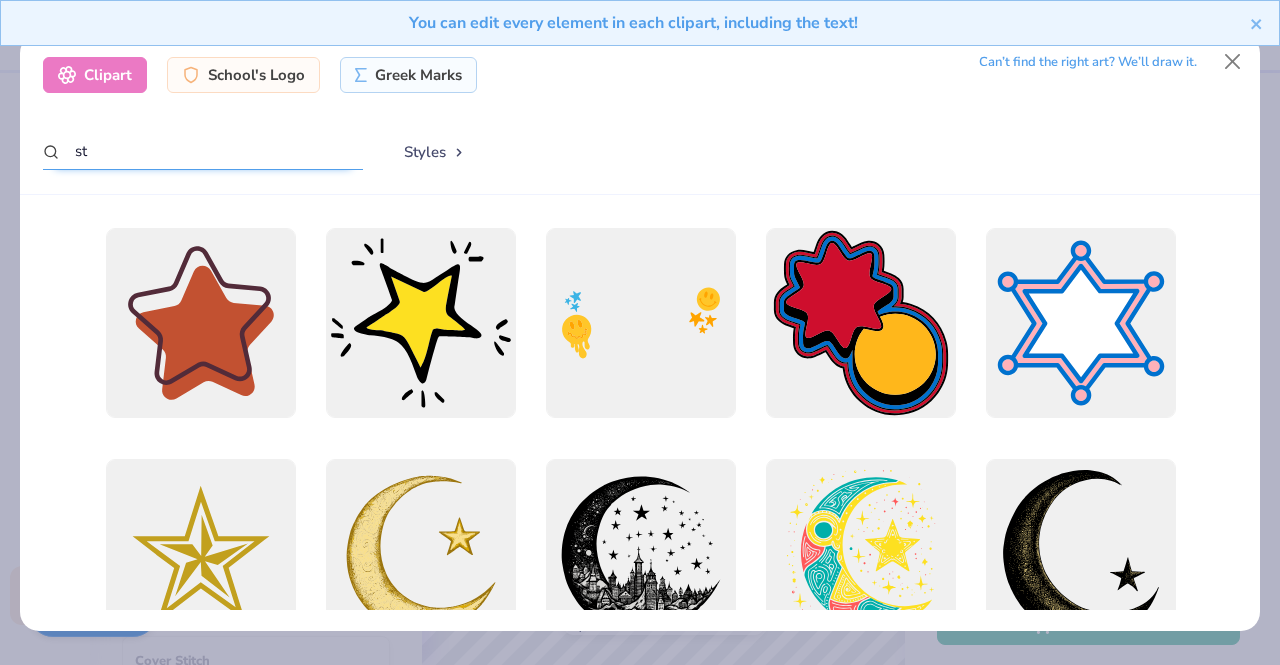 type on "s" 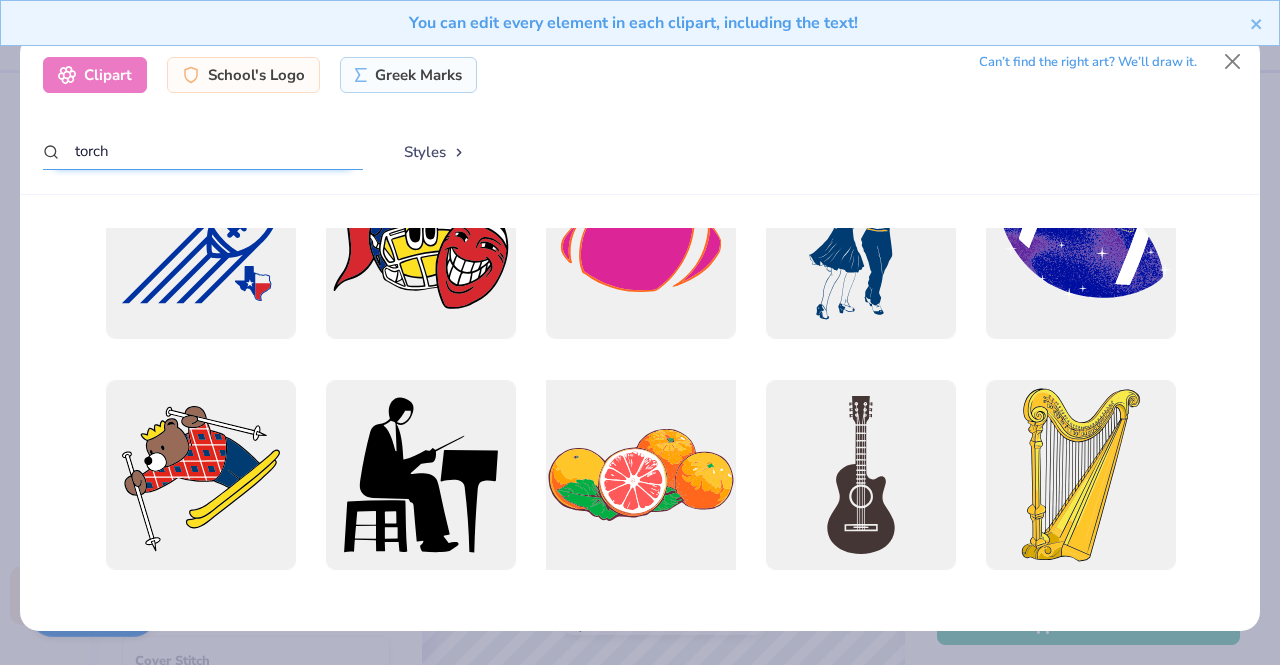 scroll, scrollTop: 0, scrollLeft: 0, axis: both 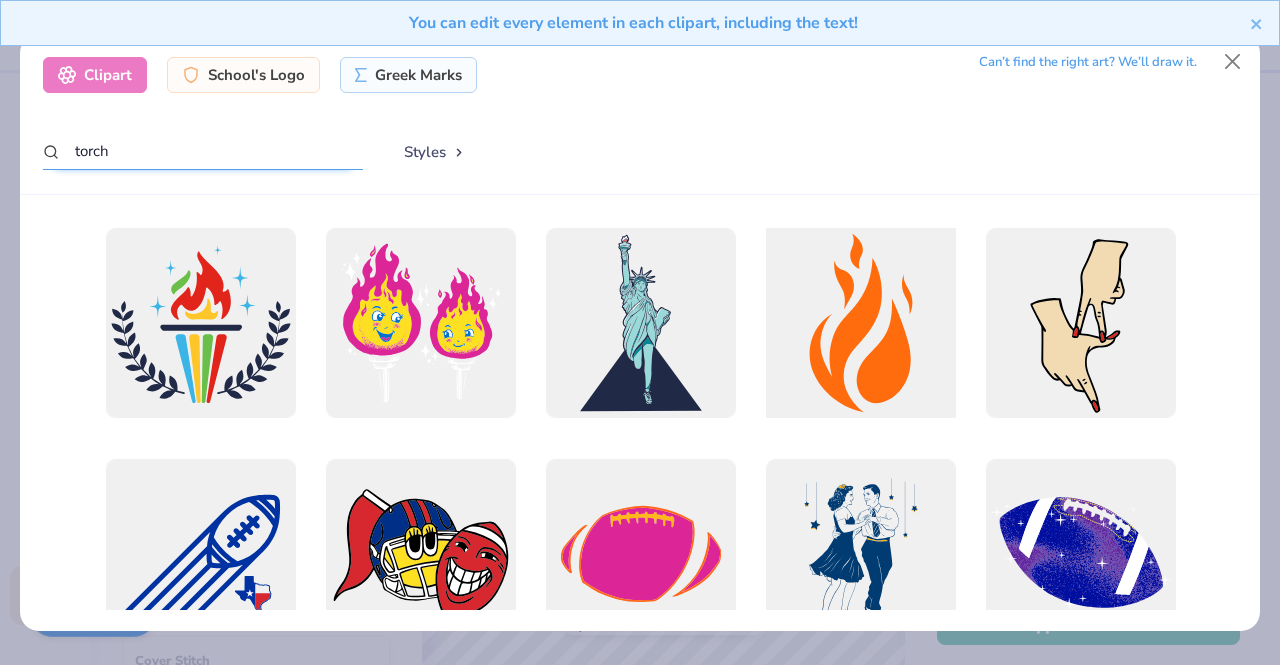 type on "torch" 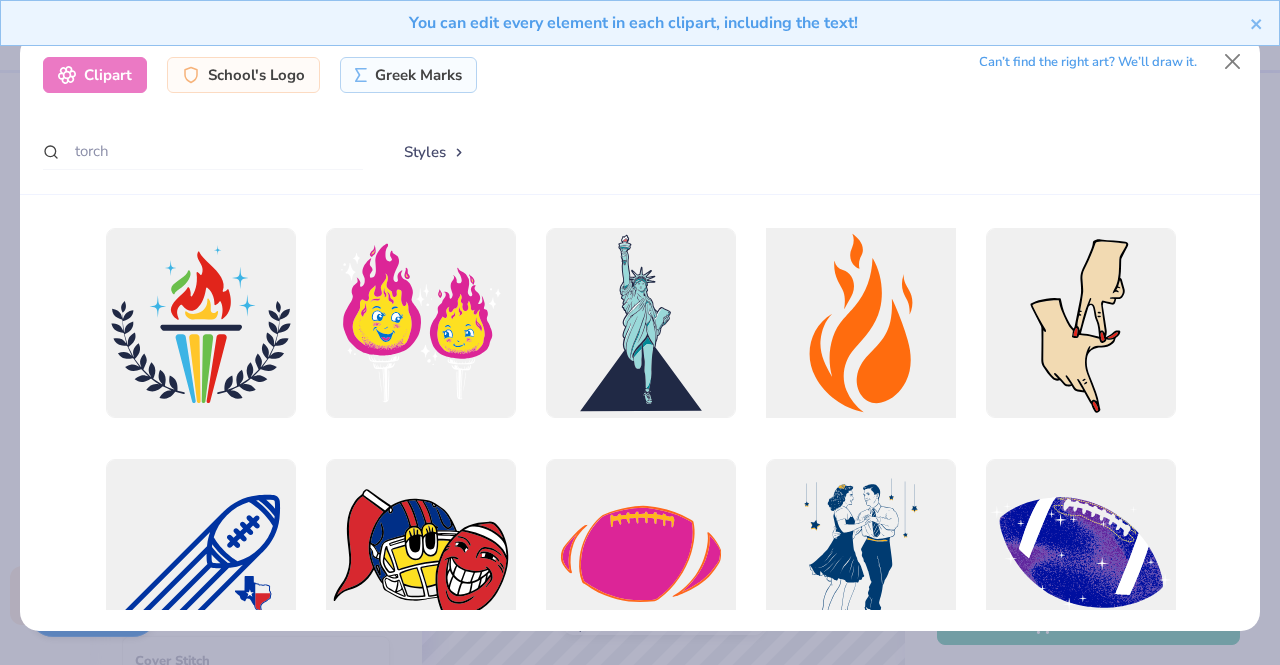 click at bounding box center (860, 322) 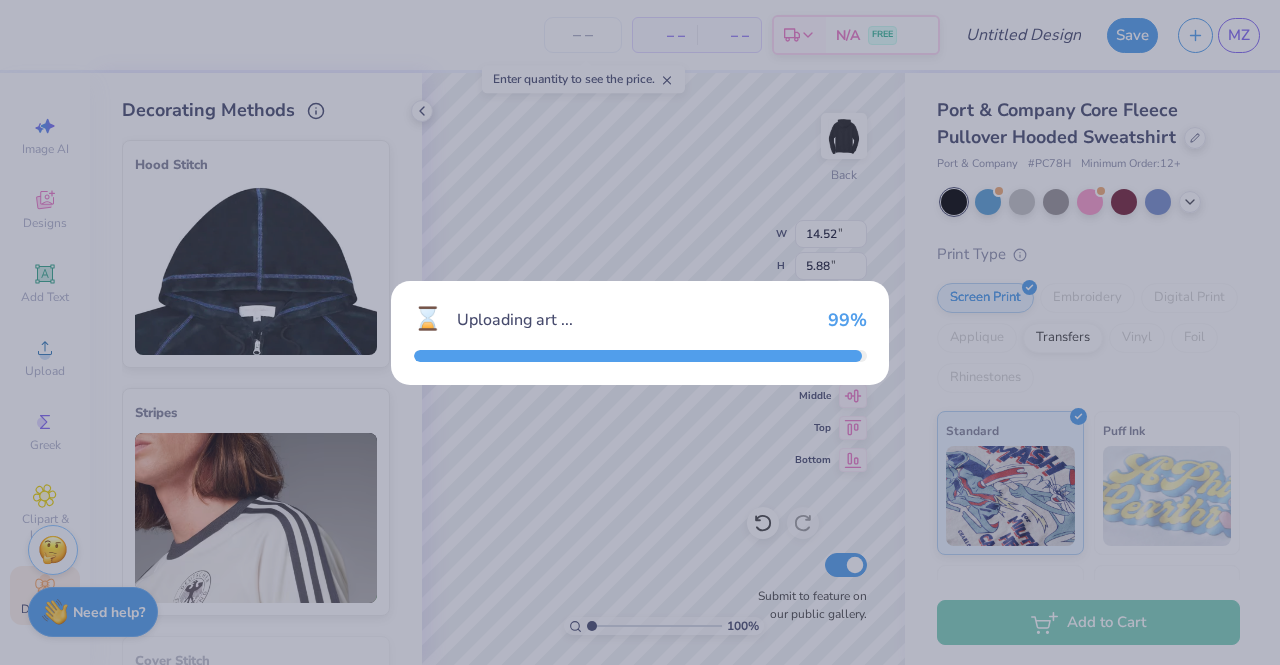 type on "5.45" 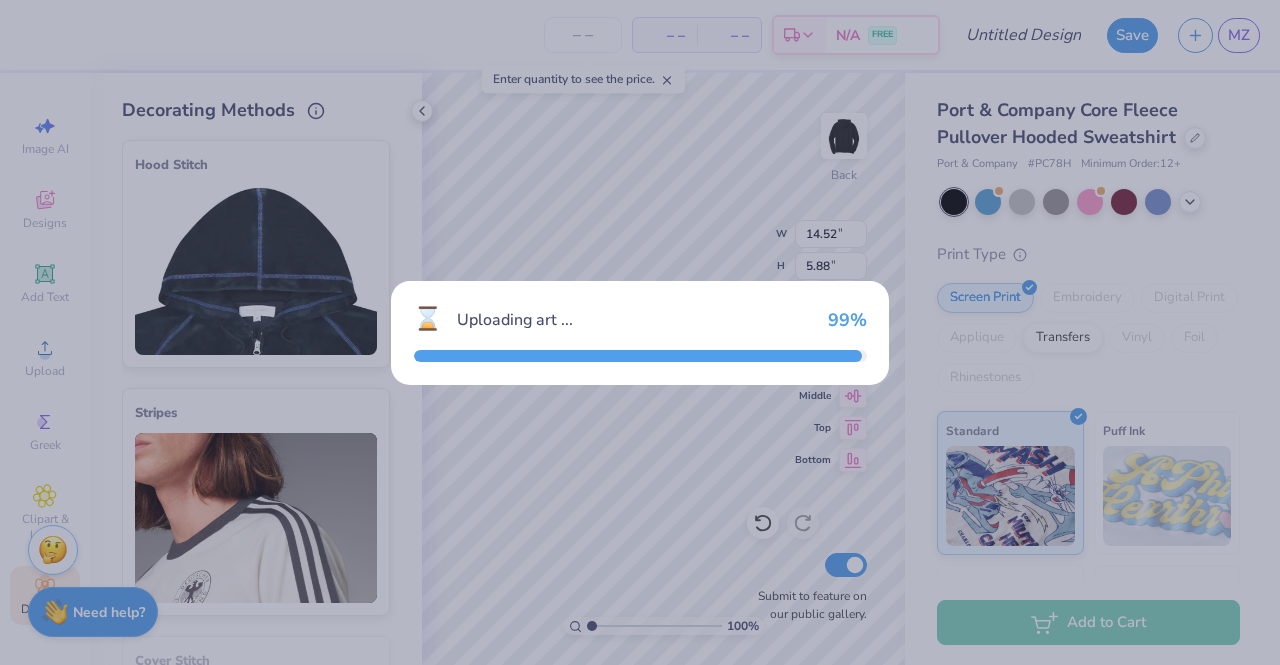 type on "9.46" 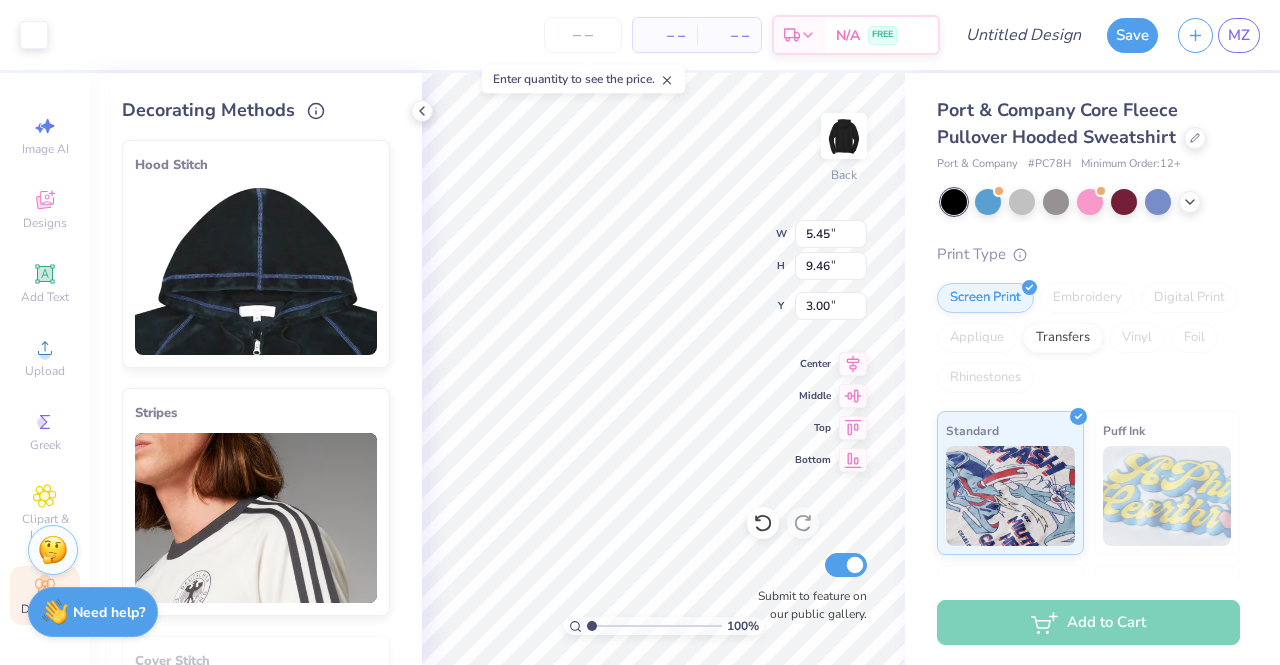 type on "2.41" 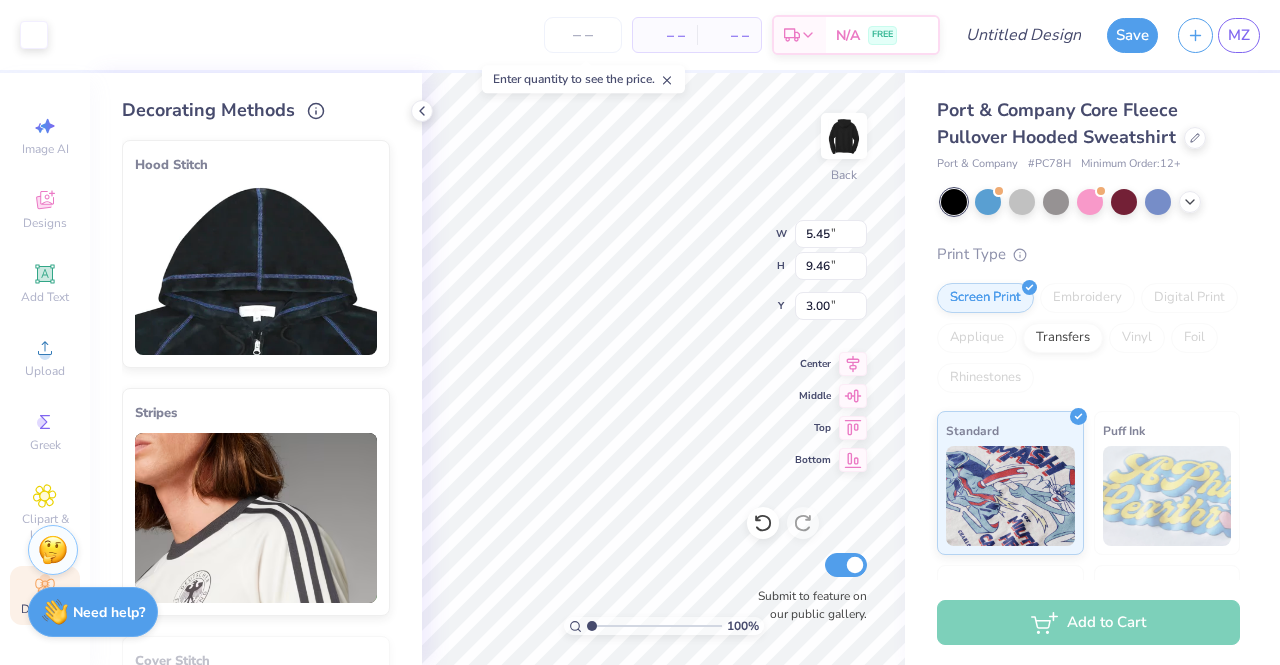 type on "2.50" 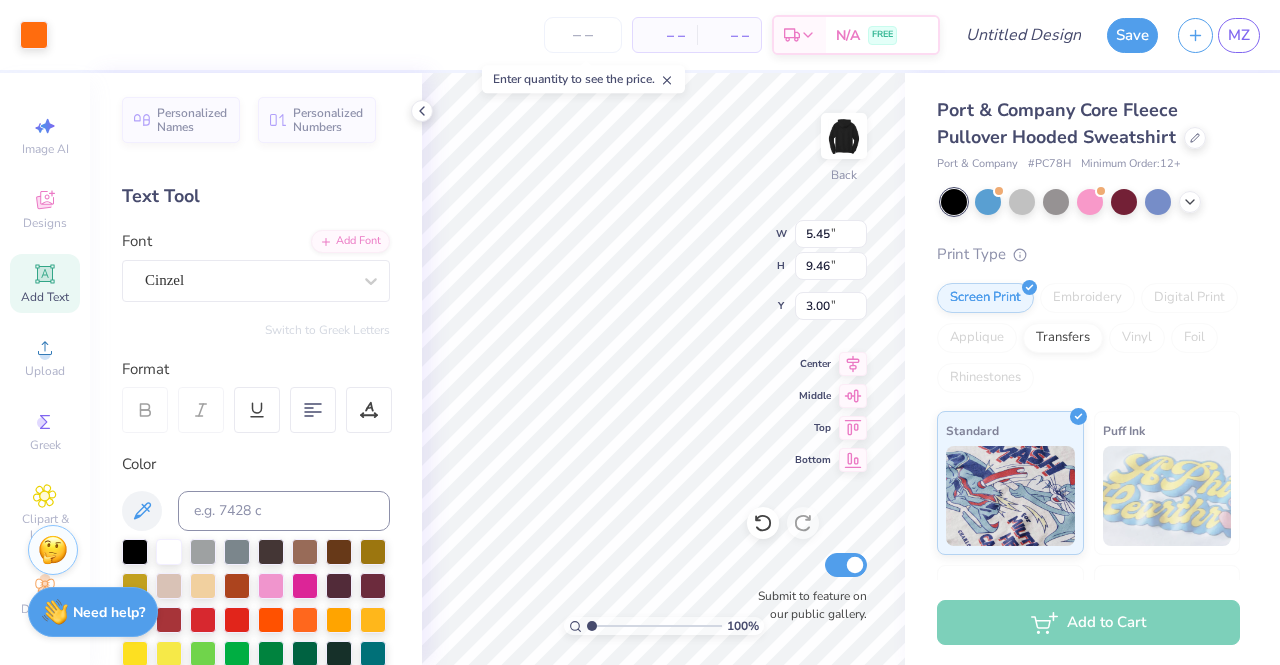 type on "14.52" 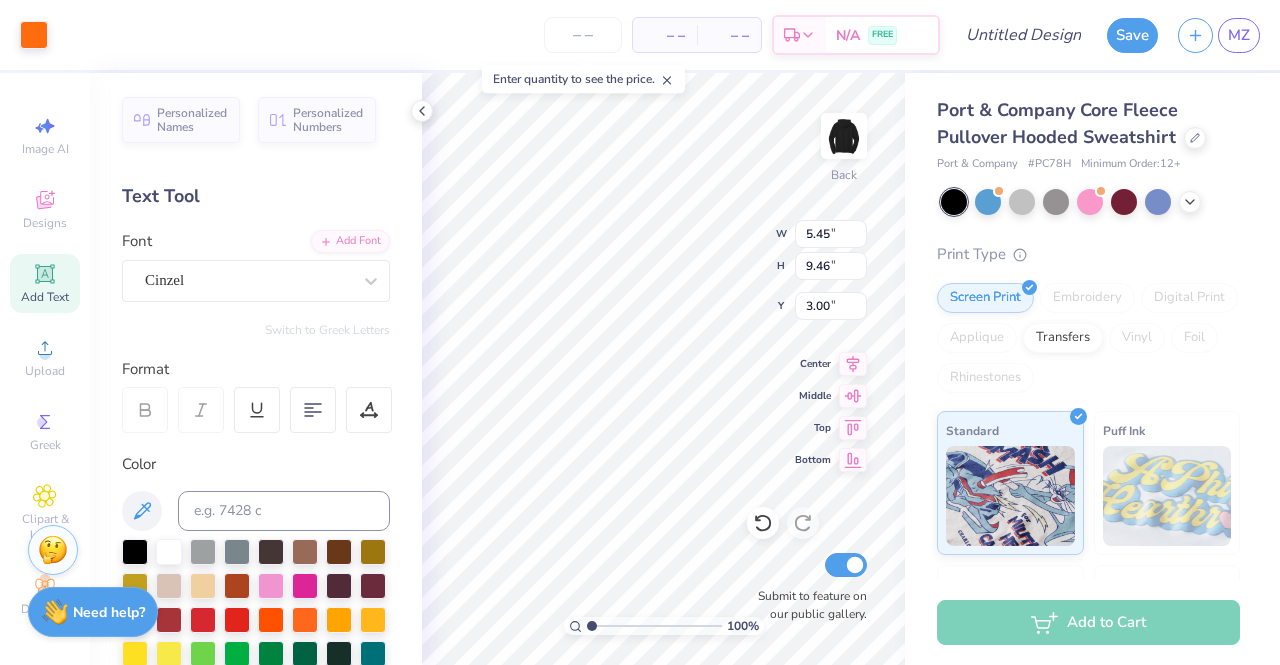 type on "5.88" 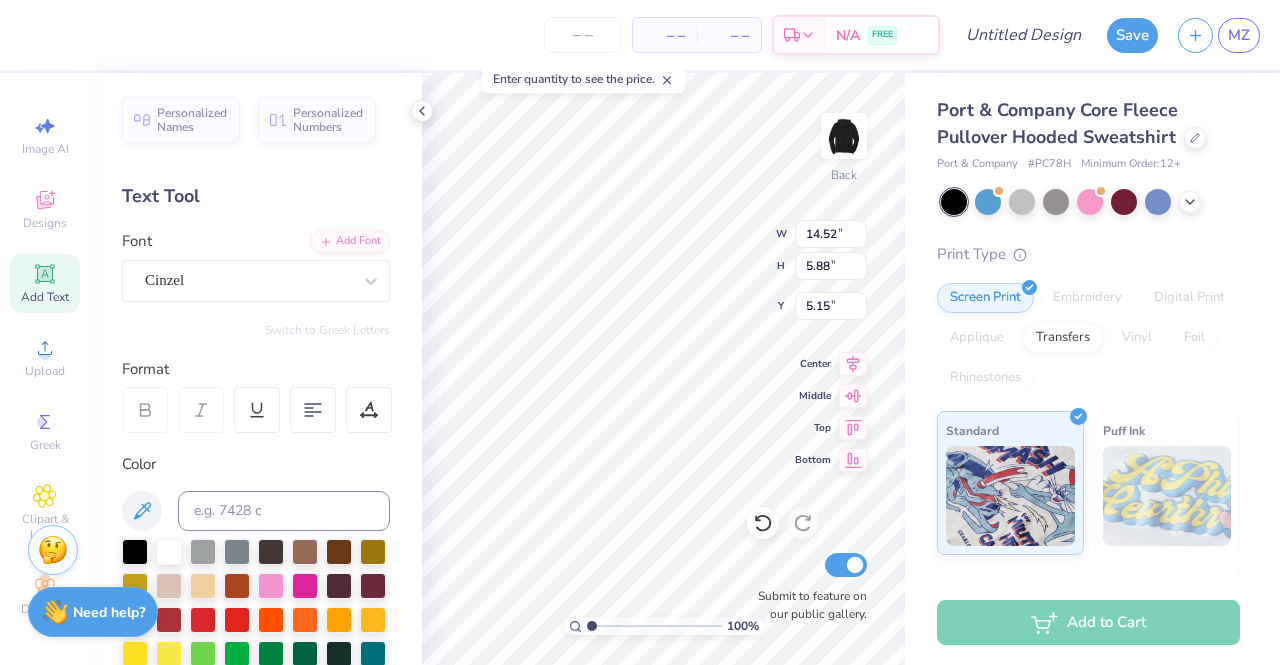 type on "4.42" 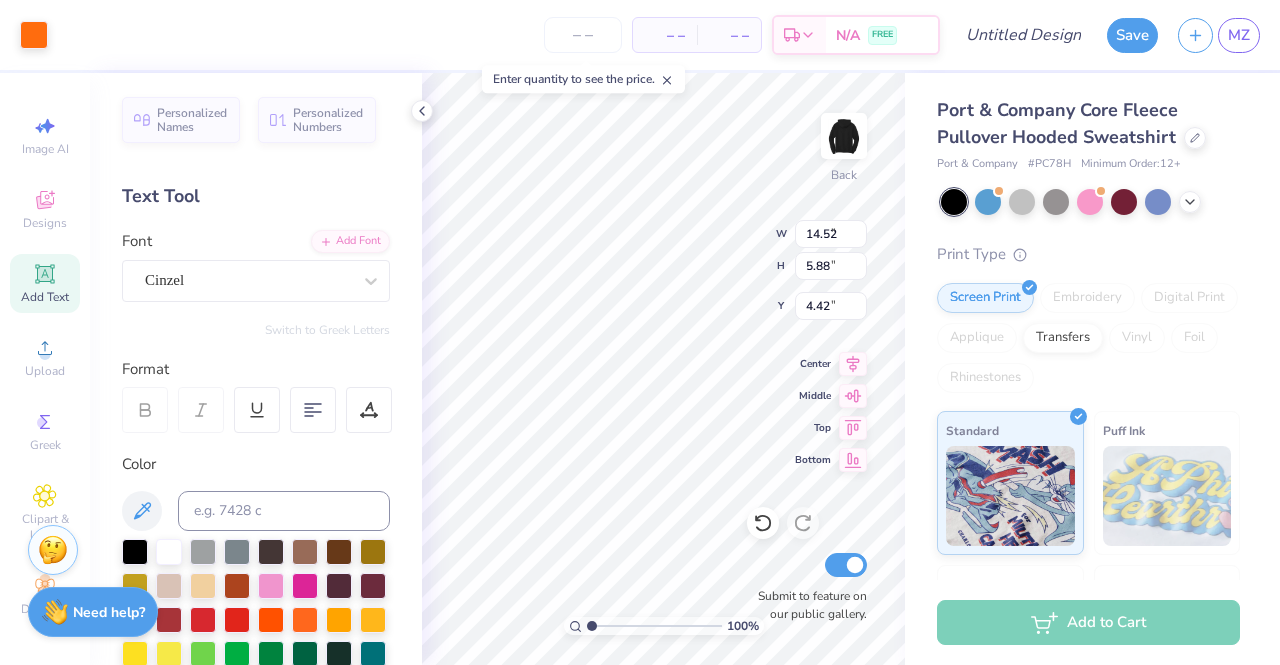 type on "5.45" 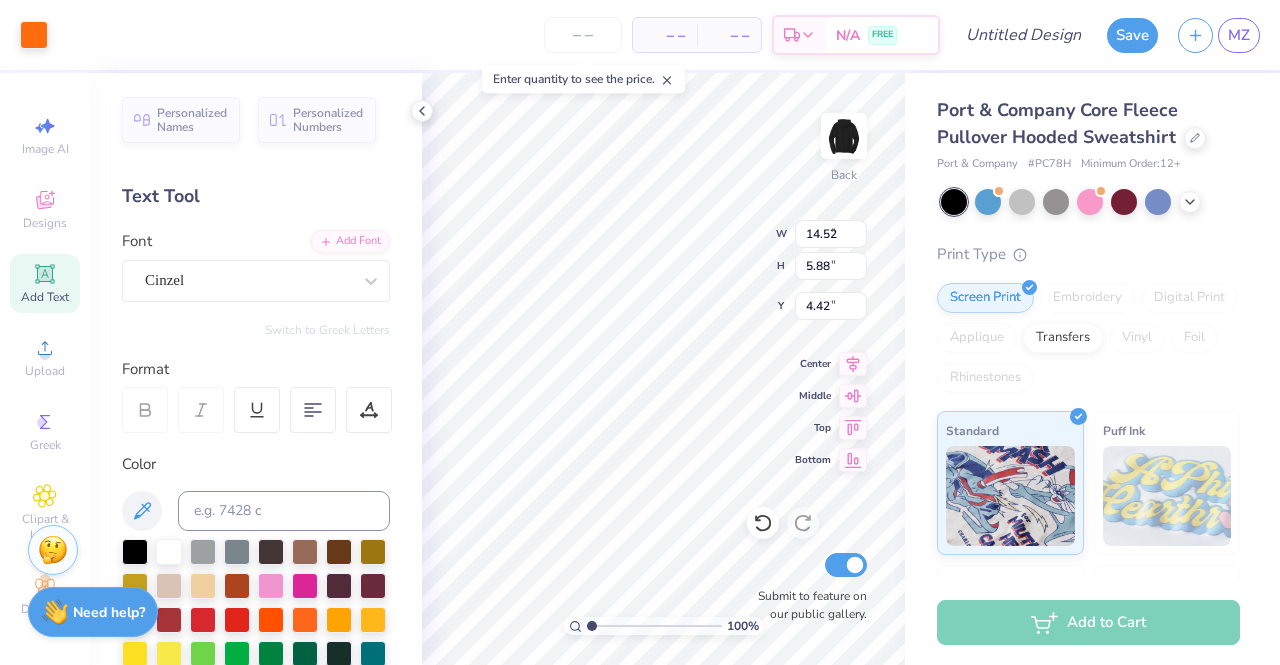 type on "9.46" 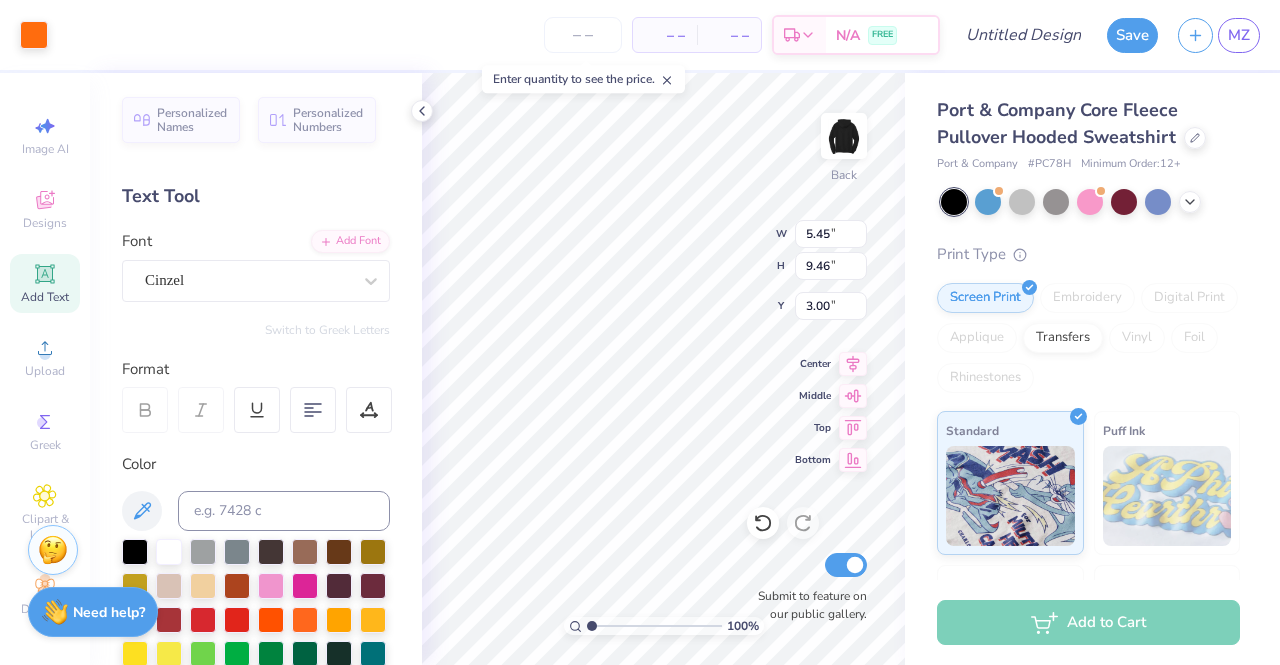 type on "2.08" 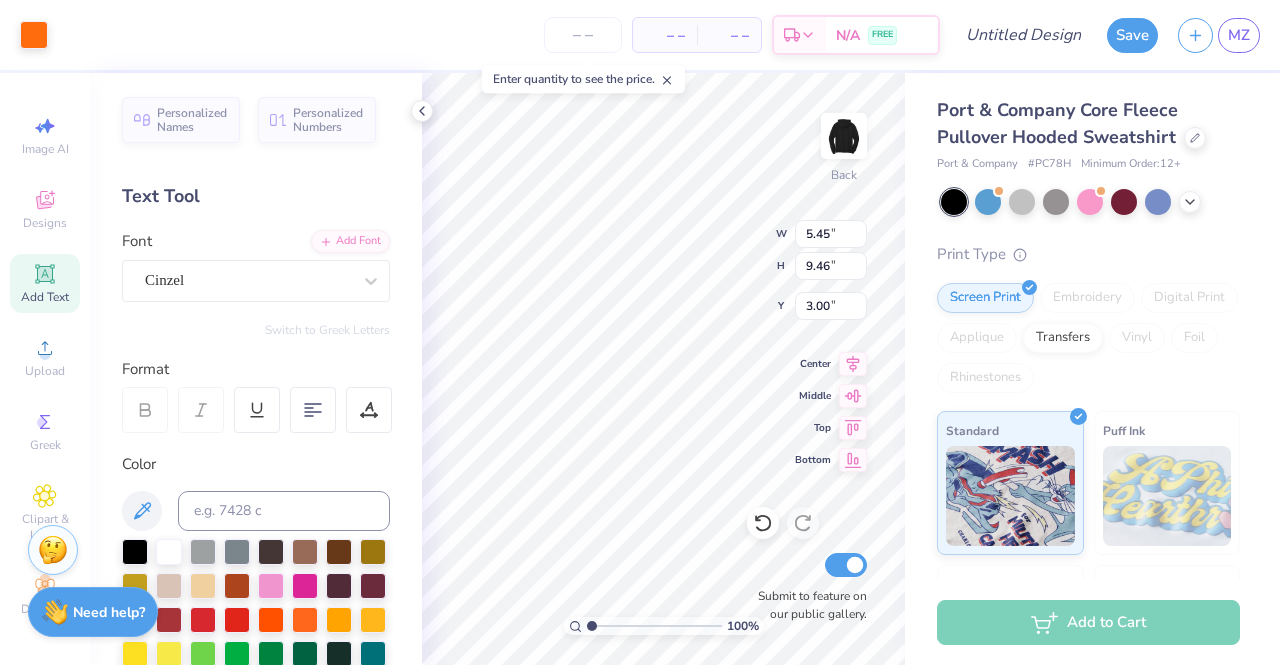 type on "3.62" 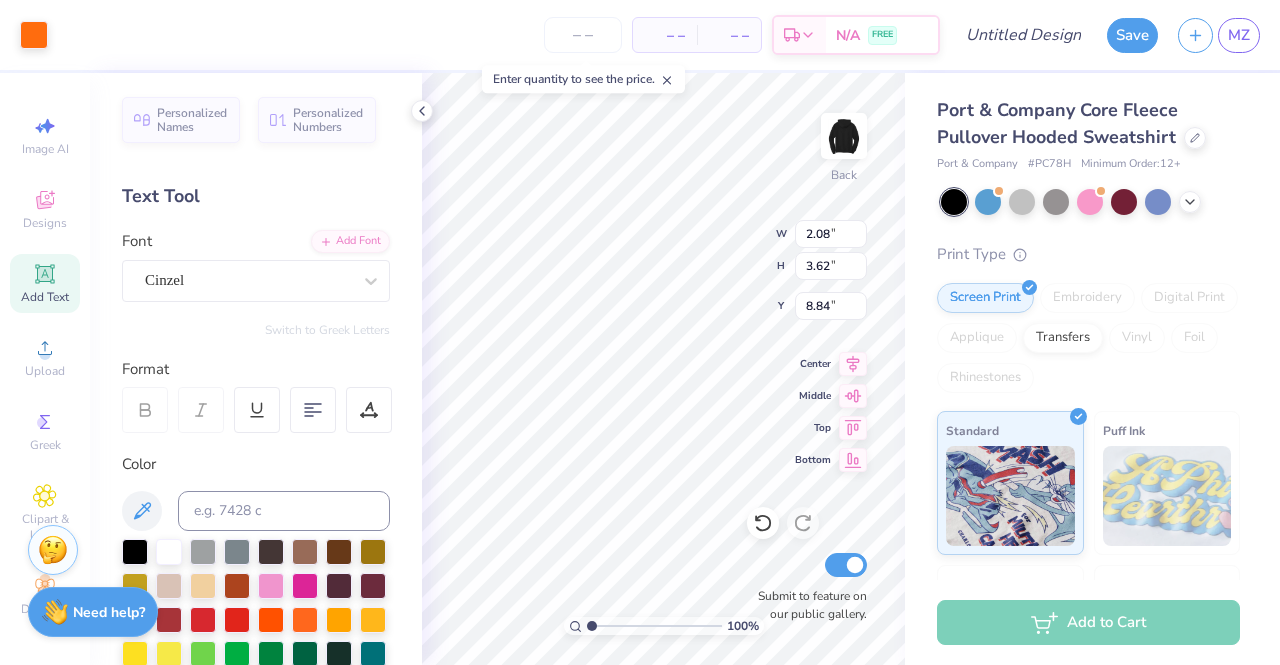 type on "0.50" 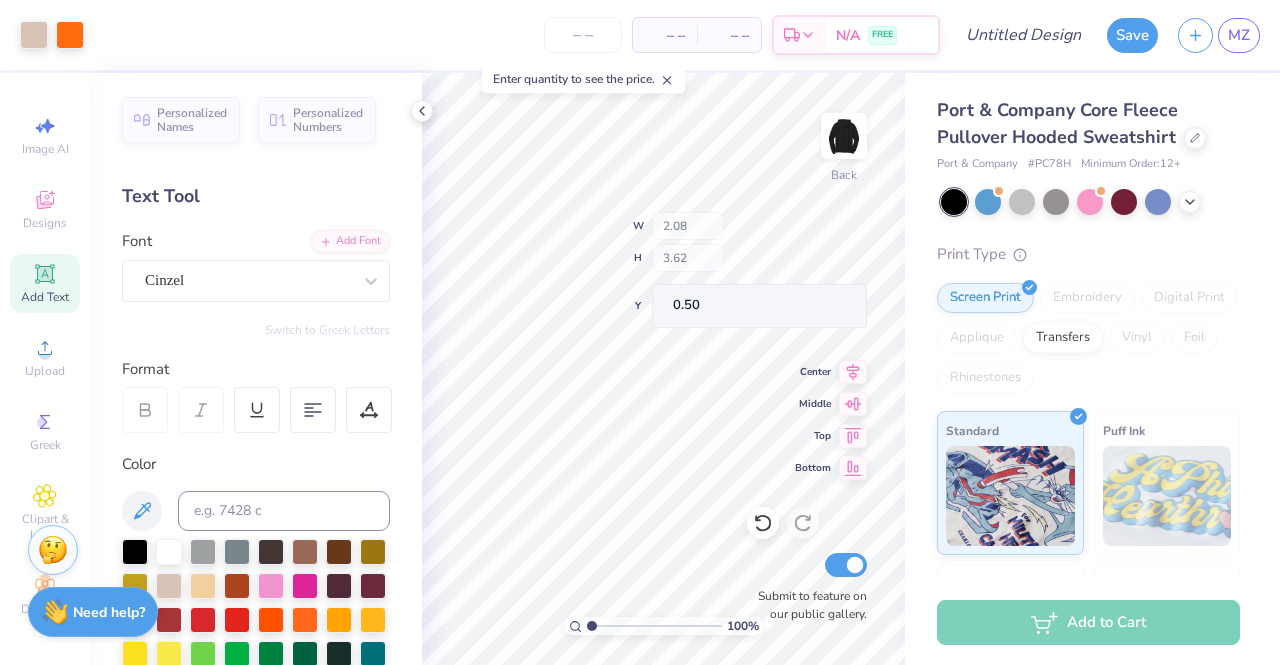 click on "100  % Back W 2.08 H 3.62 Y 0.50 Center Middle Top Bottom Submit to feature on our public gallery." at bounding box center (663, 369) 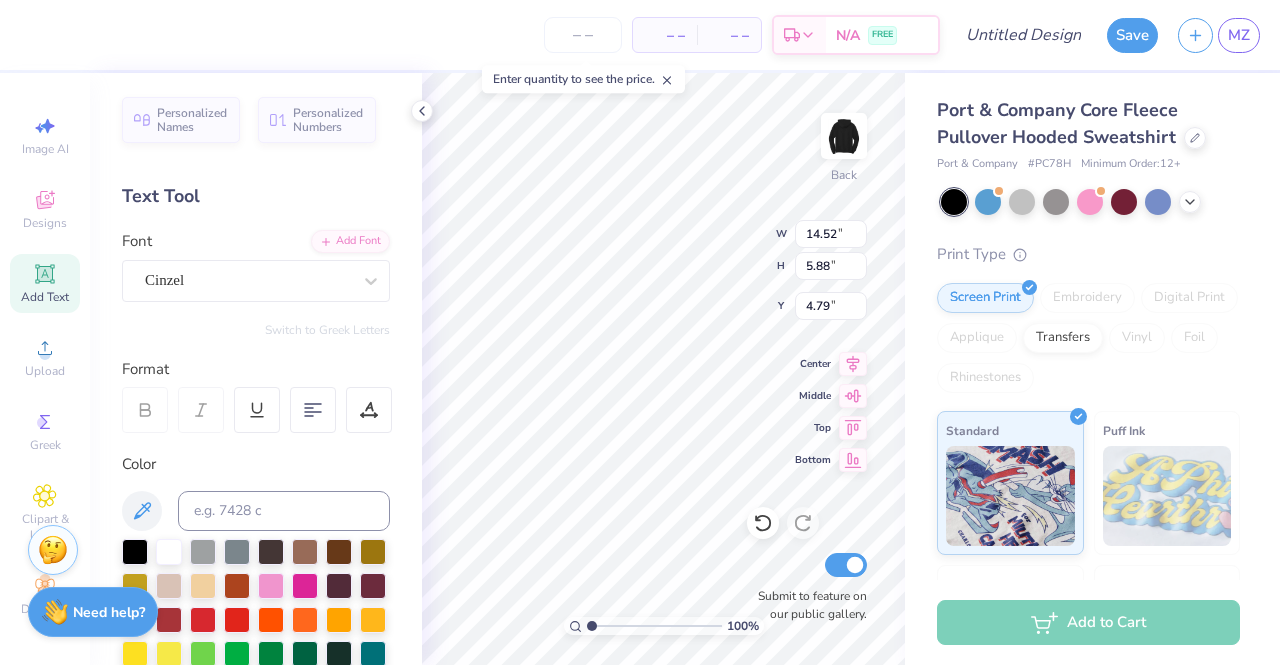 type on "4.79" 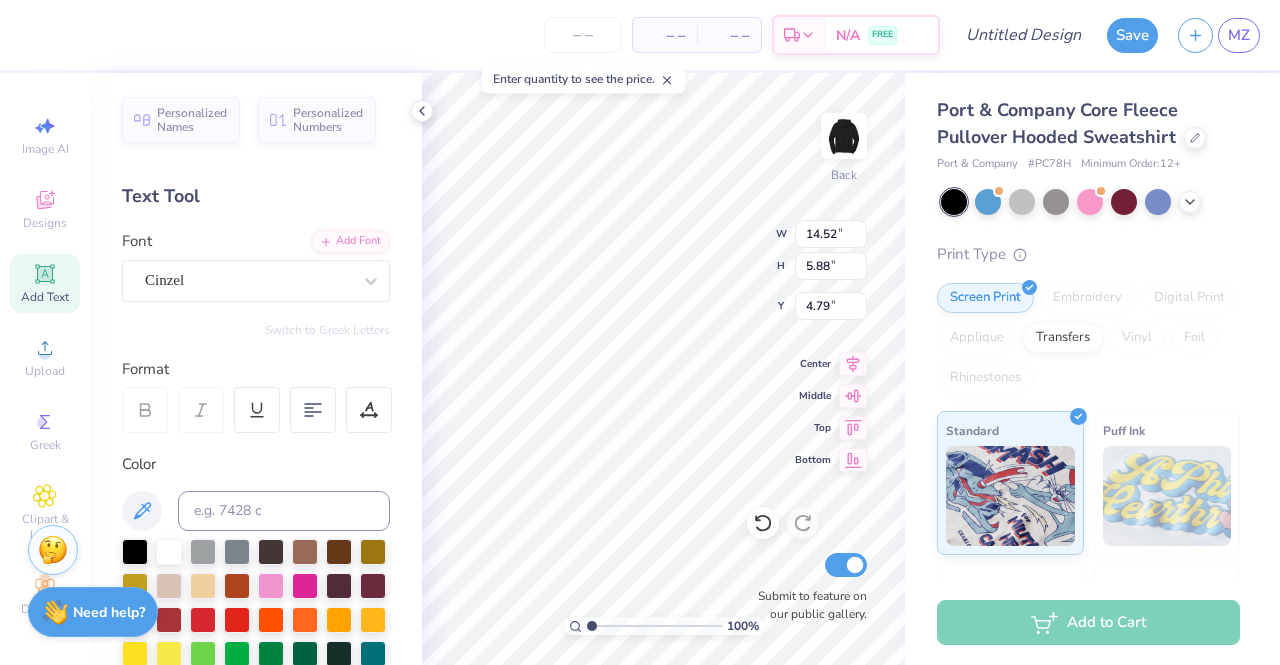 scroll, scrollTop: 33, scrollLeft: 2, axis: both 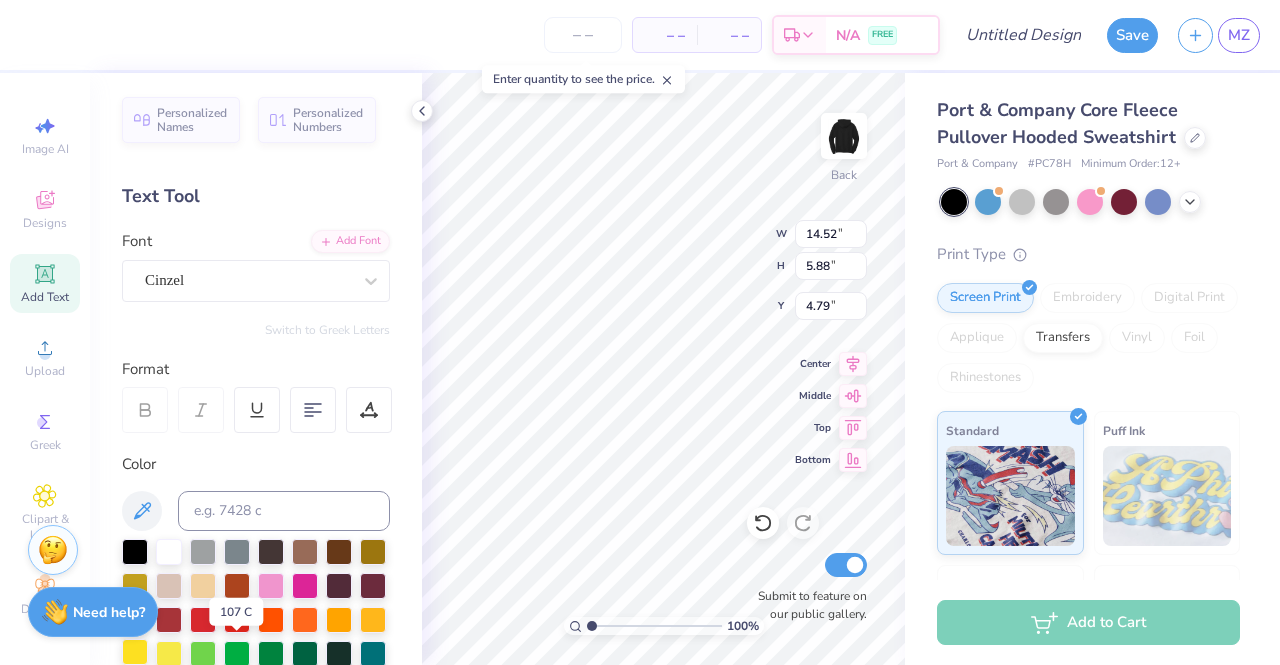 click at bounding box center [135, 652] 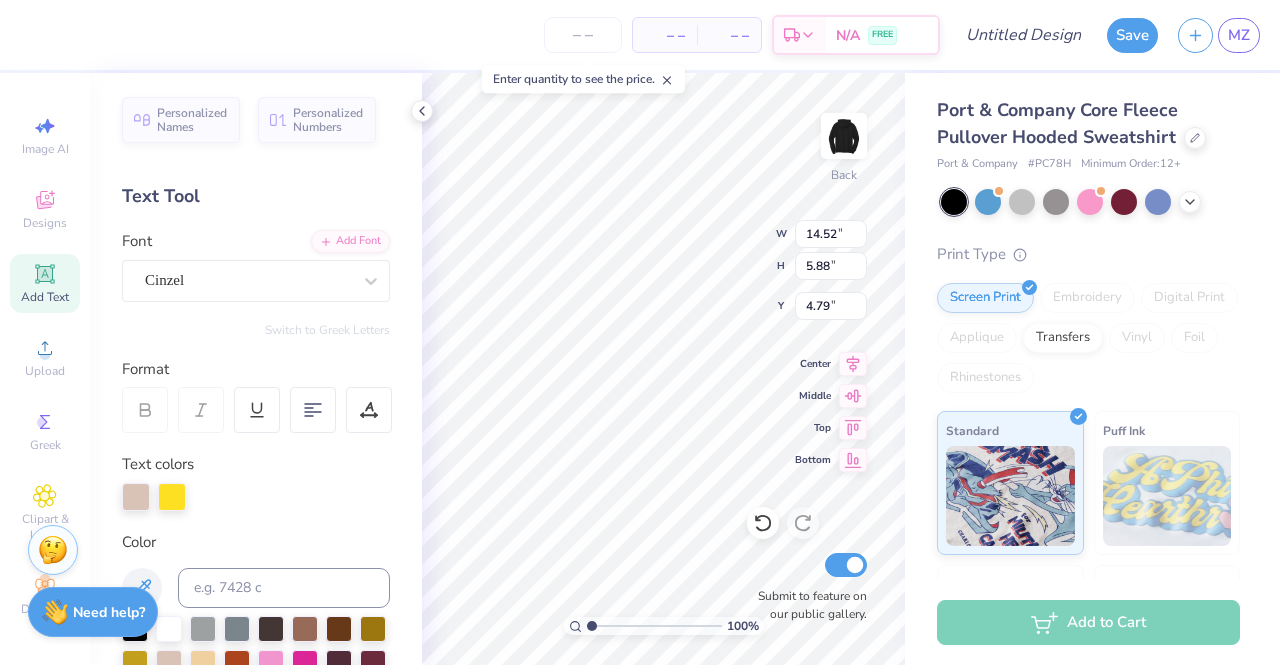type on "4.74" 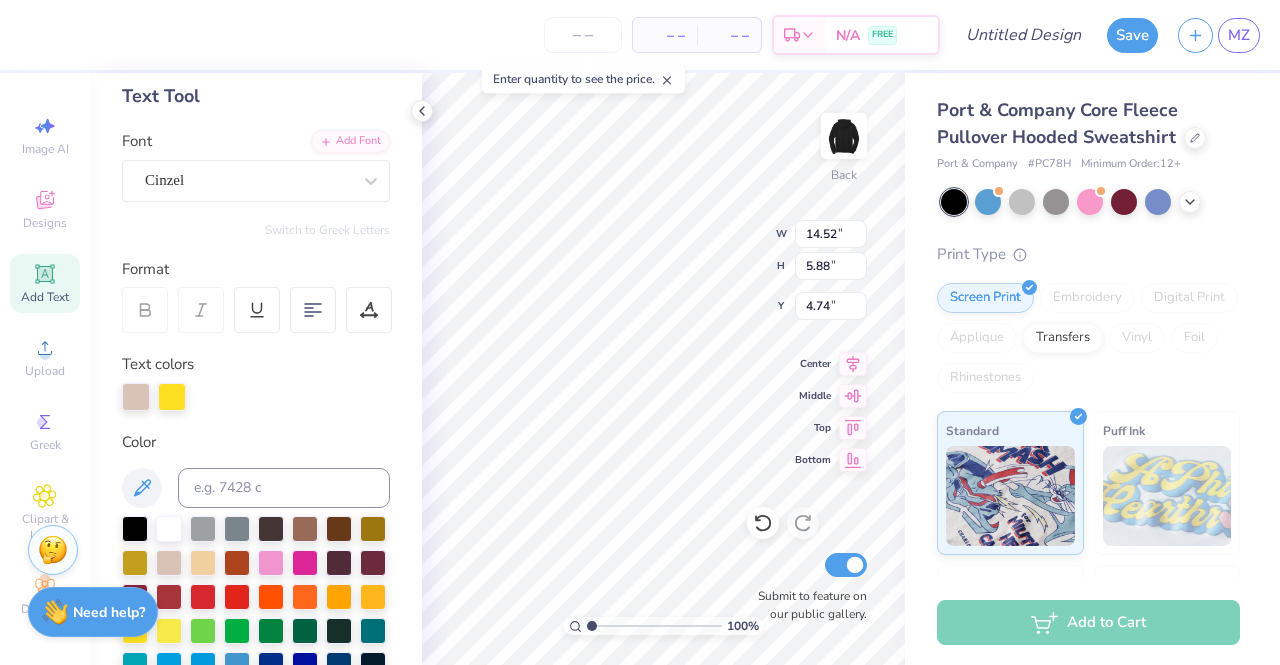 scroll, scrollTop: 300, scrollLeft: 0, axis: vertical 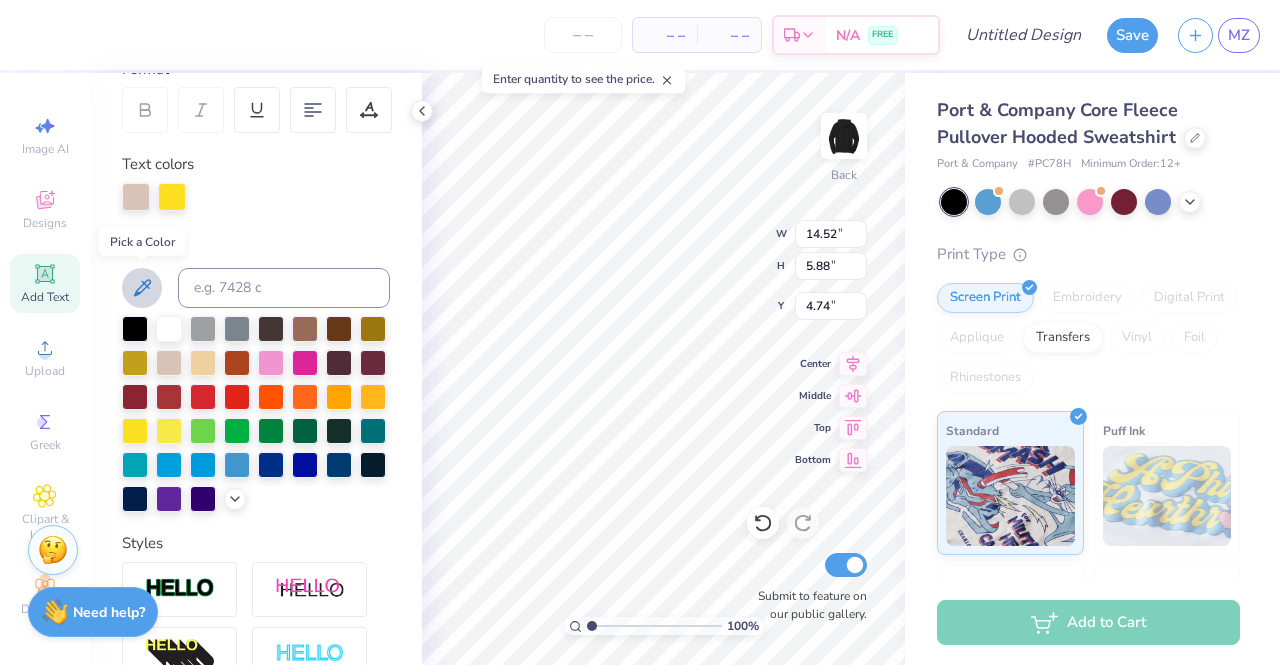 click 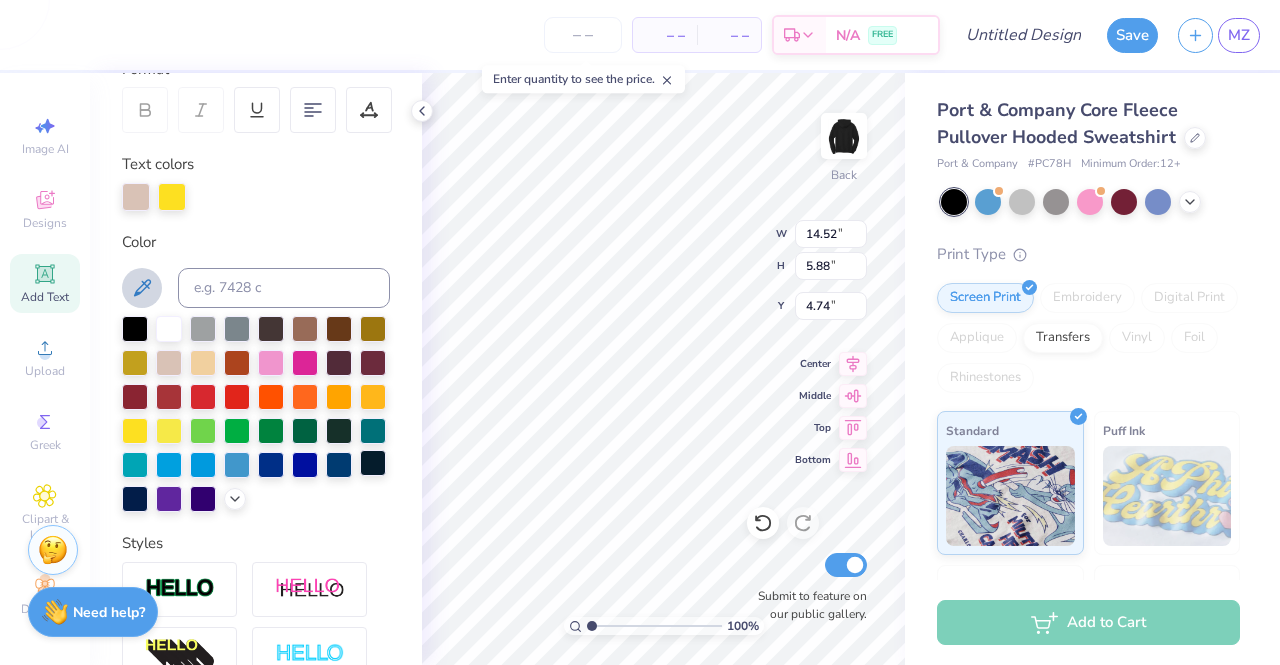 click at bounding box center [169, 431] 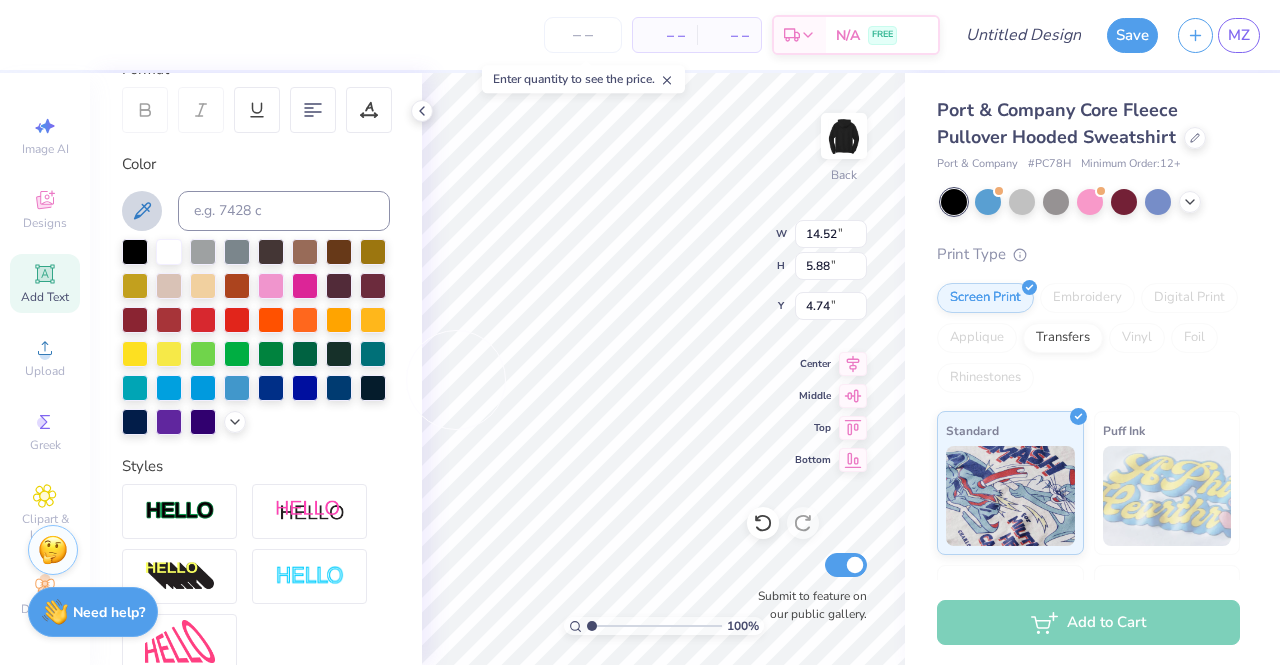 click at bounding box center [256, 337] 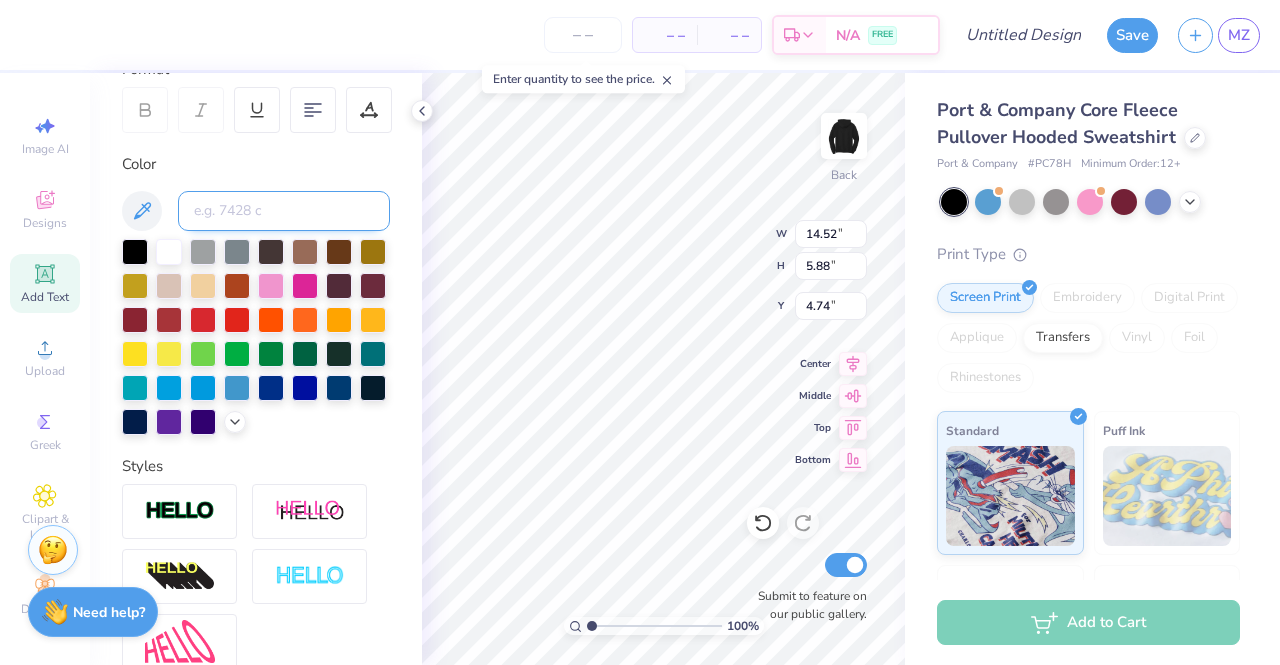click at bounding box center (284, 211) 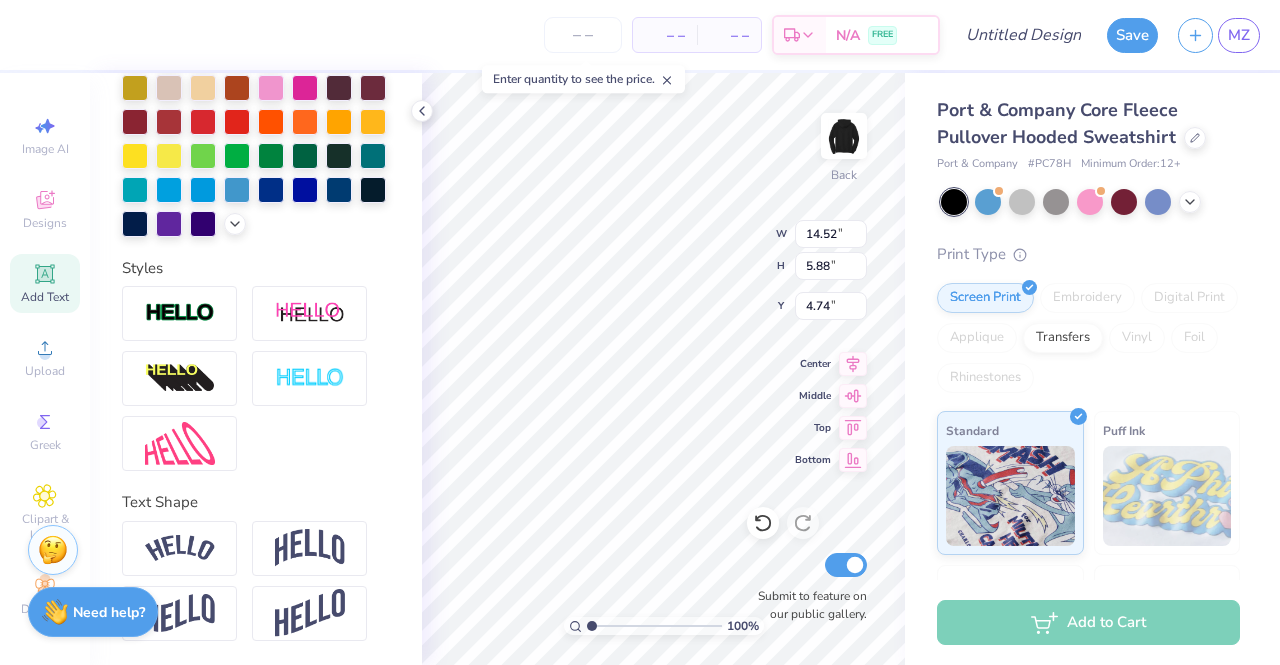 scroll, scrollTop: 430, scrollLeft: 0, axis: vertical 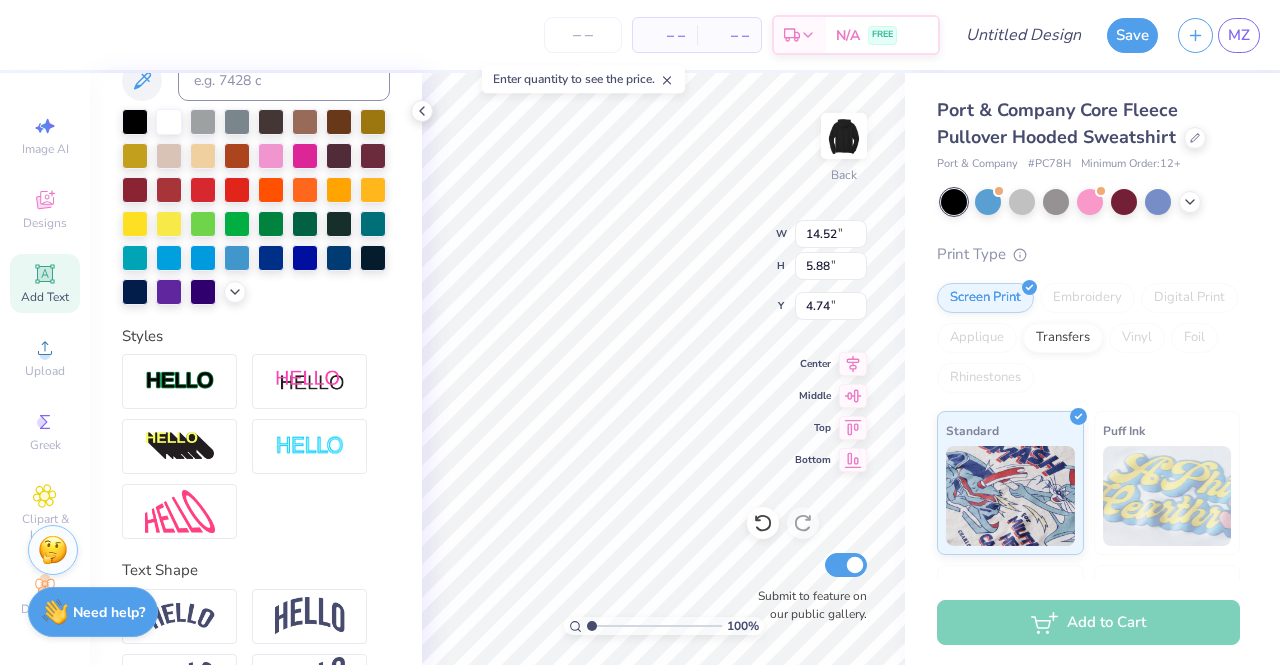 click at bounding box center [339, 190] 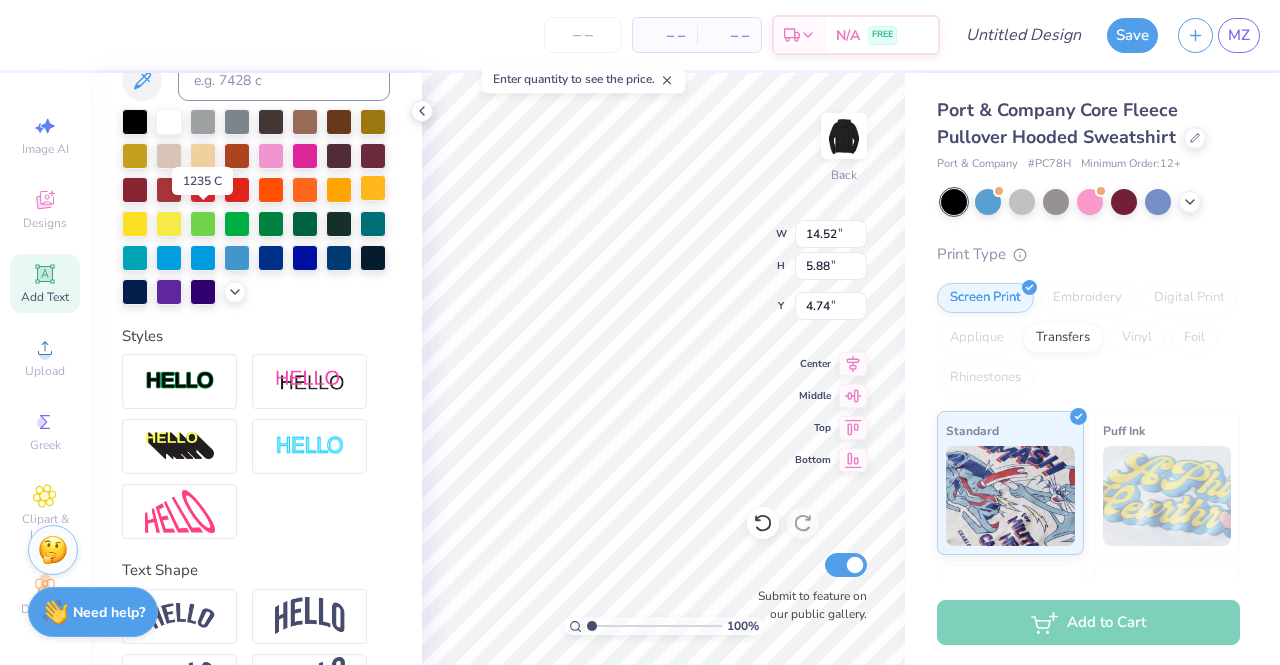 click at bounding box center [373, 188] 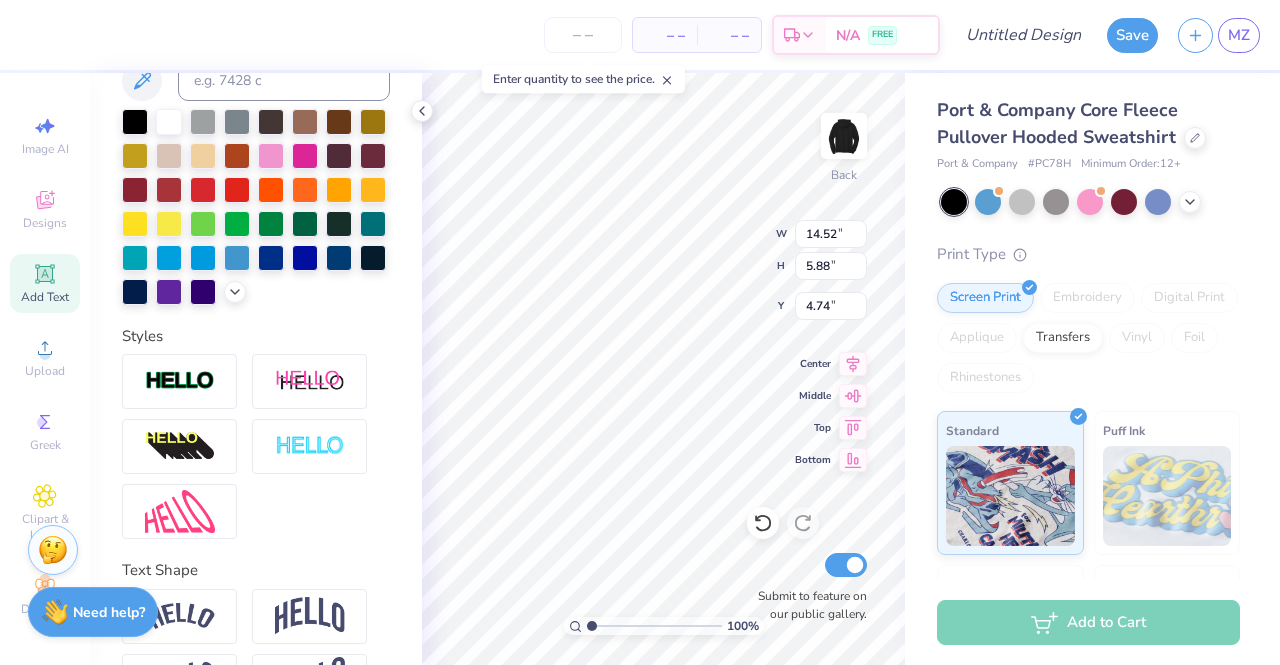 scroll, scrollTop: 48, scrollLeft: 27, axis: both 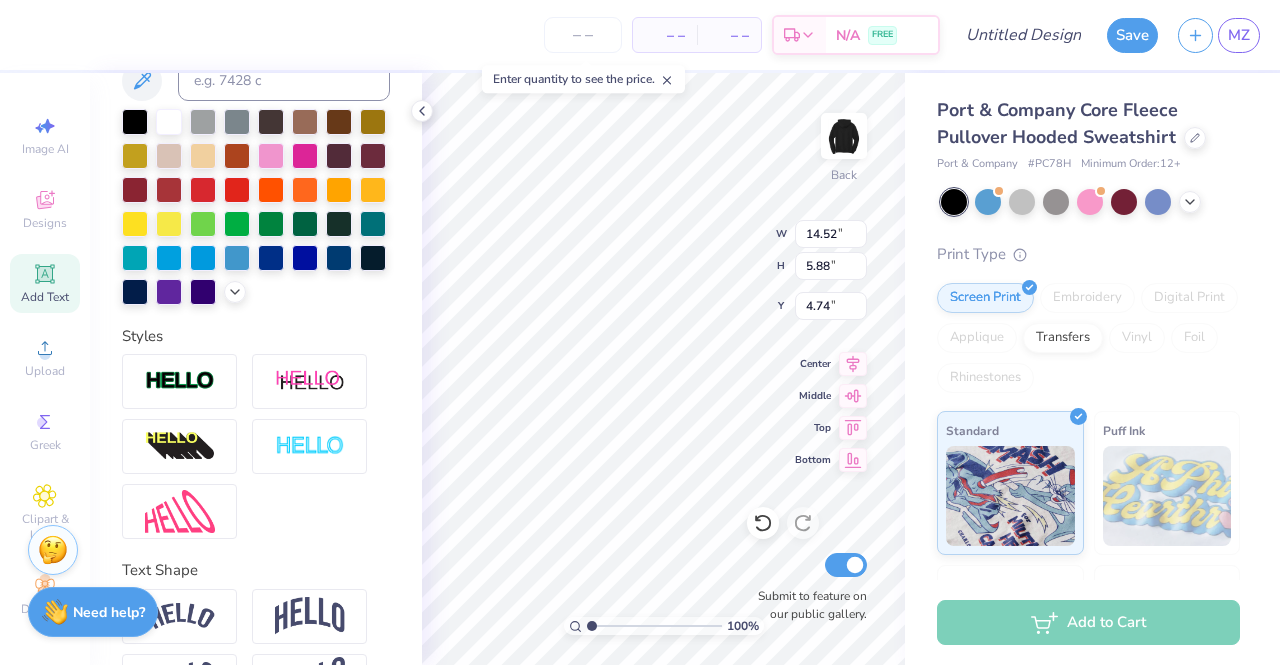 click at bounding box center (256, 207) 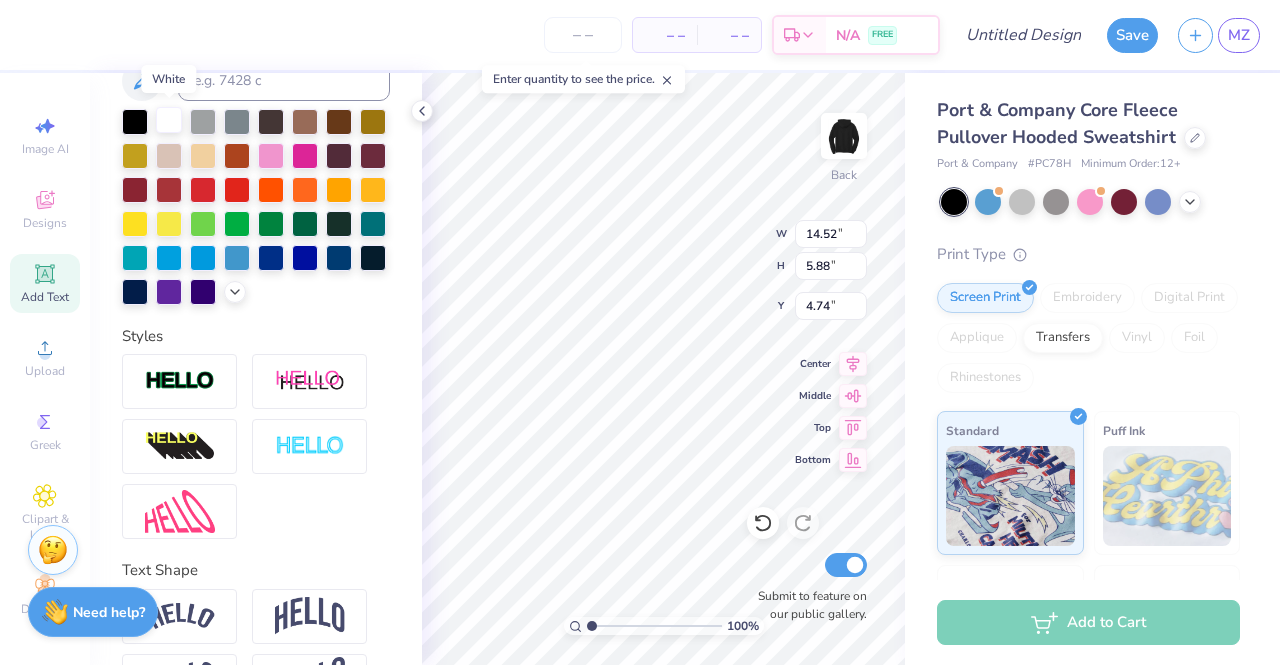 click at bounding box center (169, 120) 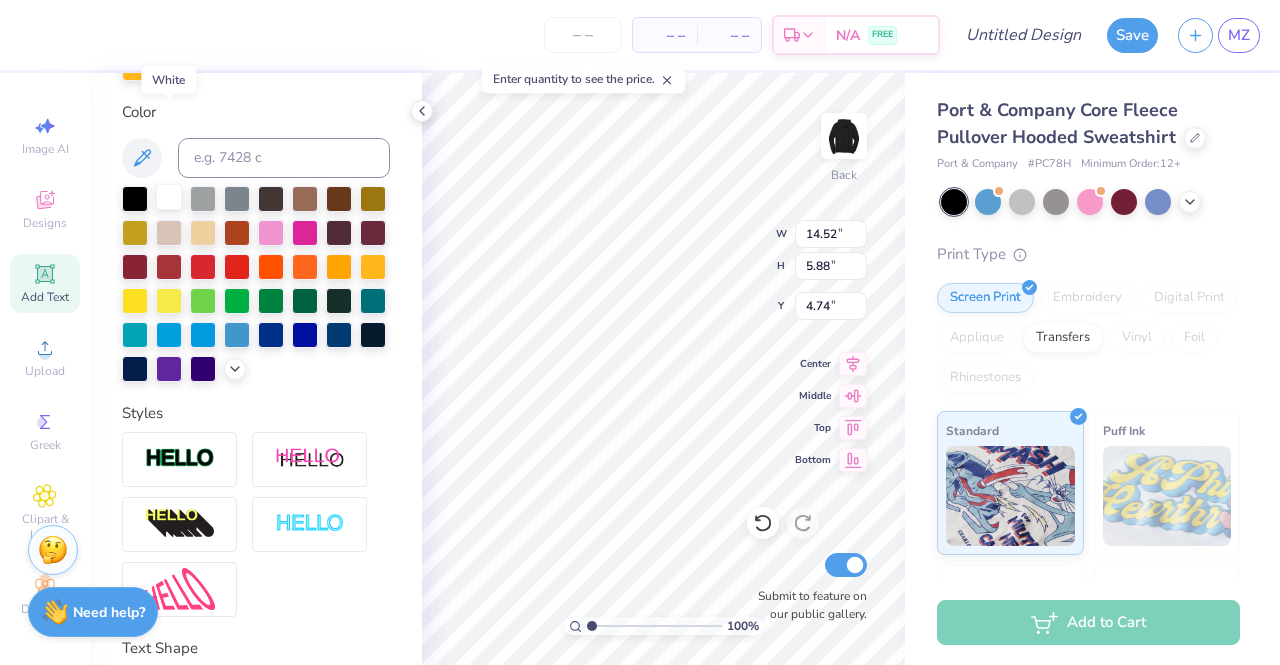scroll, scrollTop: 508, scrollLeft: 0, axis: vertical 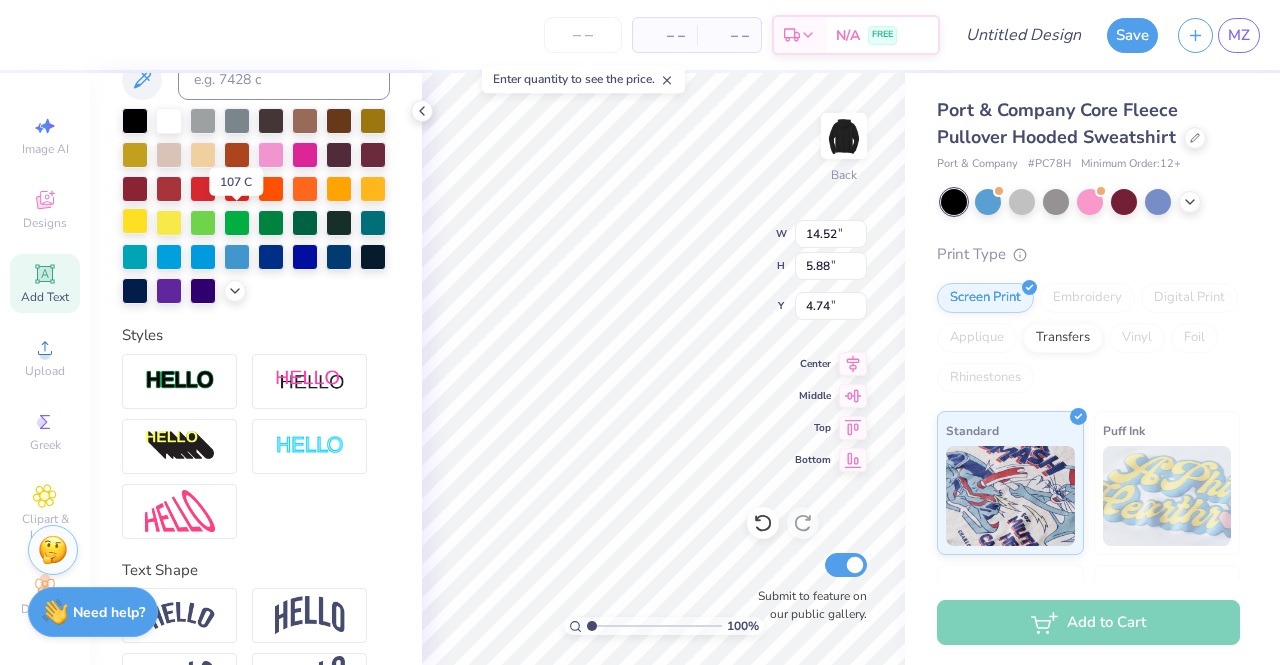 click at bounding box center (135, 221) 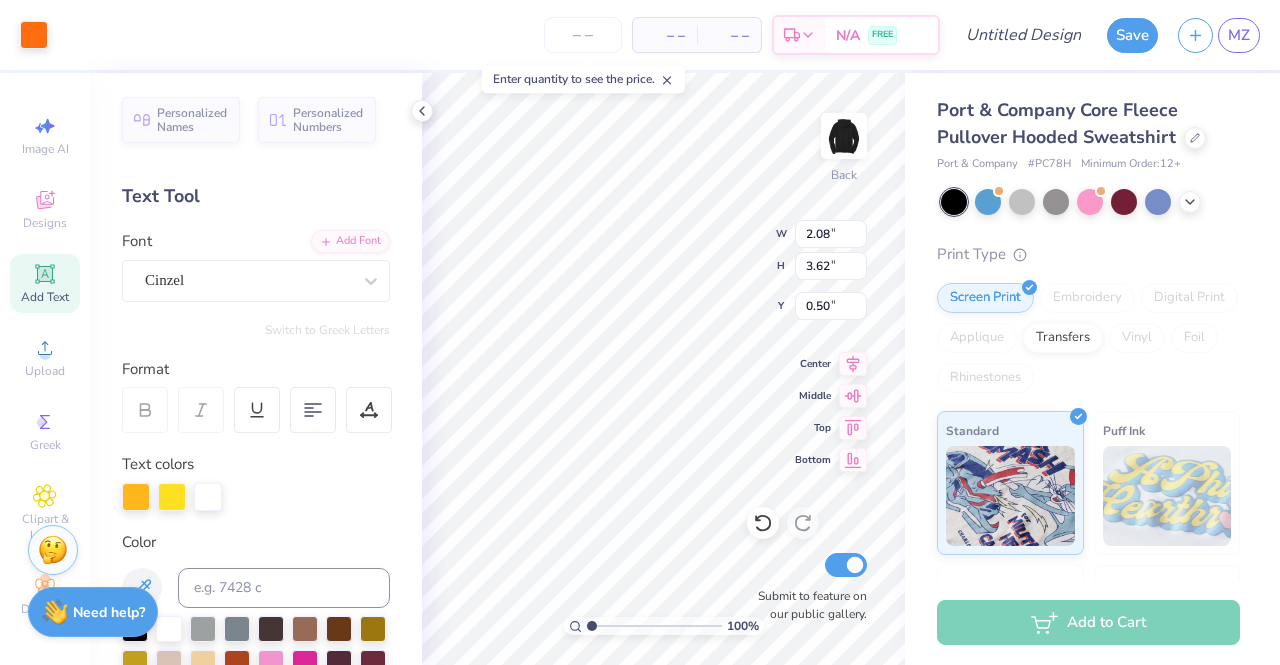 scroll, scrollTop: 100, scrollLeft: 0, axis: vertical 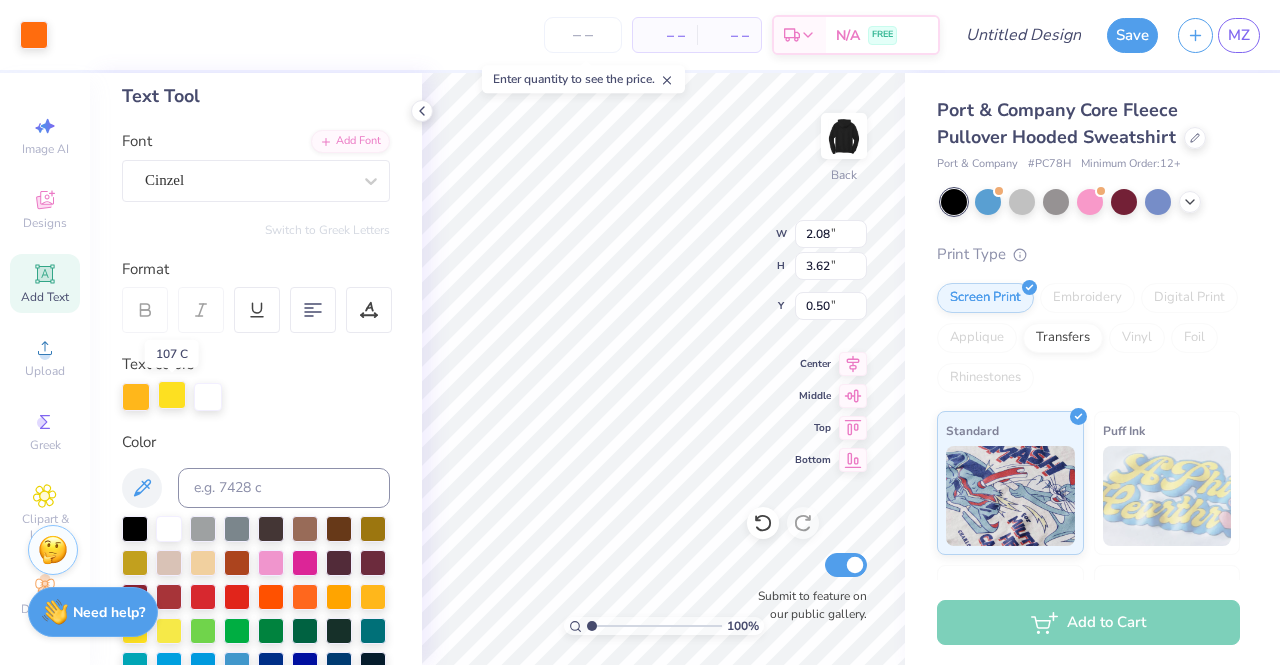 click at bounding box center [172, 395] 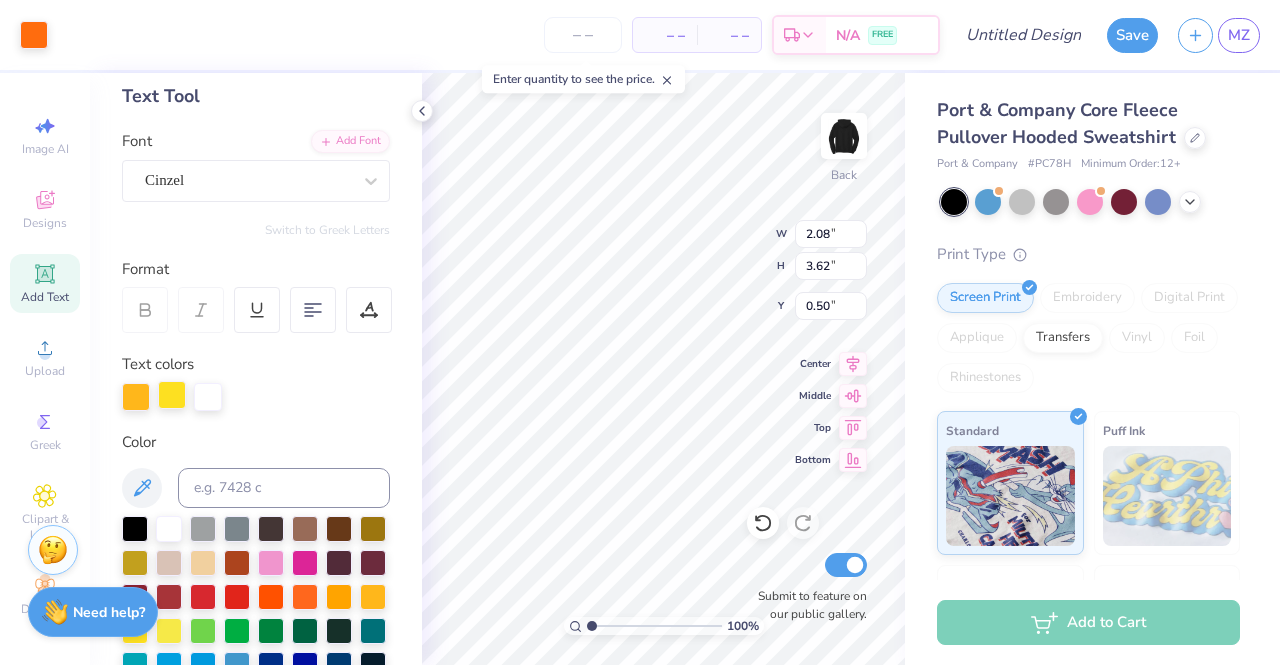 click at bounding box center (172, 395) 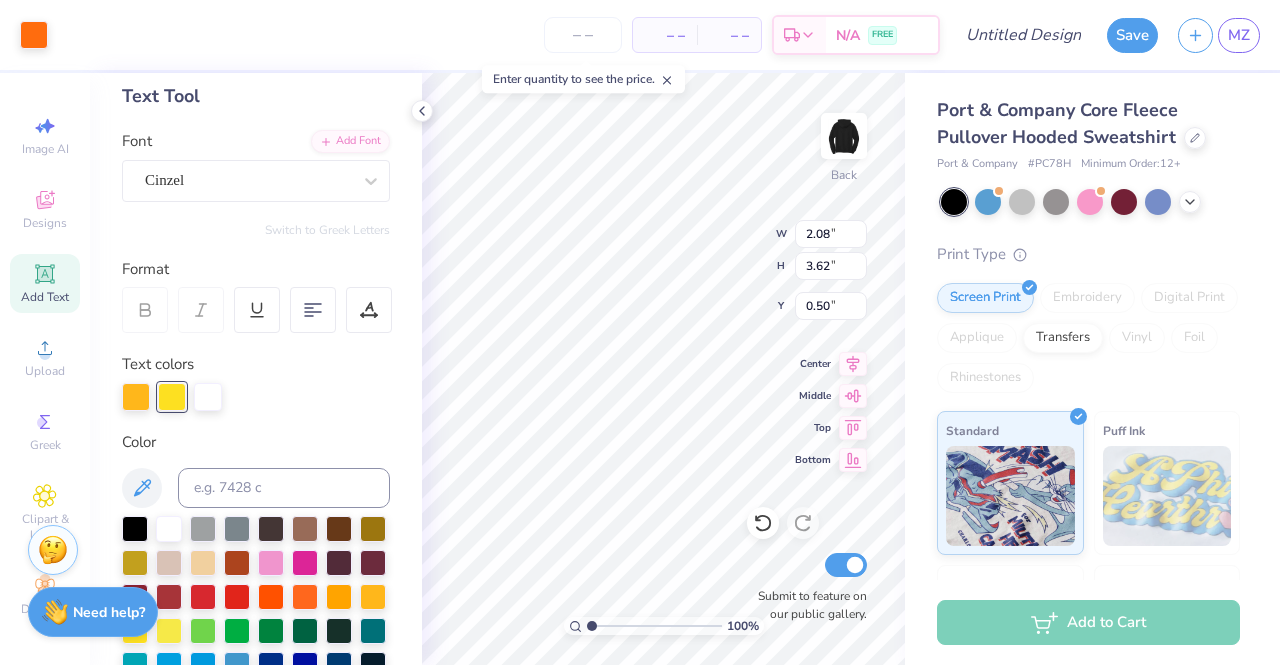 click at bounding box center (256, 397) 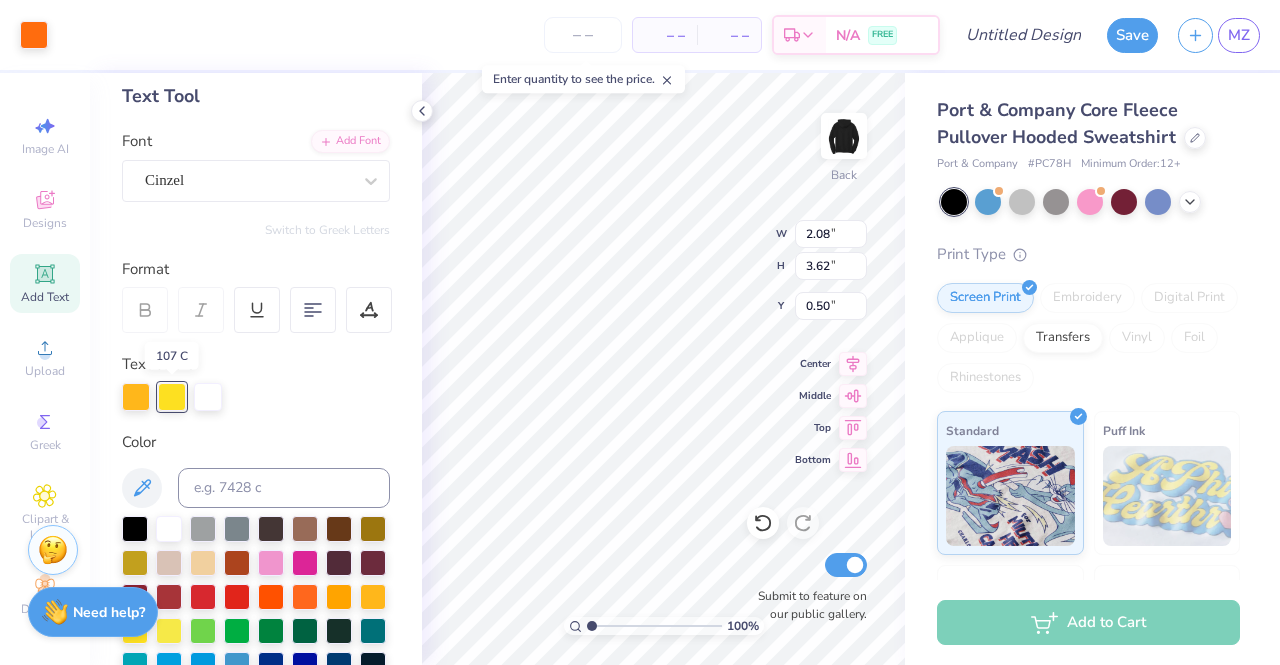 click at bounding box center (172, 397) 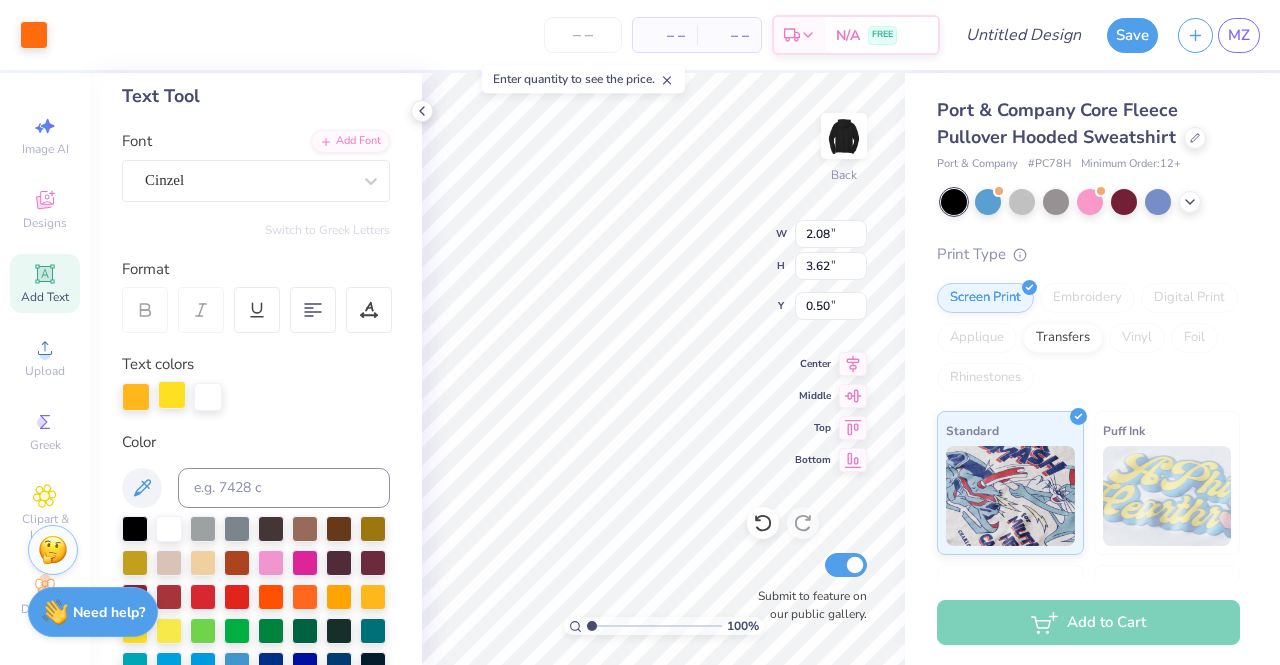 click at bounding box center (172, 395) 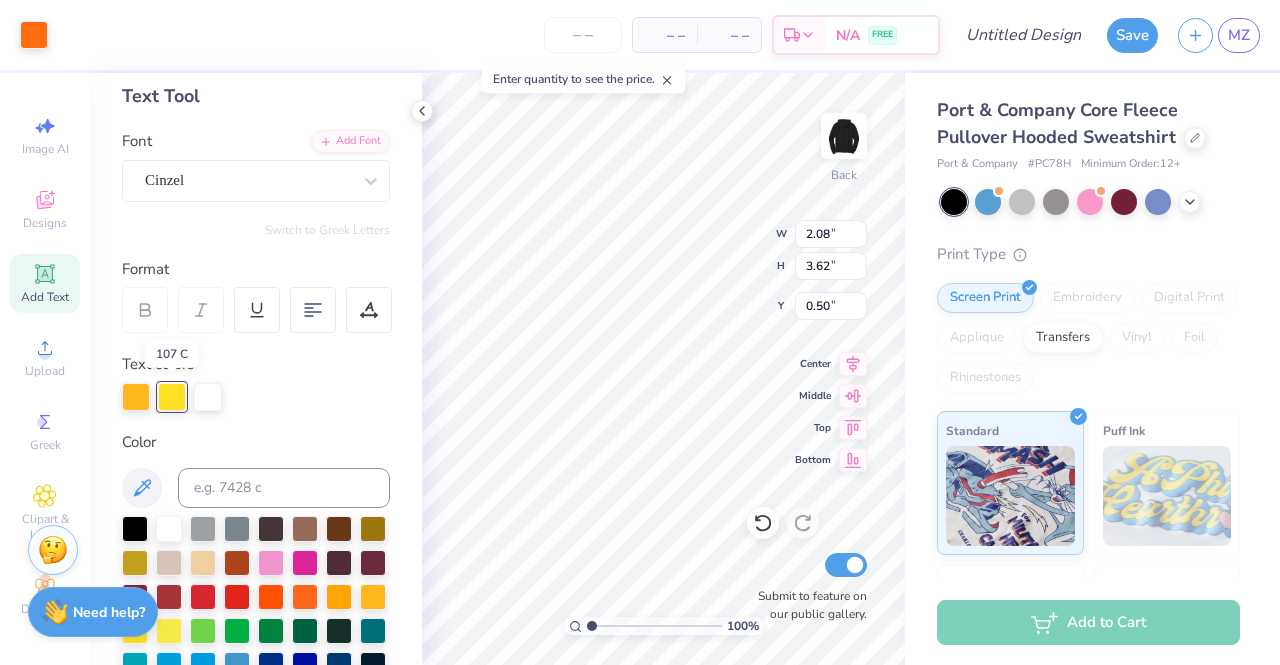 click at bounding box center (172, 397) 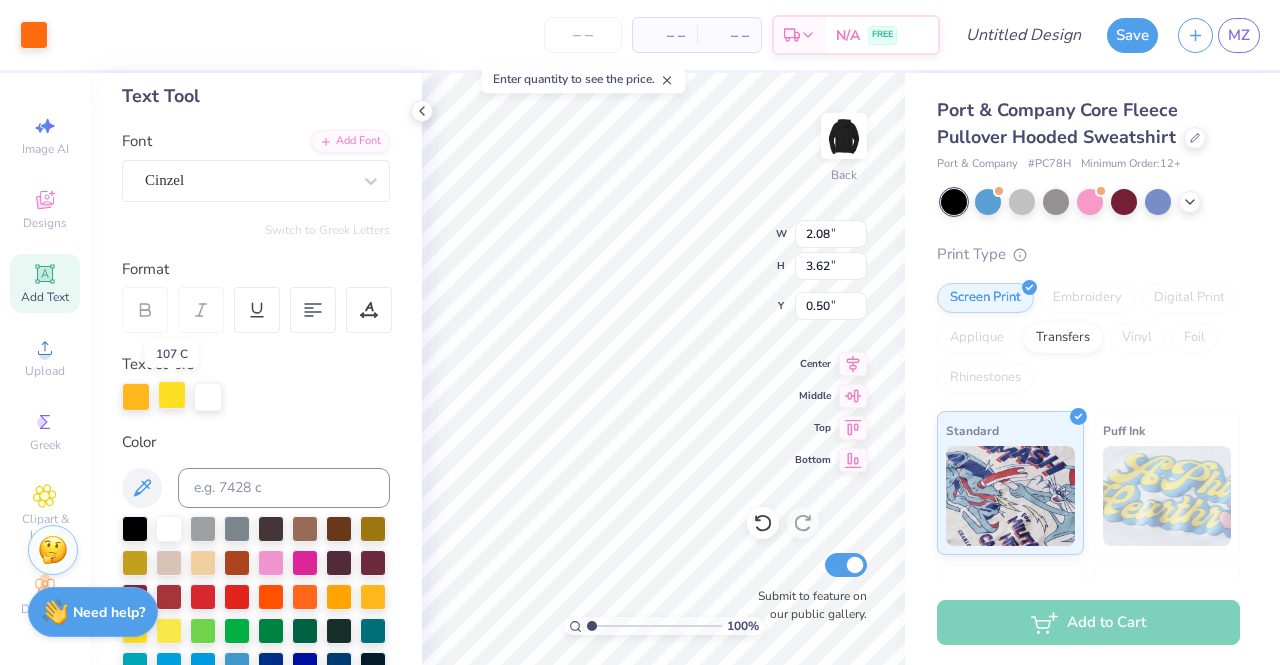 click at bounding box center (172, 395) 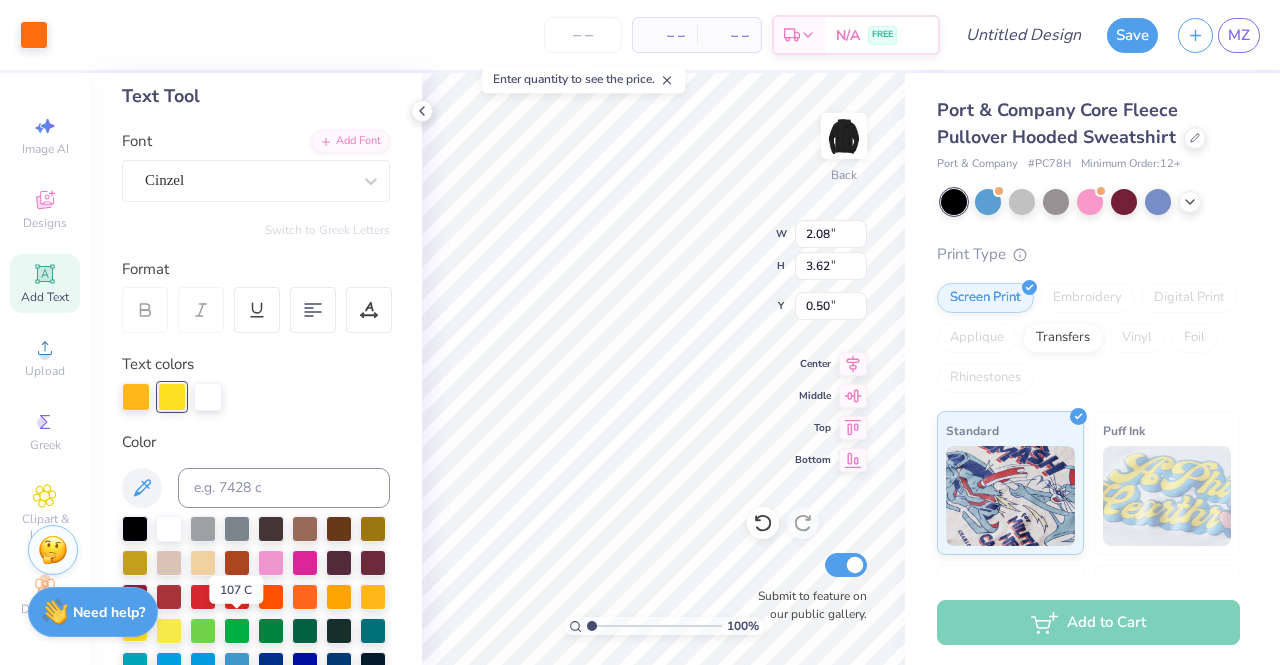 click at bounding box center [135, 629] 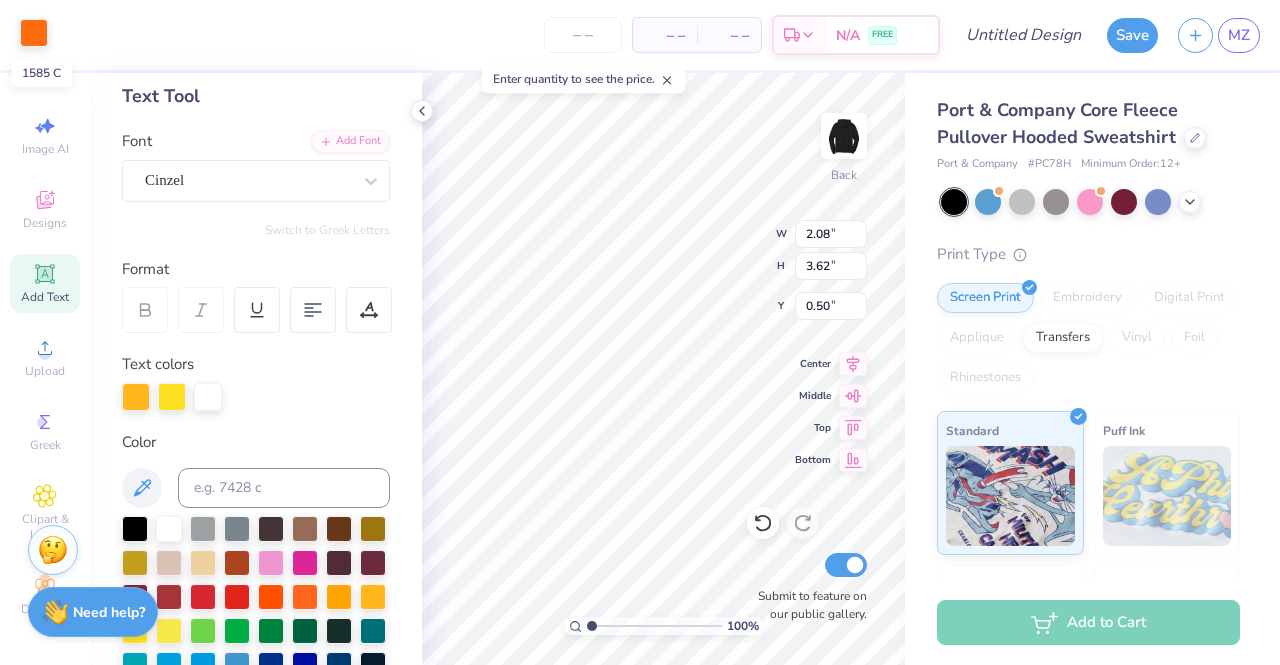 drag, startPoint x: 30, startPoint y: 33, endPoint x: 41, endPoint y: 38, distance: 12.083046 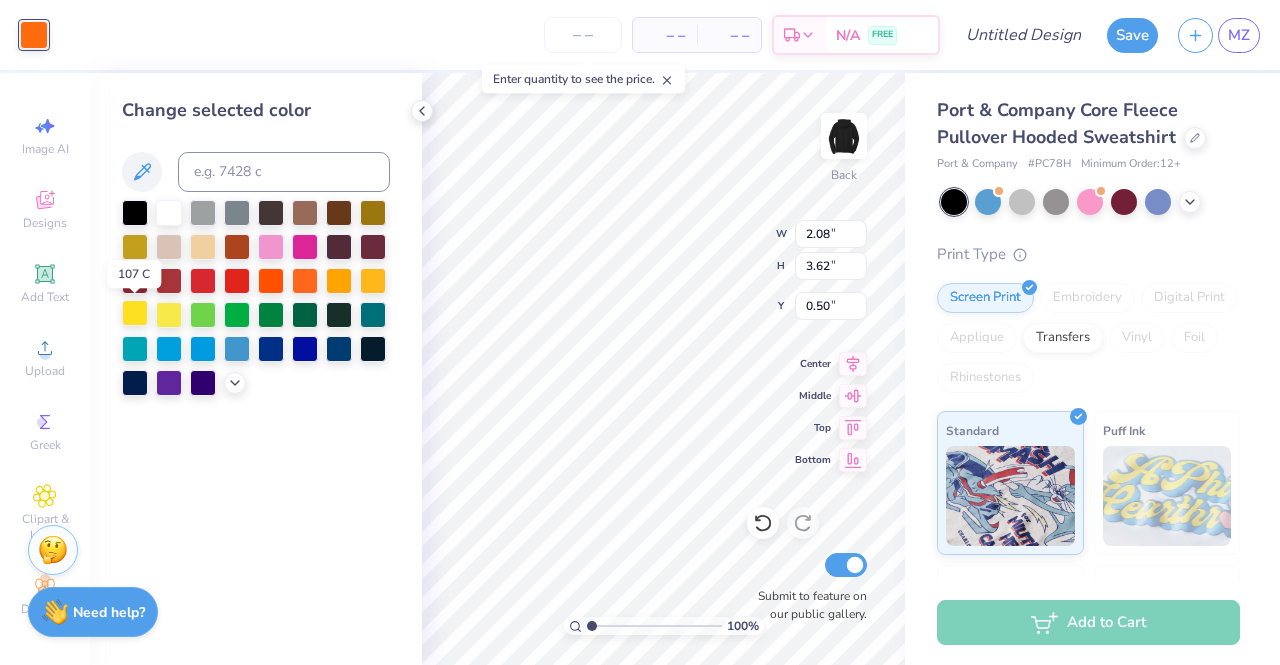 click at bounding box center [135, 313] 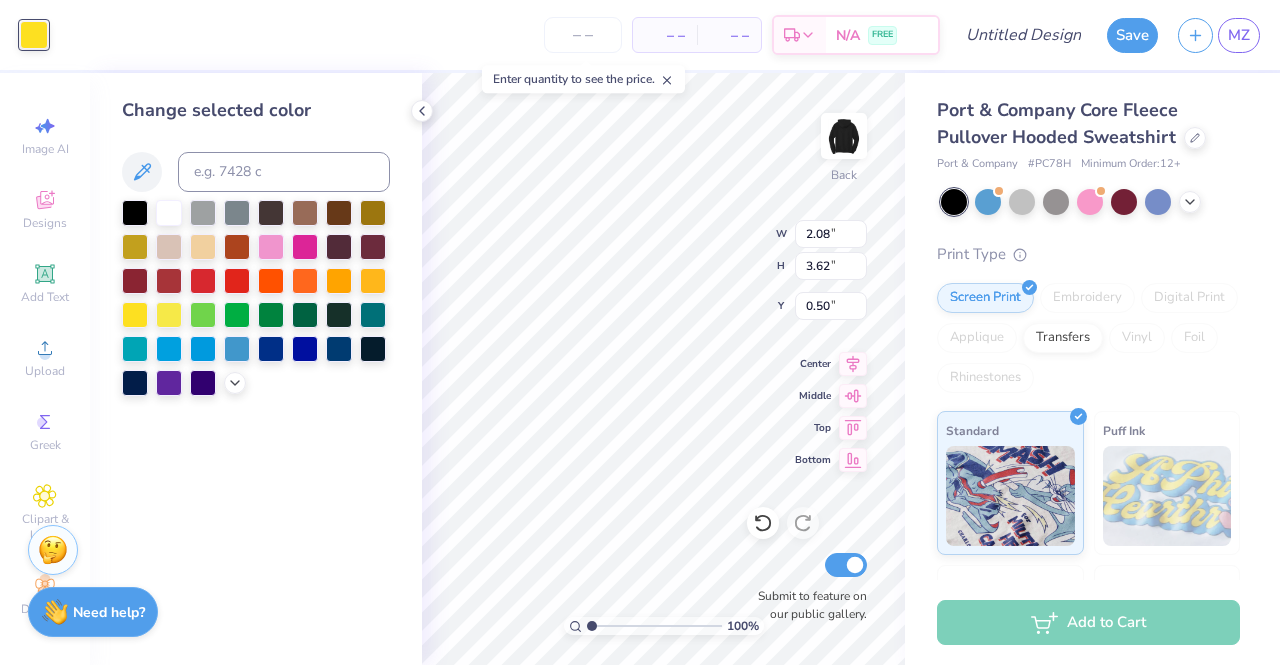click on "Submit to feature on our public gallery." at bounding box center [807, 586] 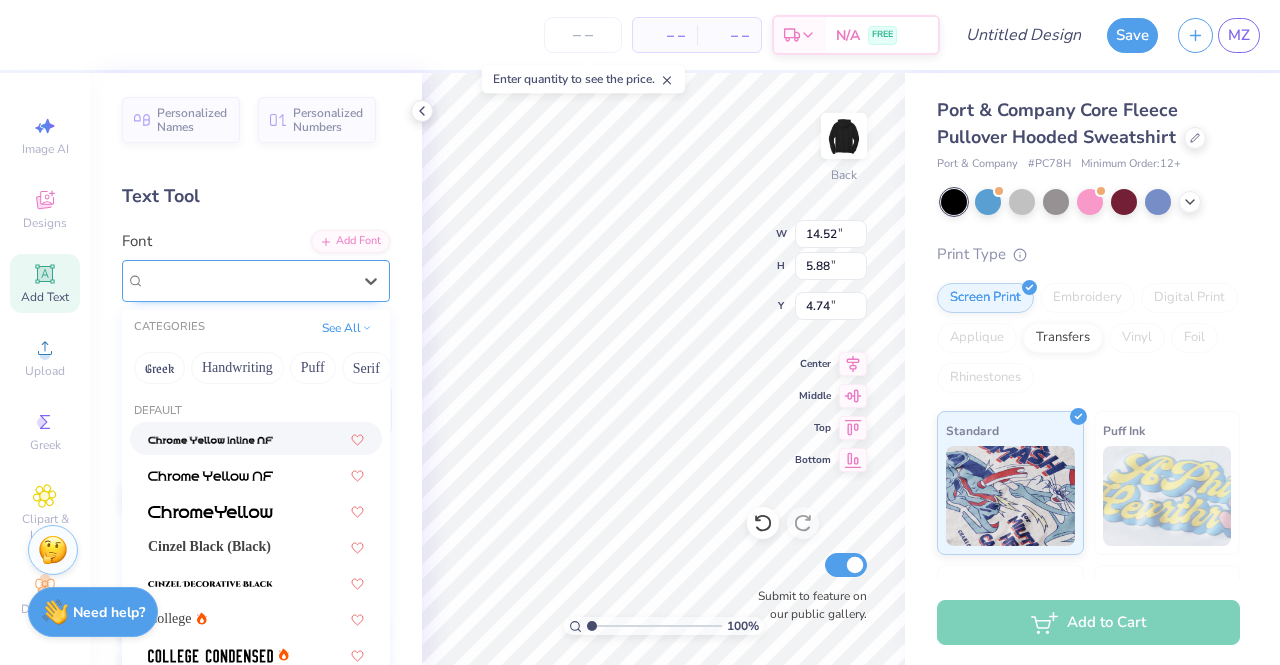 click on "Cinzel" at bounding box center [256, 281] 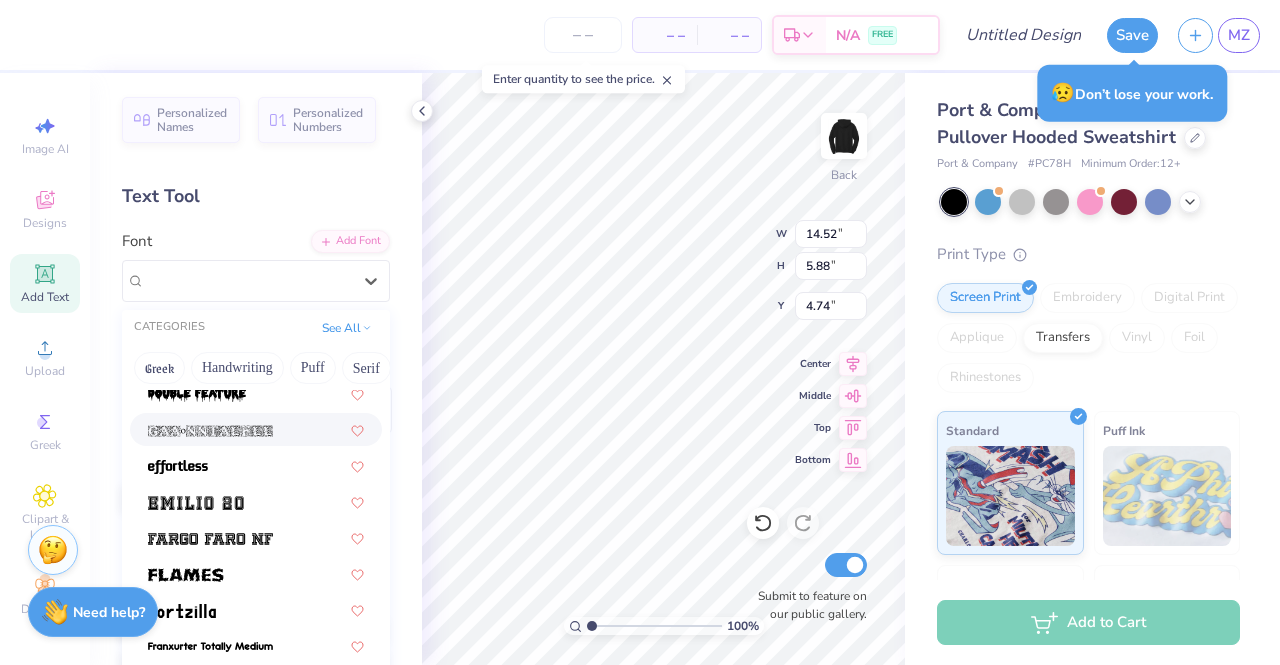 scroll, scrollTop: 489, scrollLeft: 0, axis: vertical 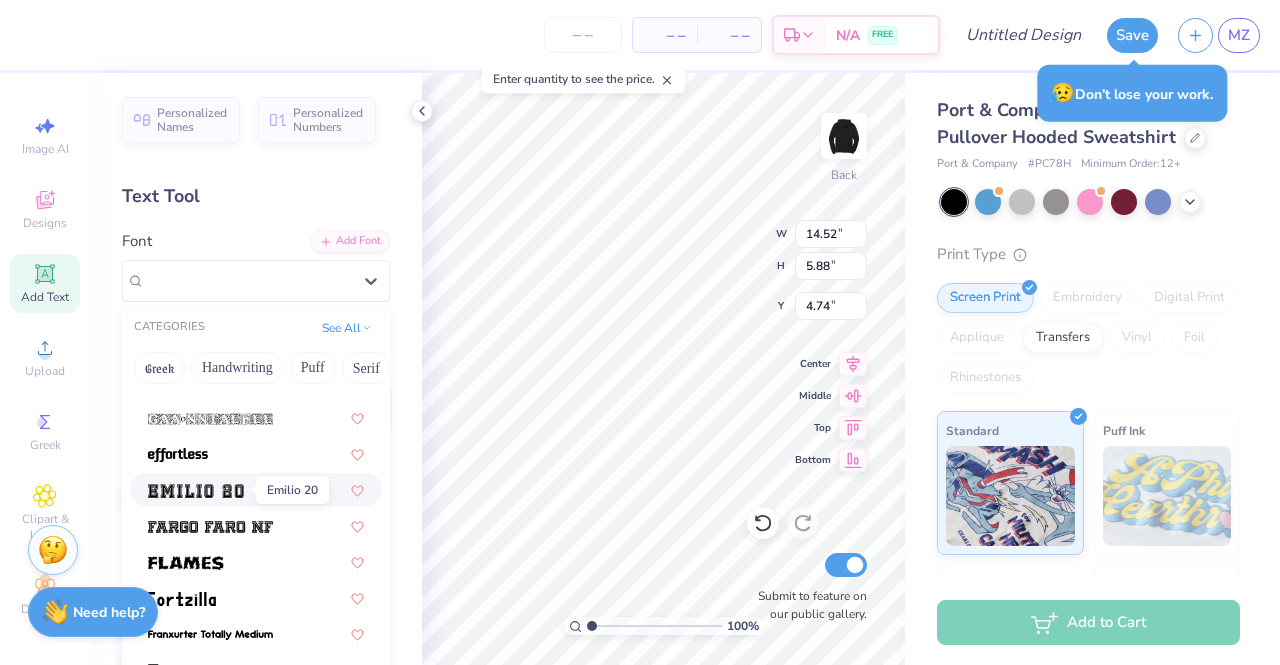 click at bounding box center (196, 491) 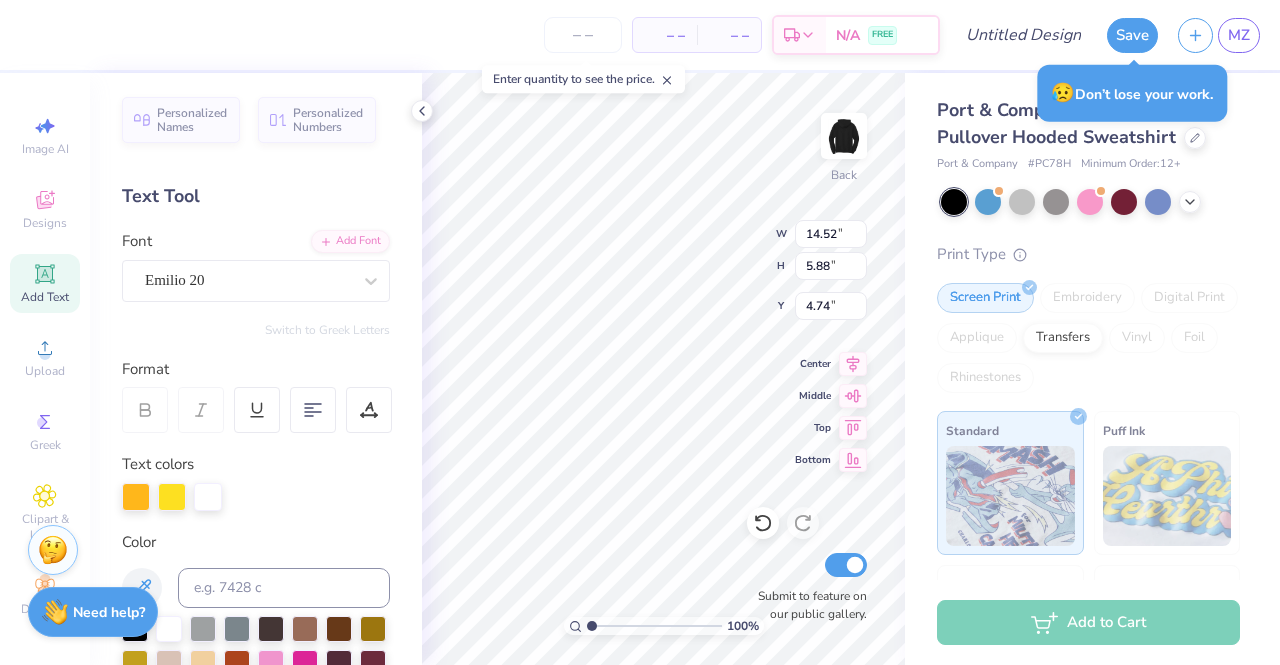 type on "17.37" 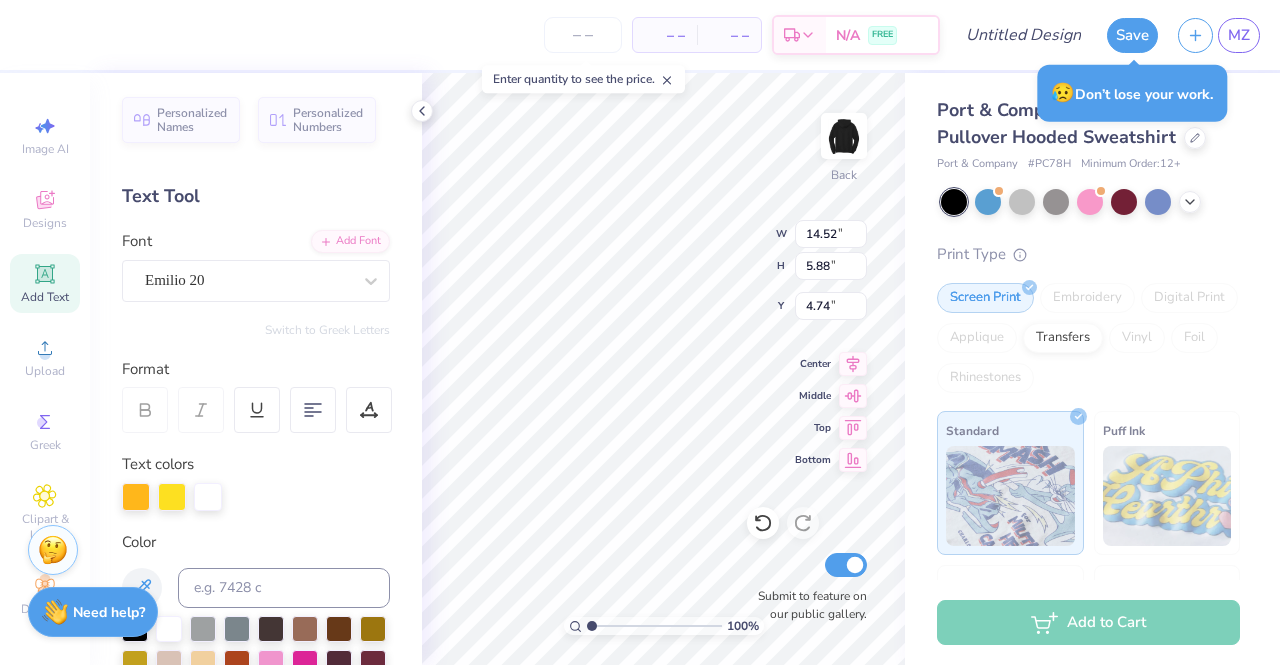 type on "5.90" 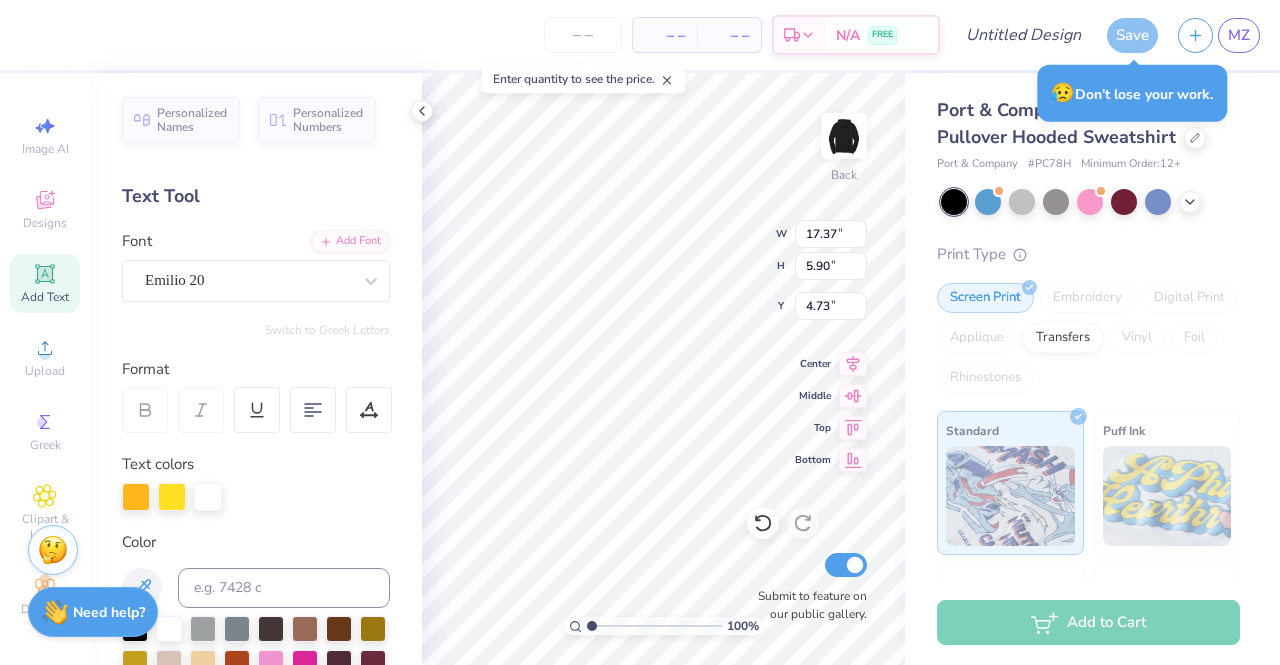 click on "Personalized Names Personalized Numbers Text Tool  Add Font Font Emilio 20 Switch to Greek Letters Format Text colors Color Styles Text Shape" at bounding box center [256, 369] 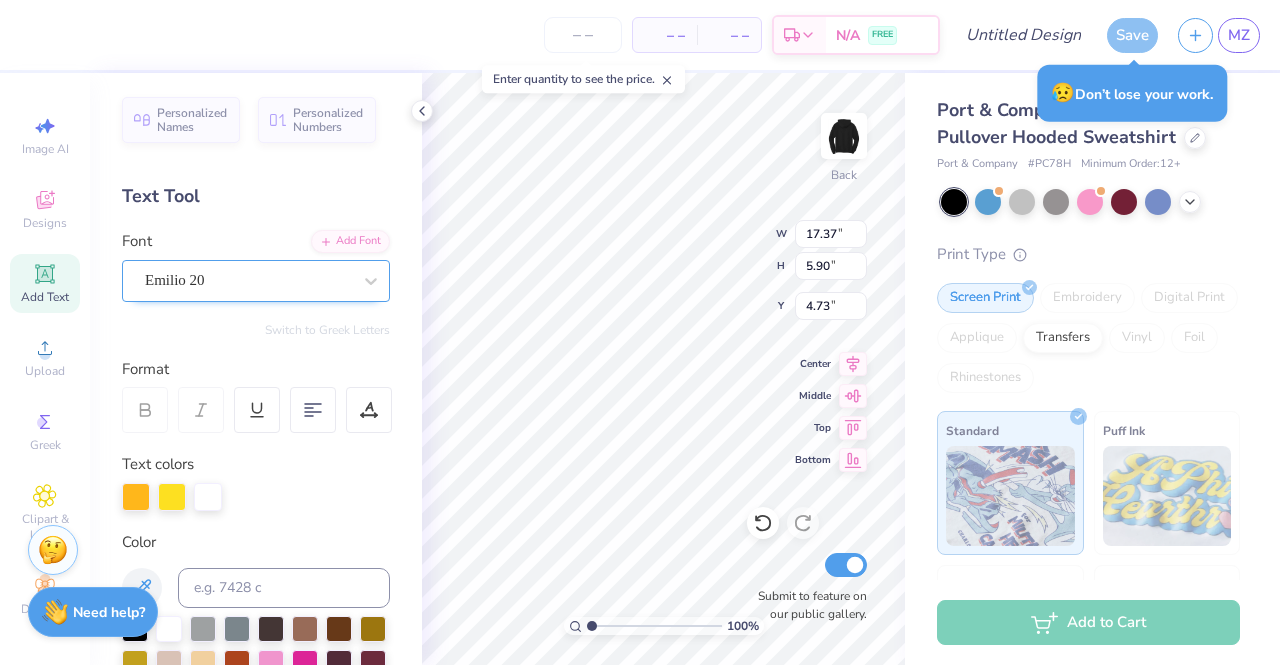 drag, startPoint x: 193, startPoint y: 313, endPoint x: 159, endPoint y: 292, distance: 39.962482 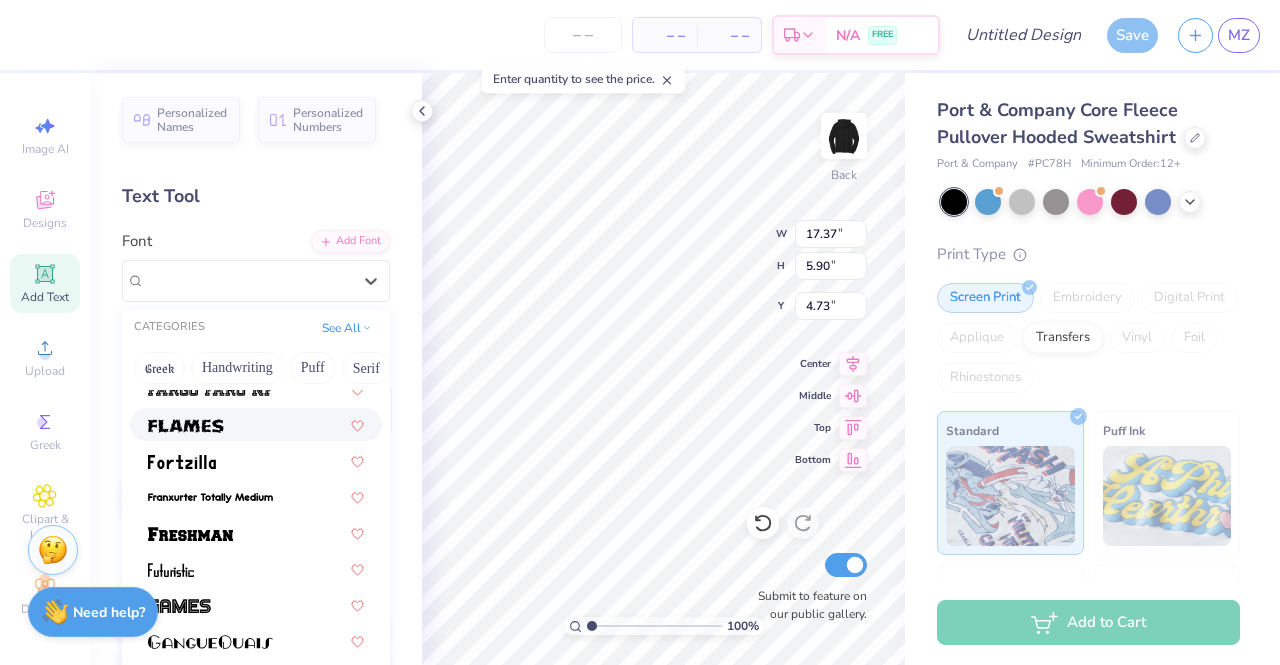 scroll, scrollTop: 627, scrollLeft: 0, axis: vertical 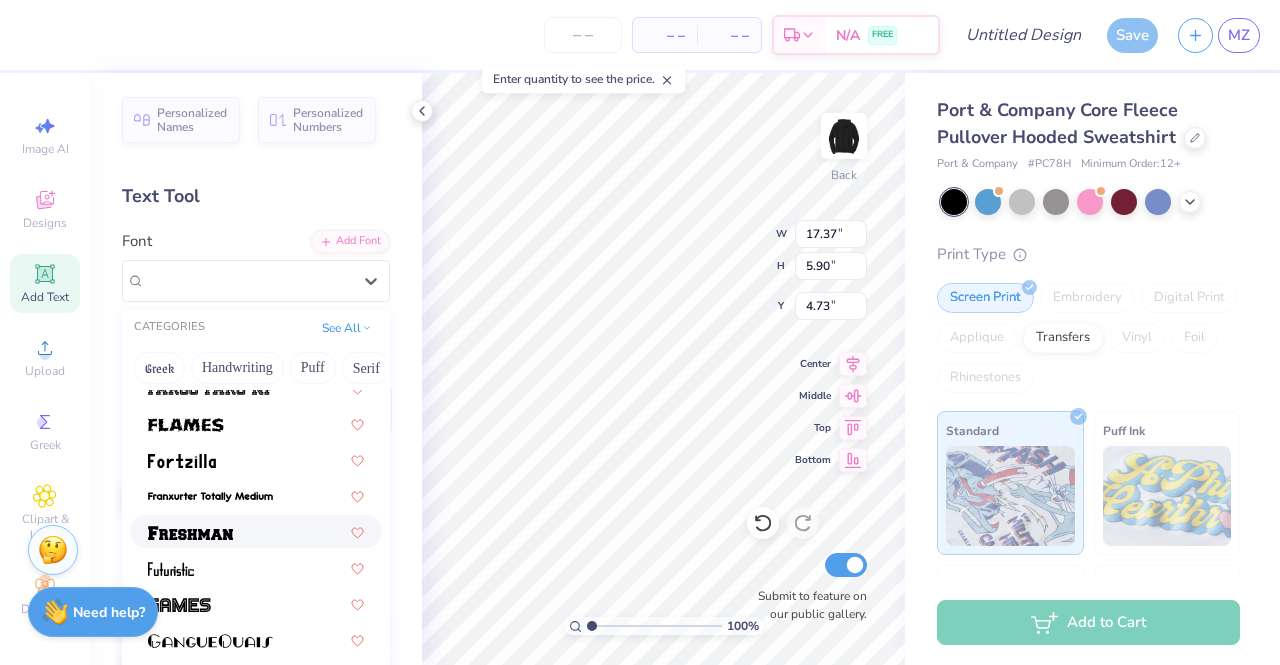 click at bounding box center (190, 533) 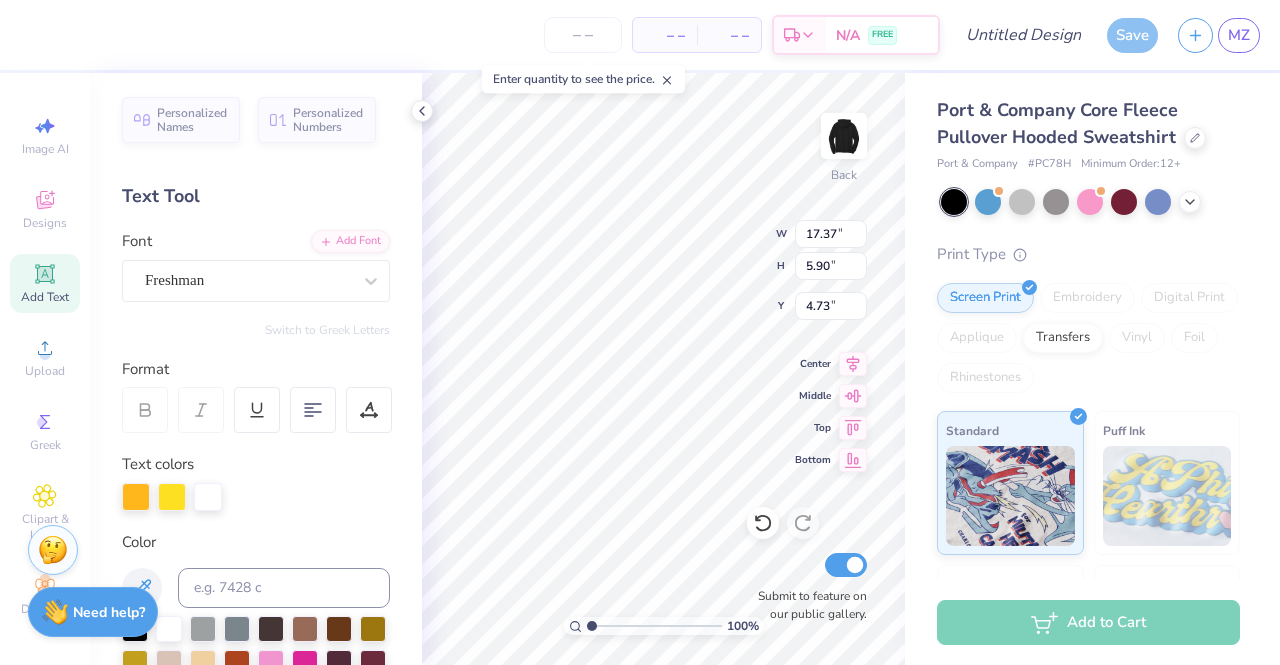 type on "12.58" 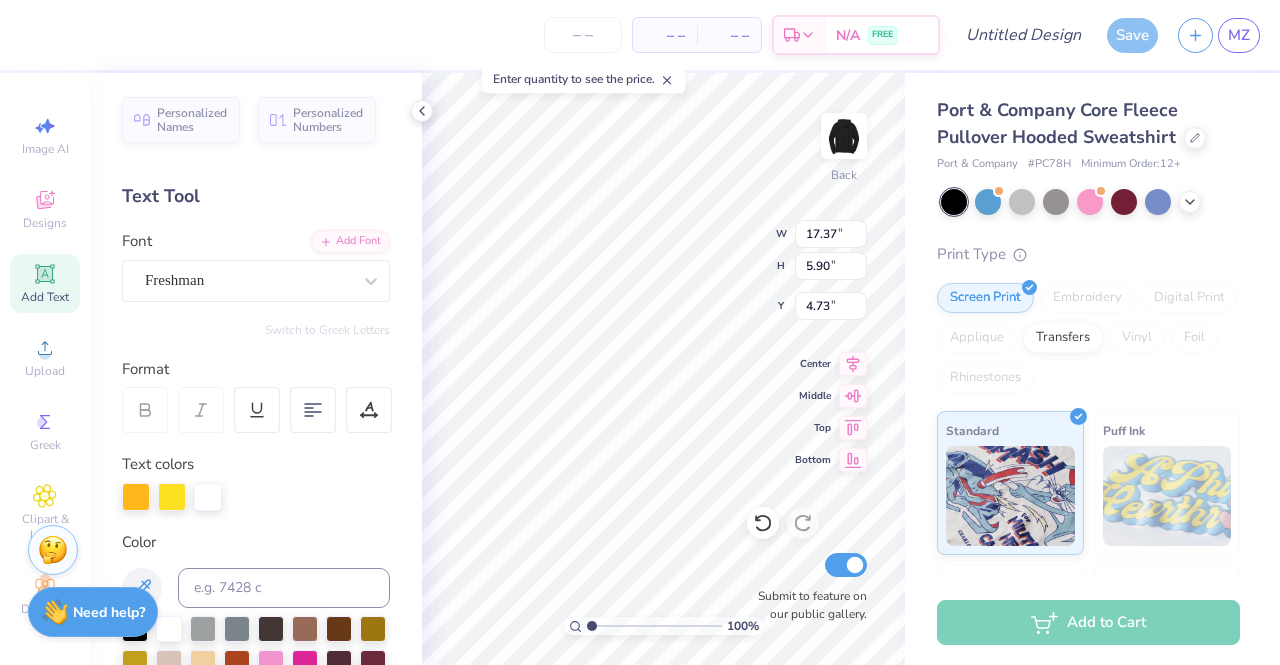 type on "5.67" 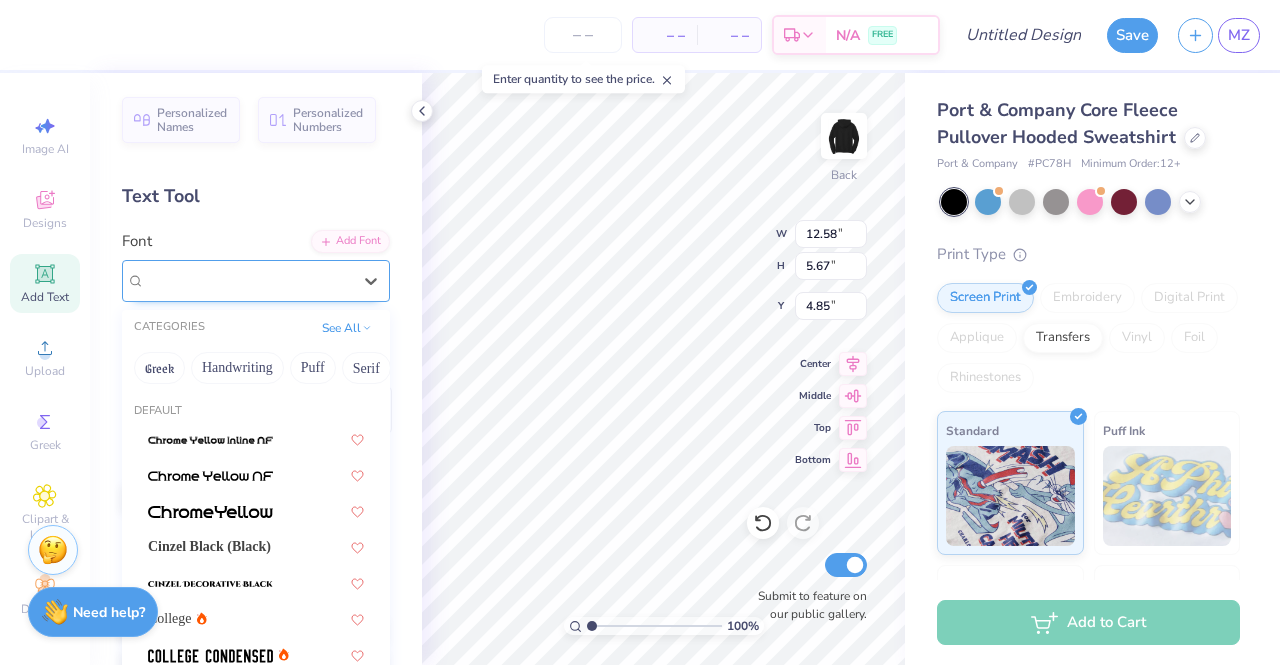 click on "Freshman" at bounding box center (248, 280) 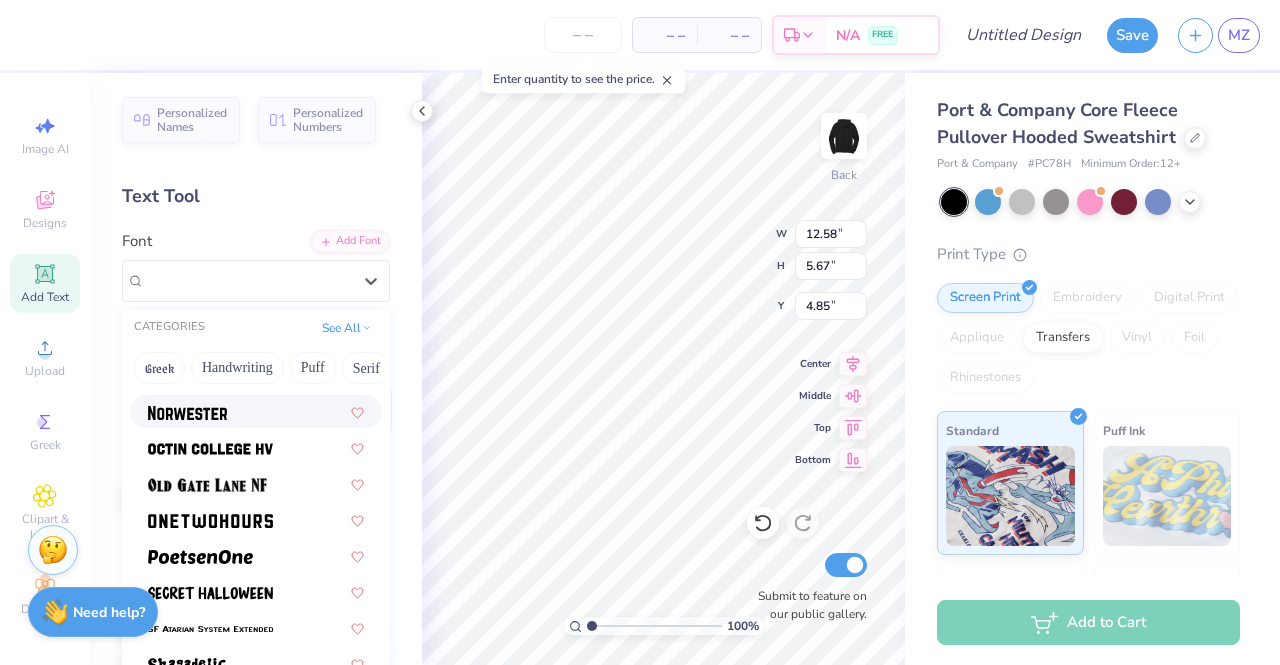 scroll, scrollTop: 1832, scrollLeft: 0, axis: vertical 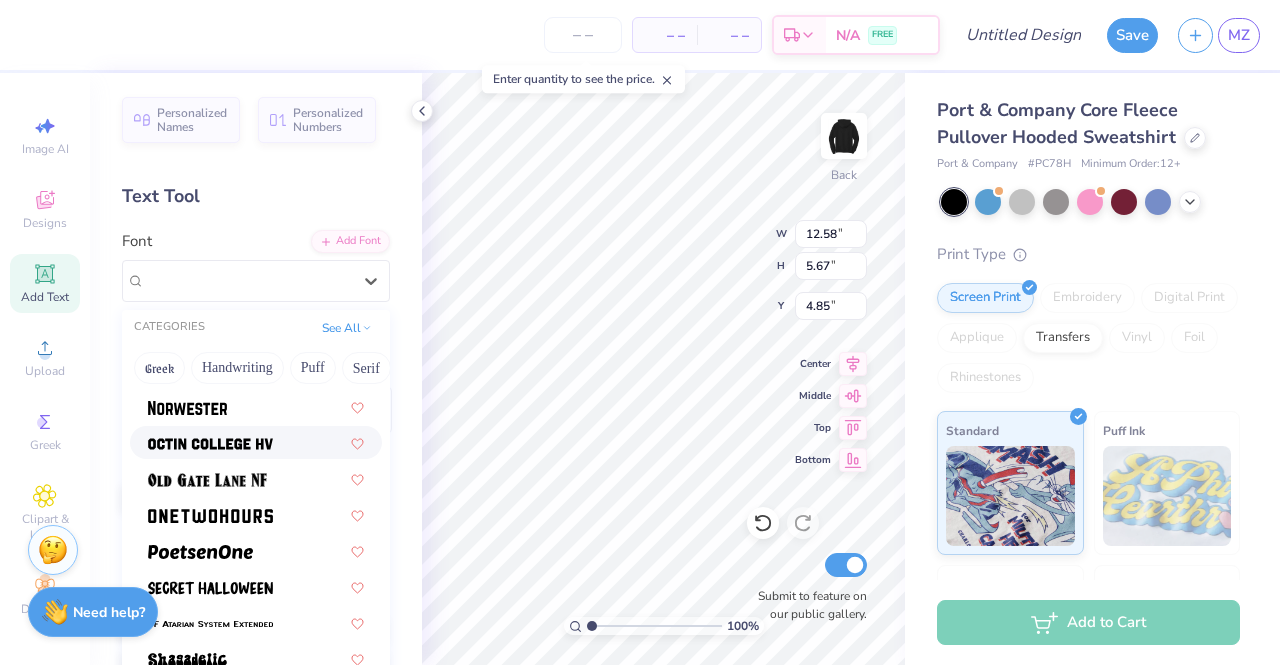 click at bounding box center (256, 442) 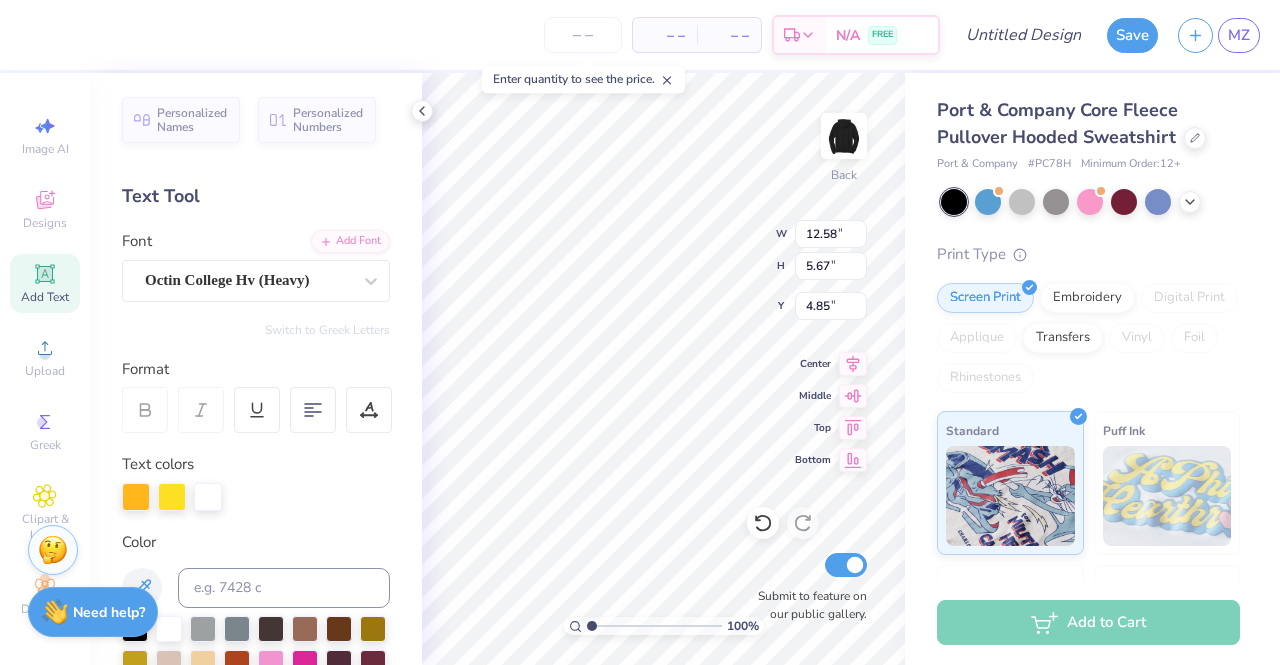 type on "11.72" 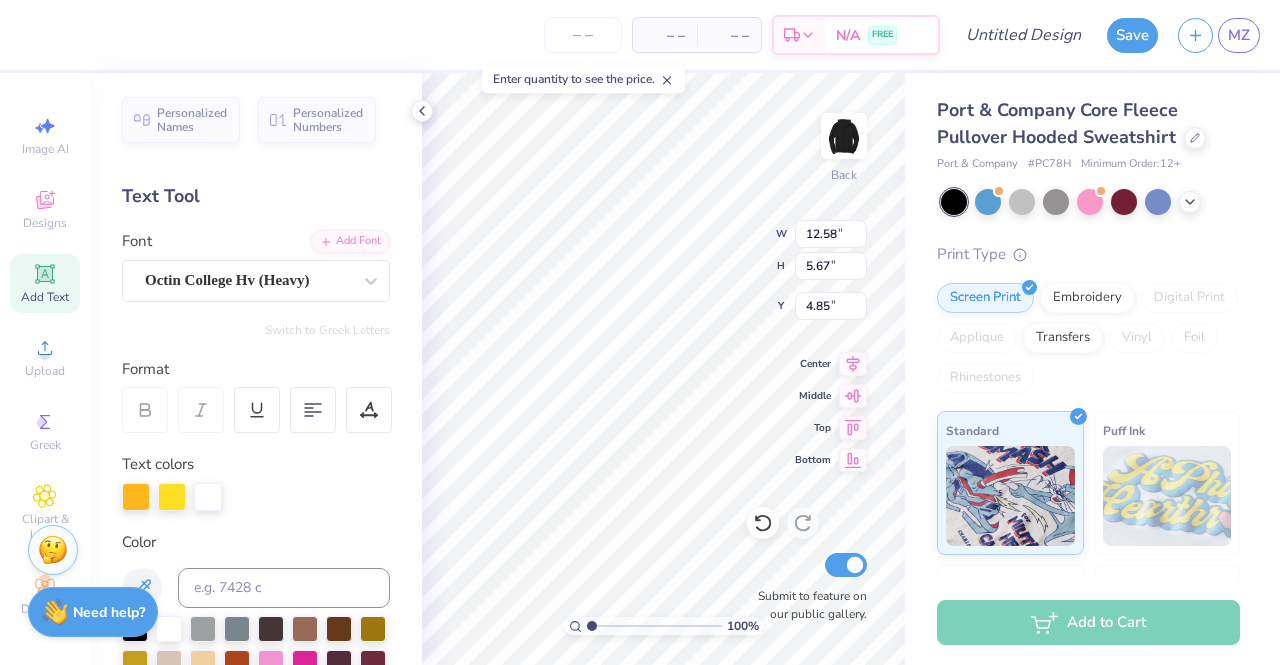 type on "5.29" 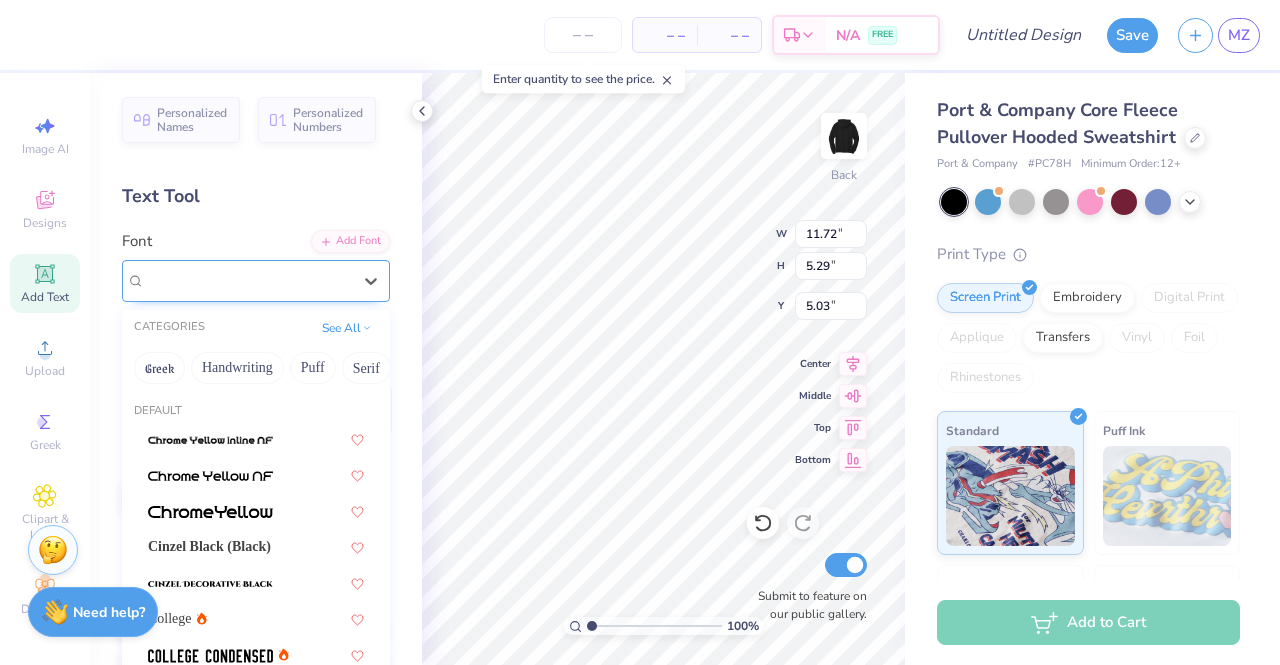 click on "Octin College Hv (Heavy)" at bounding box center [248, 280] 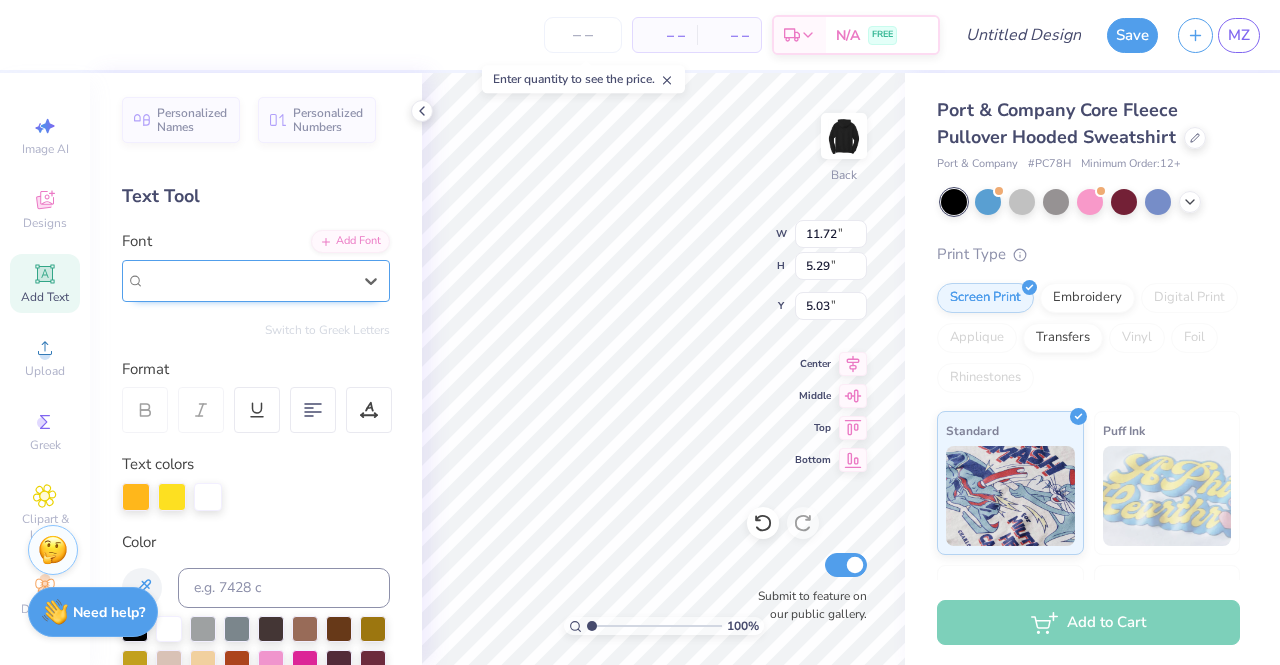click on "Octin College Hv (Heavy)" at bounding box center (227, 280) 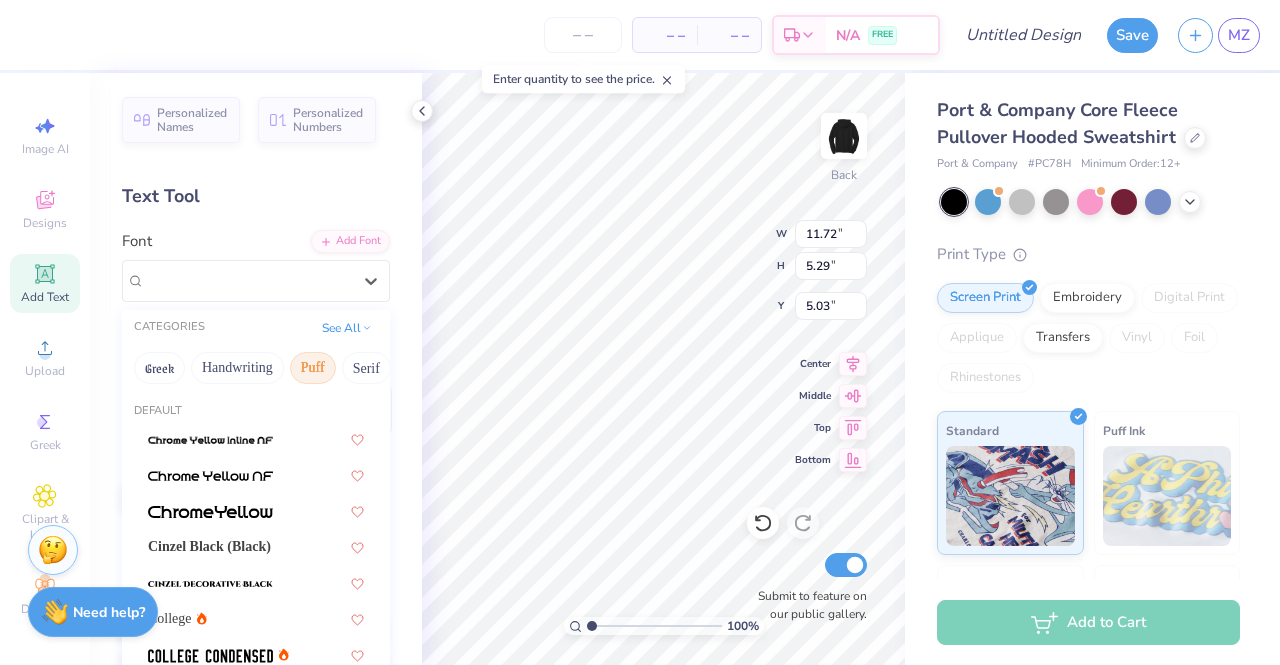 click on "Puff" at bounding box center [313, 368] 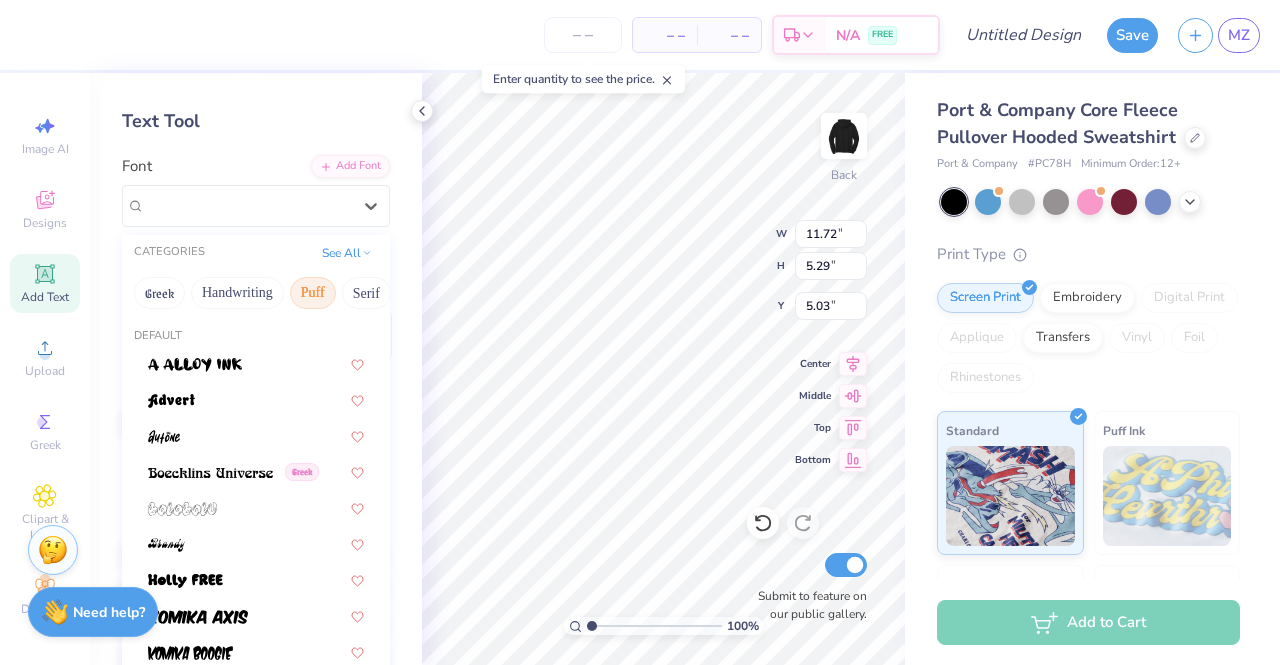 scroll, scrollTop: 69, scrollLeft: 0, axis: vertical 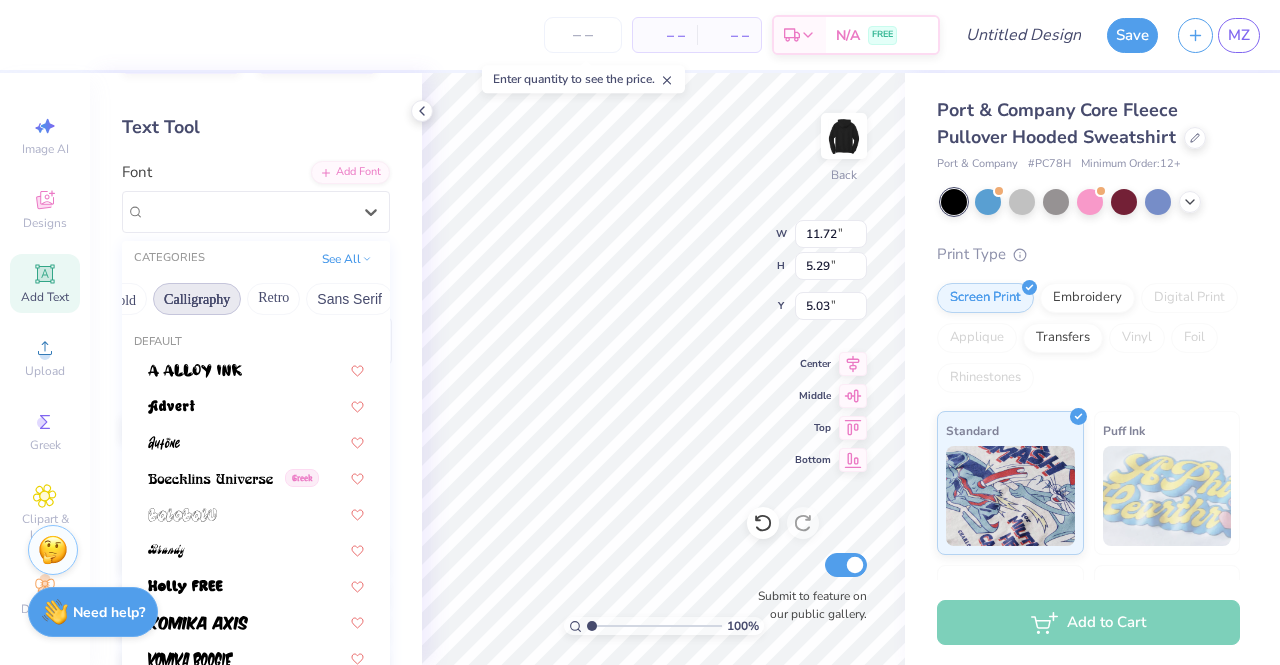 click on "Calligraphy" at bounding box center [197, 299] 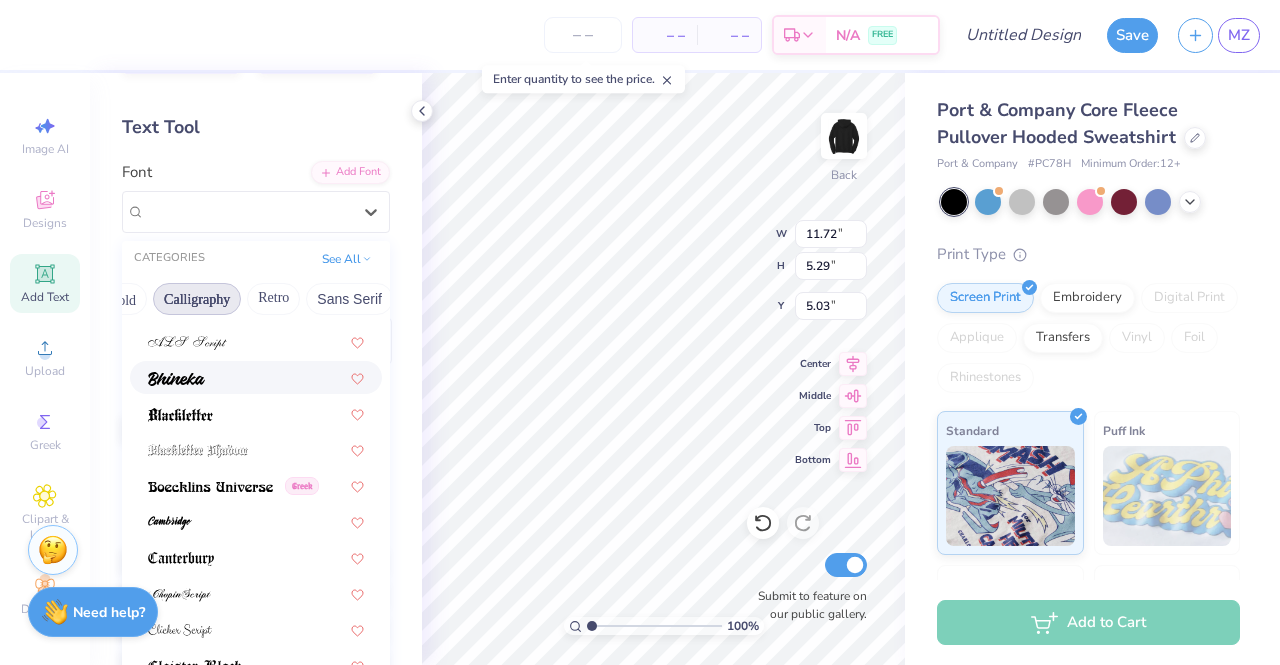scroll, scrollTop: 110, scrollLeft: 0, axis: vertical 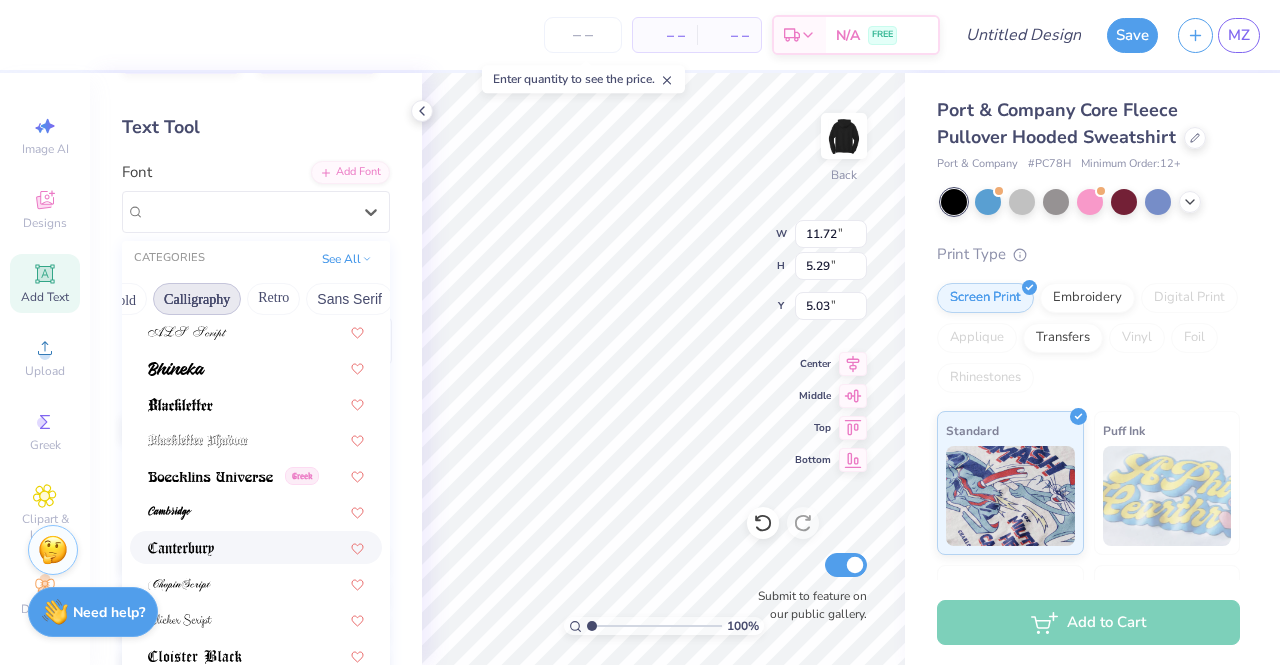 click at bounding box center [181, 547] 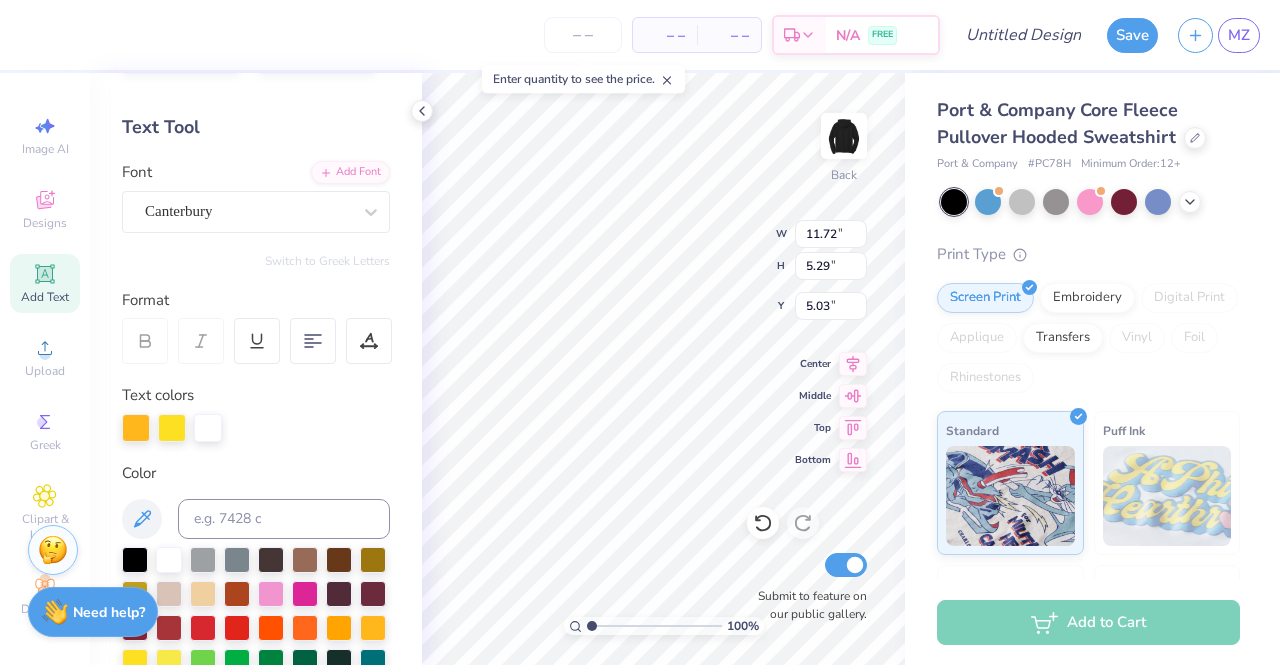 type on "9.56" 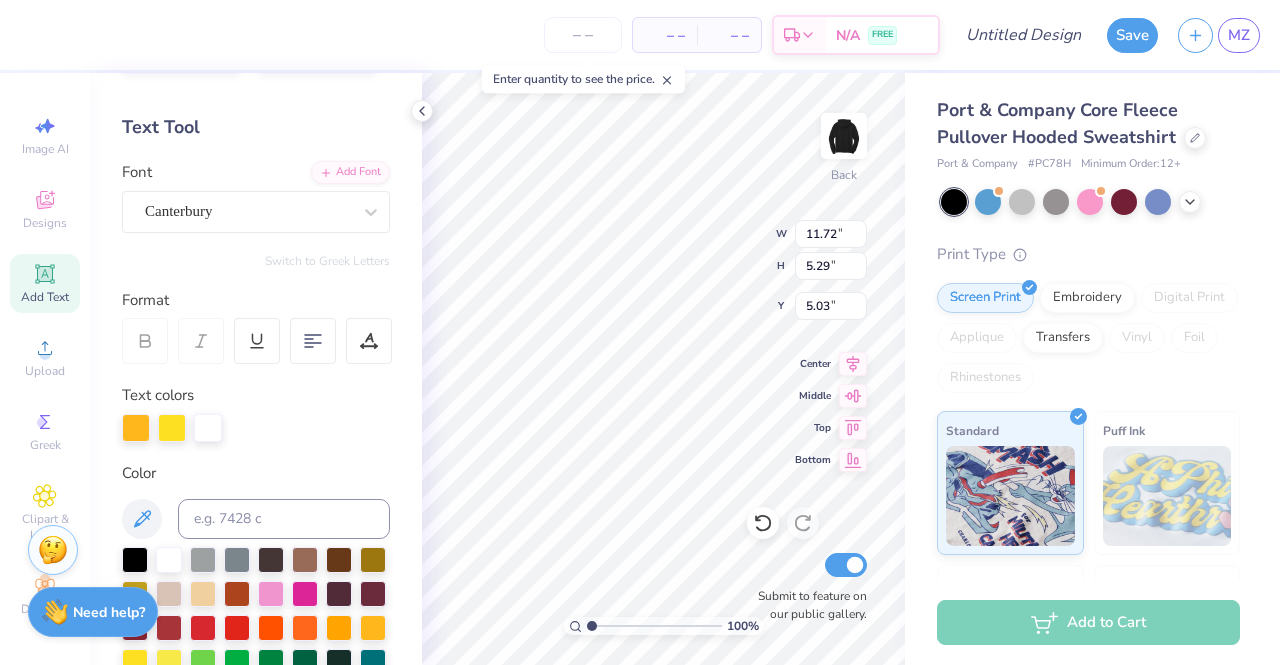 type on "5.68" 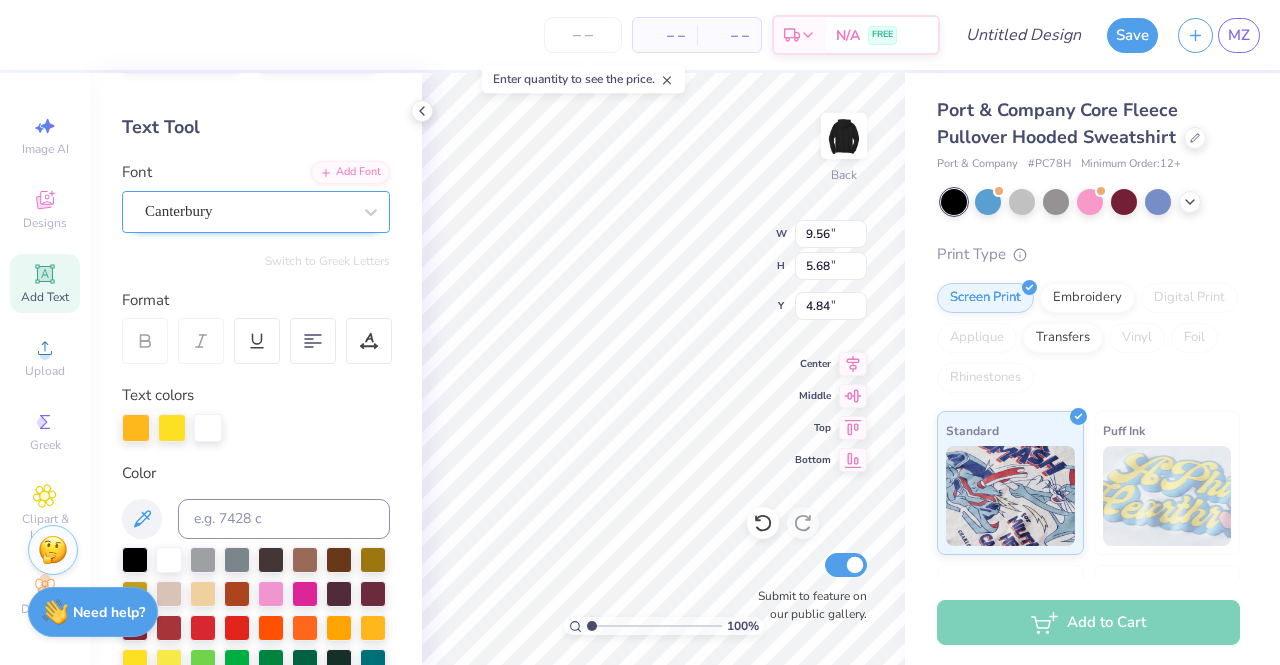 click at bounding box center (248, 211) 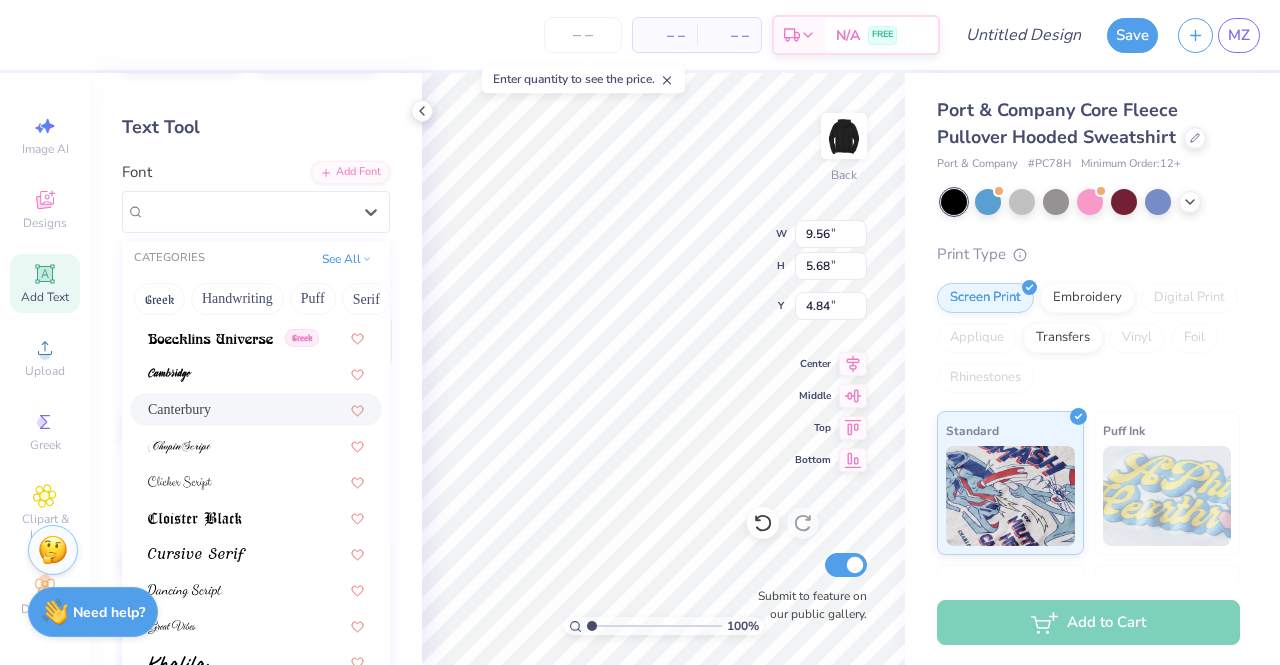 scroll, scrollTop: 250, scrollLeft: 0, axis: vertical 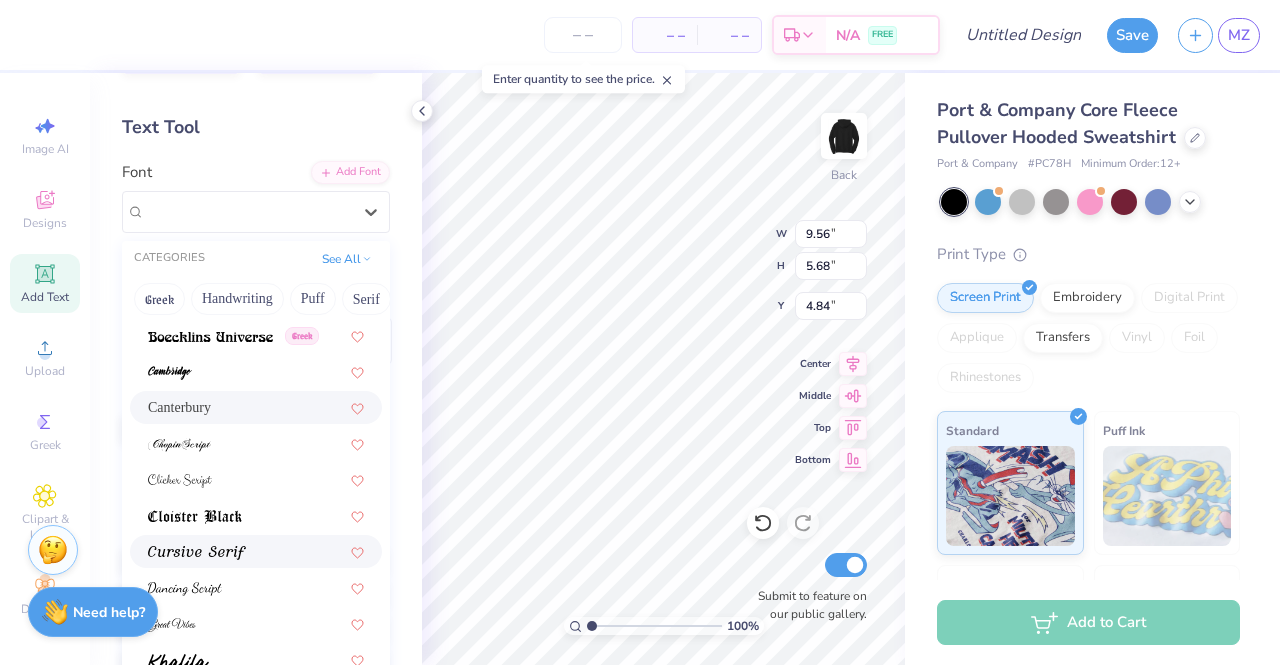 click at bounding box center (256, 551) 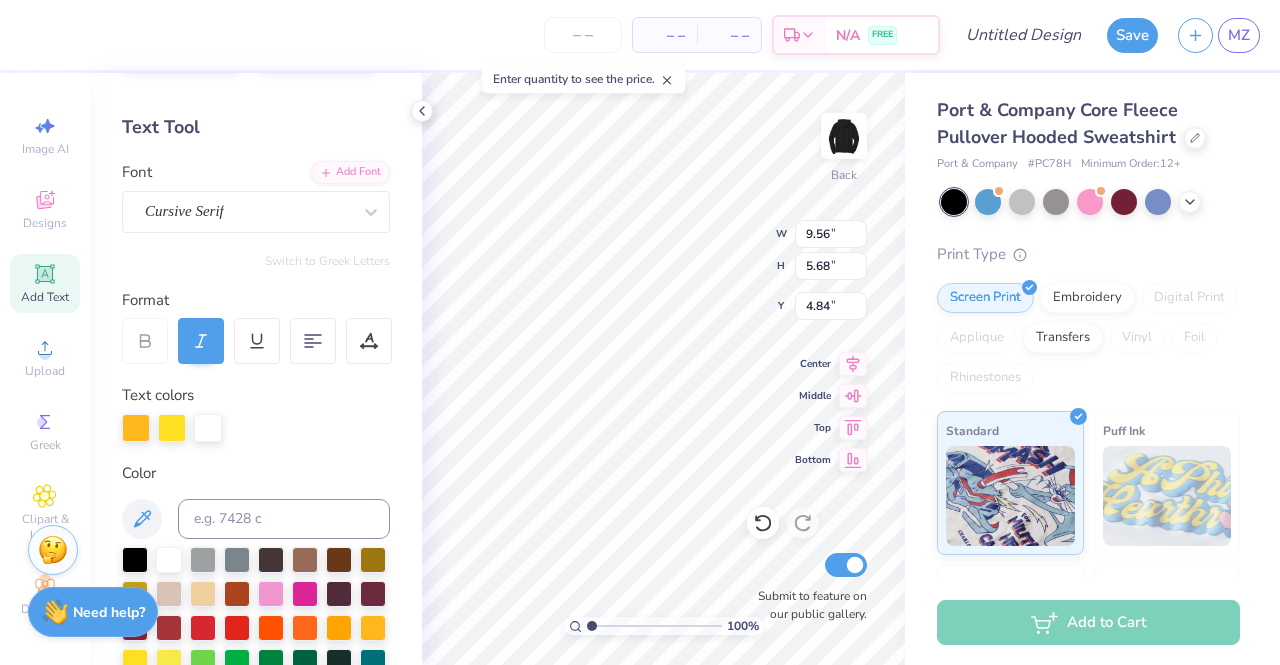 type on "12.18" 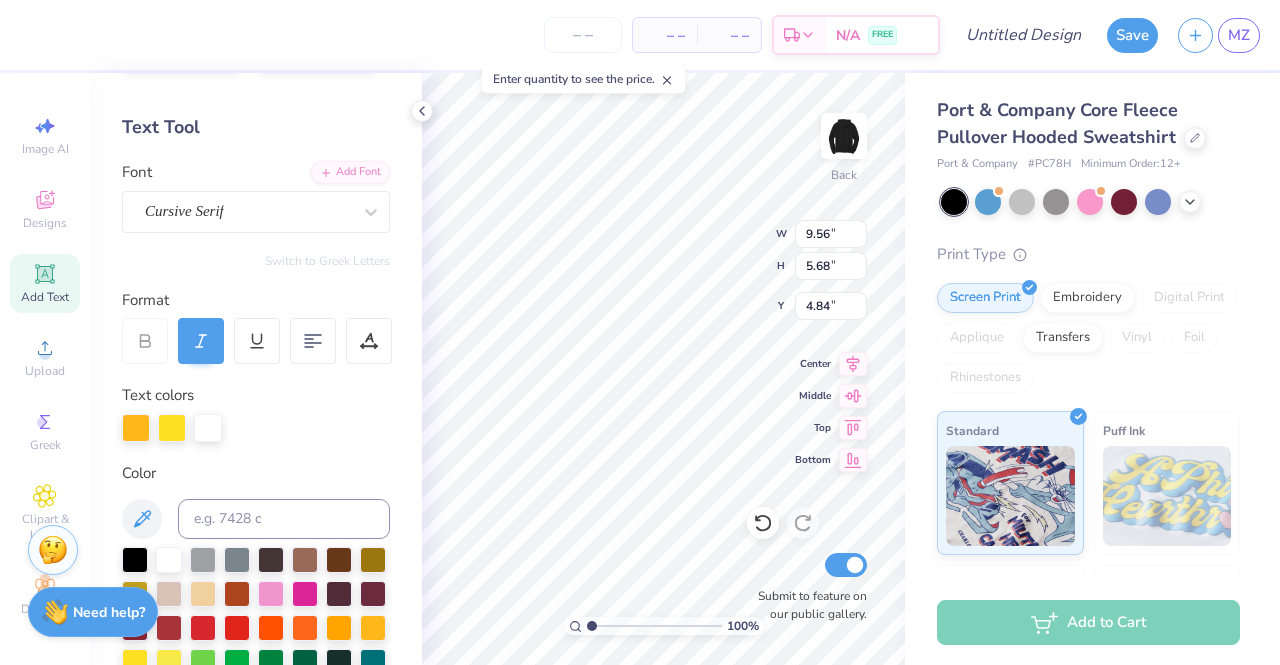 type on "6.01" 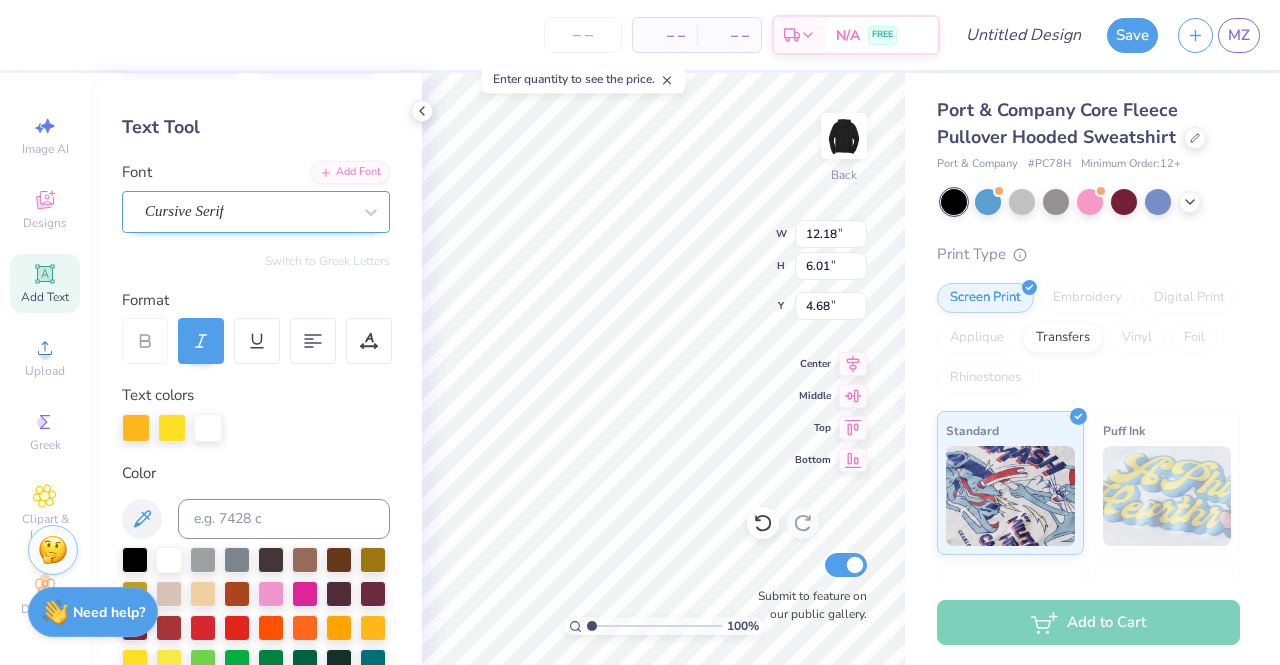 click on "Cursive Serif" at bounding box center [248, 211] 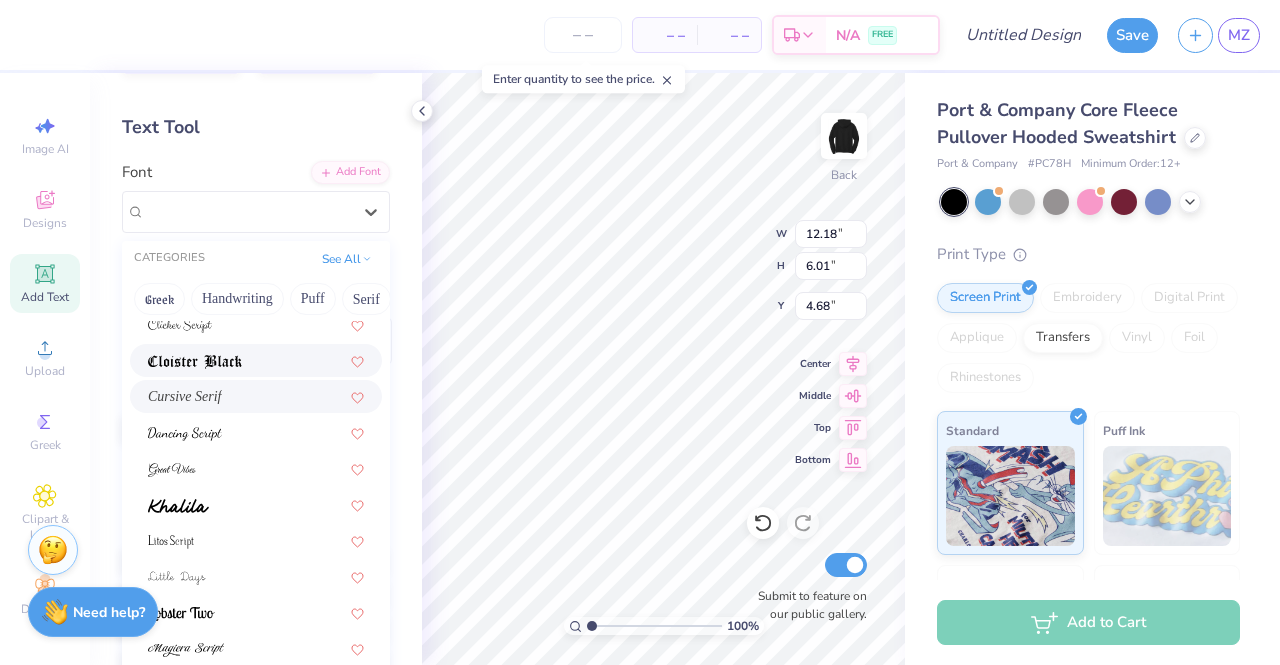 scroll, scrollTop: 412, scrollLeft: 0, axis: vertical 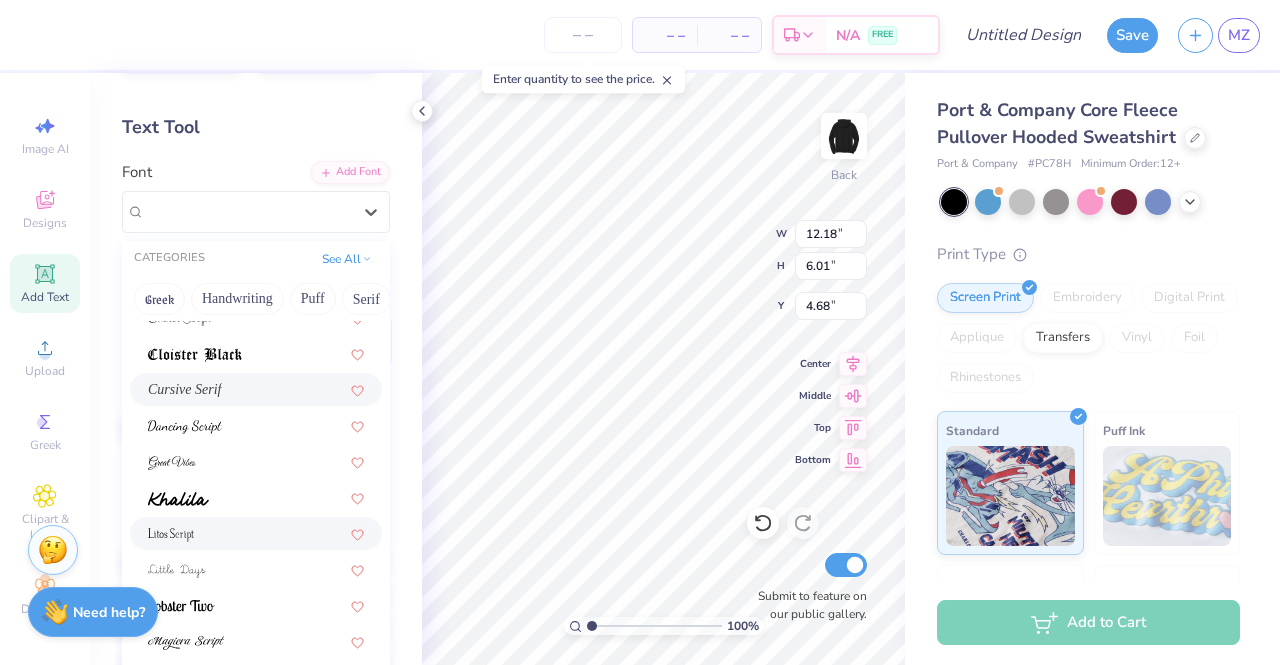 click at bounding box center (256, 533) 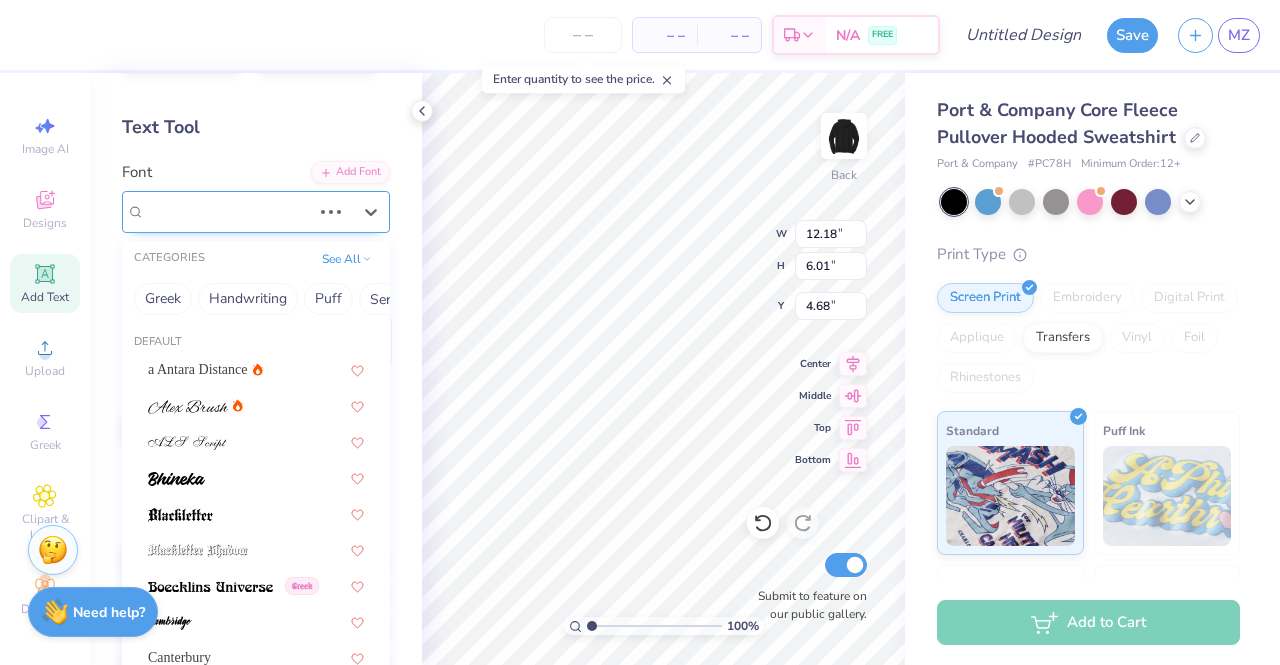 click on "Cursive Serif" at bounding box center (228, 211) 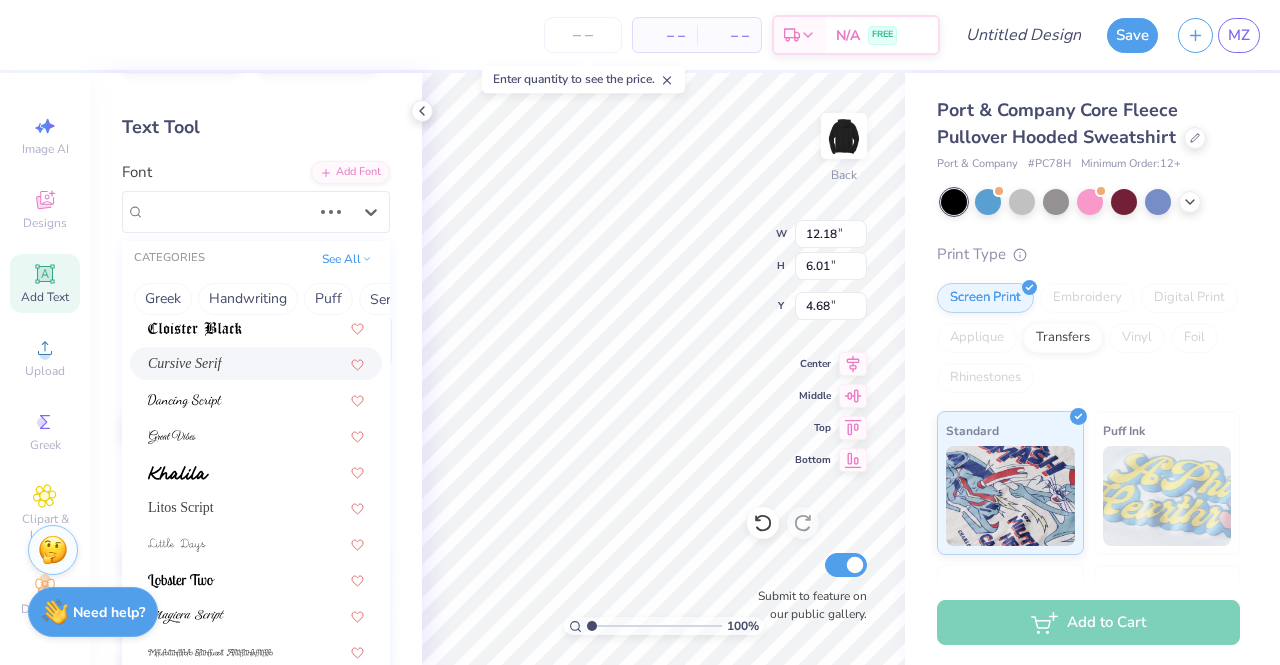 scroll, scrollTop: 481, scrollLeft: 0, axis: vertical 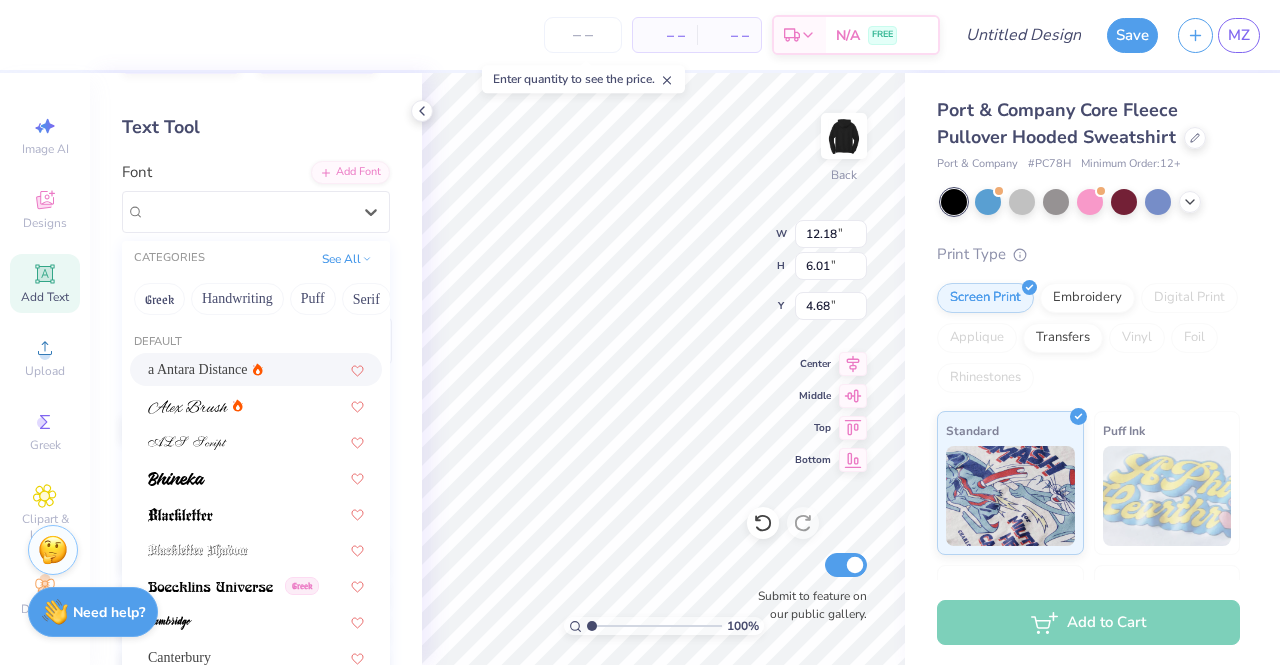 type on "7.64" 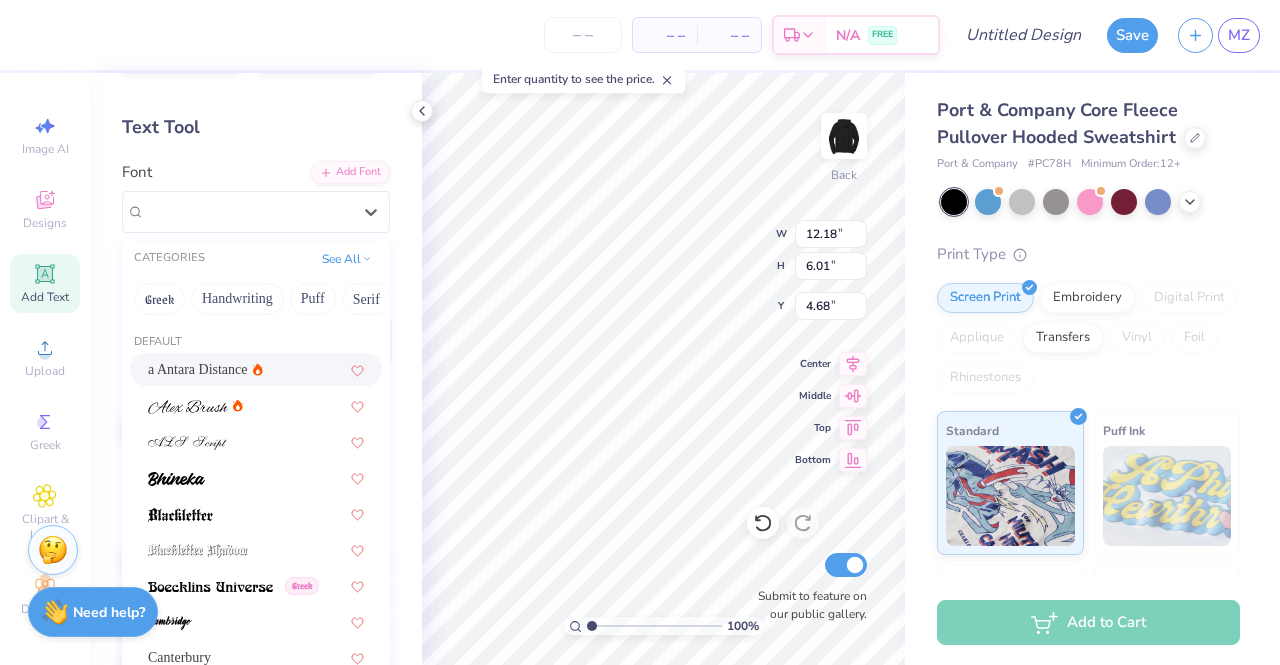 type on "6.26" 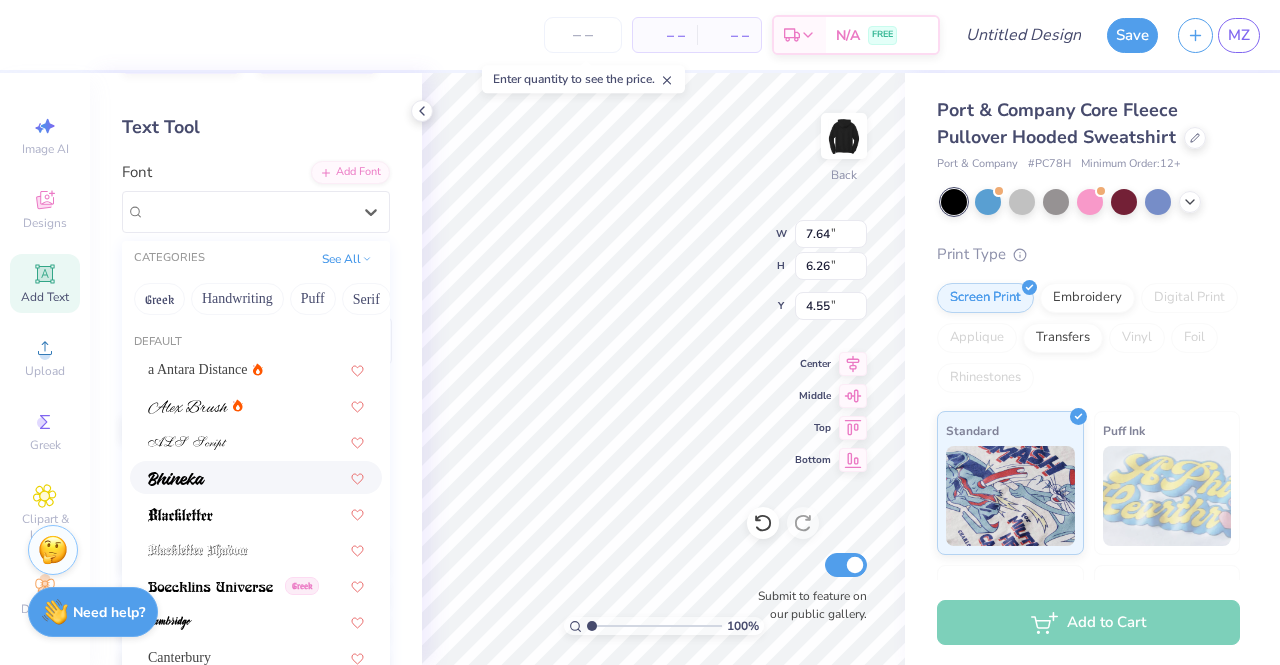 click at bounding box center [256, 477] 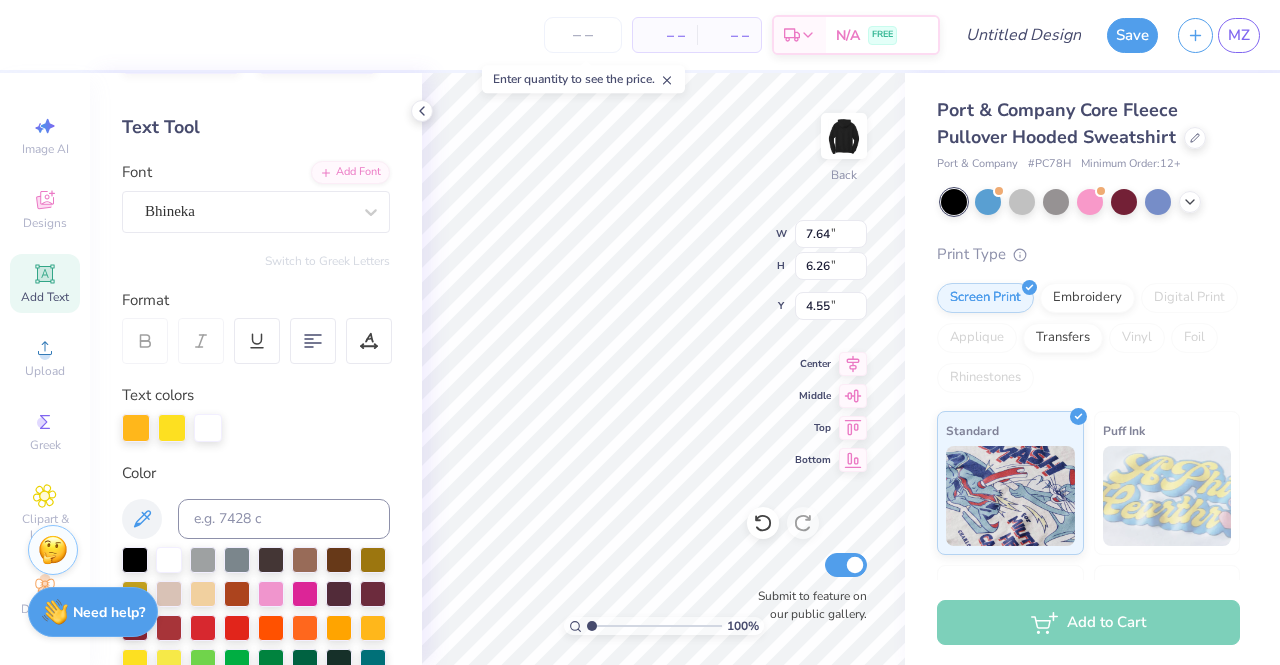 type on "7.93" 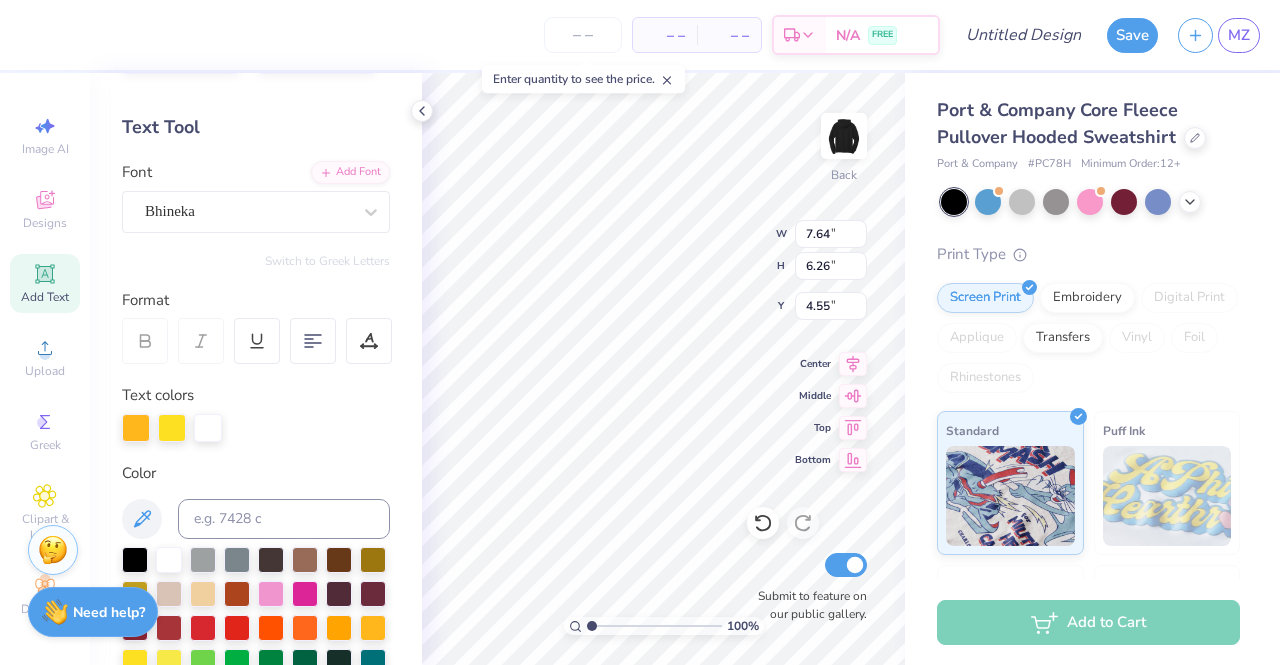type on "5.79" 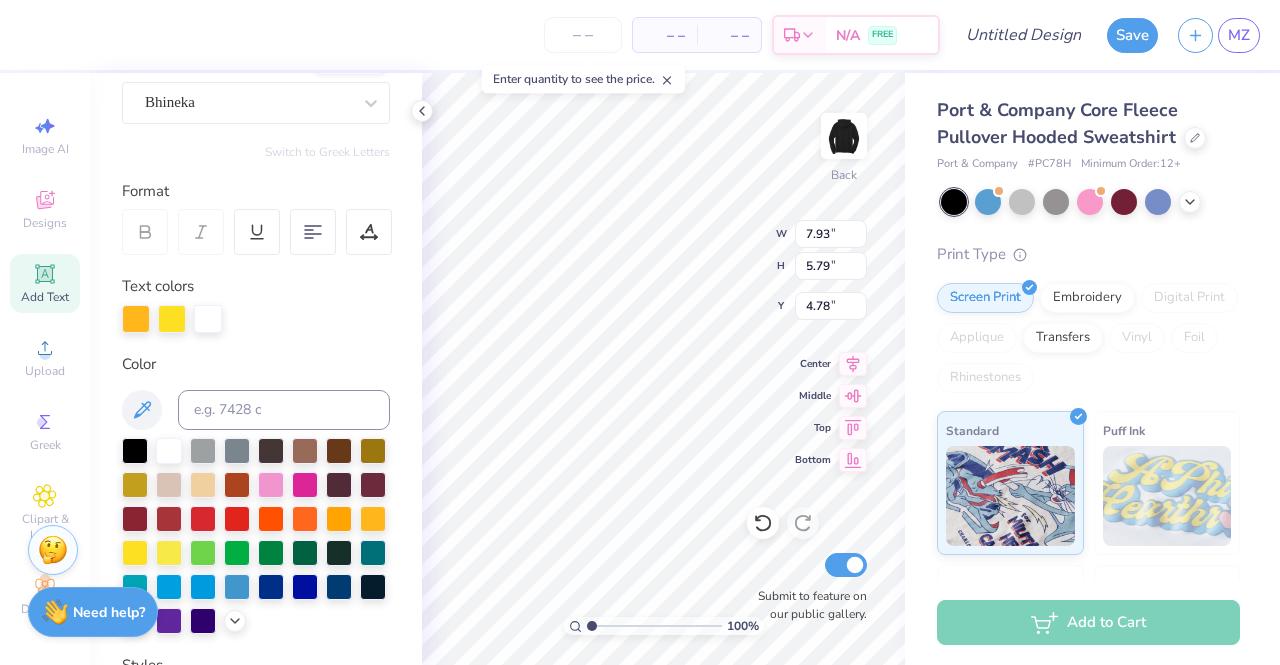 scroll, scrollTop: 179, scrollLeft: 0, axis: vertical 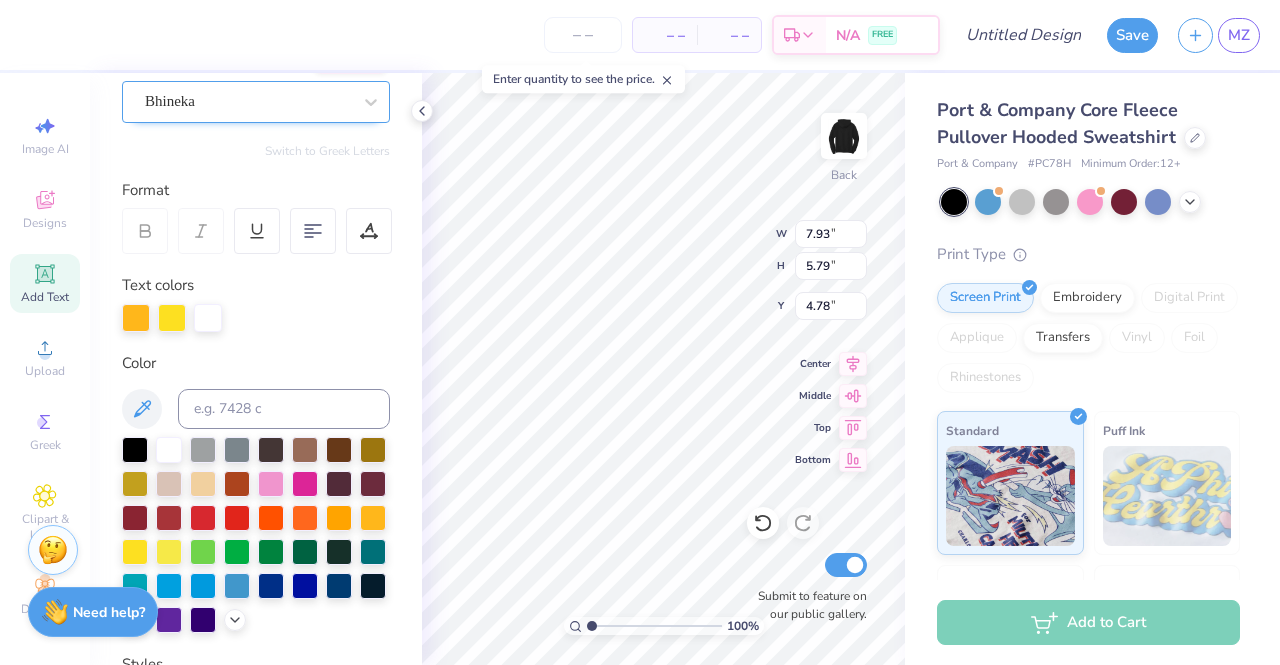 click on "Bhineka" at bounding box center [248, 101] 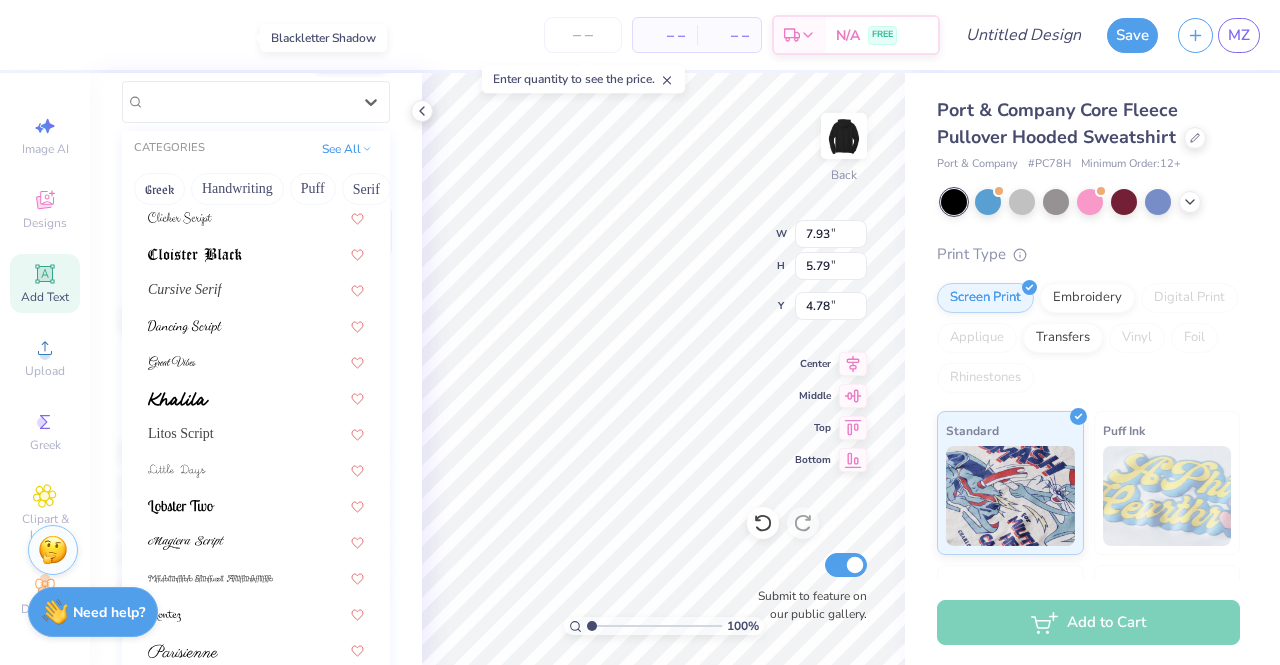 scroll, scrollTop: 491, scrollLeft: 0, axis: vertical 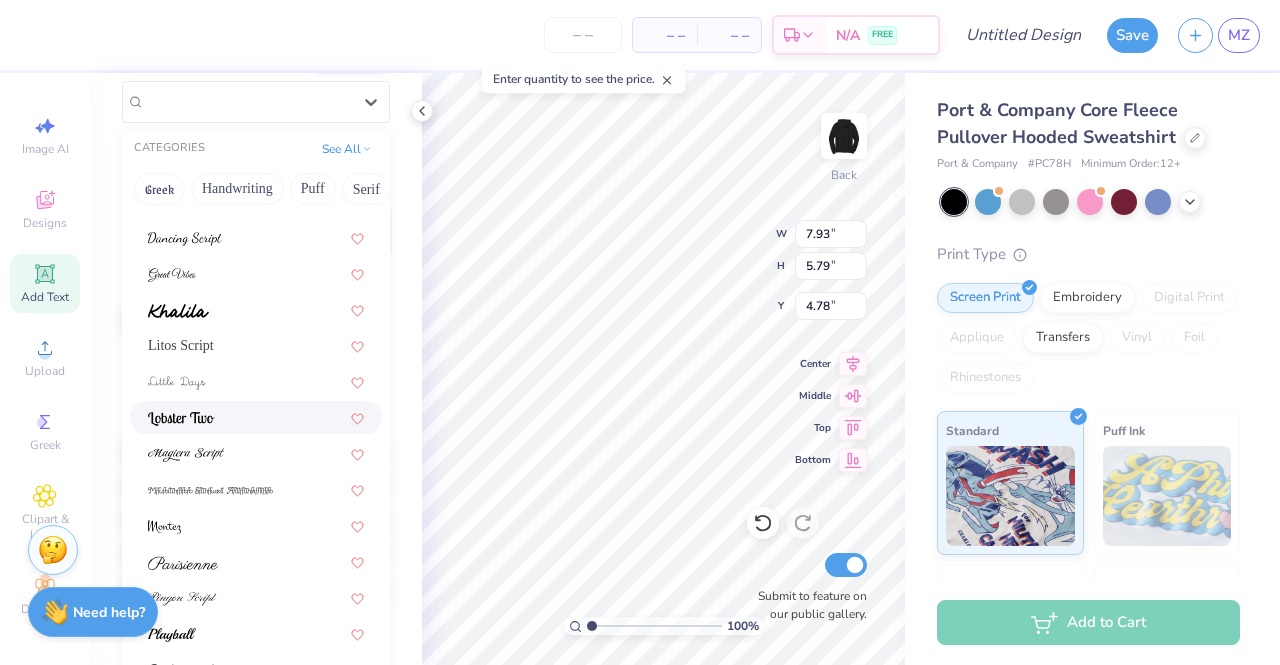 click at bounding box center [256, 417] 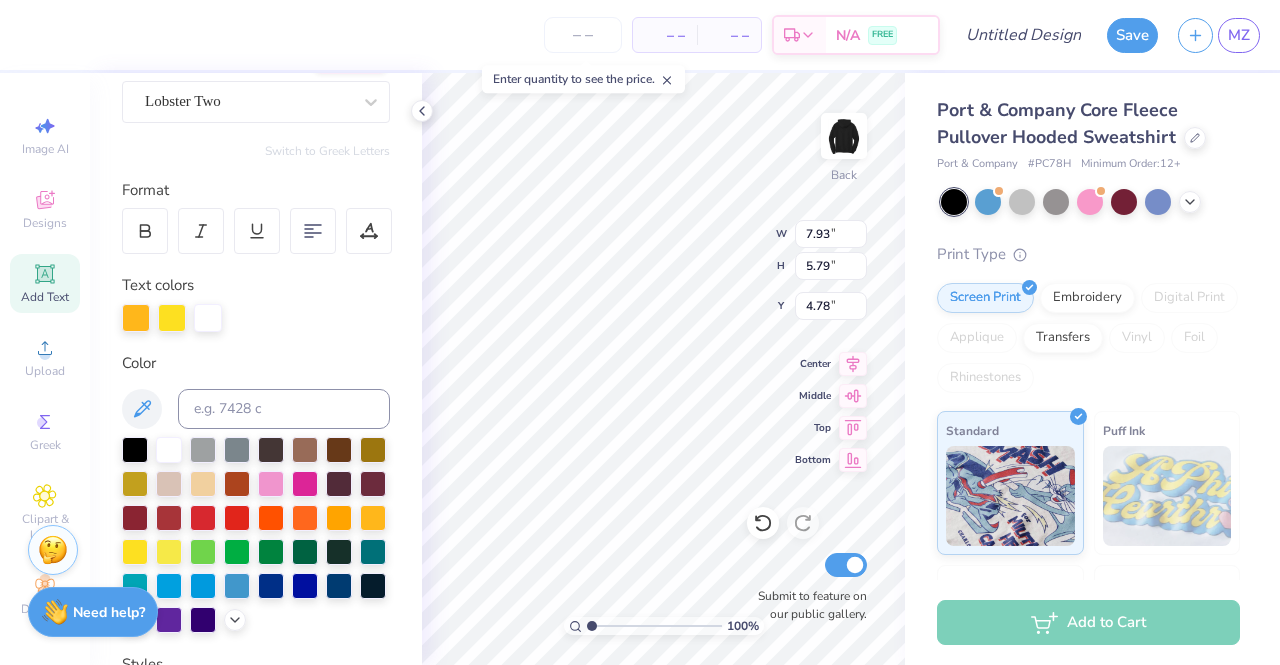 type on "9.12" 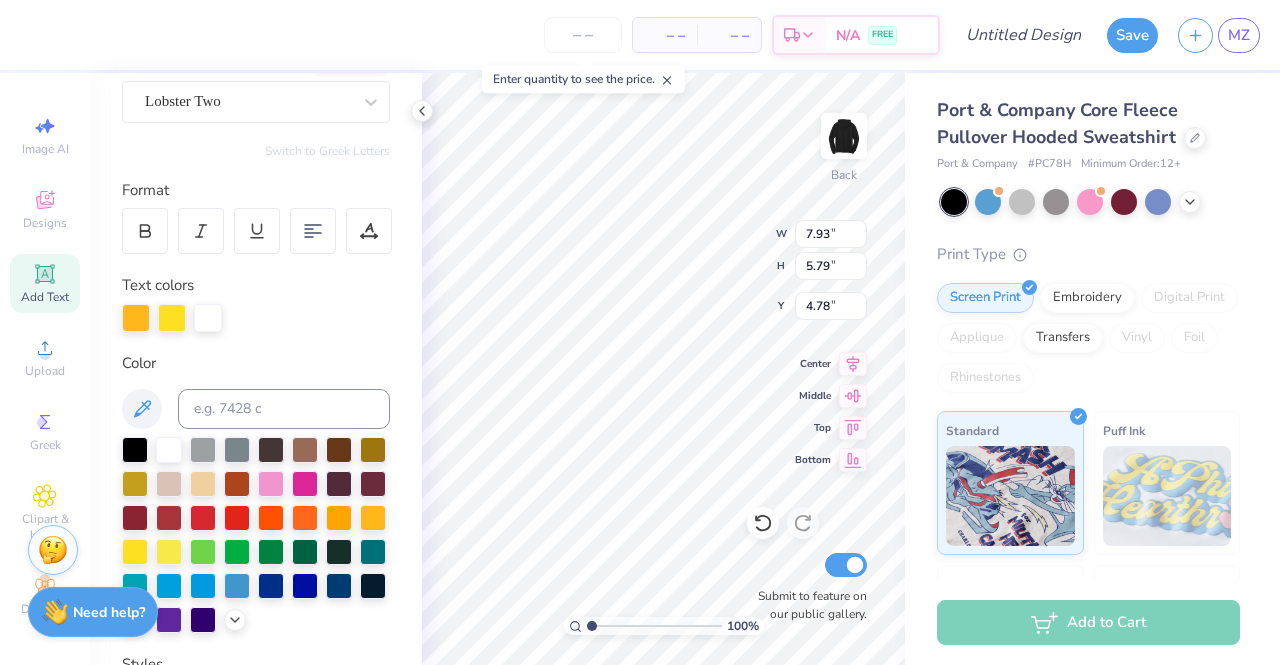type on "6.13" 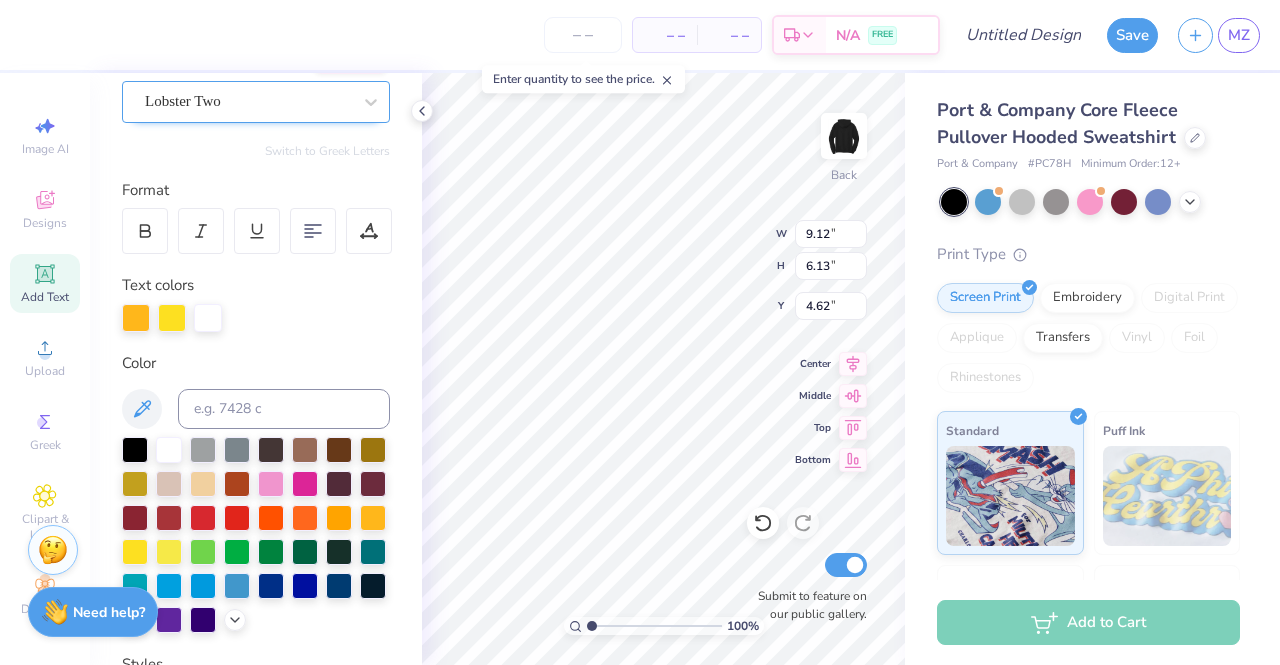 click on "Lobster Two" at bounding box center [248, 101] 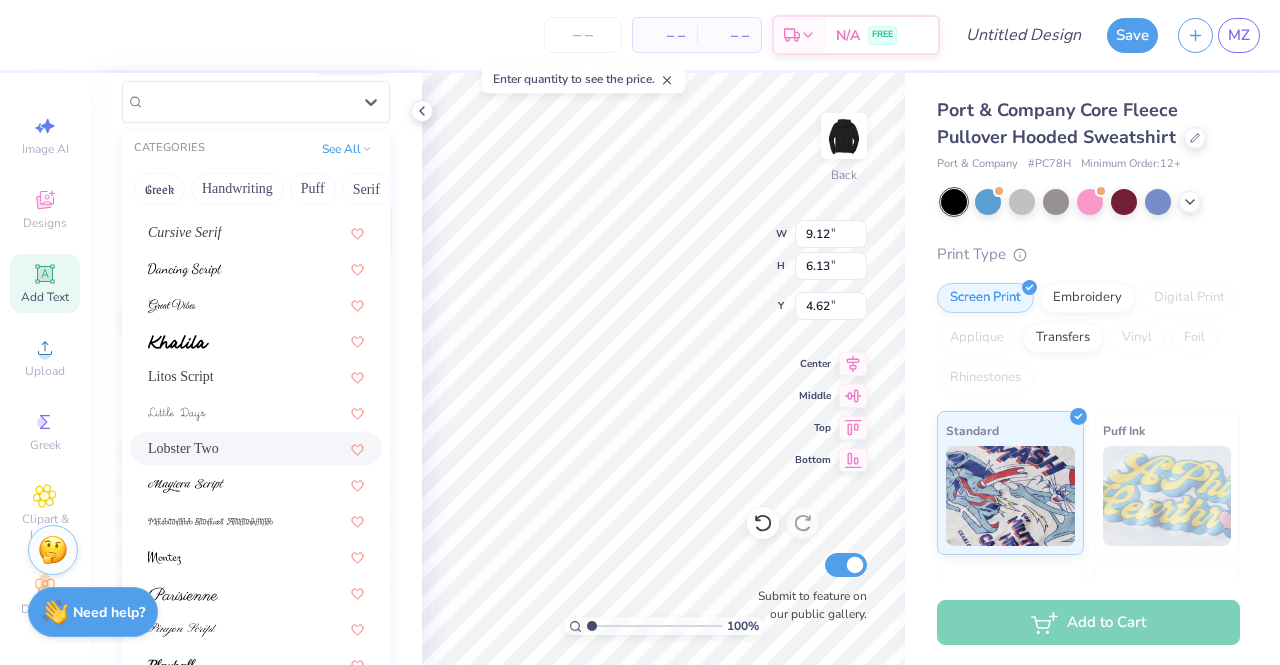scroll, scrollTop: 491, scrollLeft: 0, axis: vertical 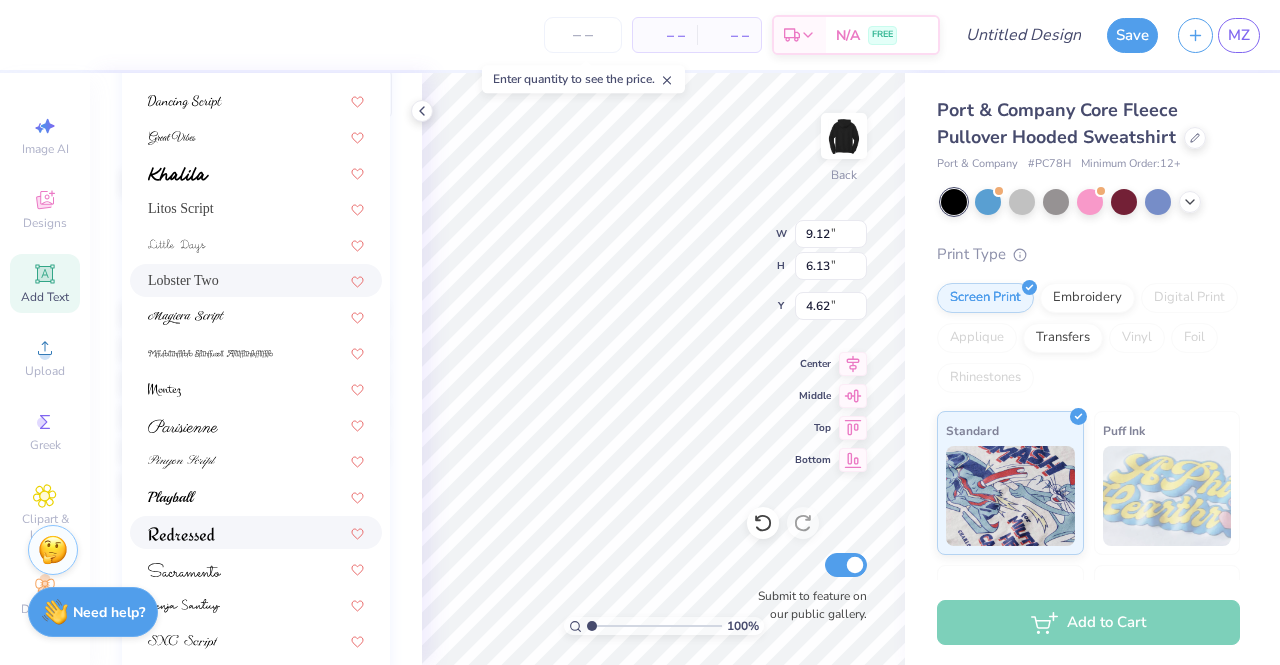click at bounding box center (256, 532) 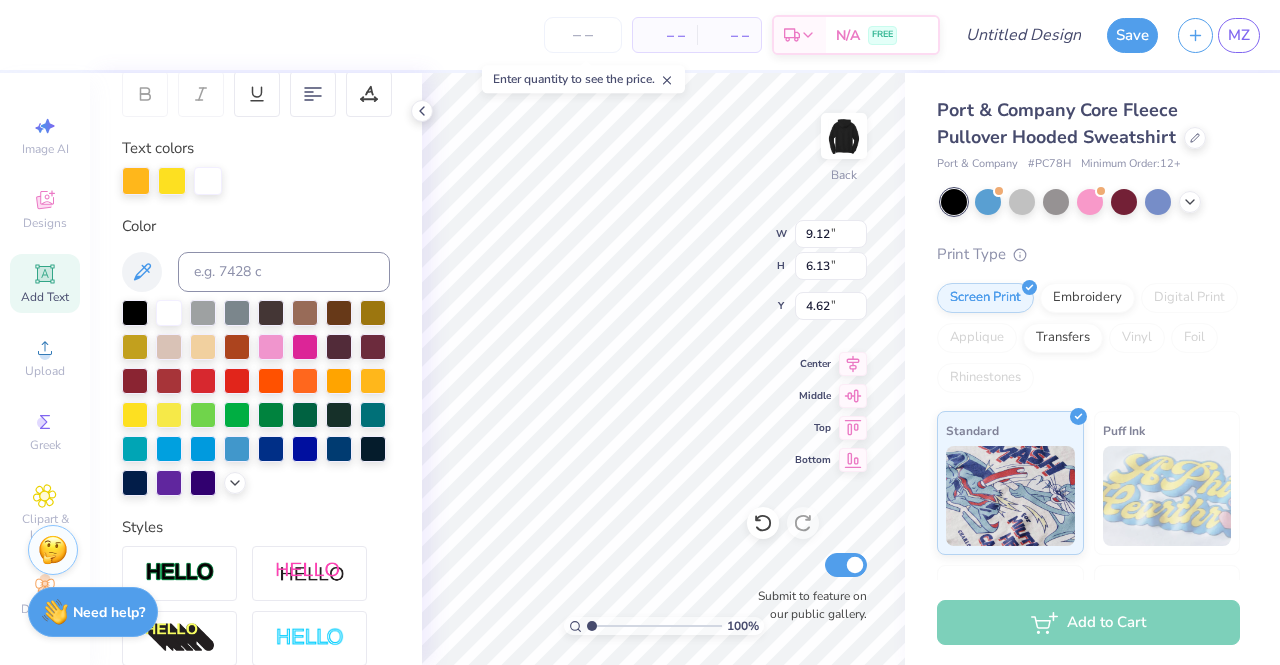 type on "8.22" 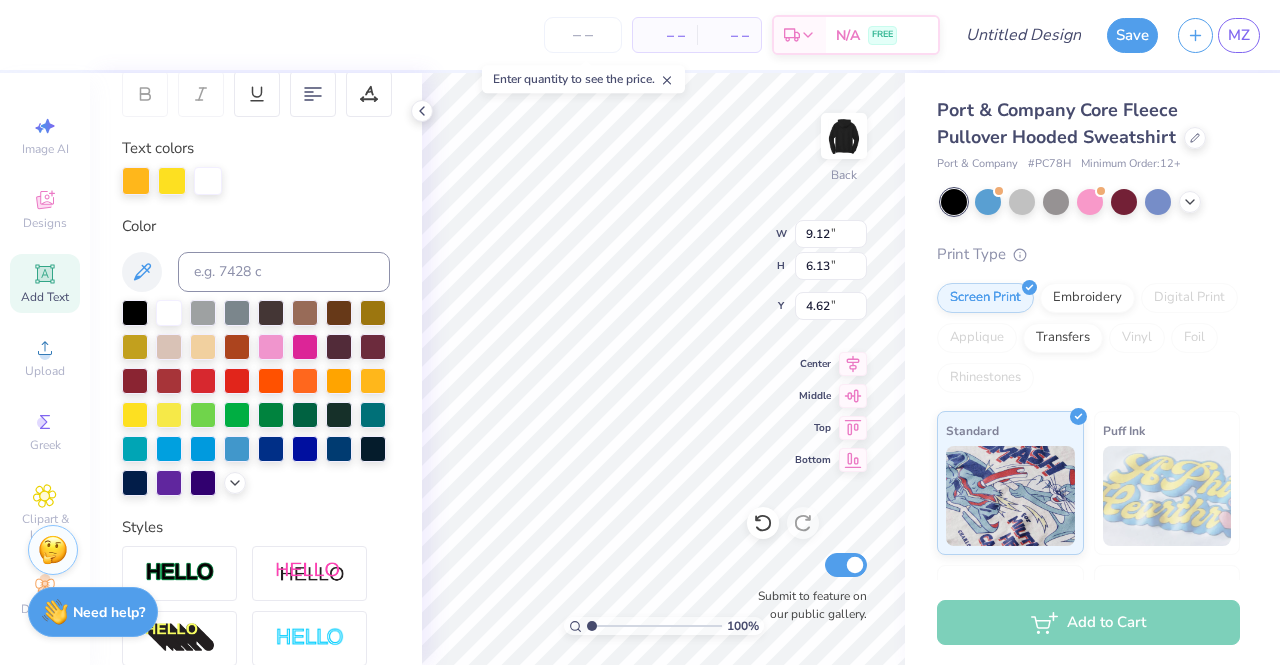 type on "5.95" 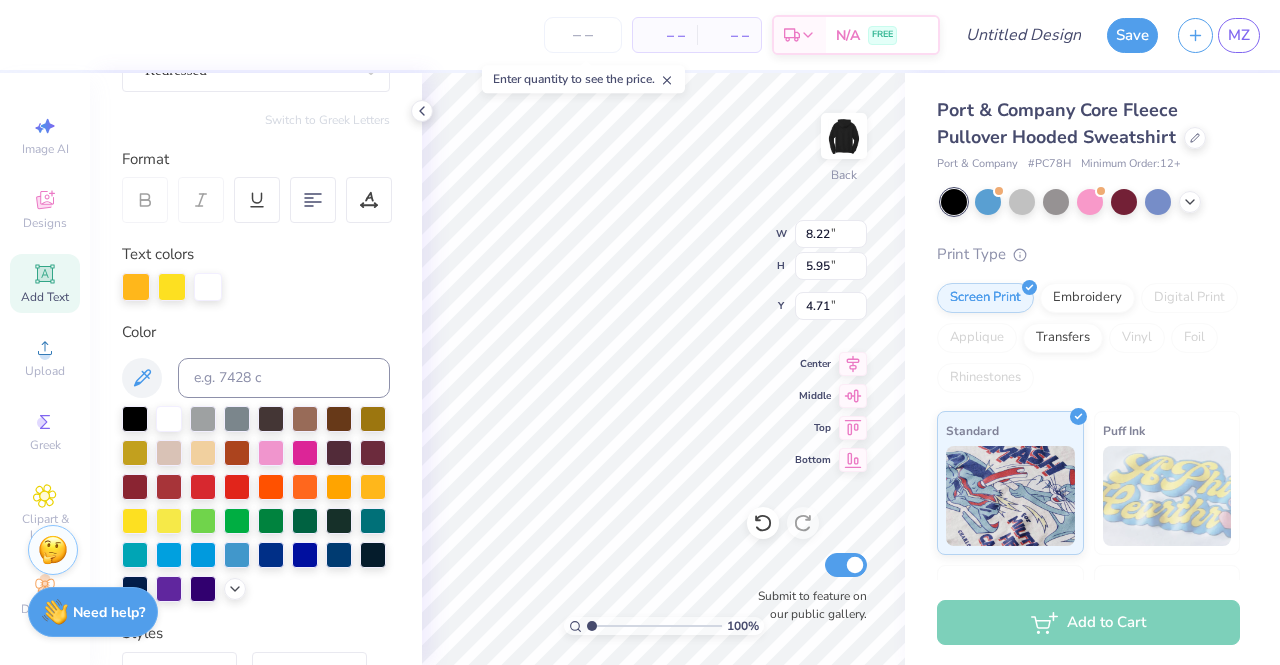 scroll, scrollTop: 196, scrollLeft: 0, axis: vertical 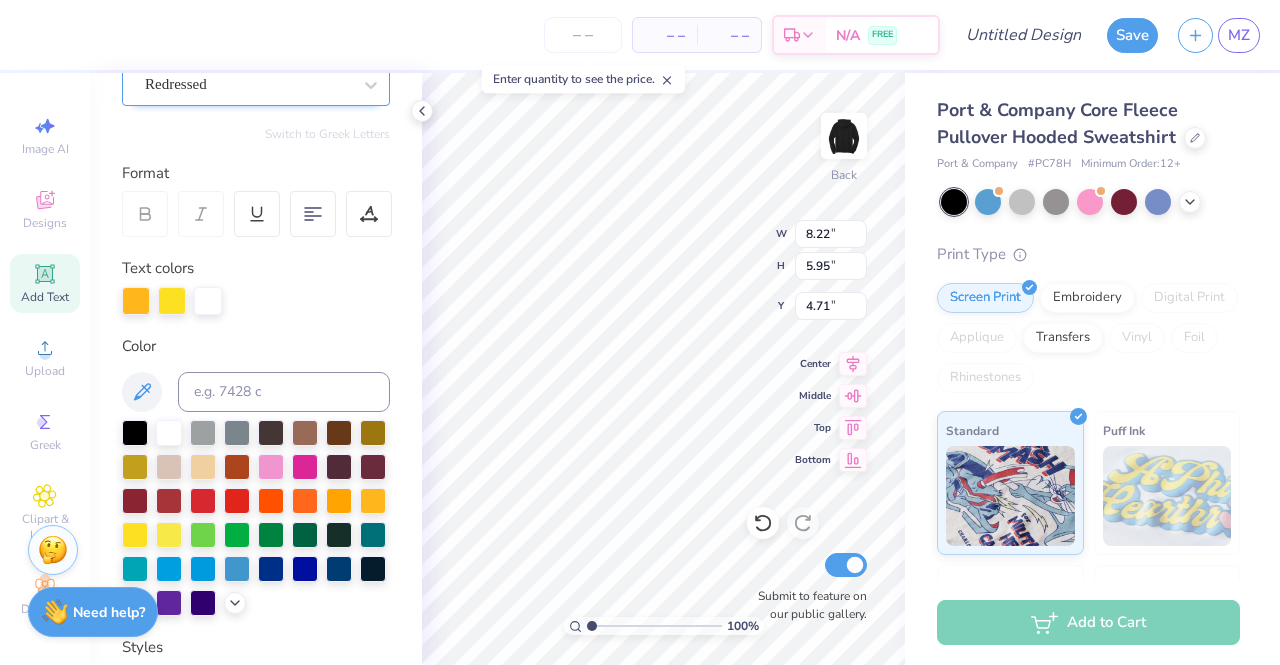 click on "Redressed" at bounding box center (248, 84) 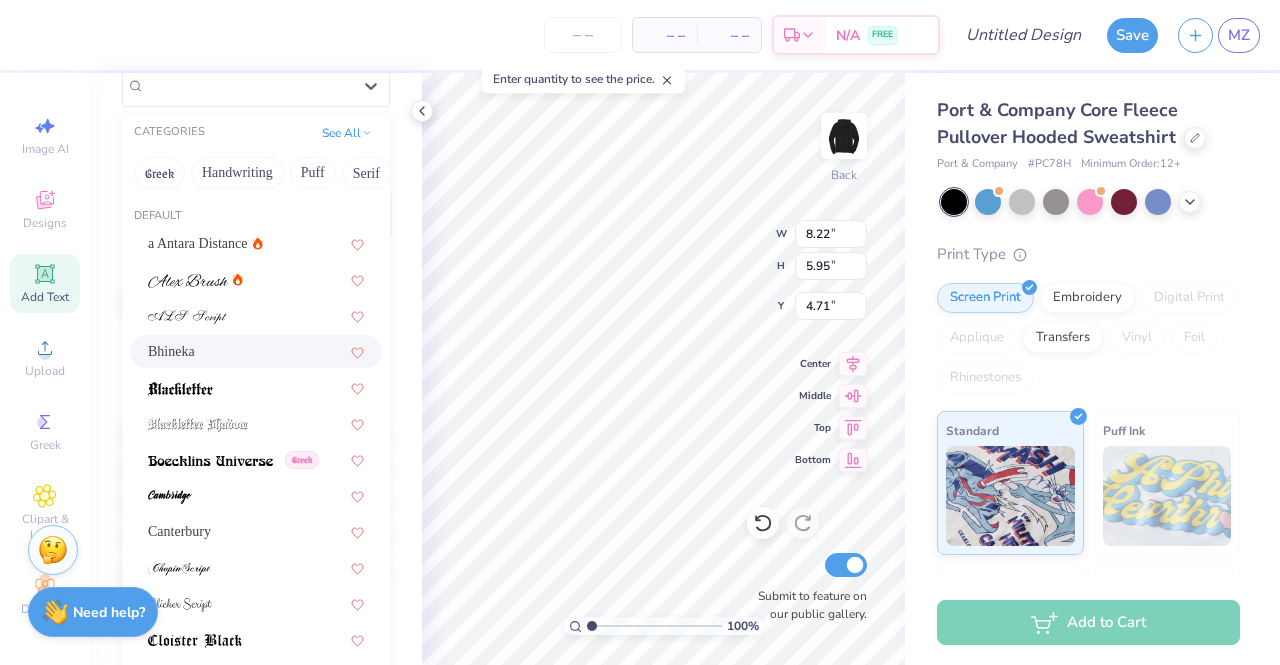 scroll, scrollTop: 0, scrollLeft: 0, axis: both 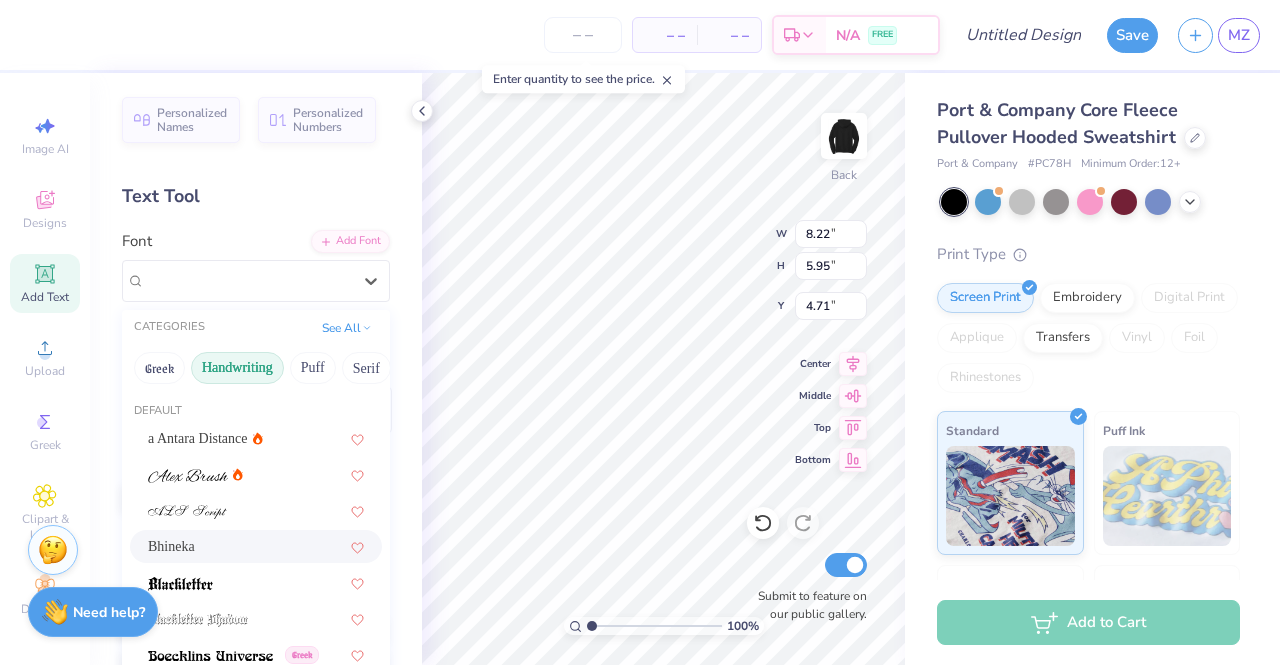 click on "Handwriting" at bounding box center [237, 368] 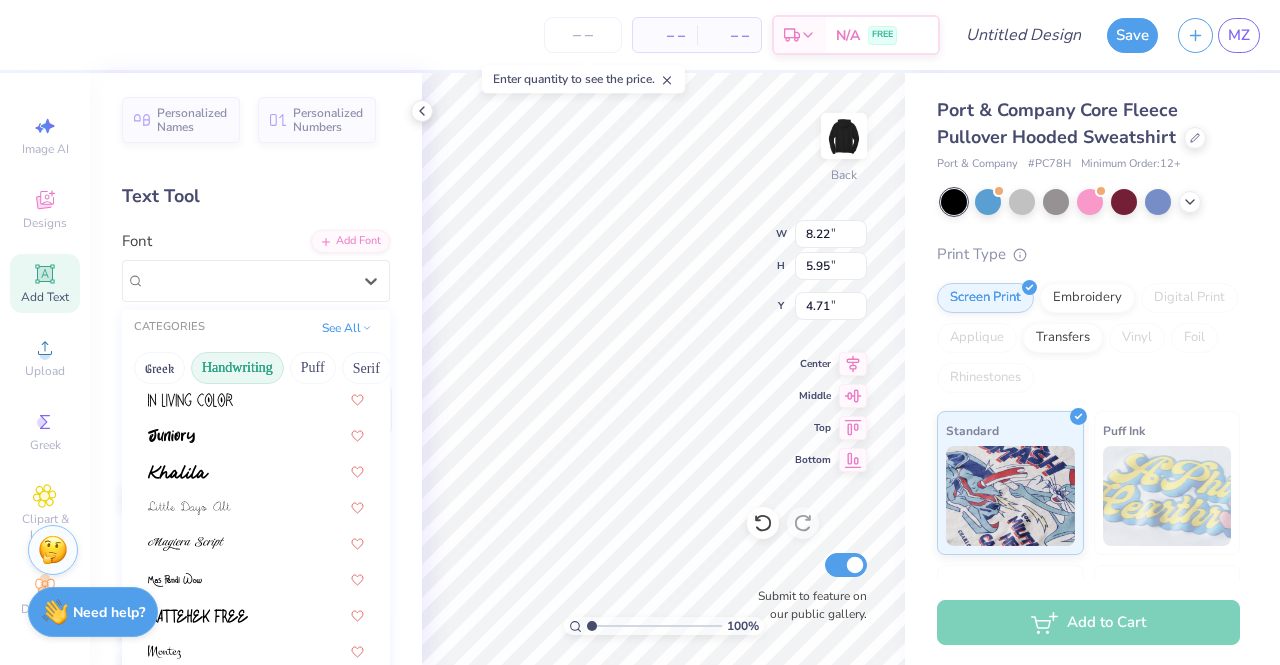 scroll, scrollTop: 455, scrollLeft: 0, axis: vertical 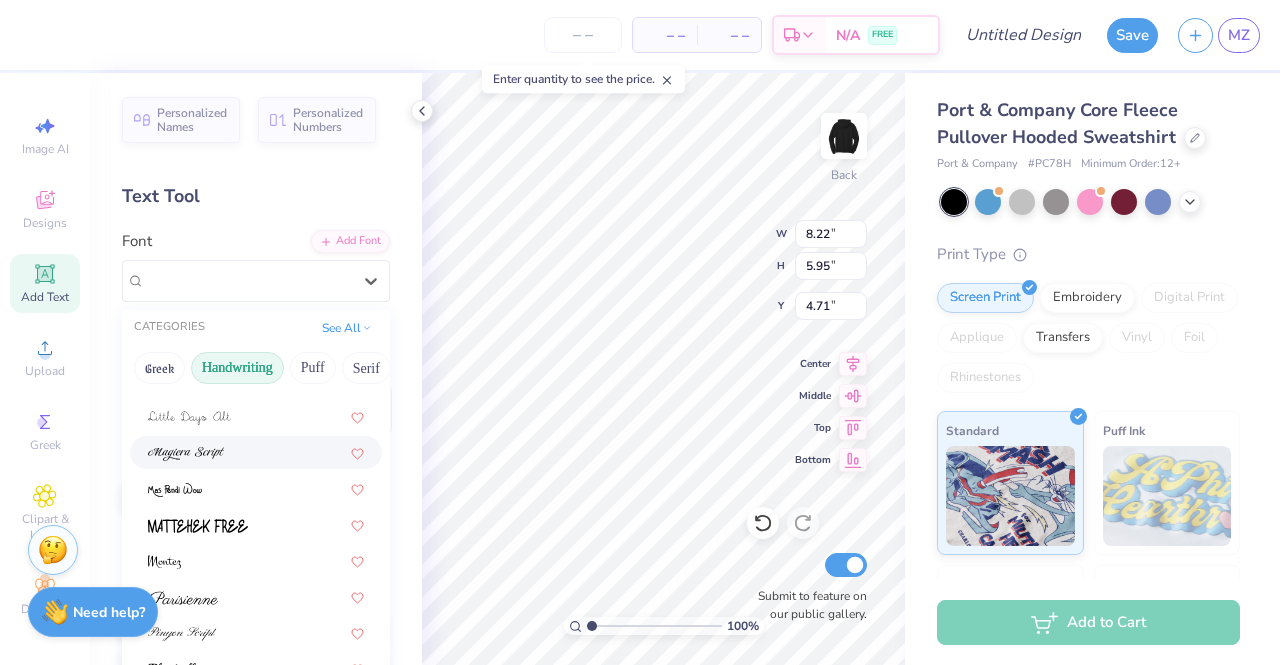 click at bounding box center [256, 452] 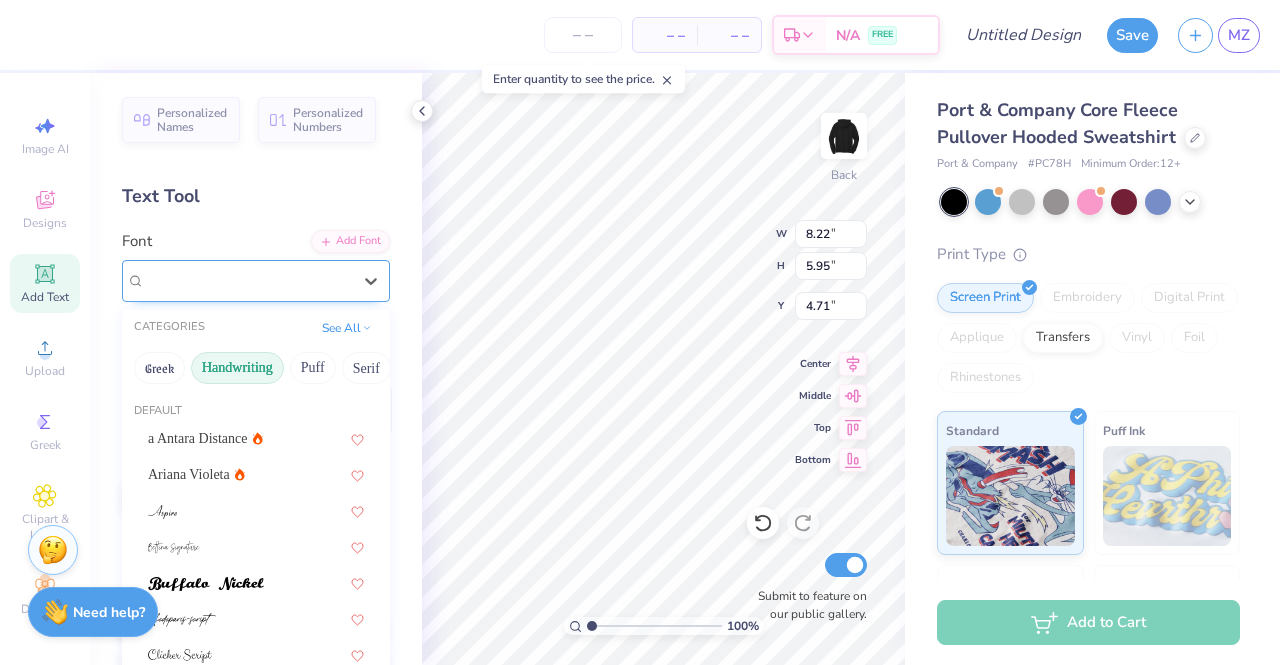 click on "Magiera Script" at bounding box center (248, 280) 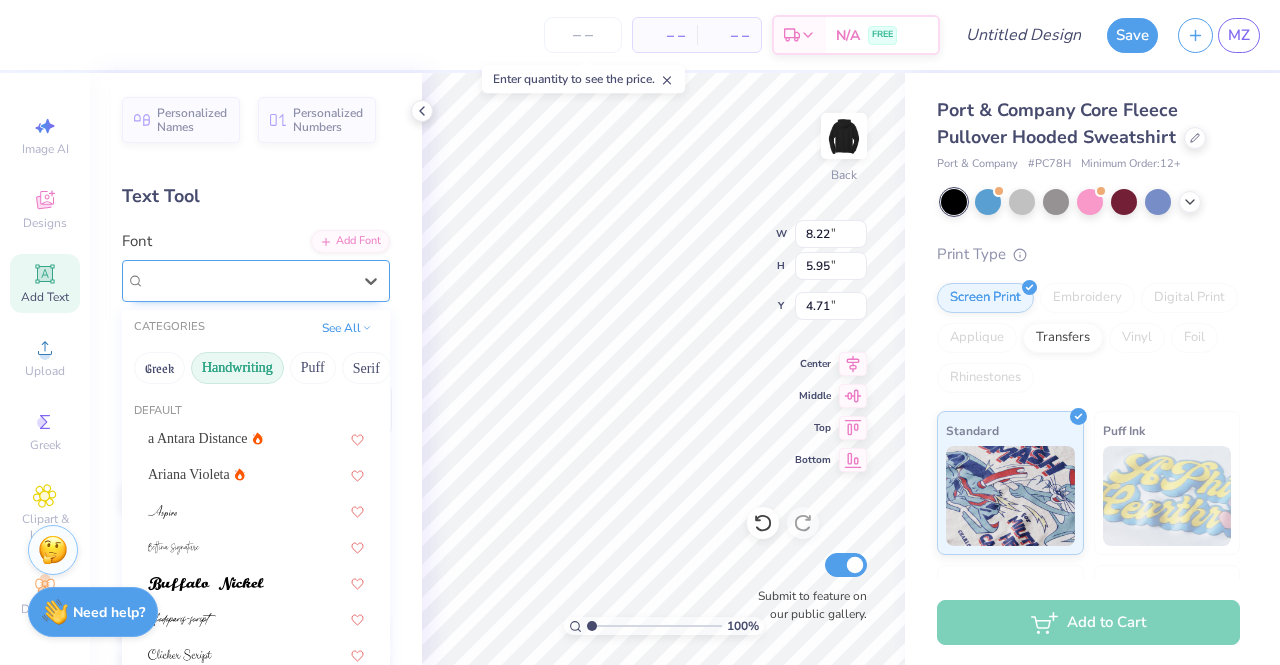 type on "13.70" 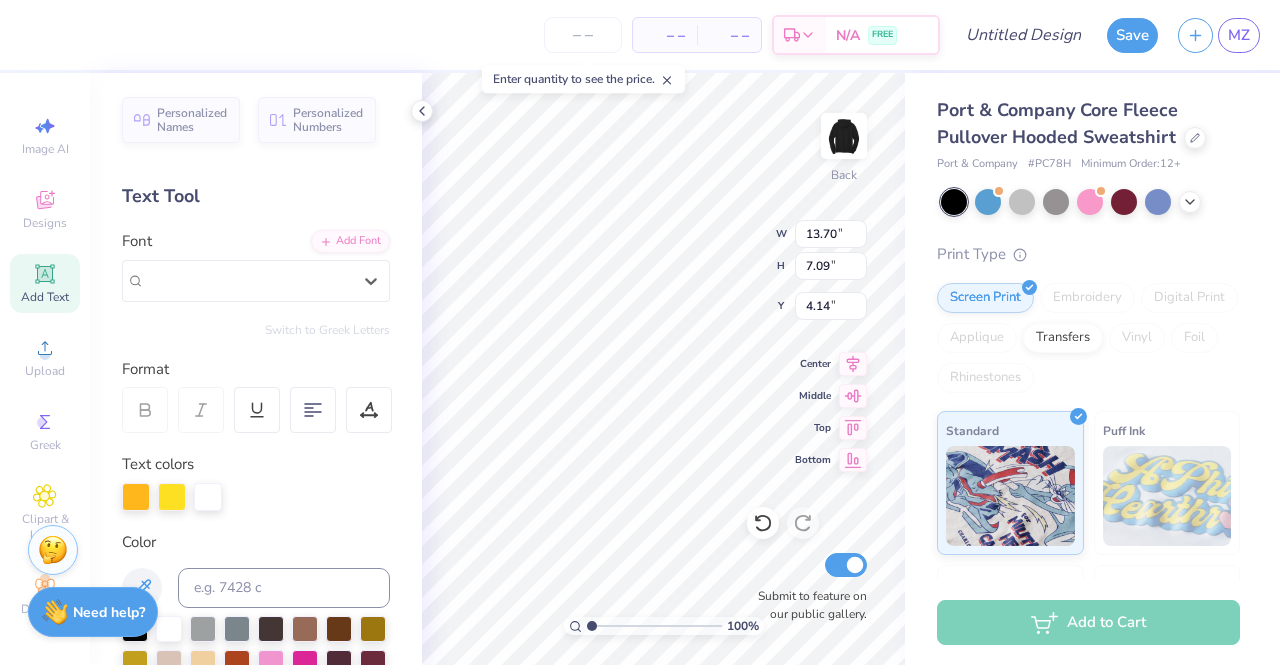 paste on "Core Fleece Pullover Hooded Sweatshirt" 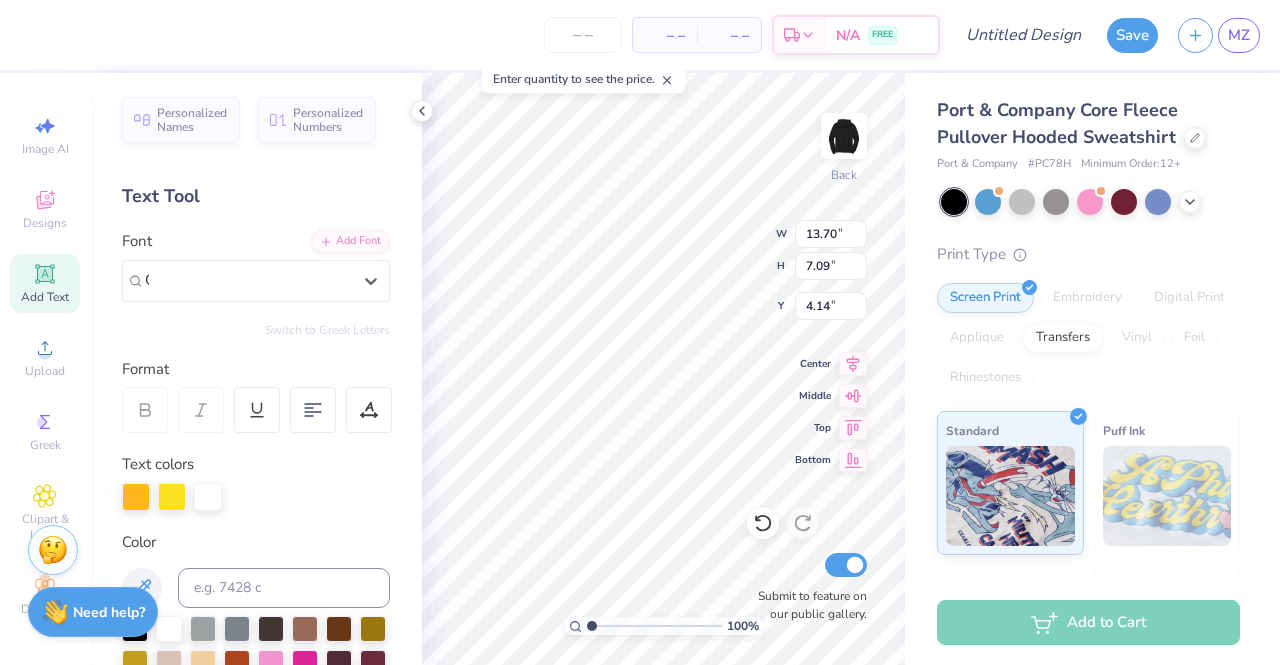 scroll, scrollTop: 0, scrollLeft: 80, axis: horizontal 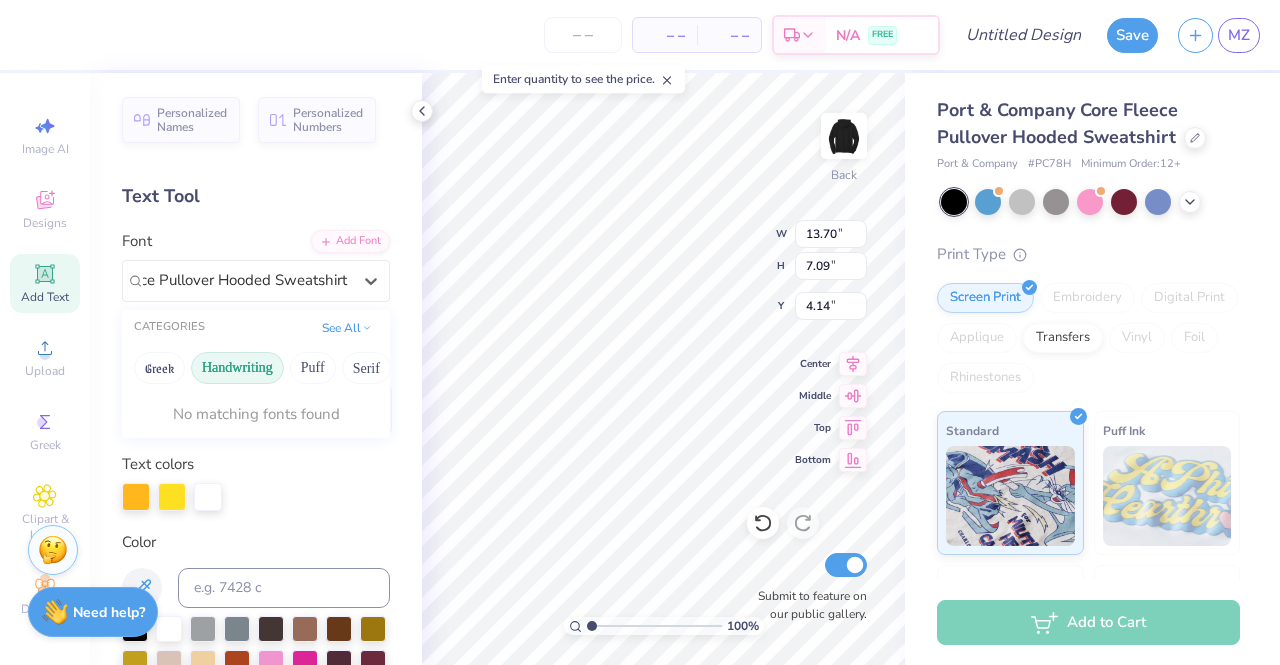 type on "Core Fleece Pullover Hooded Sweatshirt" 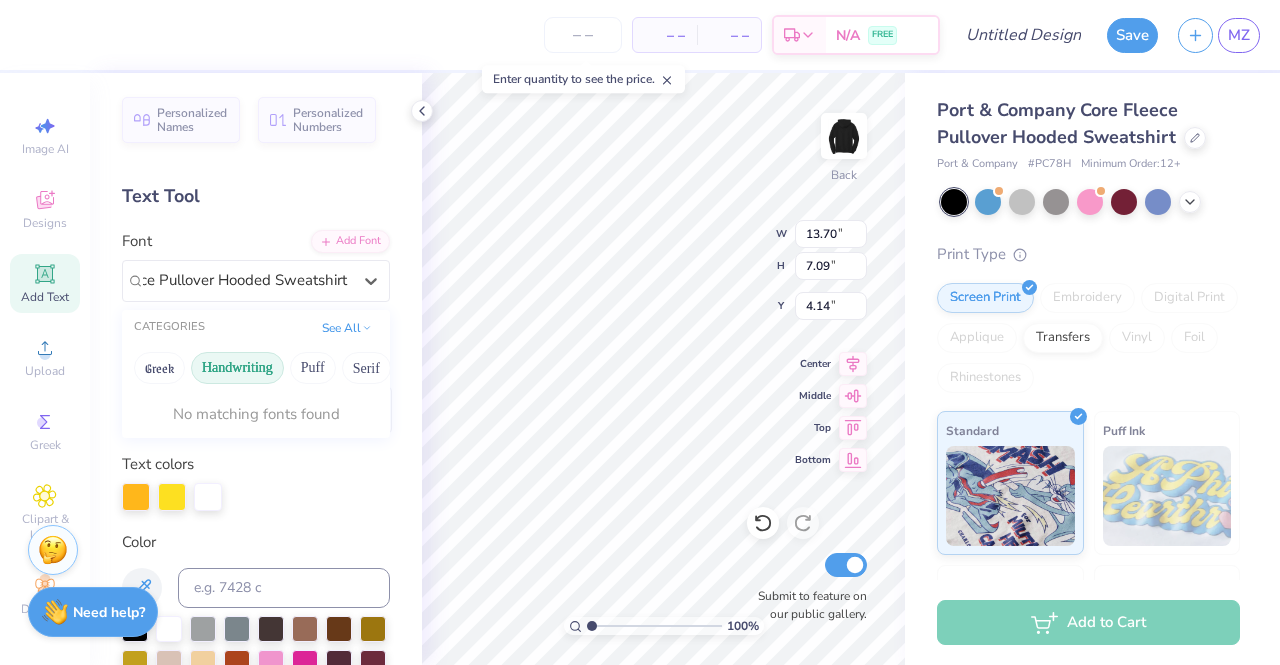 type 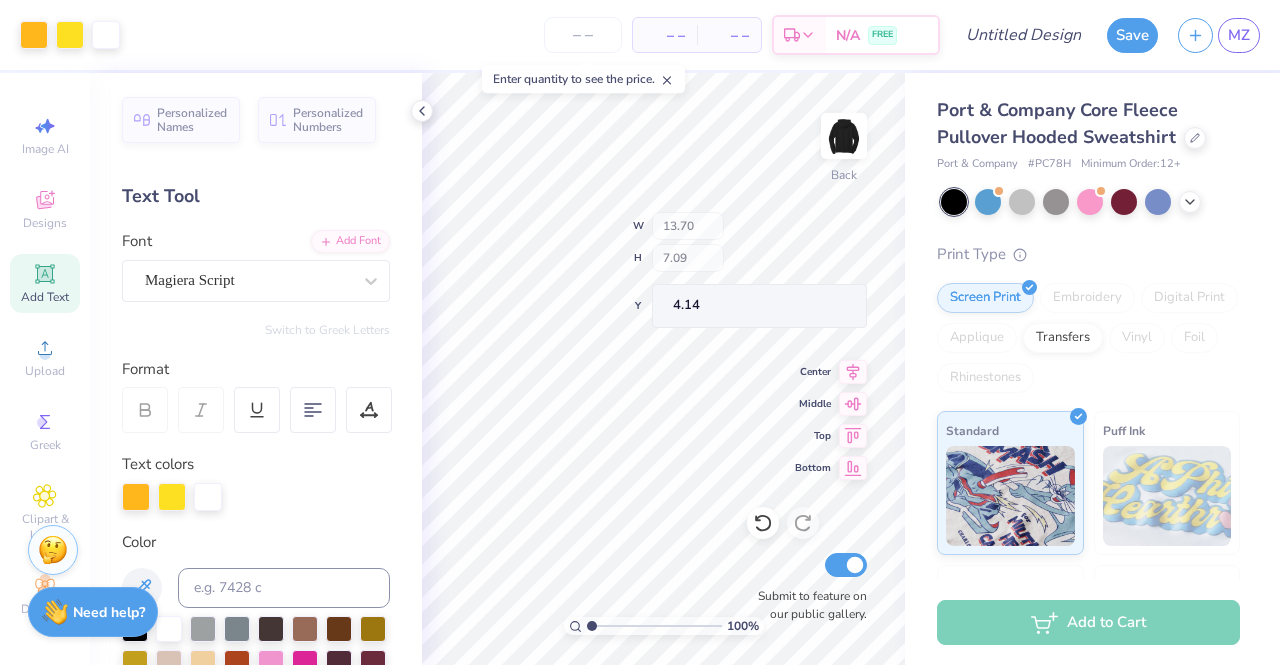 scroll, scrollTop: 0, scrollLeft: 0, axis: both 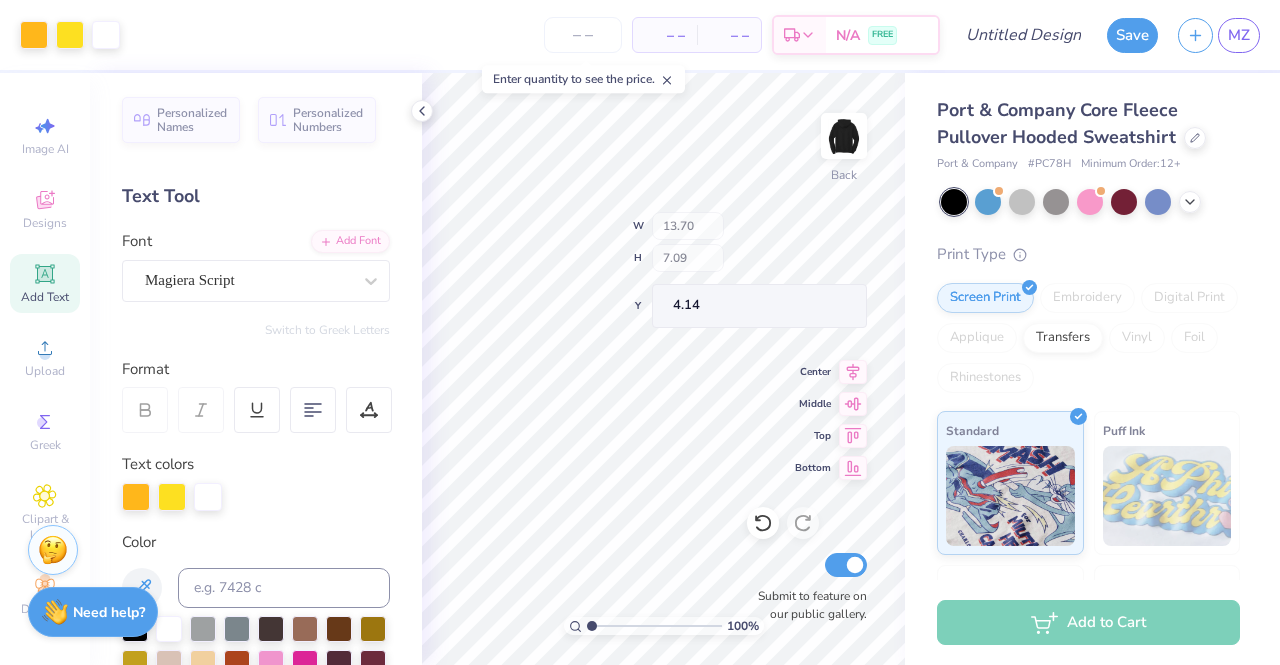 click on "100  % Back W 13.70 H 7.09 Y 4.14 Center Middle Top Bottom Submit to feature on our public gallery." at bounding box center (663, 369) 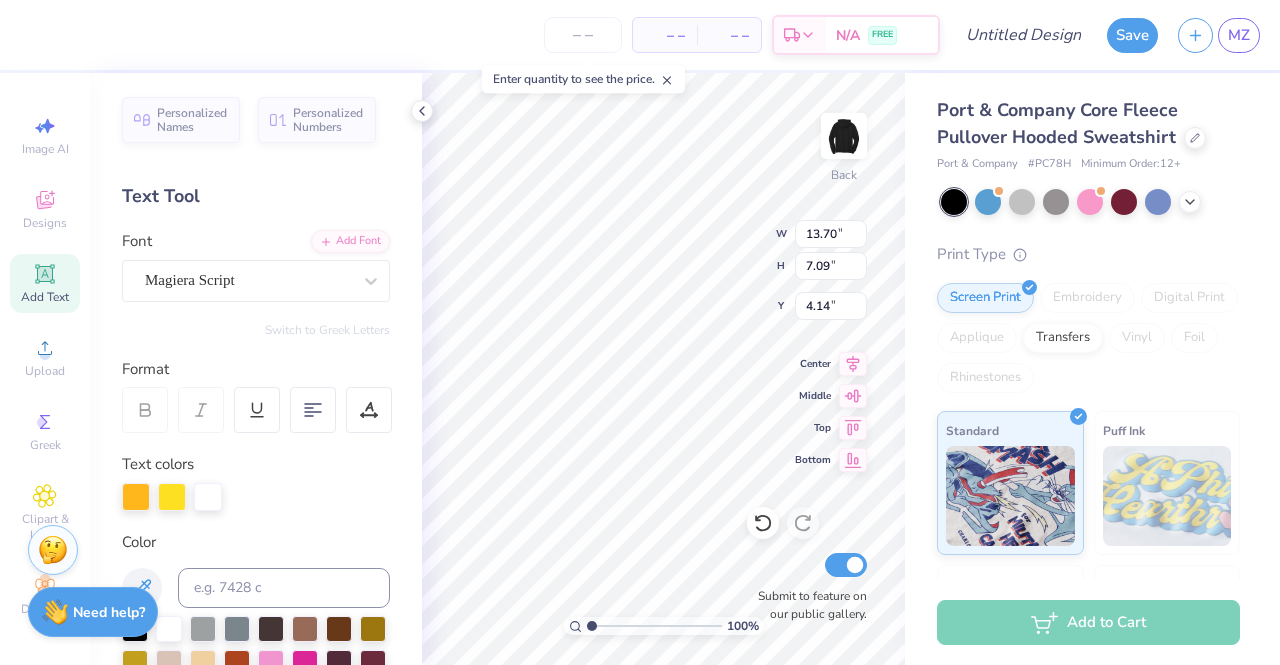 scroll, scrollTop: 33, scrollLeft: 2, axis: both 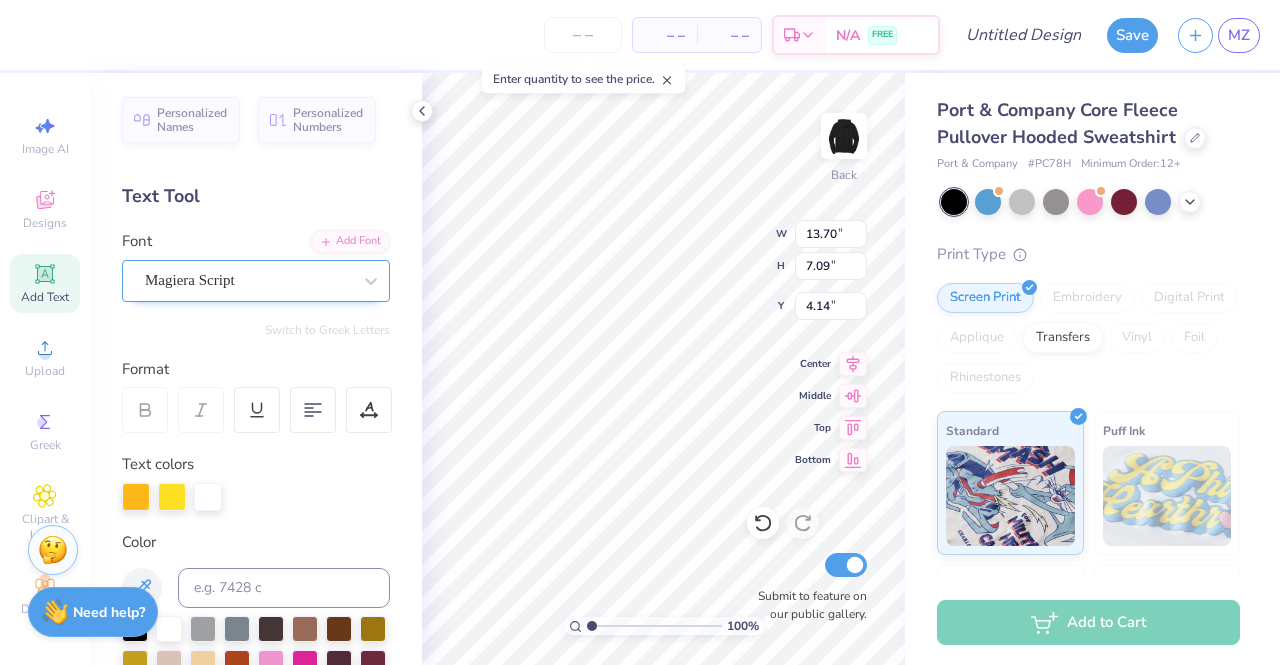 click on "Magiera Script" at bounding box center (248, 280) 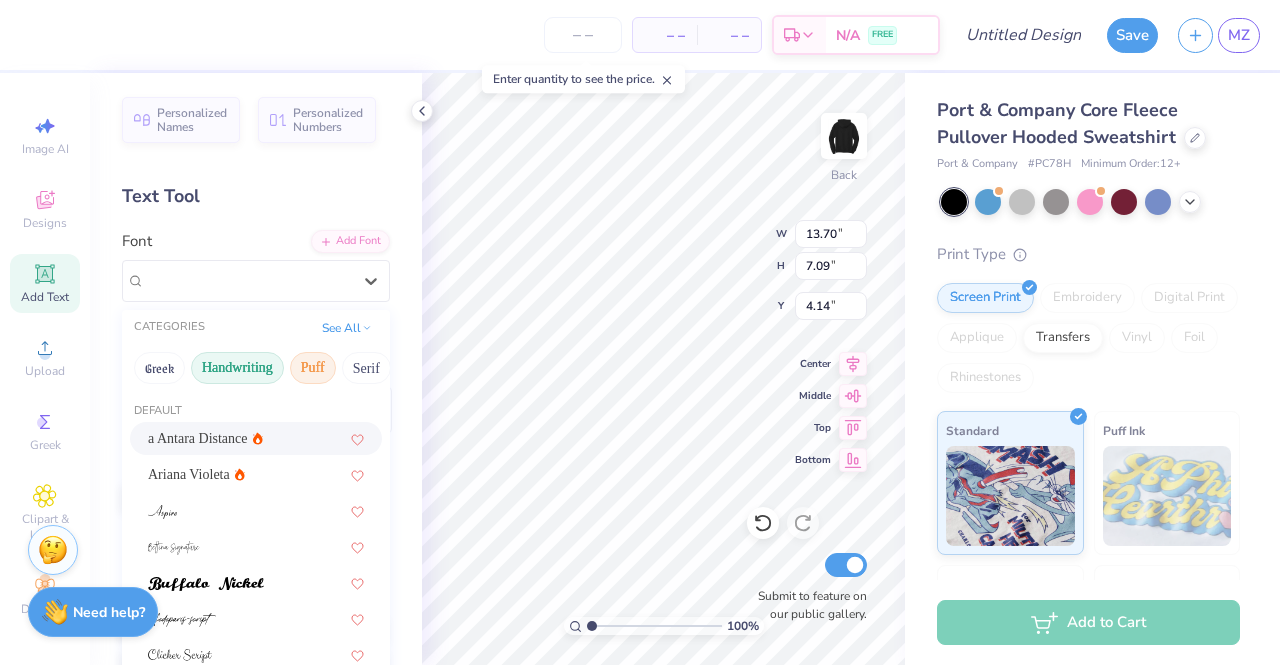 click on "Puff" at bounding box center [313, 368] 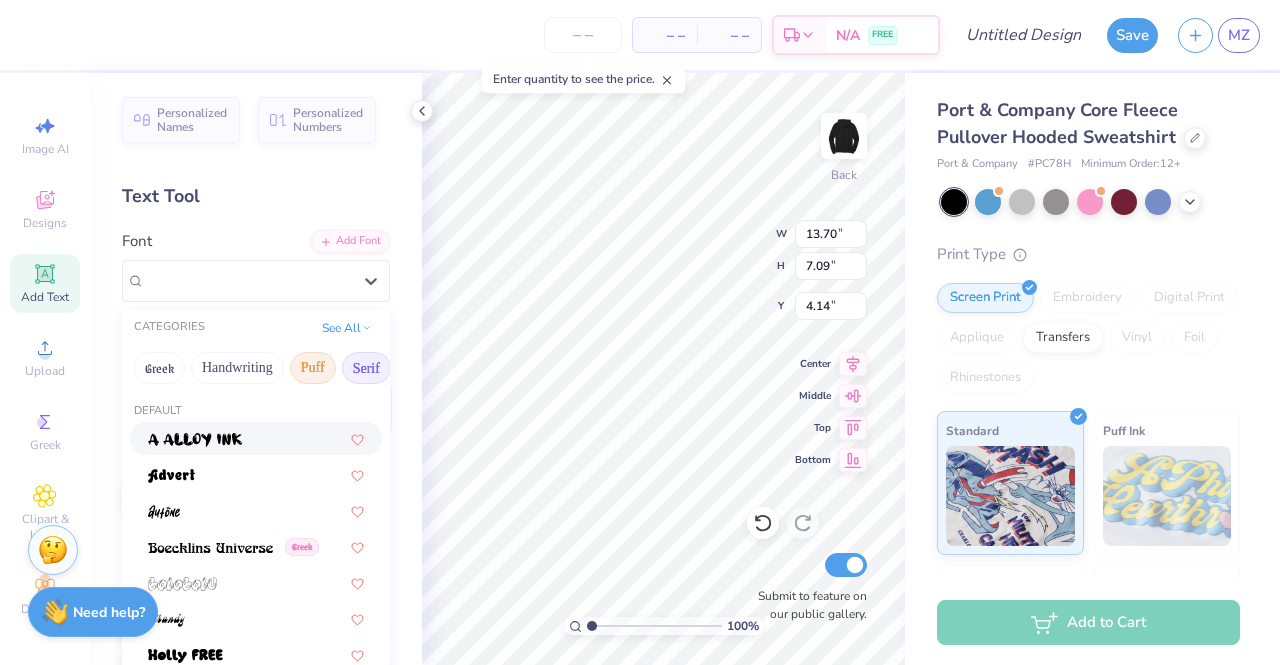 click on "Serif" at bounding box center [366, 368] 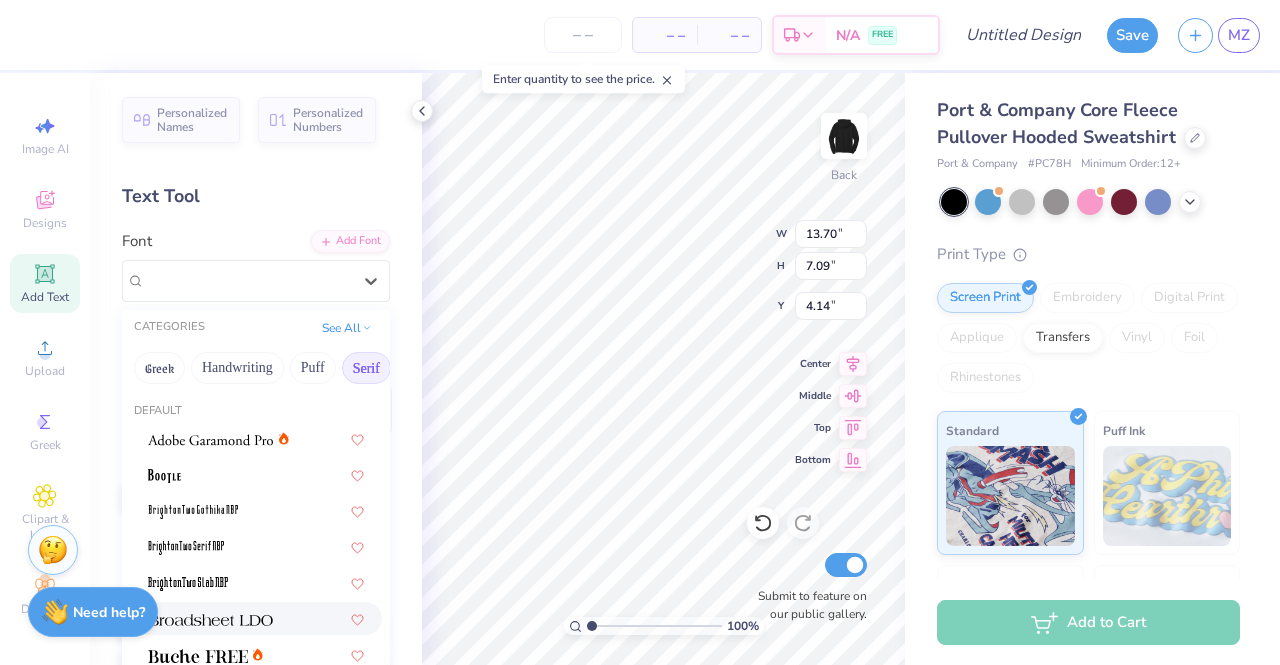 click at bounding box center [210, 618] 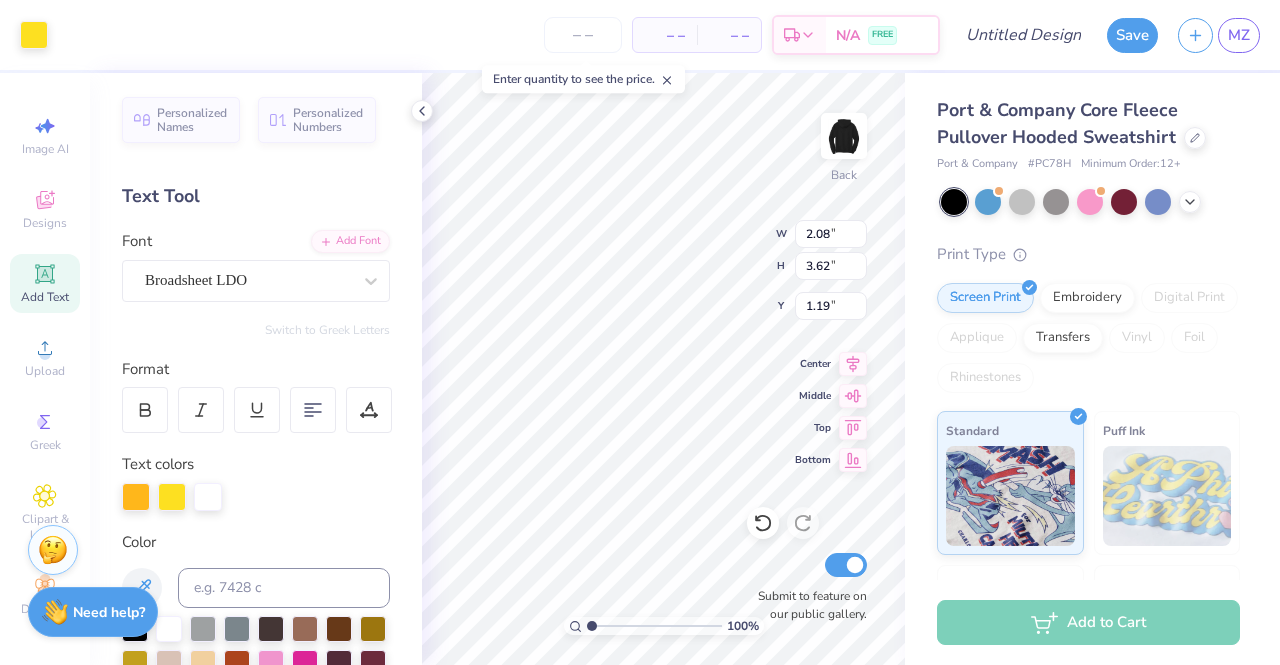 type on "1.19" 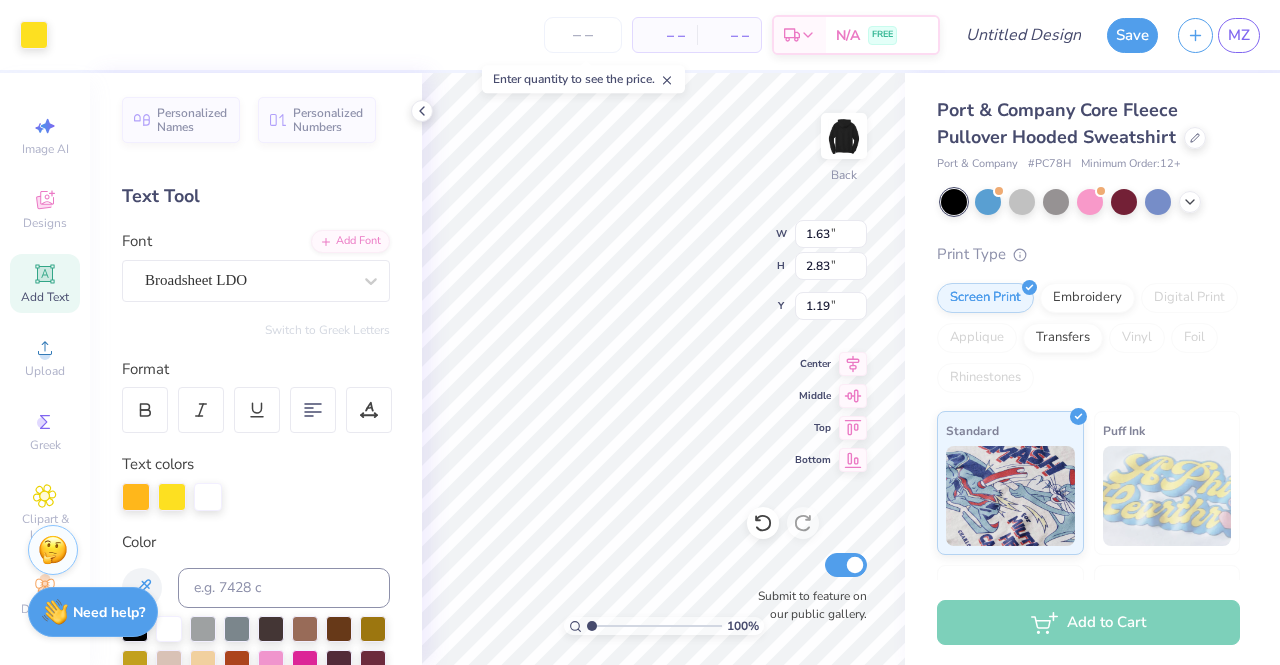 type on "1.63" 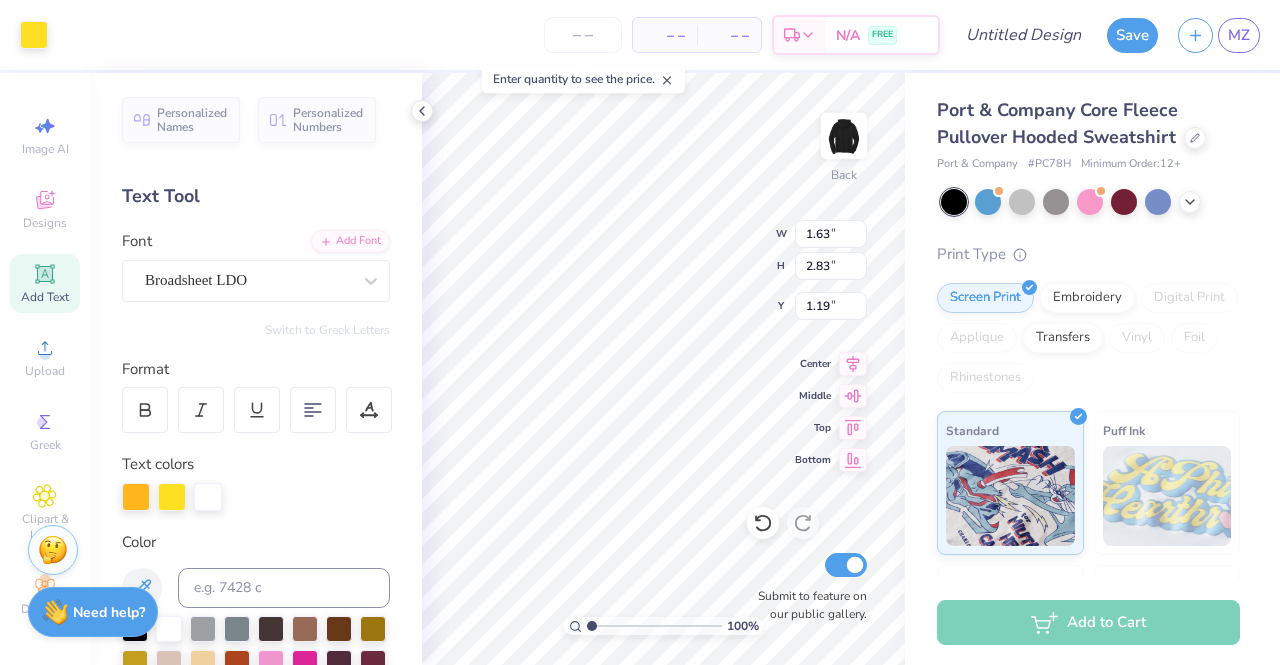 type on "2.83" 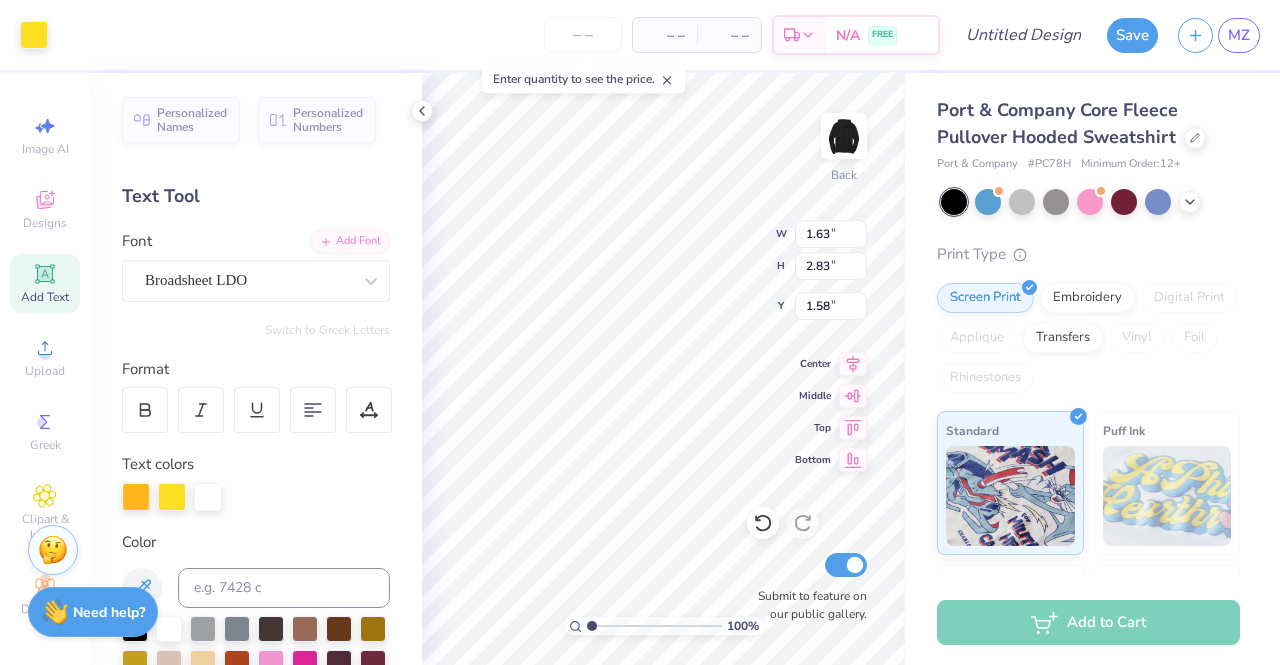 type on "1.58" 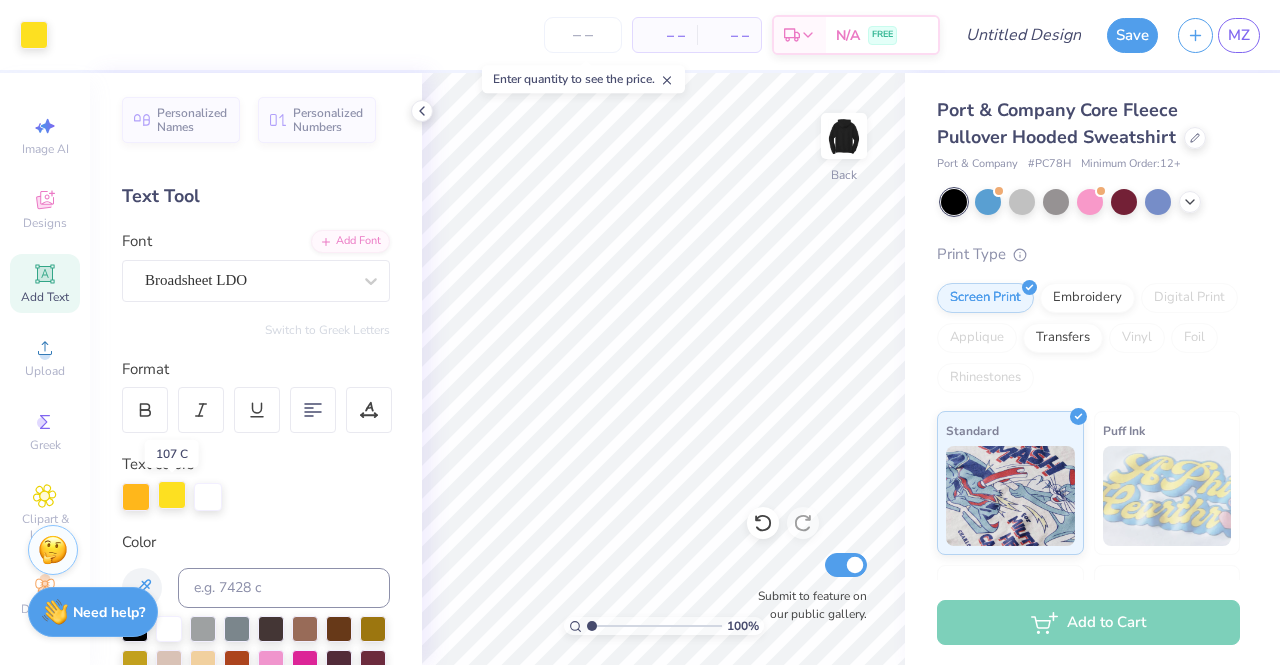 click at bounding box center (172, 495) 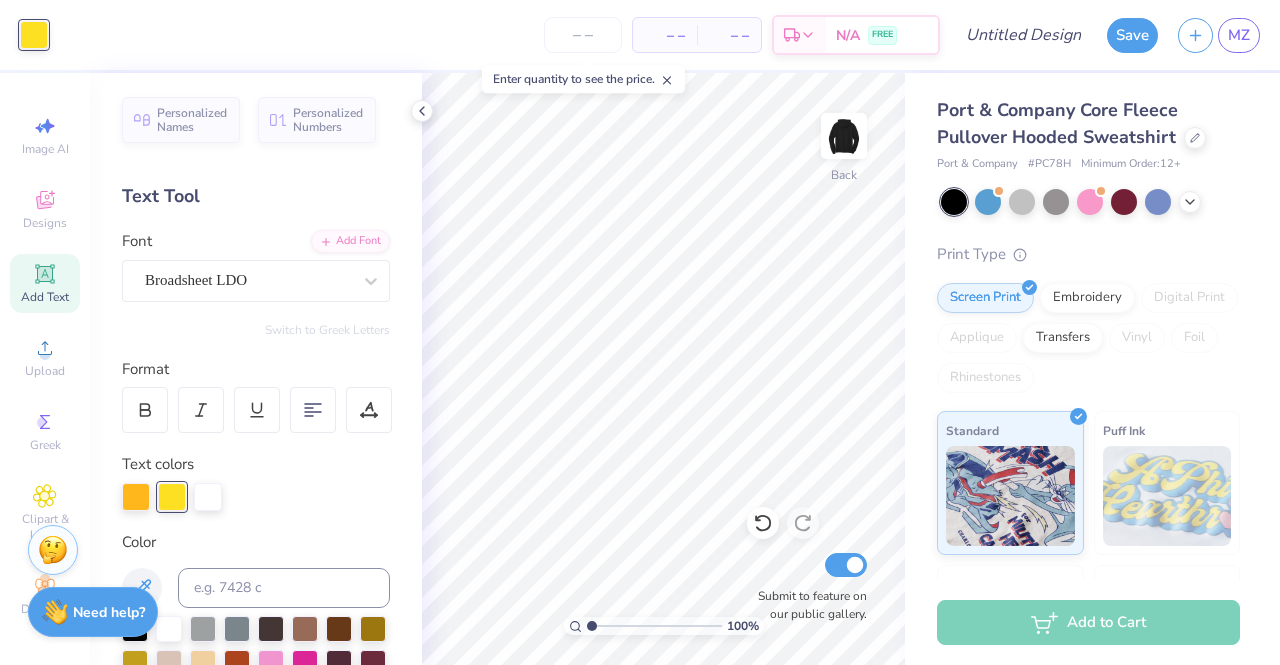 click at bounding box center (256, 588) 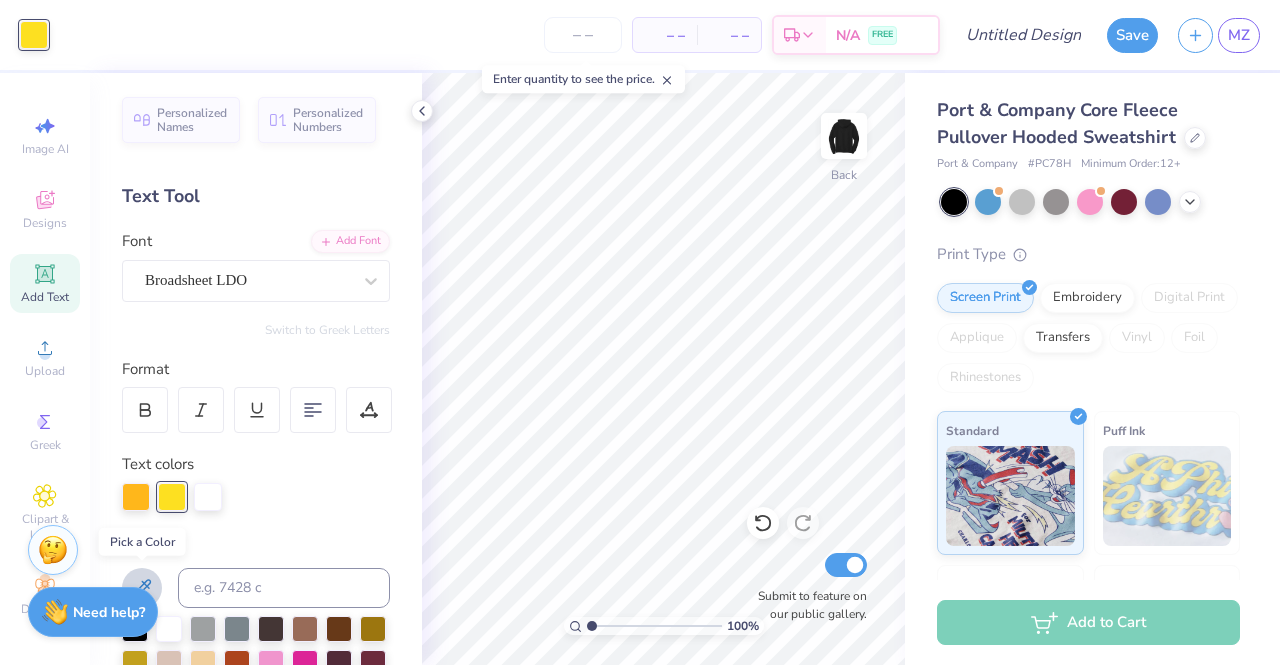 click 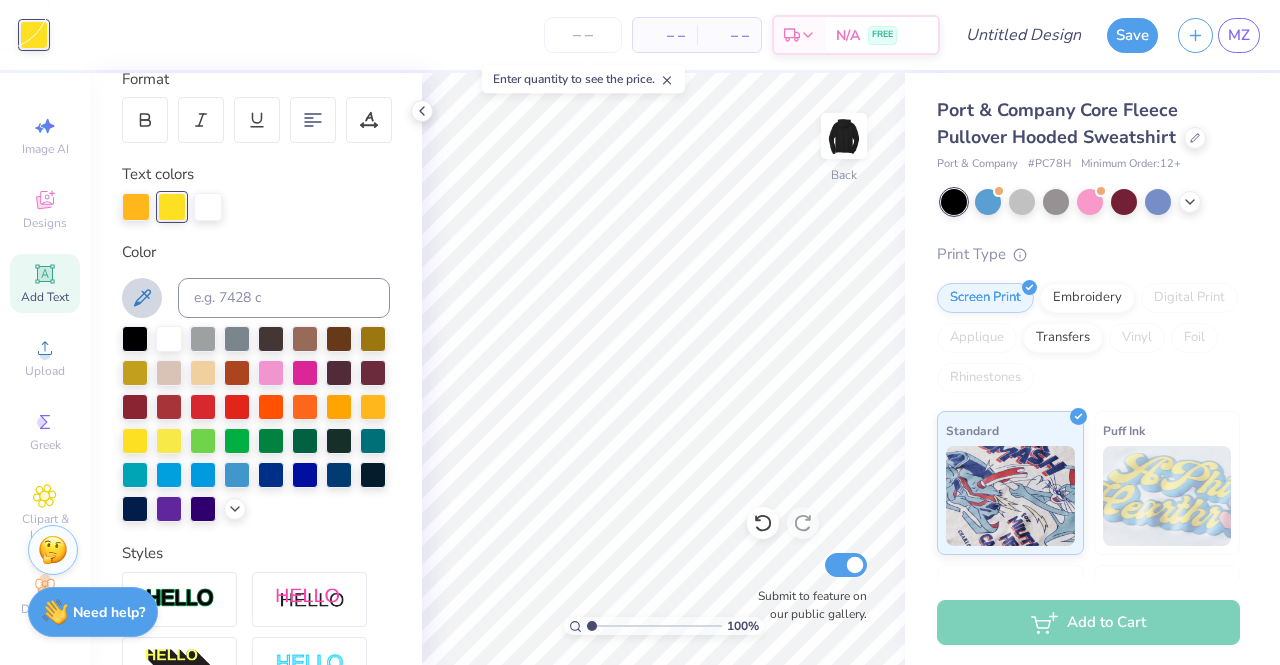 scroll, scrollTop: 283, scrollLeft: 0, axis: vertical 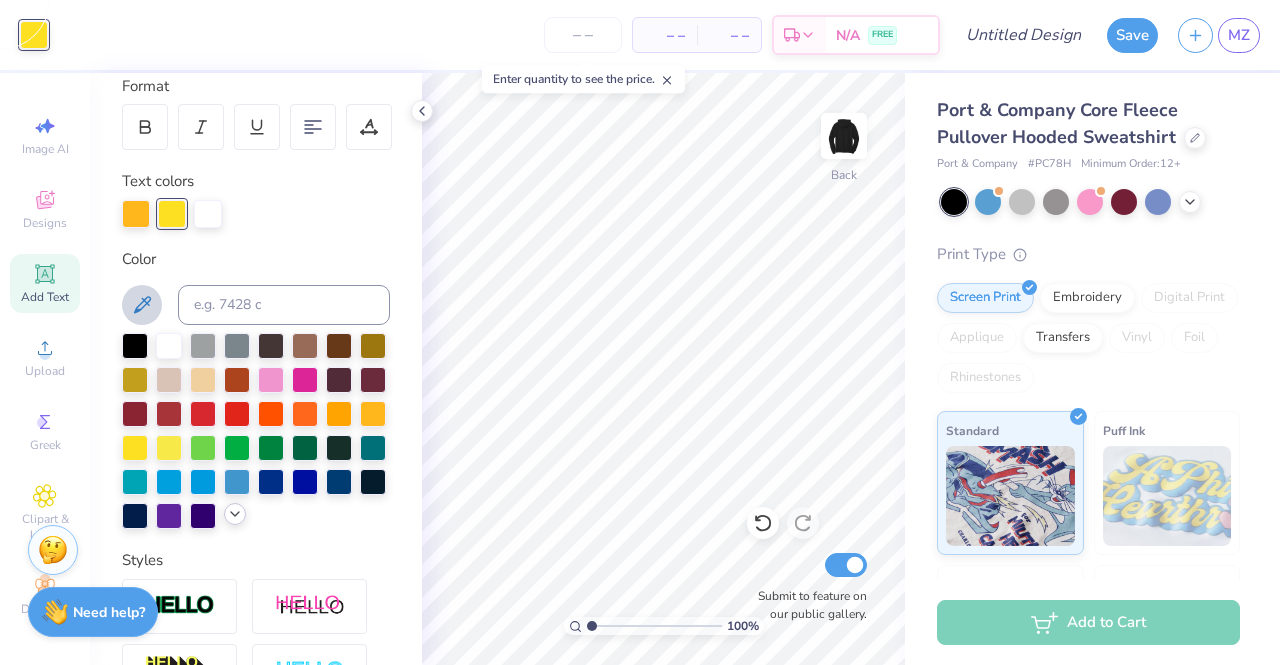click 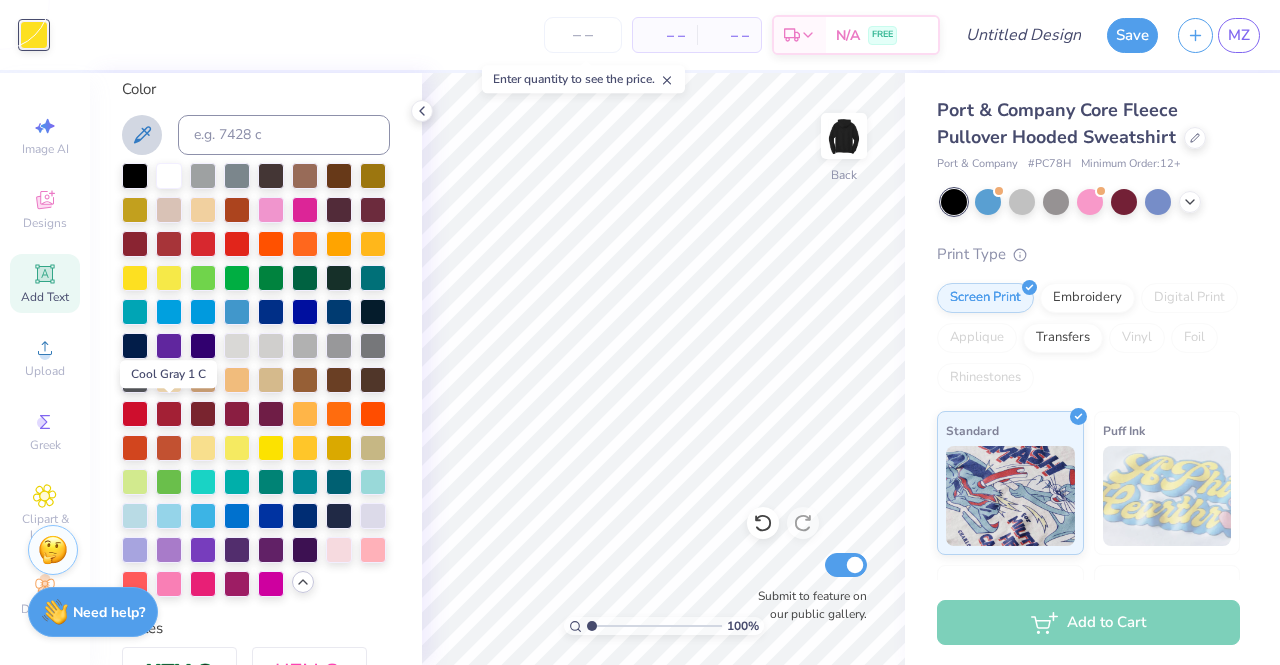 scroll, scrollTop: 456, scrollLeft: 0, axis: vertical 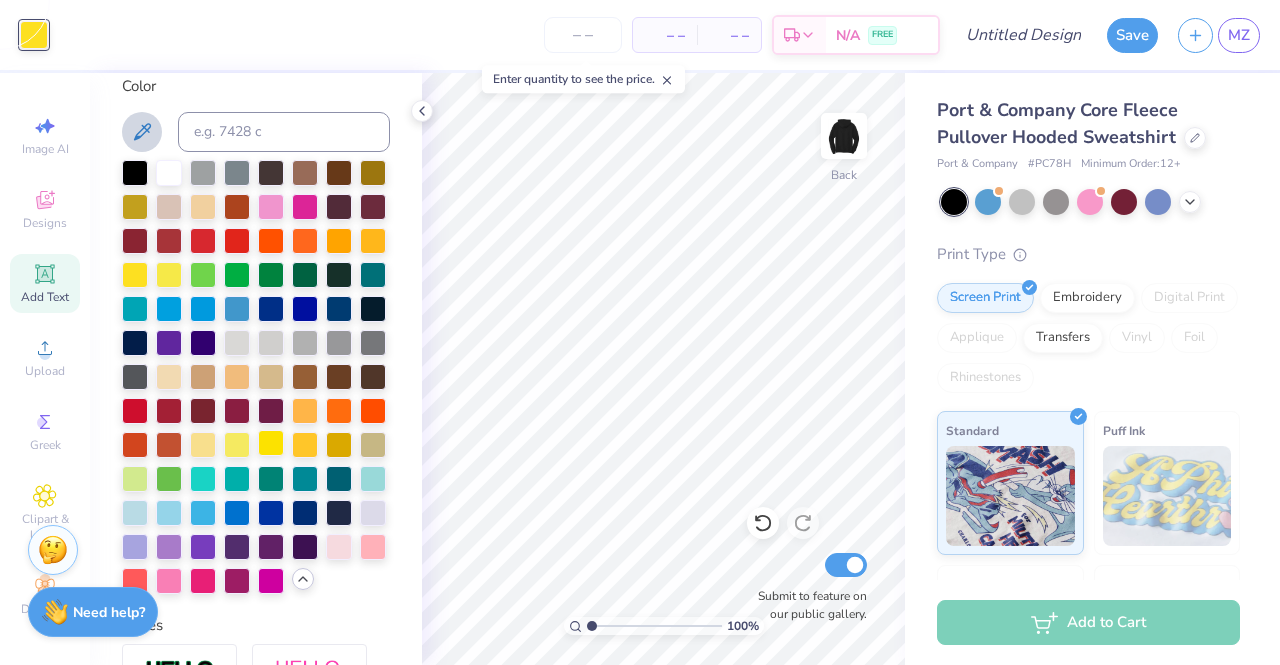 click at bounding box center [271, 443] 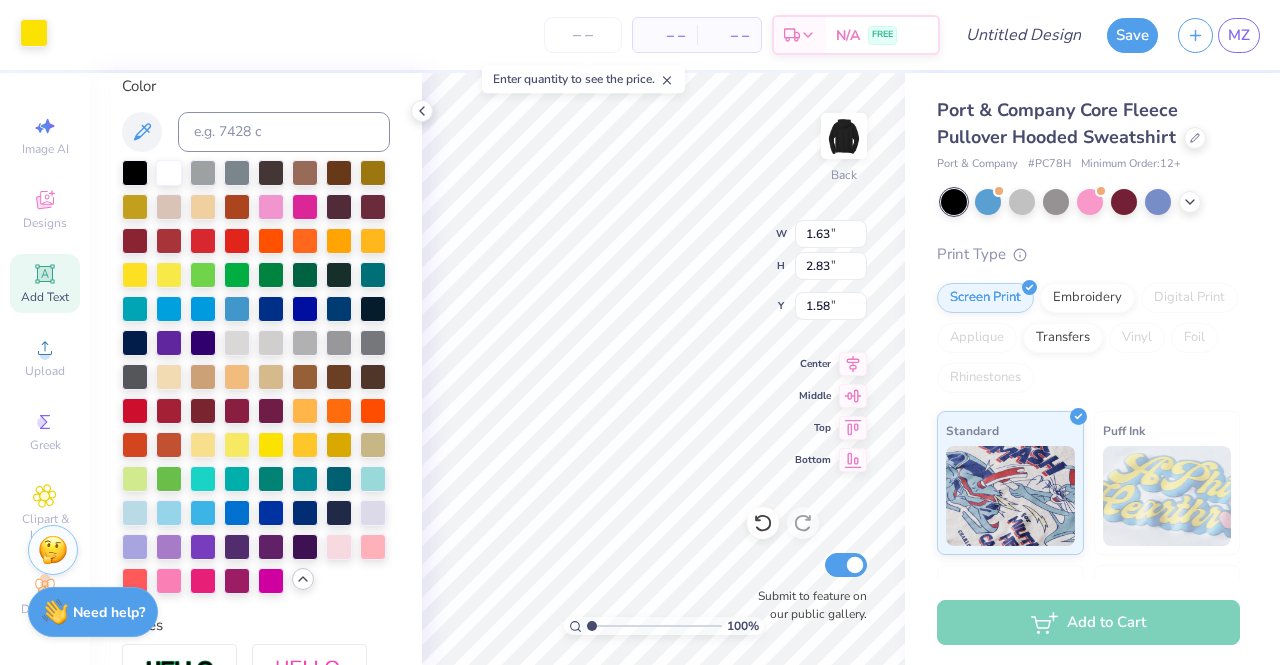 click at bounding box center (34, 33) 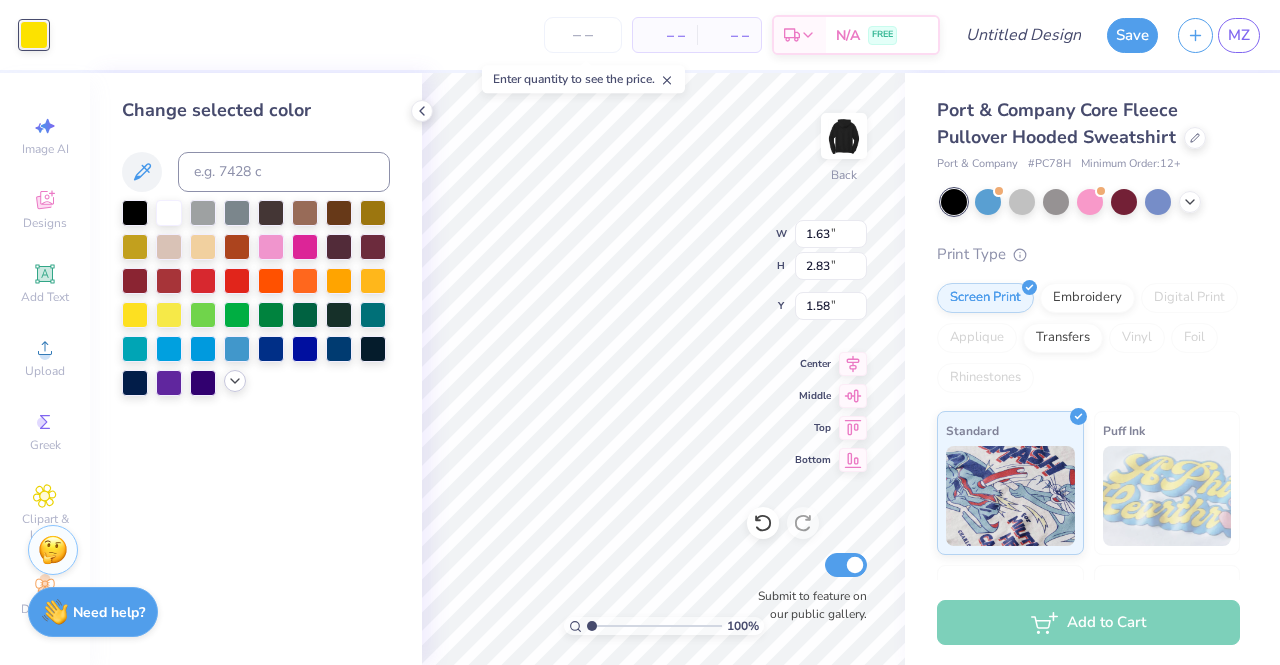click 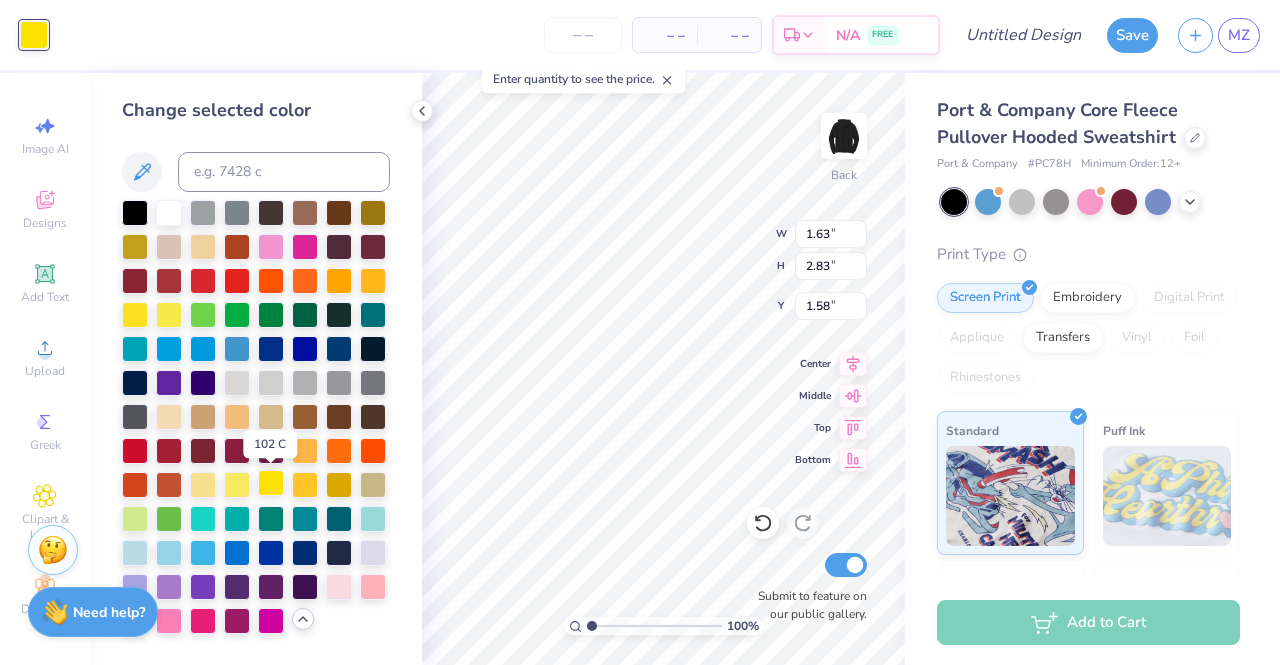 click at bounding box center [271, 483] 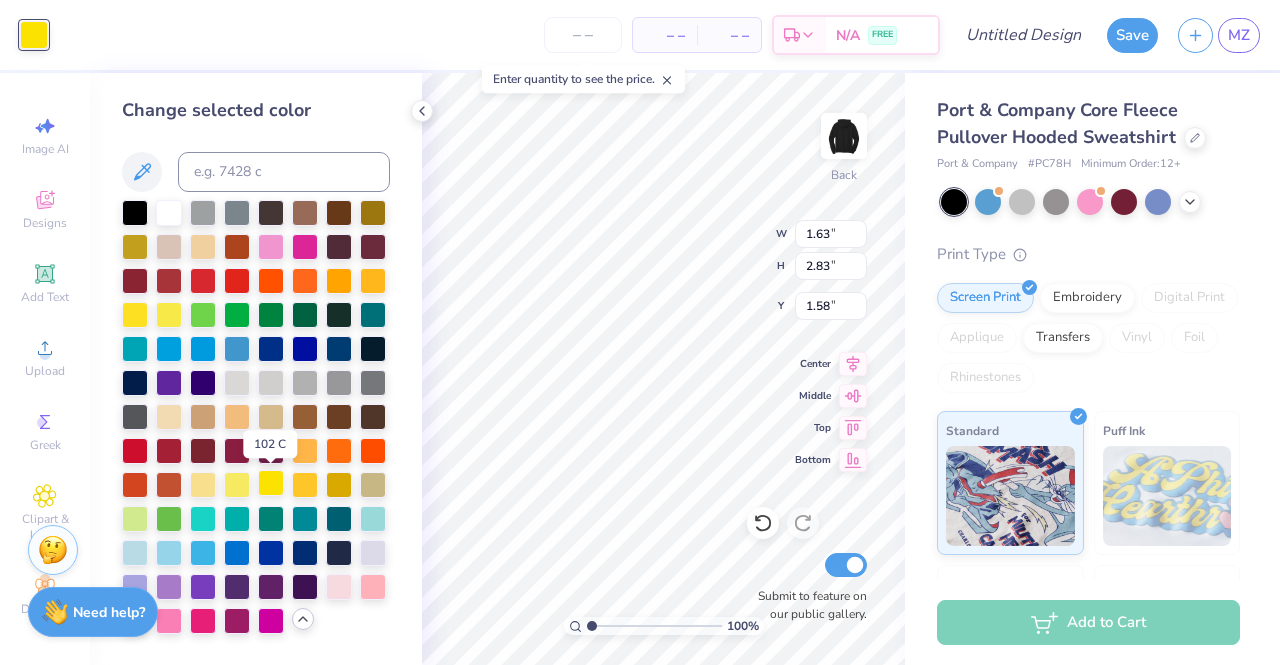 click at bounding box center (271, 483) 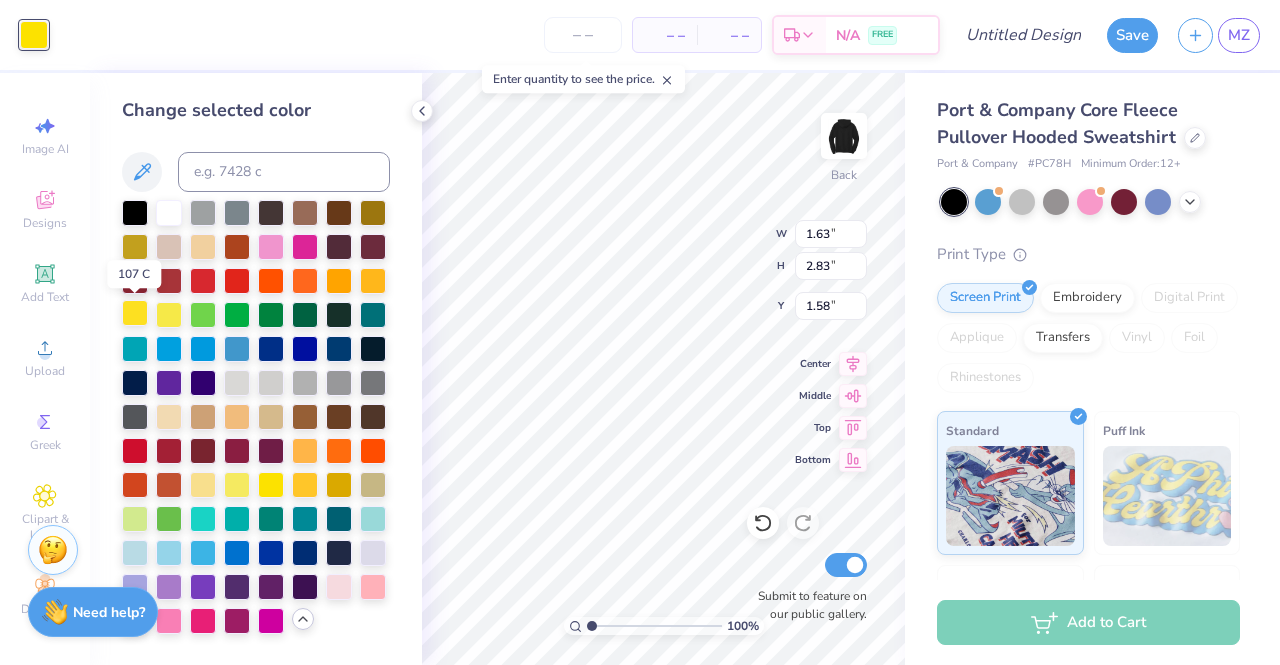 click at bounding box center (135, 313) 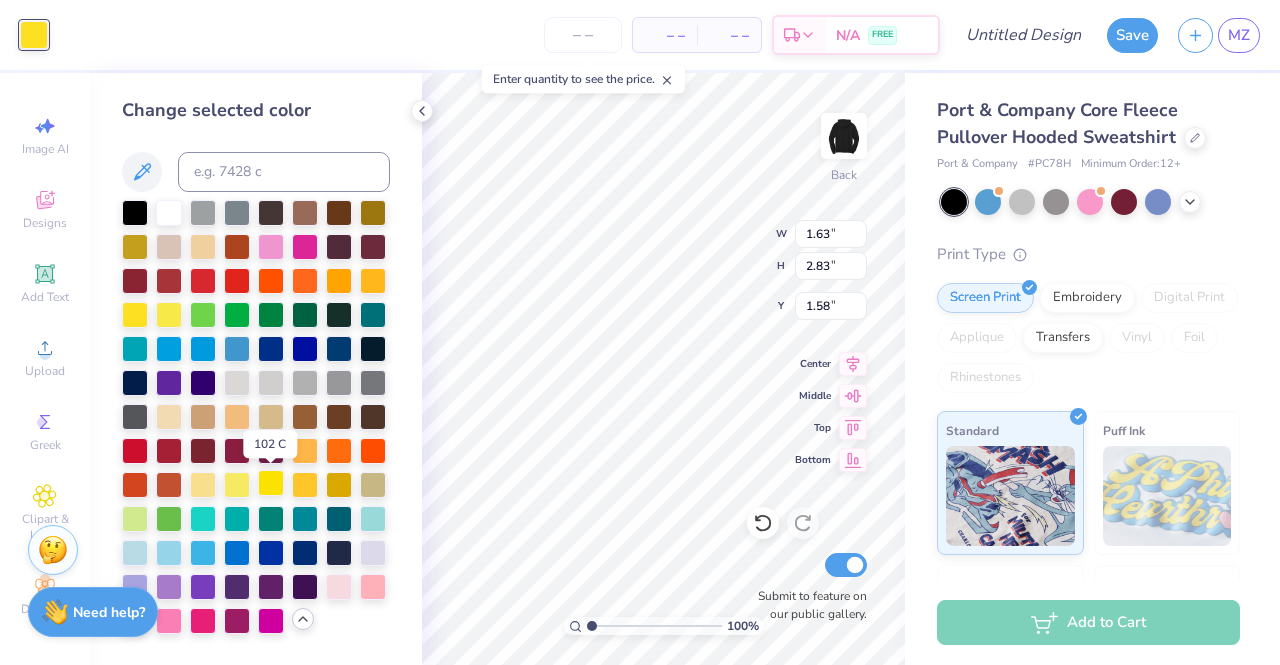 click at bounding box center (271, 483) 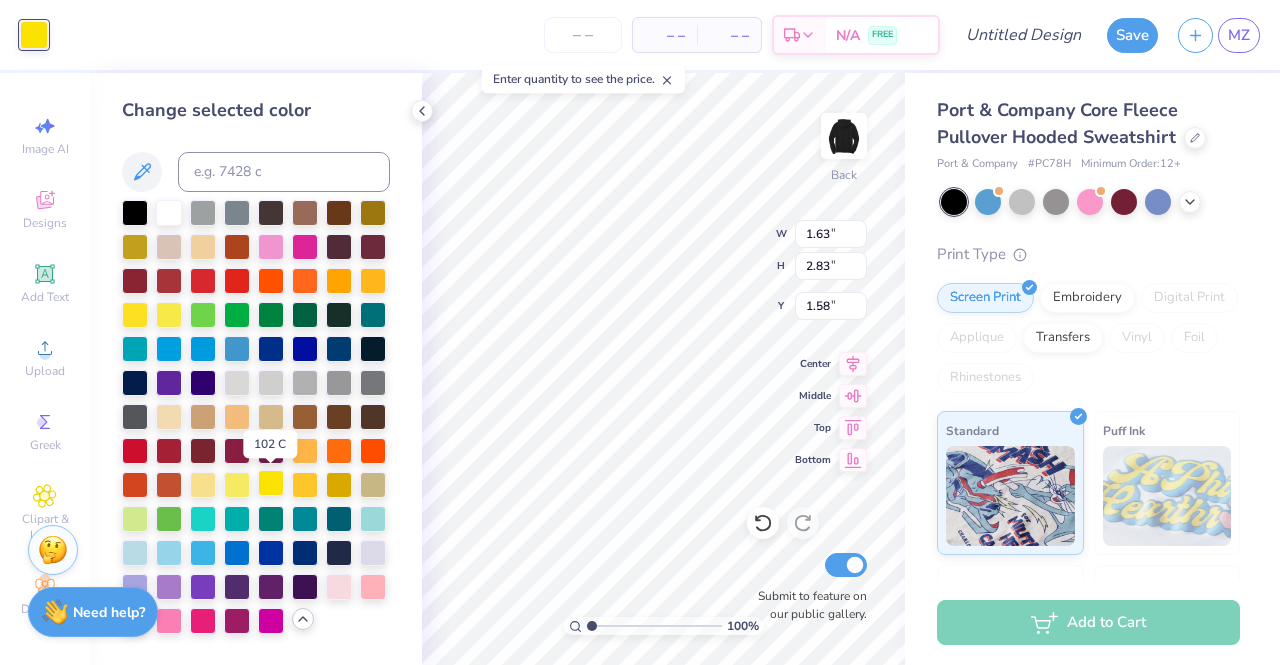 click at bounding box center [271, 483] 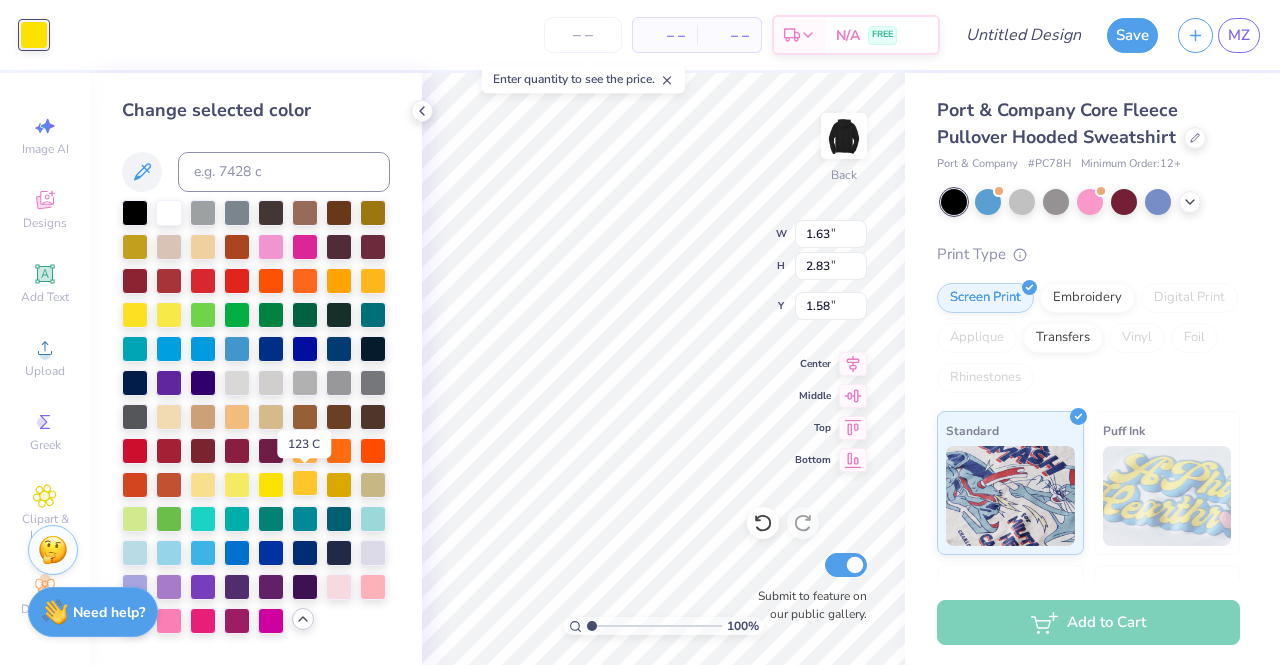 click at bounding box center [305, 483] 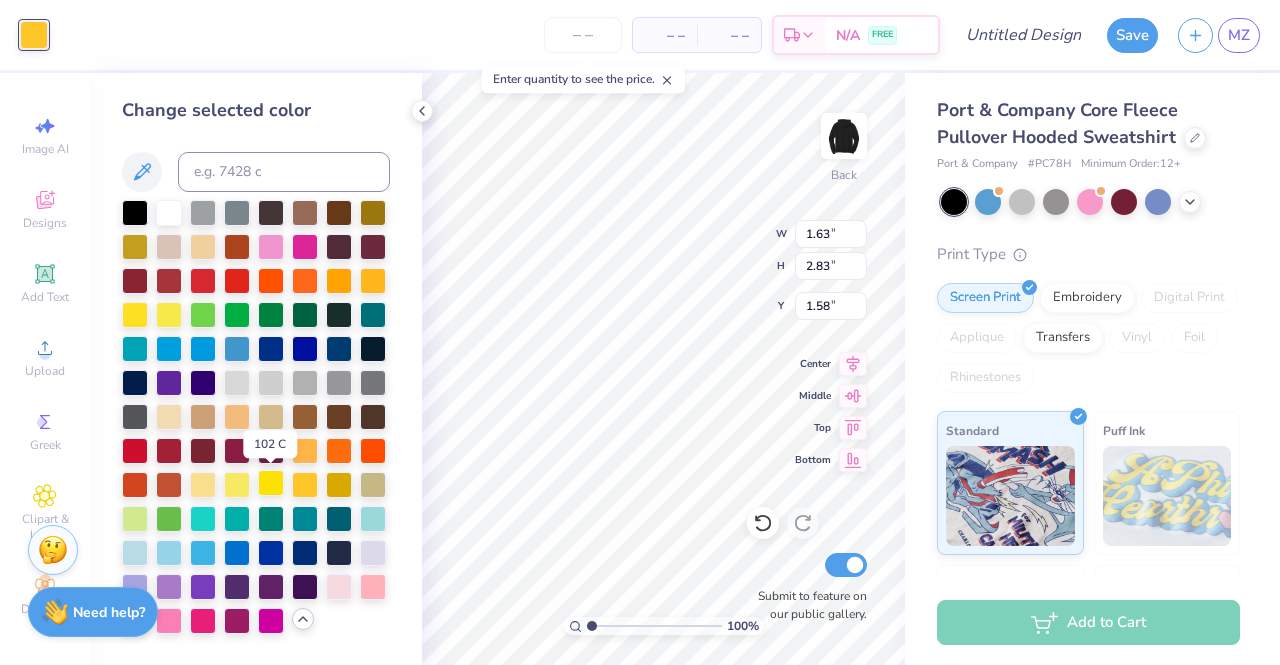 click at bounding box center [271, 483] 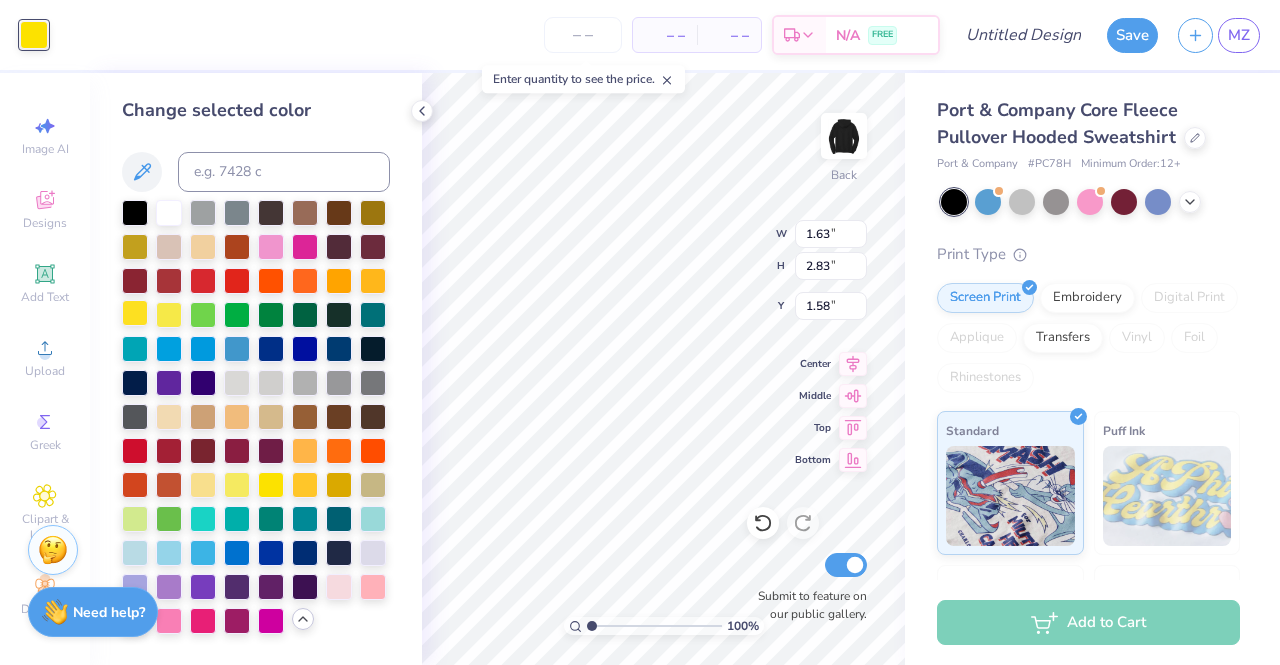 click at bounding box center [135, 313] 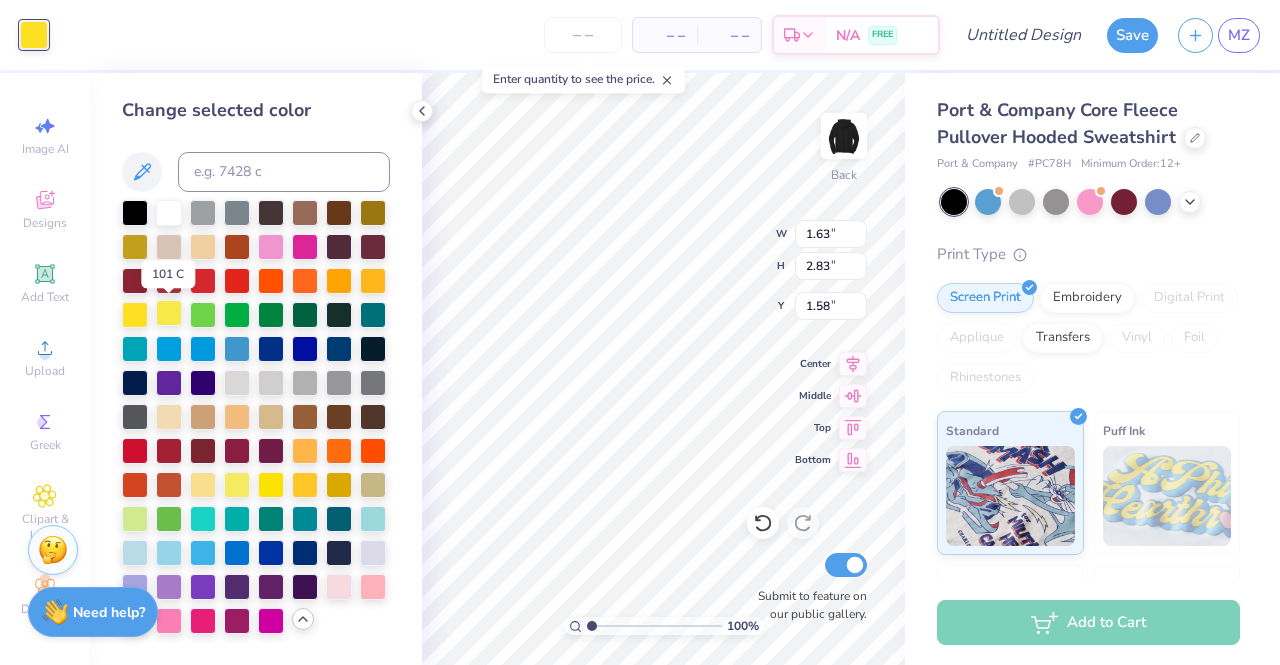 click at bounding box center (169, 313) 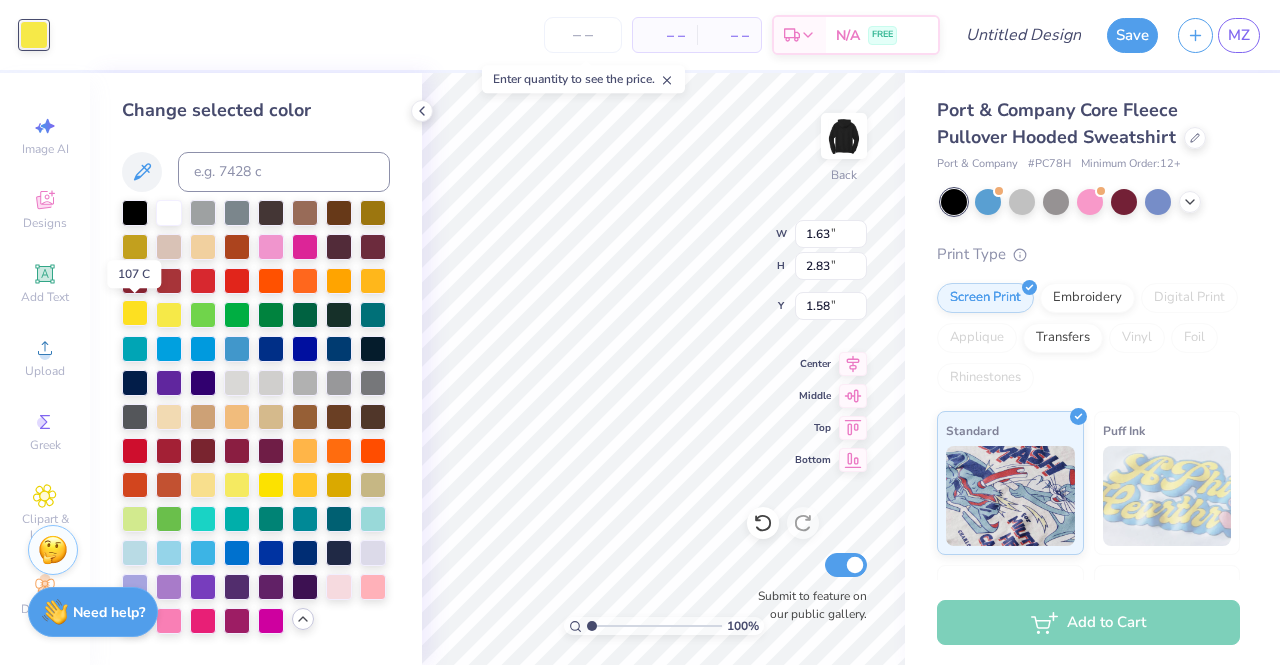 click at bounding box center [135, 313] 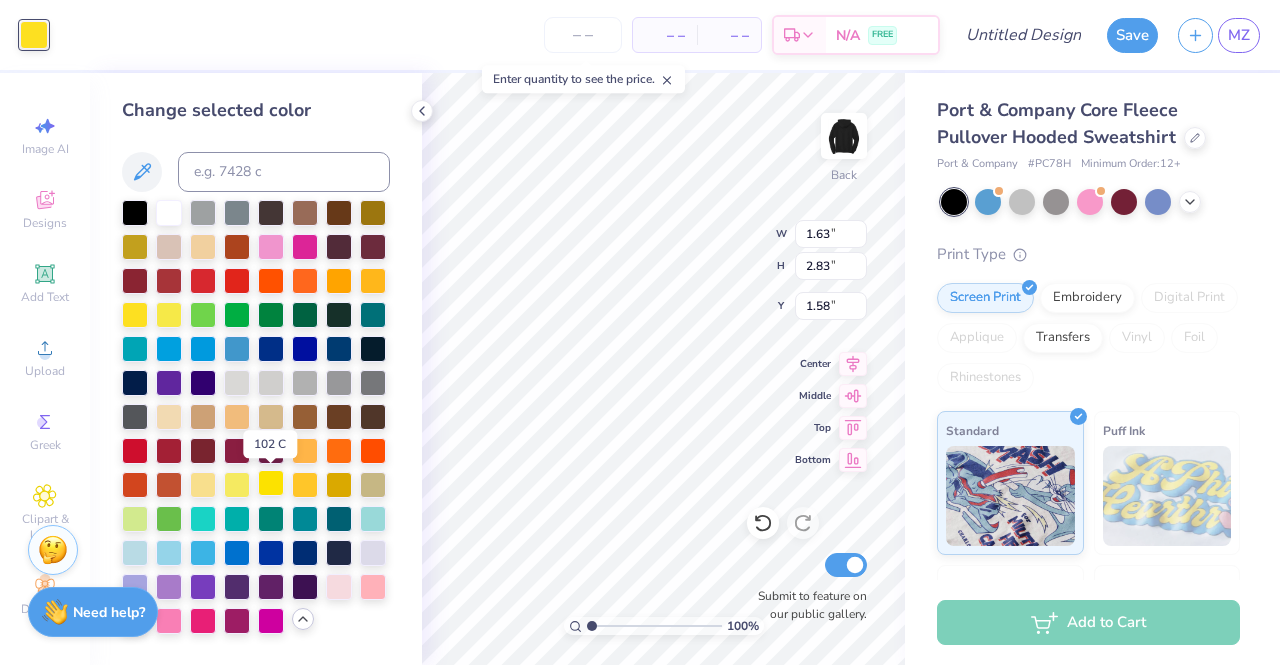 click at bounding box center (271, 483) 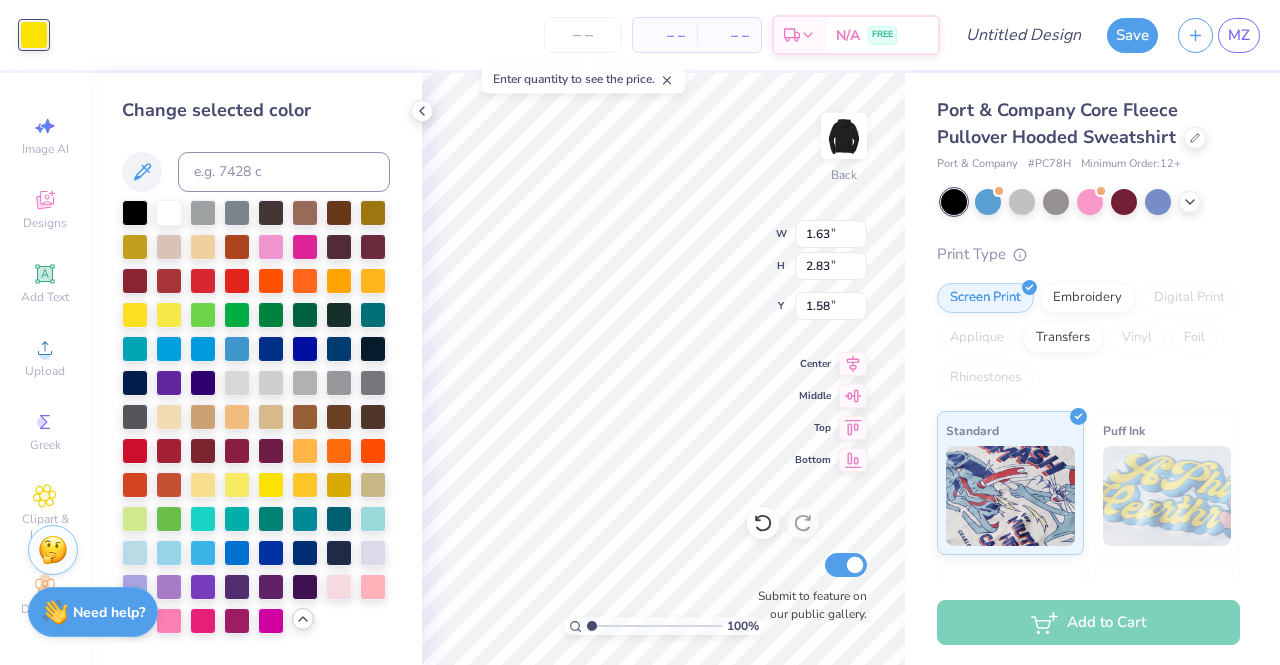 click at bounding box center [256, 417] 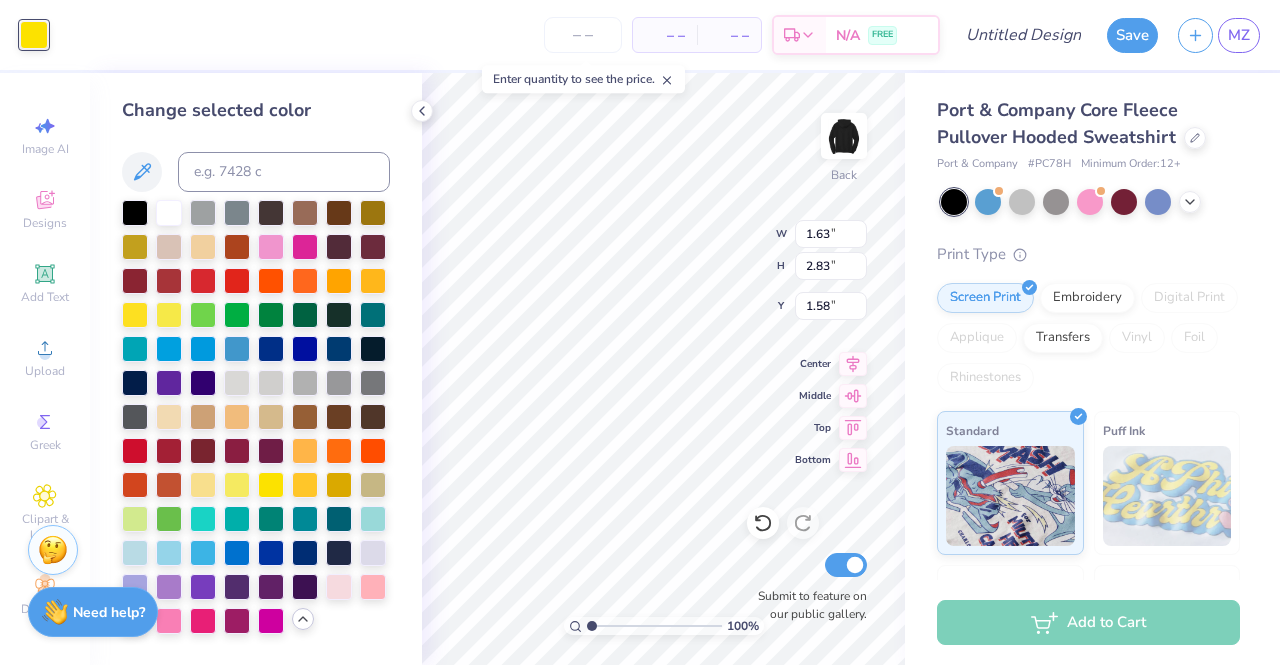 click 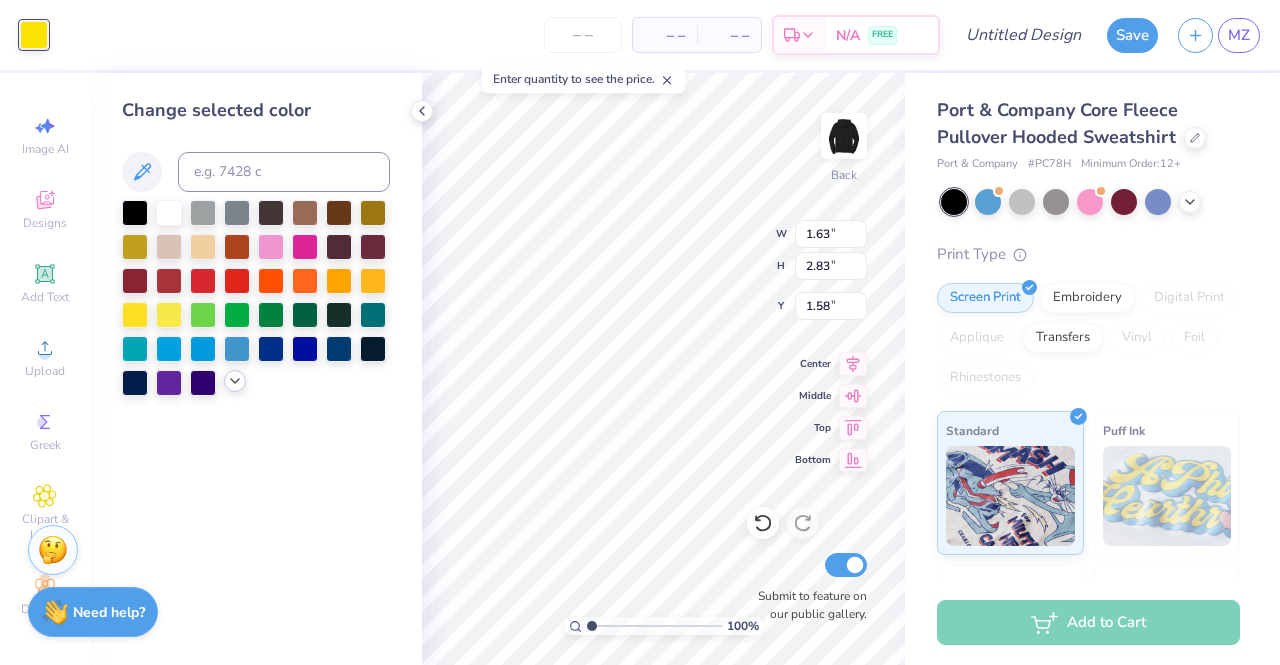 click on "Change selected color" at bounding box center [256, 369] 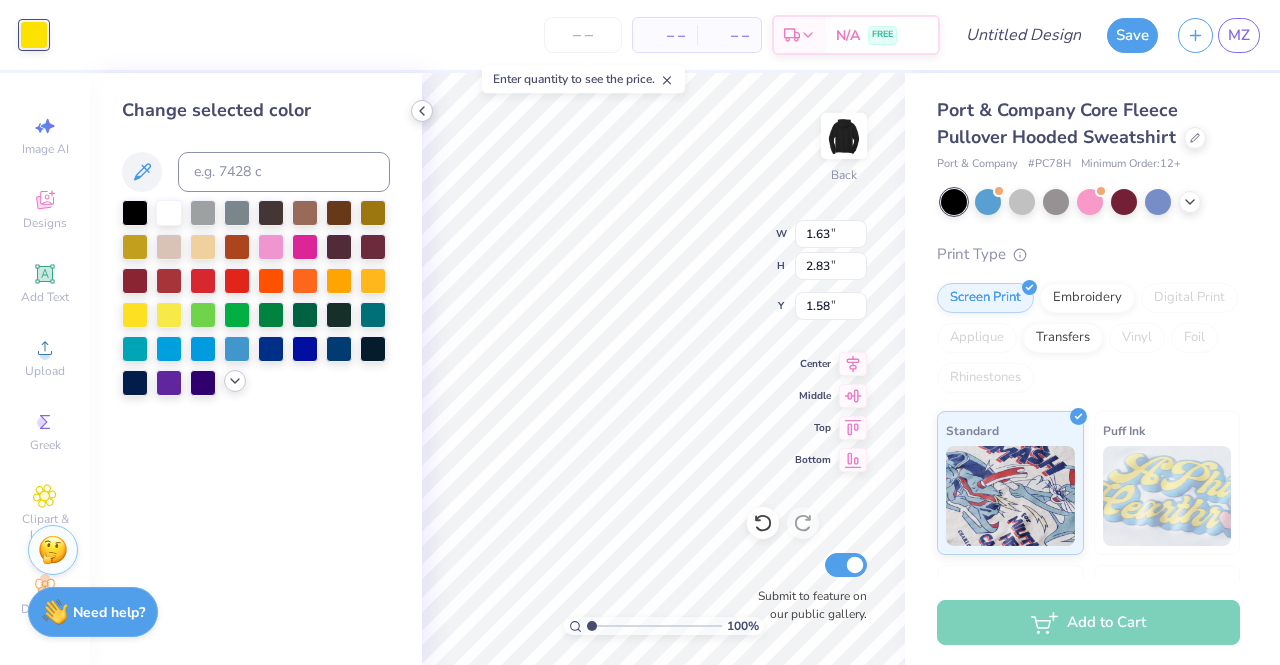 click 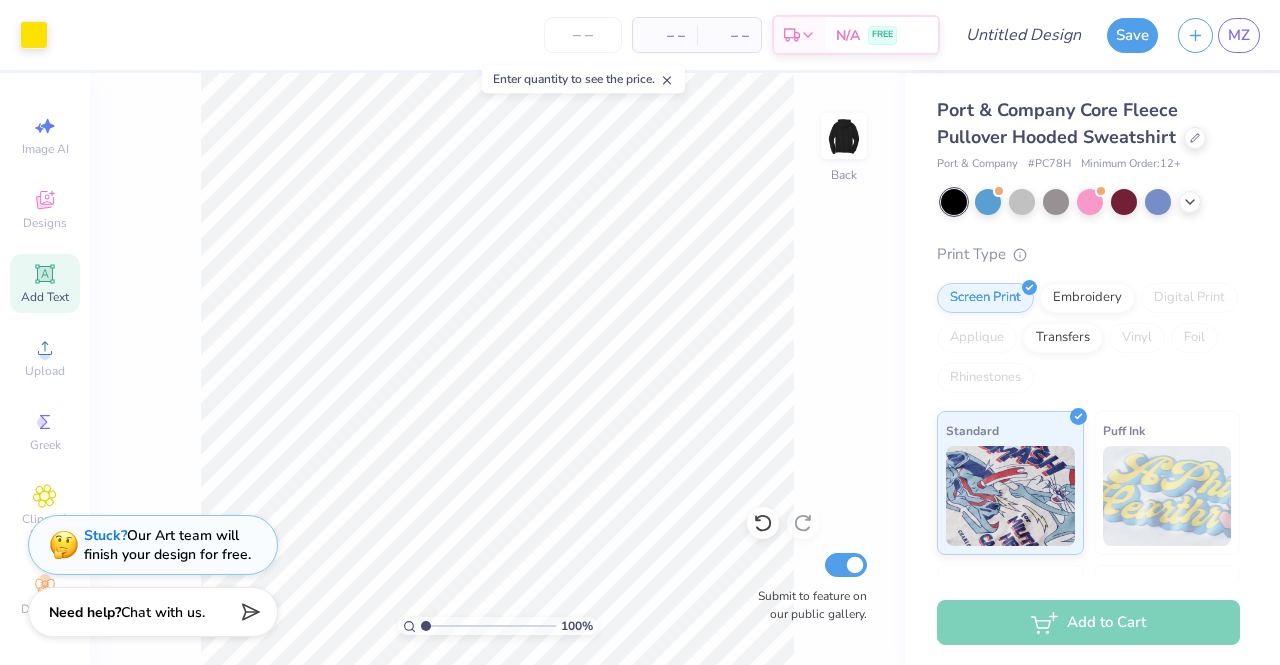 click on "Add Text" at bounding box center (45, 283) 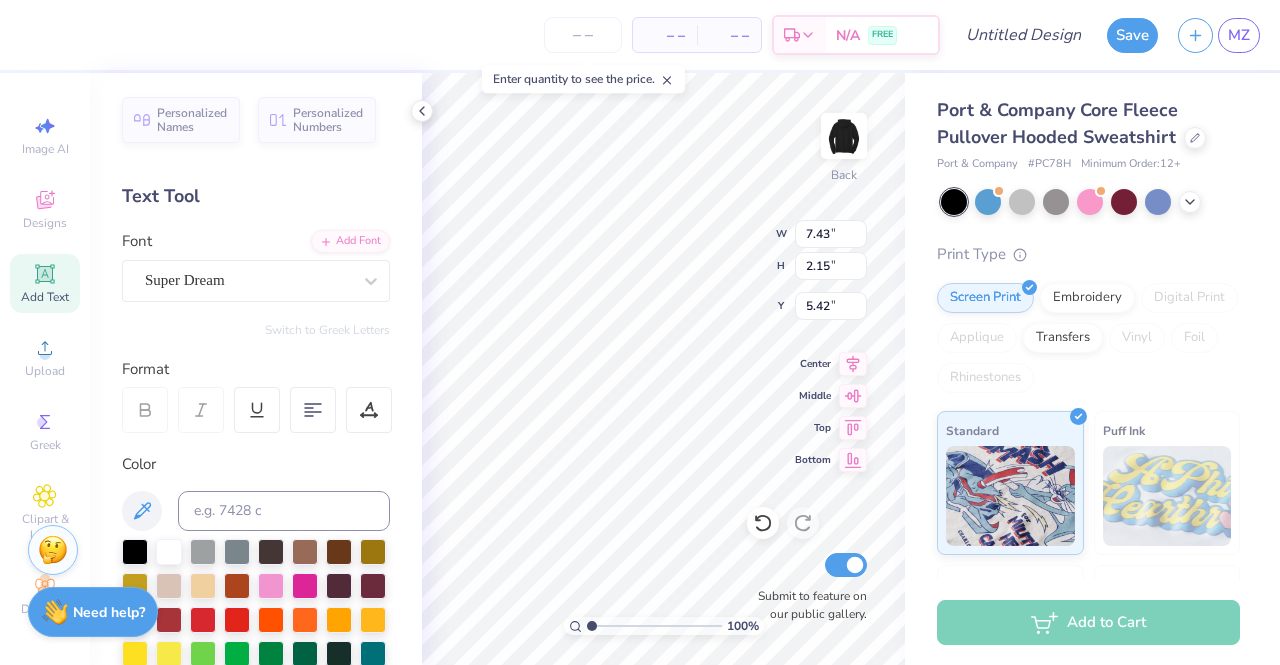 scroll, scrollTop: 33, scrollLeft: 9, axis: both 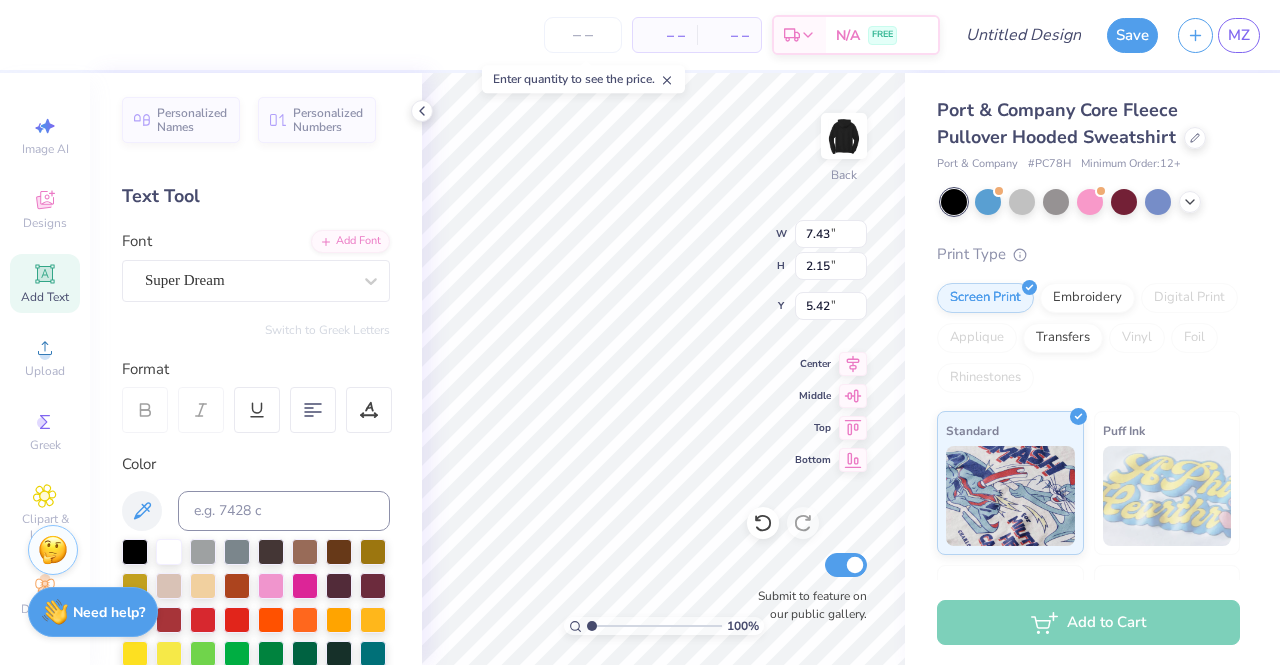 type on "Business" 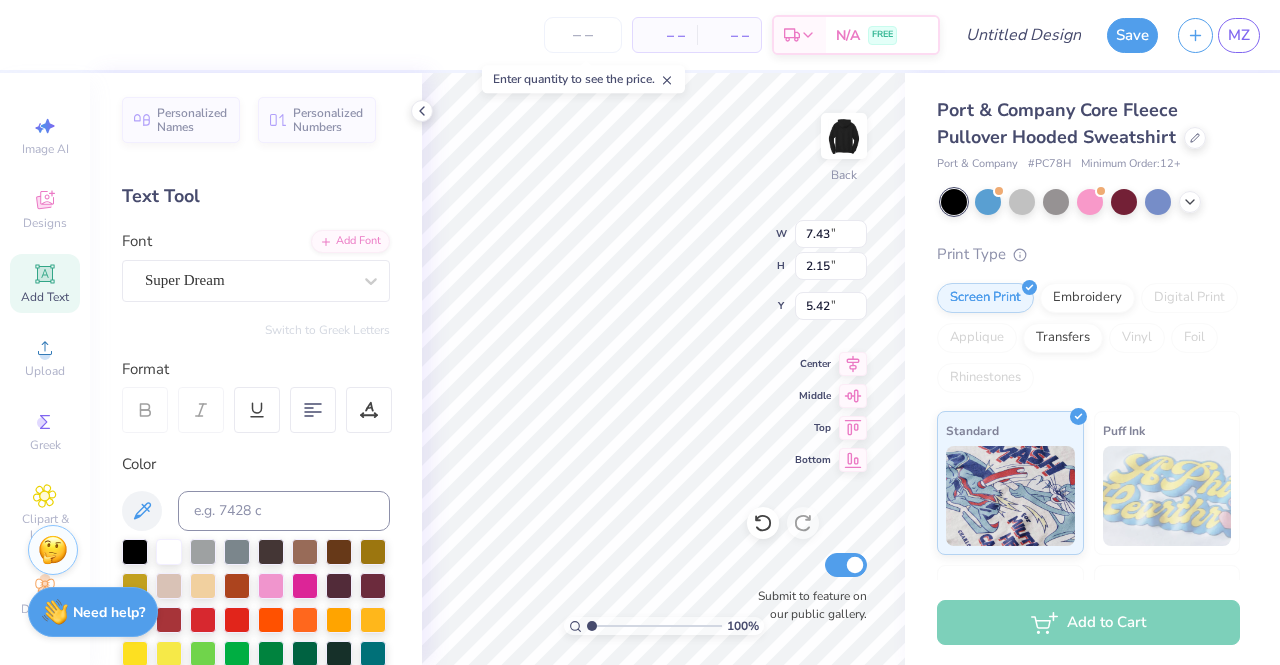 scroll, scrollTop: 33, scrollLeft: 50, axis: both 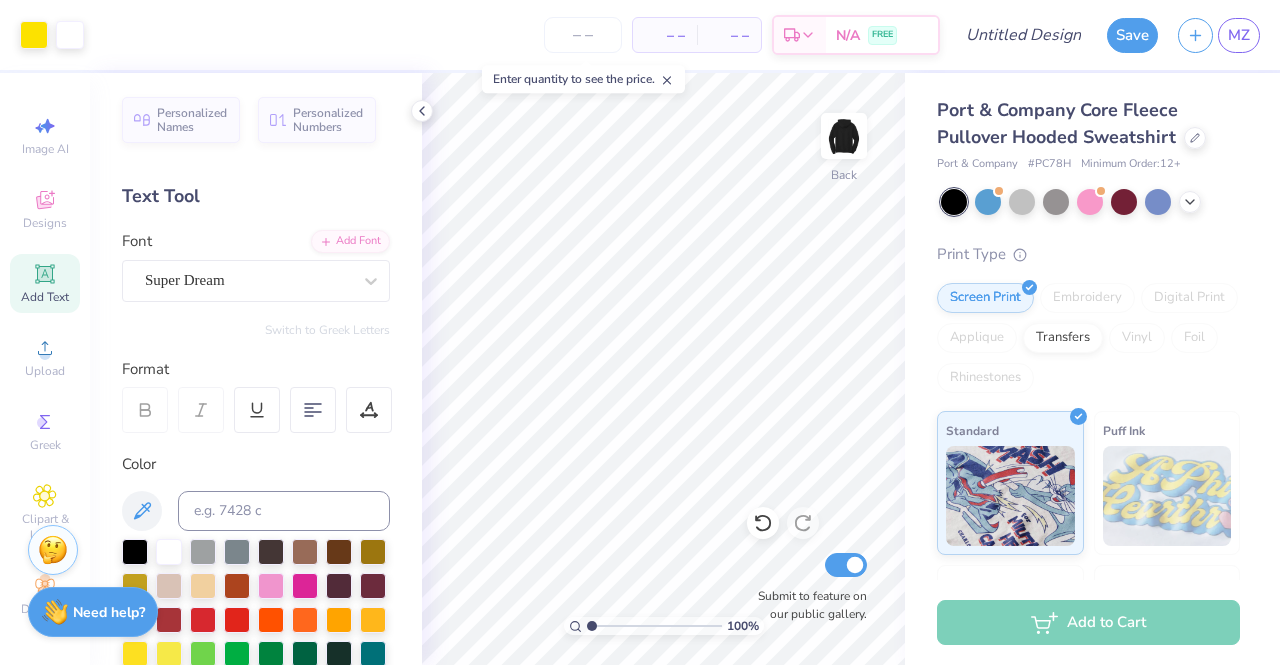 click 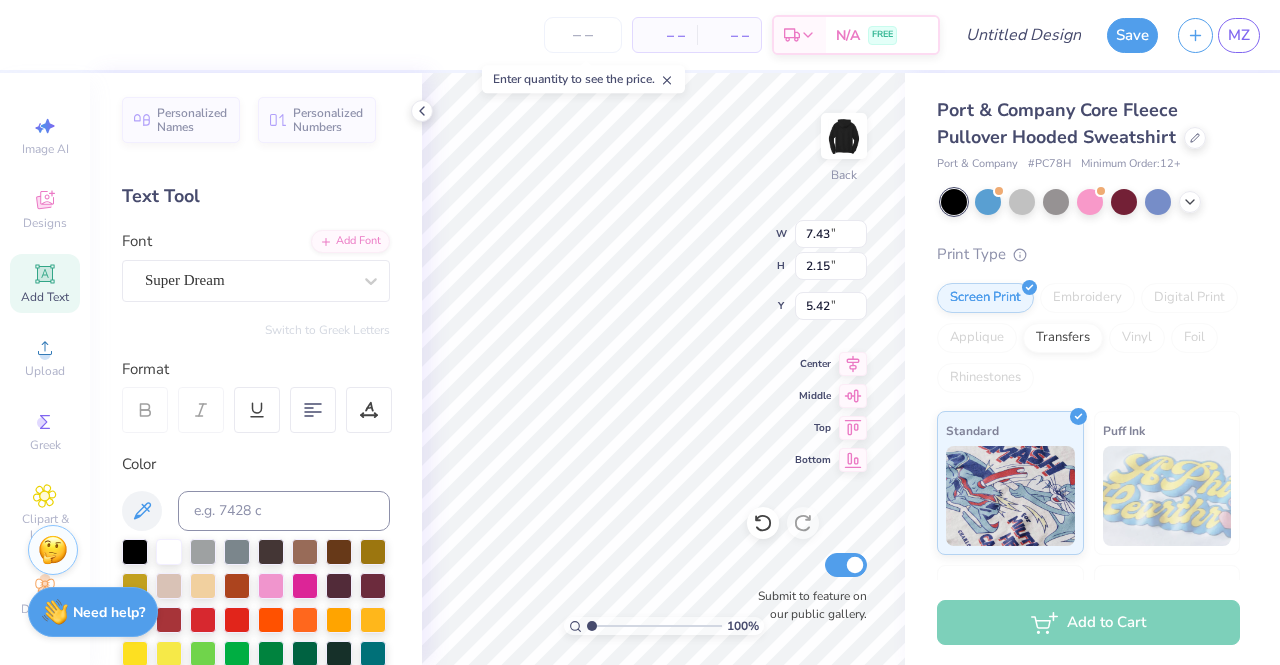 scroll, scrollTop: 33, scrollLeft: 39, axis: both 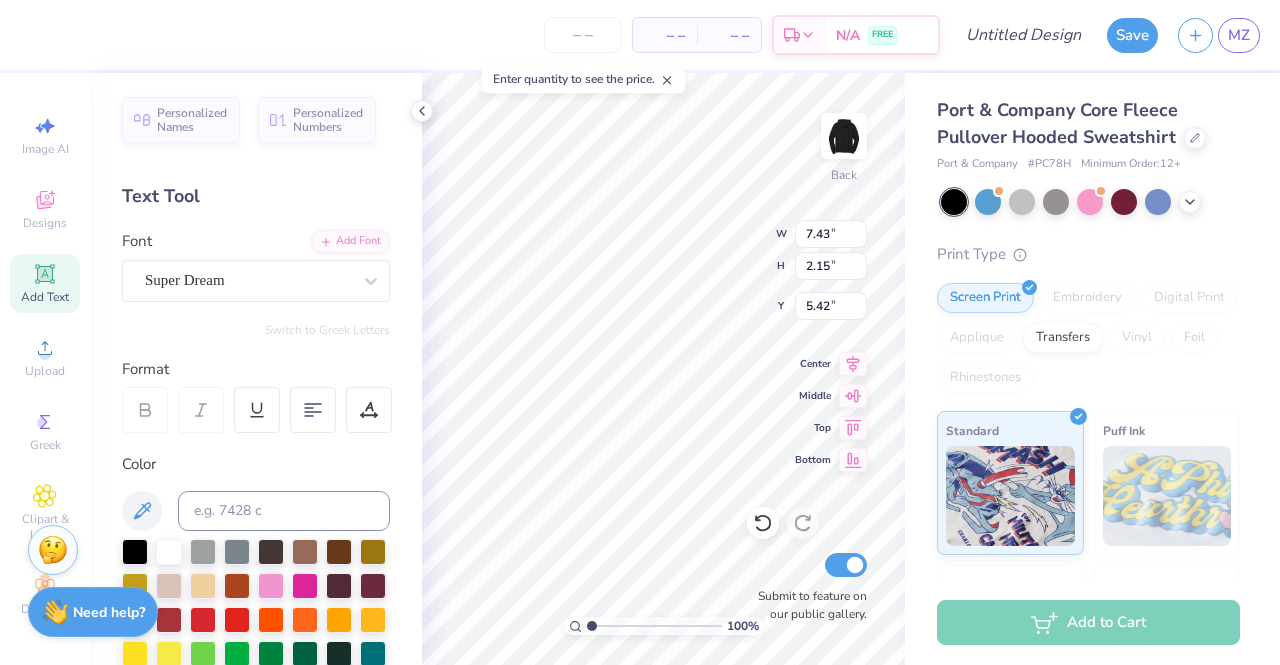type on "Society" 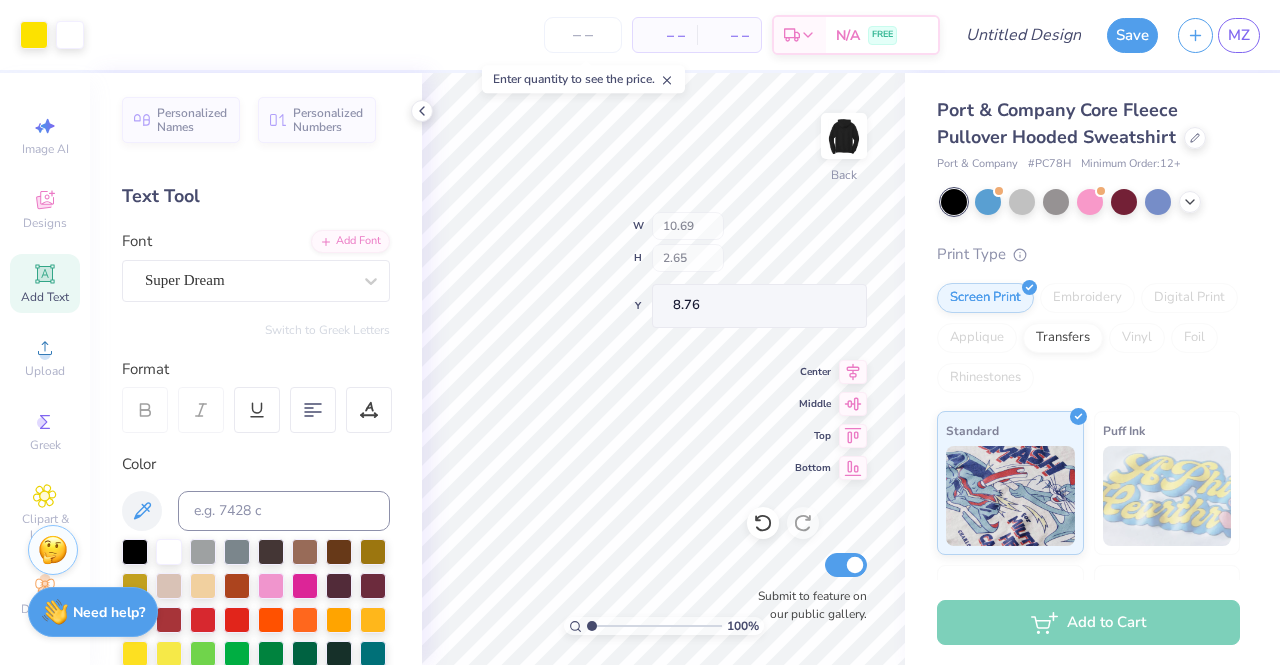 type on "8.76" 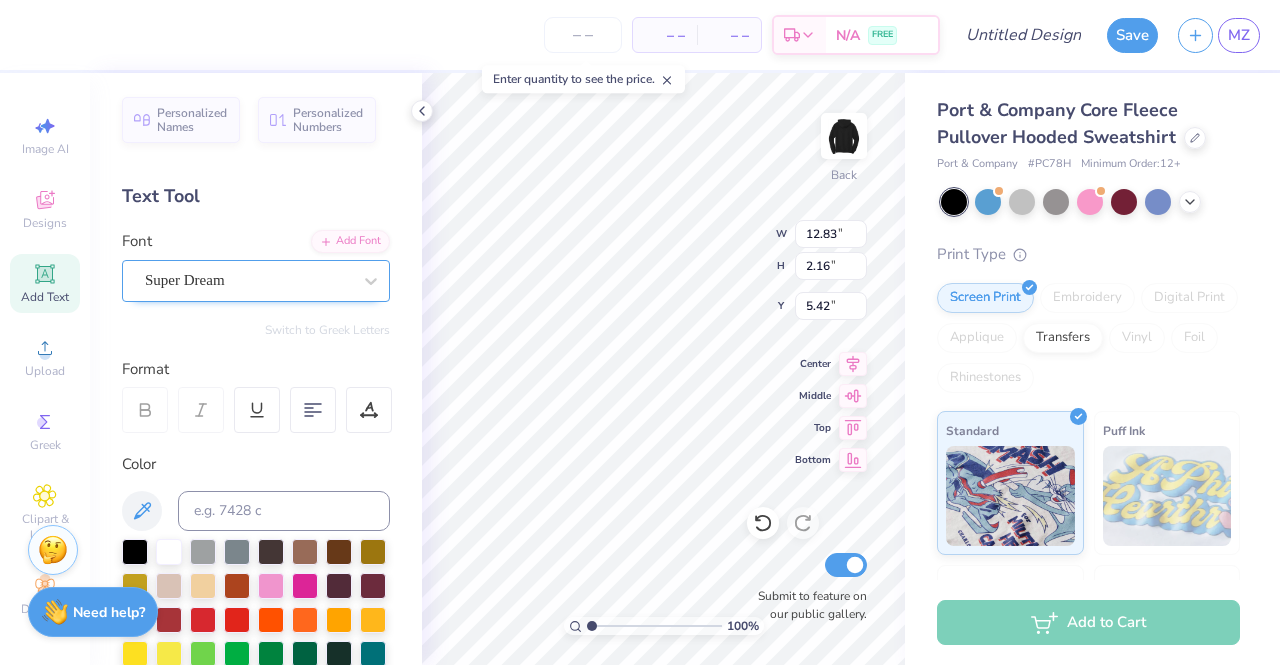 click on "Super Dream" at bounding box center (248, 280) 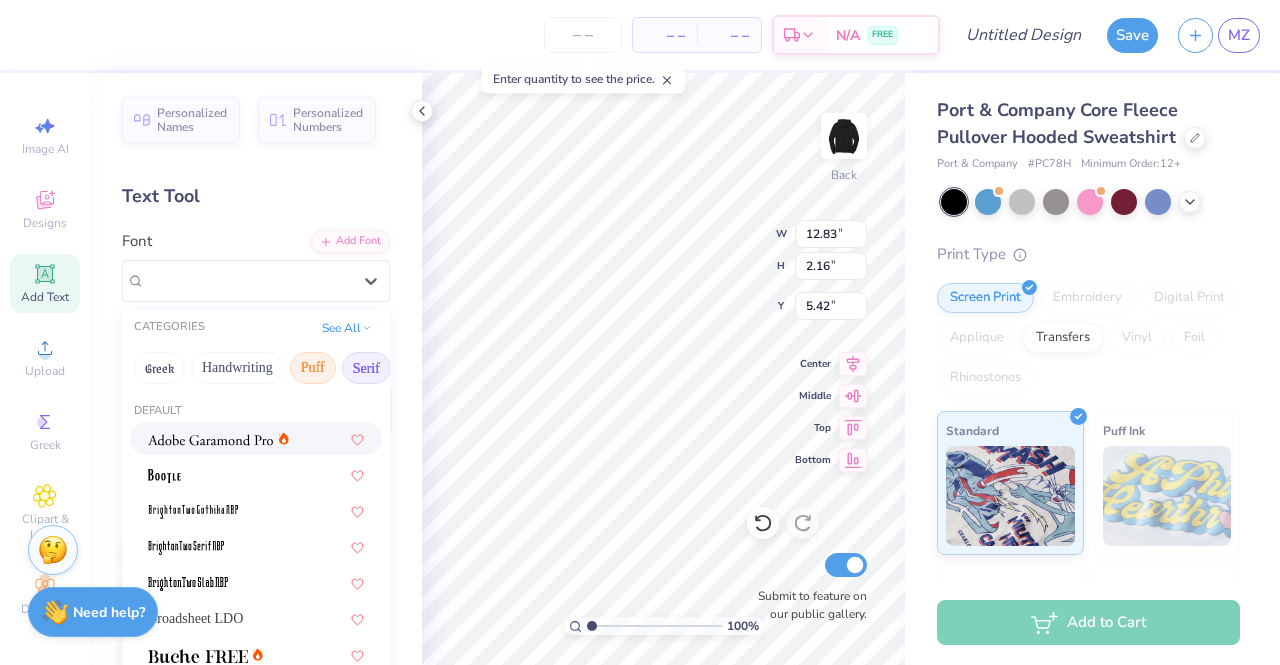 click on "Puff" at bounding box center [313, 368] 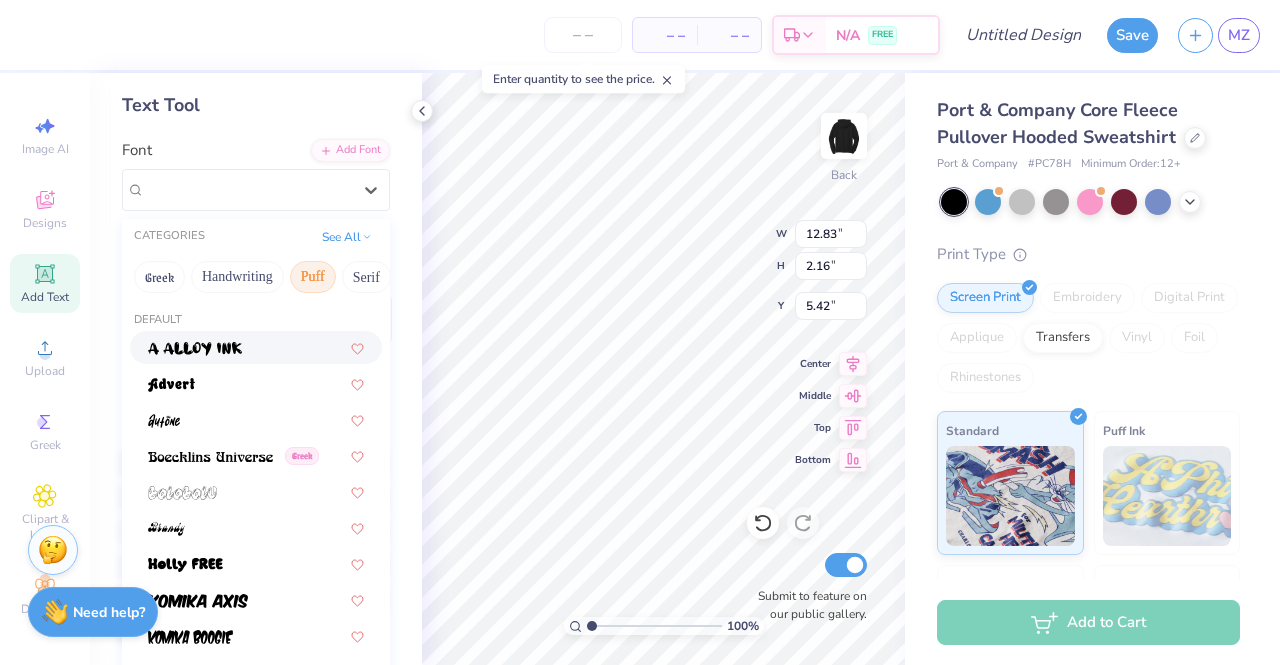 scroll, scrollTop: 89, scrollLeft: 0, axis: vertical 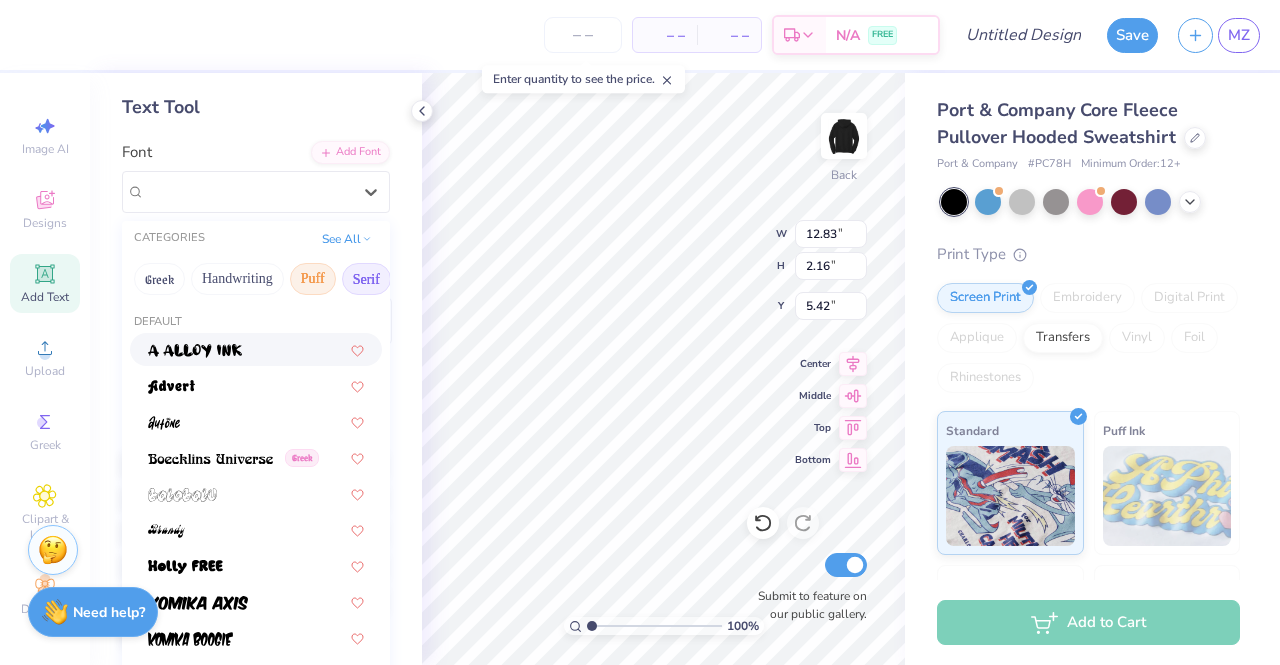 click on "Serif" at bounding box center [366, 279] 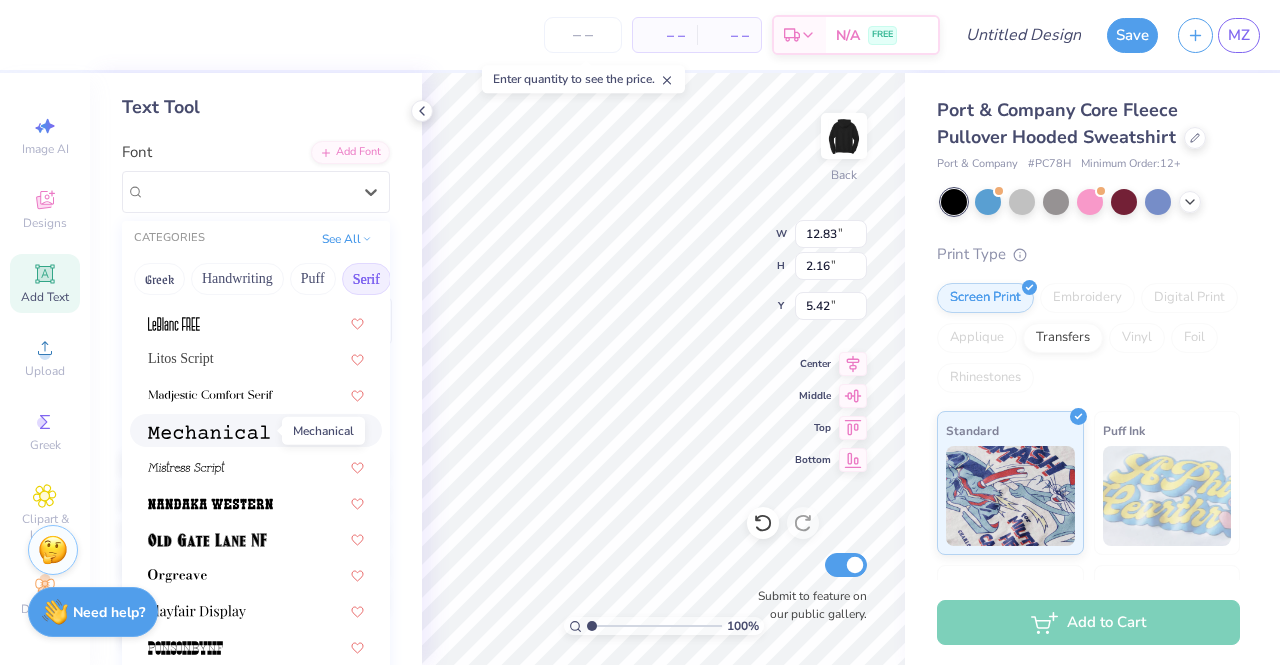 scroll, scrollTop: 1965, scrollLeft: 0, axis: vertical 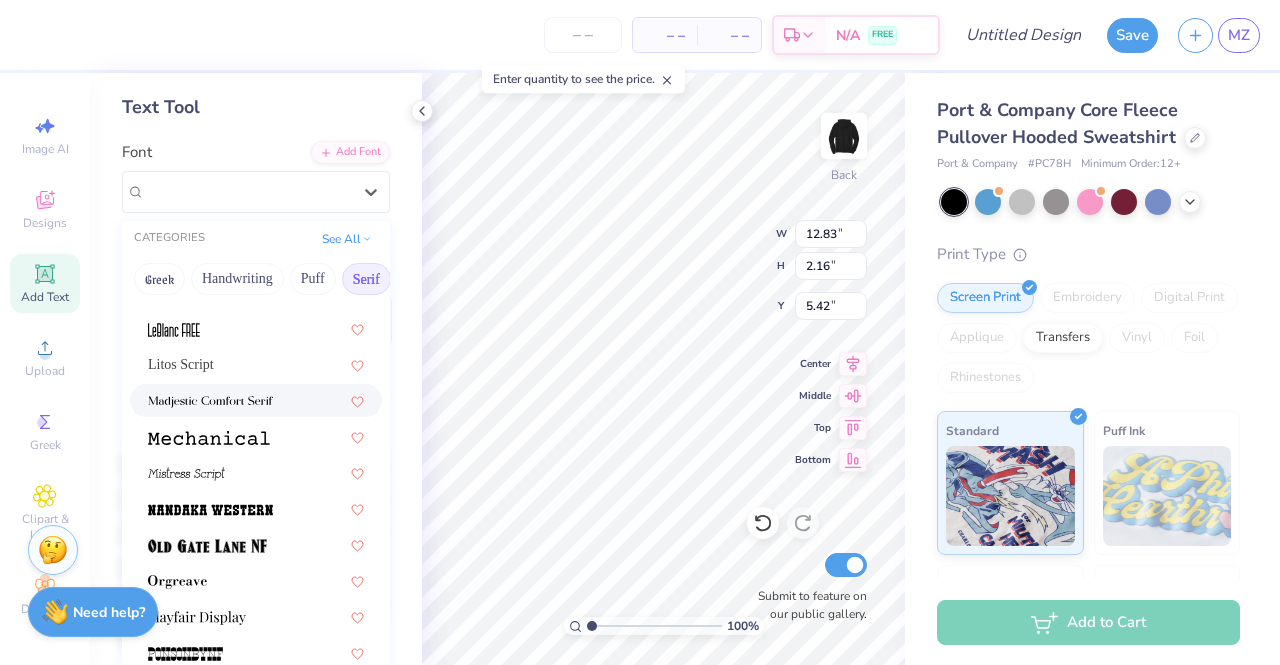 click at bounding box center [210, 402] 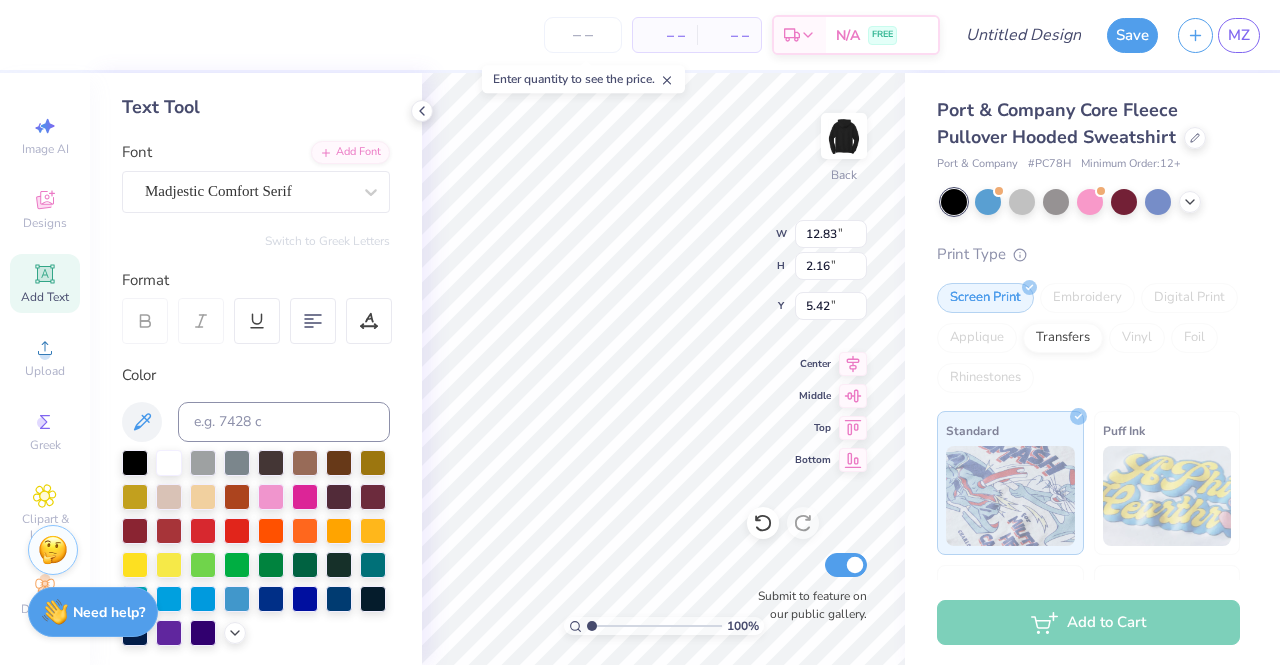 type on "15.90" 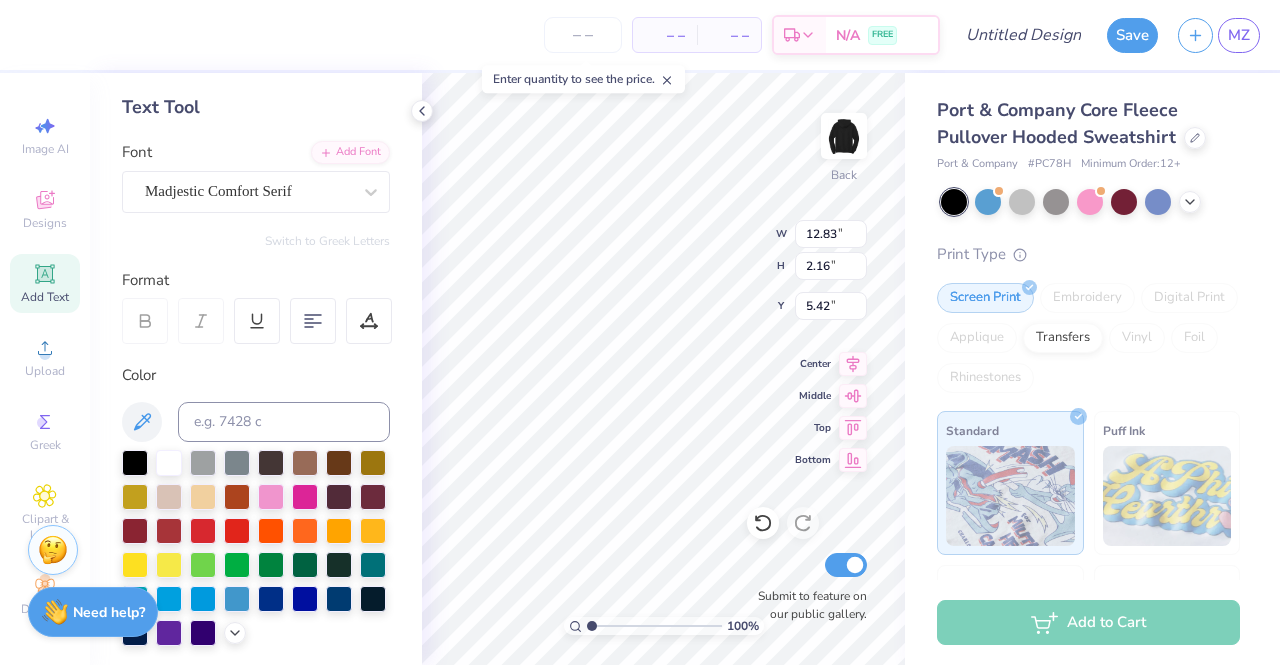 type on "3.01" 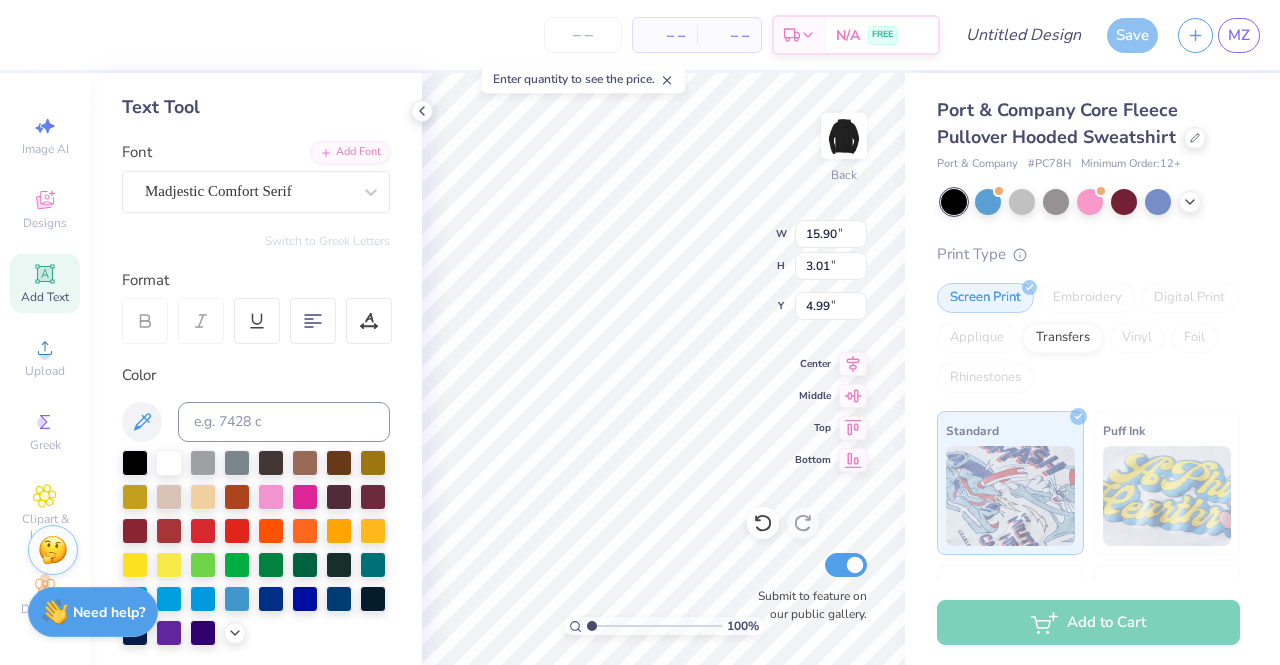 scroll, scrollTop: 33, scrollLeft: 2, axis: both 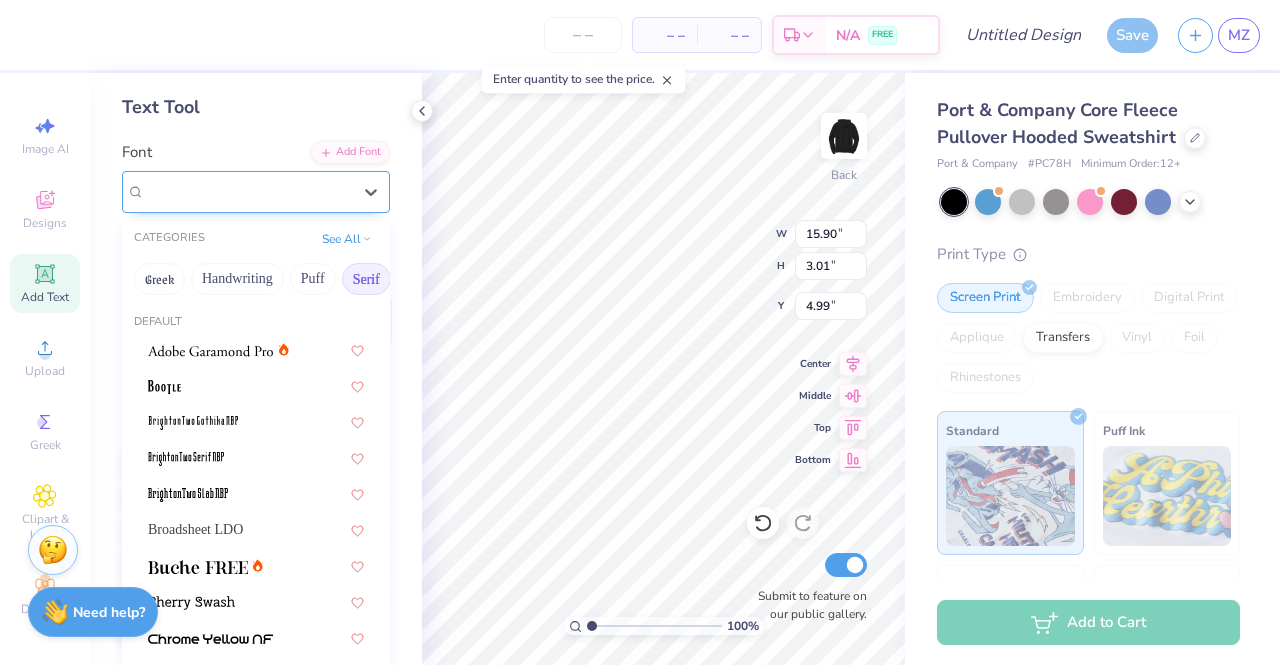 click on "Madjestic Comfort Serif" at bounding box center [248, 191] 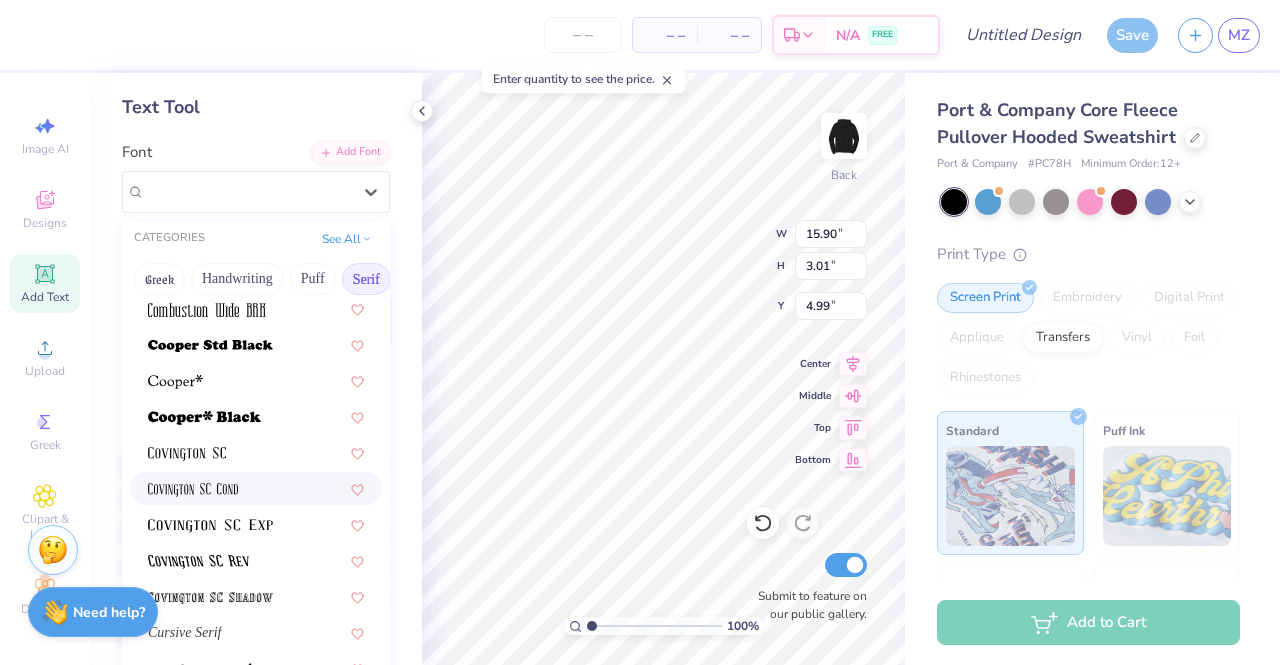 scroll, scrollTop: 870, scrollLeft: 0, axis: vertical 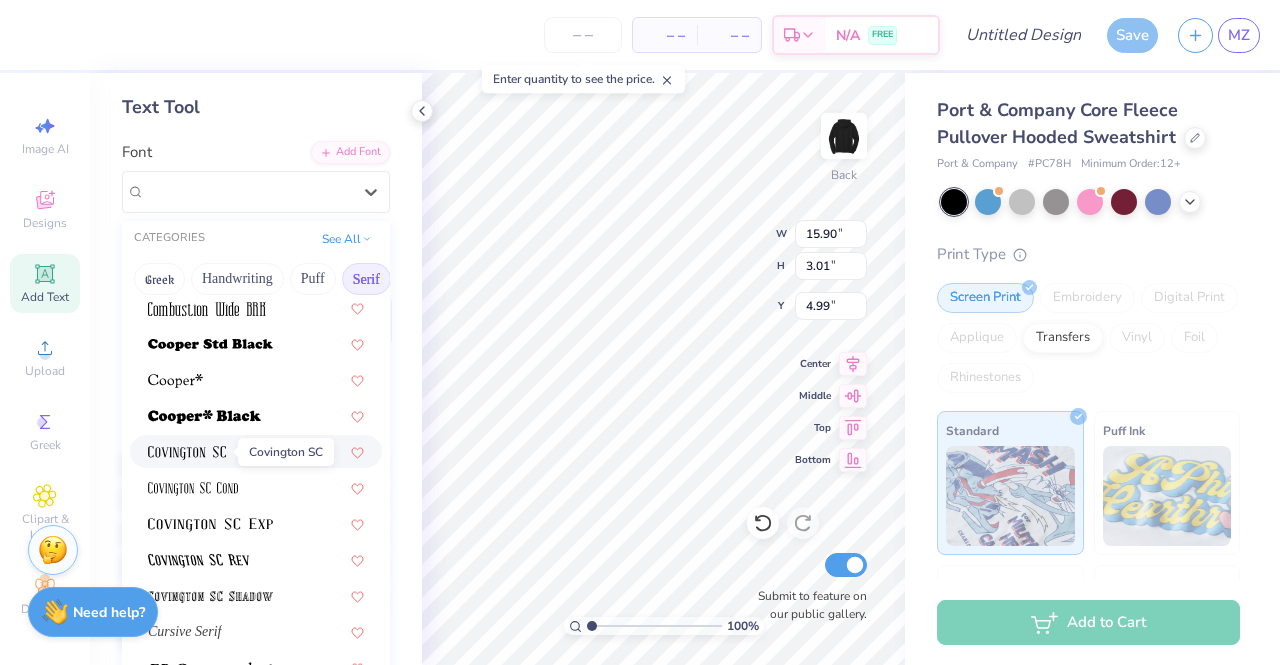 click at bounding box center [187, 453] 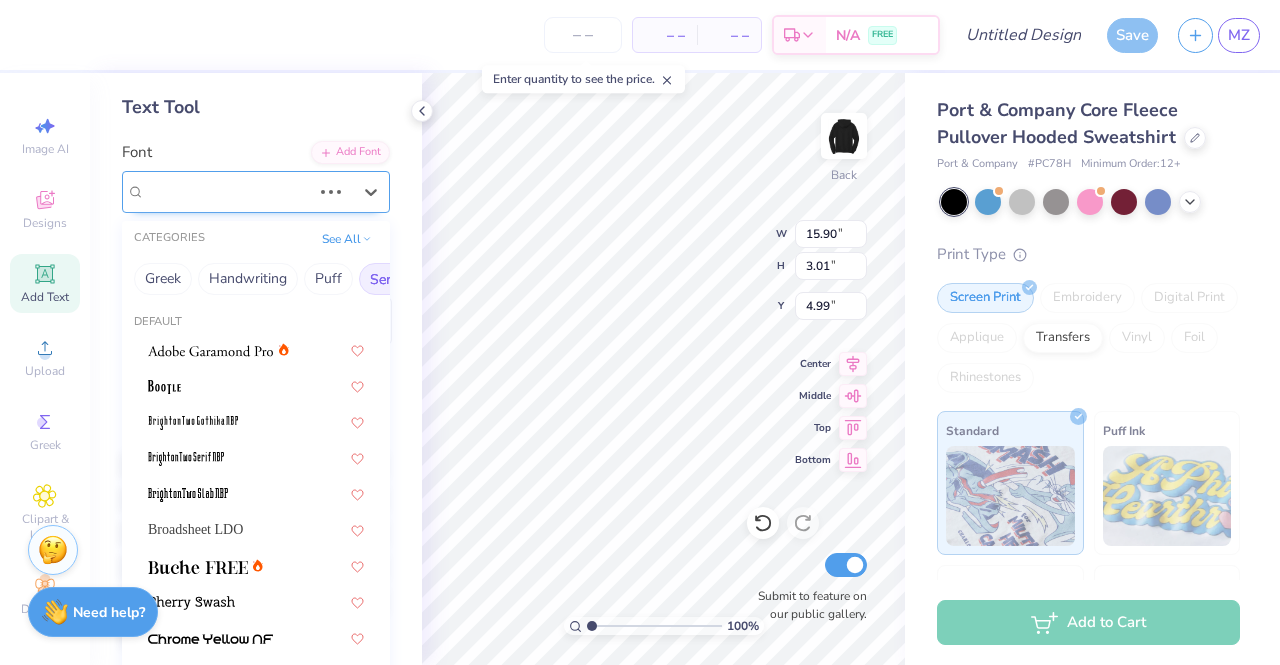 click on "Madjestic Comfort Serif" at bounding box center [228, 191] 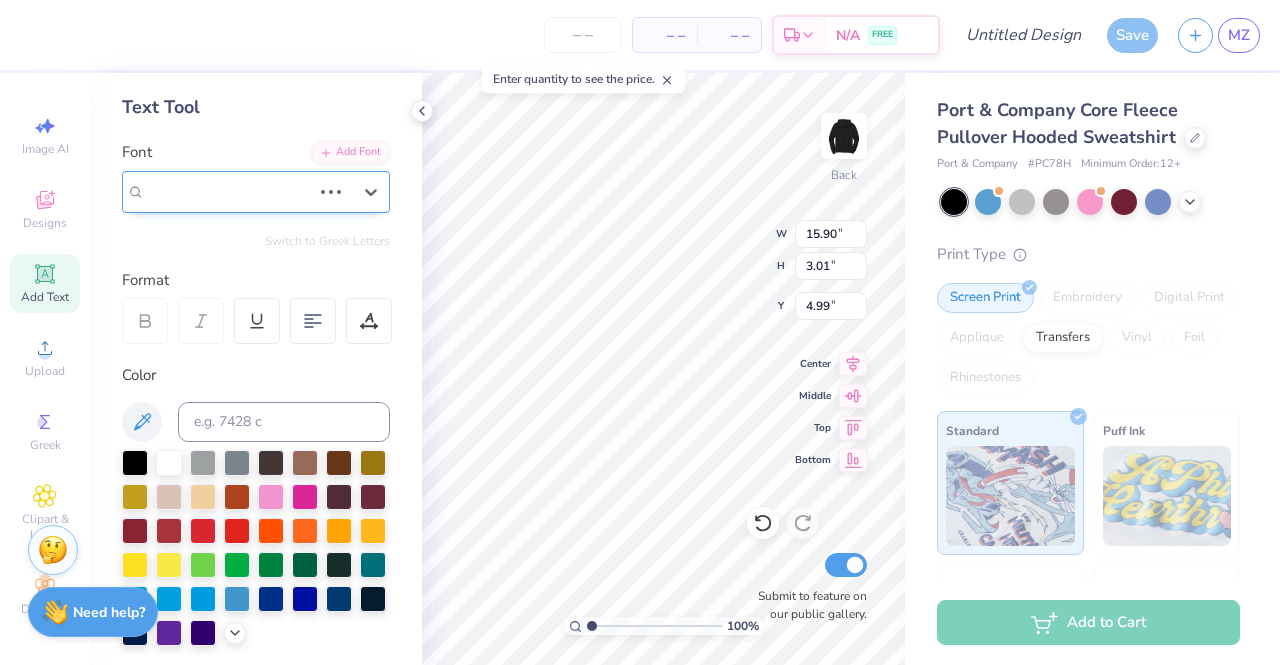 click on "Madjestic Comfort Serif" at bounding box center (218, 191) 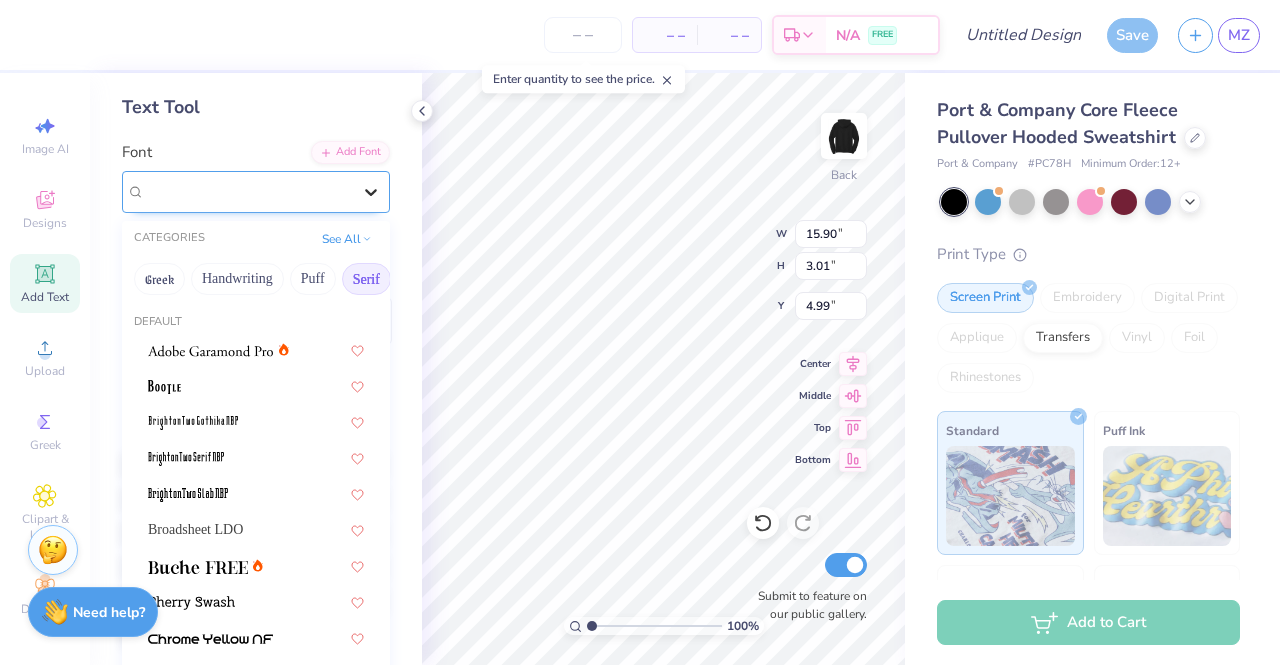 click 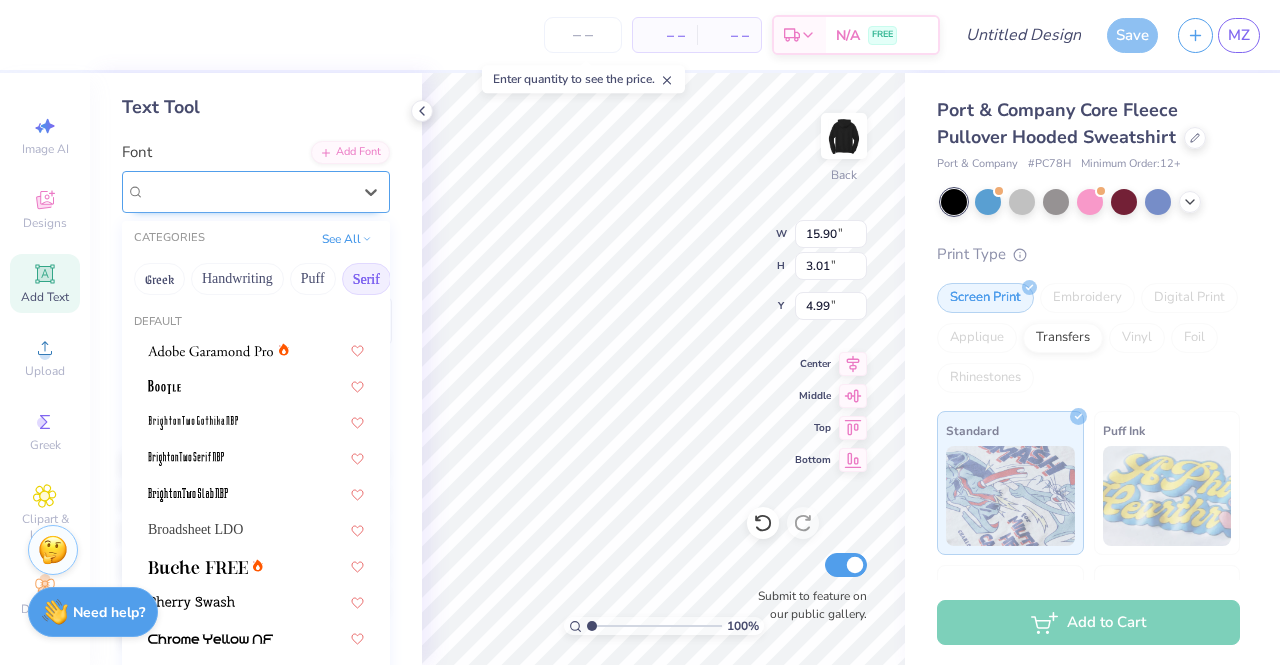 click at bounding box center (248, 191) 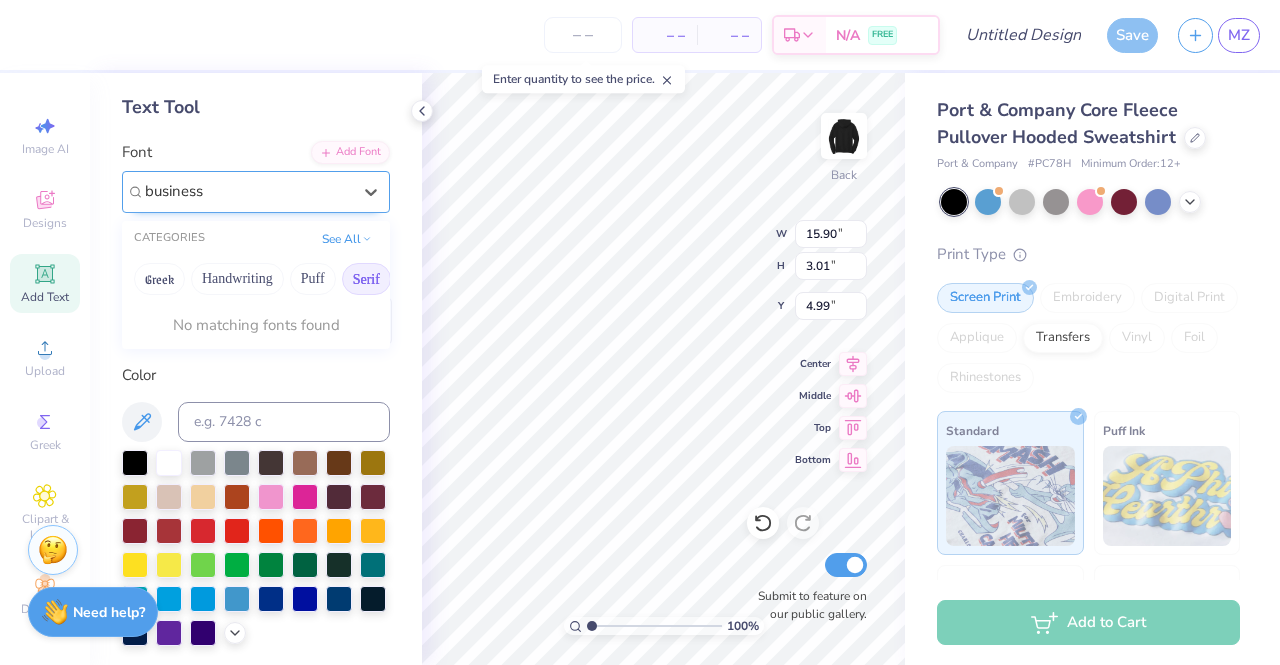 type on "business" 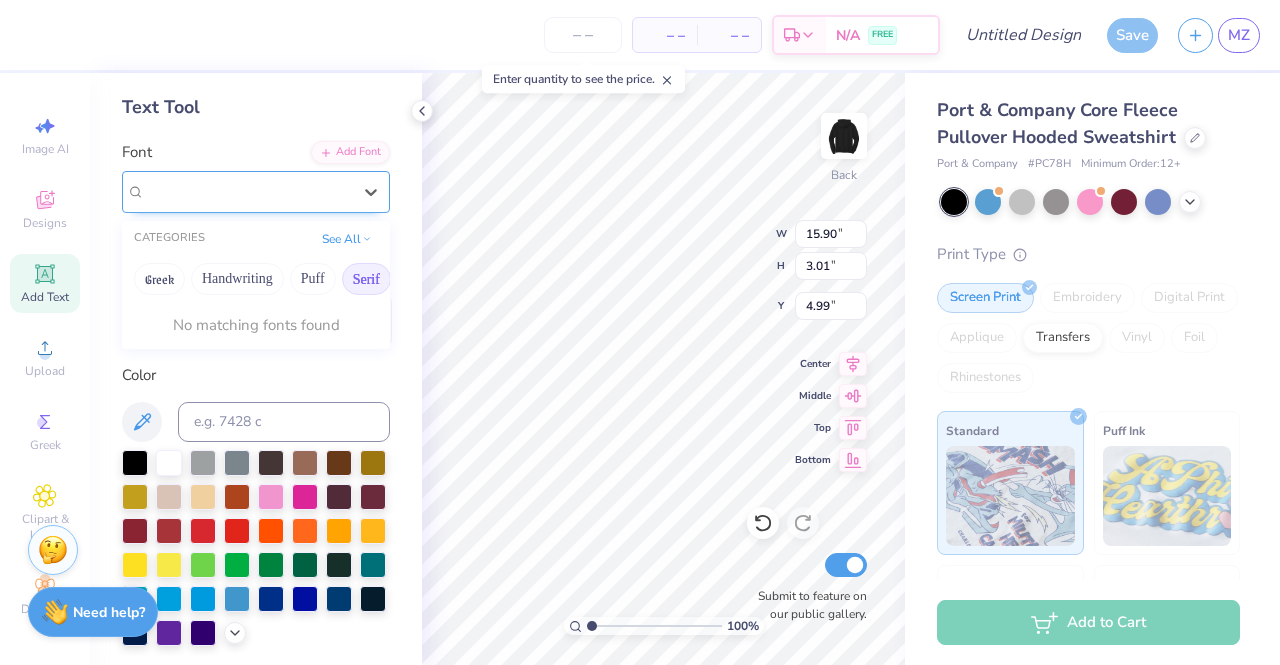 click at bounding box center (256, 192) 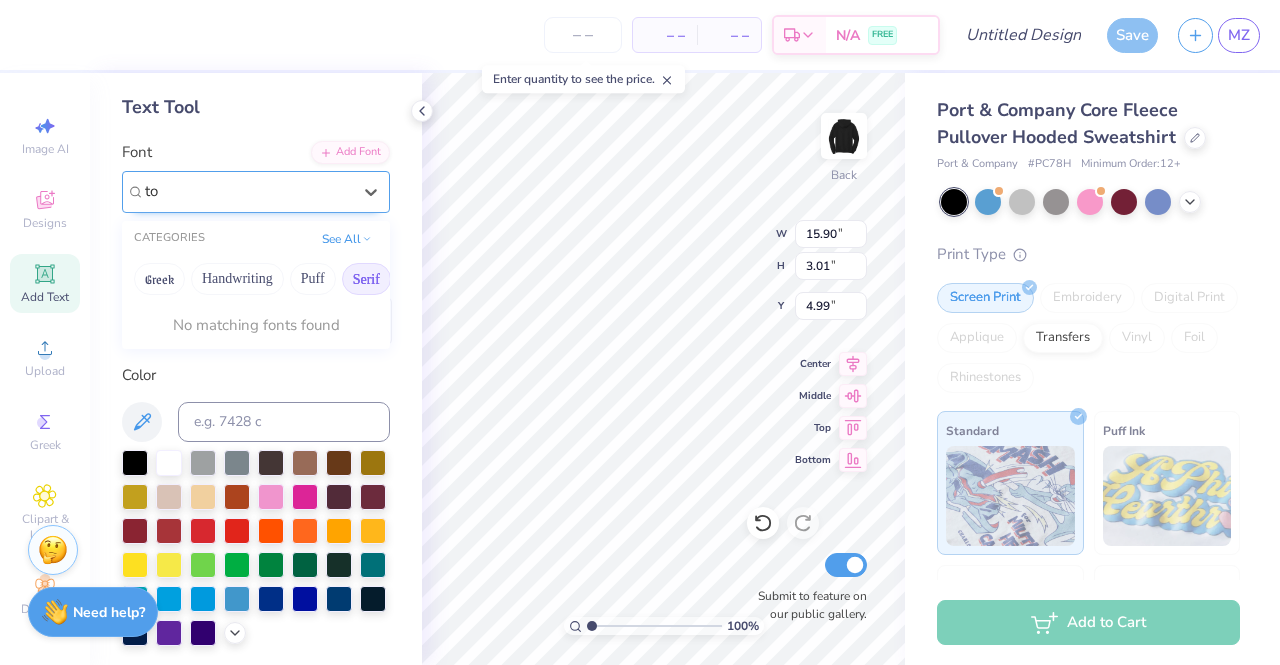 type on "t" 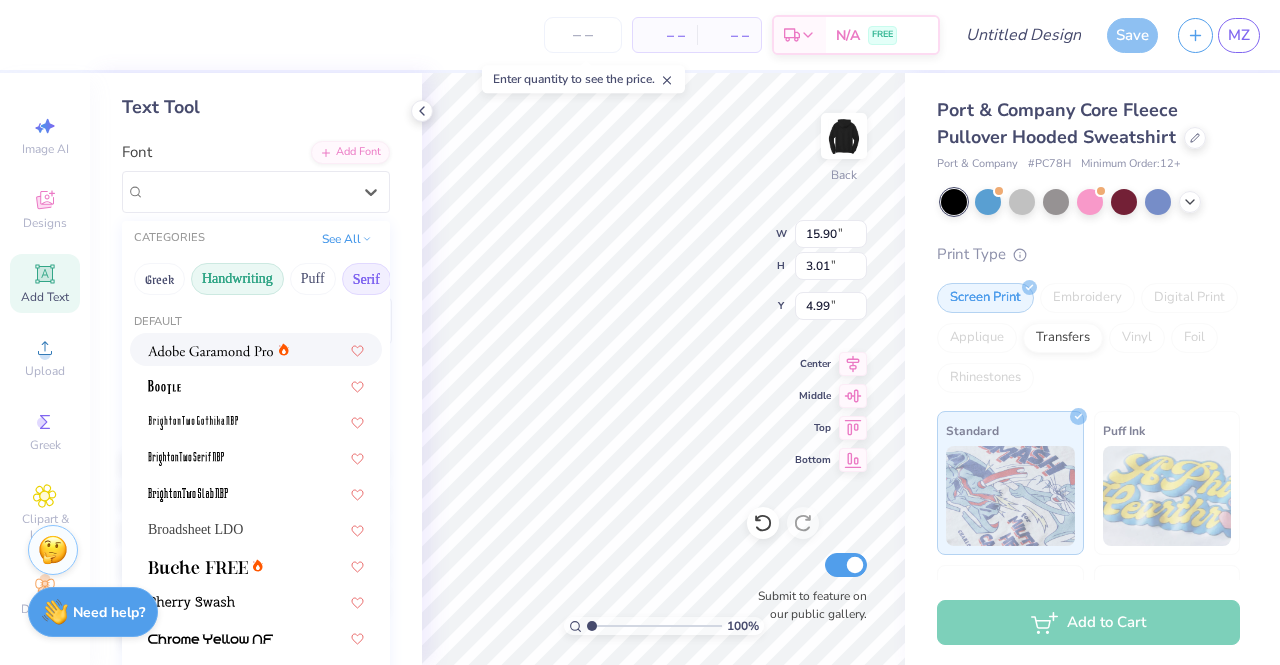 scroll, scrollTop: 0, scrollLeft: 10, axis: horizontal 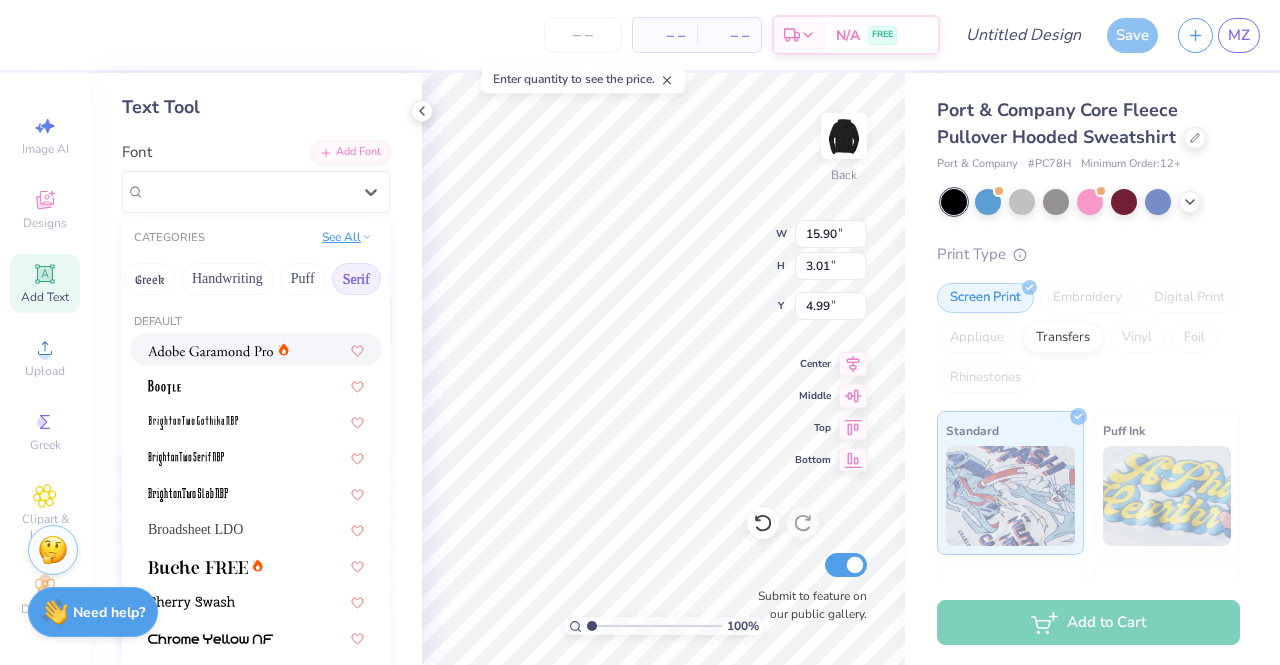 click on "See All" at bounding box center [347, 237] 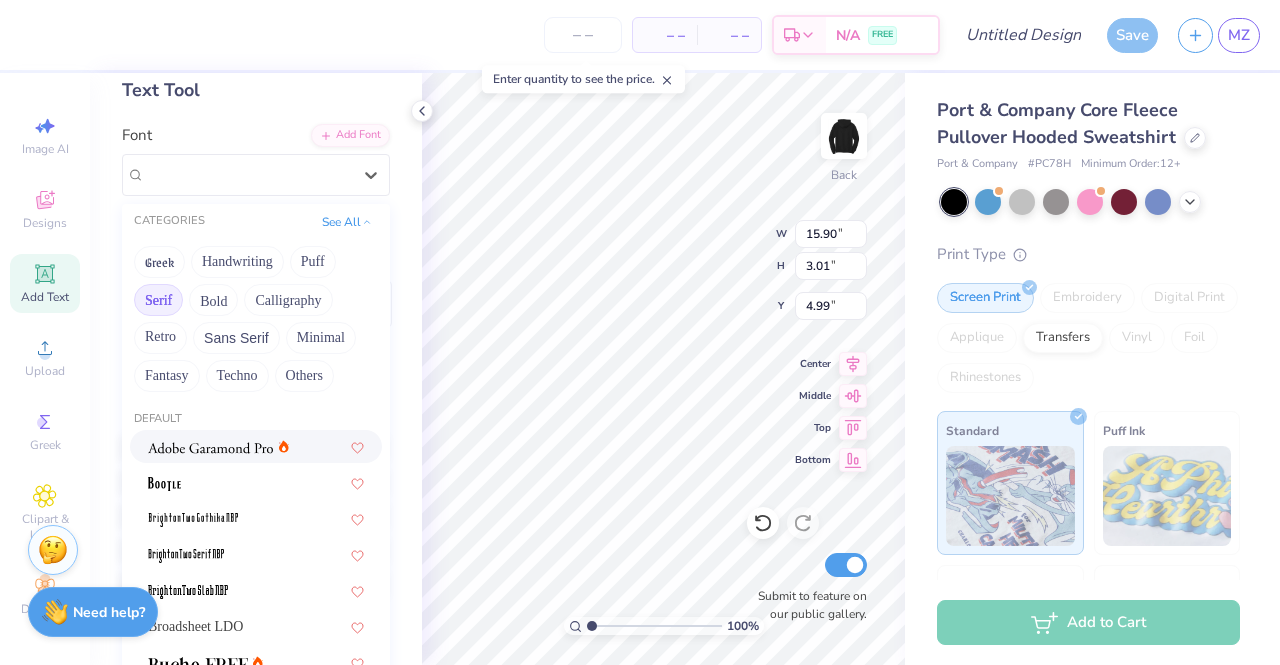 scroll, scrollTop: 107, scrollLeft: 0, axis: vertical 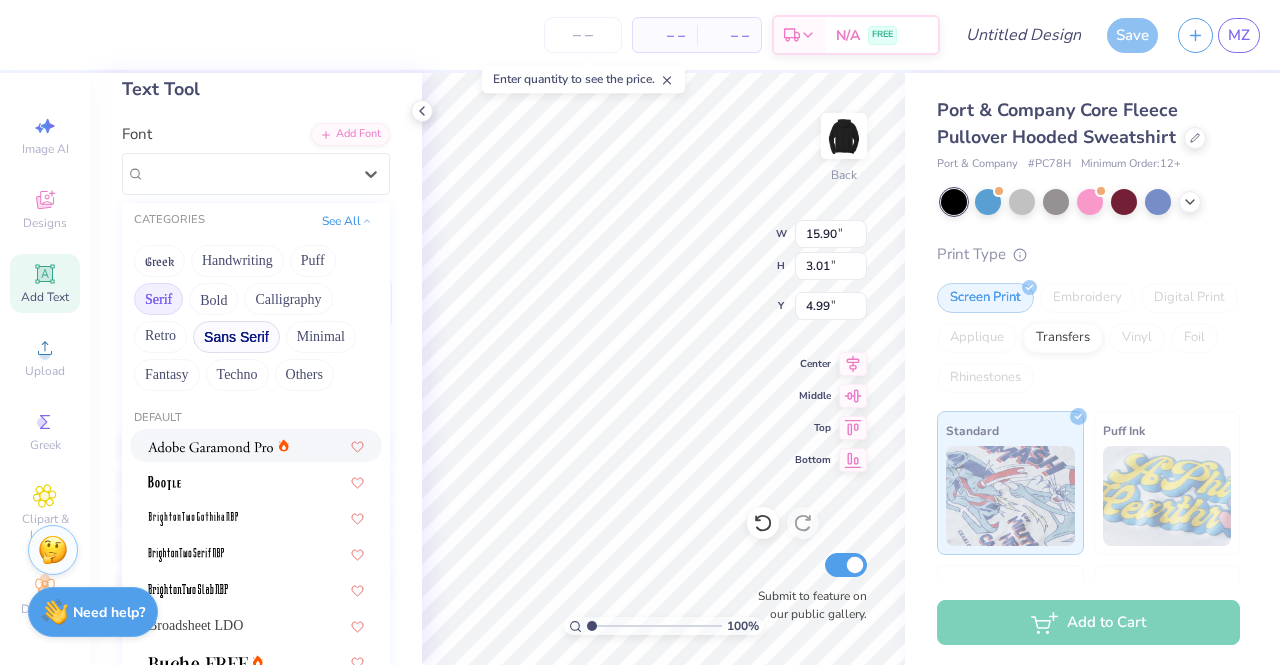 click on "Sans Serif" at bounding box center [236, 337] 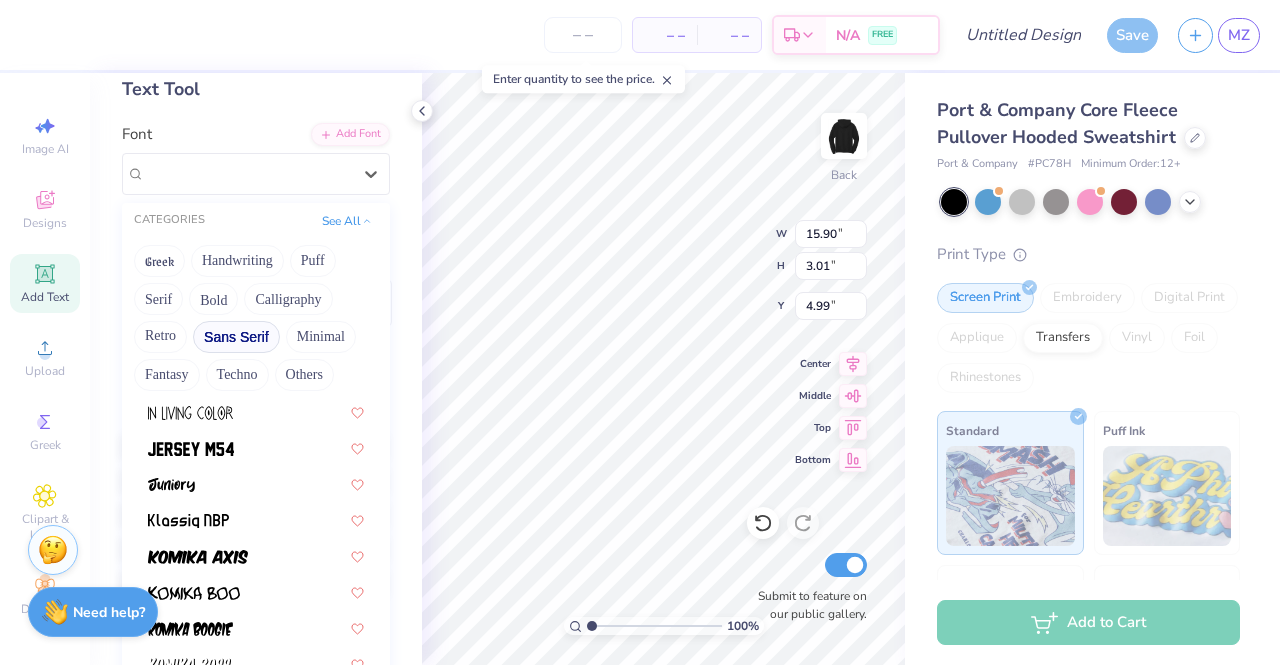 scroll, scrollTop: 684, scrollLeft: 0, axis: vertical 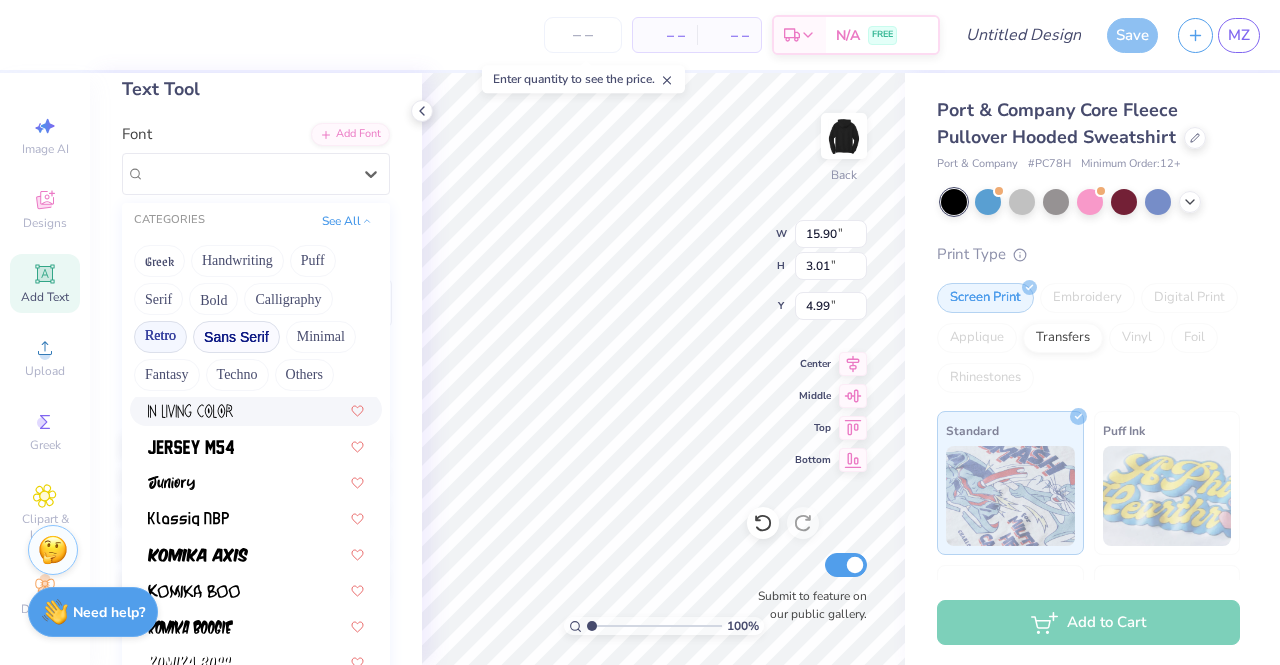 click on "Retro" at bounding box center (160, 337) 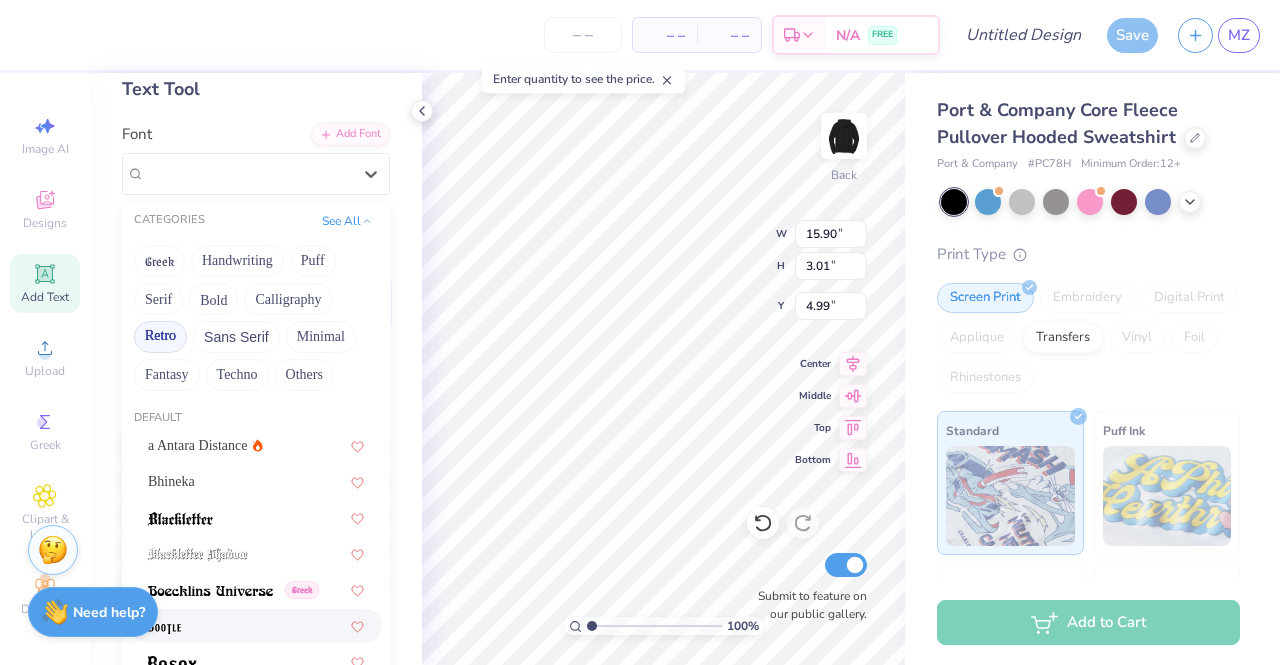 click at bounding box center [256, 625] 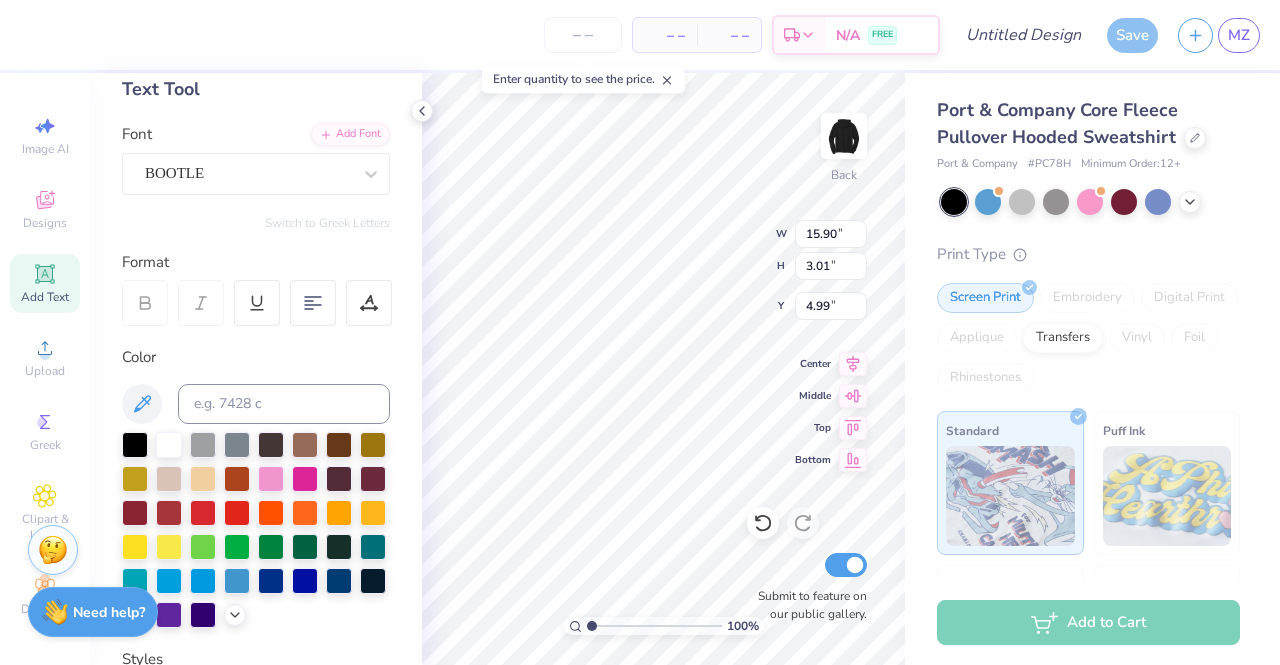 click on "BOOTLE" at bounding box center (248, 173) 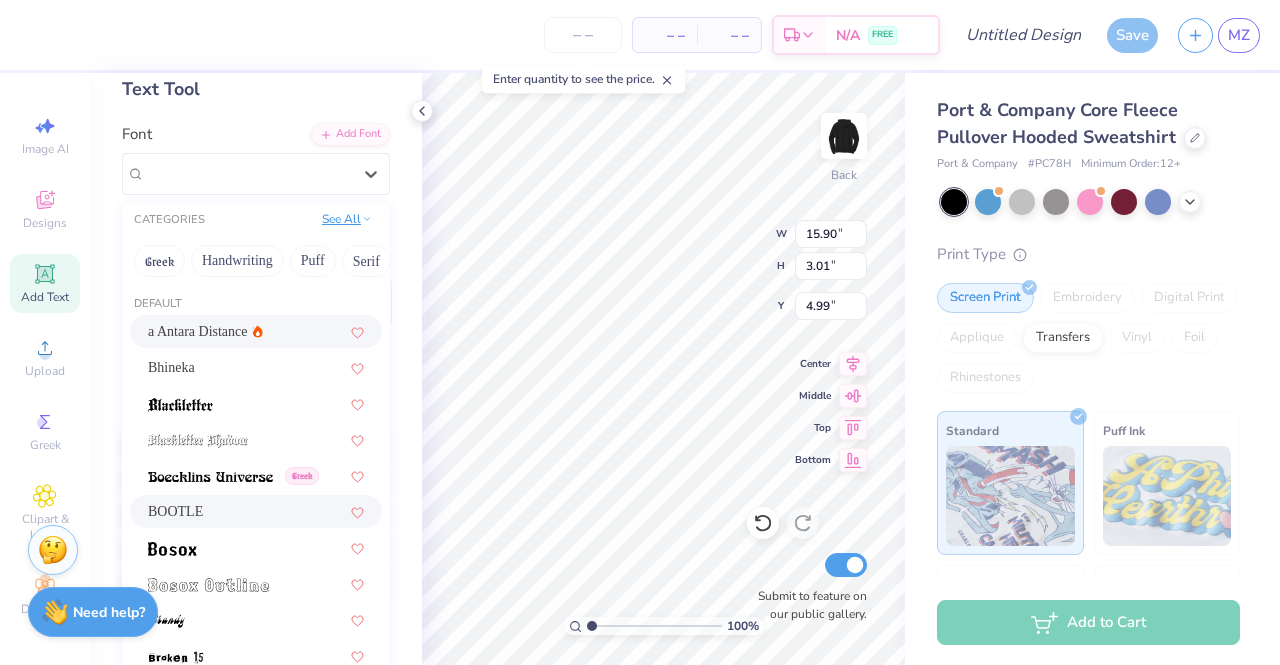 click on "See All" at bounding box center (347, 219) 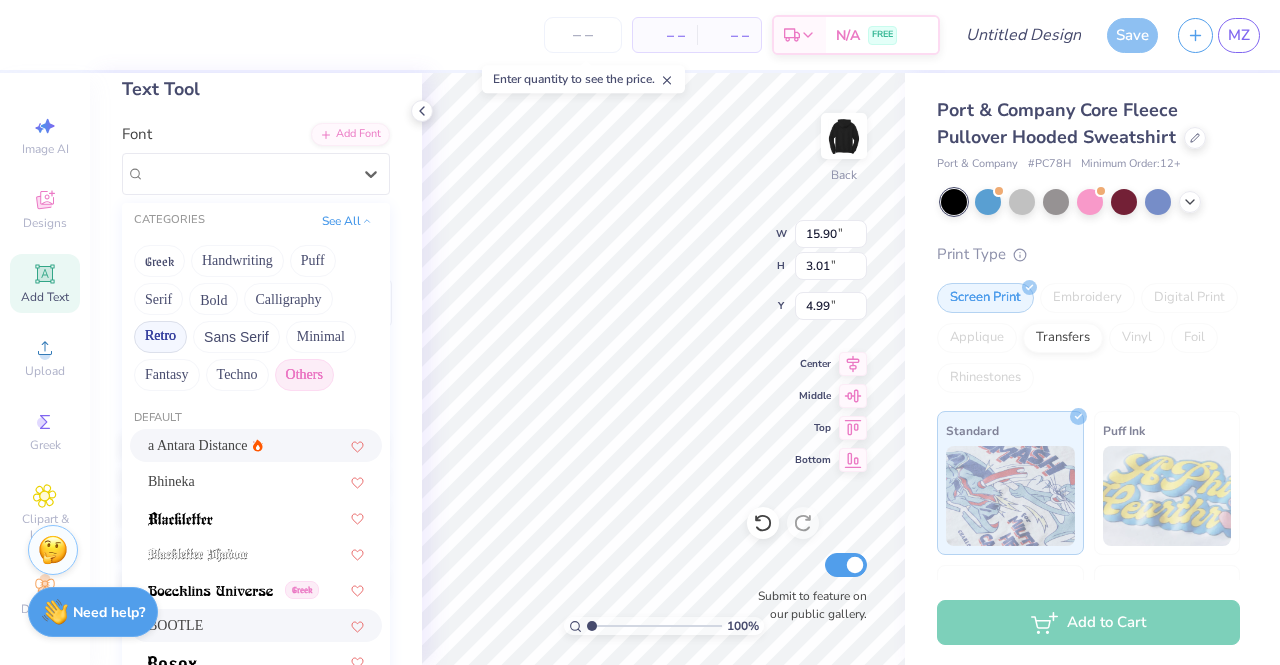 click on "Others" at bounding box center (304, 375) 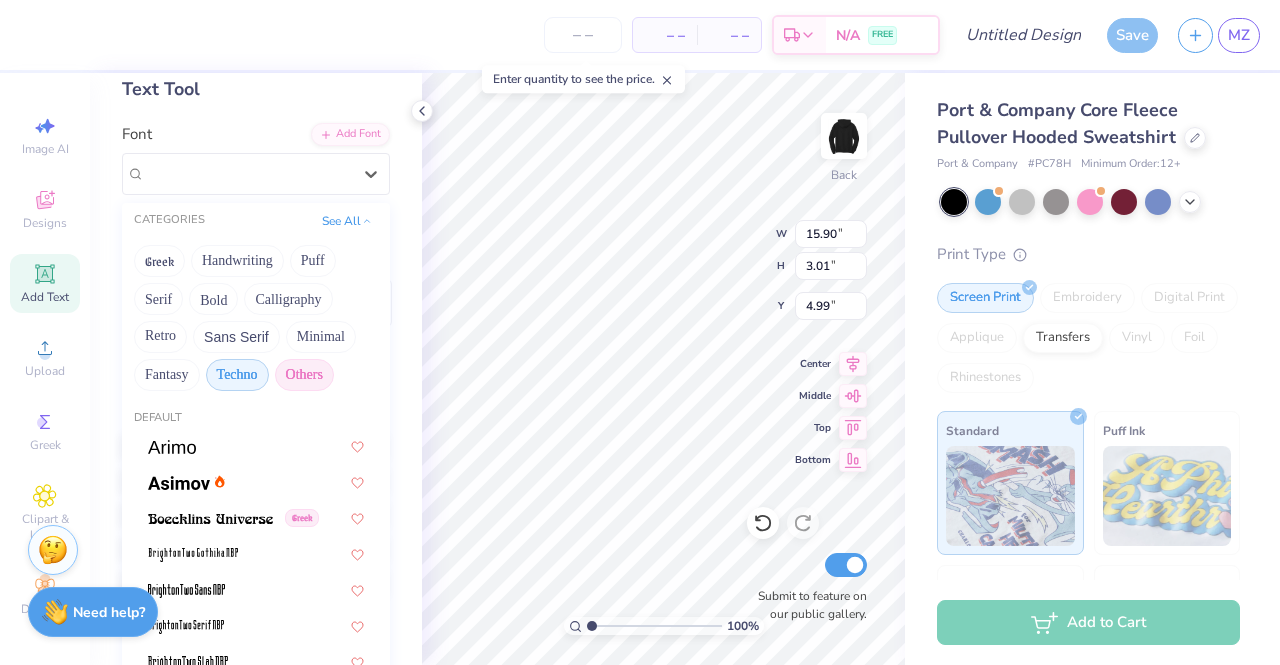 click on "Techno" at bounding box center (237, 375) 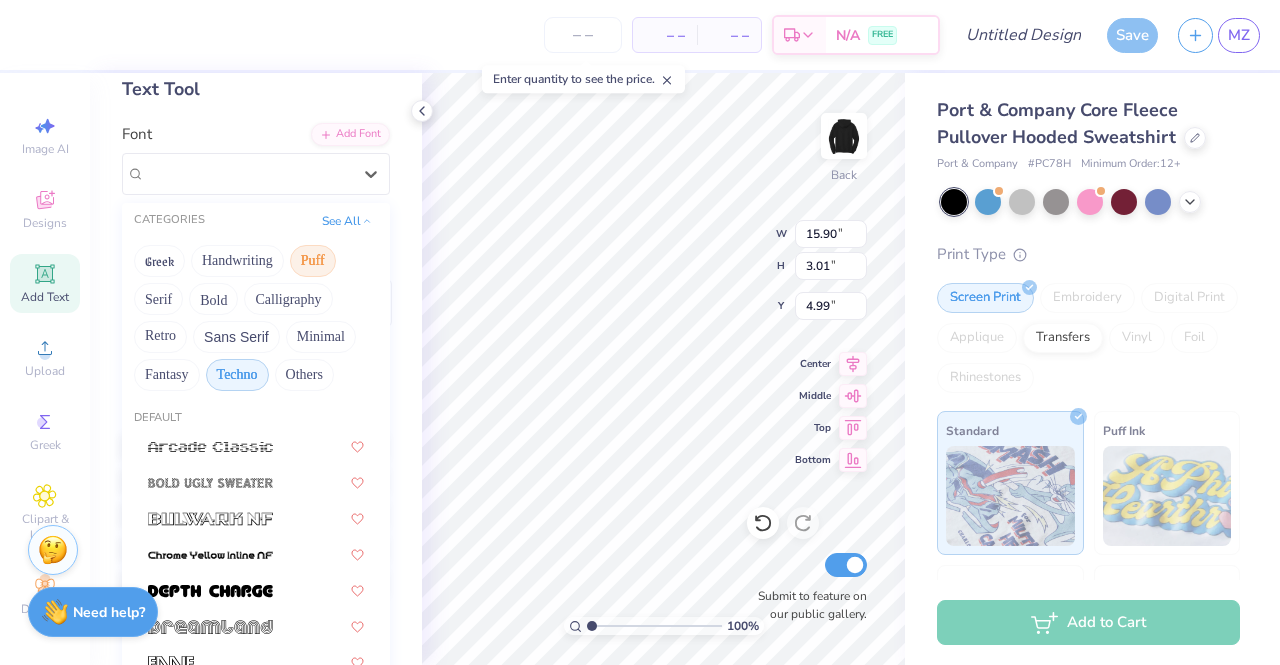 click on "Puff" at bounding box center (313, 261) 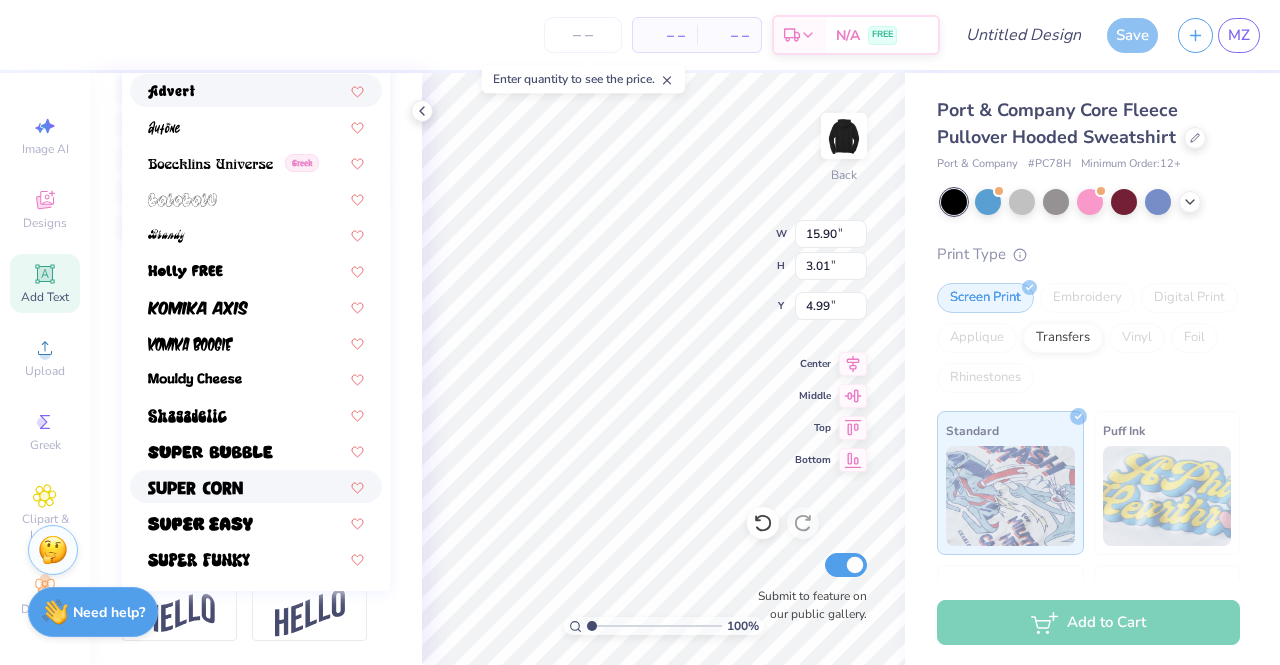 scroll, scrollTop: 0, scrollLeft: 0, axis: both 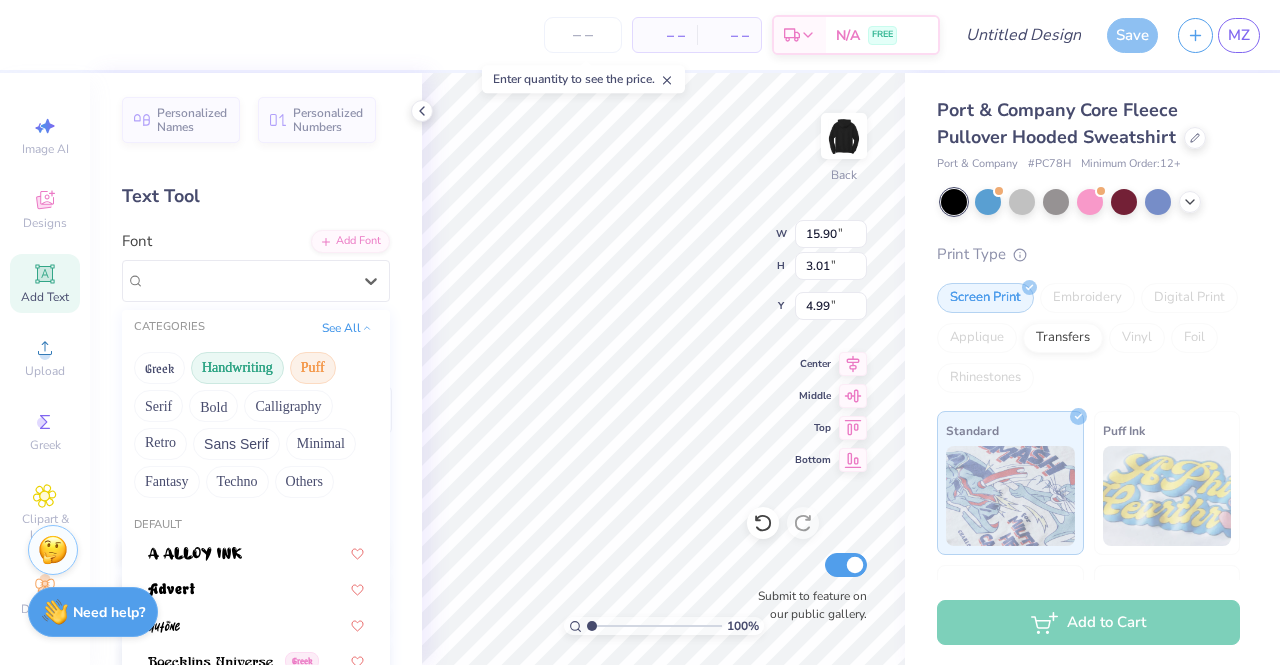 click on "Handwriting" at bounding box center [237, 368] 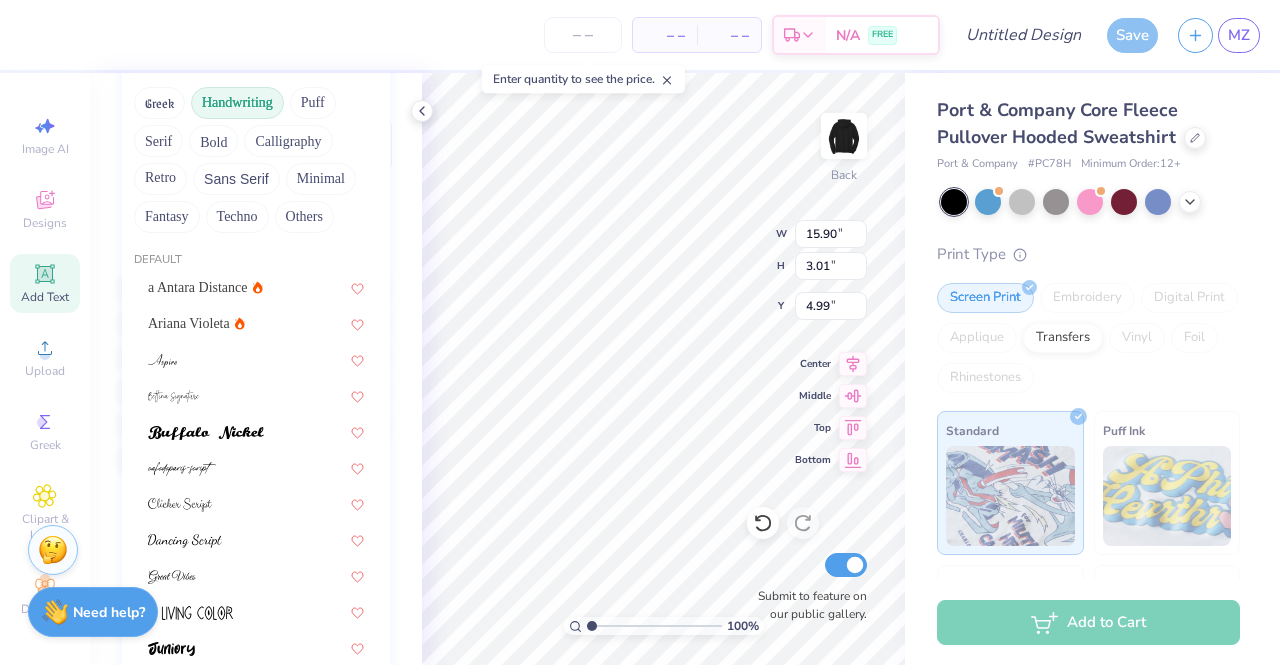 scroll, scrollTop: 266, scrollLeft: 0, axis: vertical 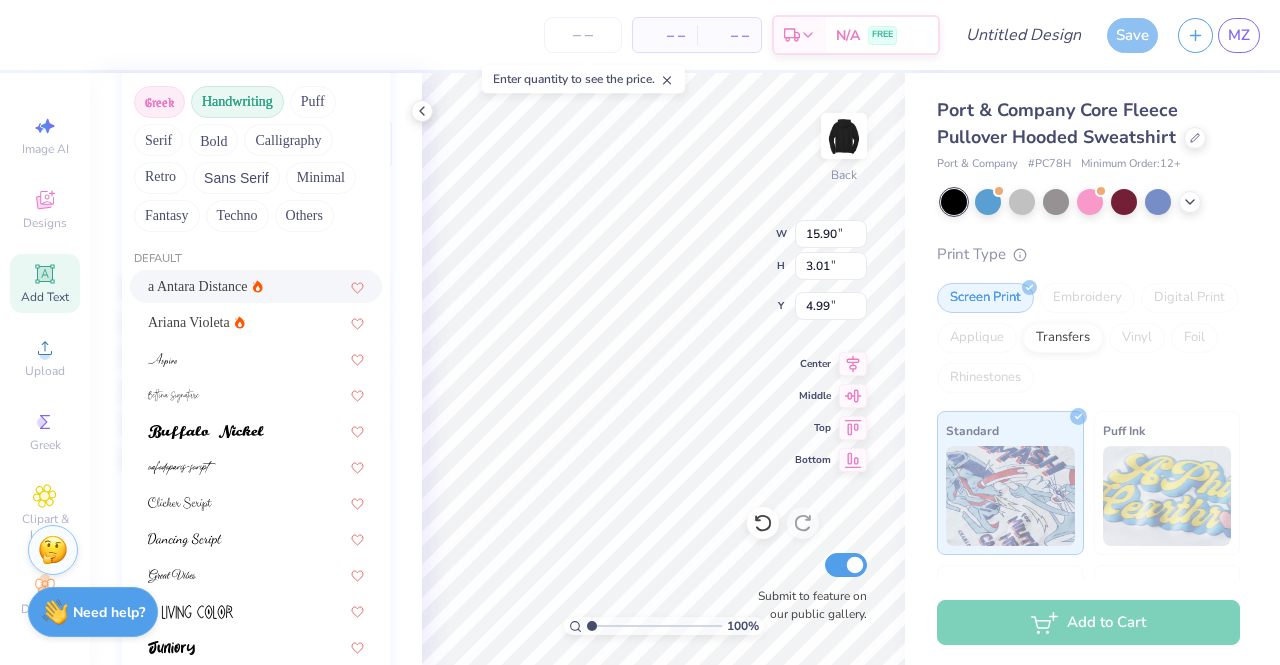 click on "Greek" at bounding box center (159, 102) 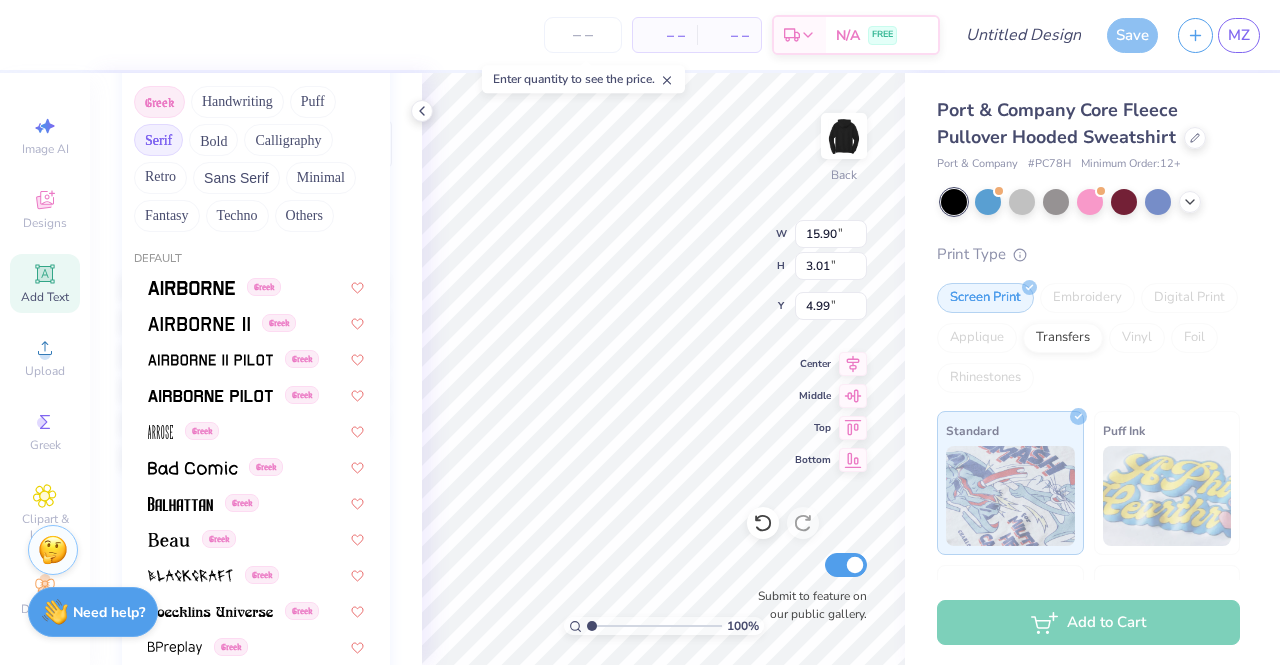 click on "Serif" at bounding box center [158, 140] 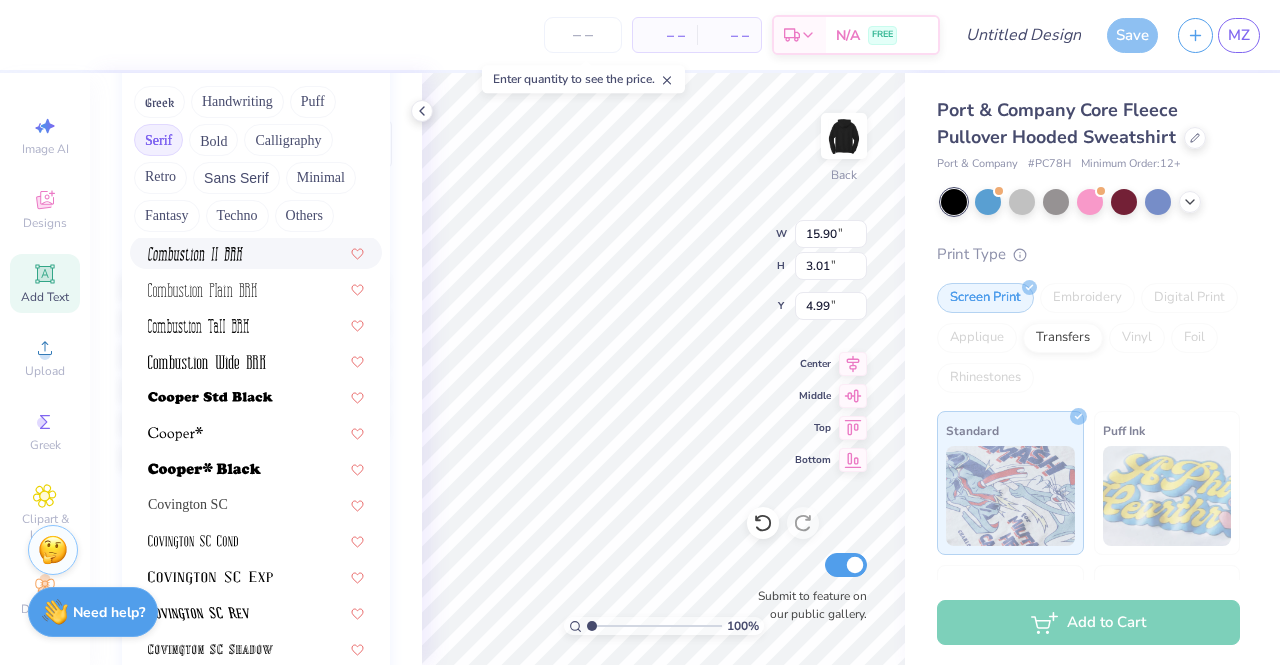 scroll, scrollTop: 755, scrollLeft: 0, axis: vertical 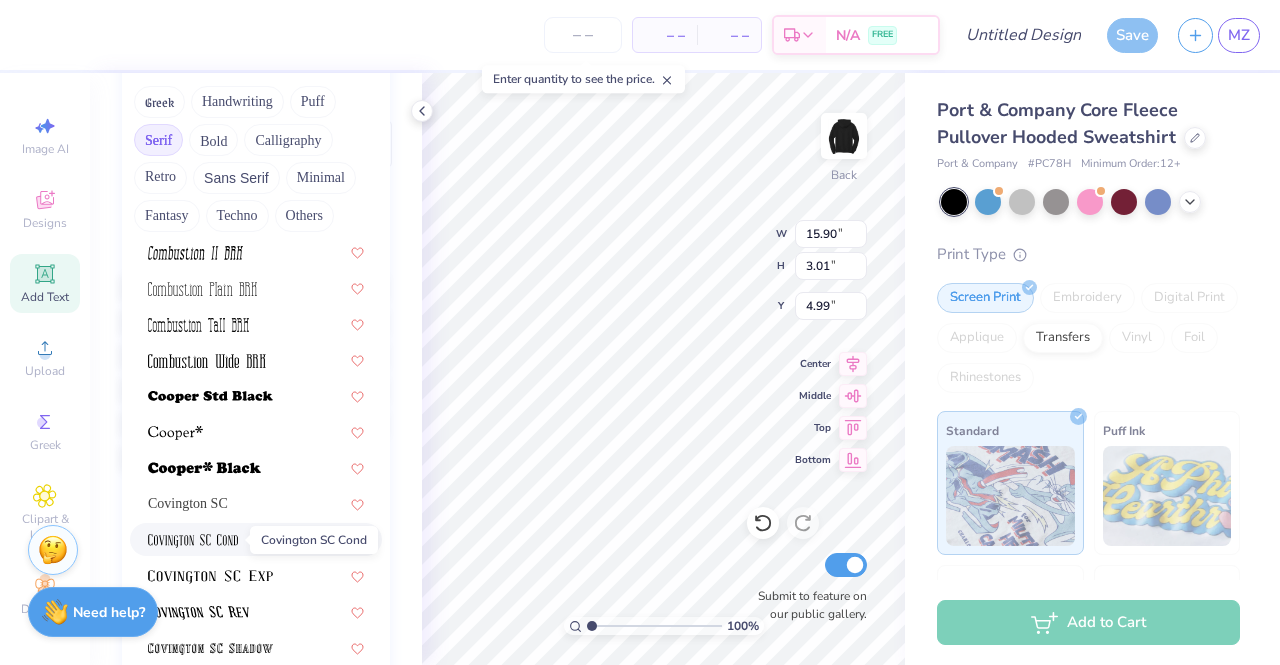 click at bounding box center (193, 541) 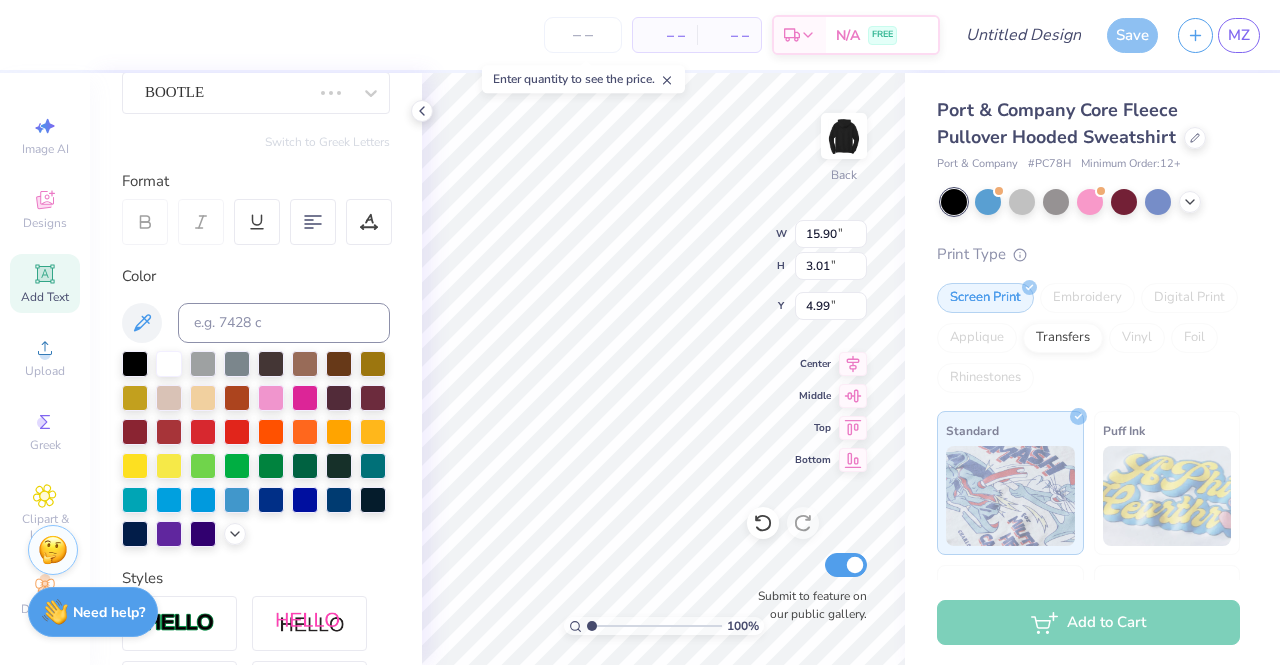 scroll, scrollTop: 185, scrollLeft: 0, axis: vertical 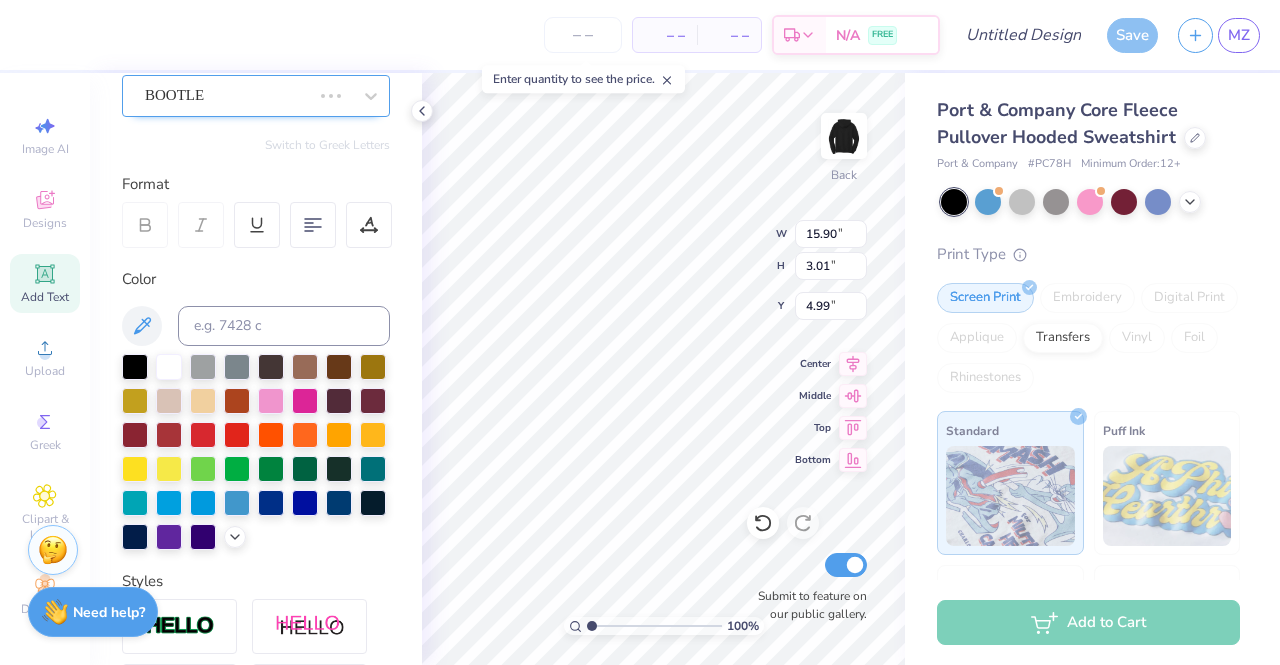 click on "BOOTLE" at bounding box center (228, 95) 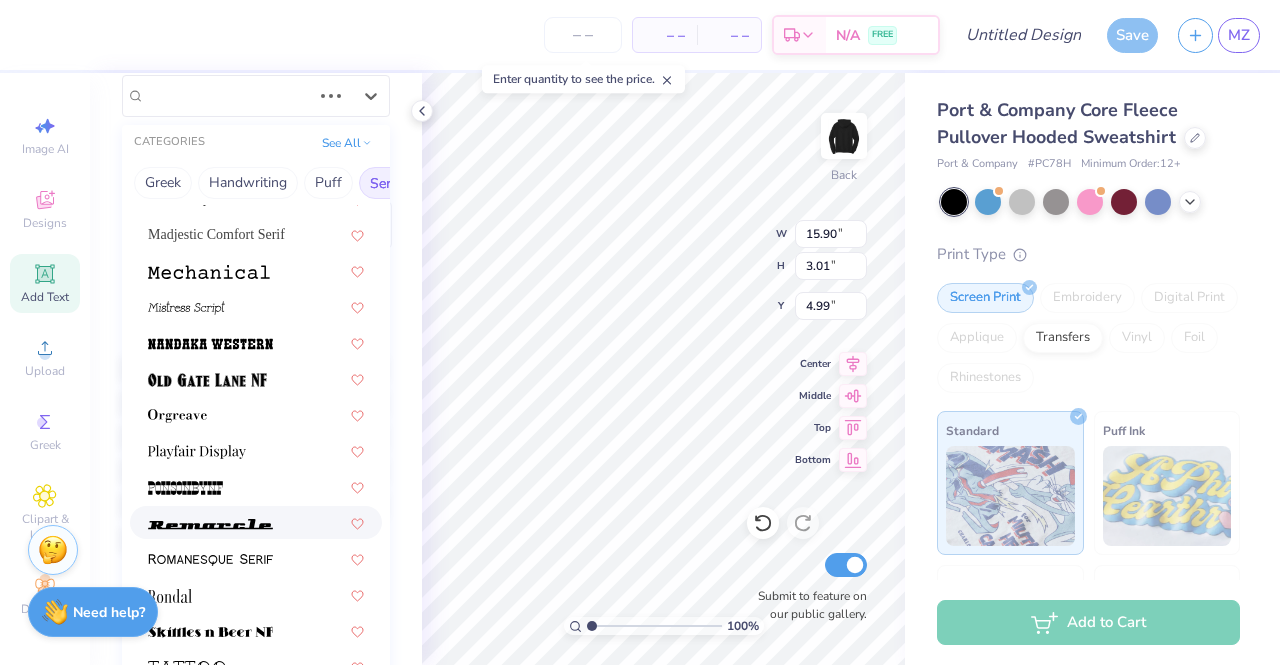 scroll, scrollTop: 2291, scrollLeft: 0, axis: vertical 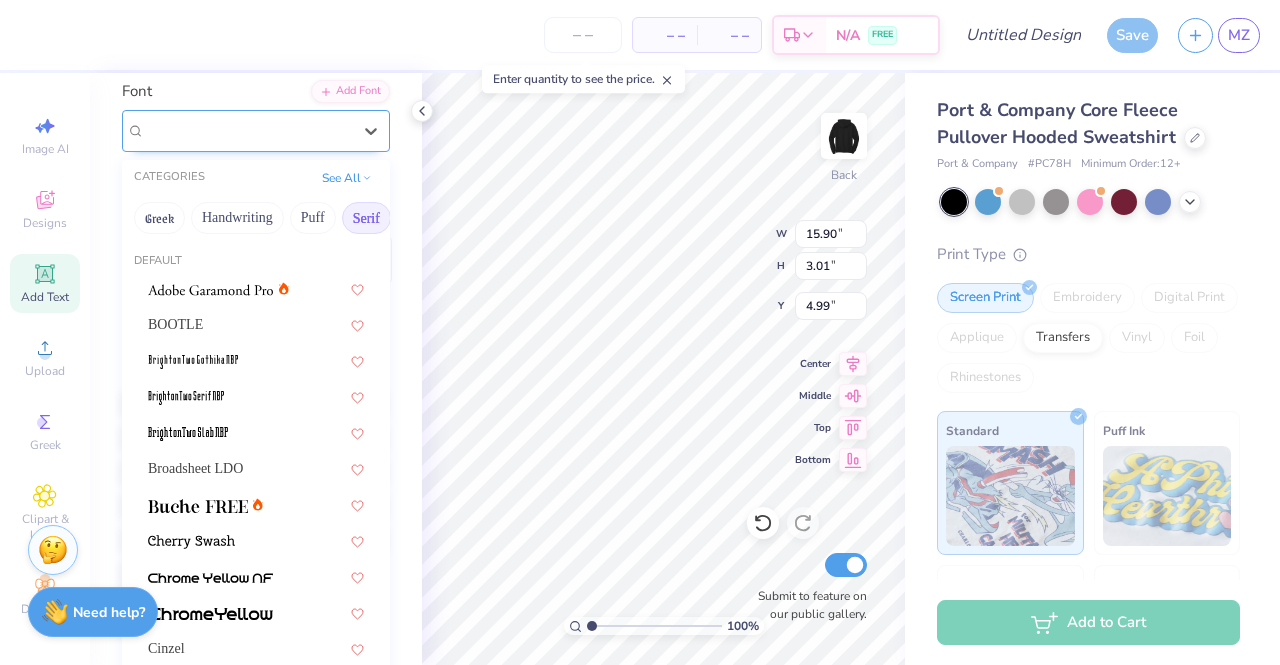 click on "Covington SC Cond" at bounding box center [248, 130] 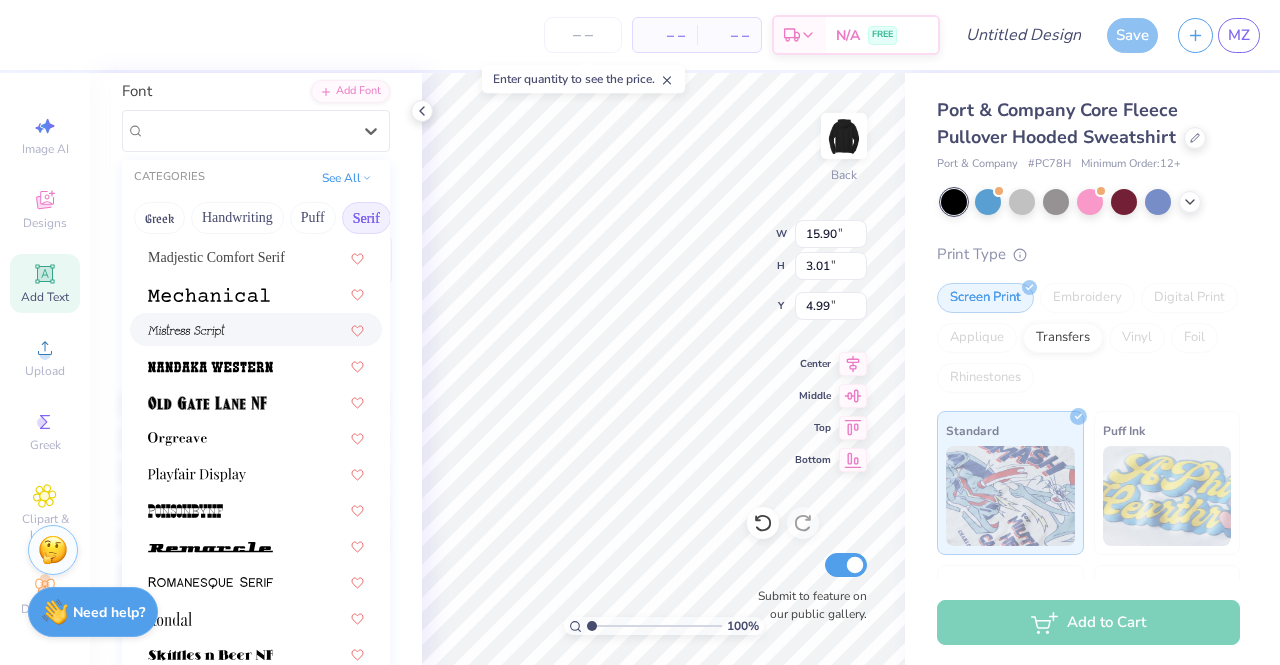 scroll, scrollTop: 2291, scrollLeft: 0, axis: vertical 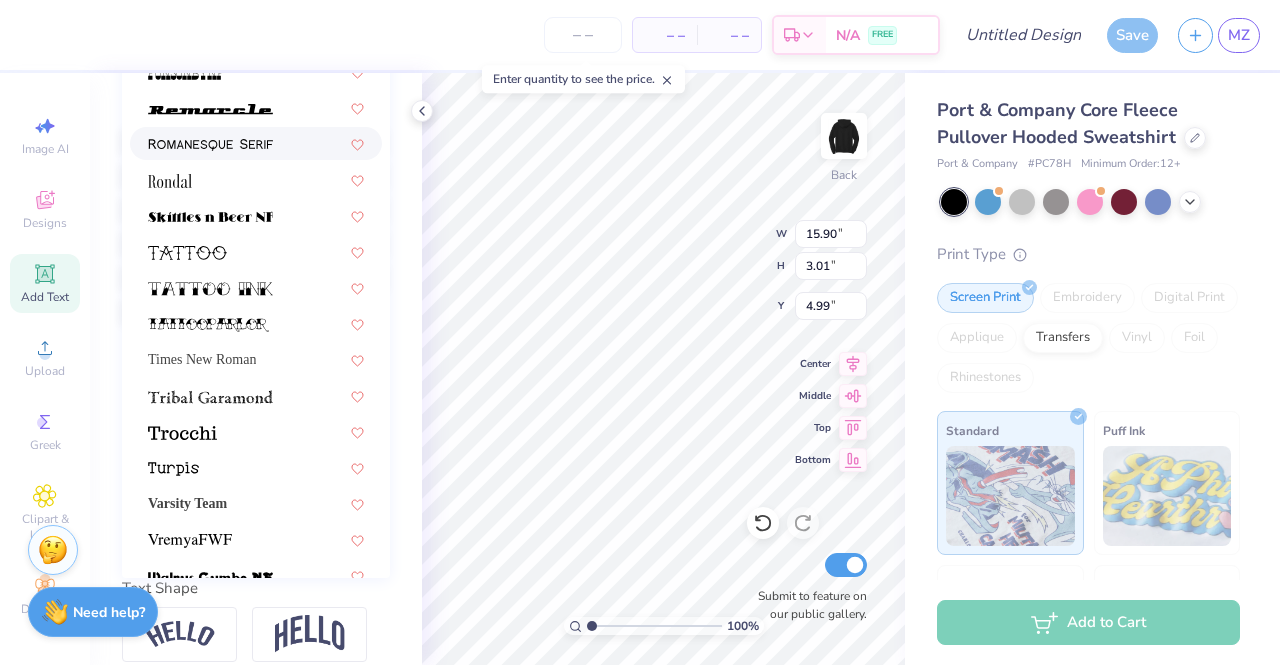 click at bounding box center (210, 145) 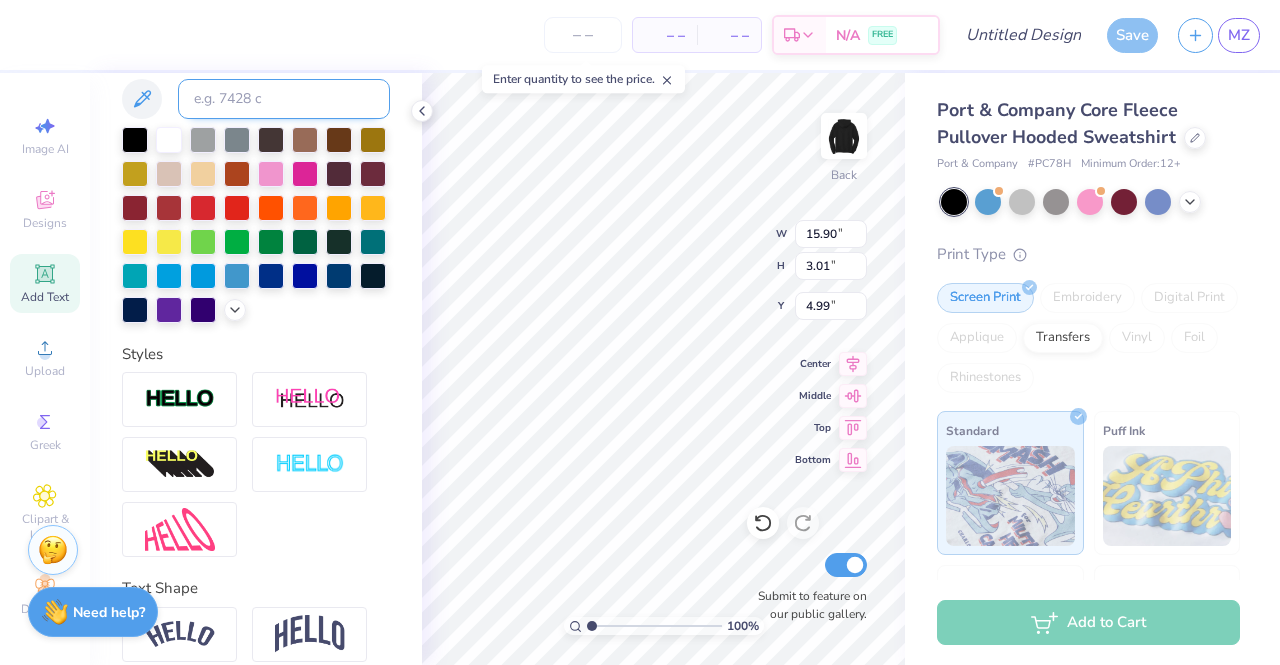 click at bounding box center (284, 99) 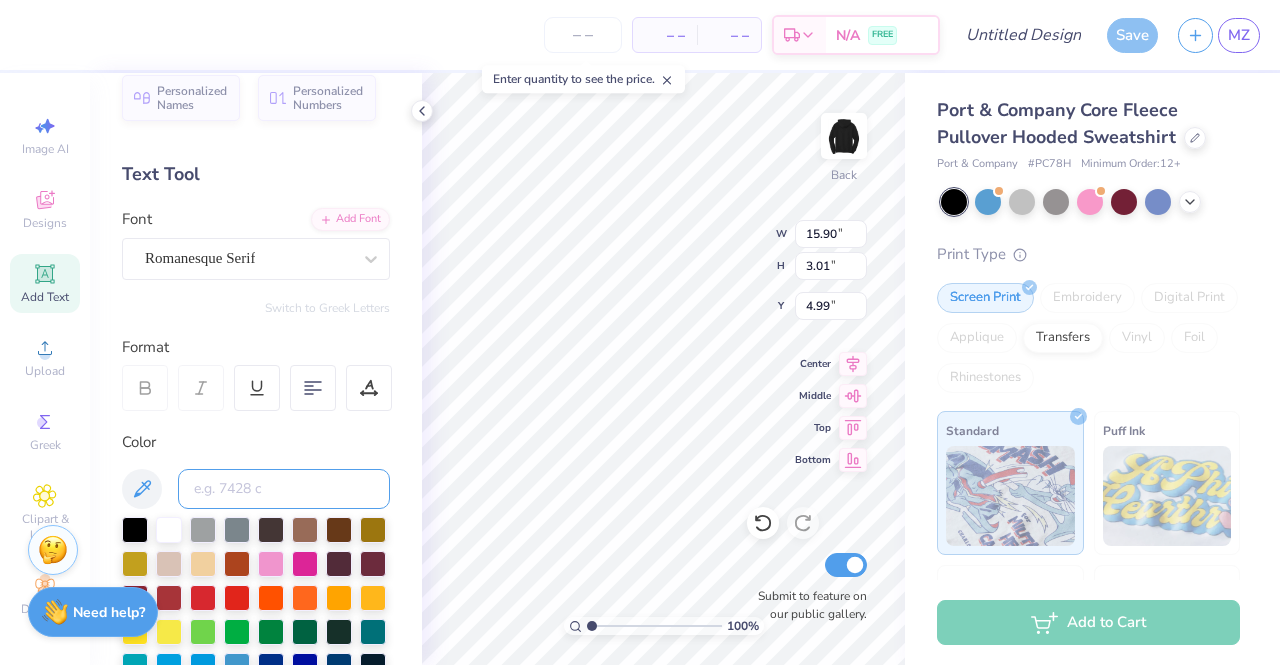 scroll, scrollTop: 21, scrollLeft: 0, axis: vertical 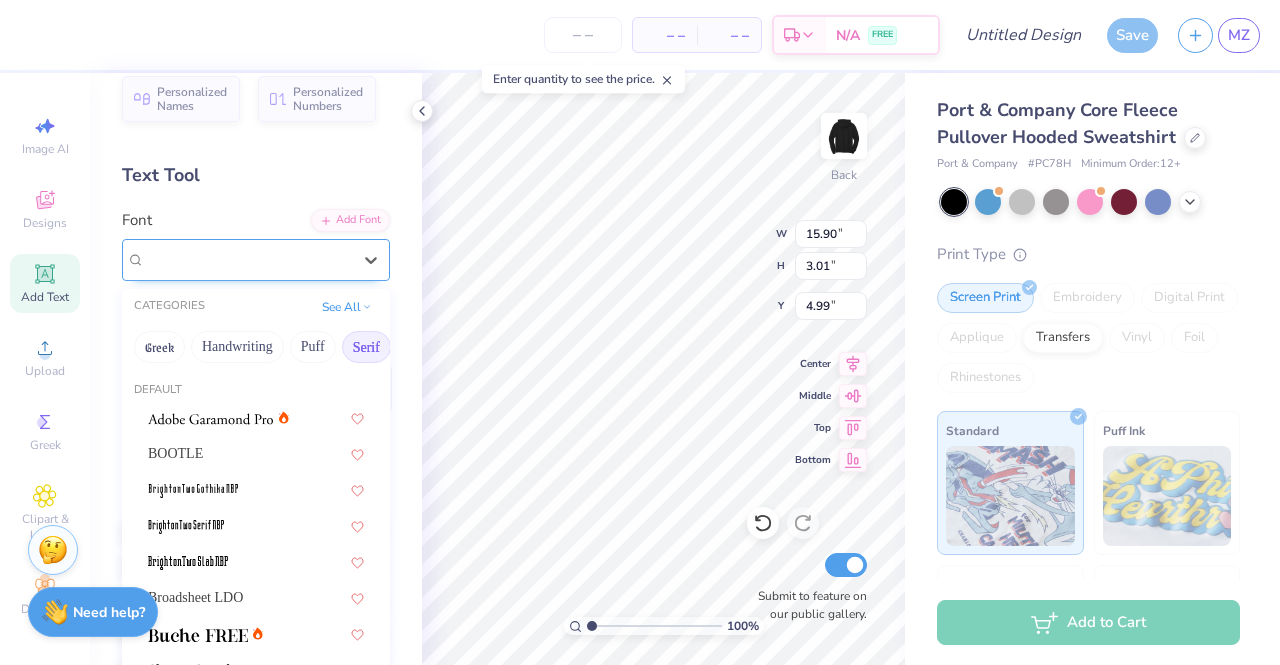 click on "Romanesque Serif" at bounding box center (256, 260) 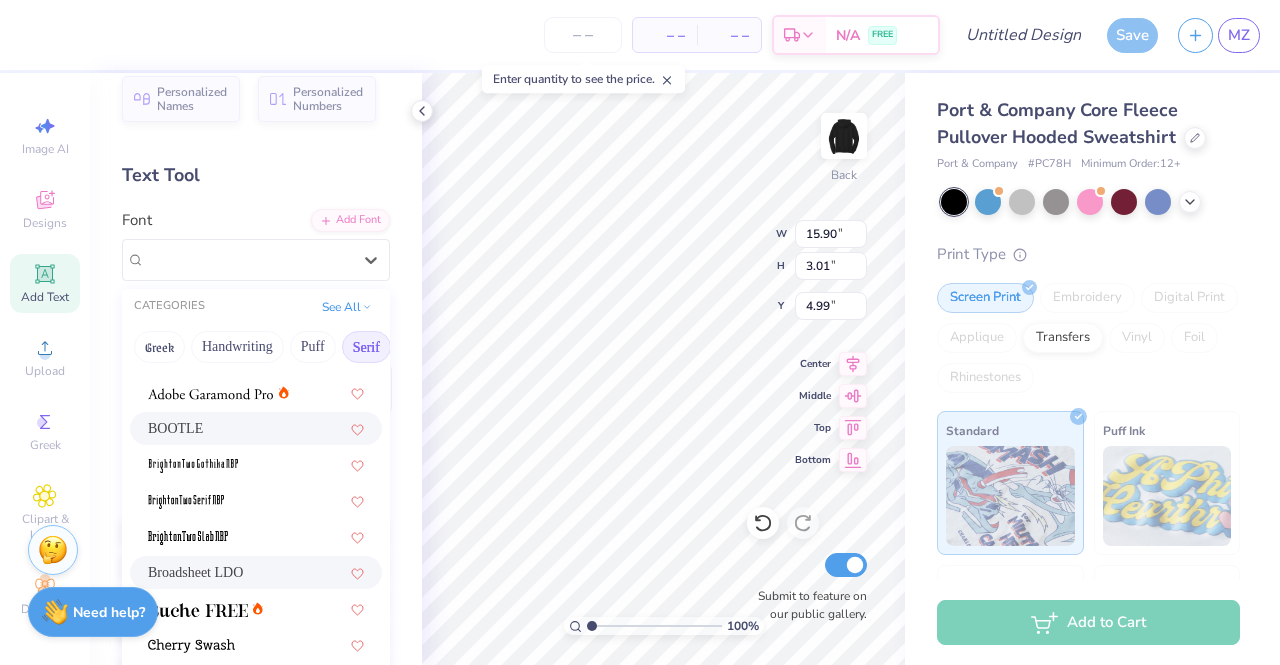 scroll, scrollTop: 0, scrollLeft: 0, axis: both 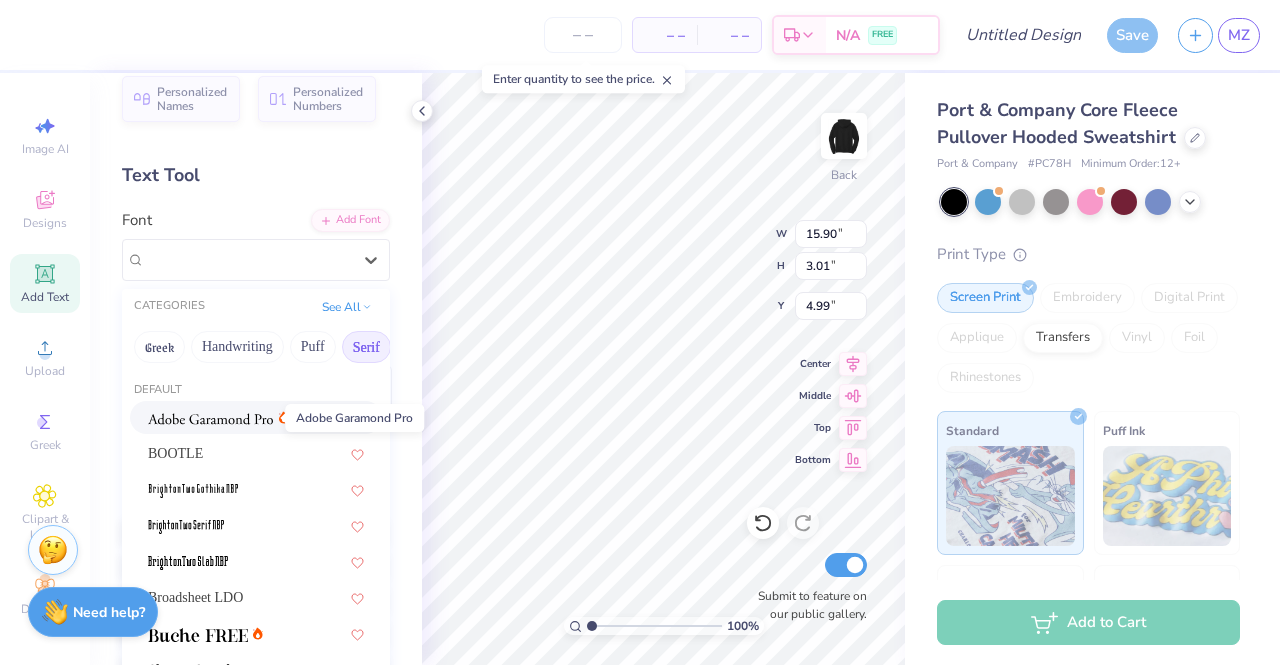 click at bounding box center [210, 417] 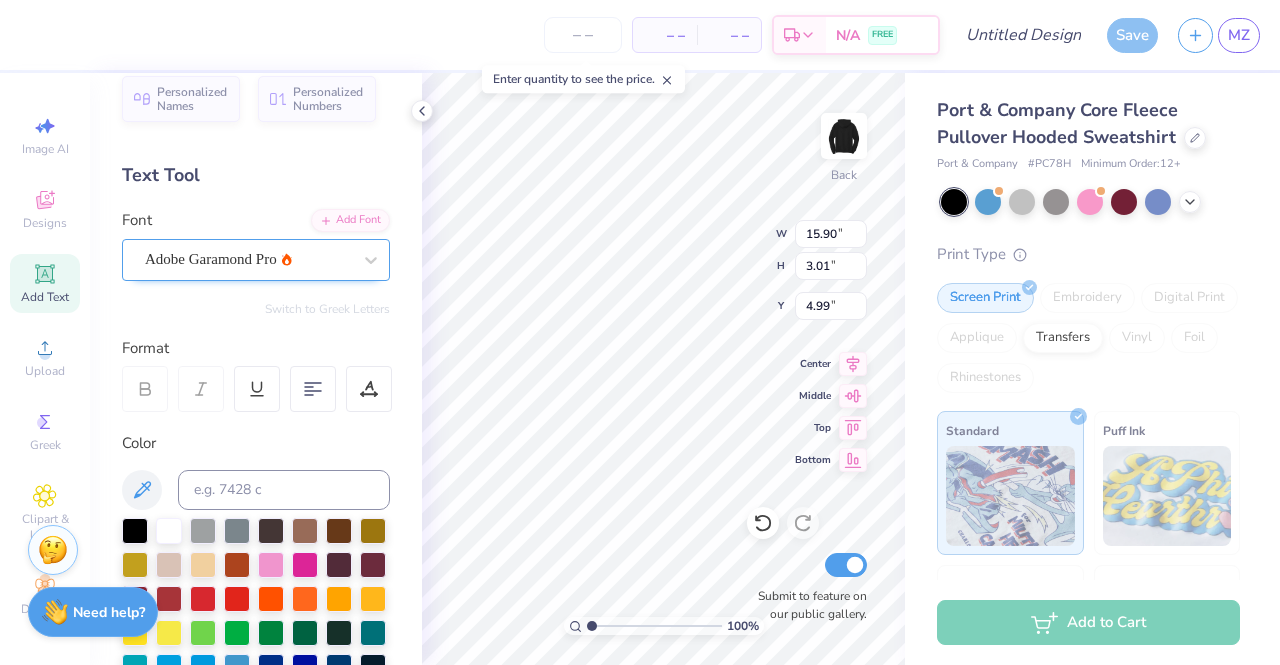 click on "Adobe Garamond Pro" at bounding box center (248, 259) 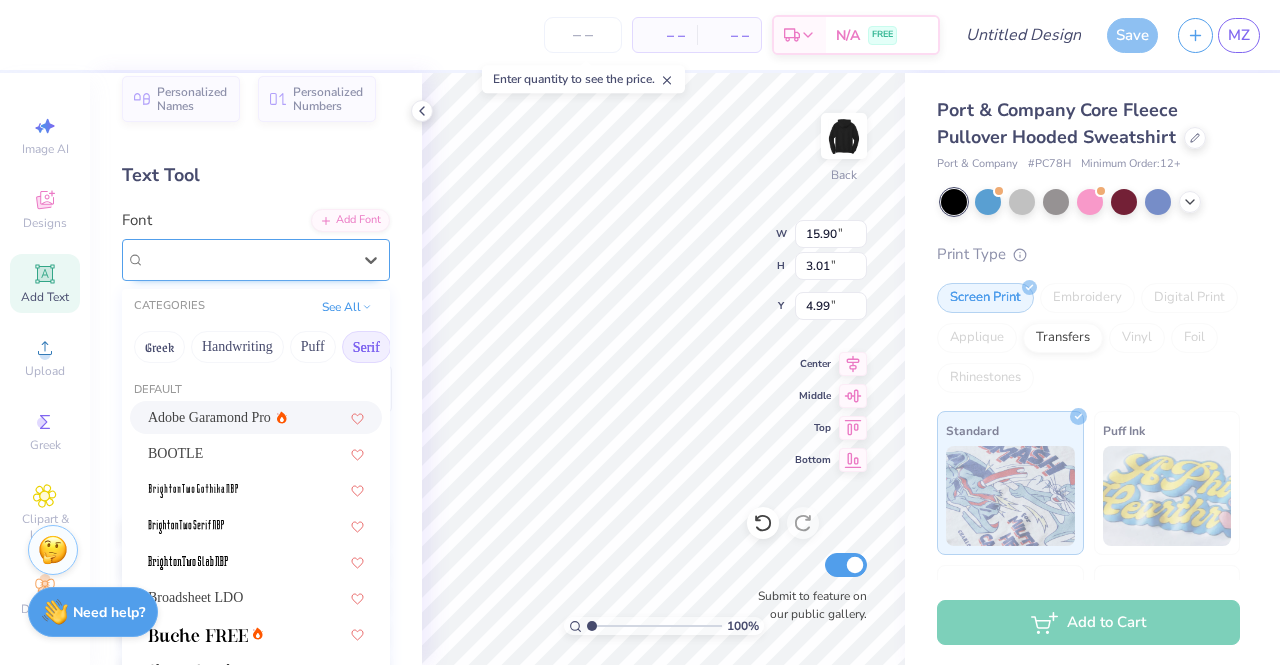 click on "Adobe Garamond Pro" at bounding box center [248, 259] 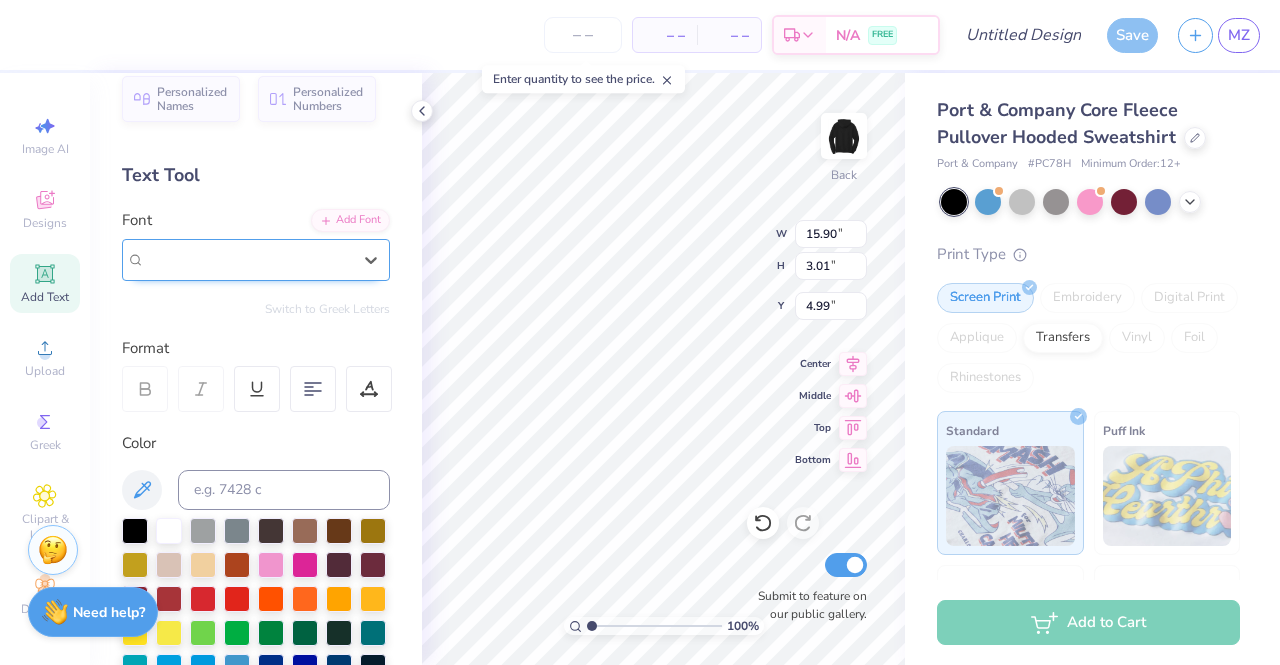 click on "Adobe Garamond Pro" at bounding box center (248, 259) 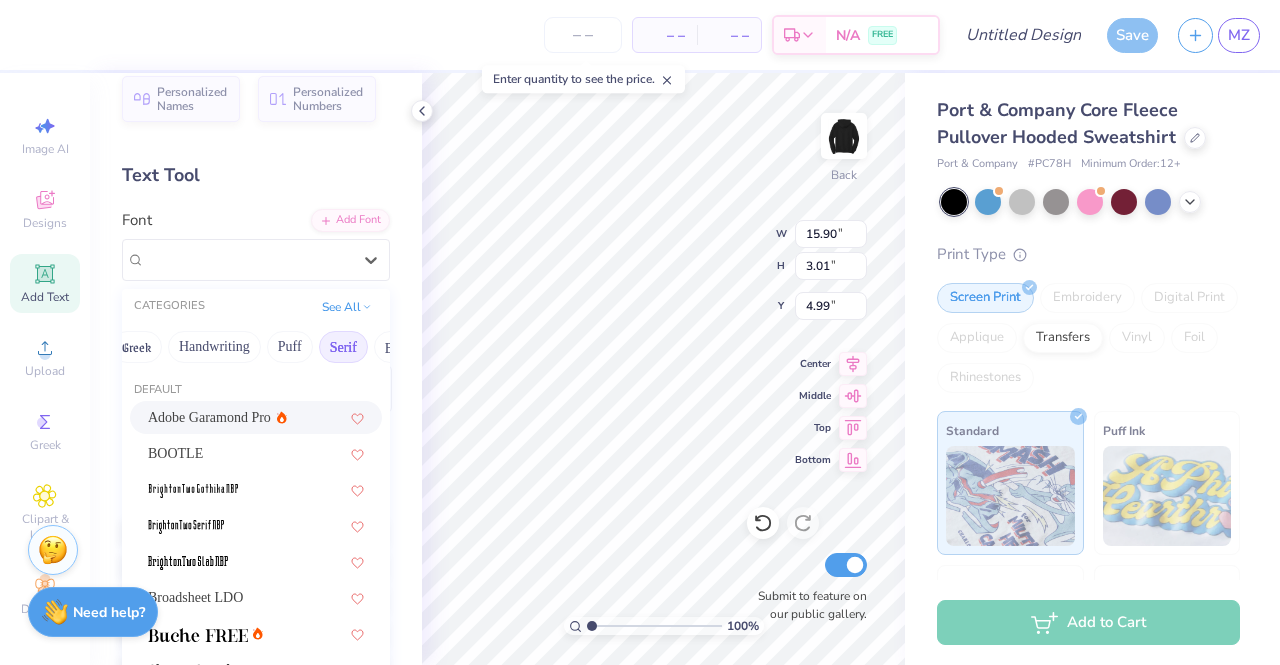 scroll, scrollTop: 0, scrollLeft: 25, axis: horizontal 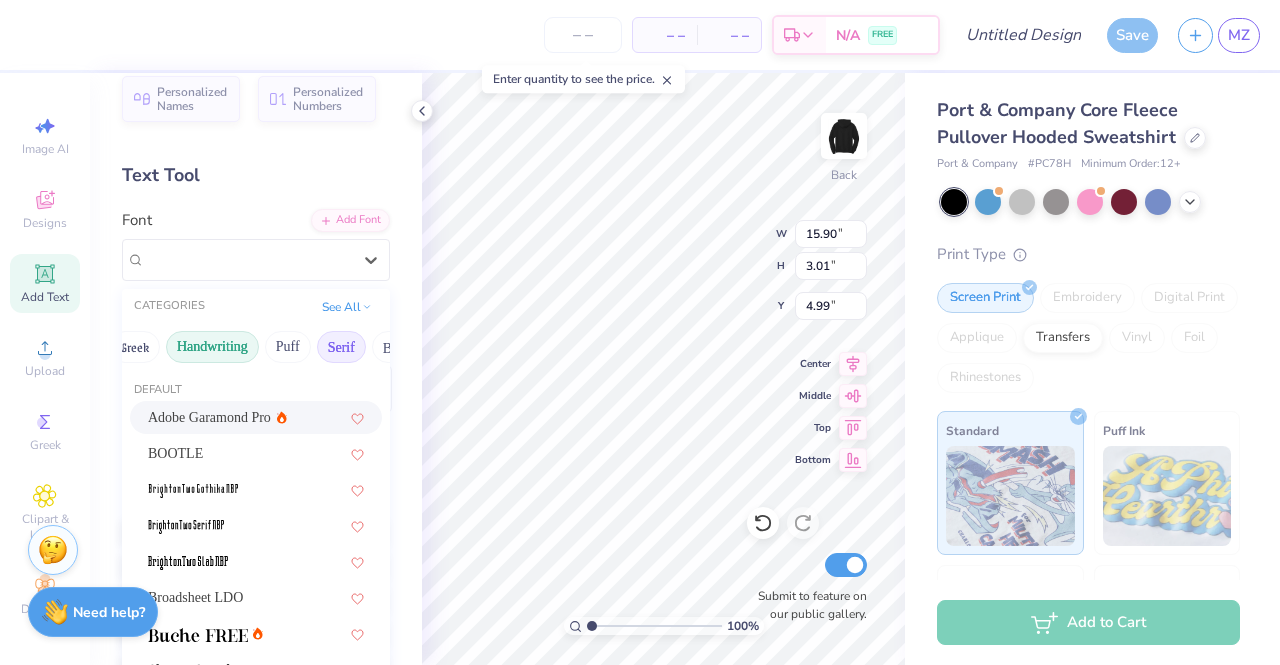 click on "Handwriting" at bounding box center [212, 347] 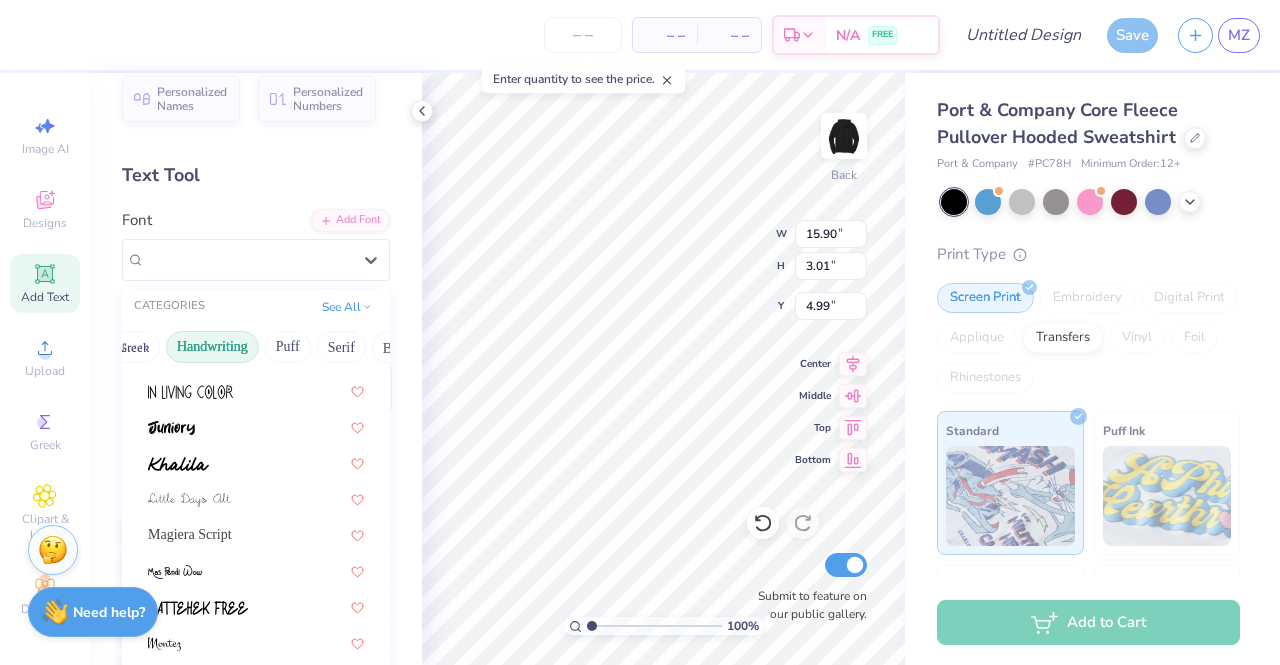 scroll, scrollTop: 455, scrollLeft: 0, axis: vertical 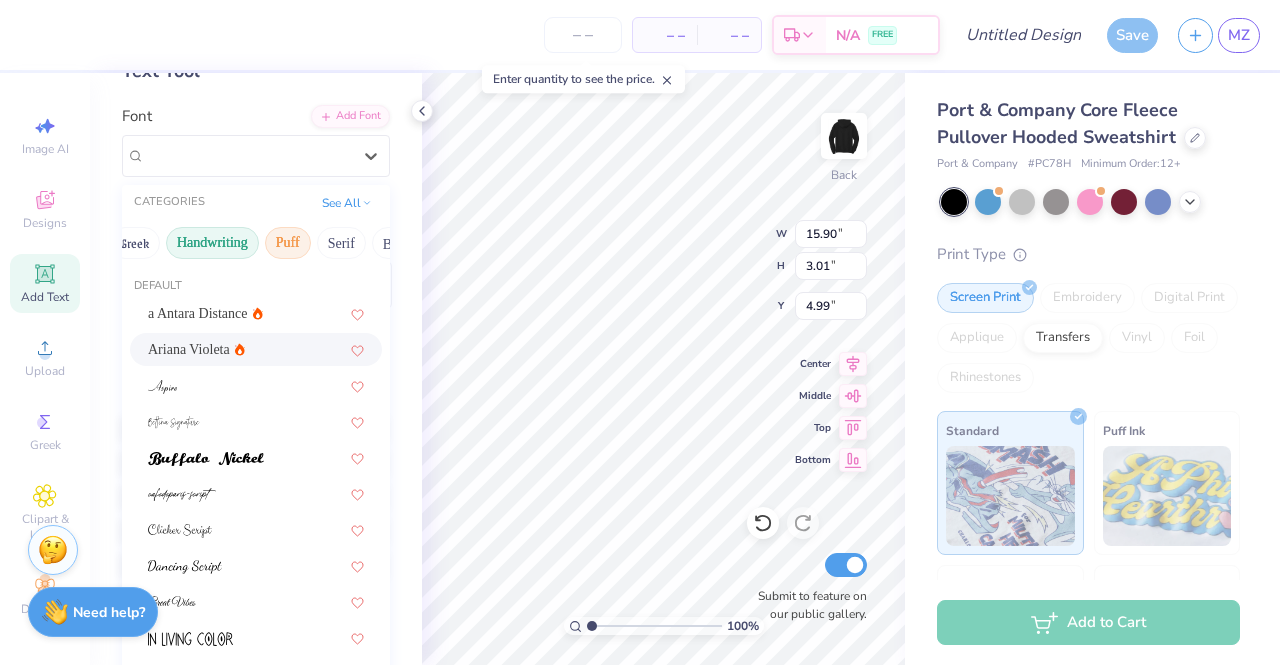 click on "Puff" at bounding box center [288, 243] 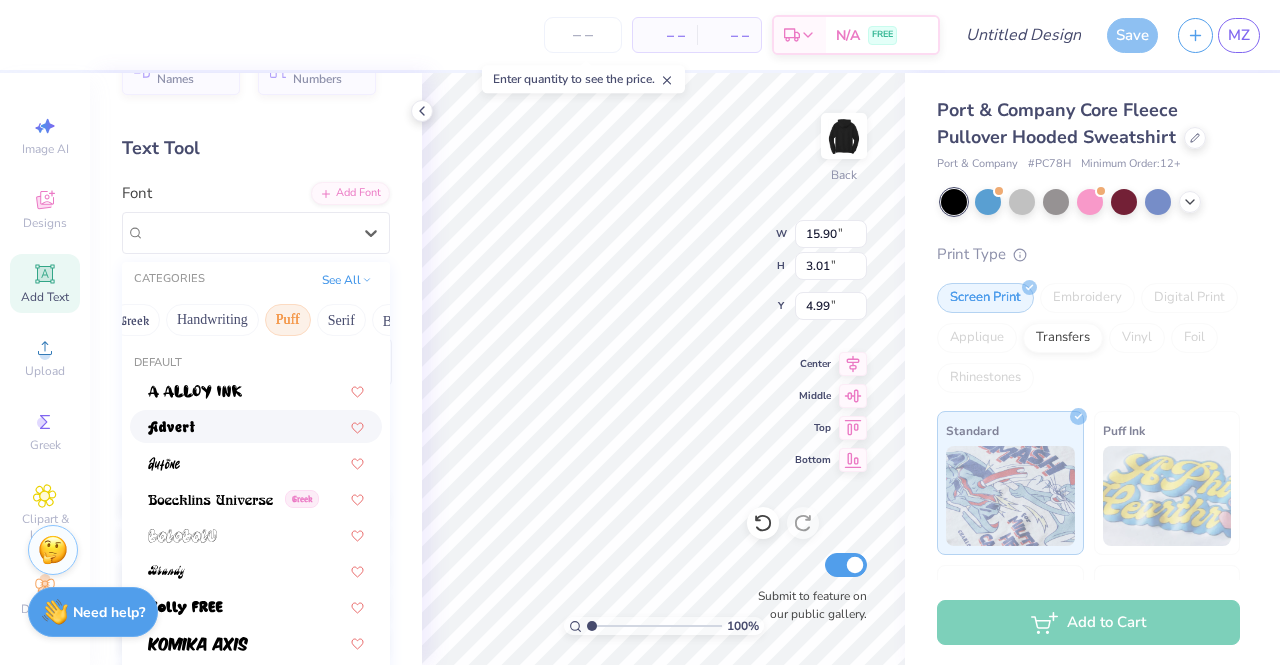 scroll, scrollTop: 41, scrollLeft: 0, axis: vertical 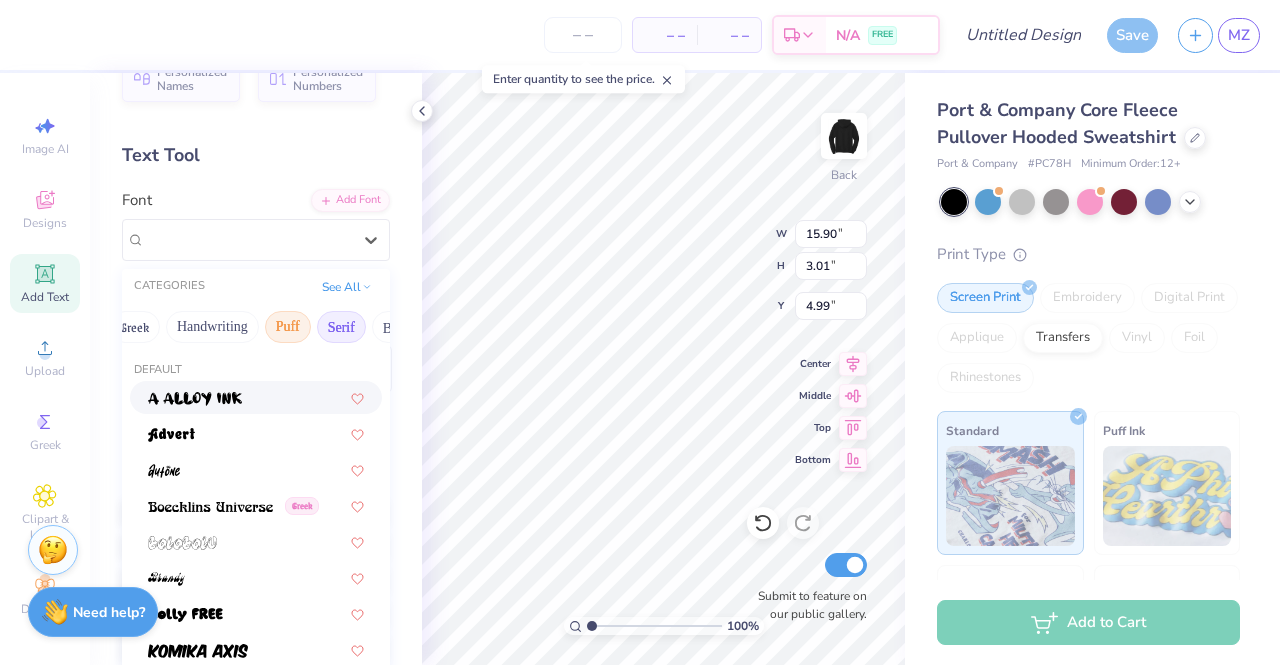 click on "Serif" at bounding box center [341, 327] 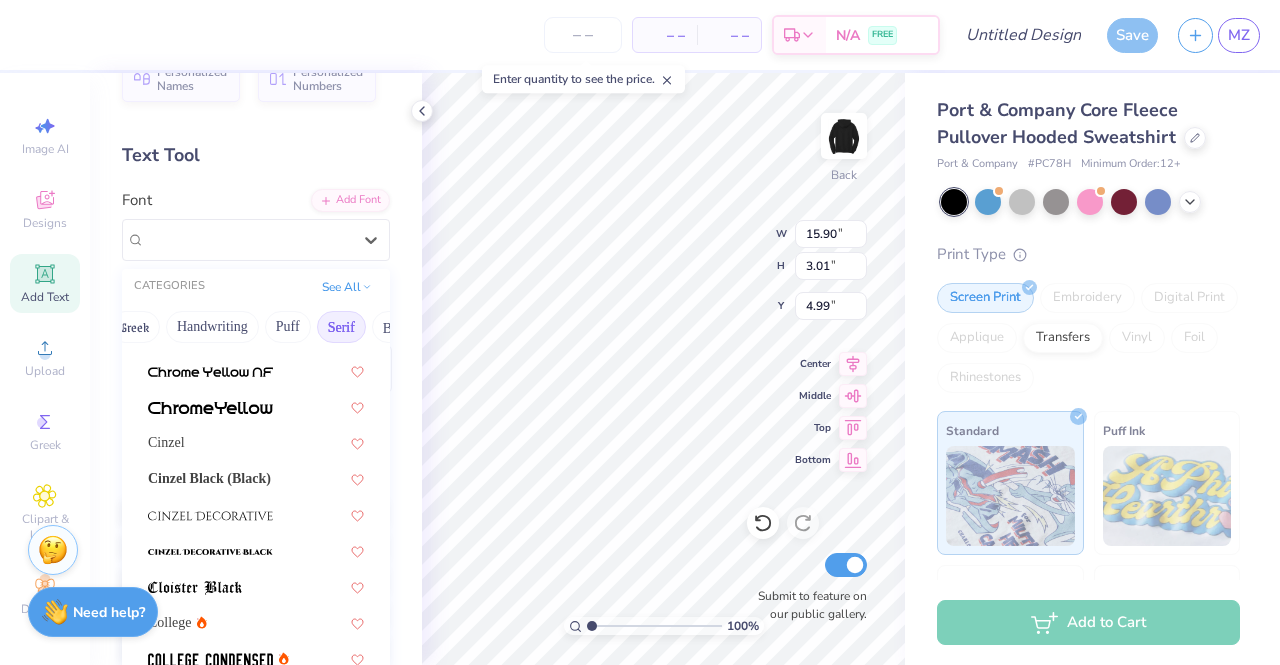 scroll, scrollTop: 316, scrollLeft: 0, axis: vertical 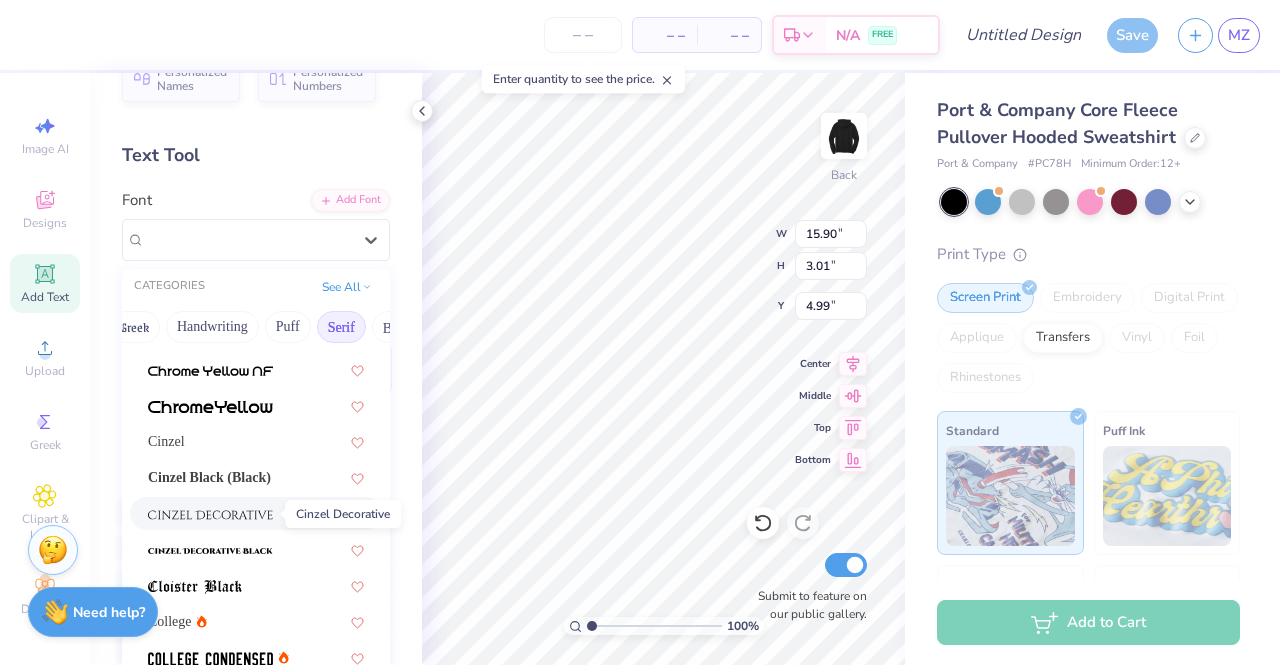 click at bounding box center (210, 513) 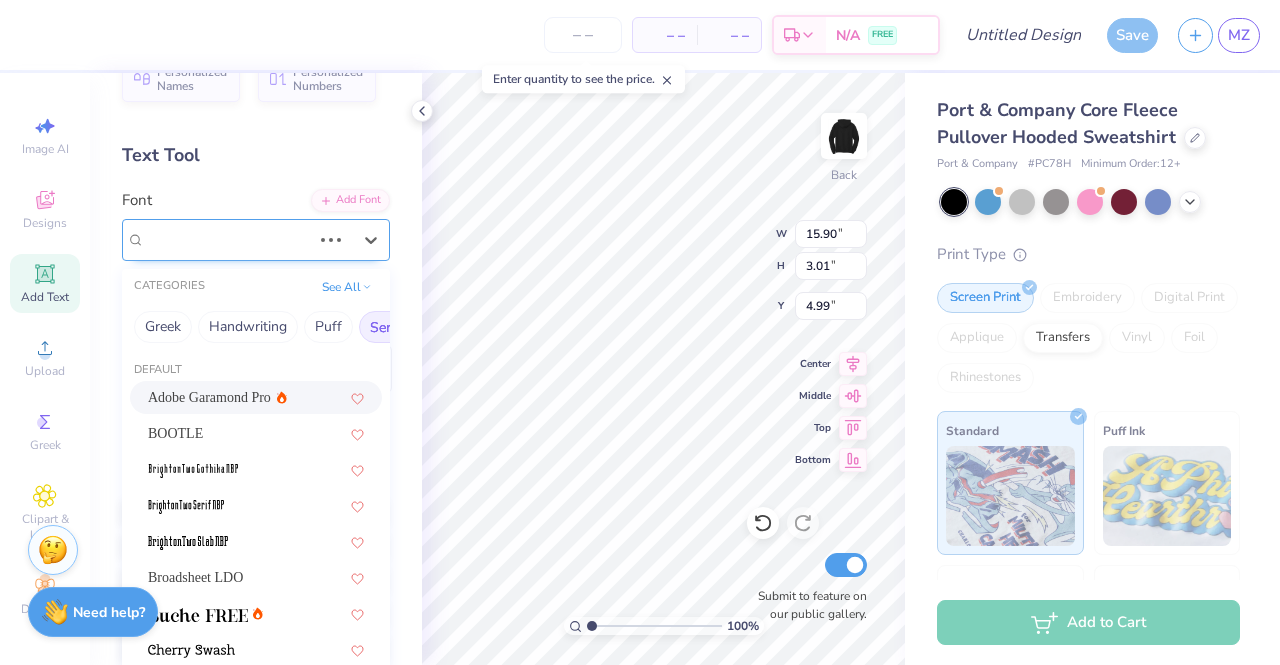 click at bounding box center (331, 240) 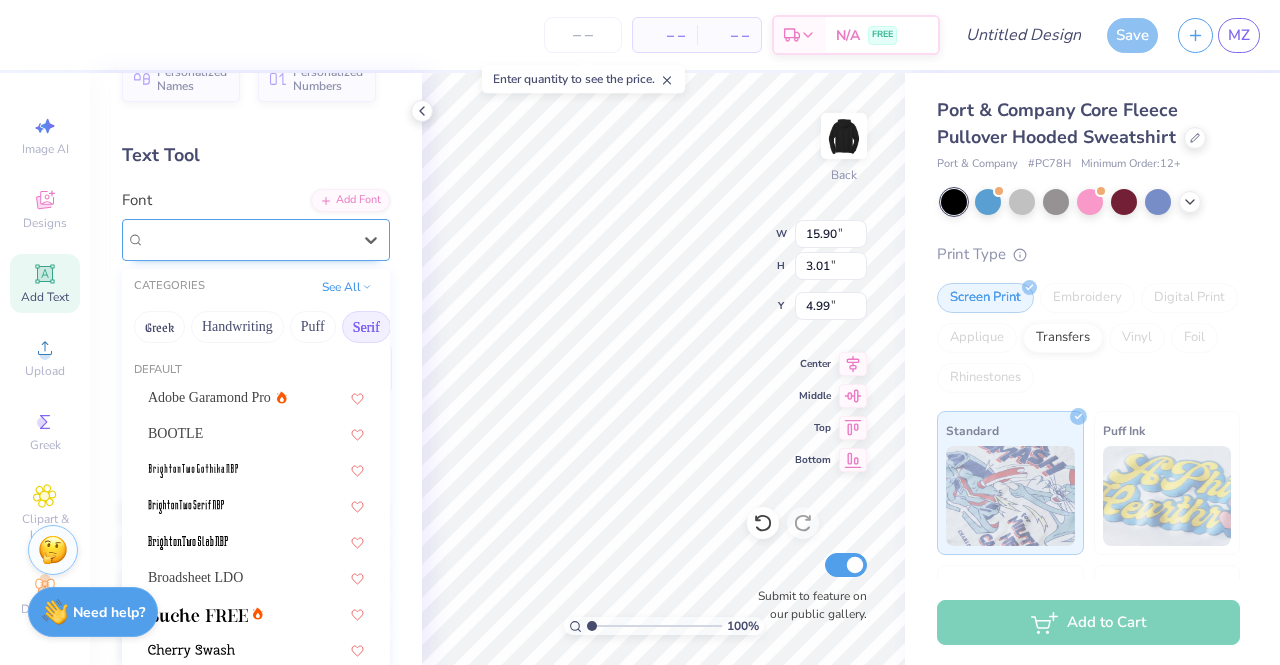 click at bounding box center (248, 239) 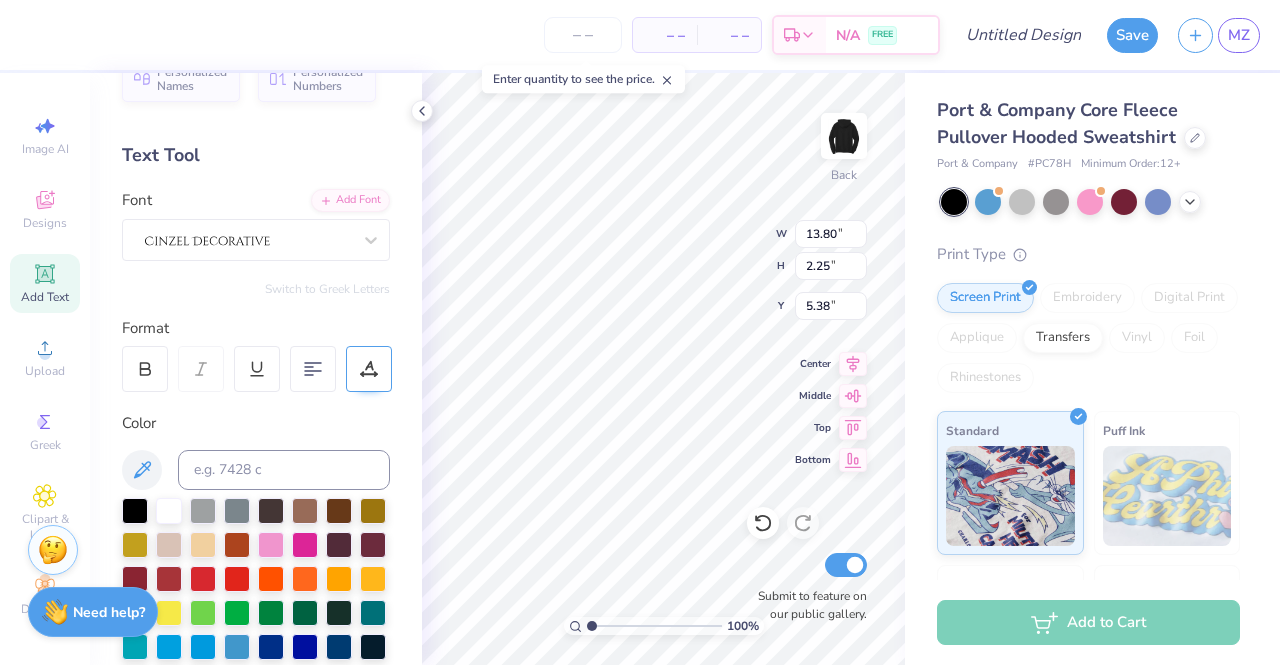 click 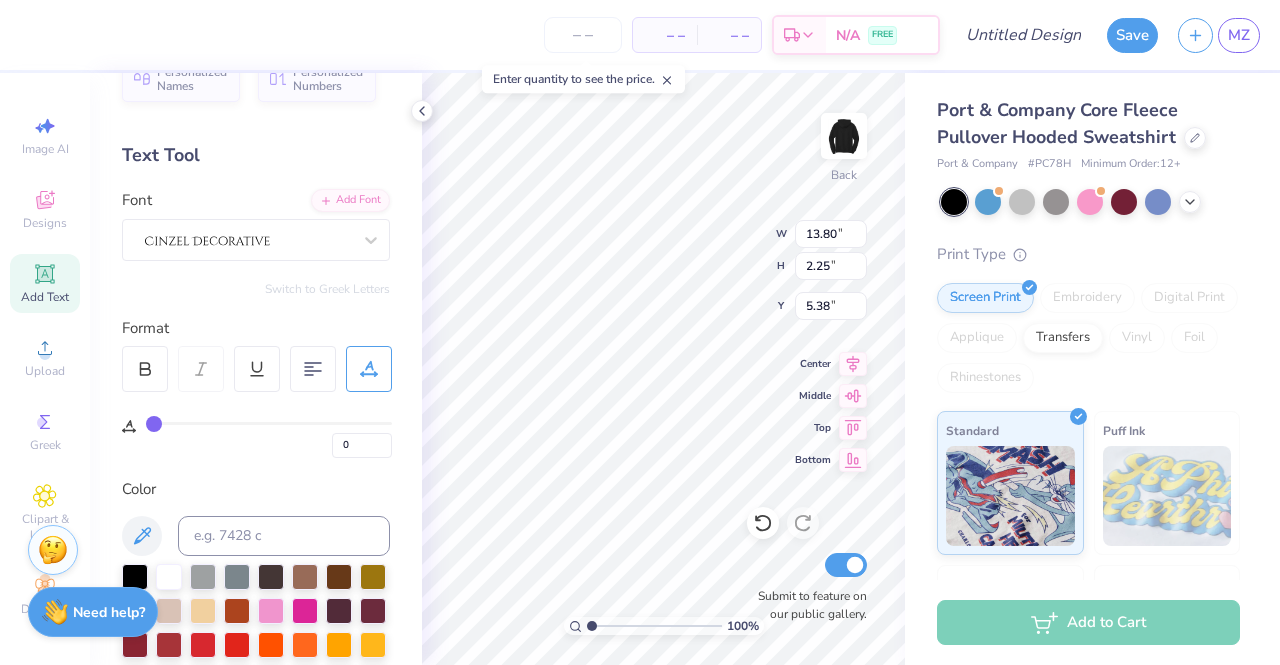type on "2" 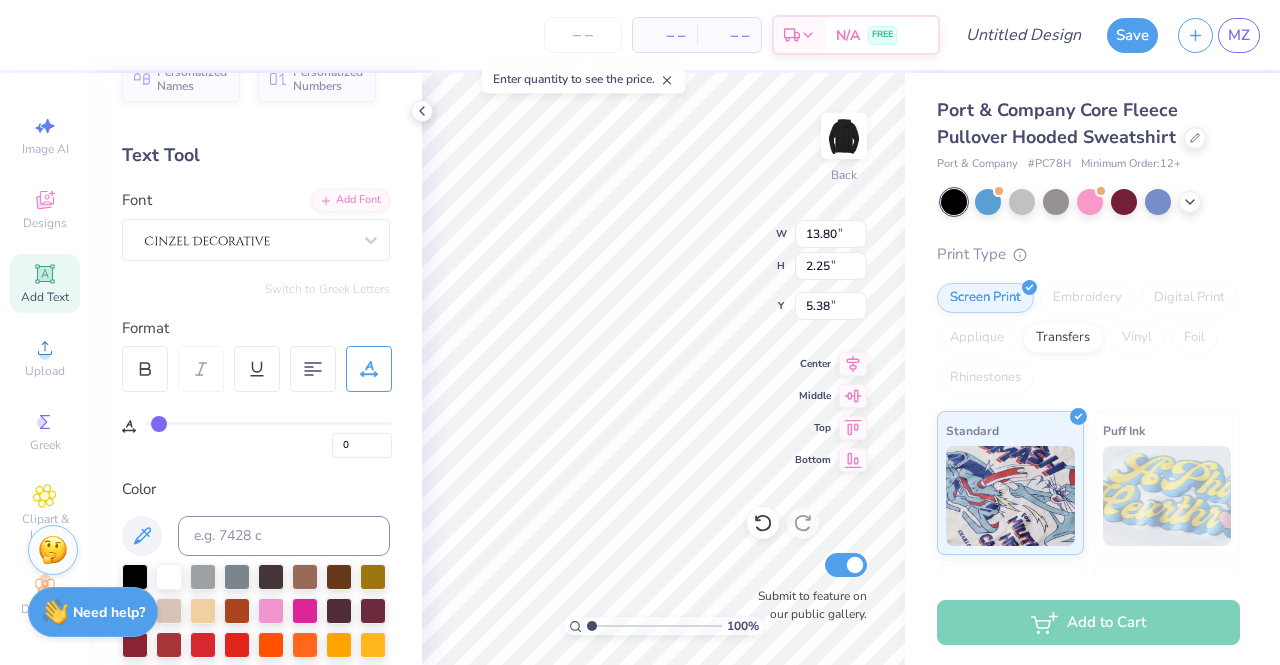 type on "2" 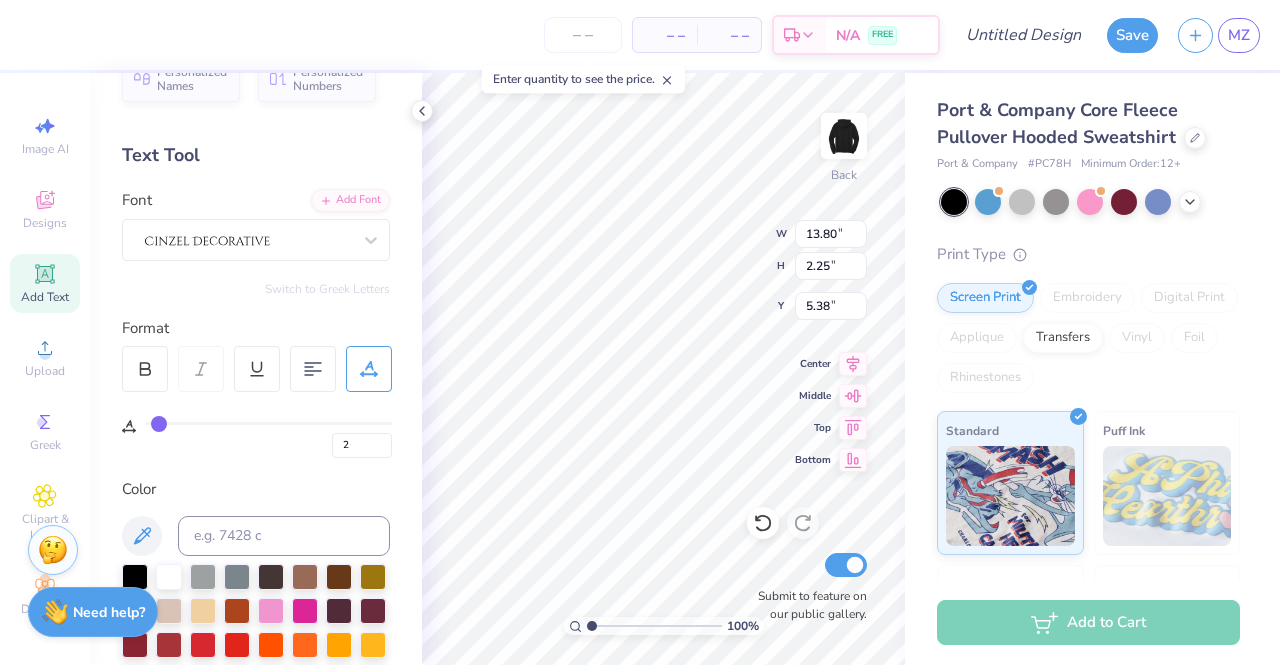 type on "3" 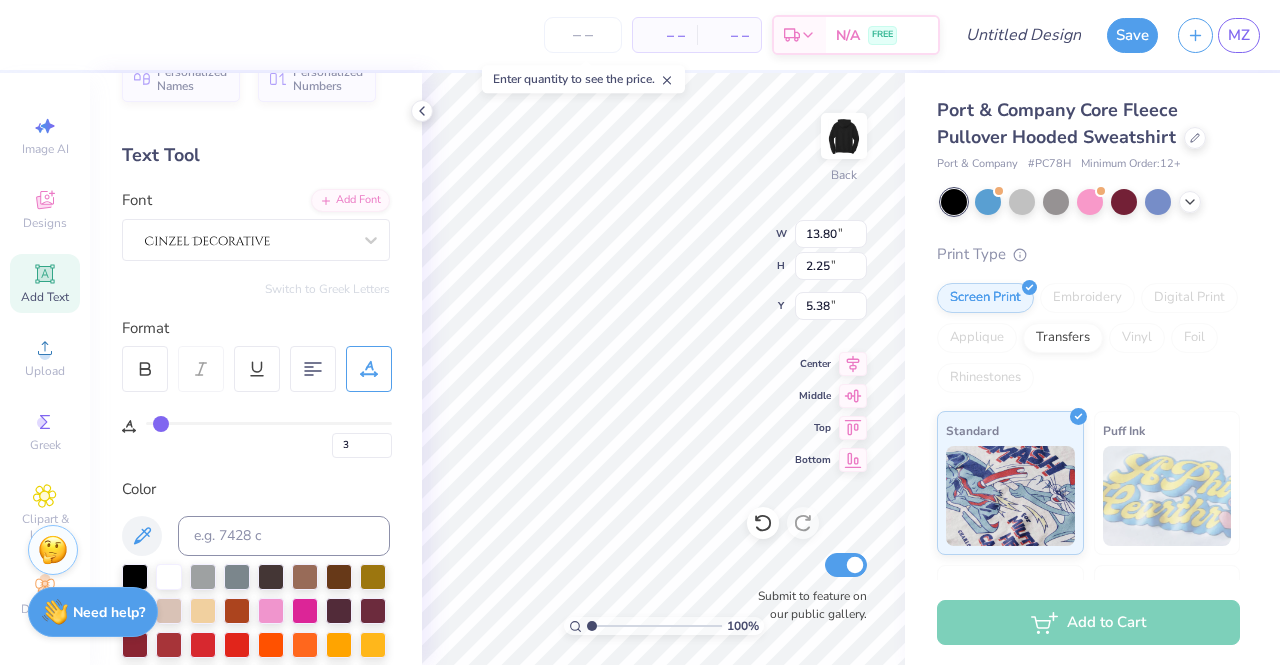 type on "4" 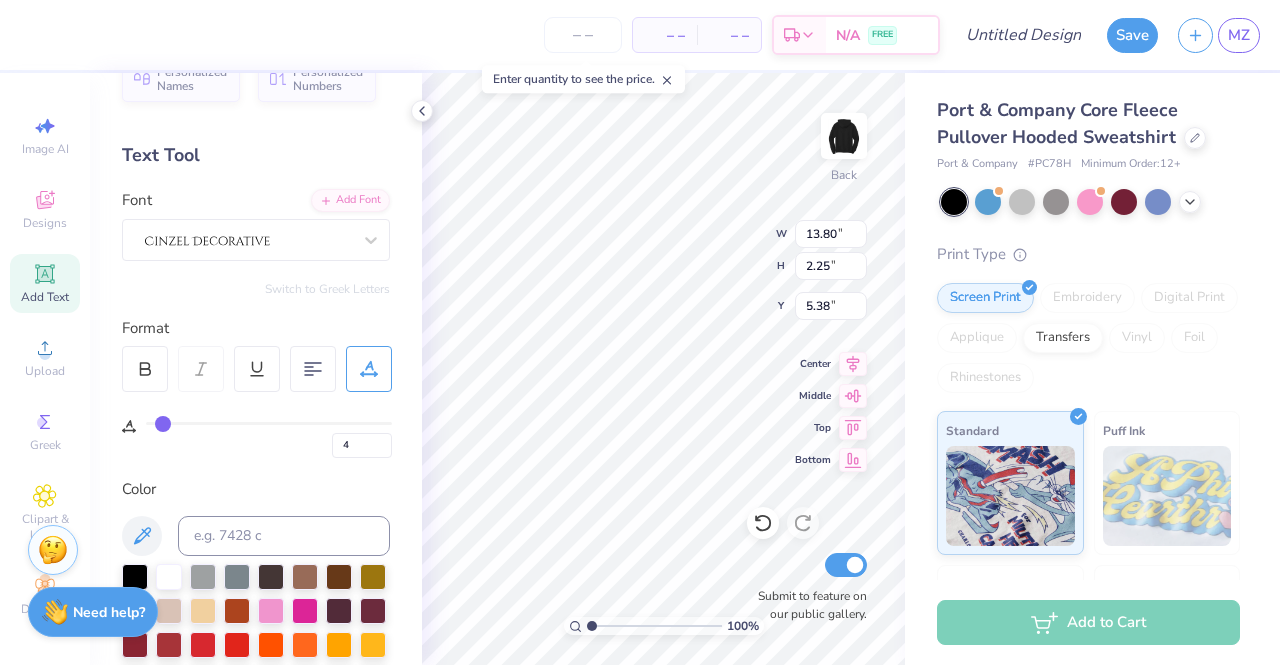 type on "5" 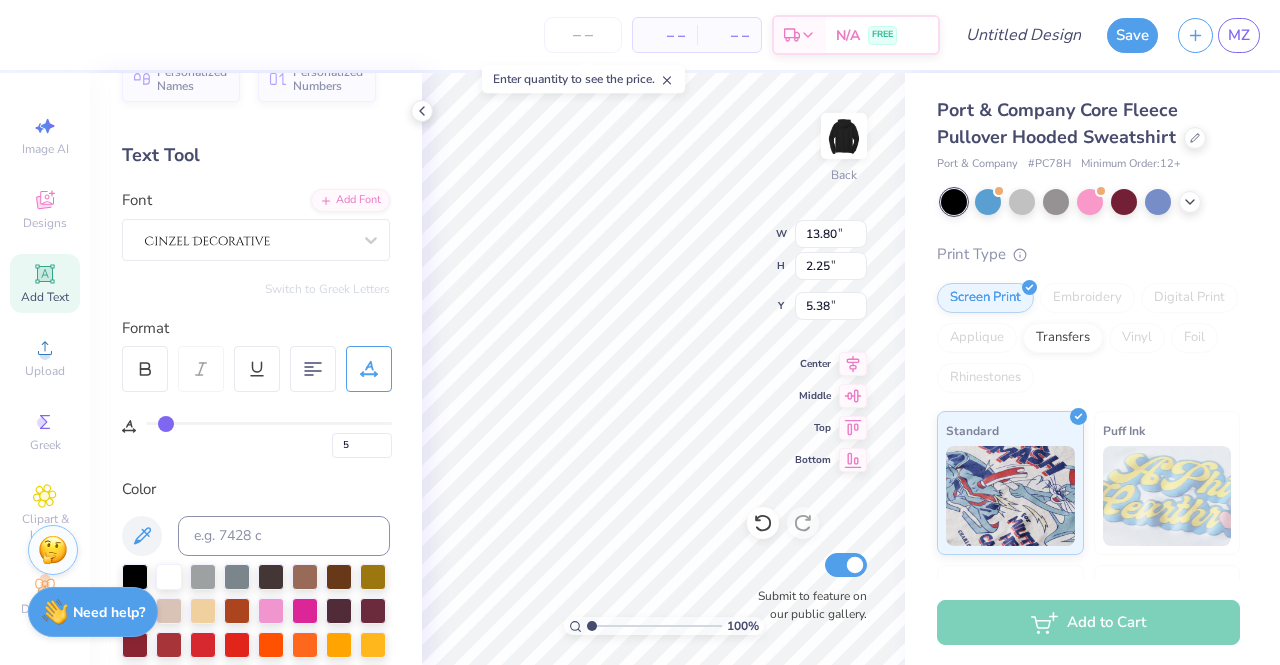 type on "6" 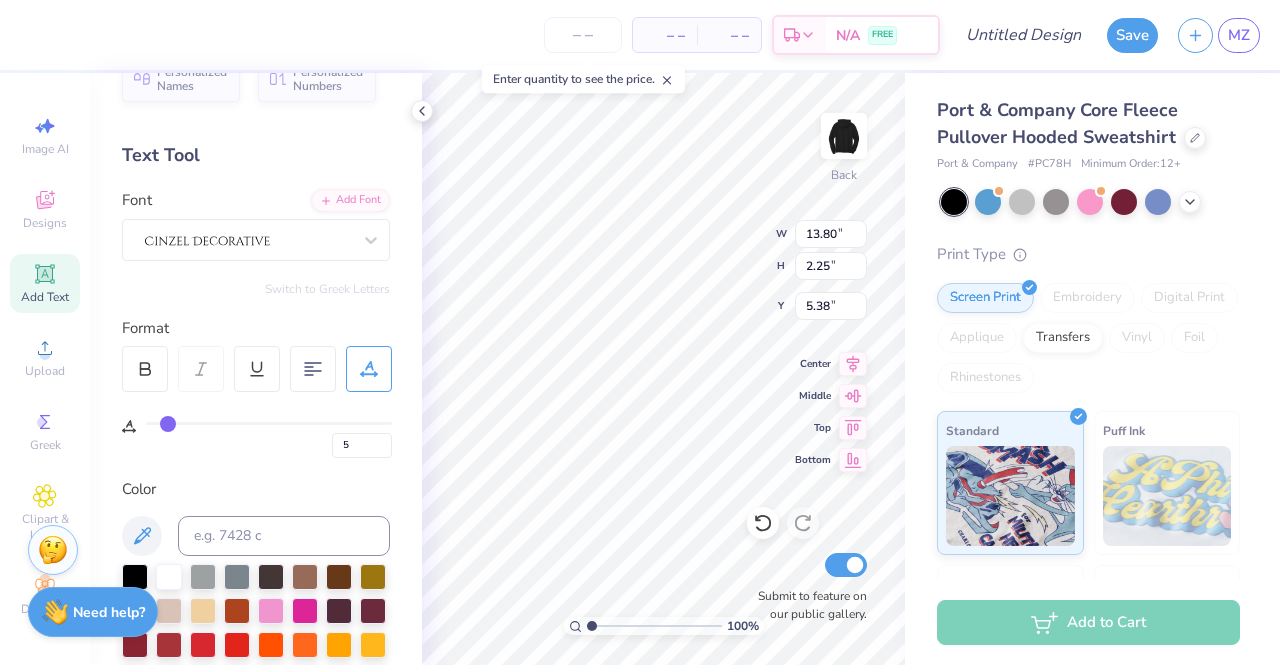 type on "6" 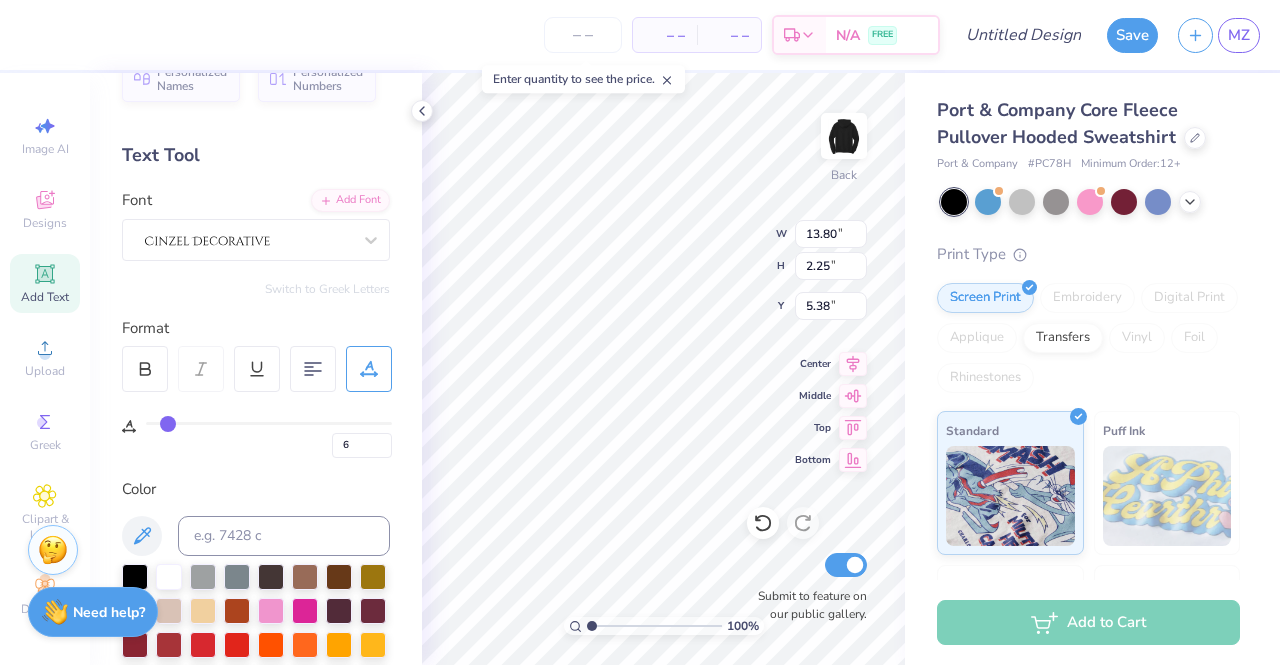 type on "7" 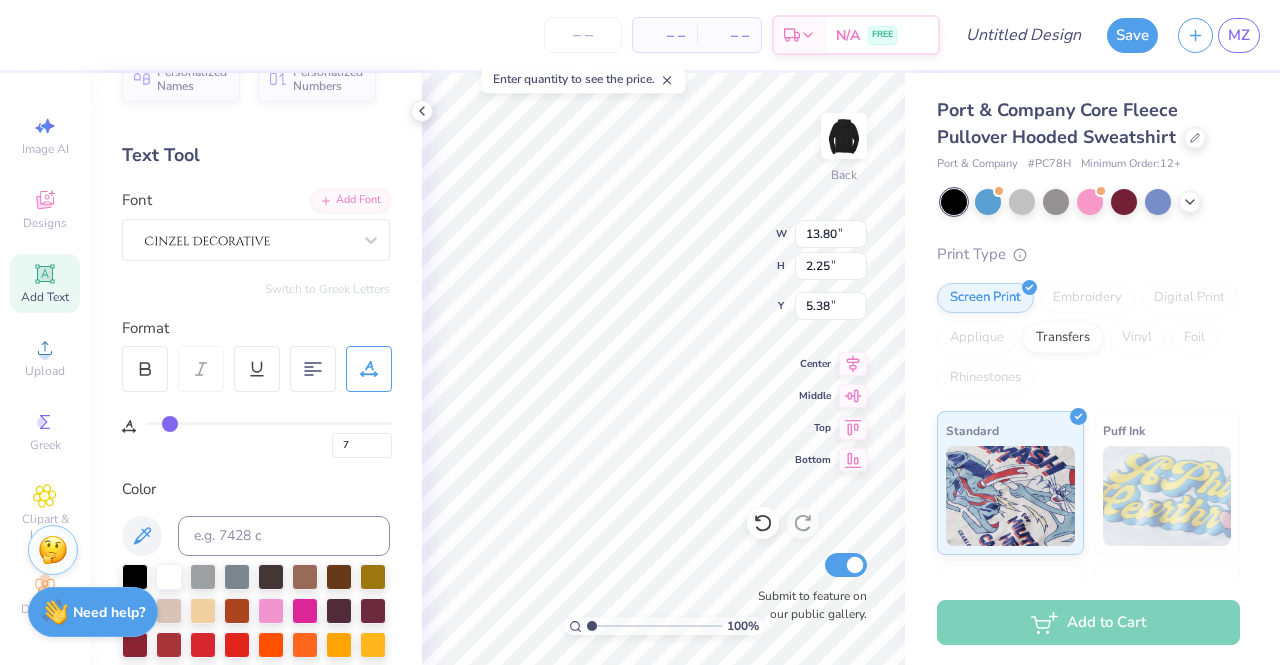 type on "8" 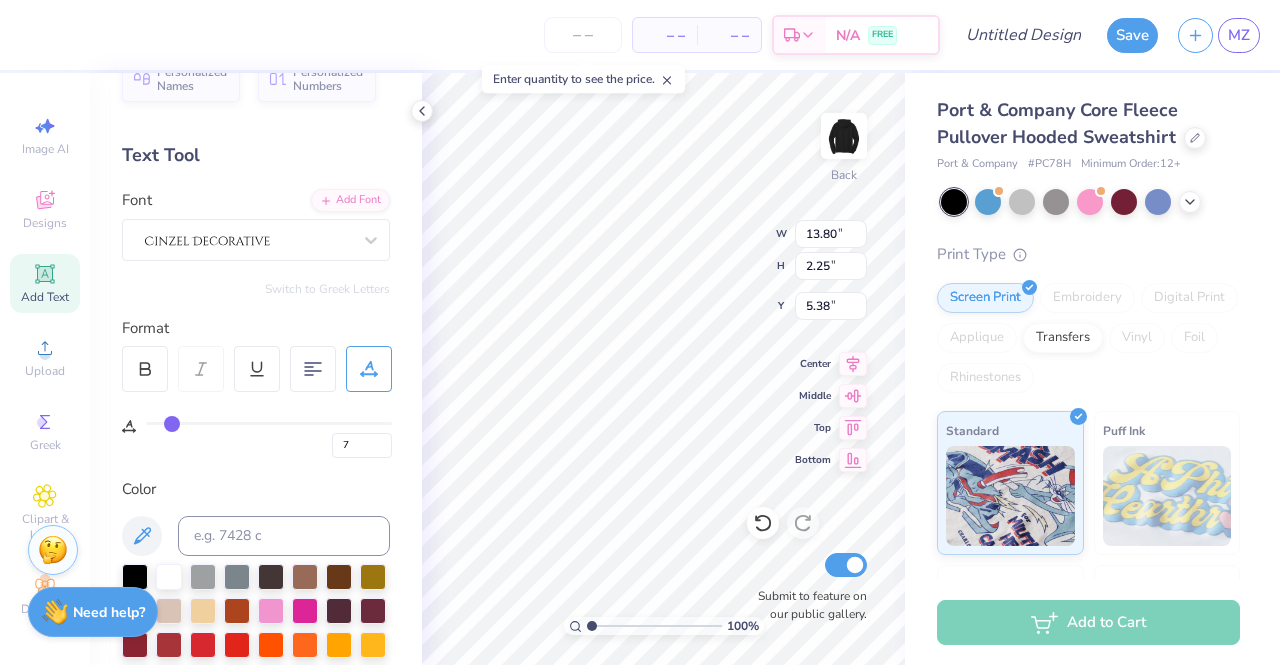 type on "8" 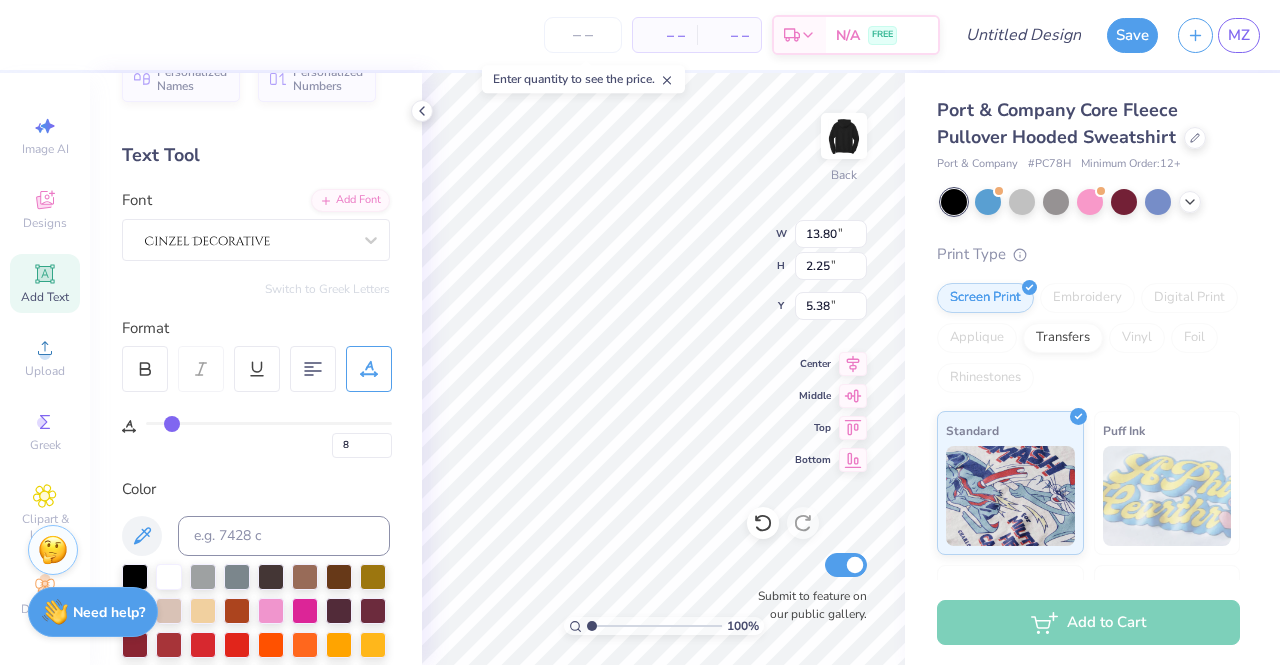 type on "9" 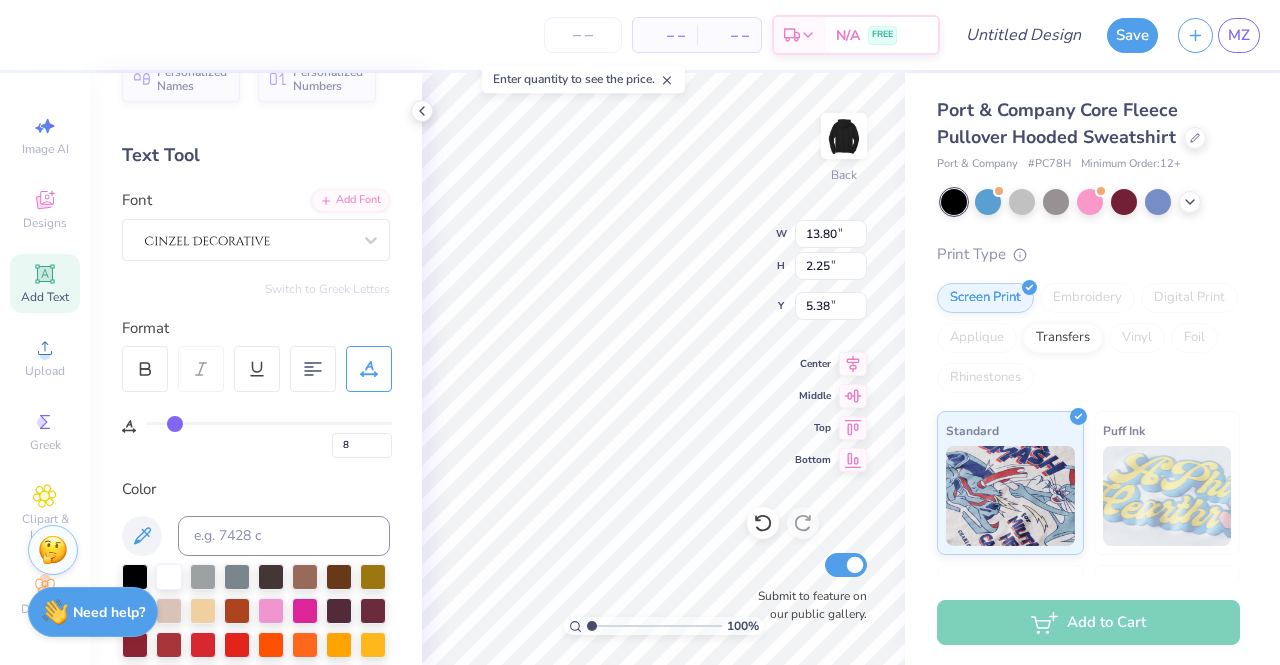 type on "9" 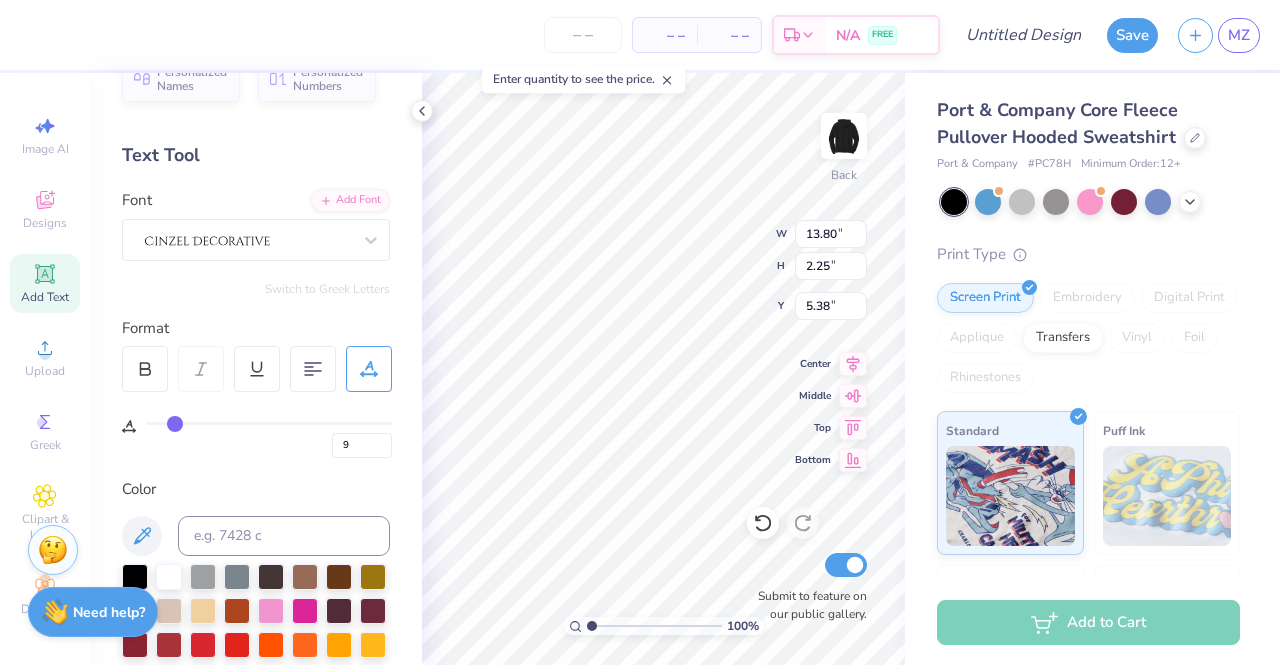 type on "10" 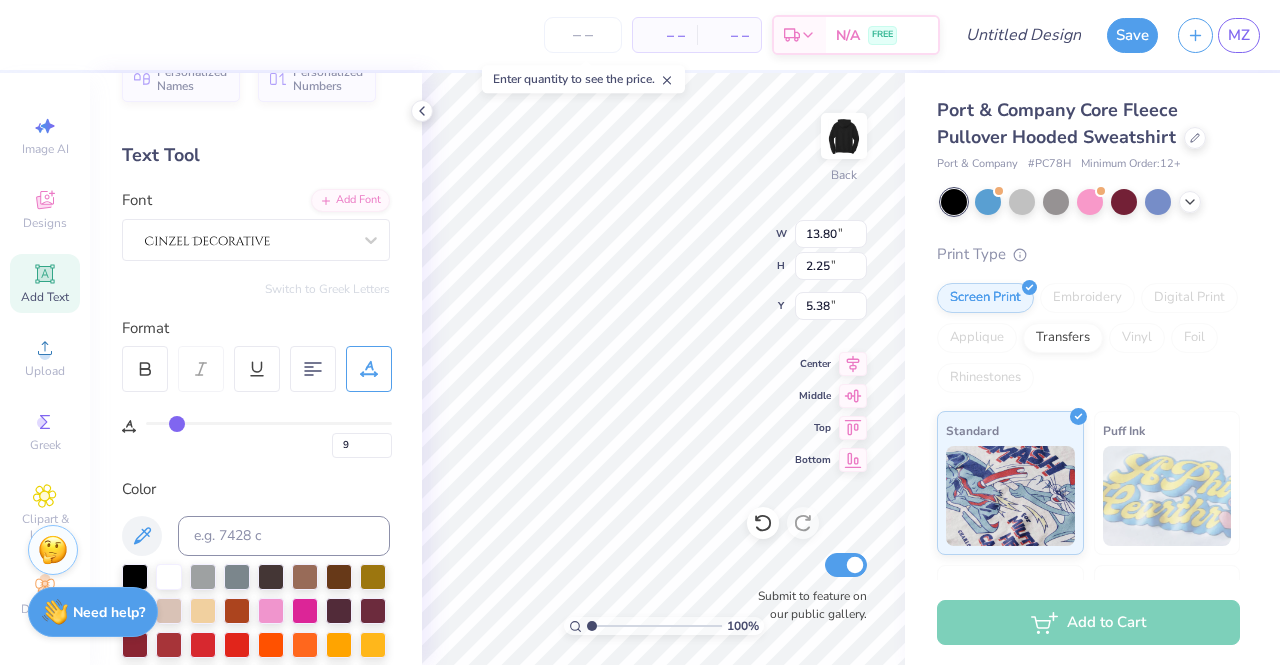 type on "10" 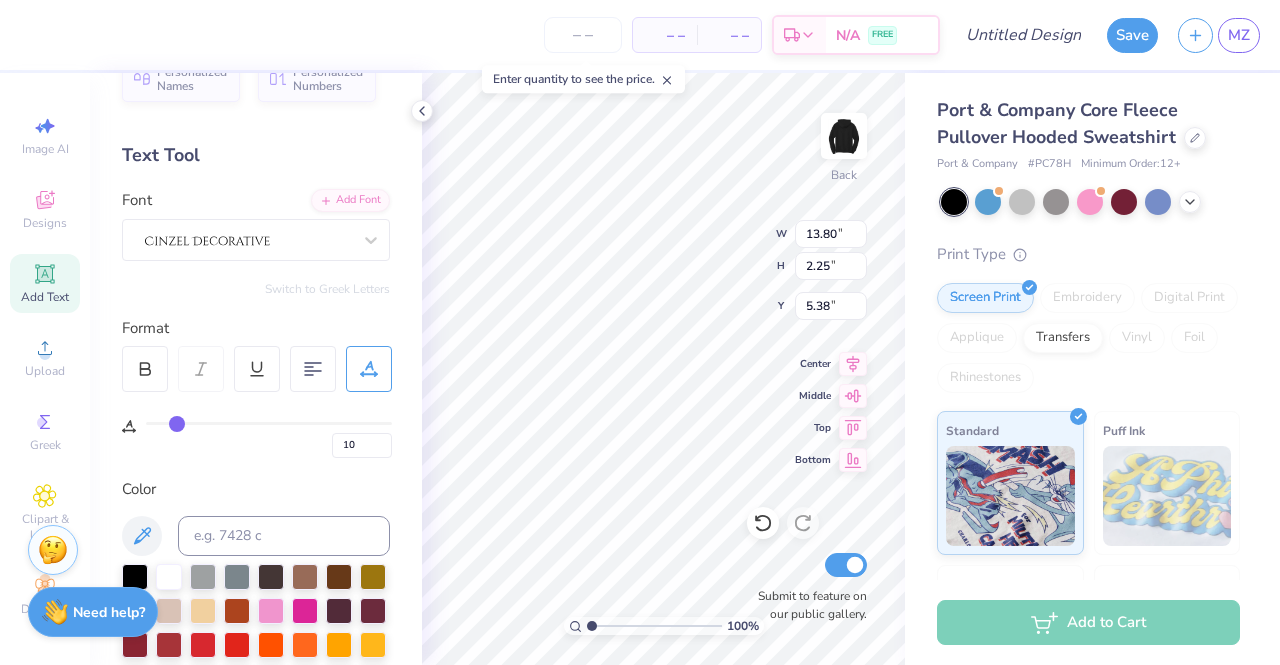 type on "11" 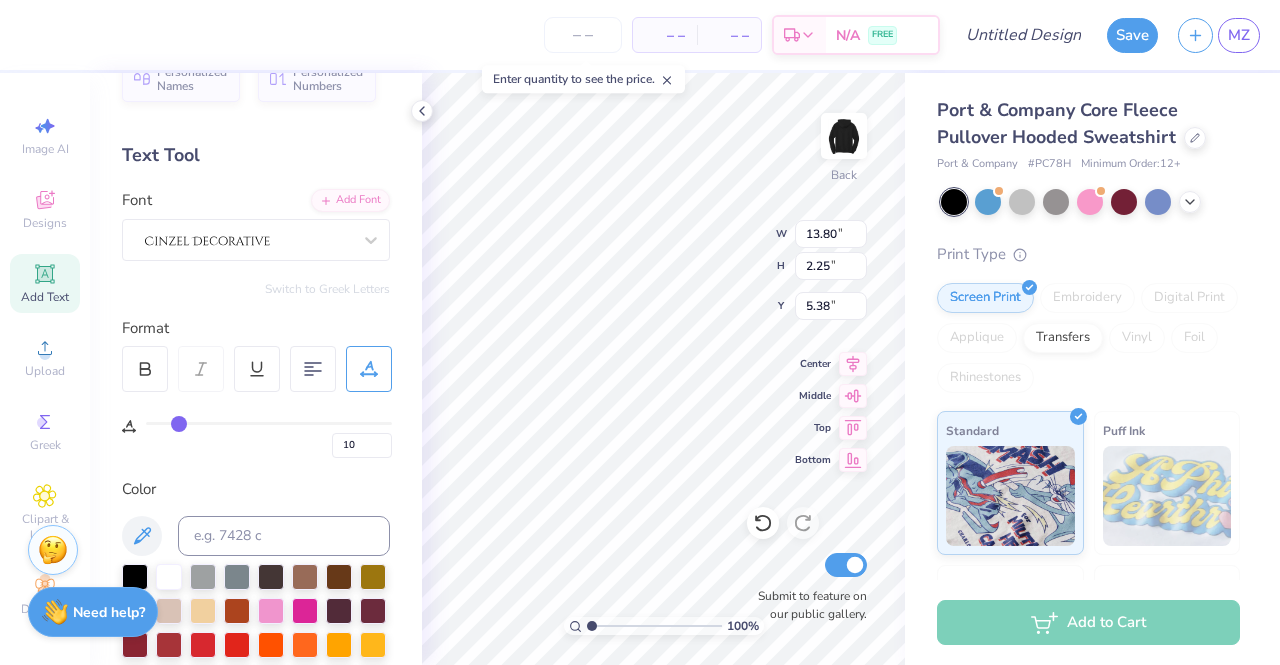 type on "11" 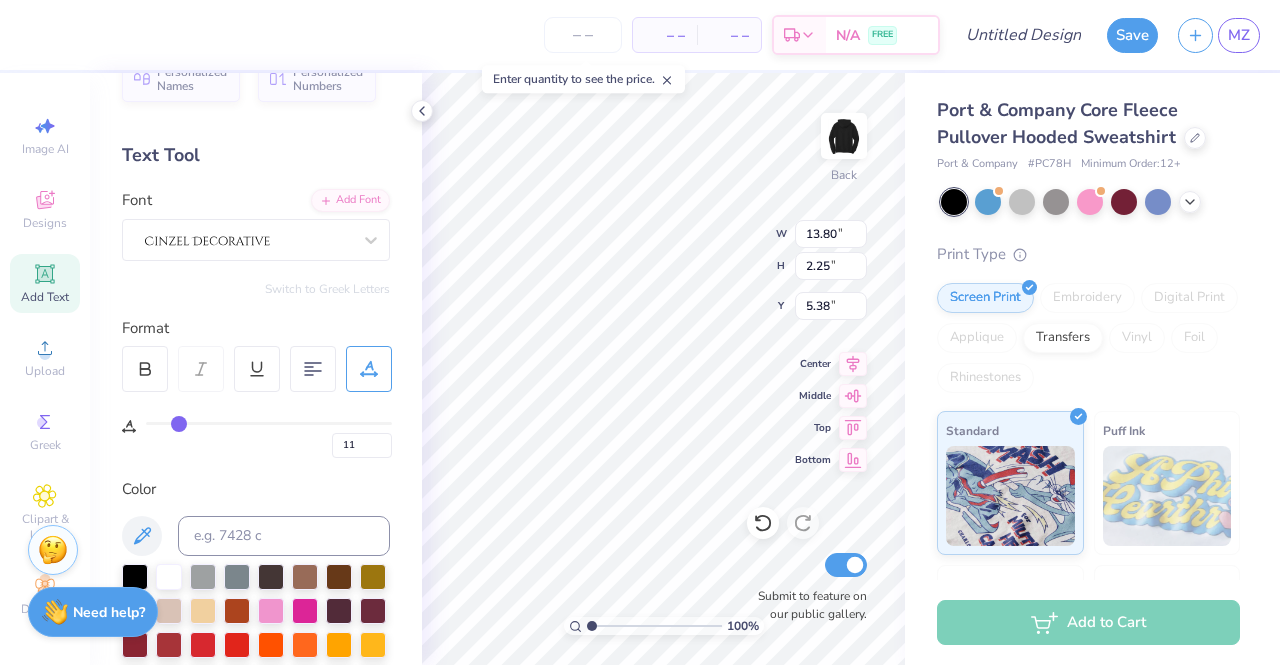 type on "12" 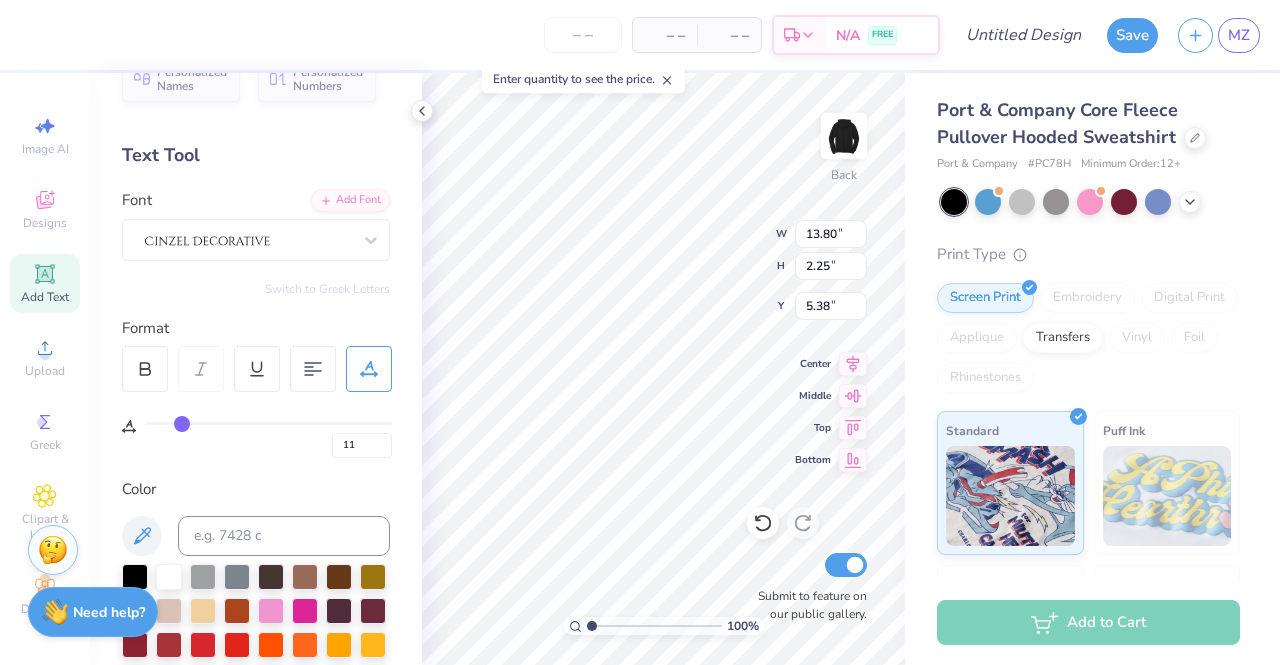 type on "12" 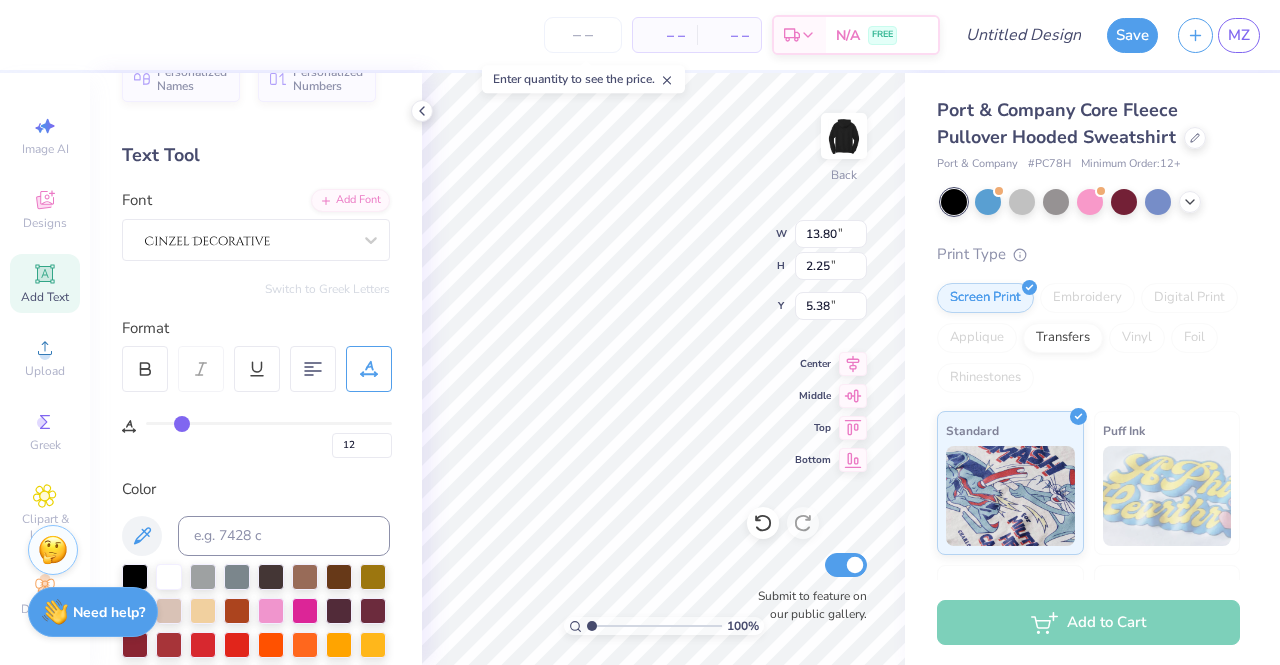 type on "13" 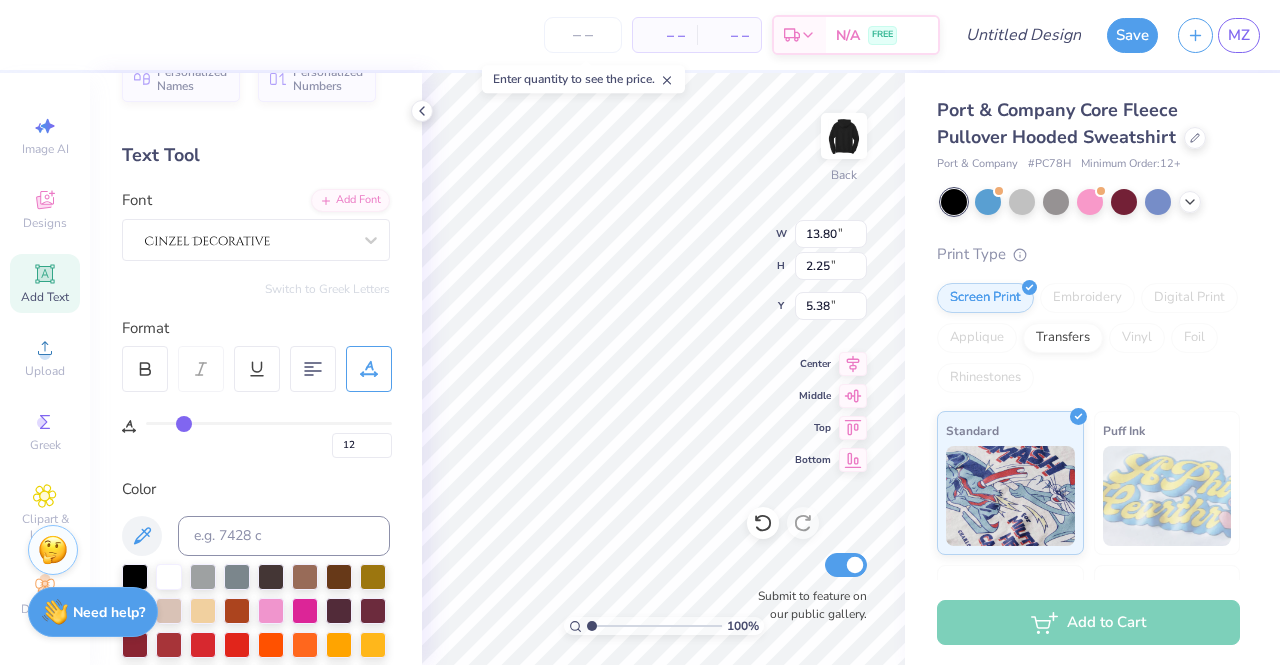 type on "13" 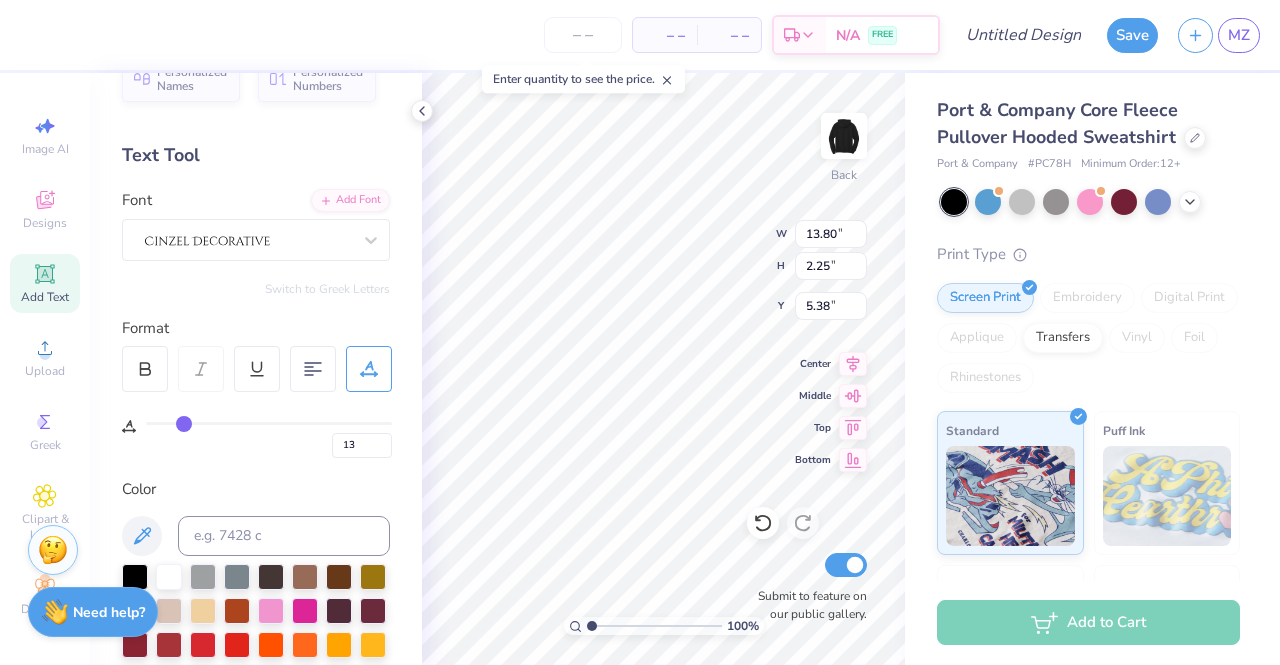 type on "14" 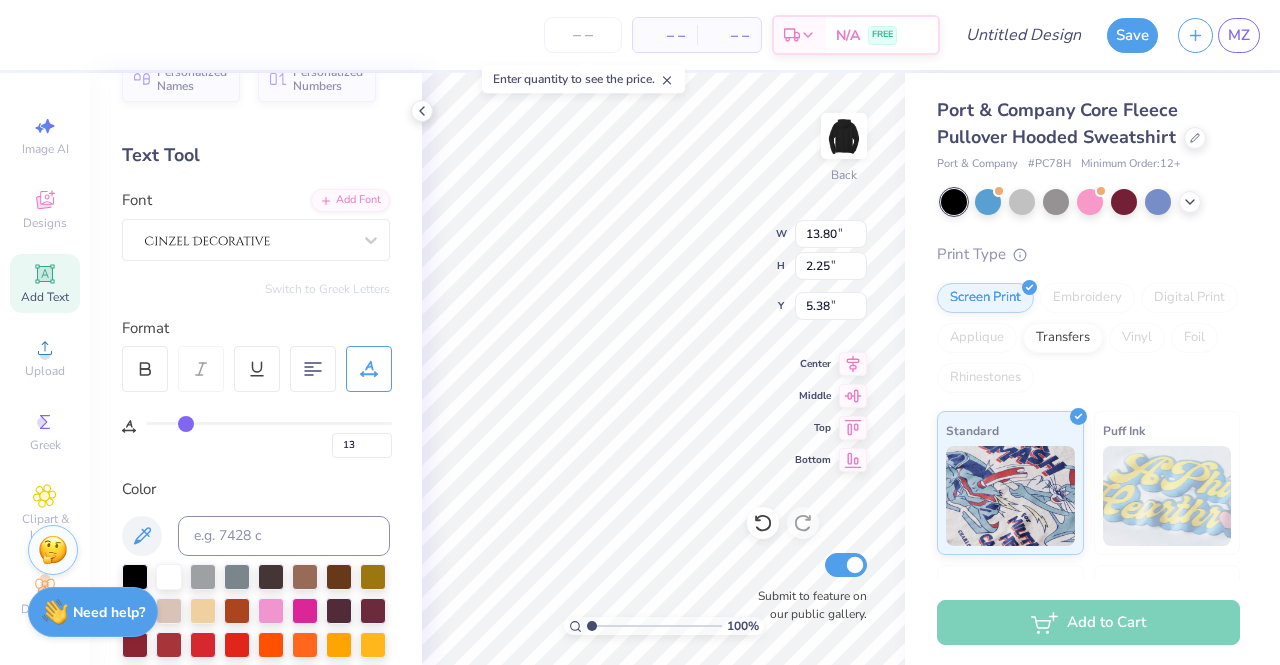 type on "14" 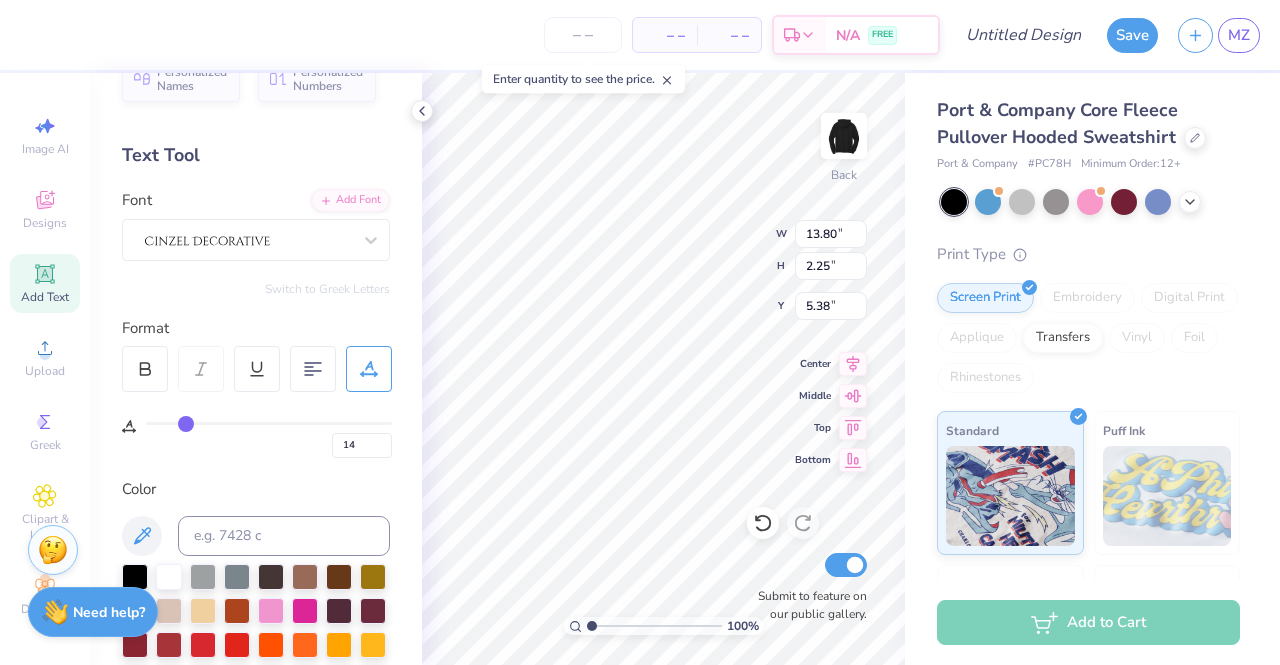 type on "15" 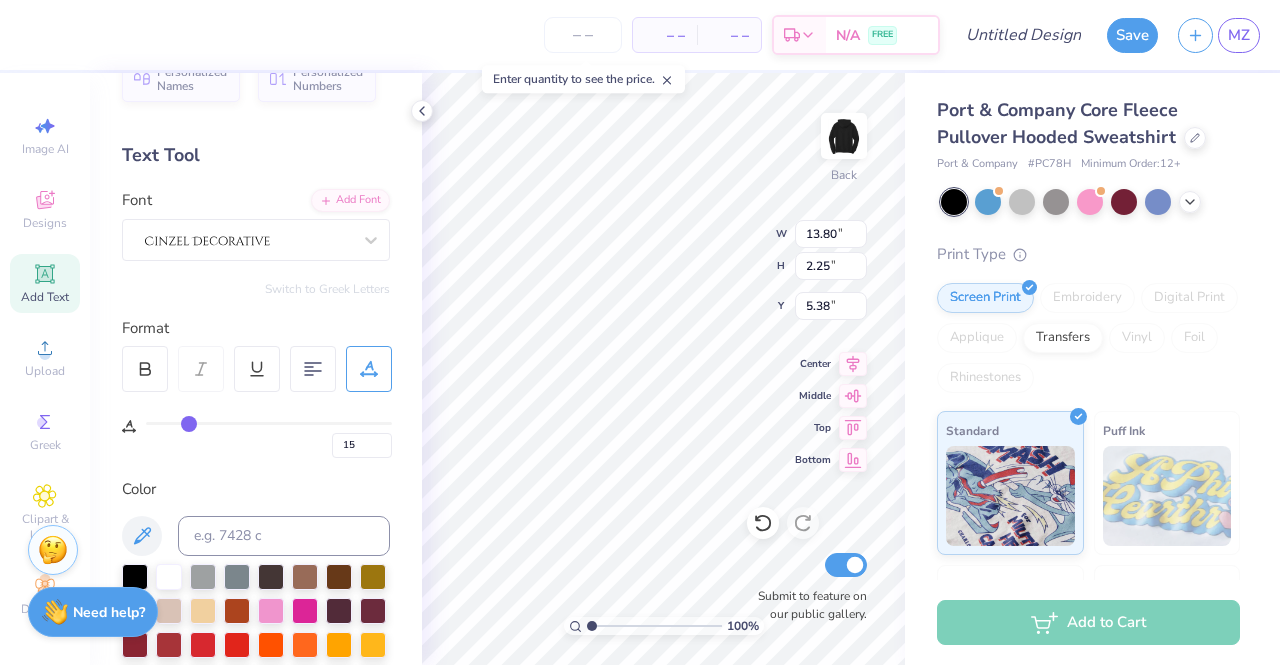 type on "16" 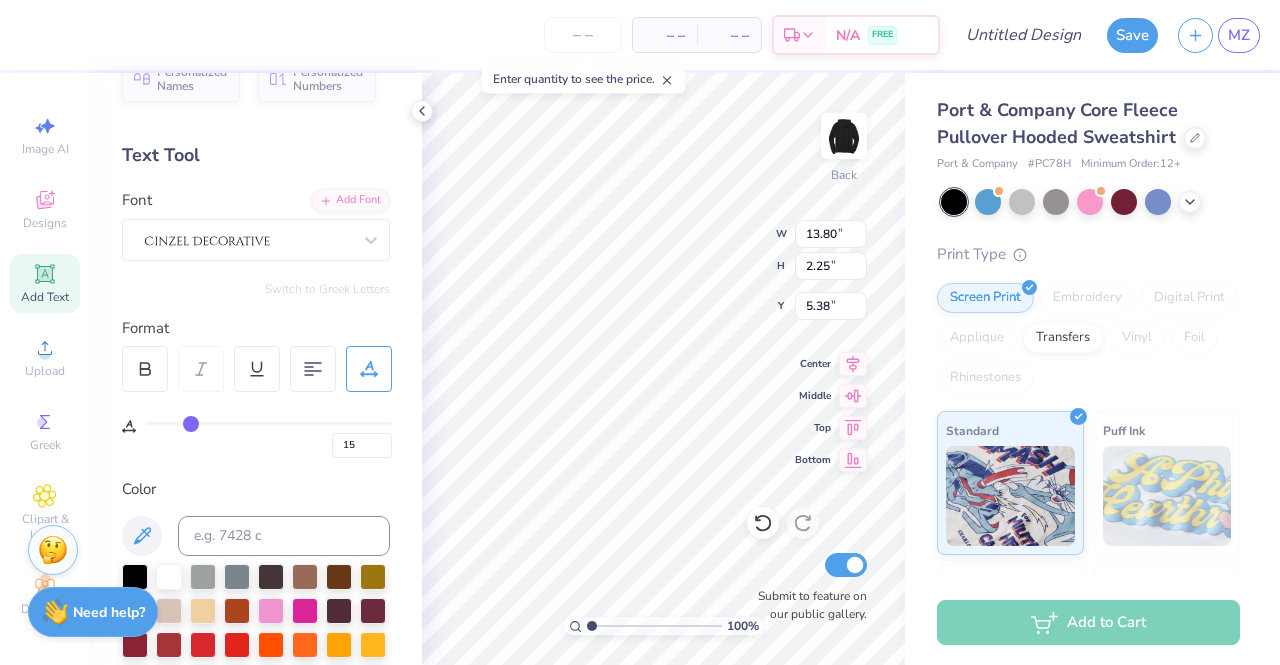 type on "16" 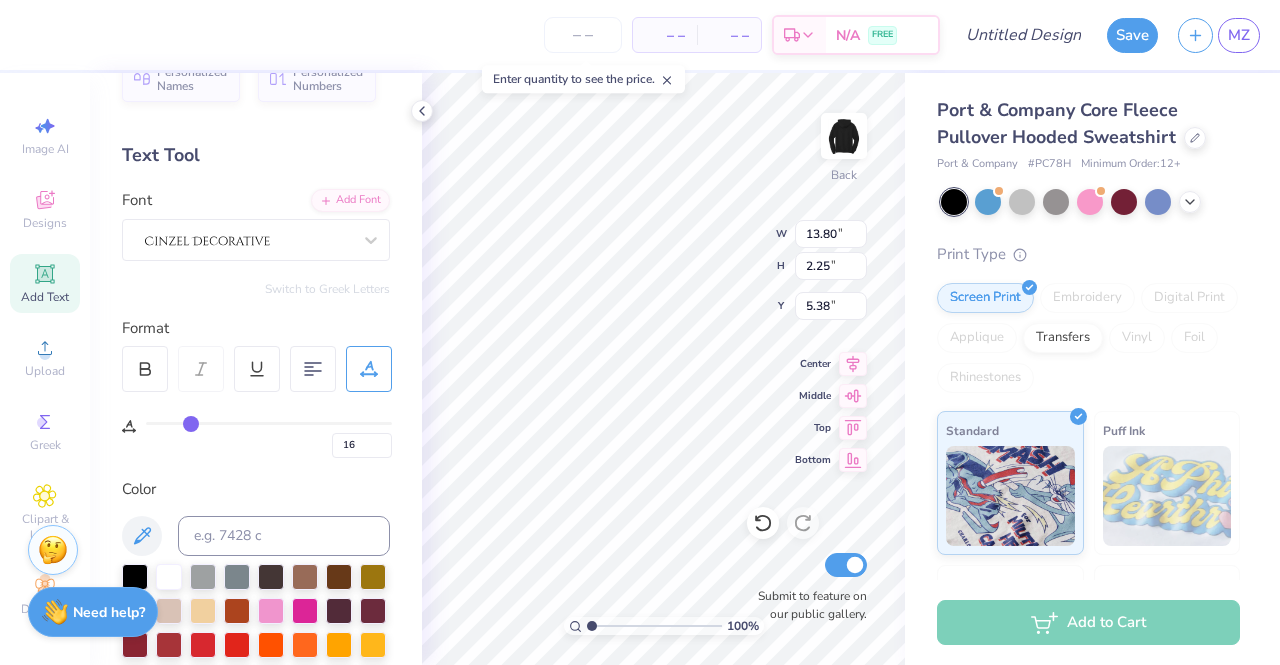 type on "17" 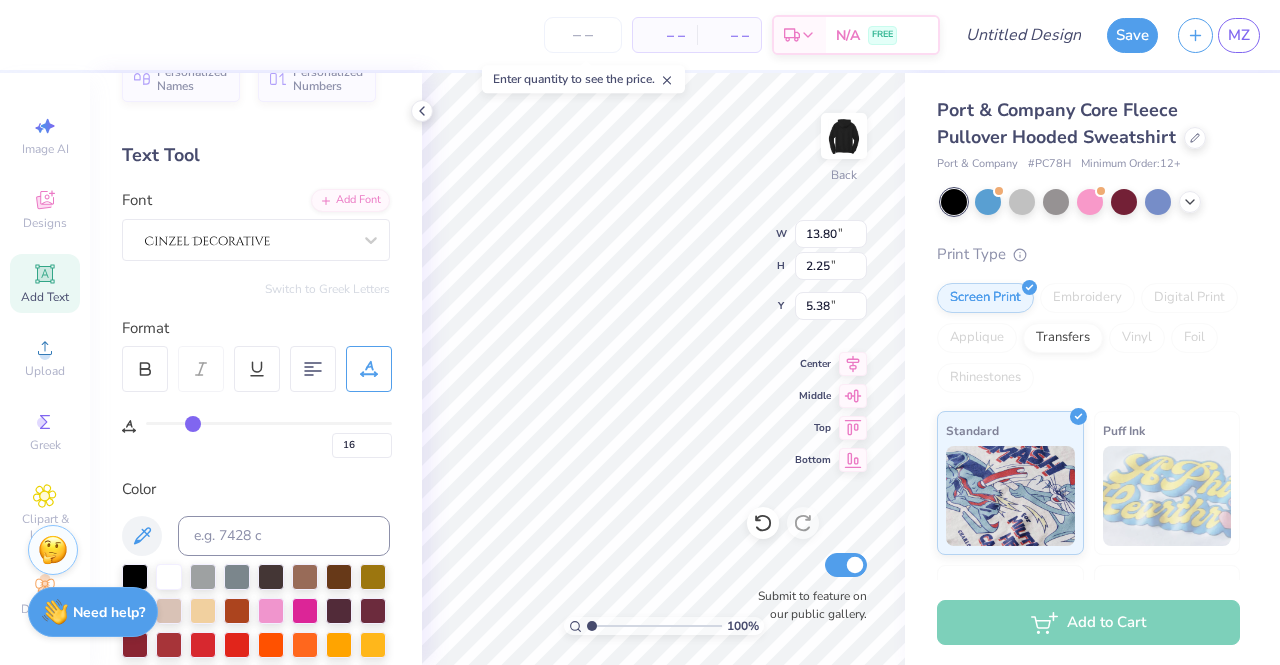 type on "17" 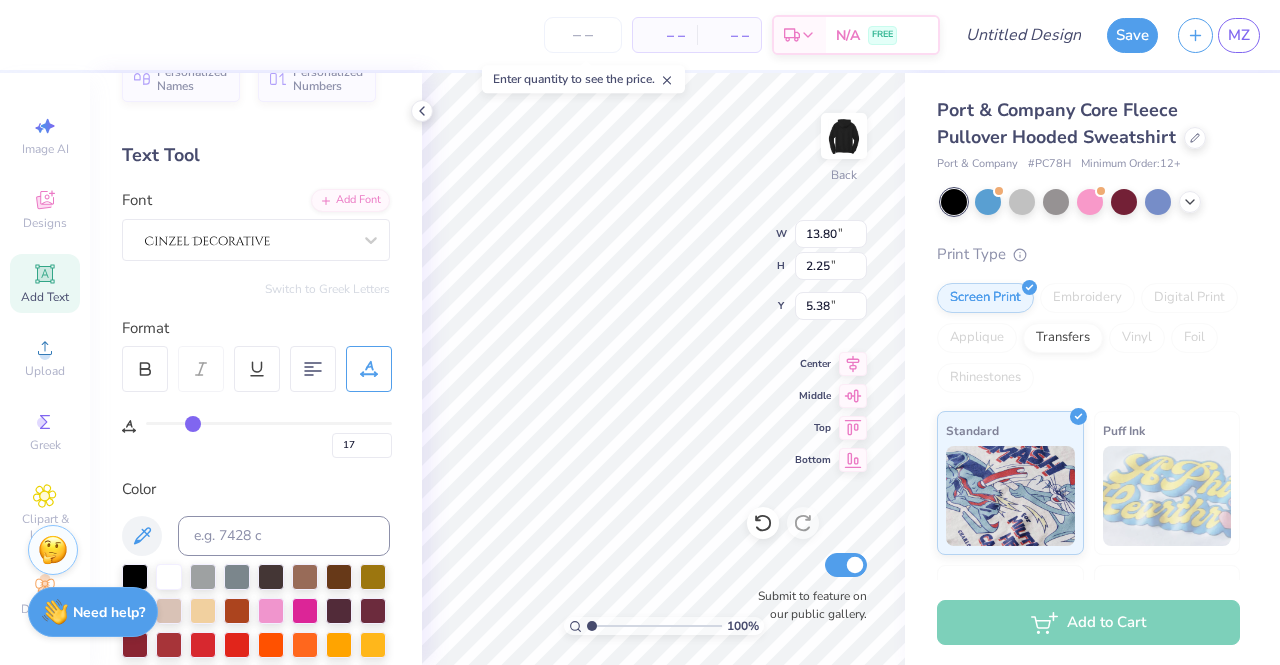 type on "19" 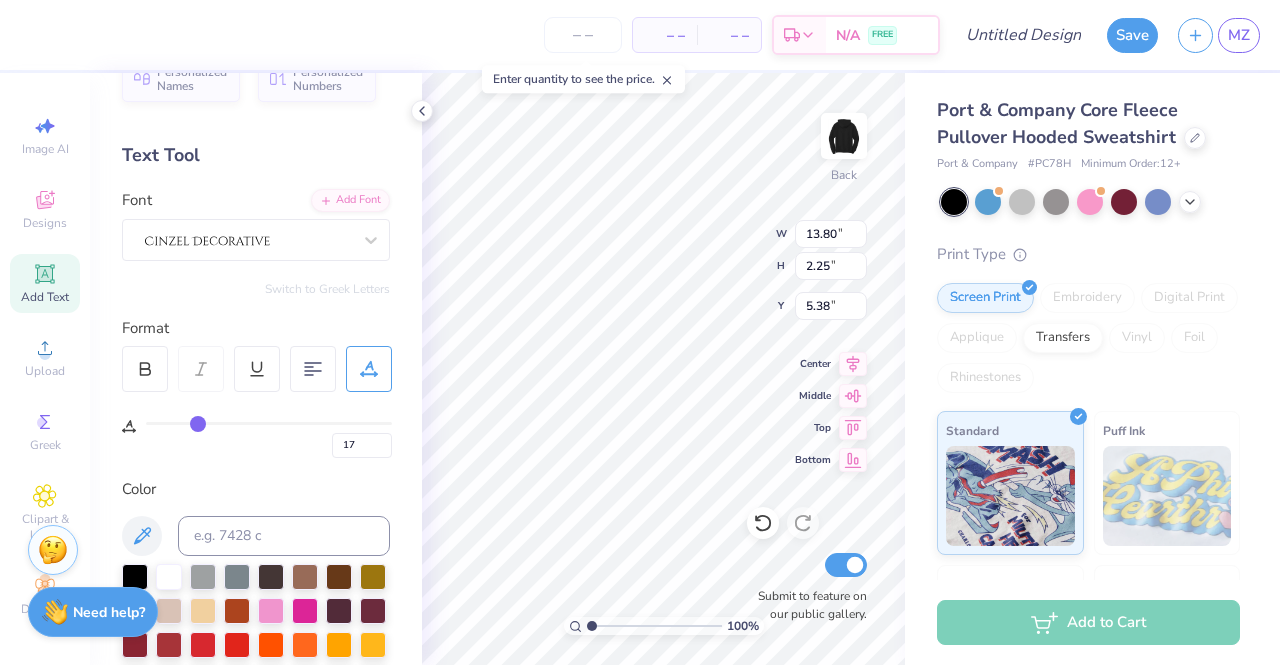 type on "19" 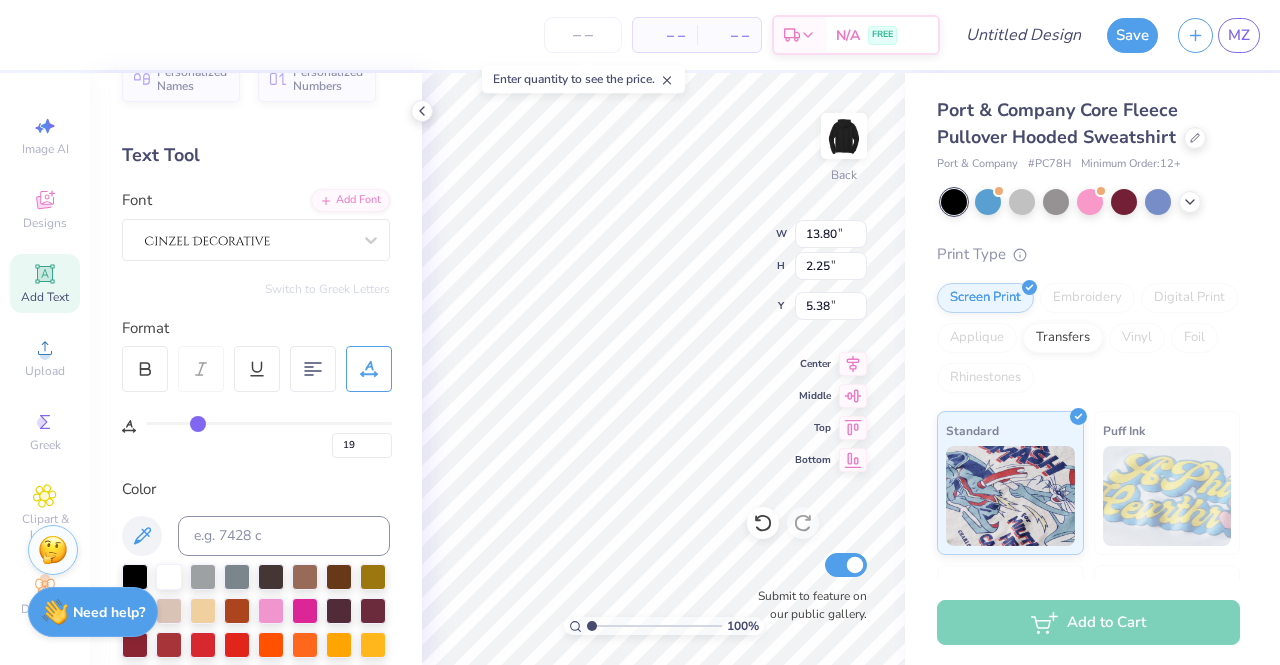 type on "20" 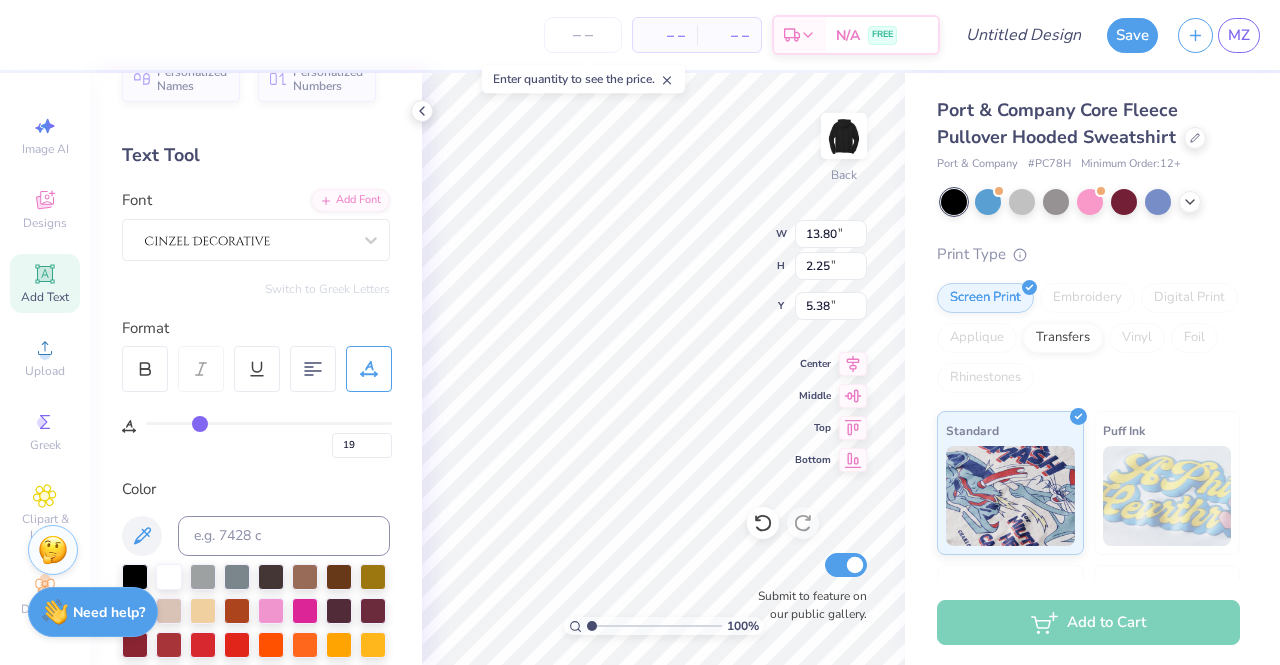 type on "20" 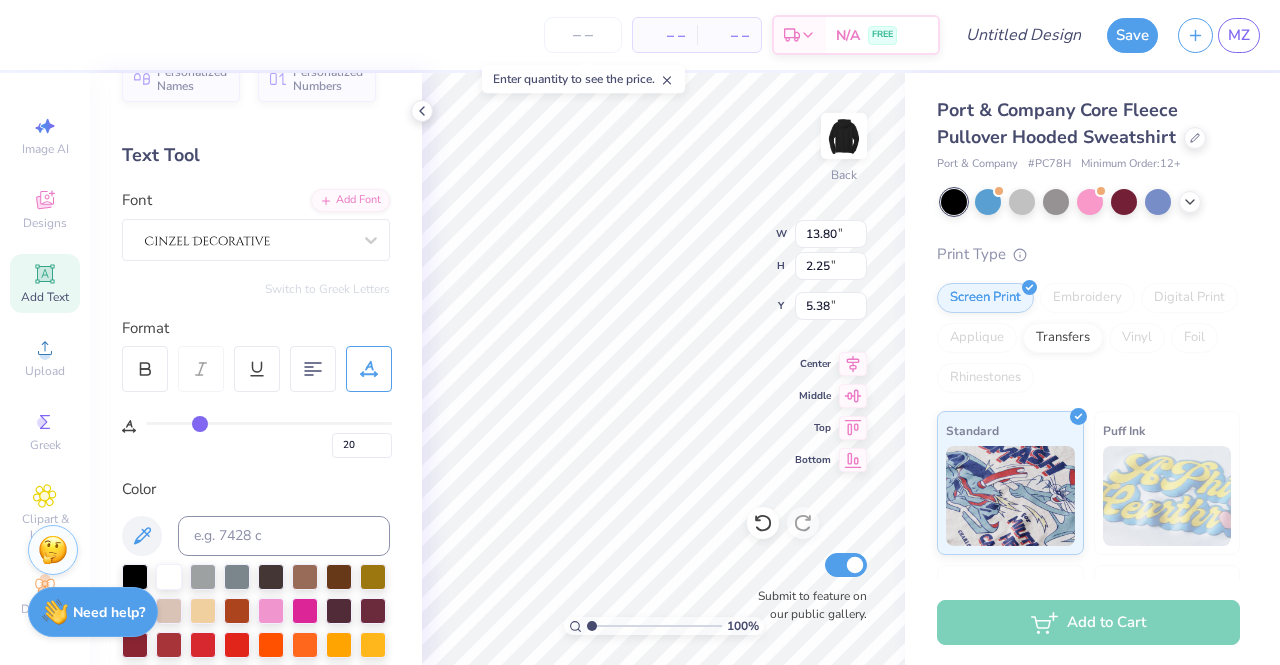 type on "21" 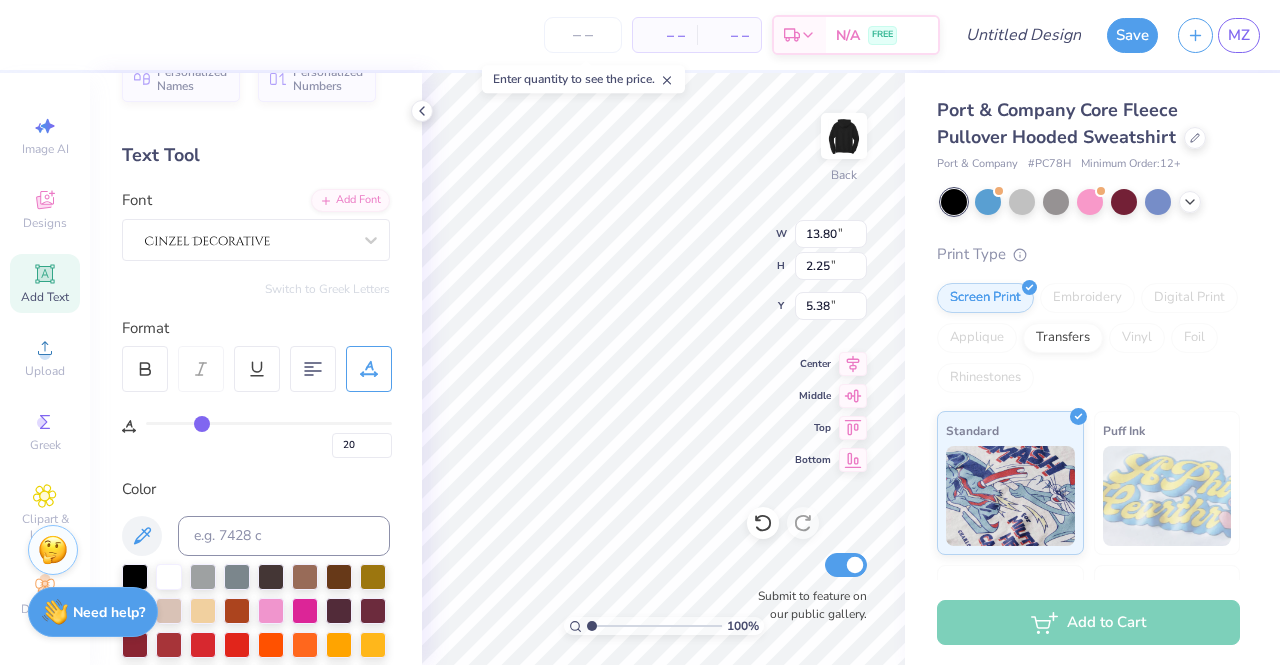 type on "21" 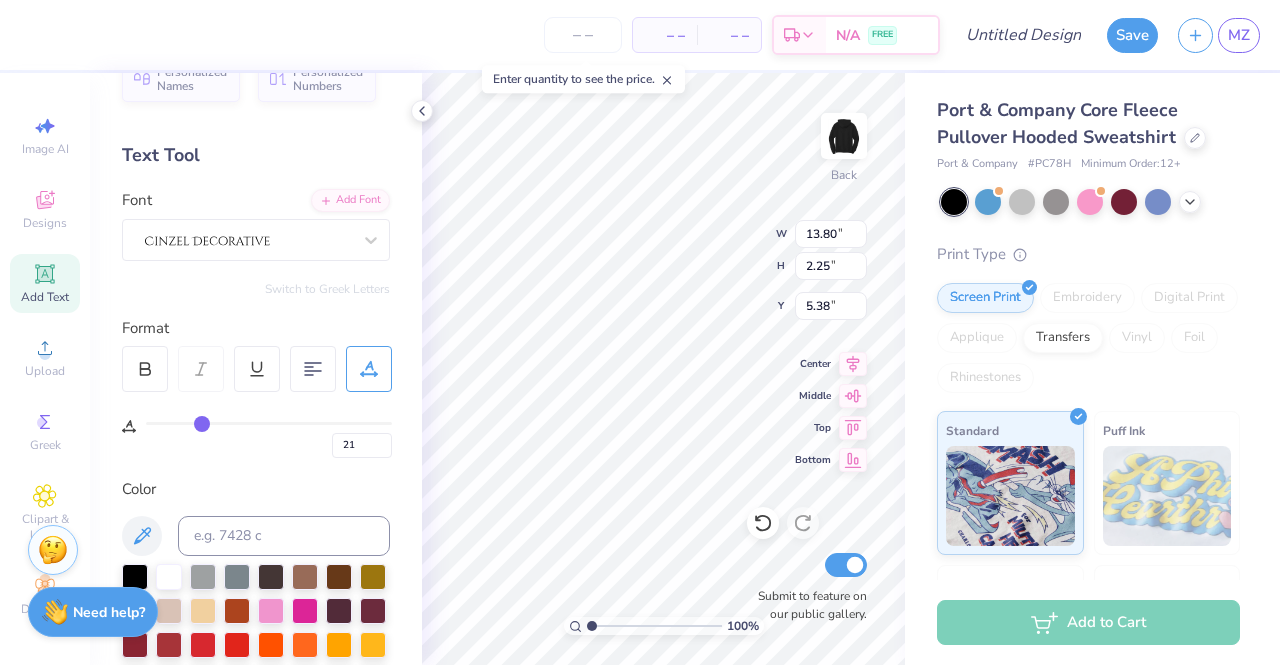 type on "23" 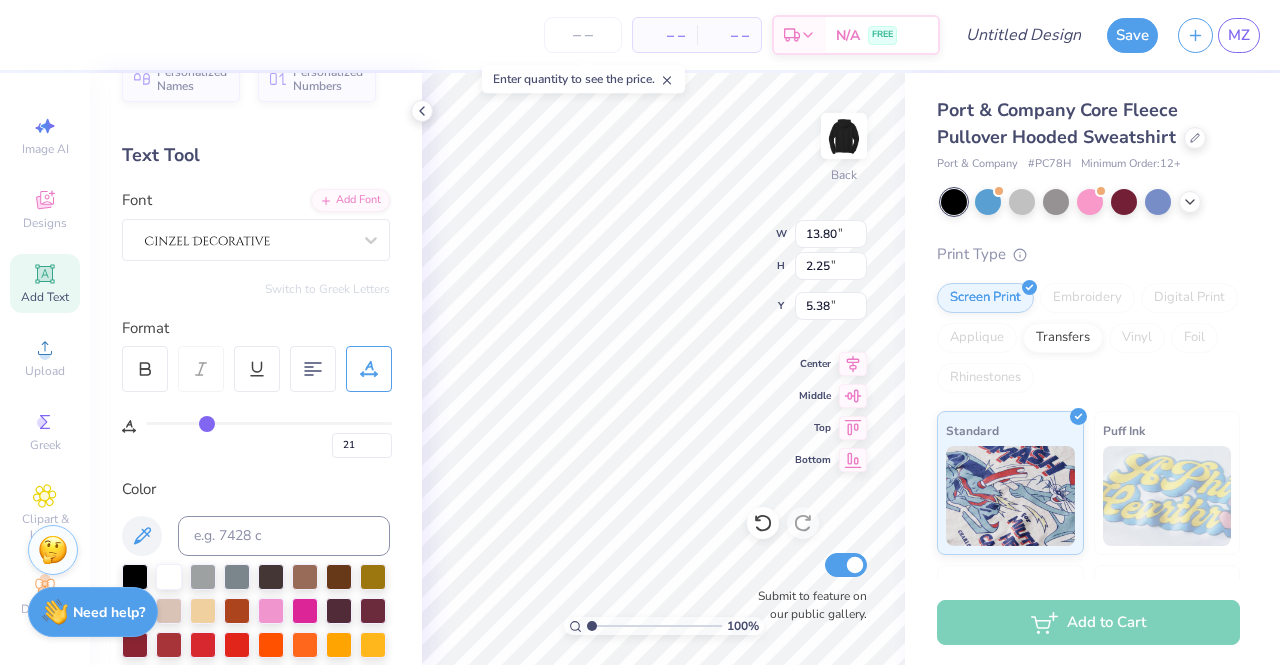 type on "23" 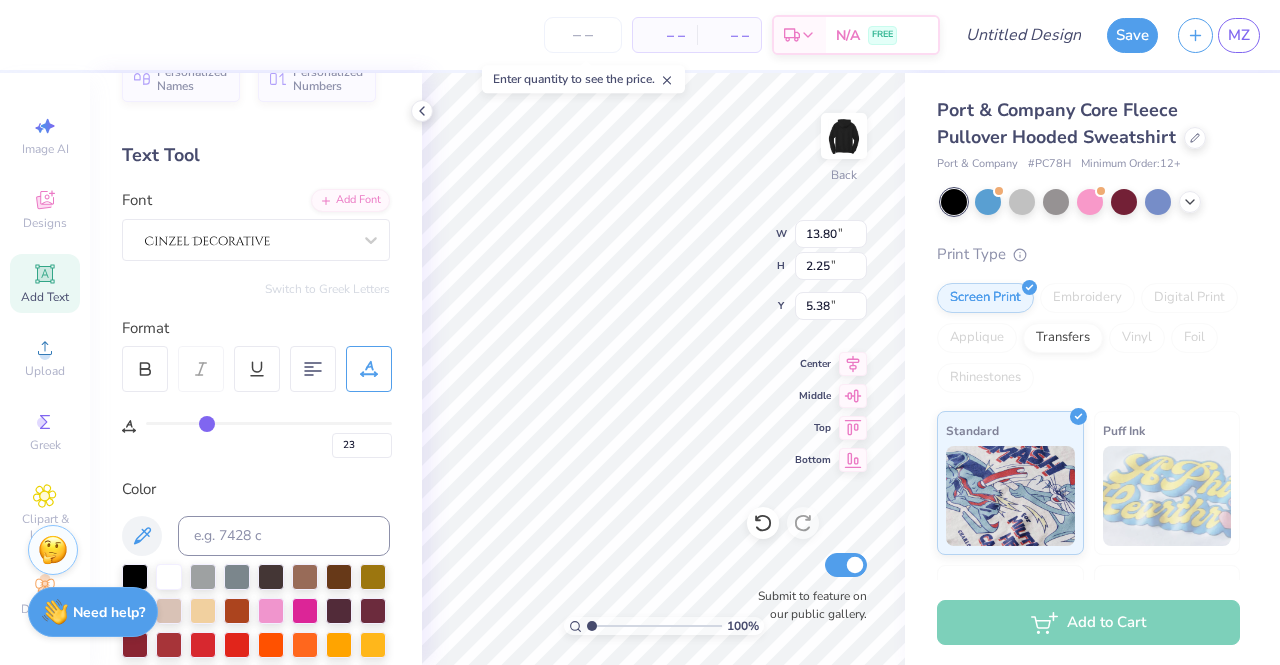 type on "24" 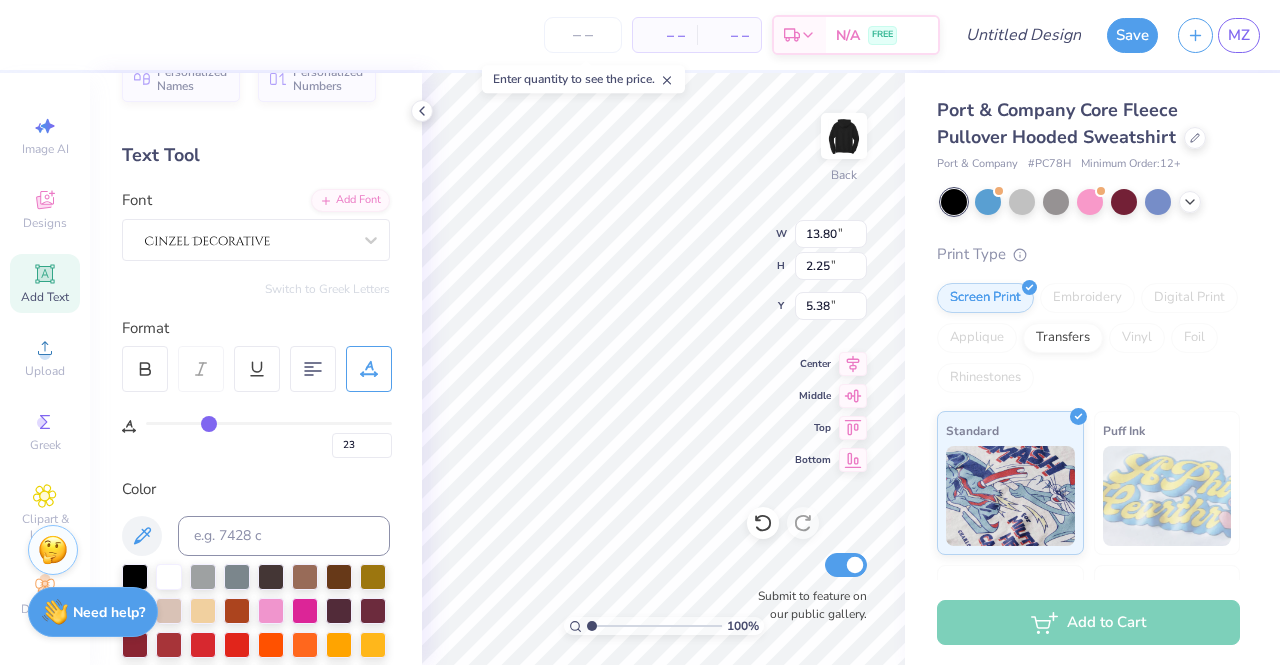 type on "24" 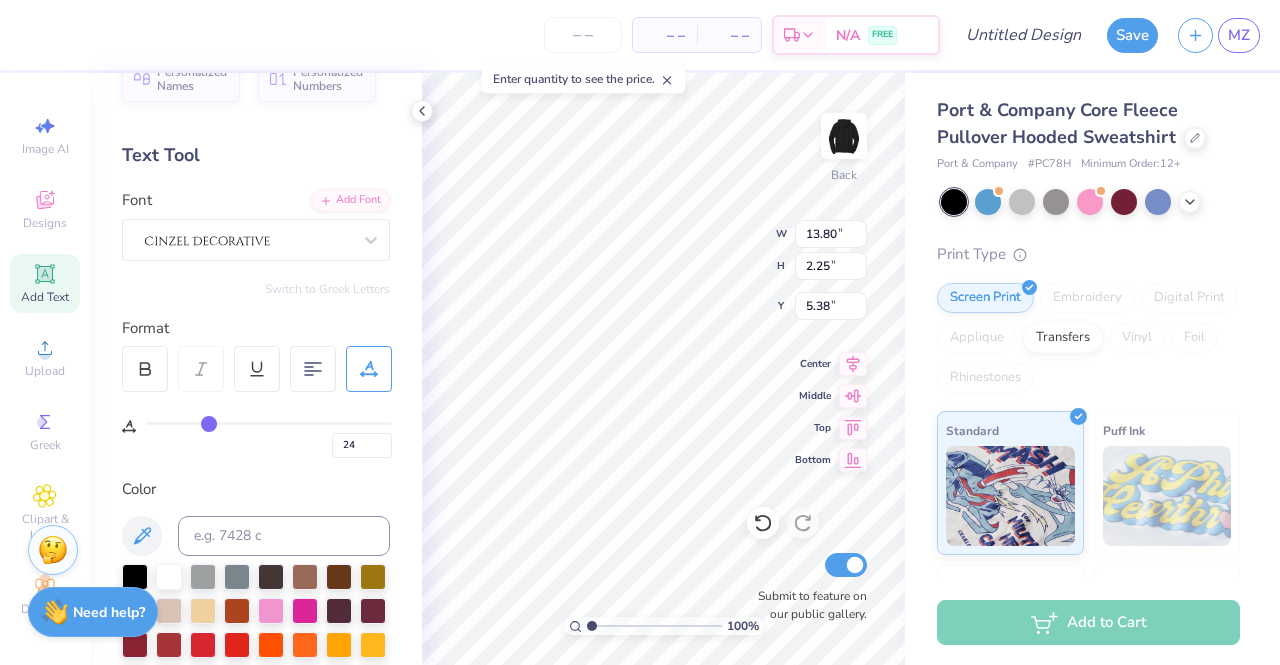 type on "25" 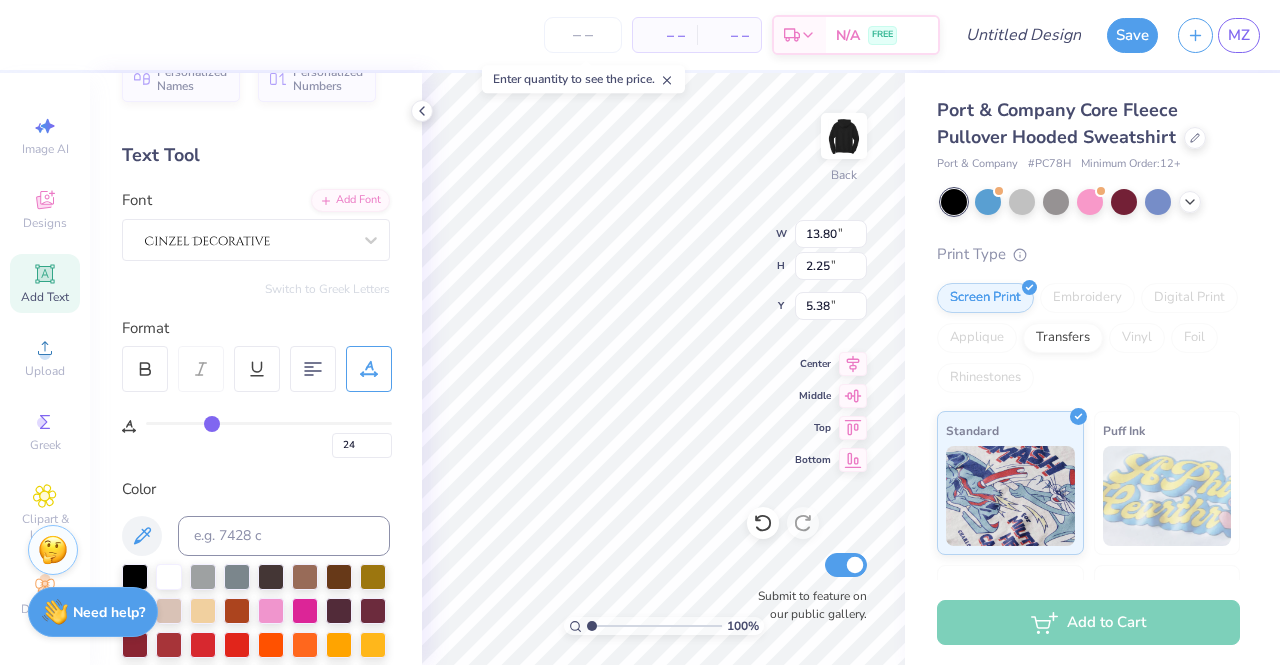 type on "25" 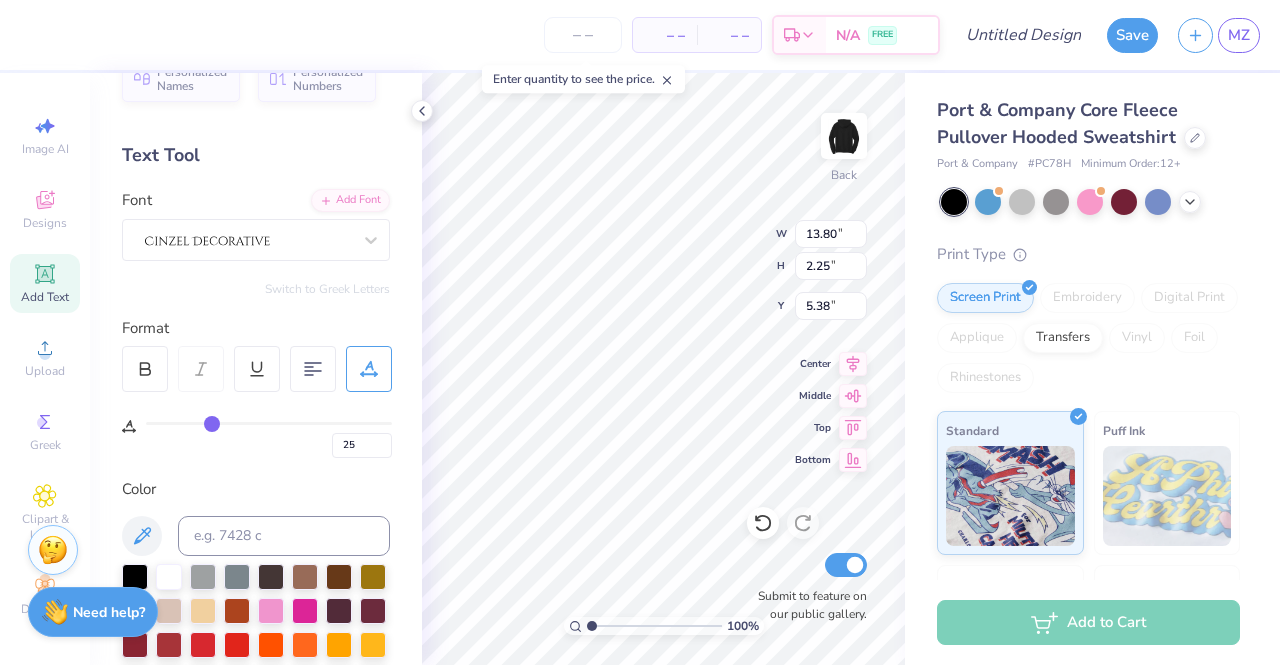 type on "27" 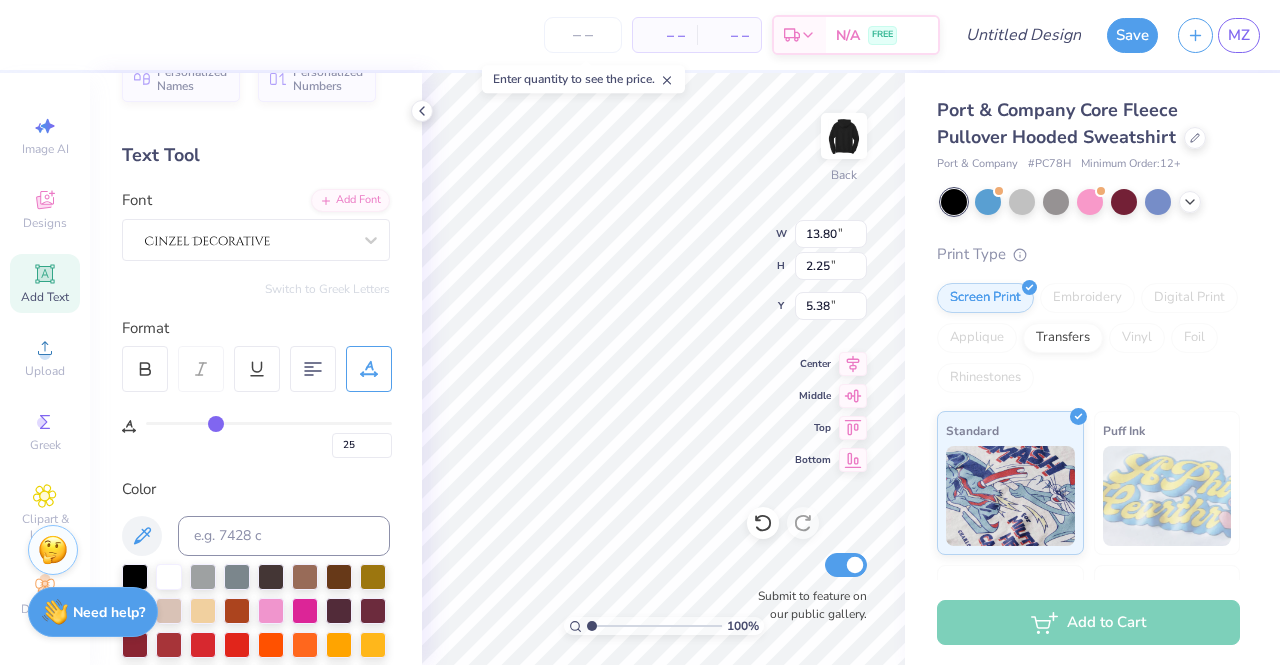 type on "27" 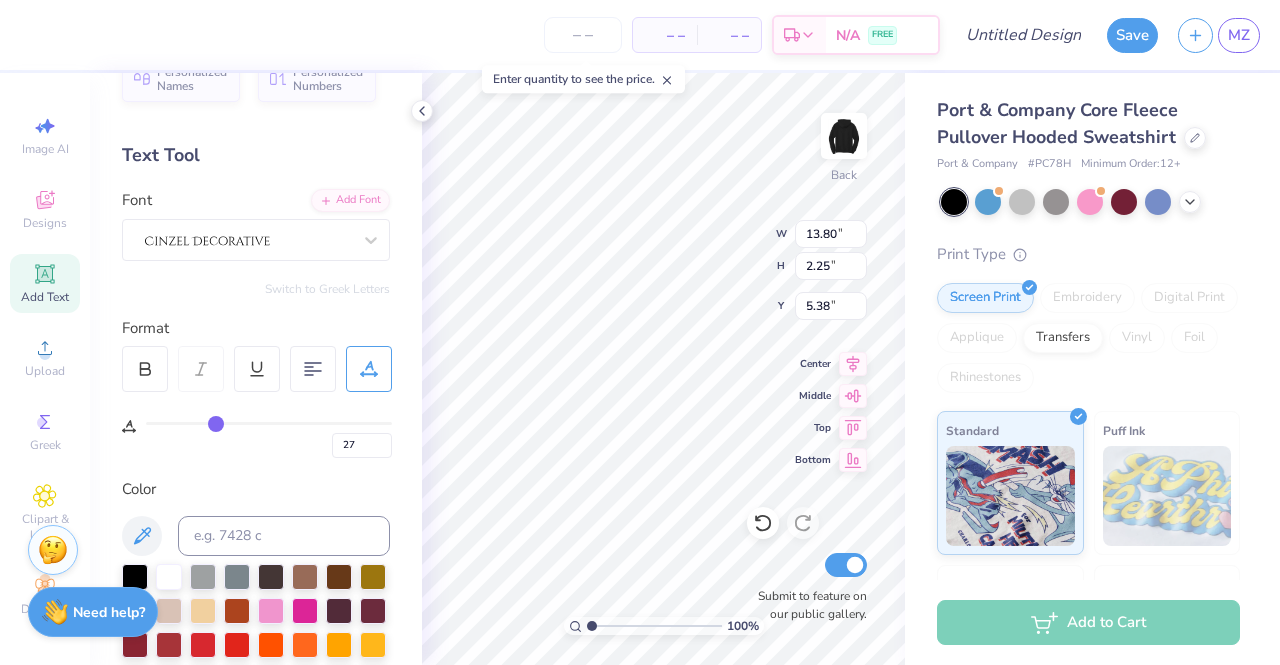 type on "28" 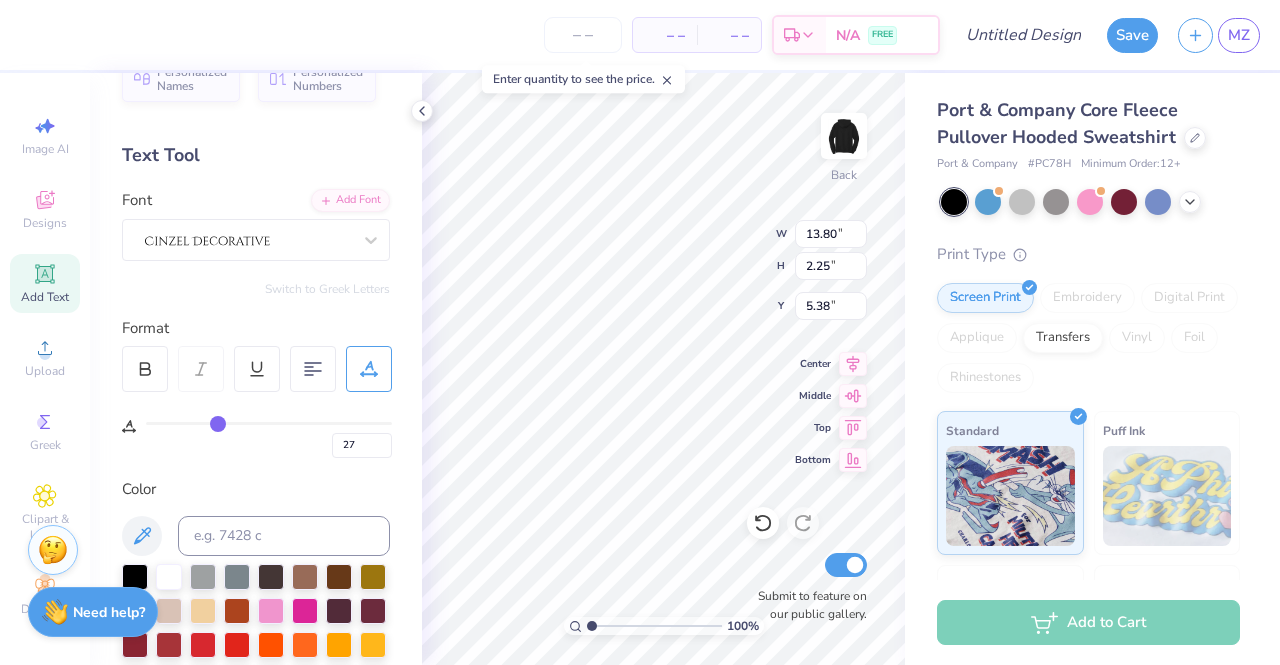 type on "28" 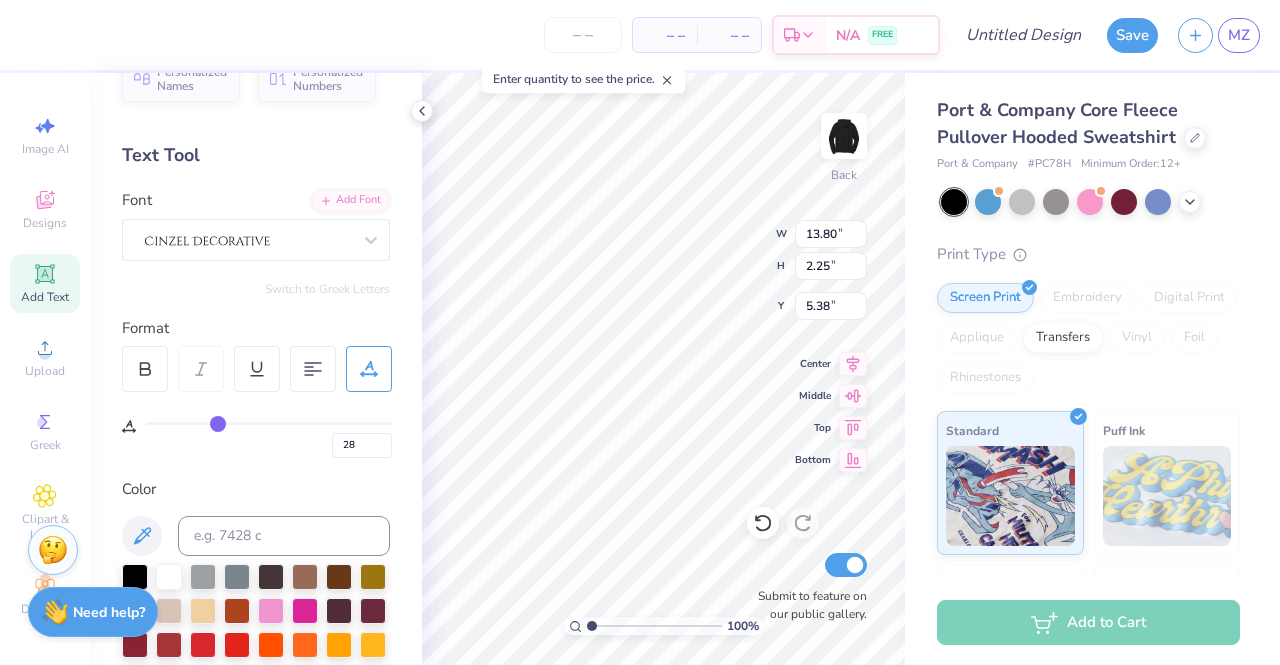 type on "29" 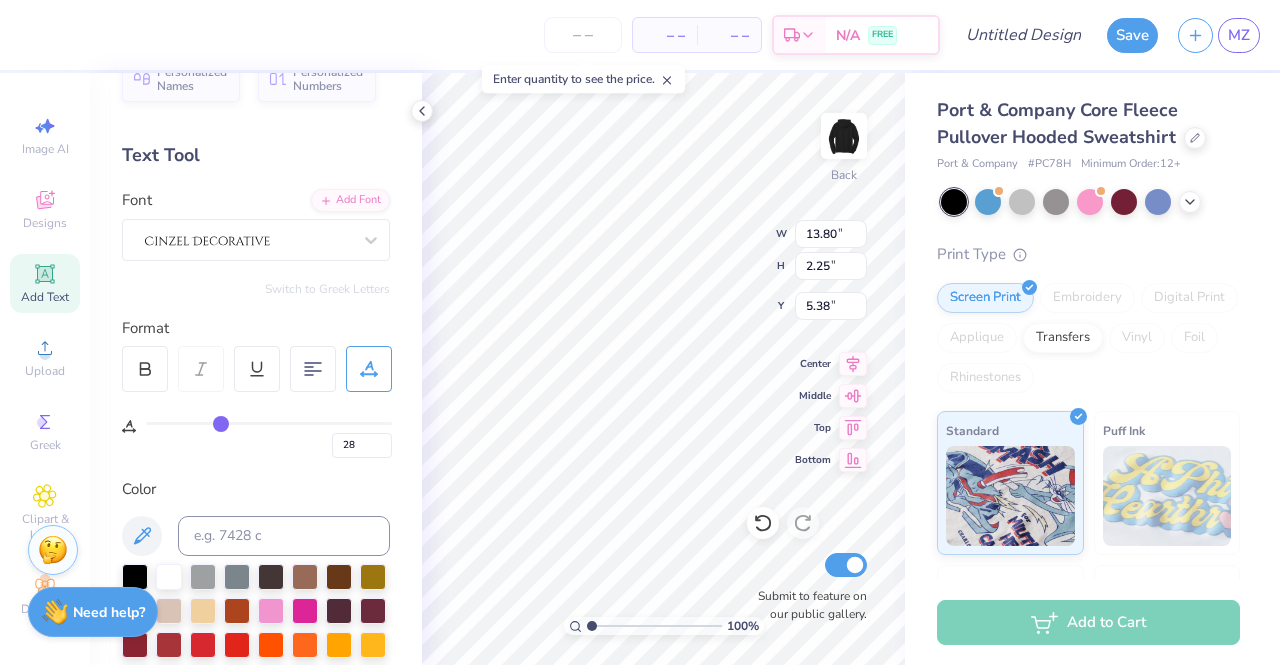 type on "29" 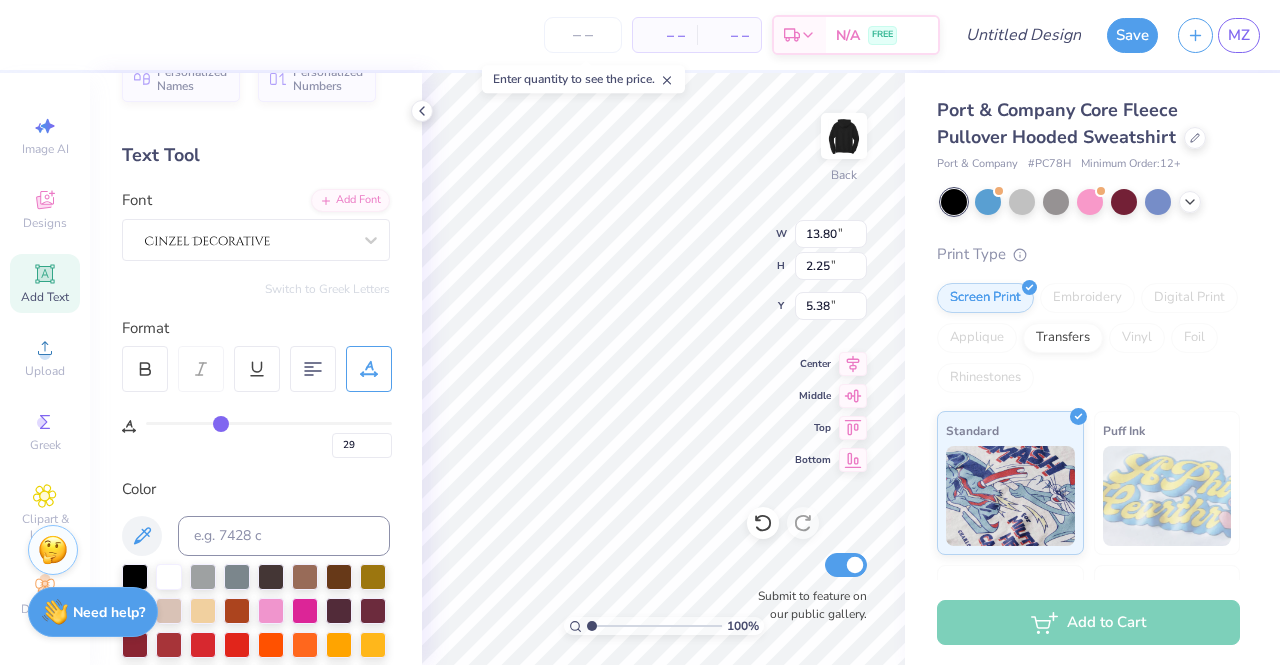 type on "30" 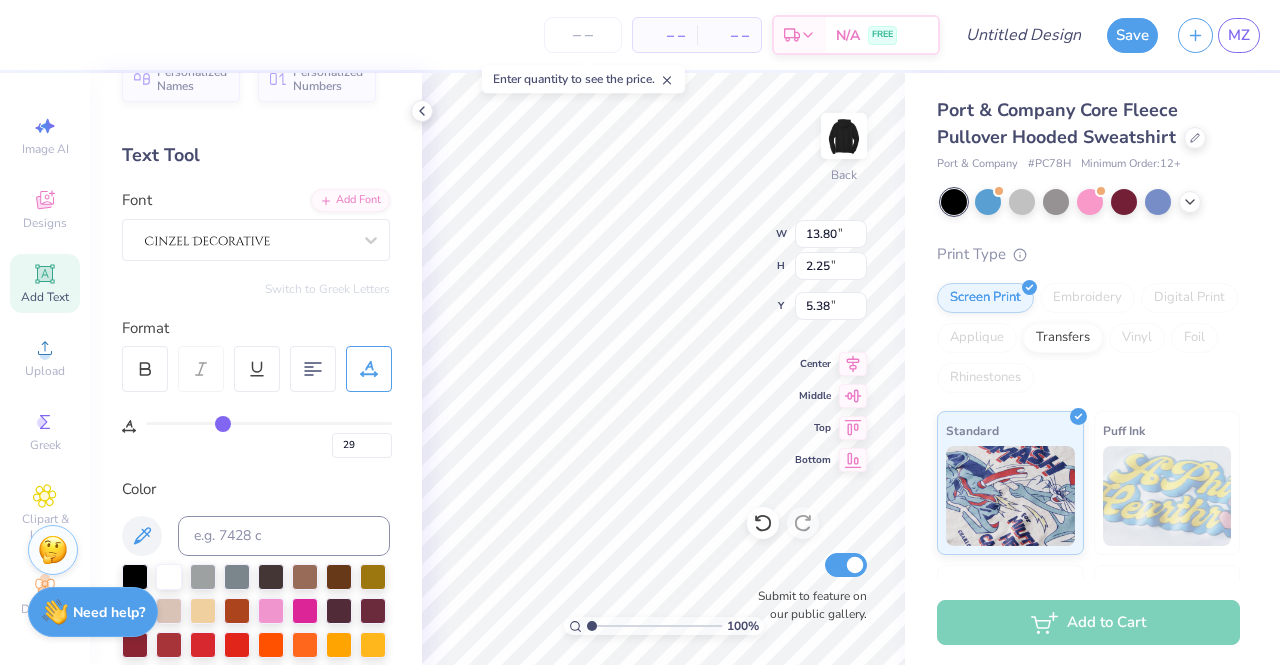 type on "30" 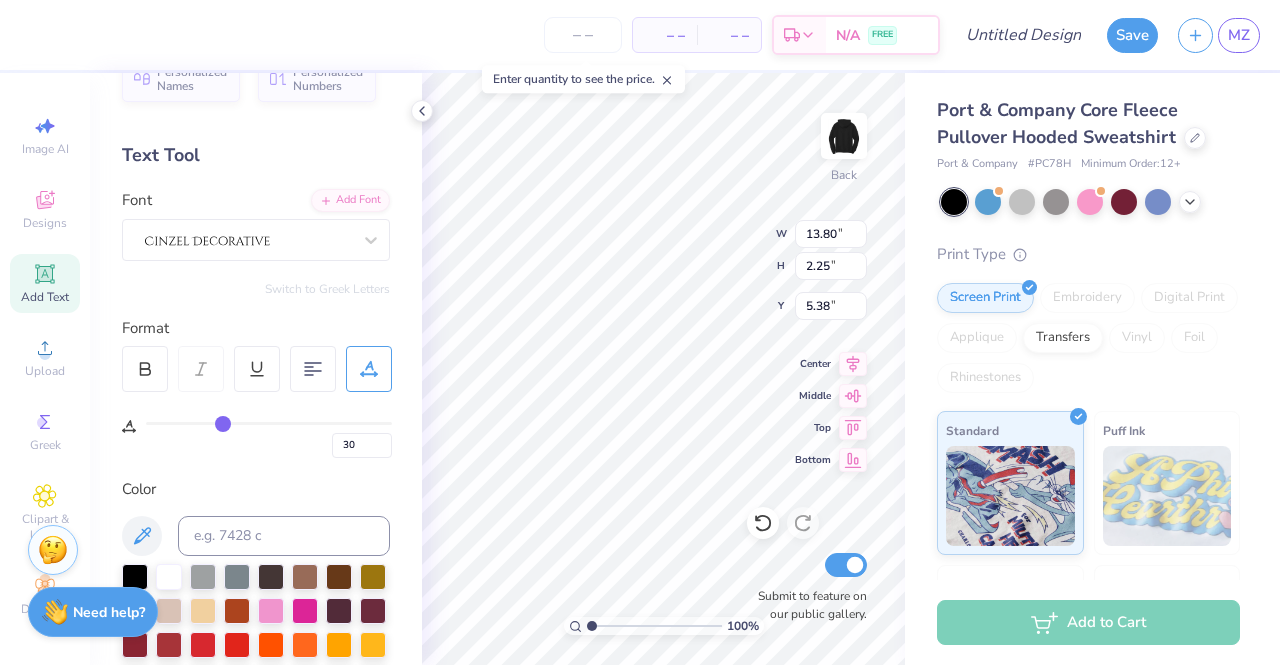 type on "31" 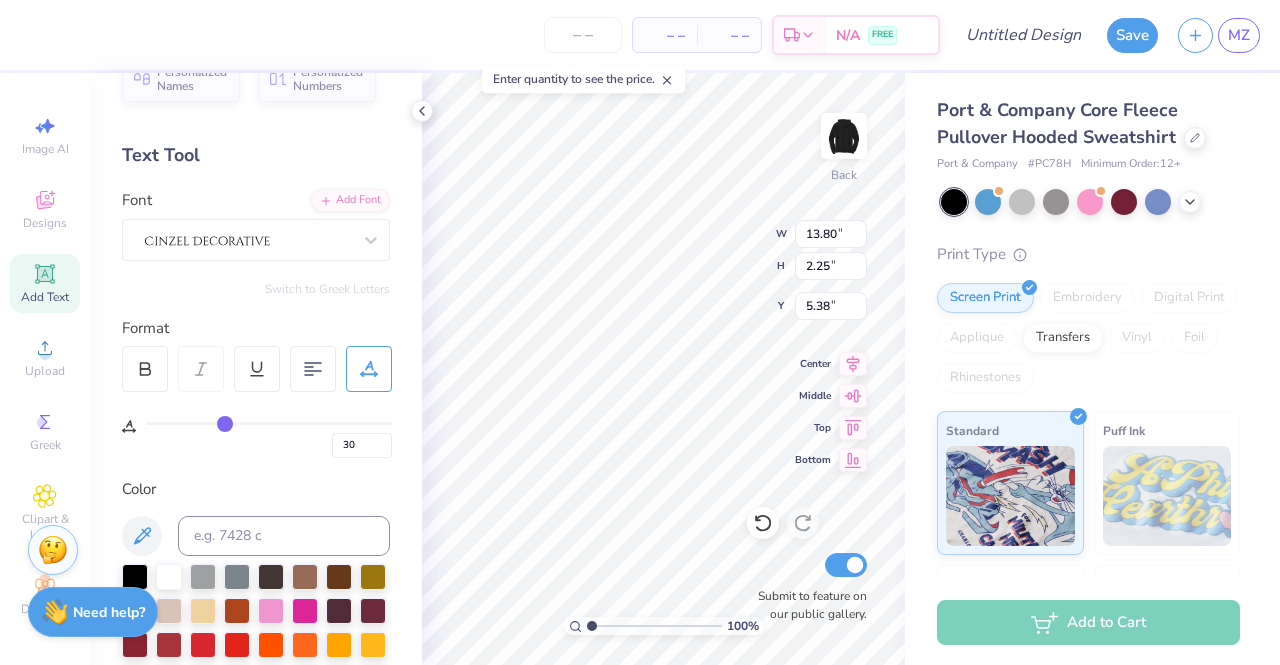 type on "31" 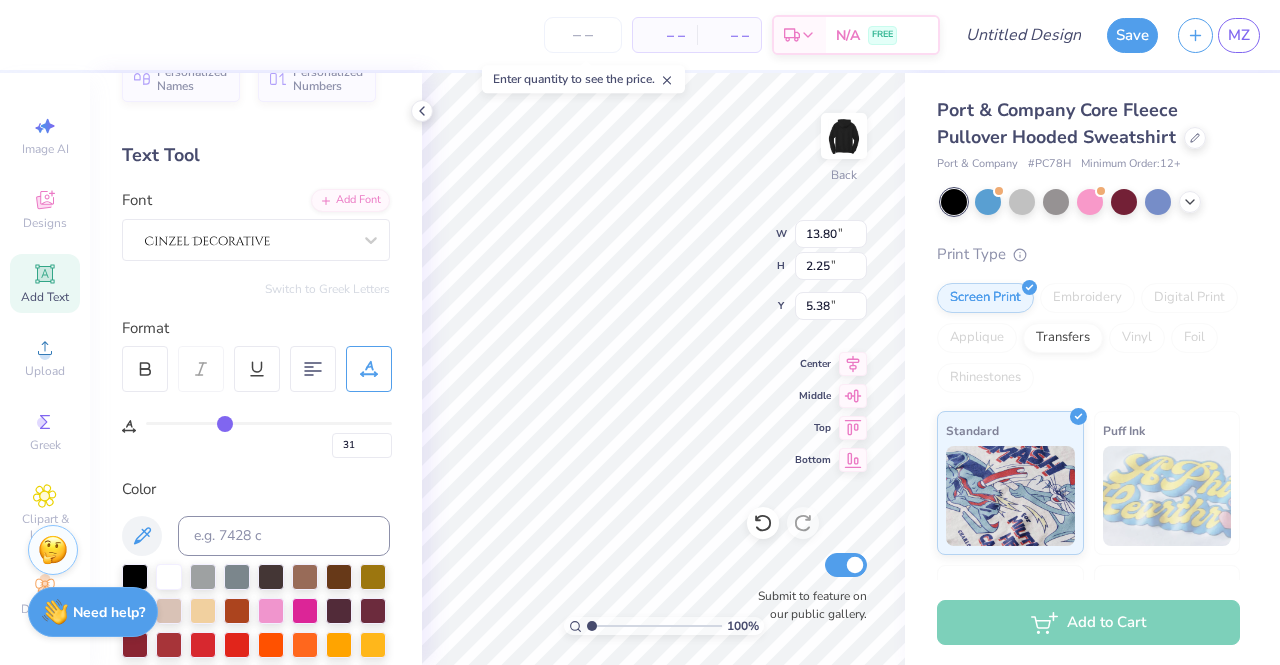 type on "32" 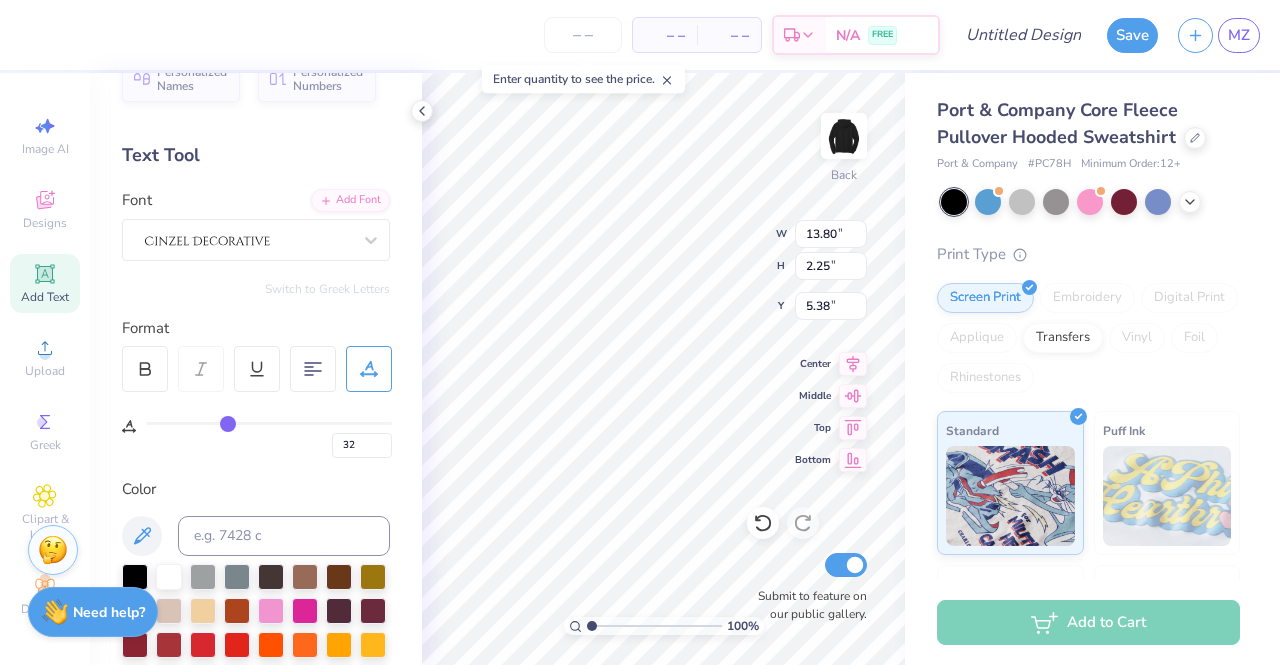 type on "33" 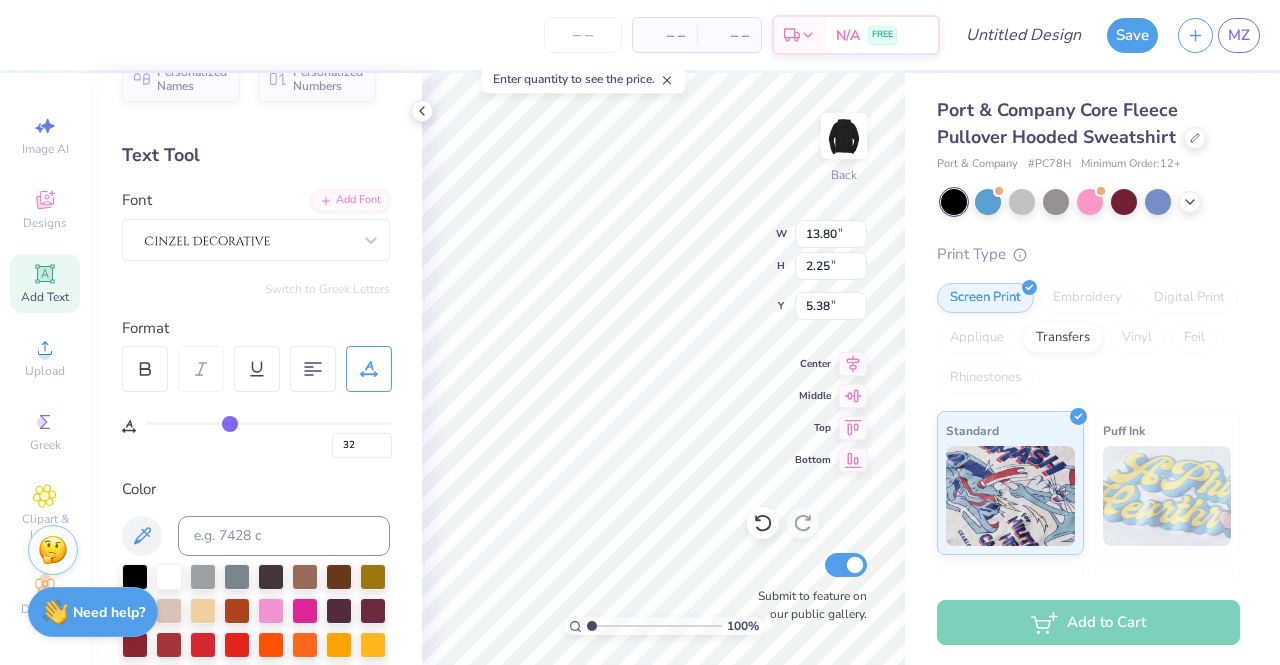 type on "33" 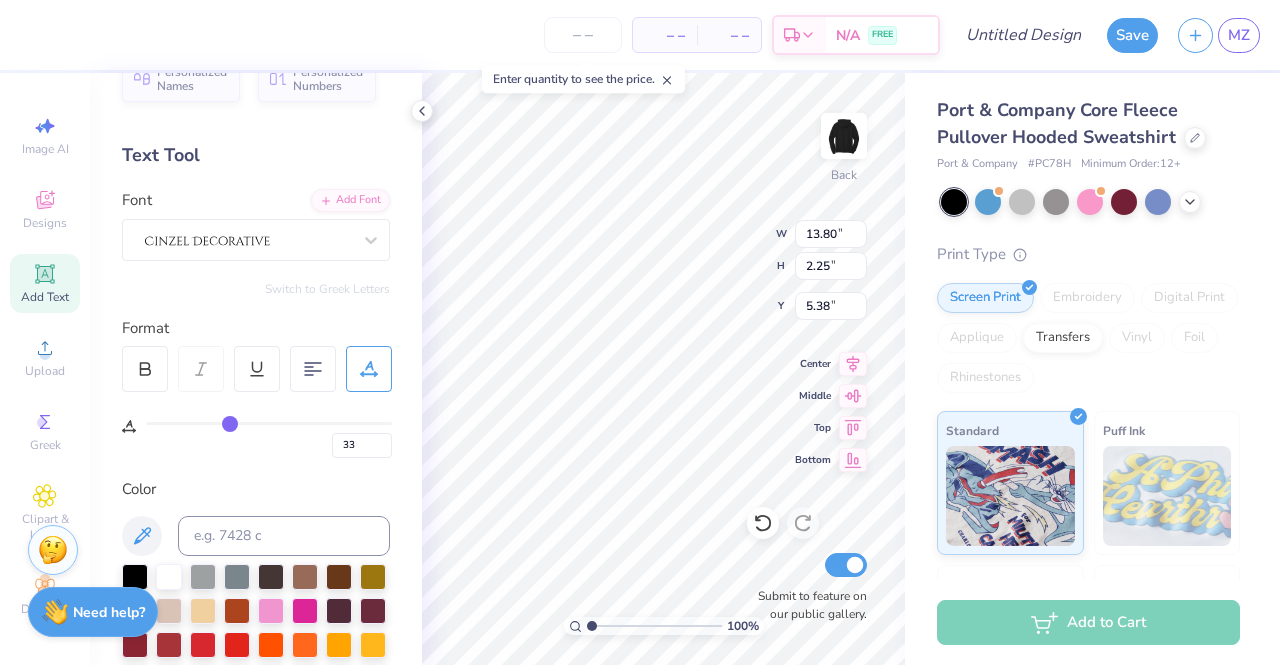 type on "34" 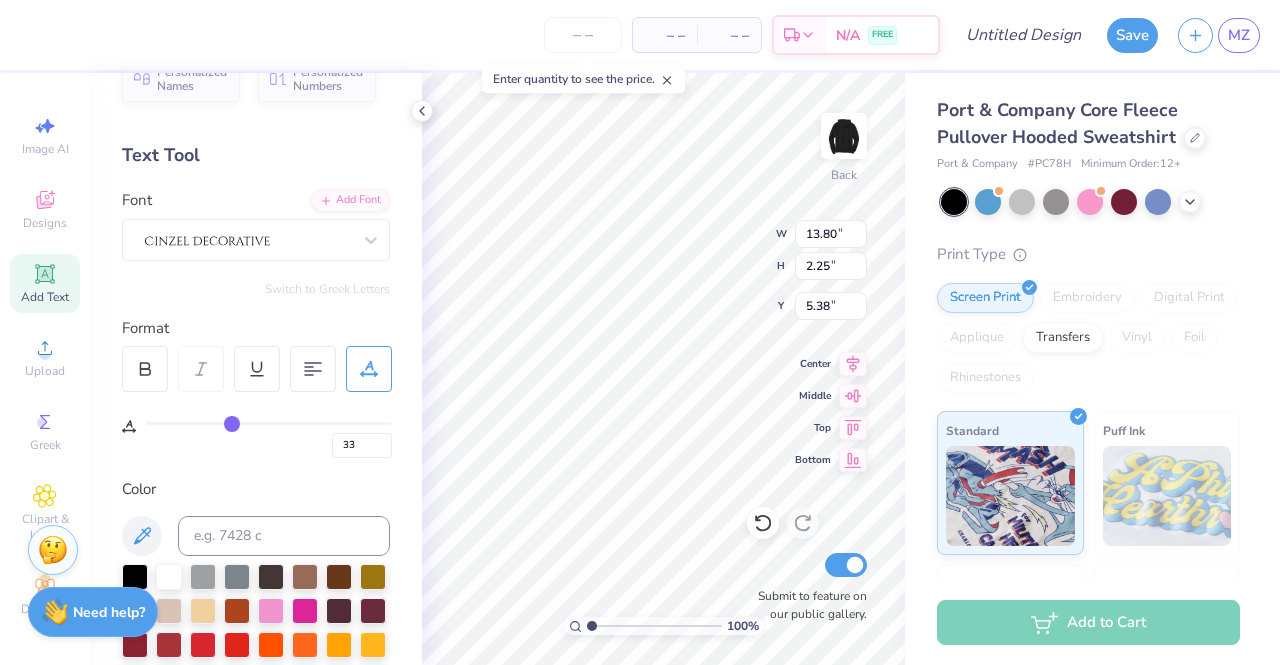 type on "34" 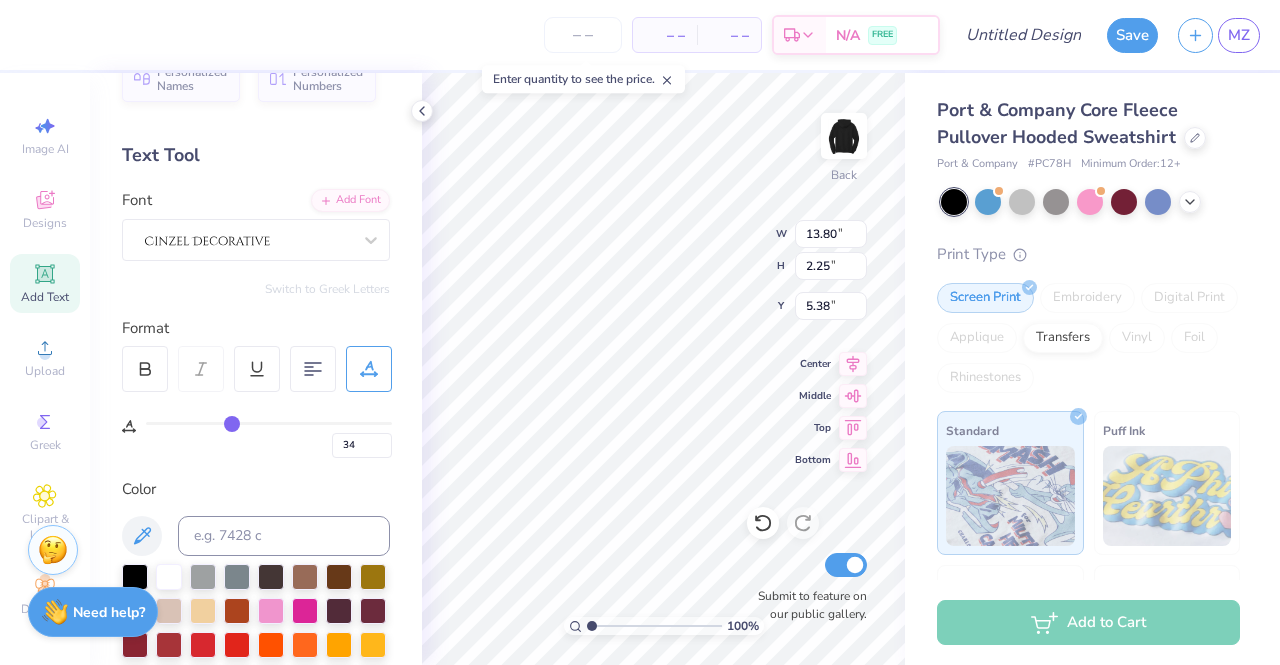 type on "0" 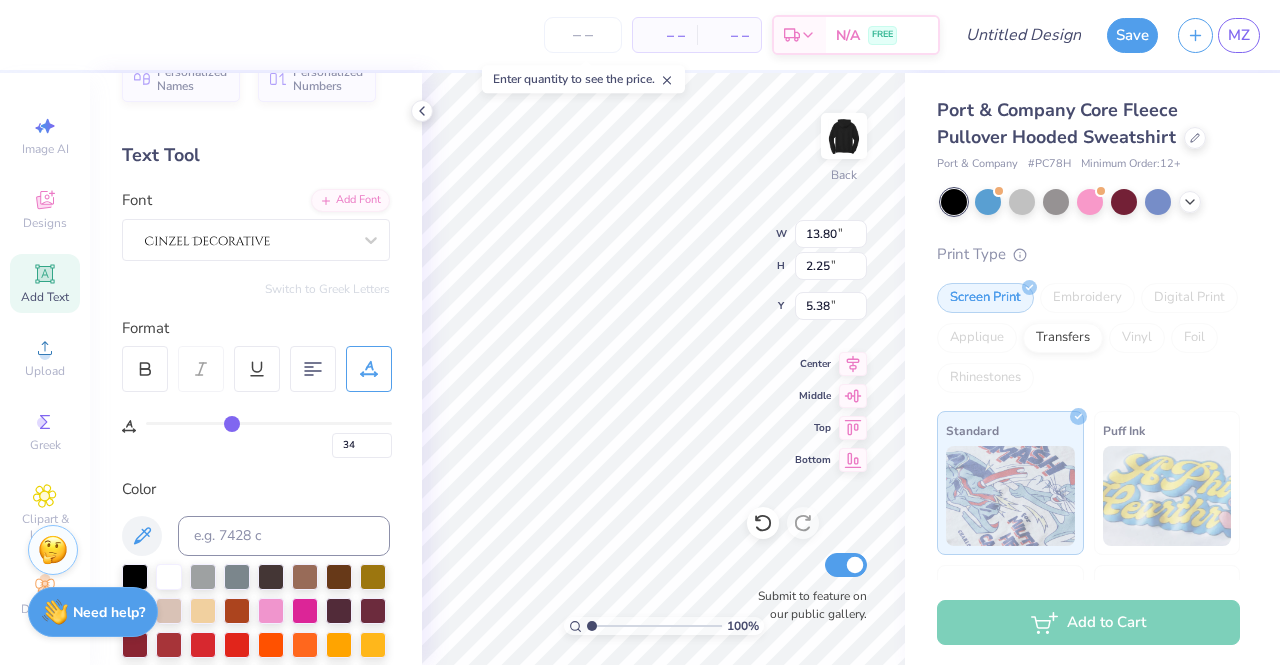 type on "0" 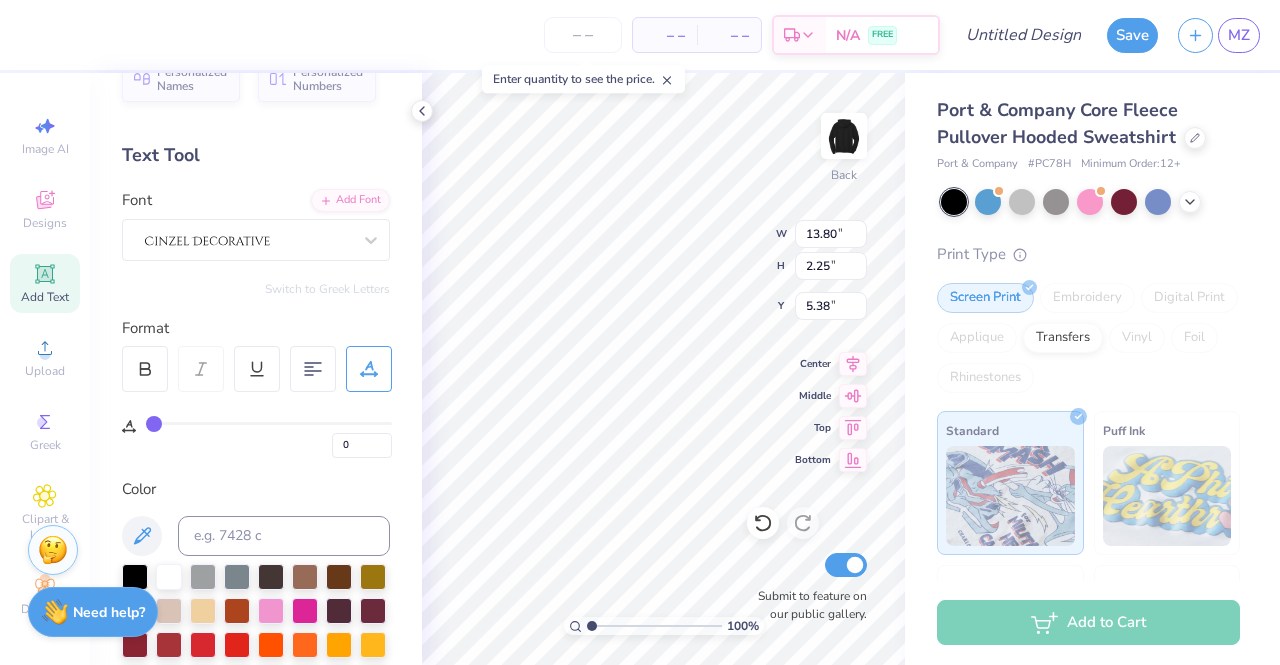 type on "17.37" 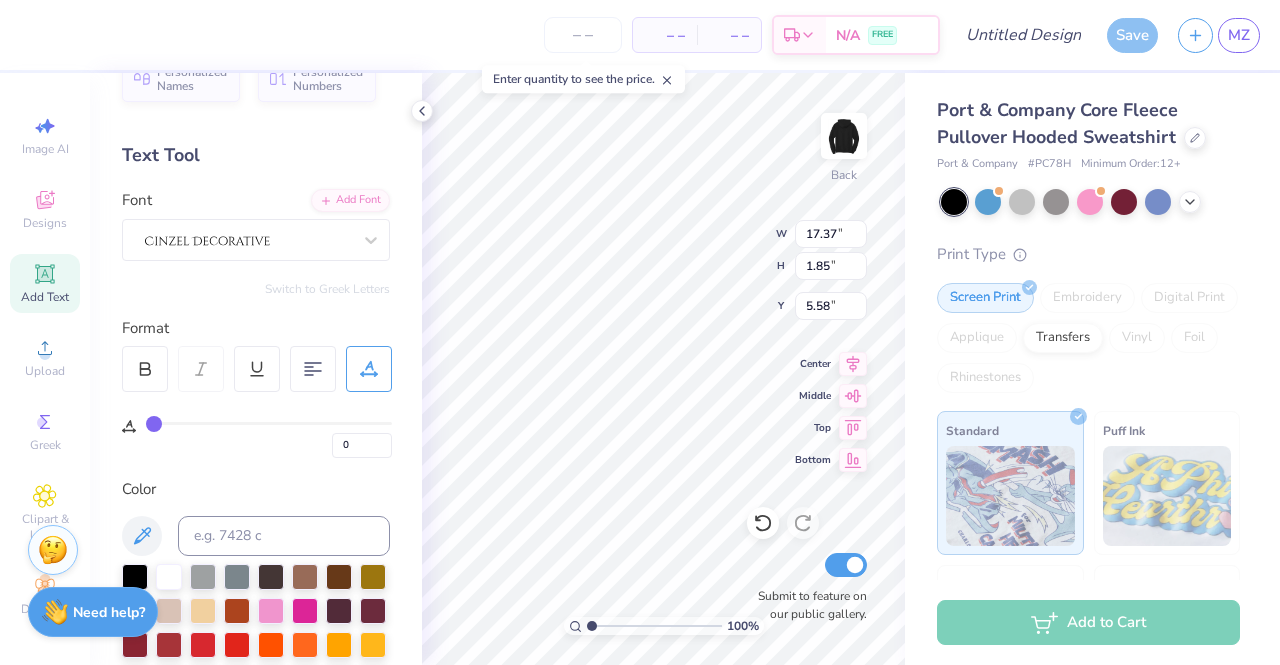 drag, startPoint x: 152, startPoint y: 421, endPoint x: 111, endPoint y: 409, distance: 42.72002 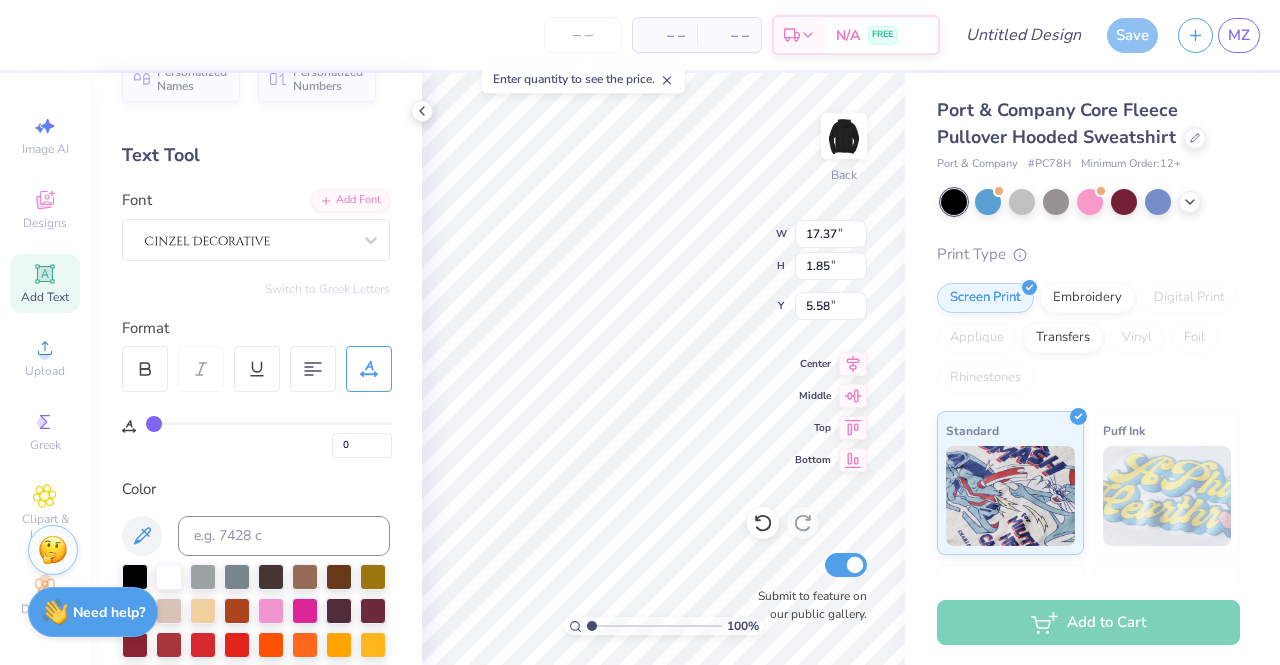 type on "11.36" 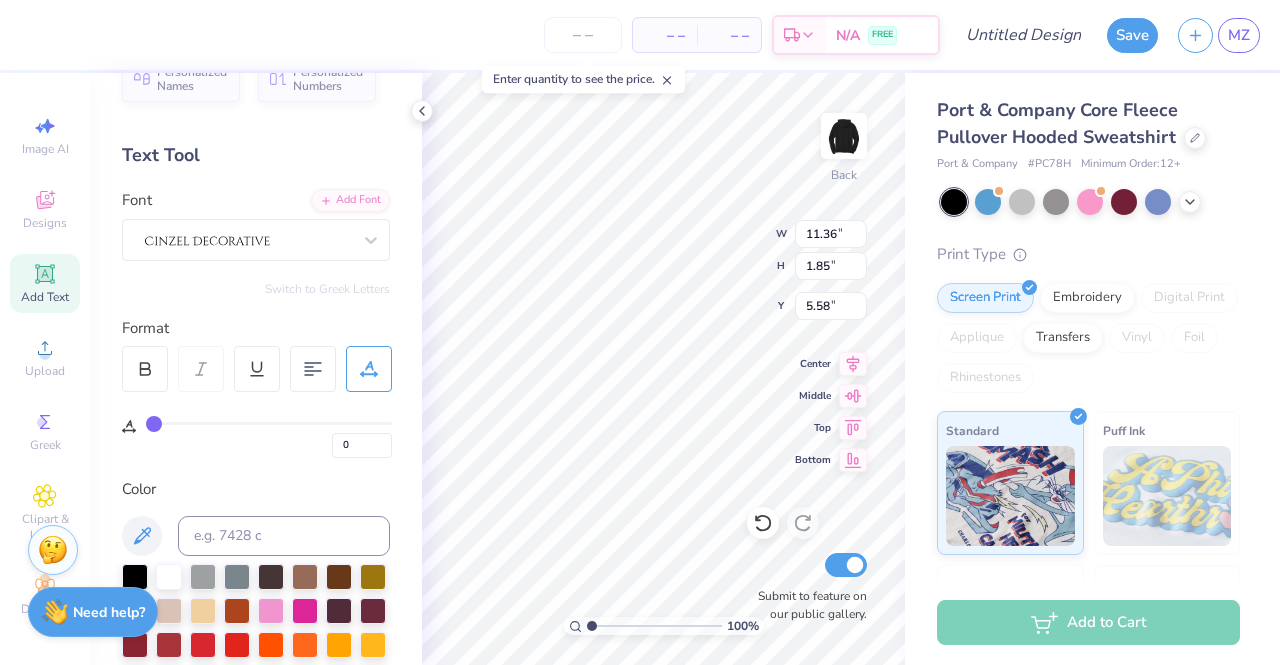 type on "1" 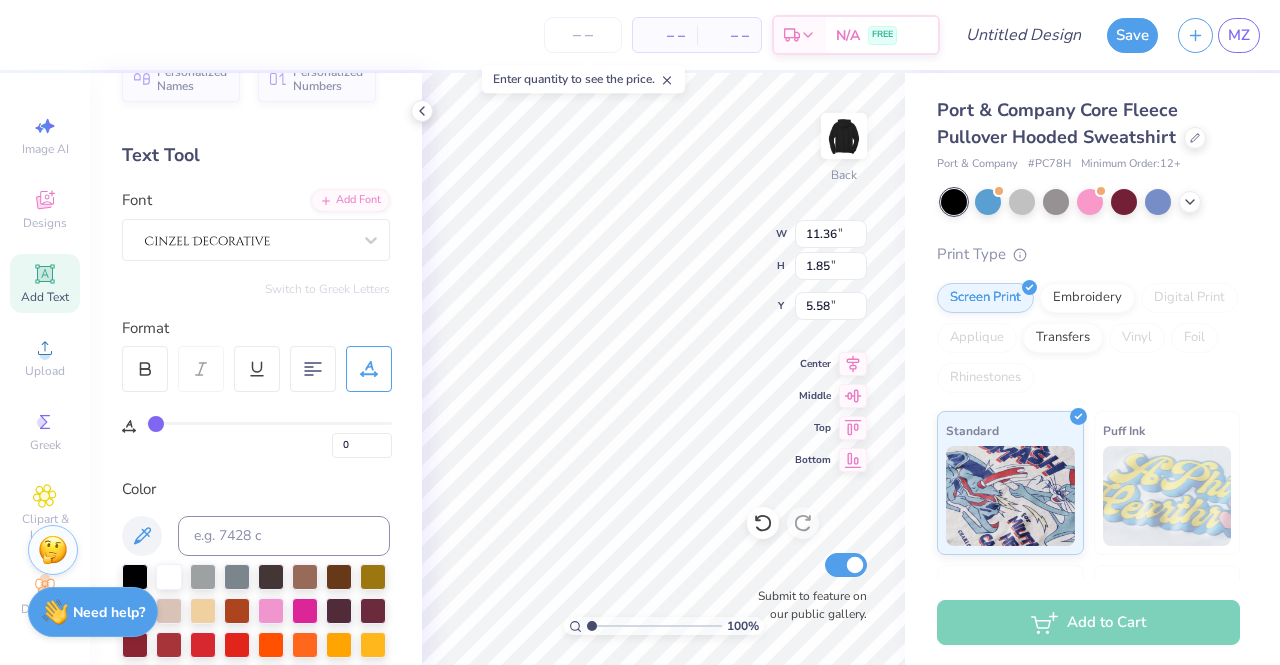 type on "1" 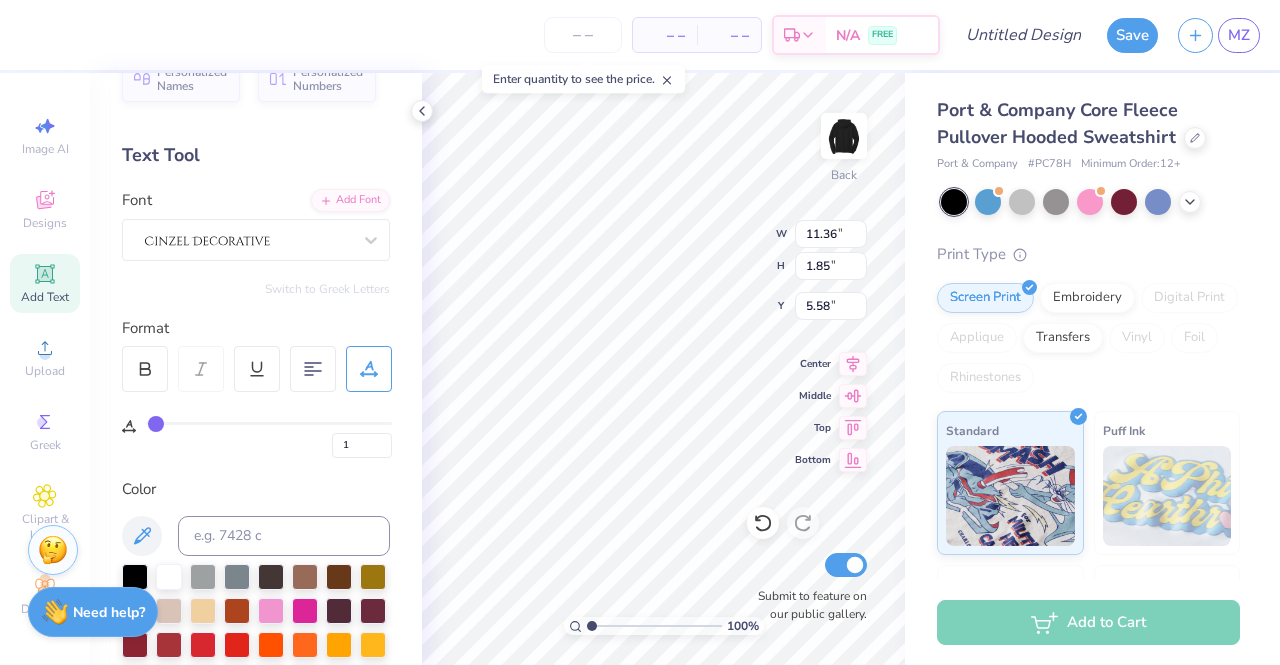 type on "2" 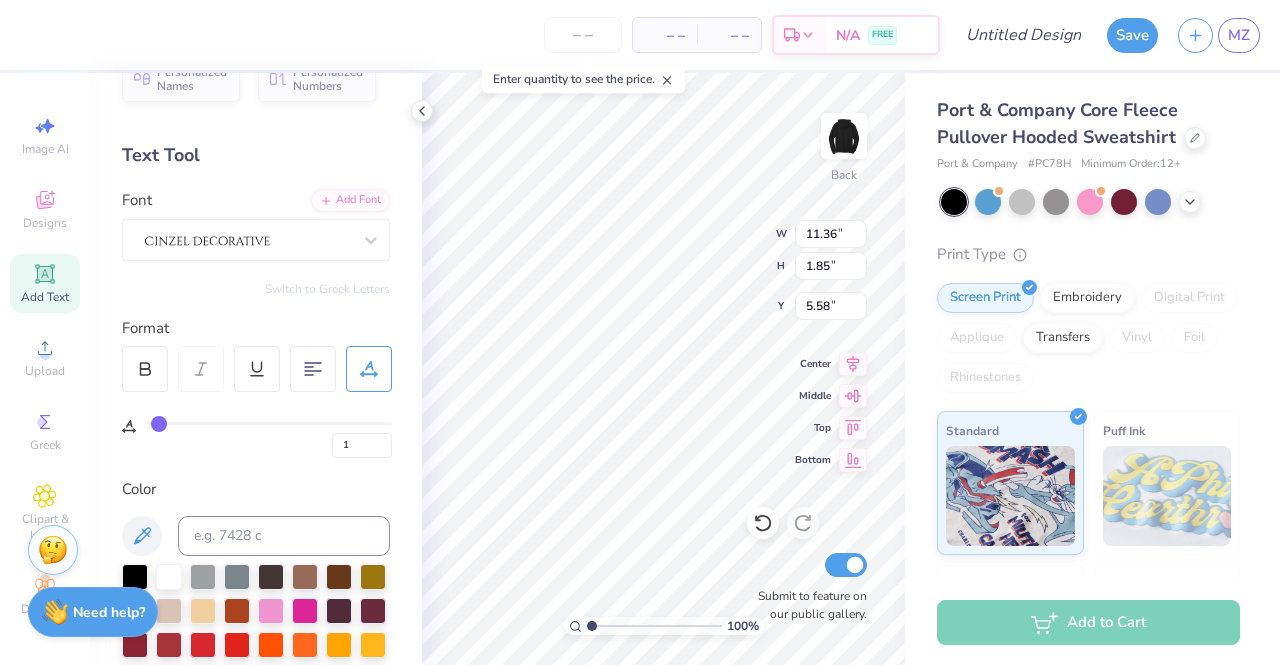 type on "2" 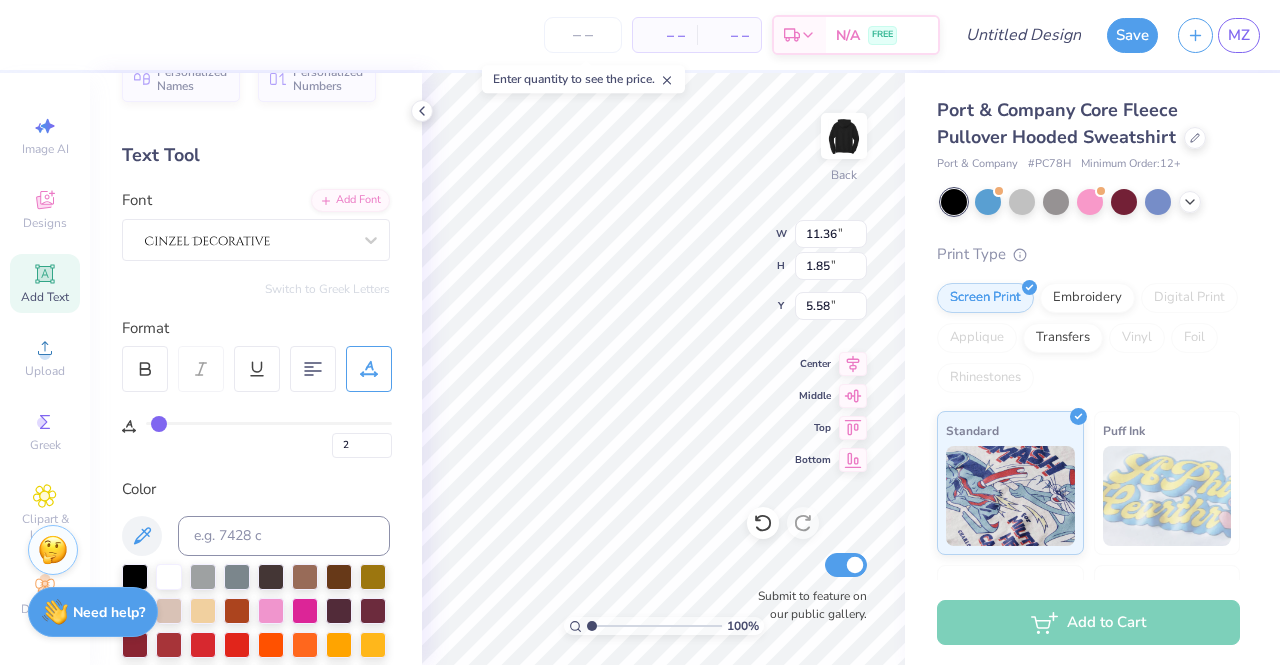 type on "3" 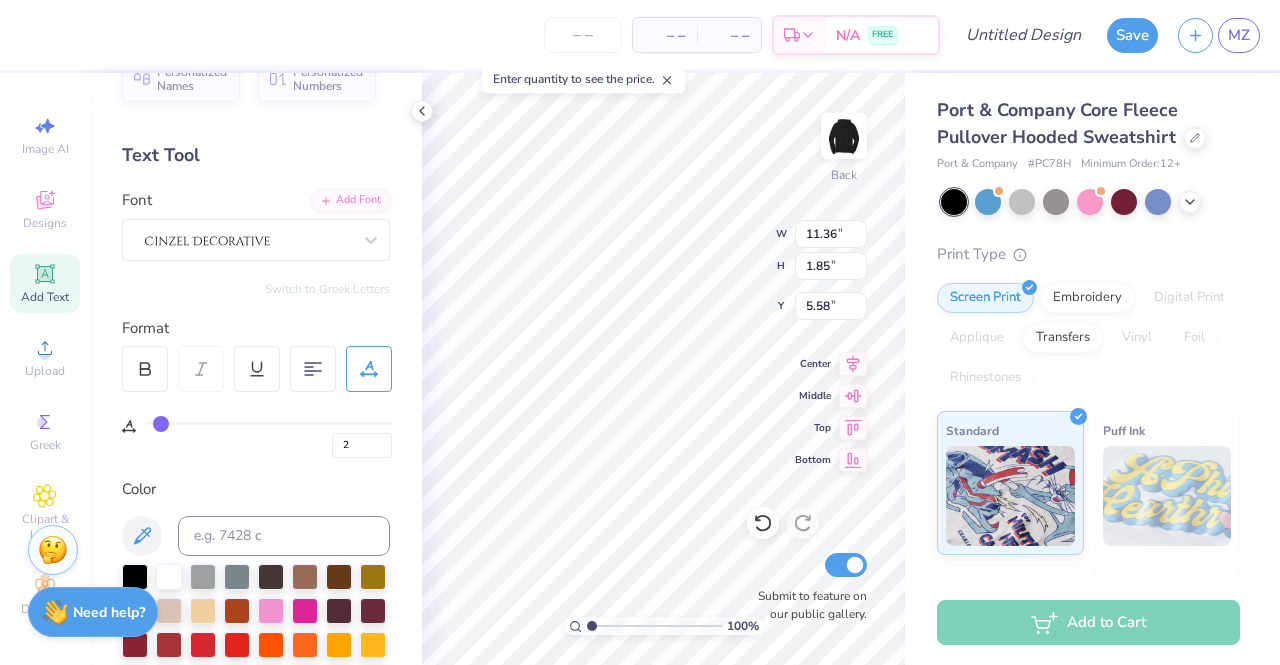 type on "3" 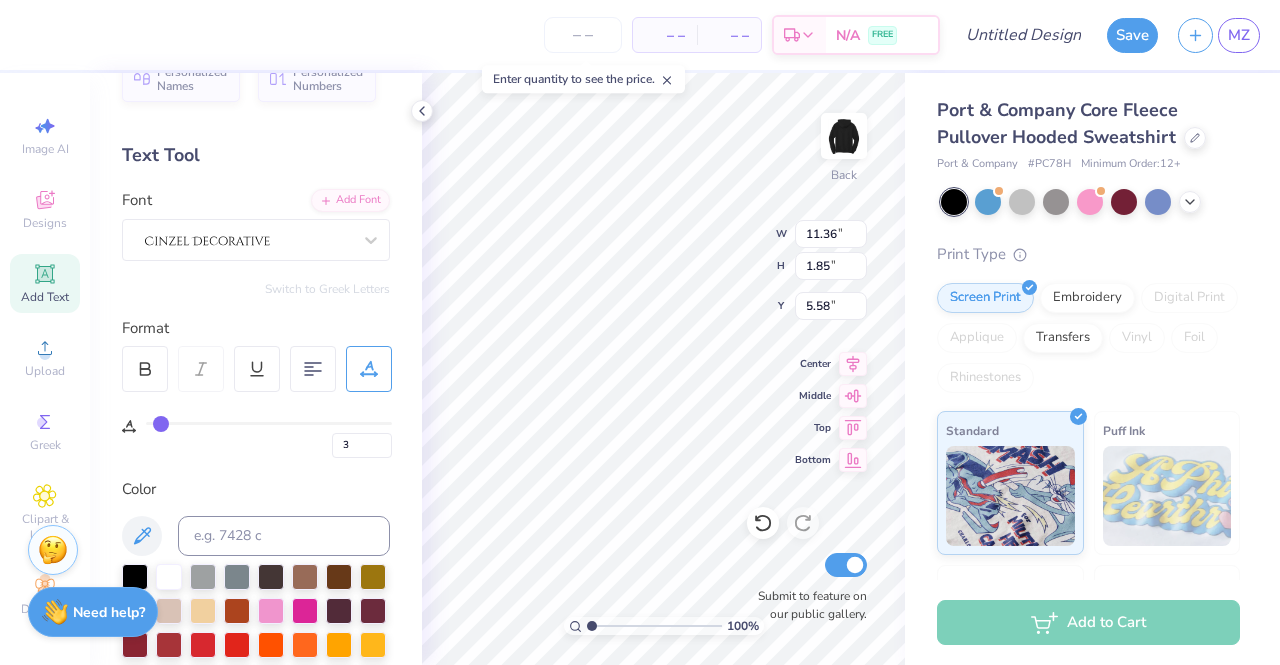 type on "4" 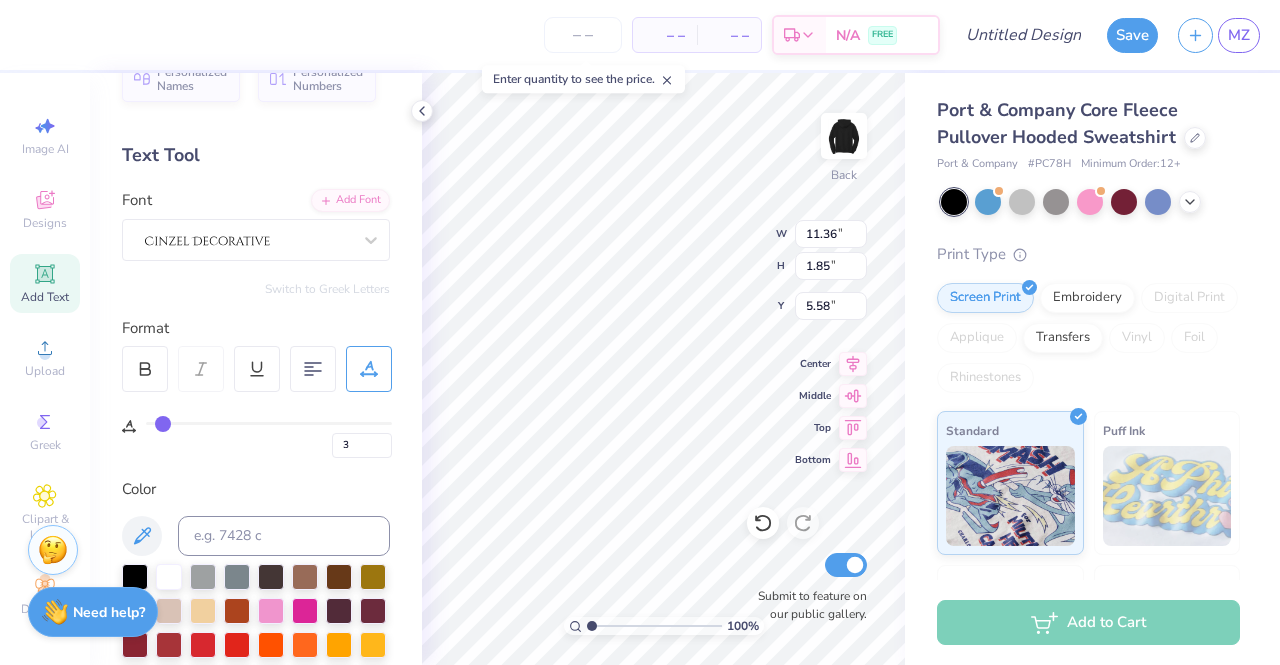 type on "4" 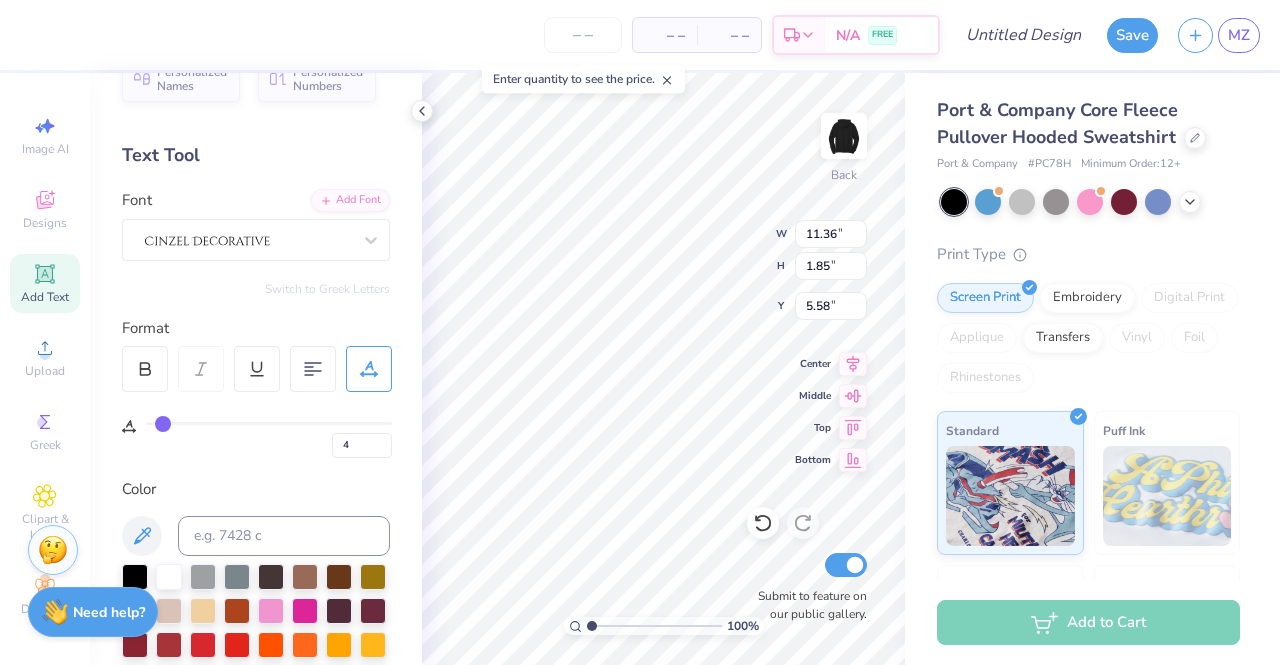 type on "5" 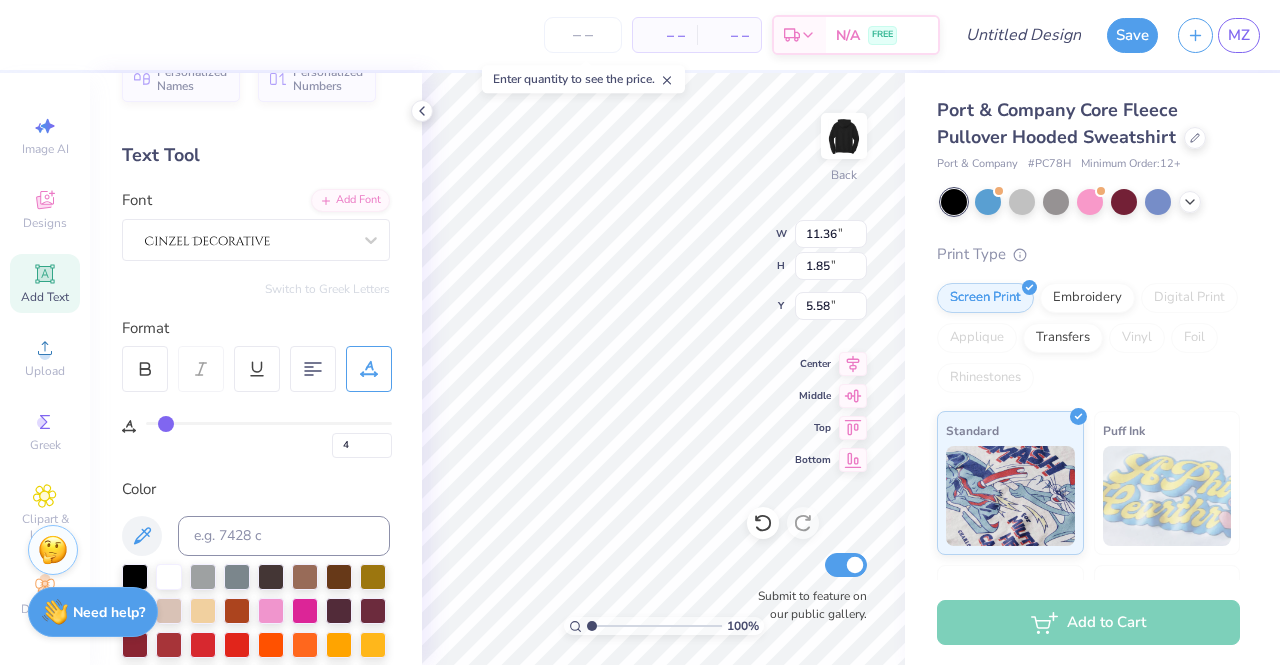 type on "5" 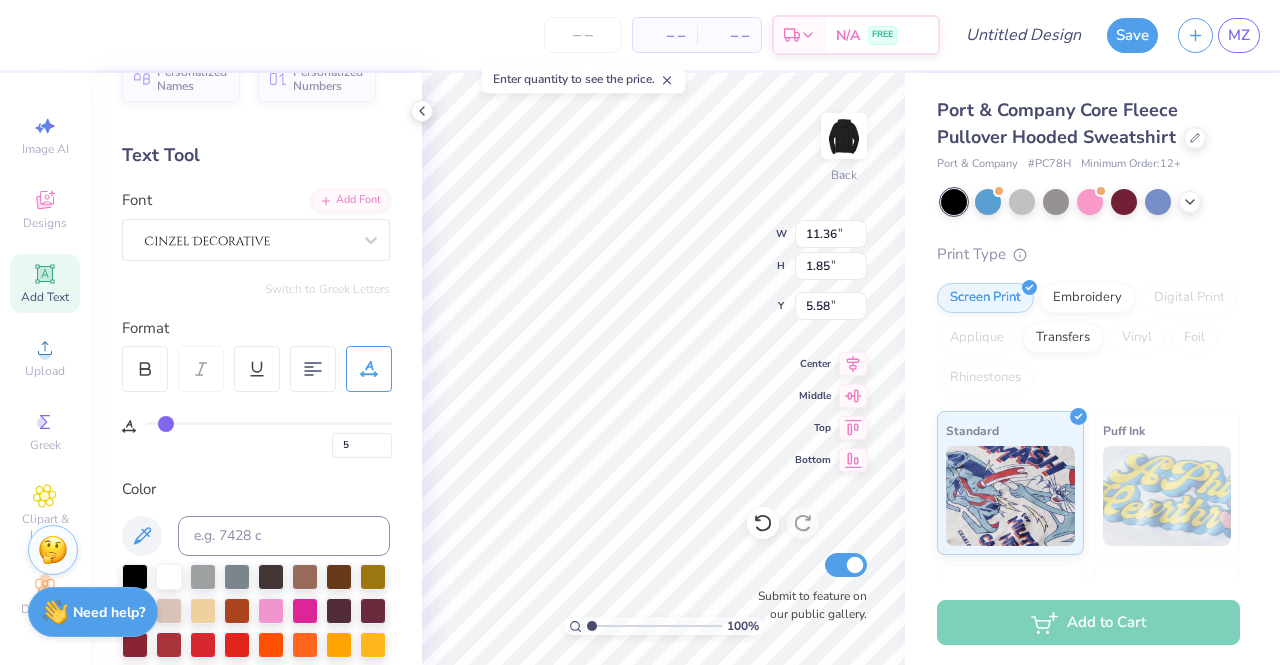type on "6" 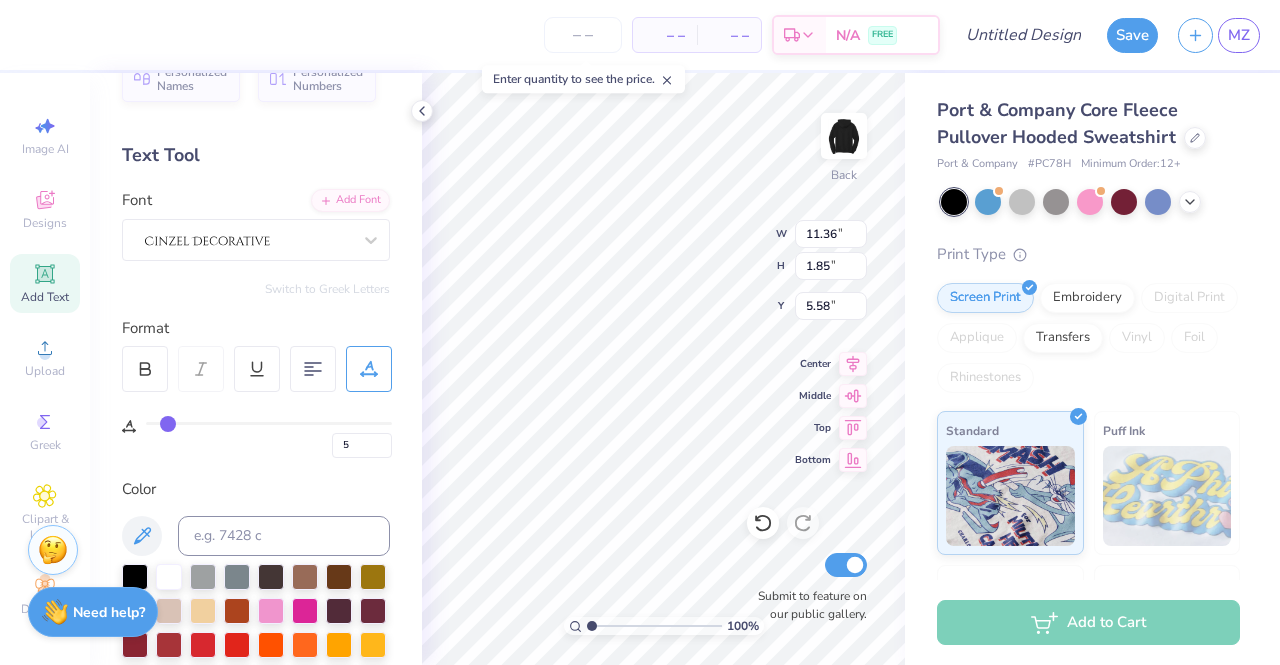 type on "6" 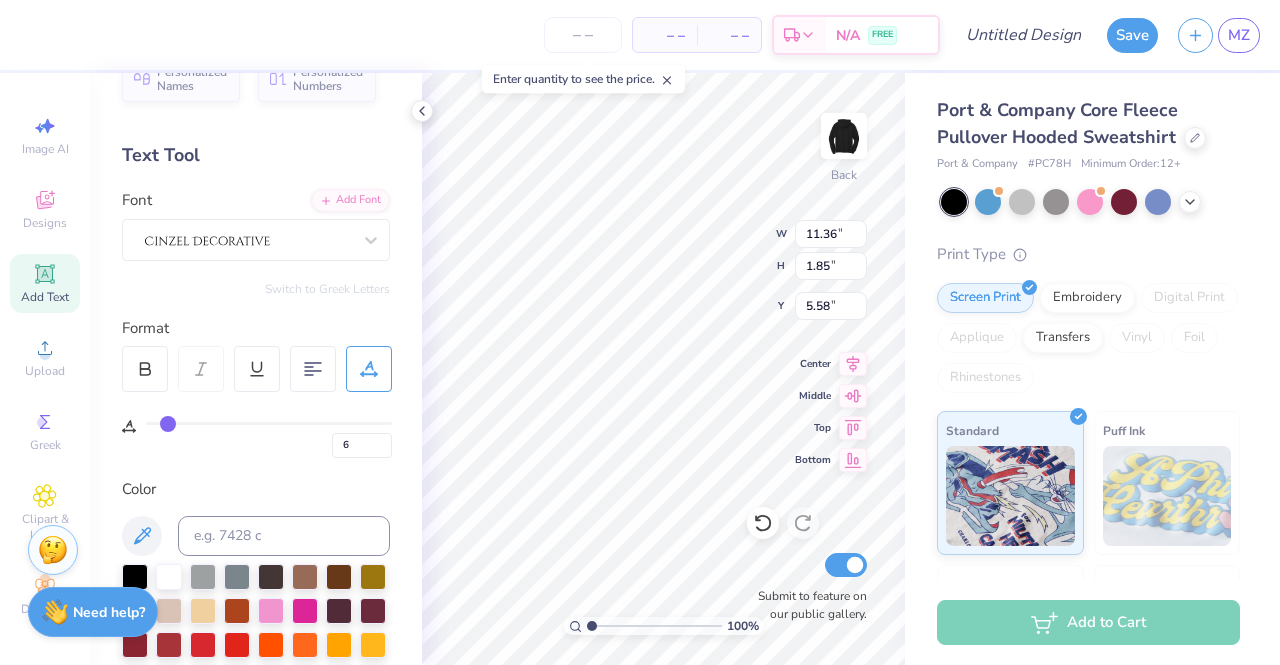 type on "7" 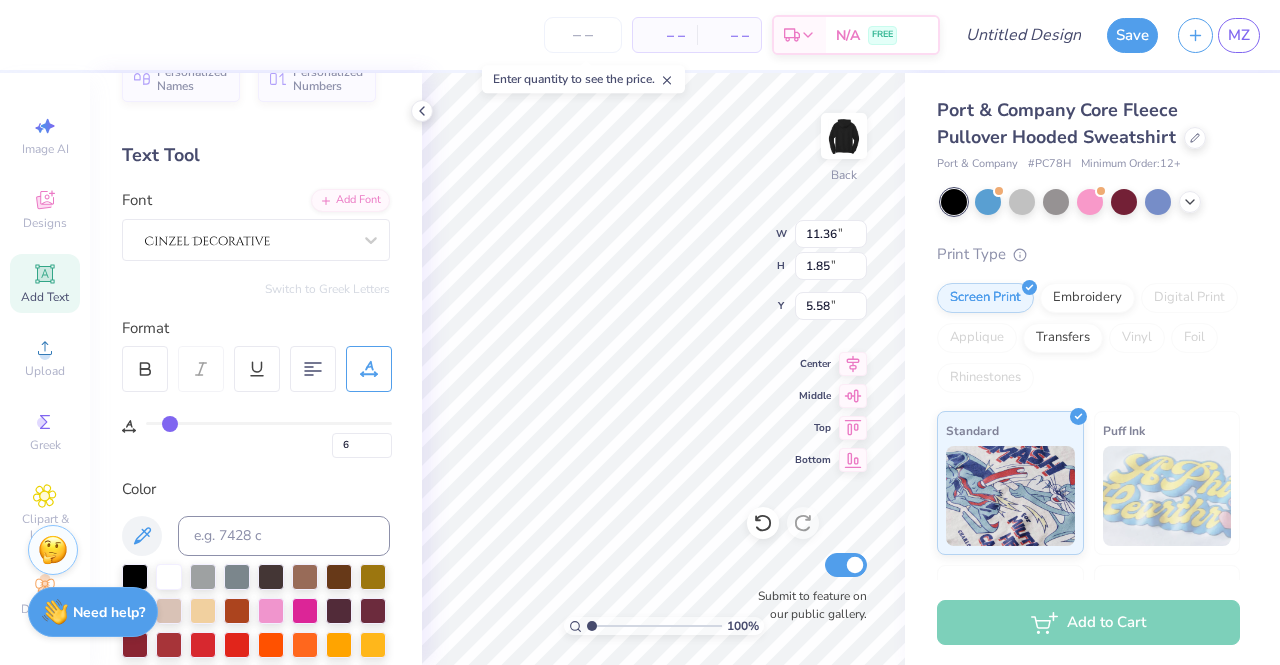 type on "7" 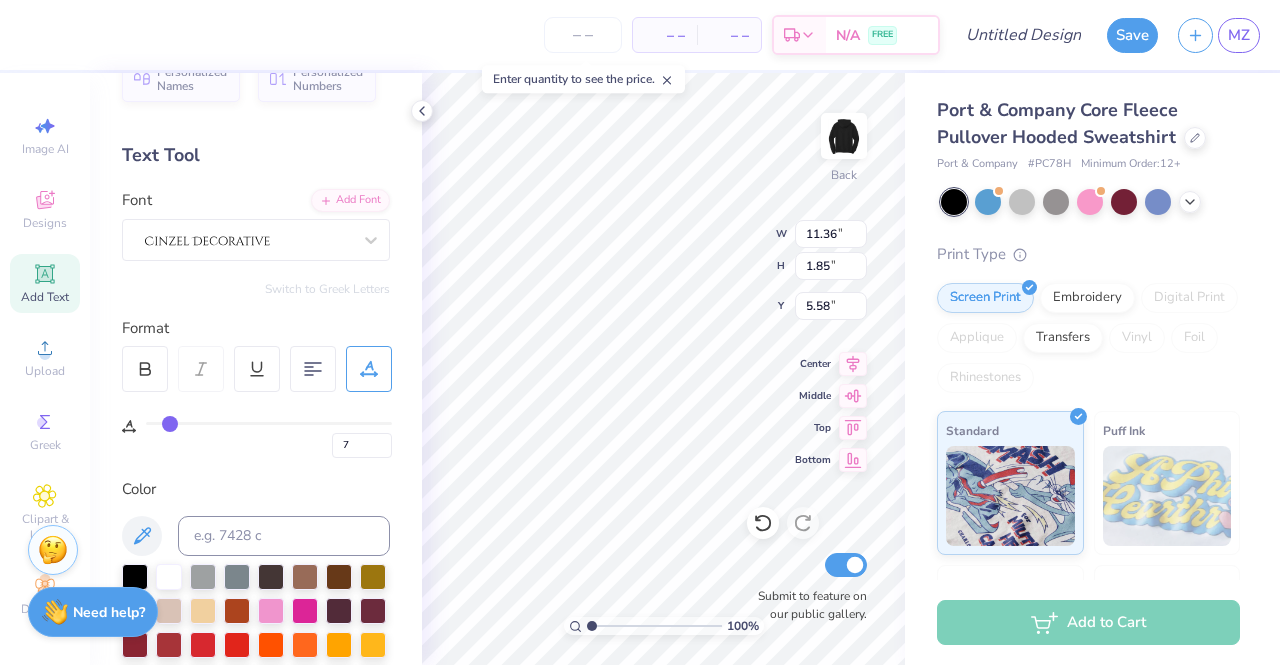 type on "8" 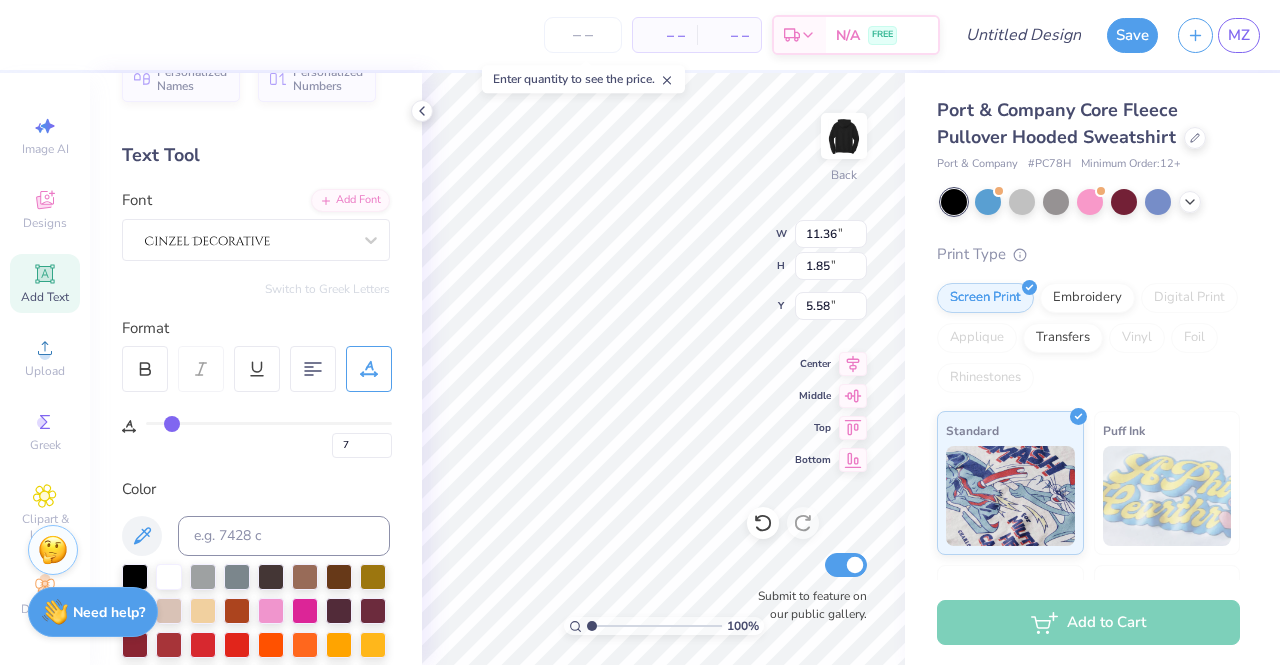type on "8" 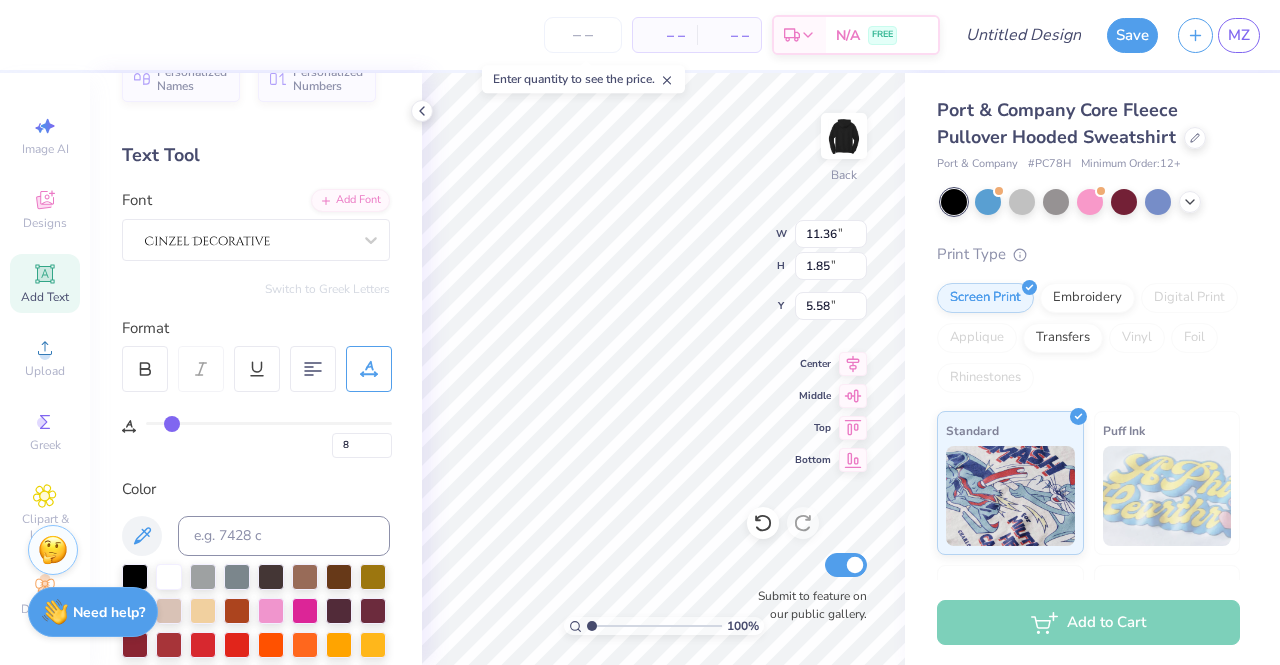type on "9" 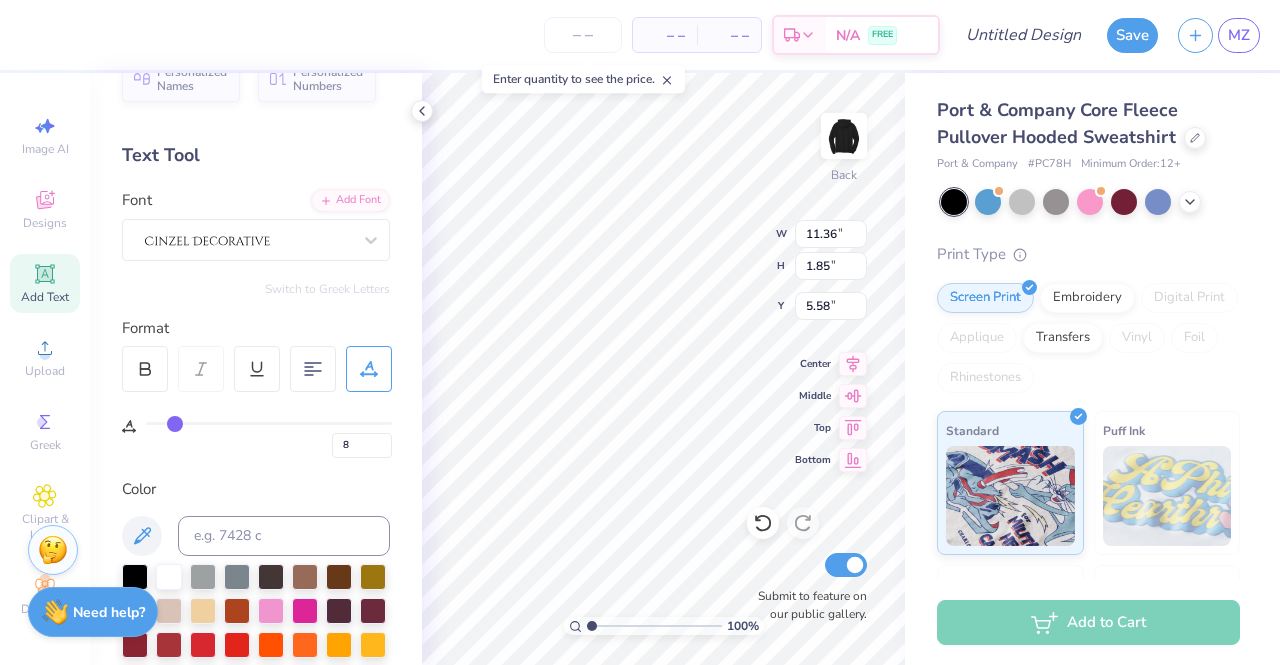 type on "9" 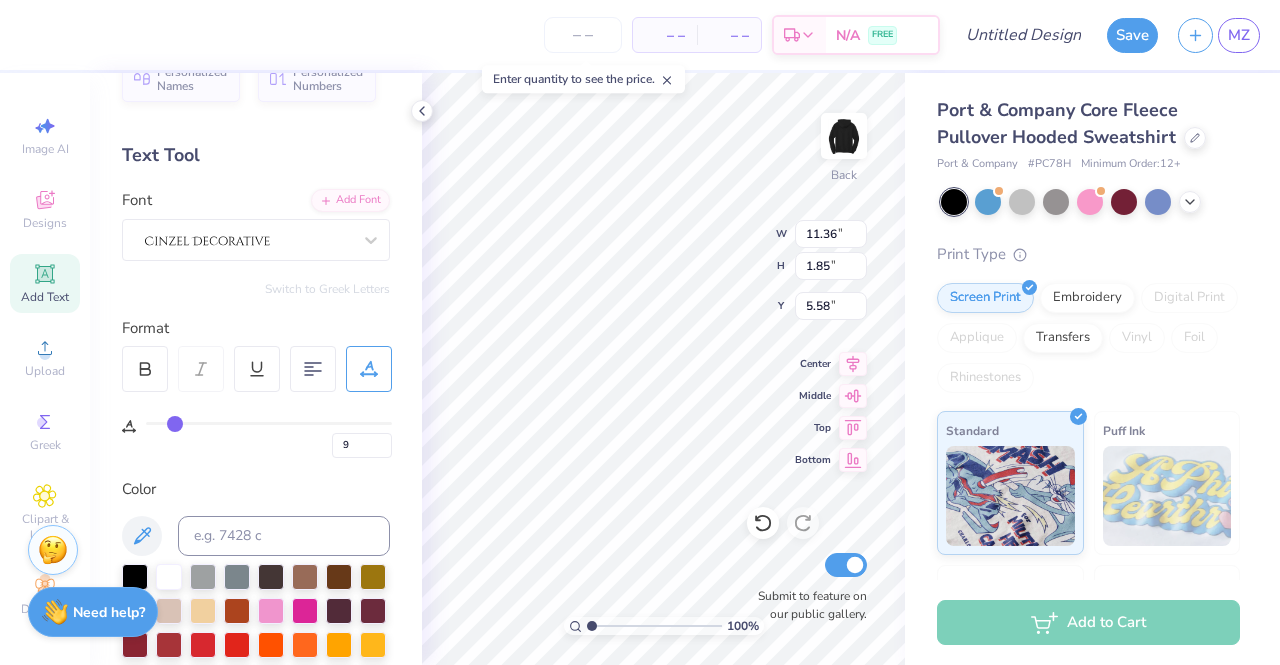 type on "10" 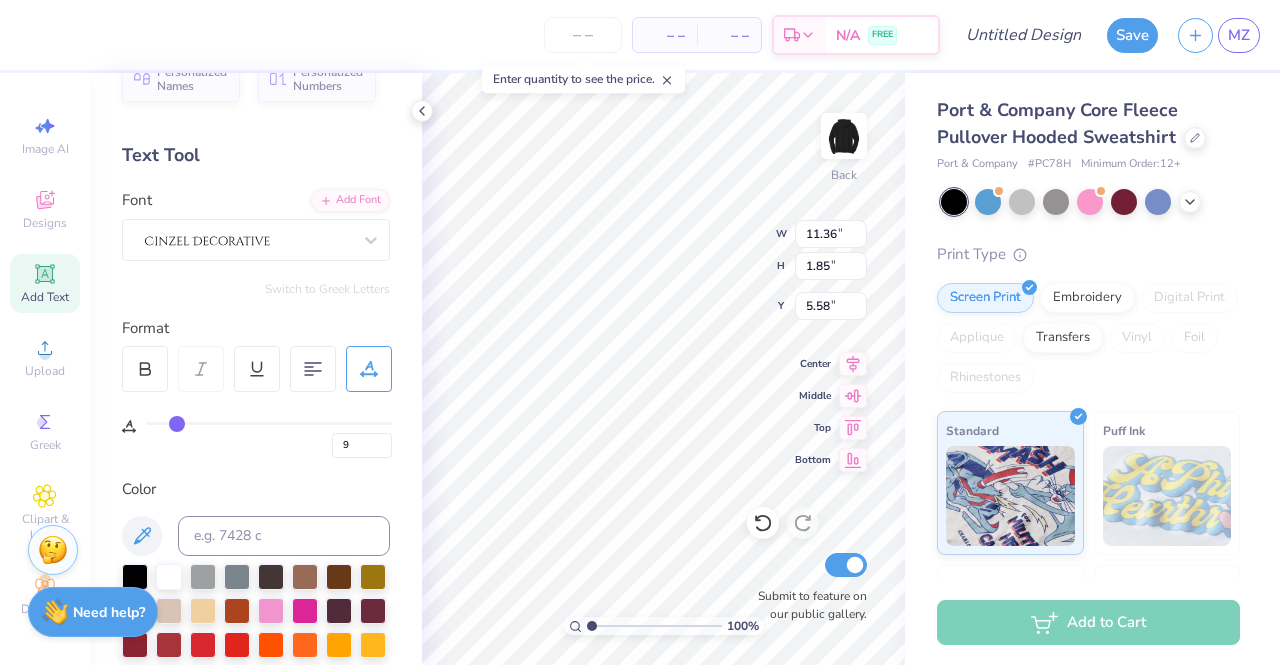 type on "10" 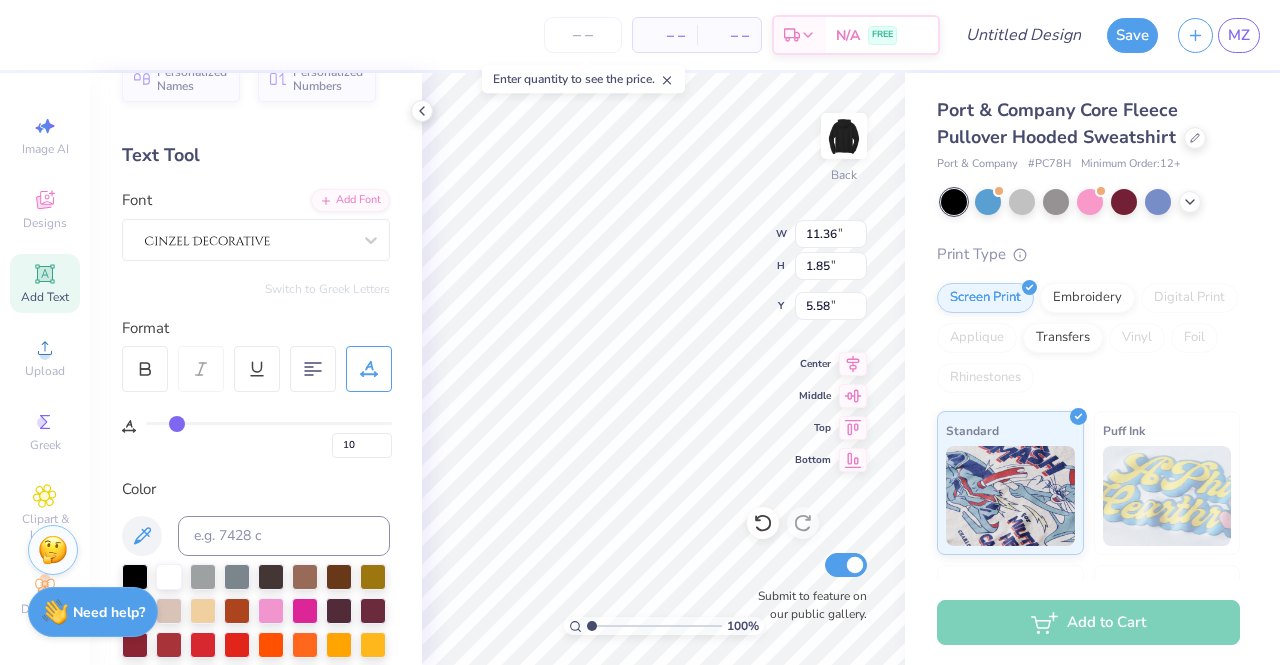 type on "11" 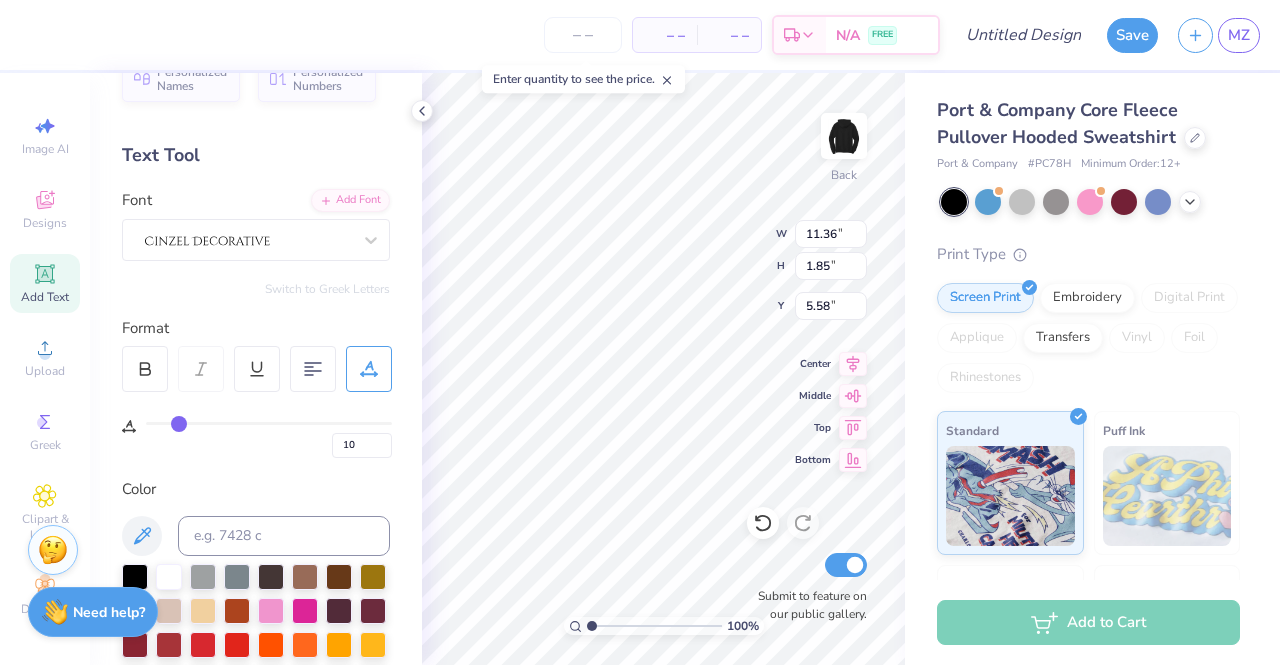 type on "11" 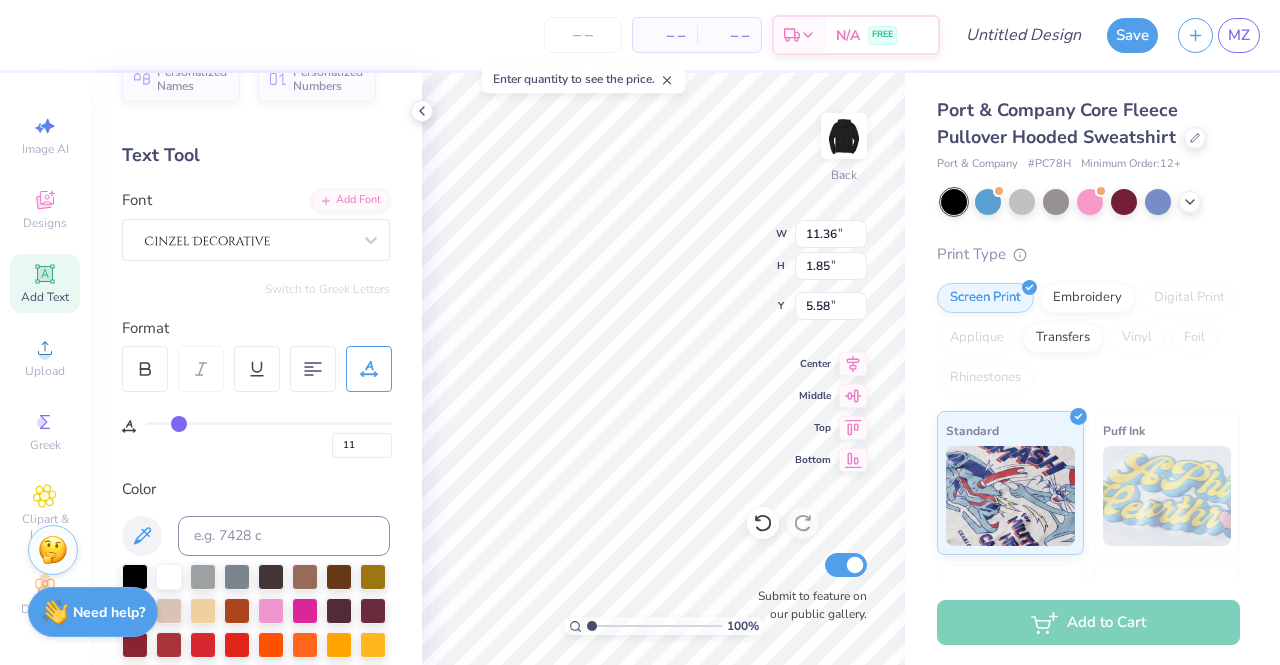 type on "12" 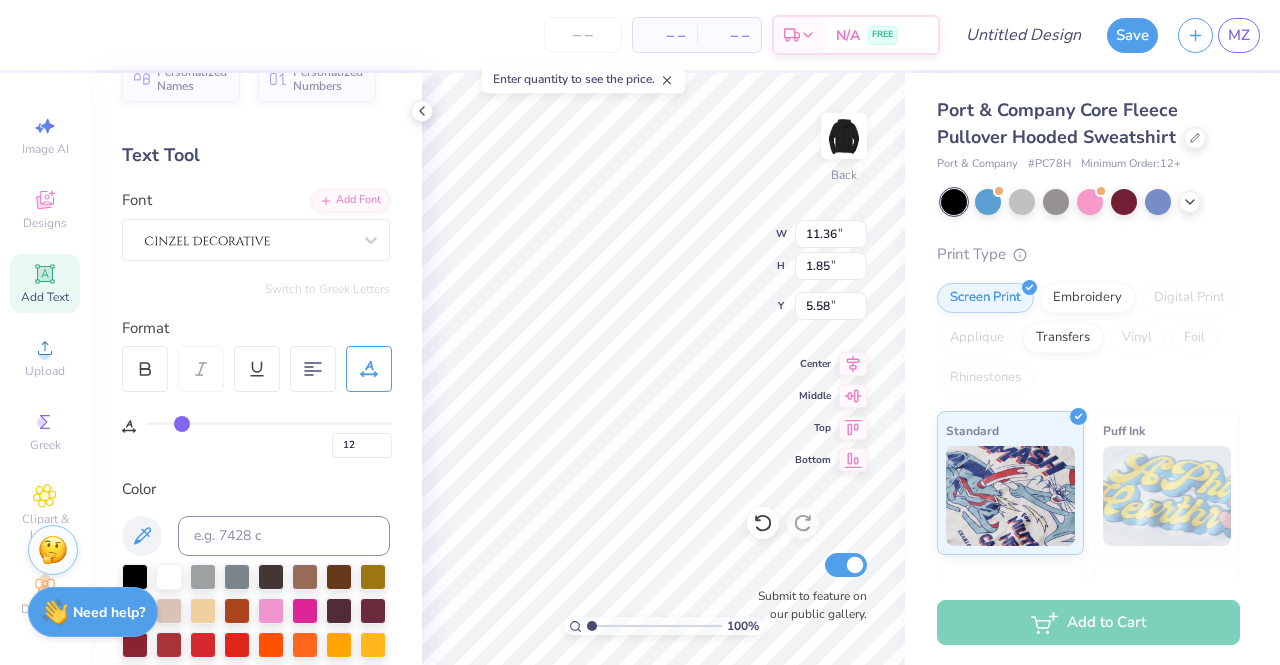 type on "13" 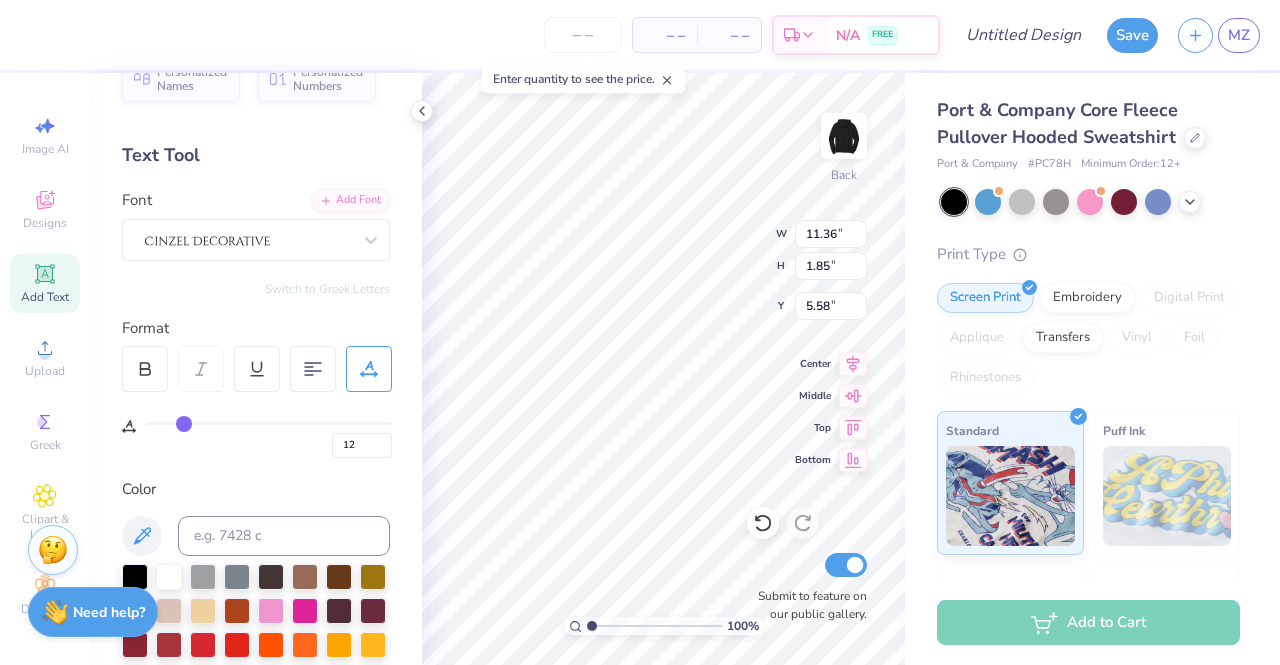 type on "13" 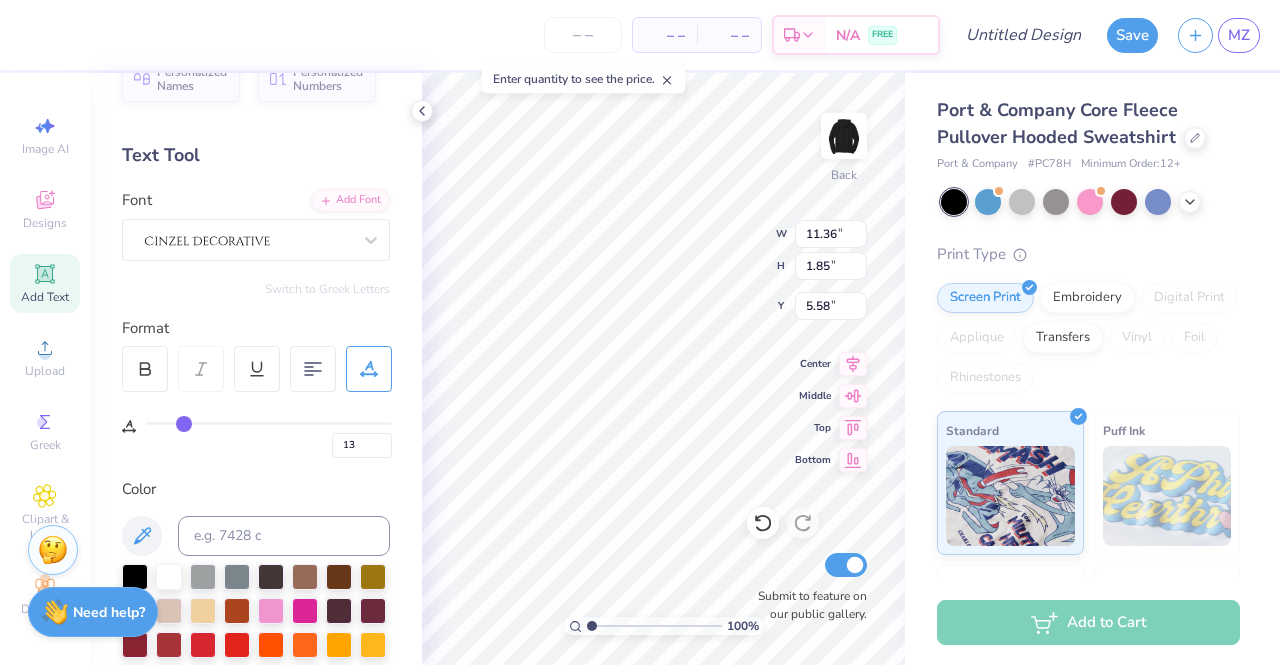 type on "14" 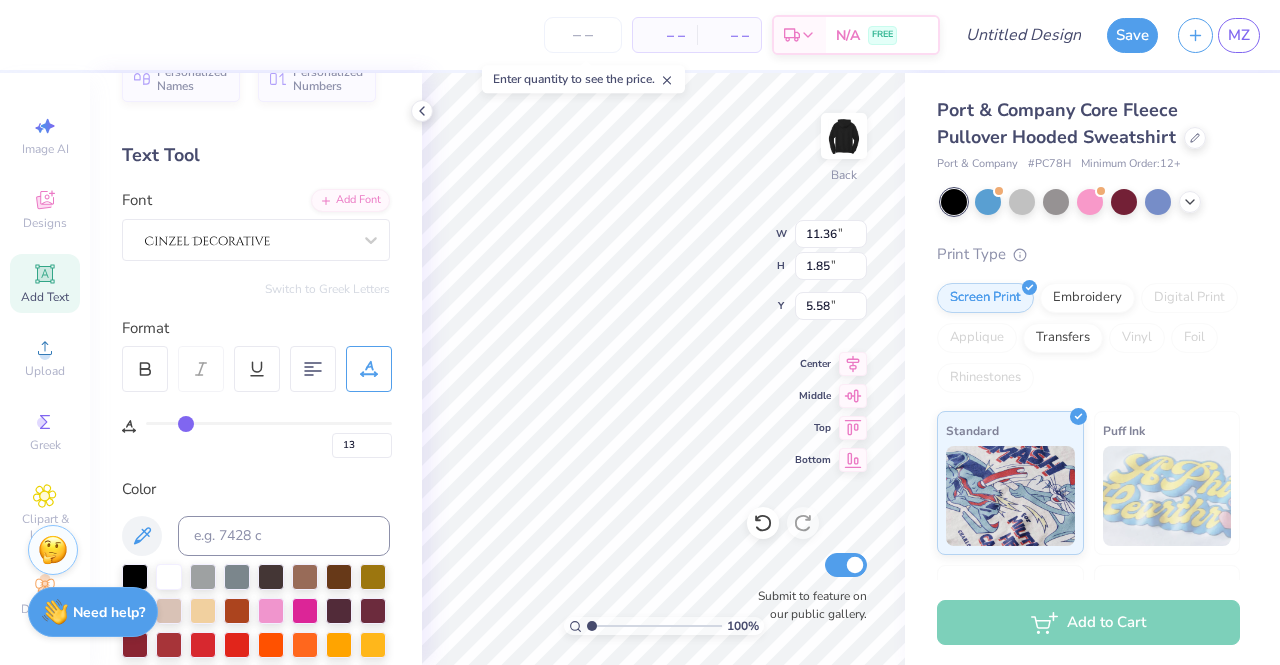 type on "14" 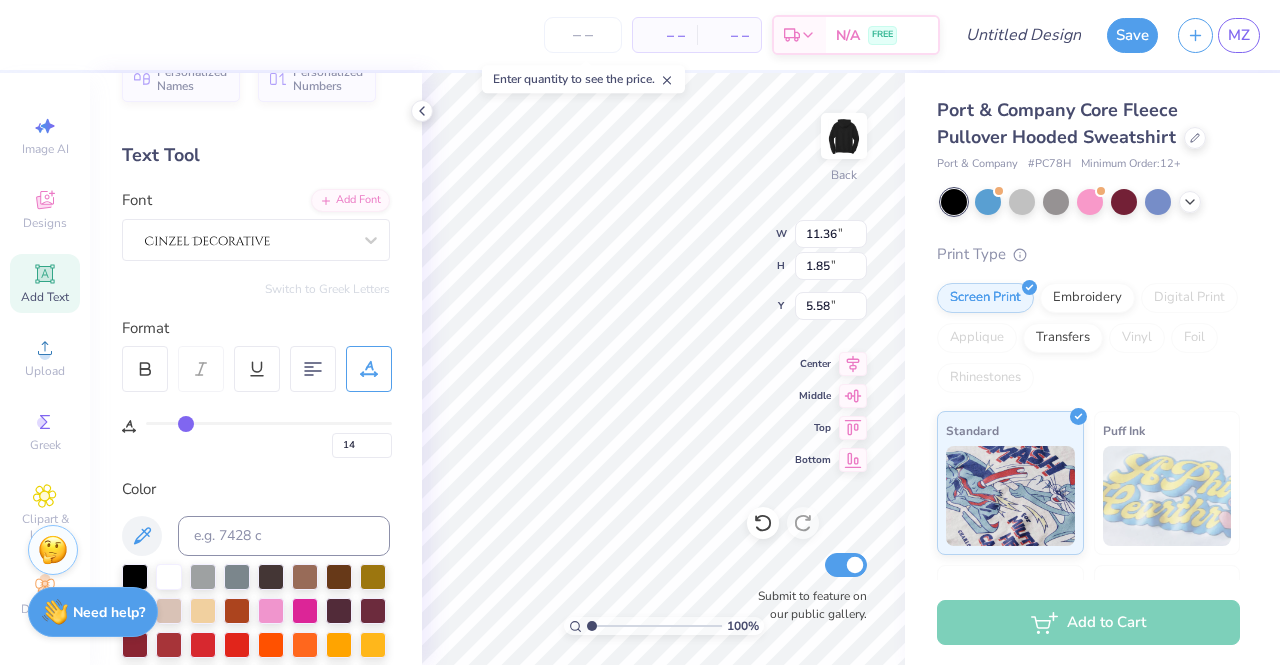 type on "15" 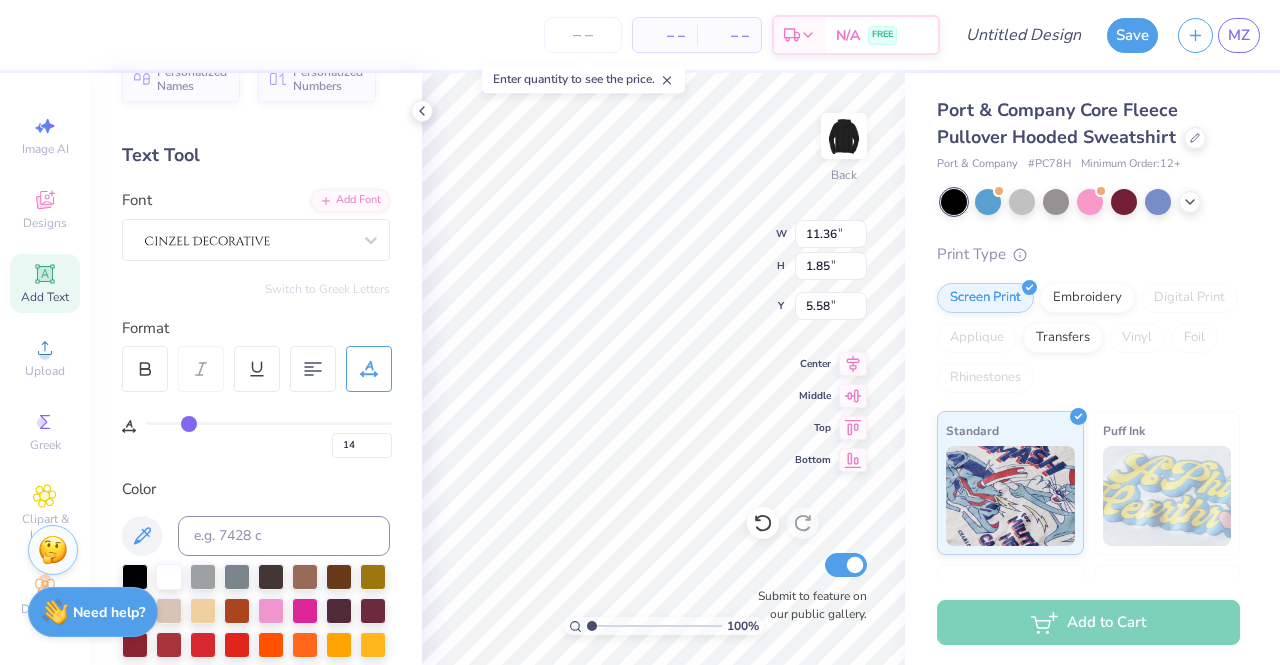 type on "15" 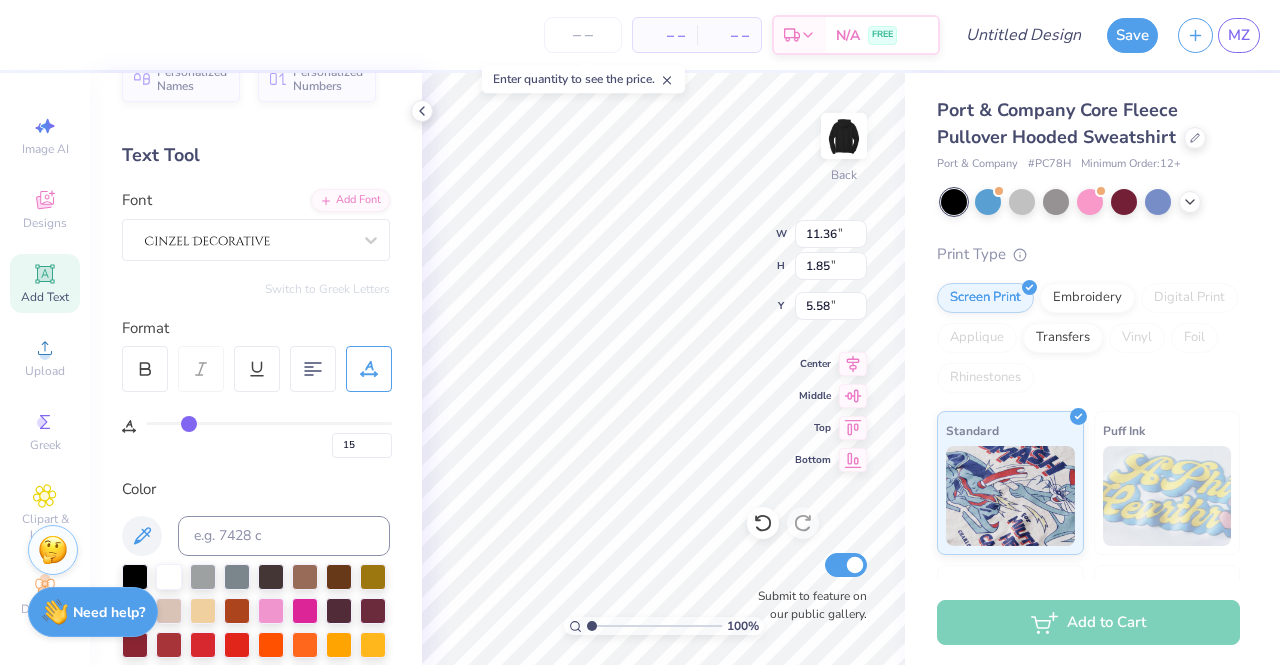 type on "14" 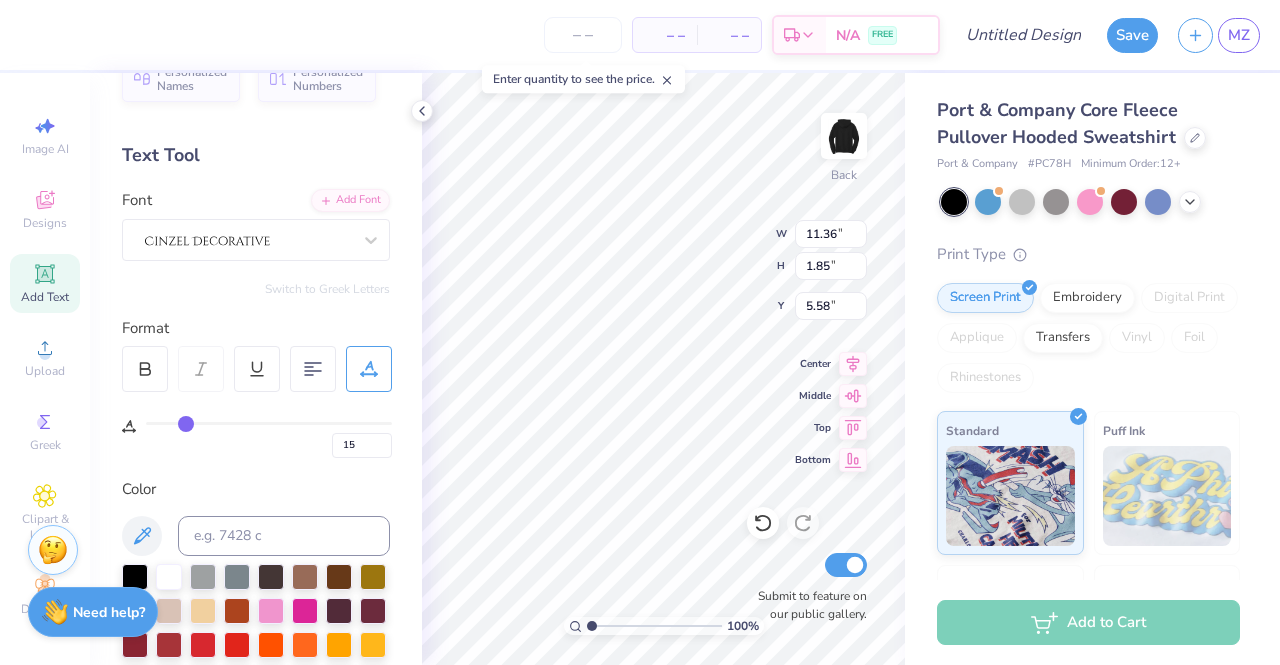 type on "14" 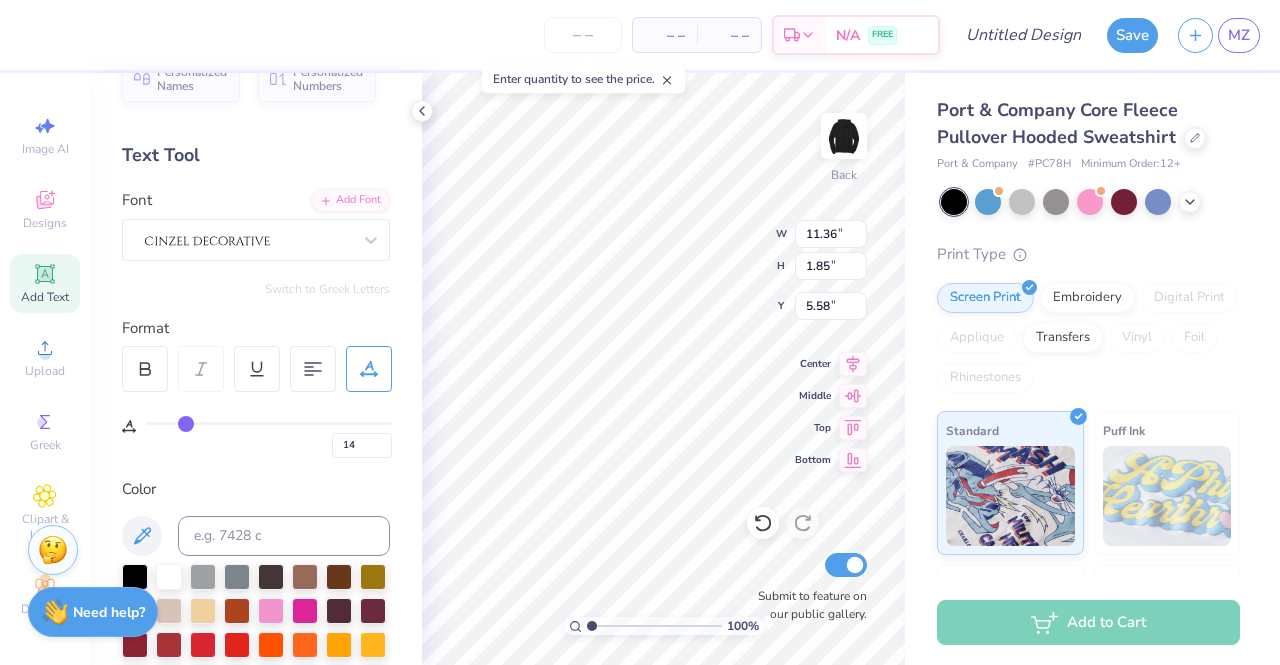 type on "11" 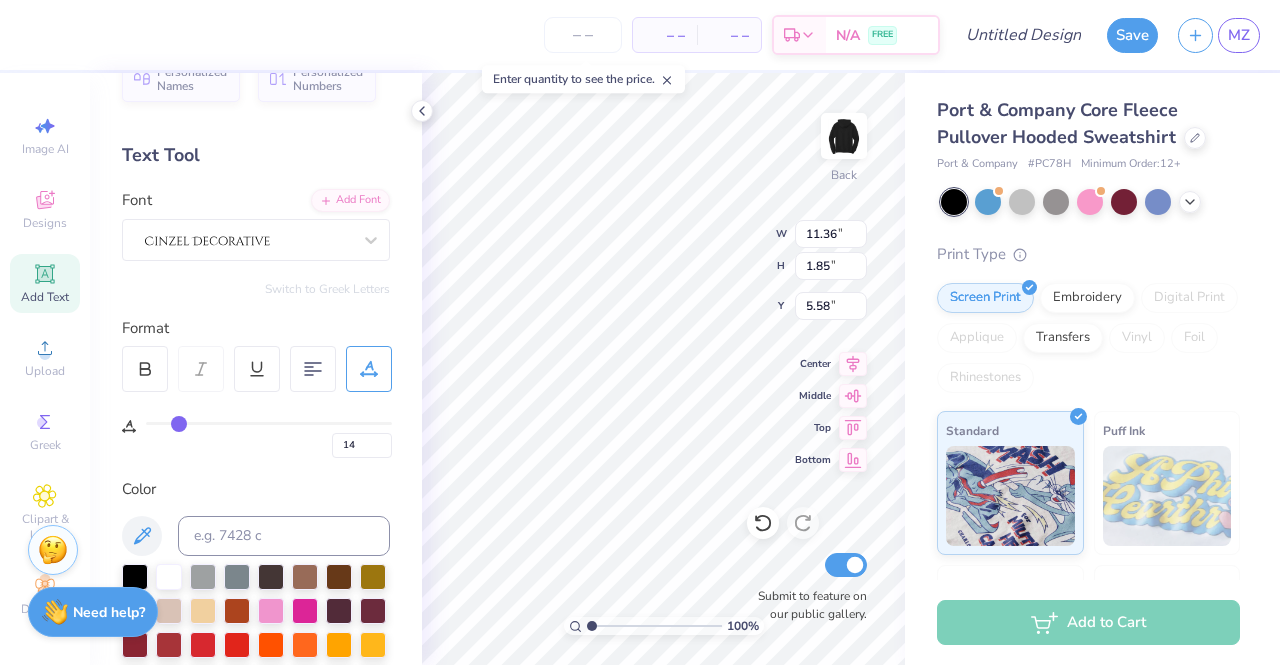 type on "11" 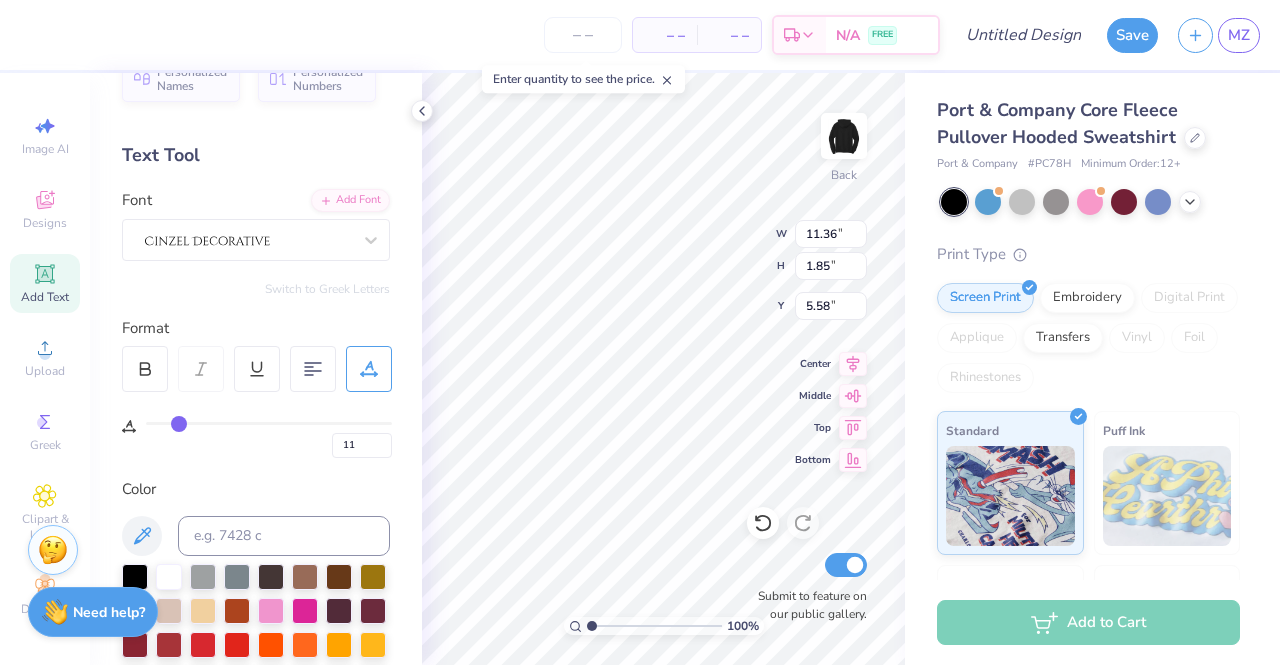 type on "10" 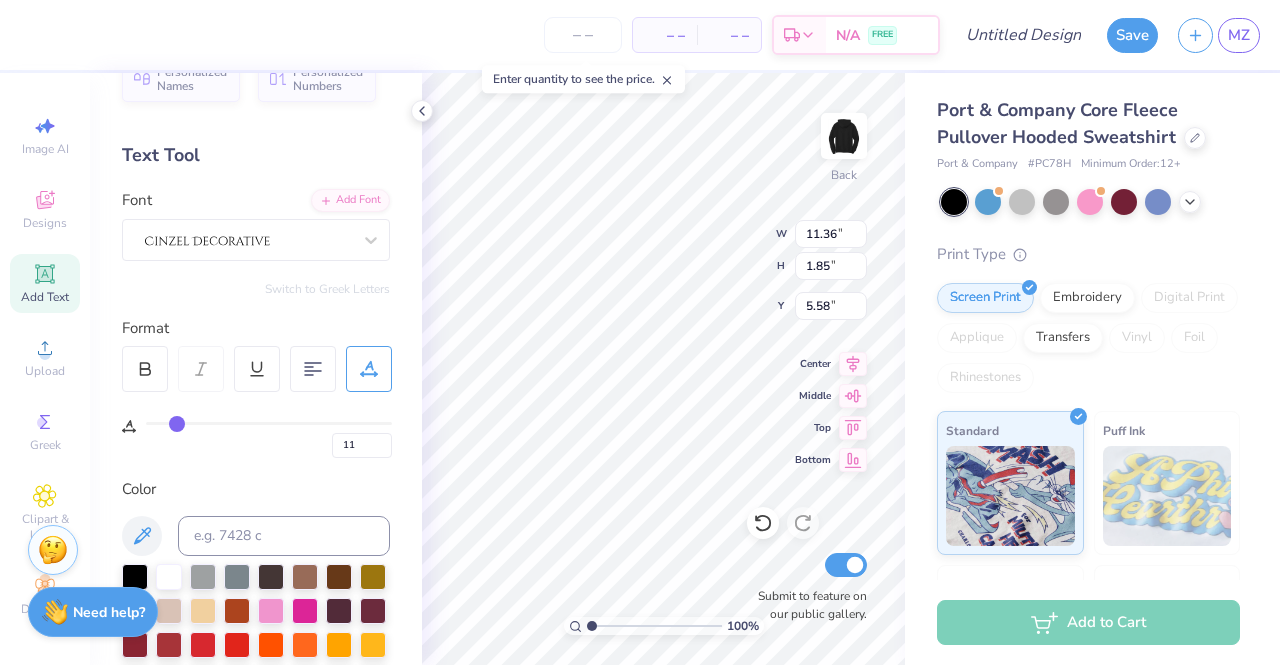 type on "10" 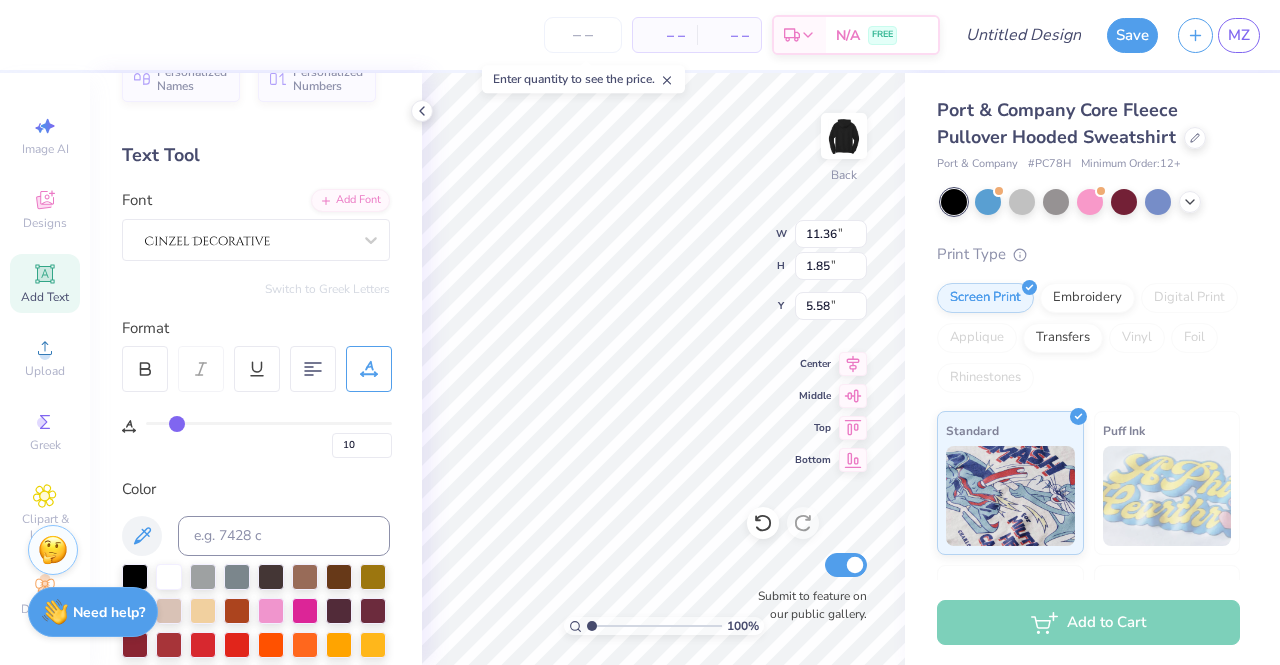 type on "6" 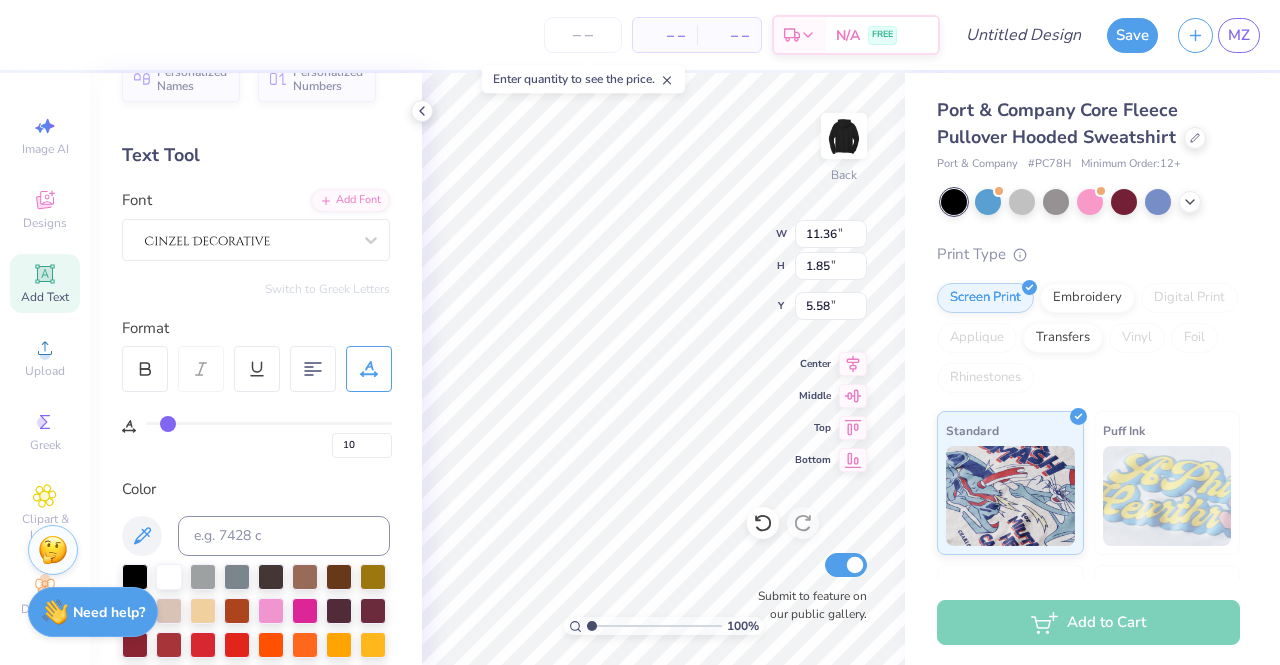type on "6" 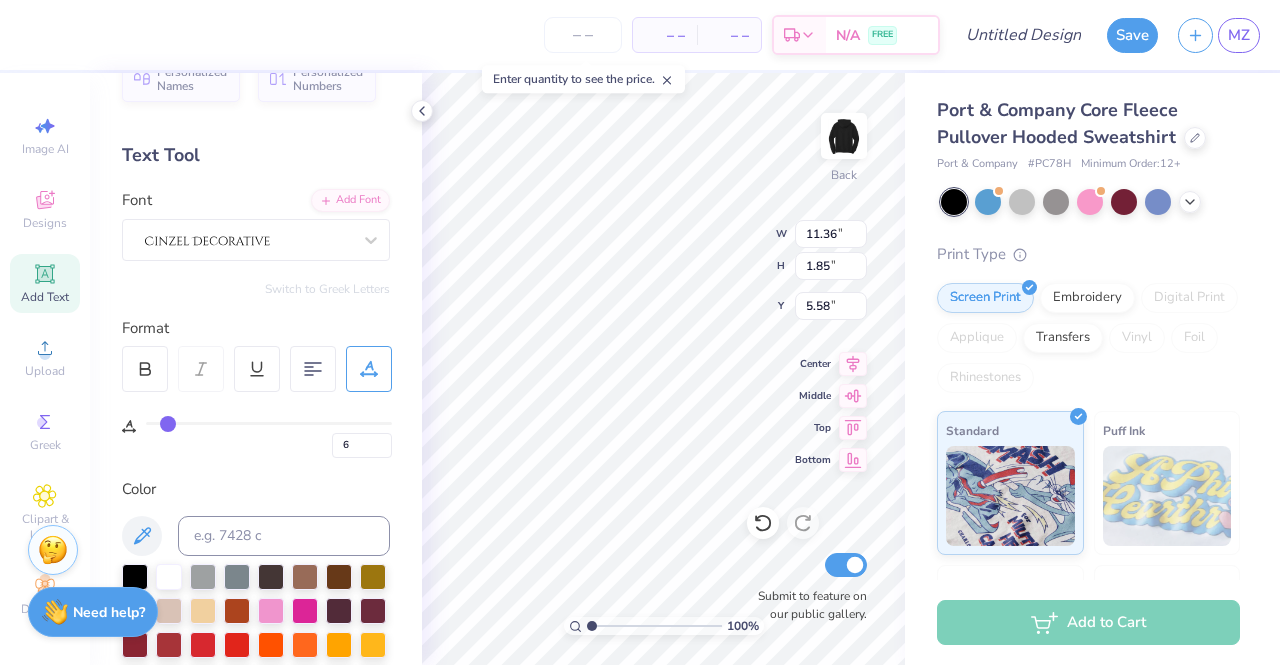 type on "5" 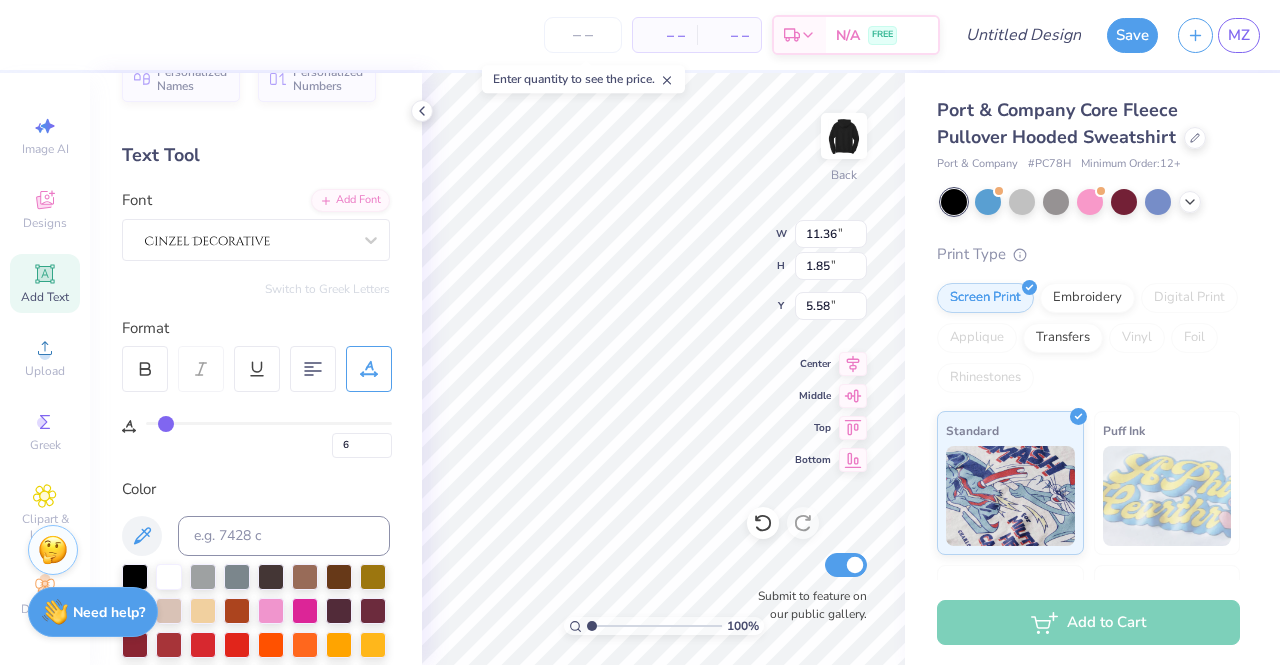 type on "5" 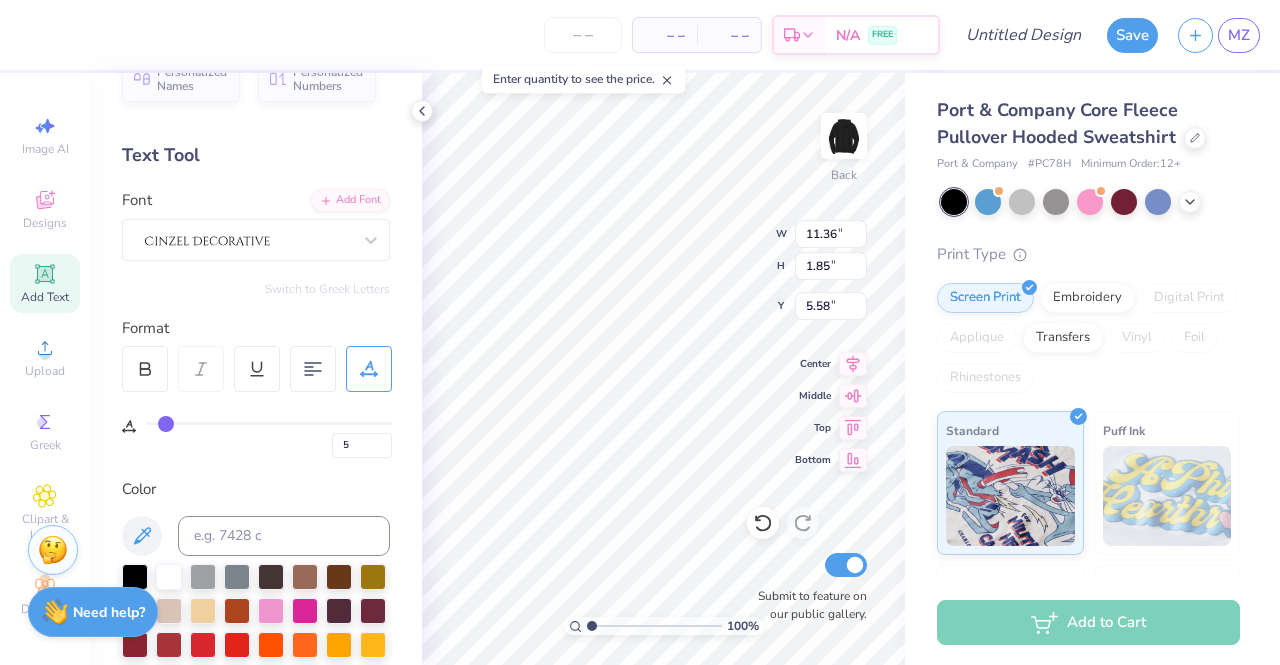 type on "4" 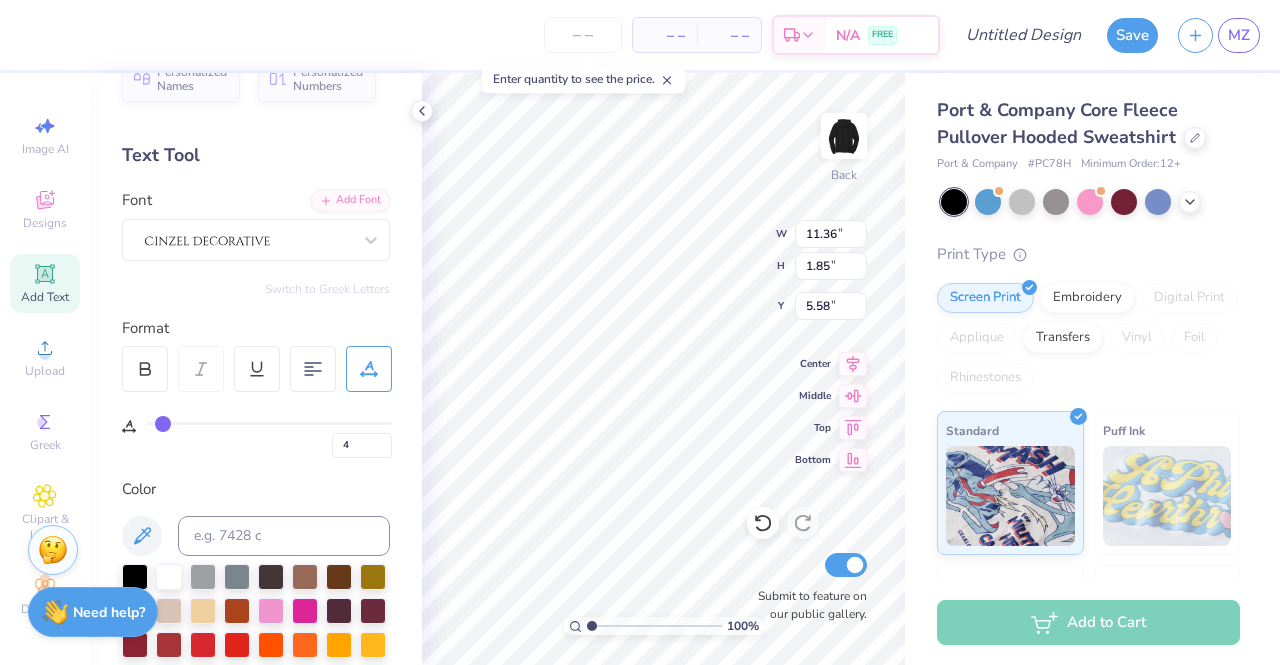 type on "2" 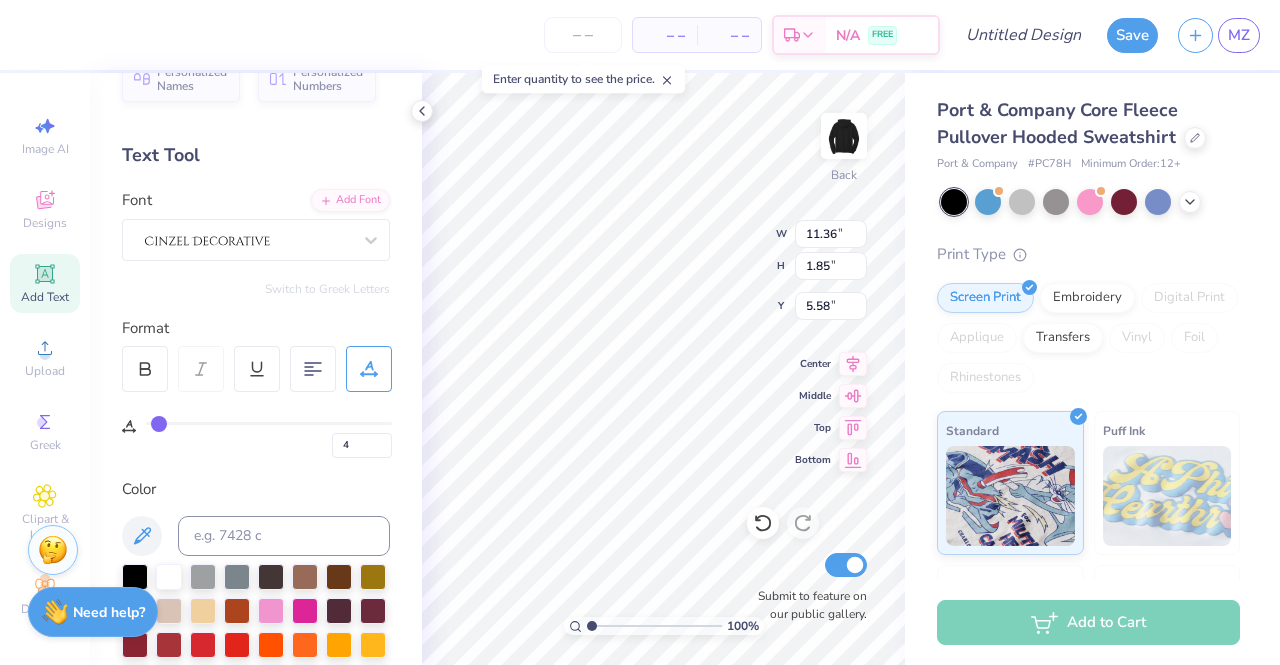 type on "2" 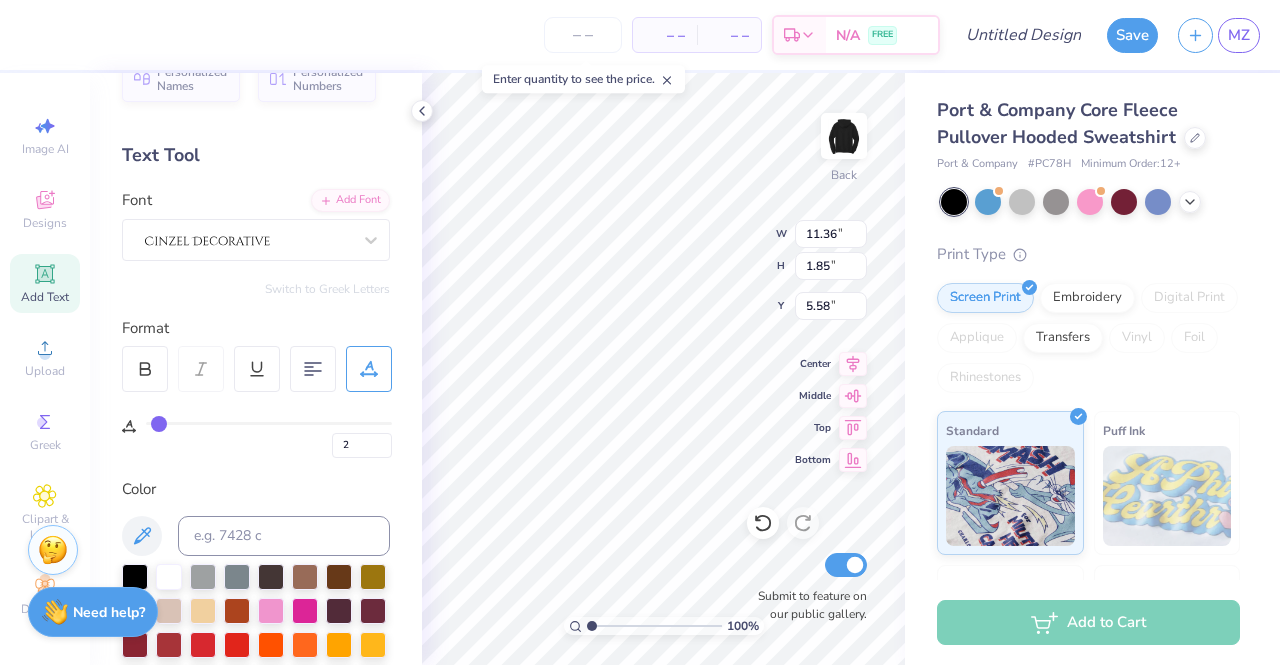 type on "1" 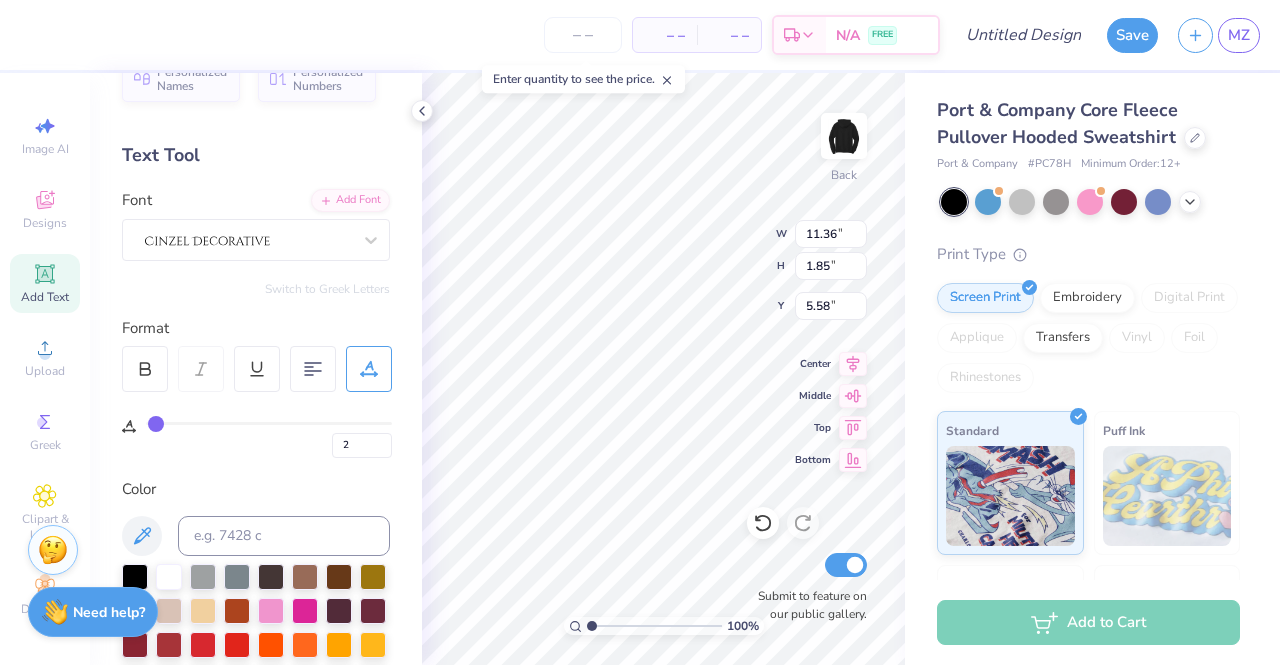 type on "1" 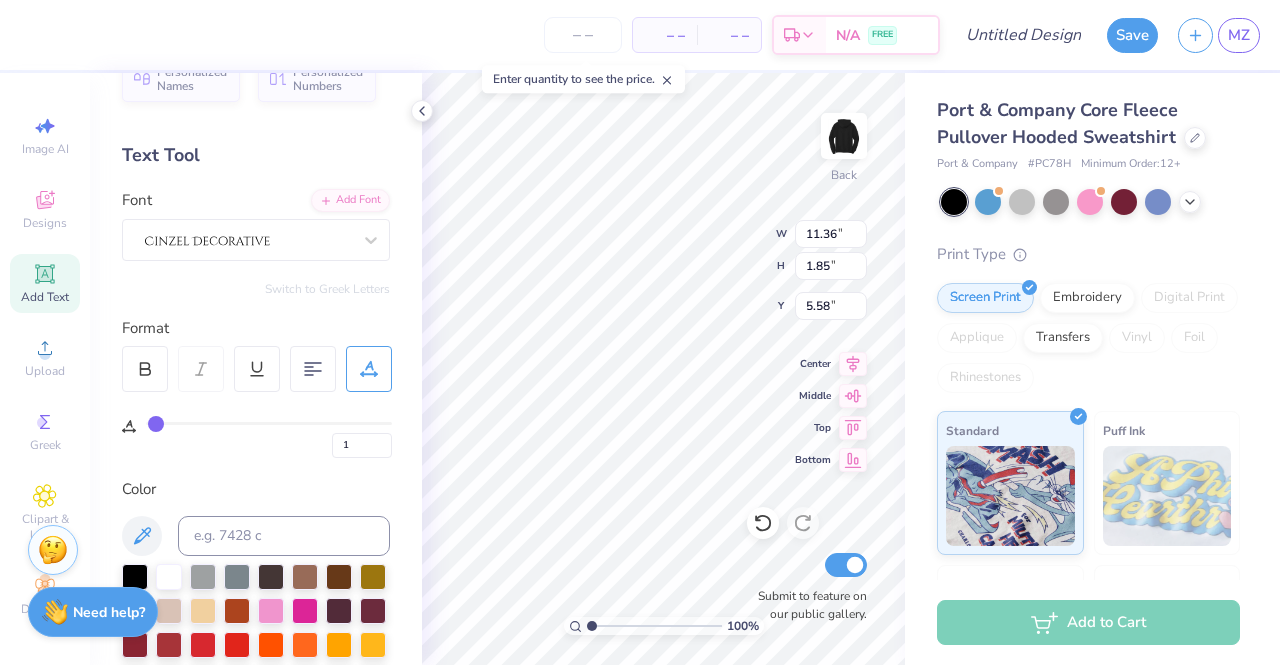 type on "0" 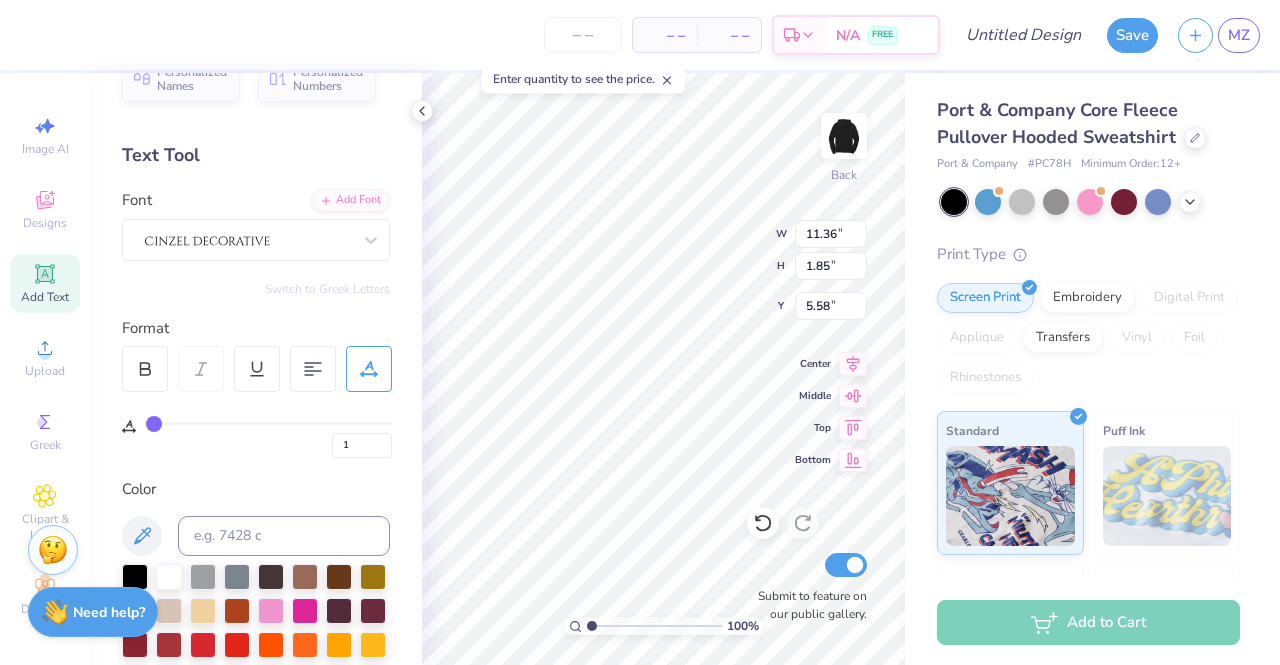 type 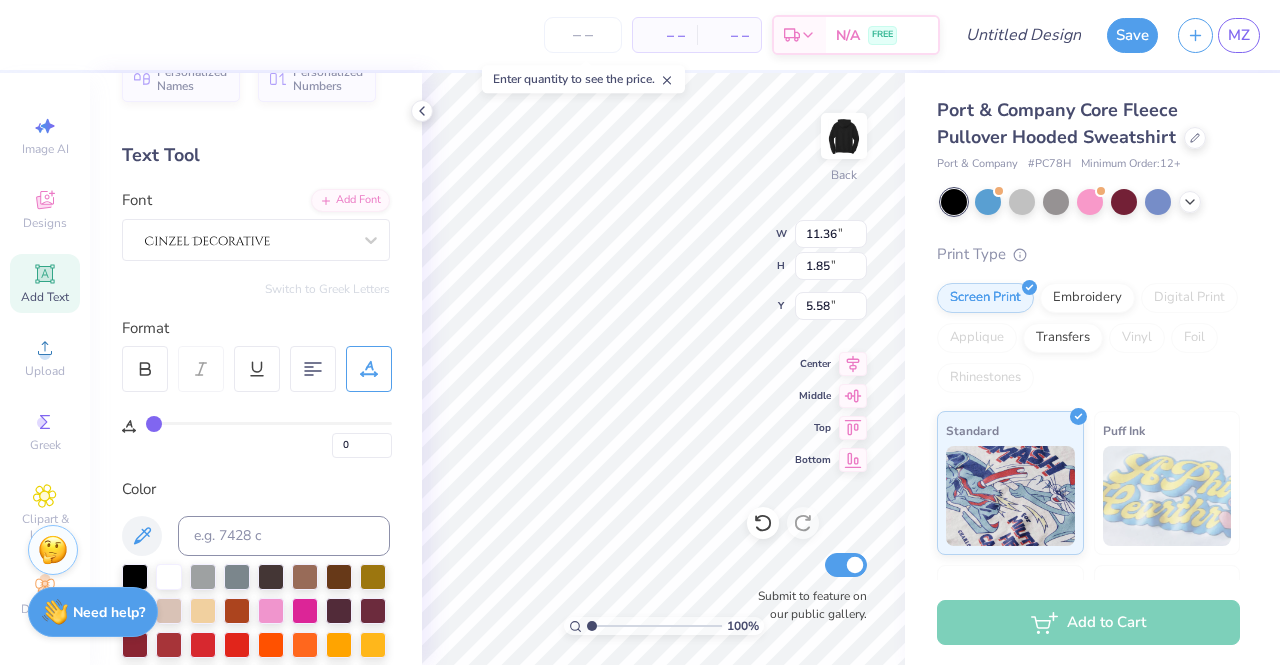 drag, startPoint x: 152, startPoint y: 419, endPoint x: 122, endPoint y: 421, distance: 30.066593 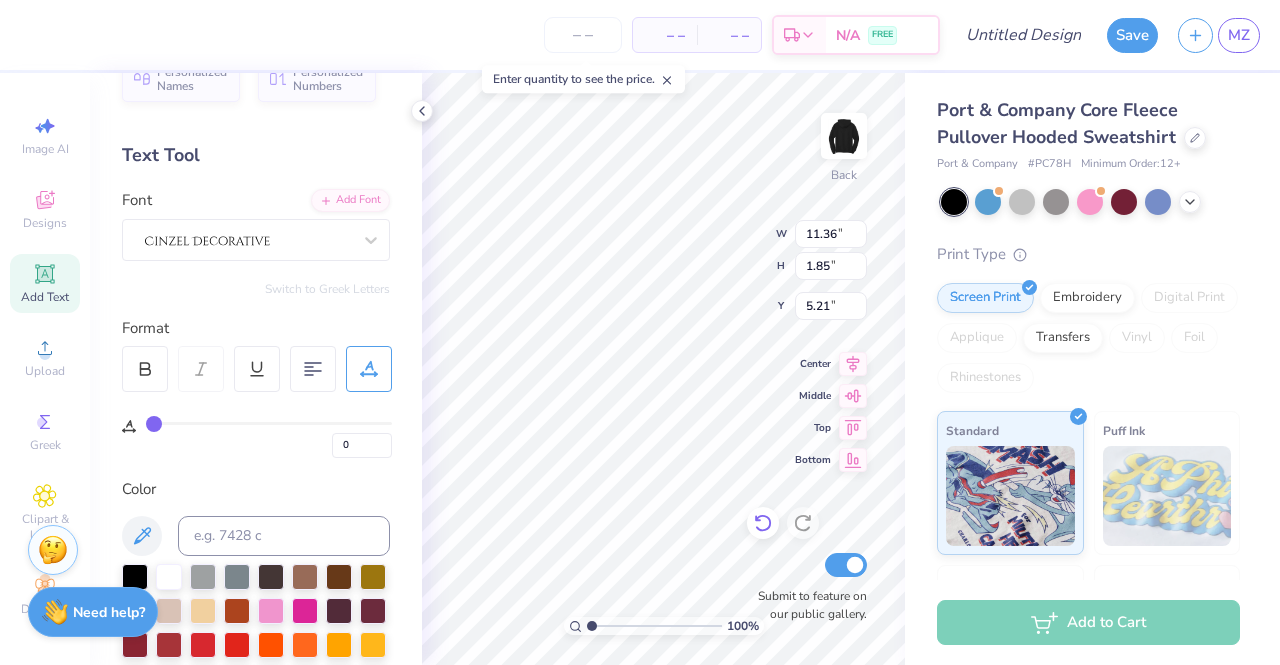 click 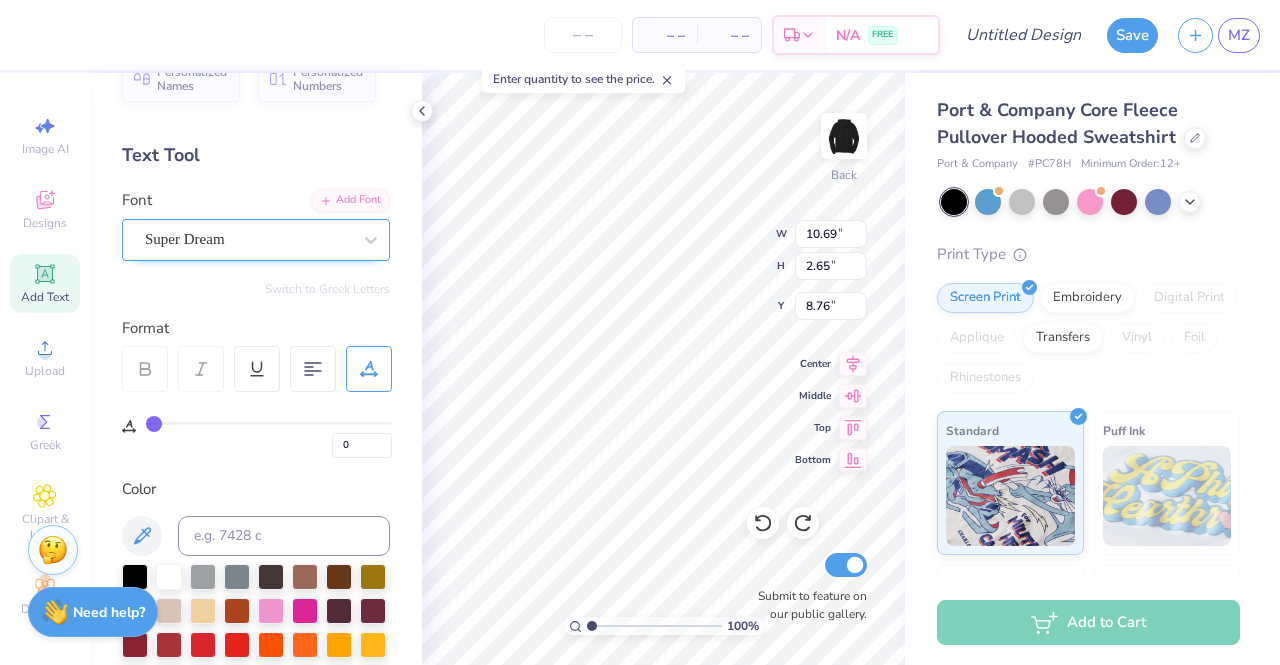 click on "Super Dream" at bounding box center [248, 239] 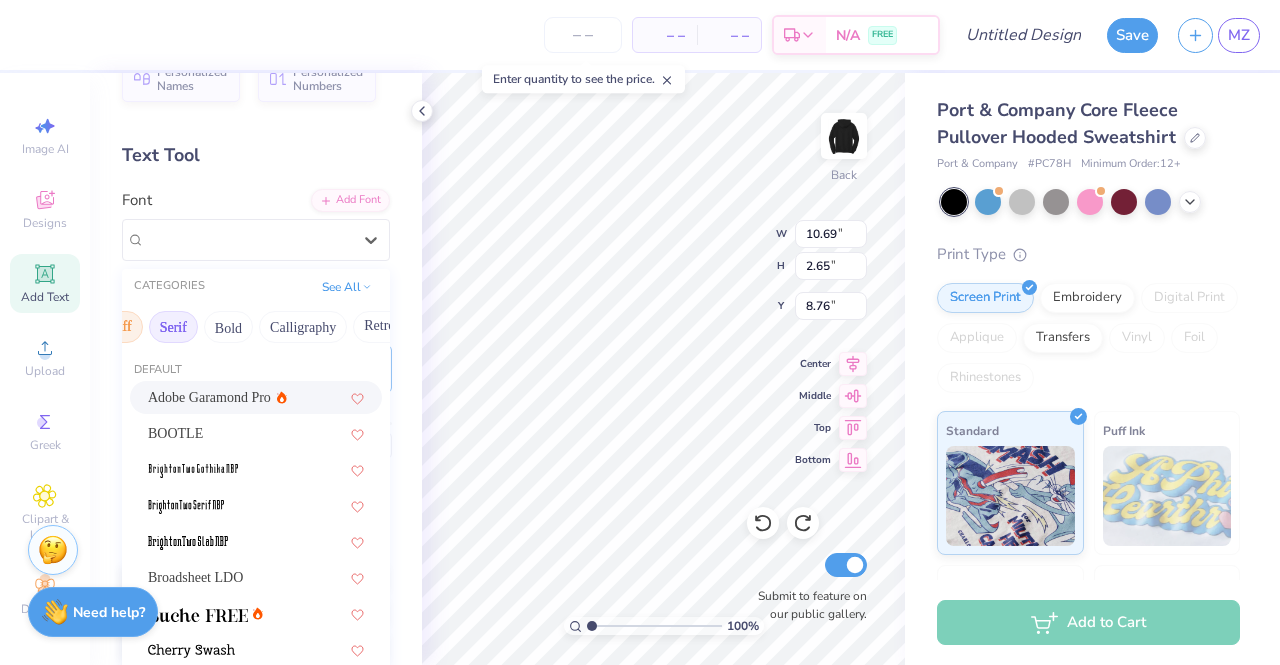 scroll, scrollTop: 0, scrollLeft: 194, axis: horizontal 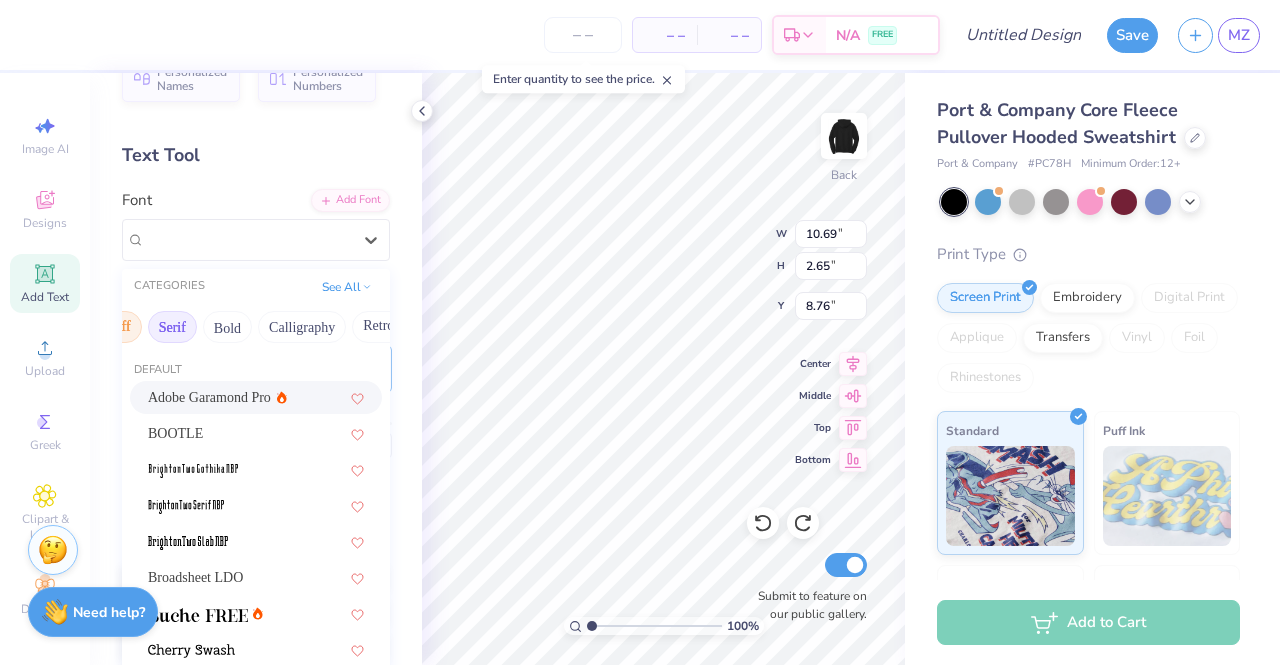 click on "Calligraphy" at bounding box center [302, 327] 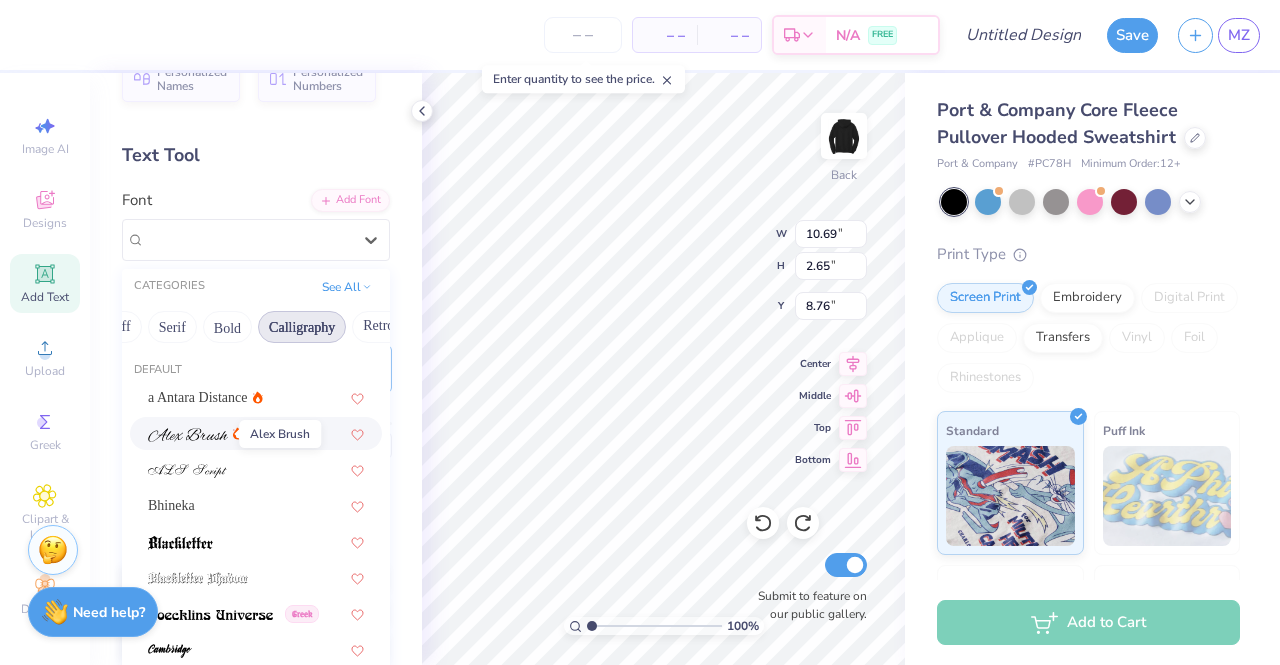 click at bounding box center (188, 435) 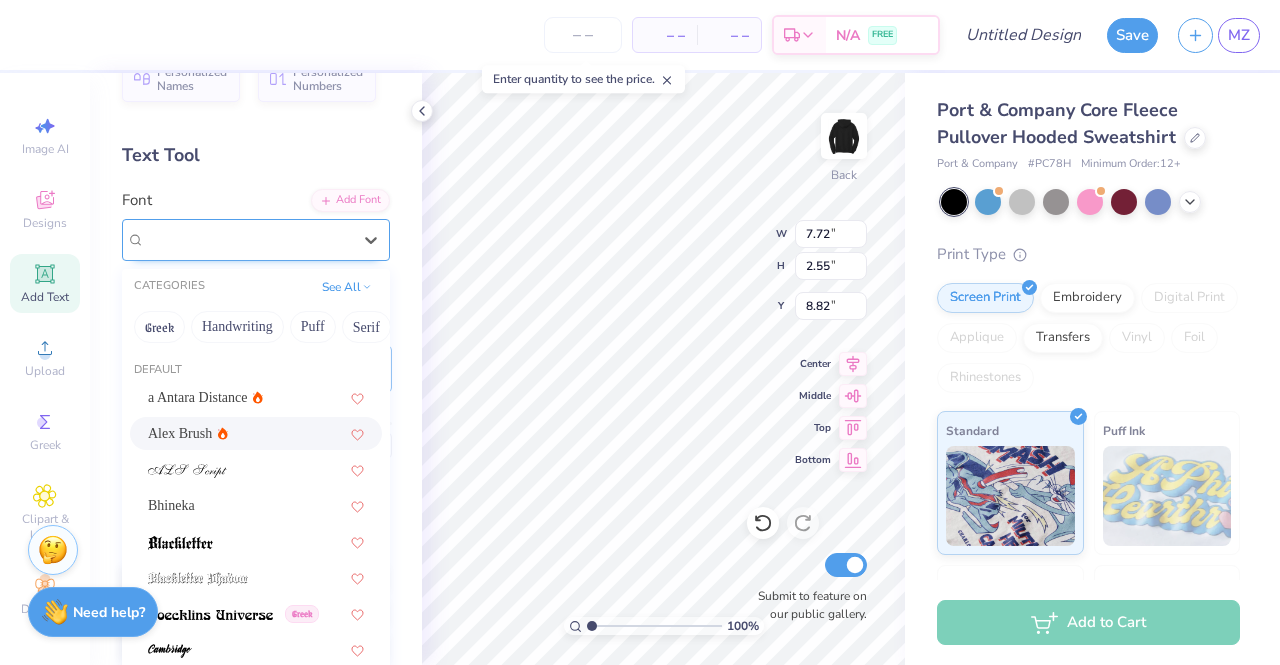 click on "Alex Brush" at bounding box center [248, 239] 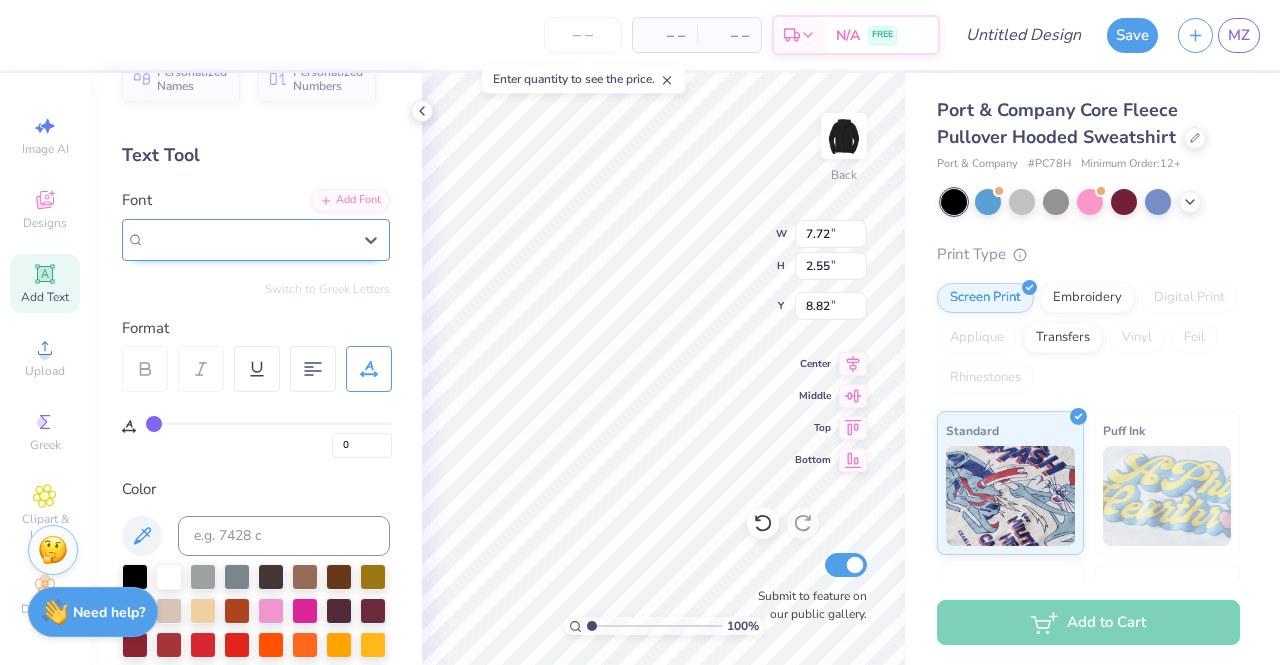 click on "Alex Brush" at bounding box center [248, 239] 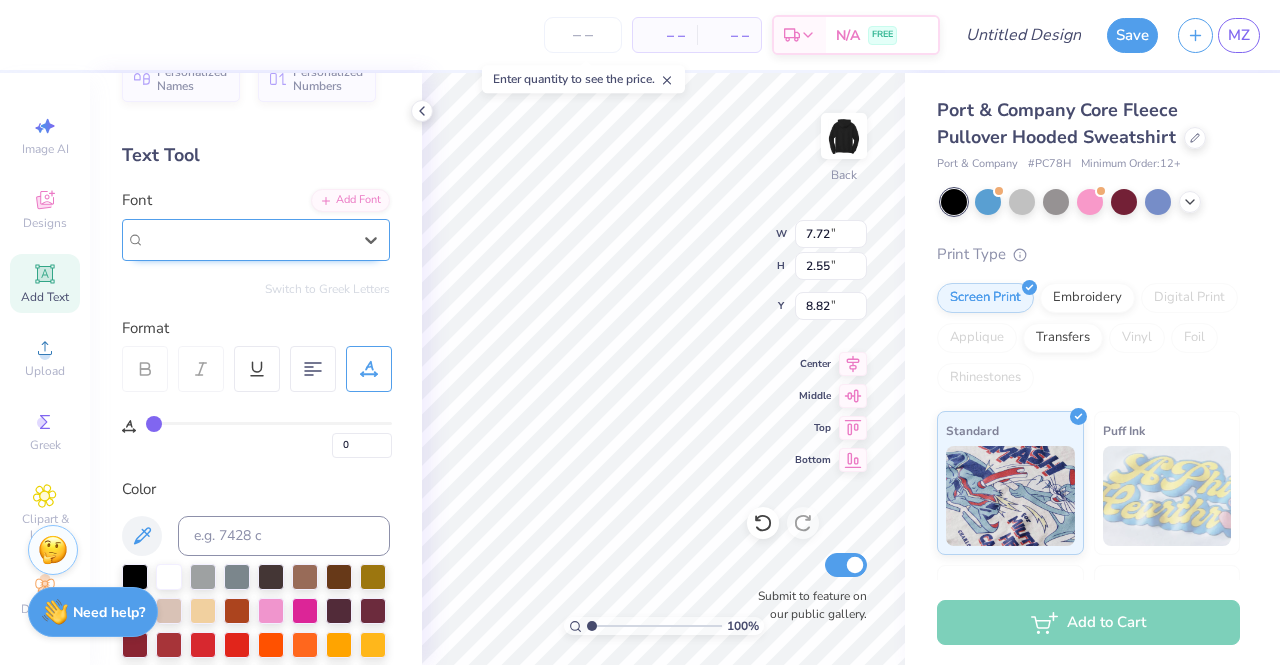 click on "Alex Brush" at bounding box center [248, 239] 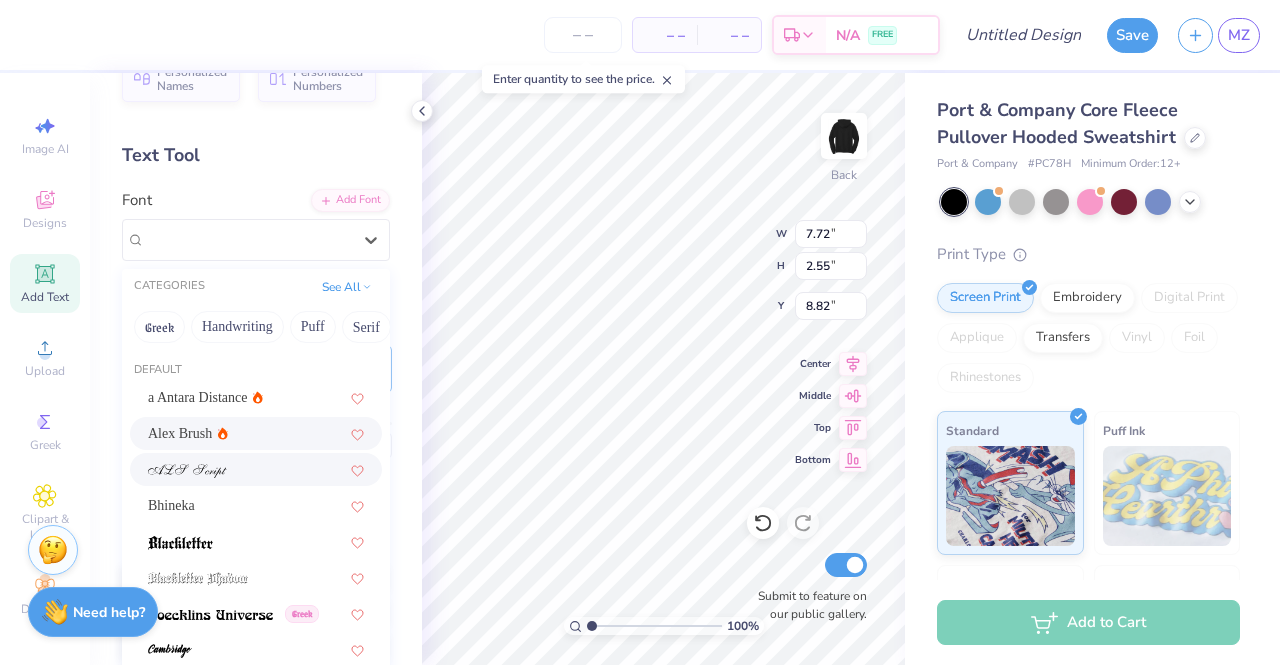 scroll, scrollTop: 100, scrollLeft: 0, axis: vertical 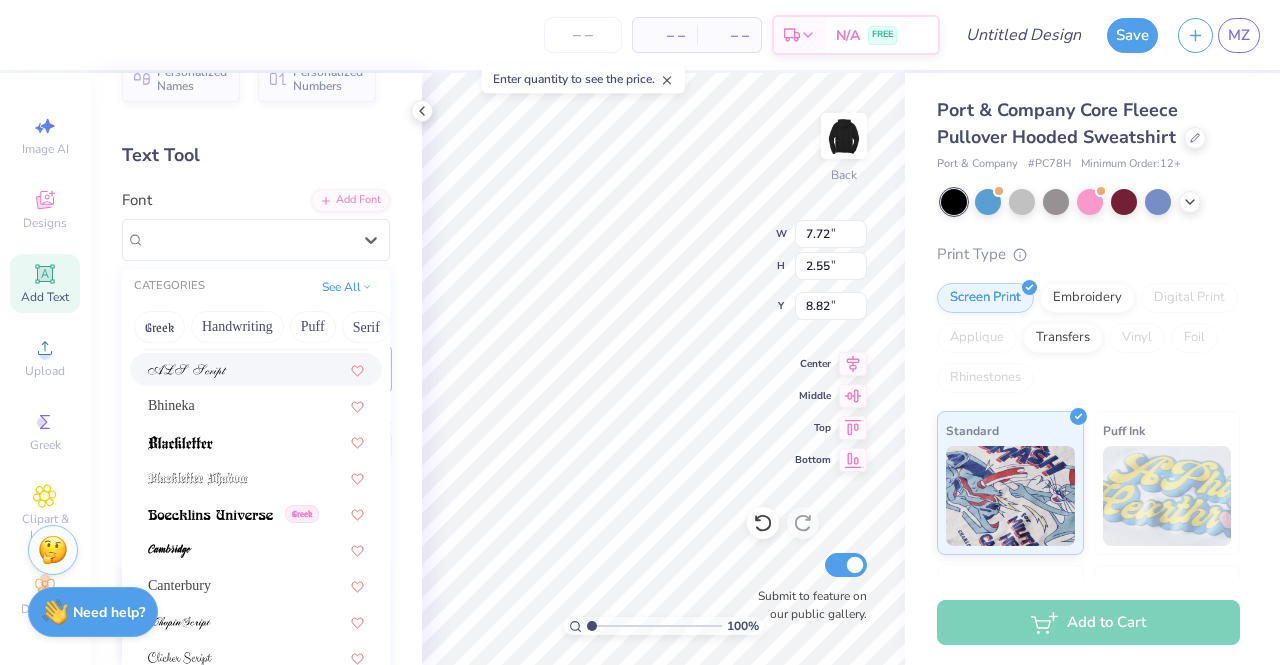 click at bounding box center [256, 369] 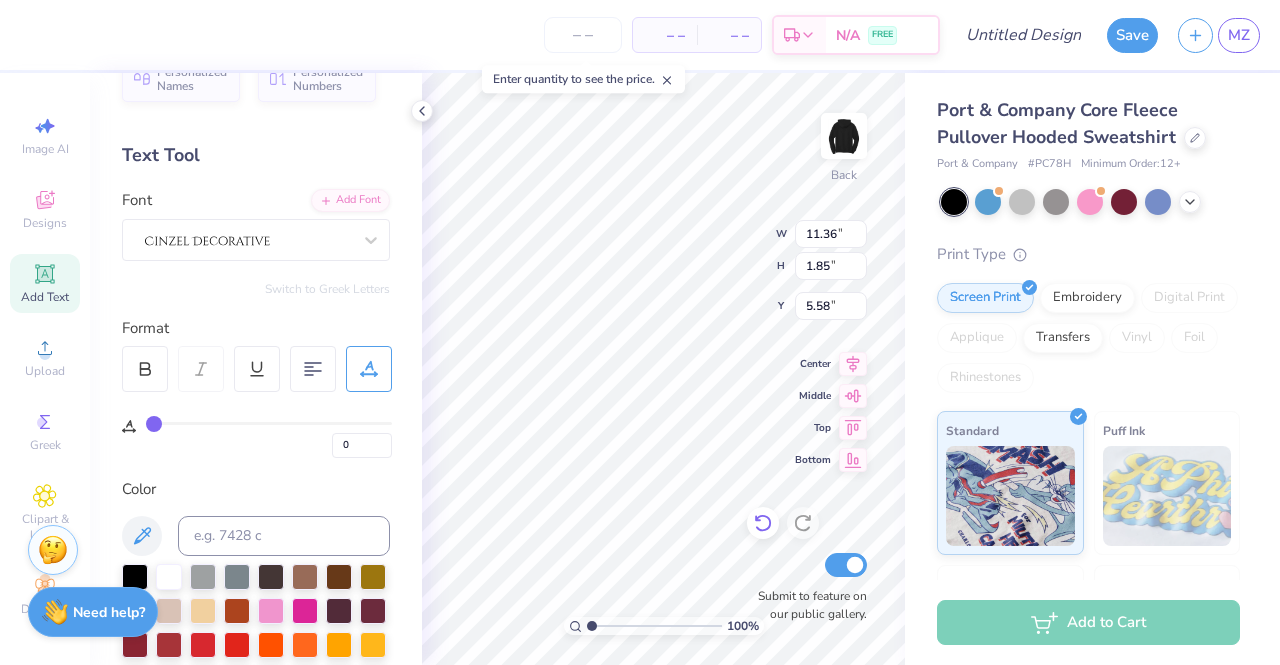 scroll, scrollTop: 33, scrollLeft: 2, axis: both 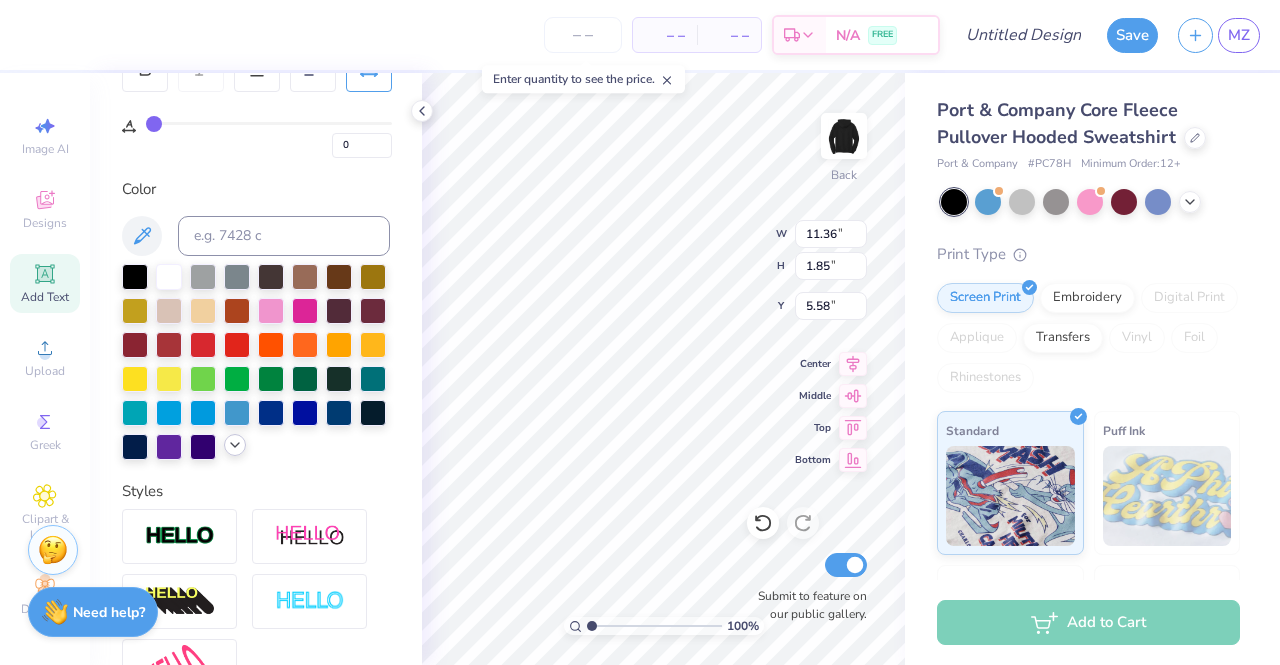 click 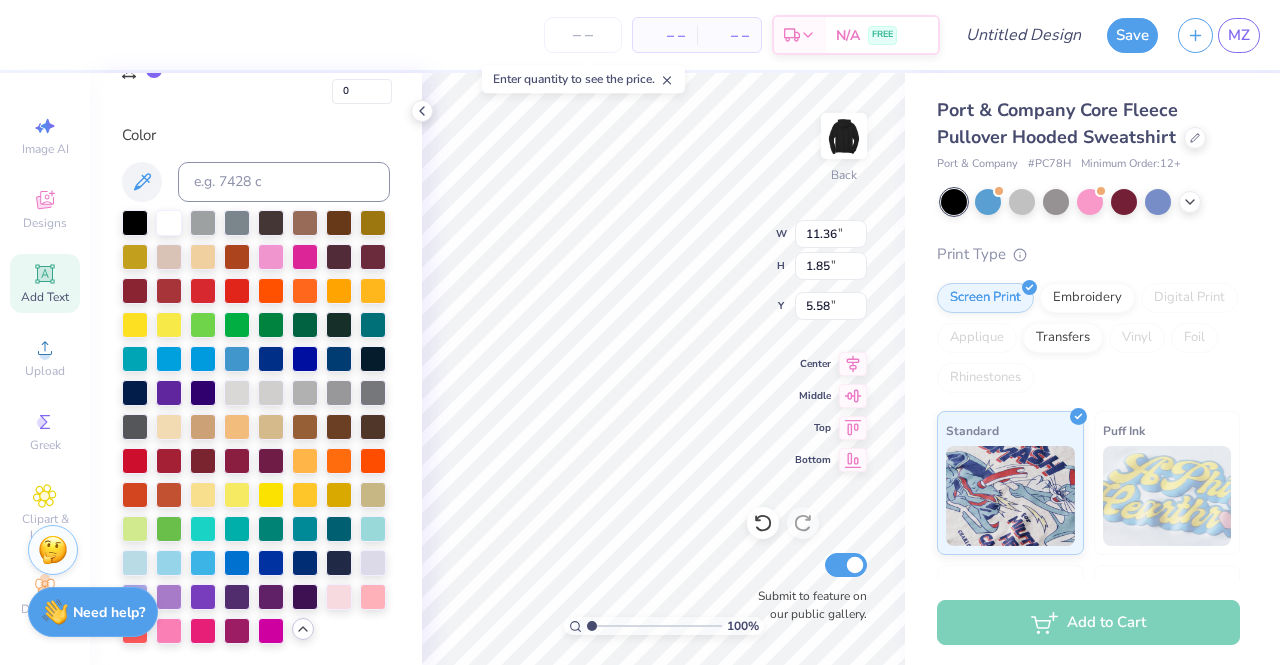 scroll, scrollTop: 441, scrollLeft: 0, axis: vertical 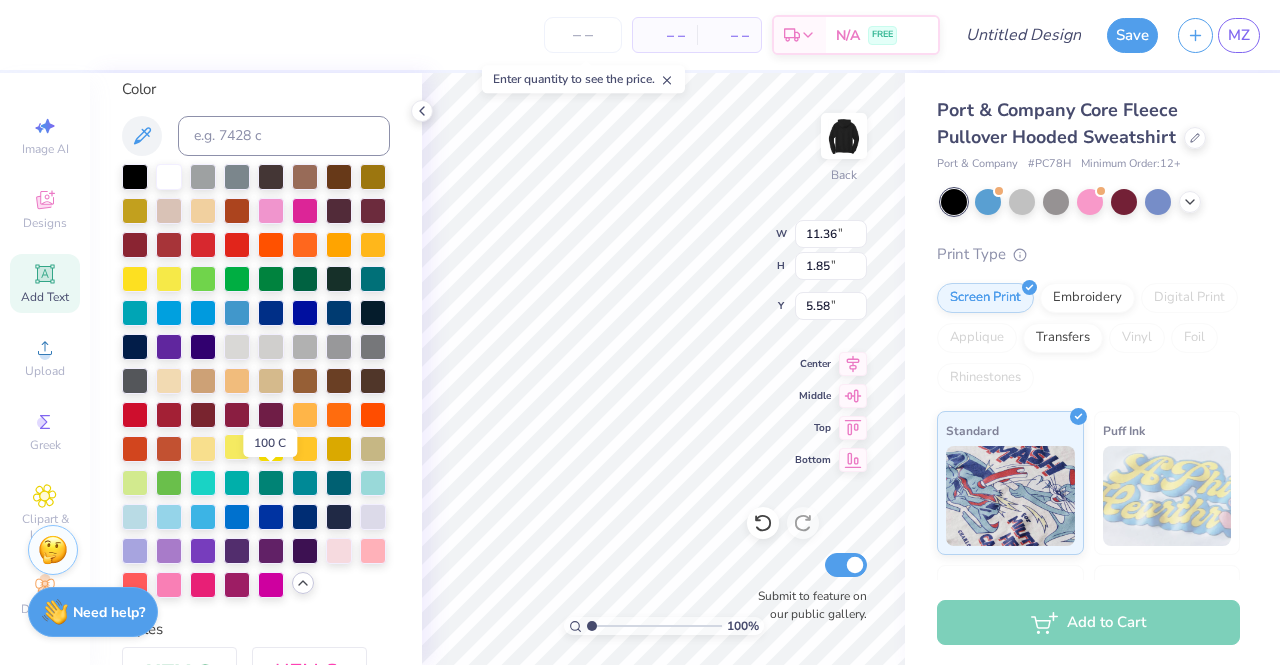 click at bounding box center (237, 447) 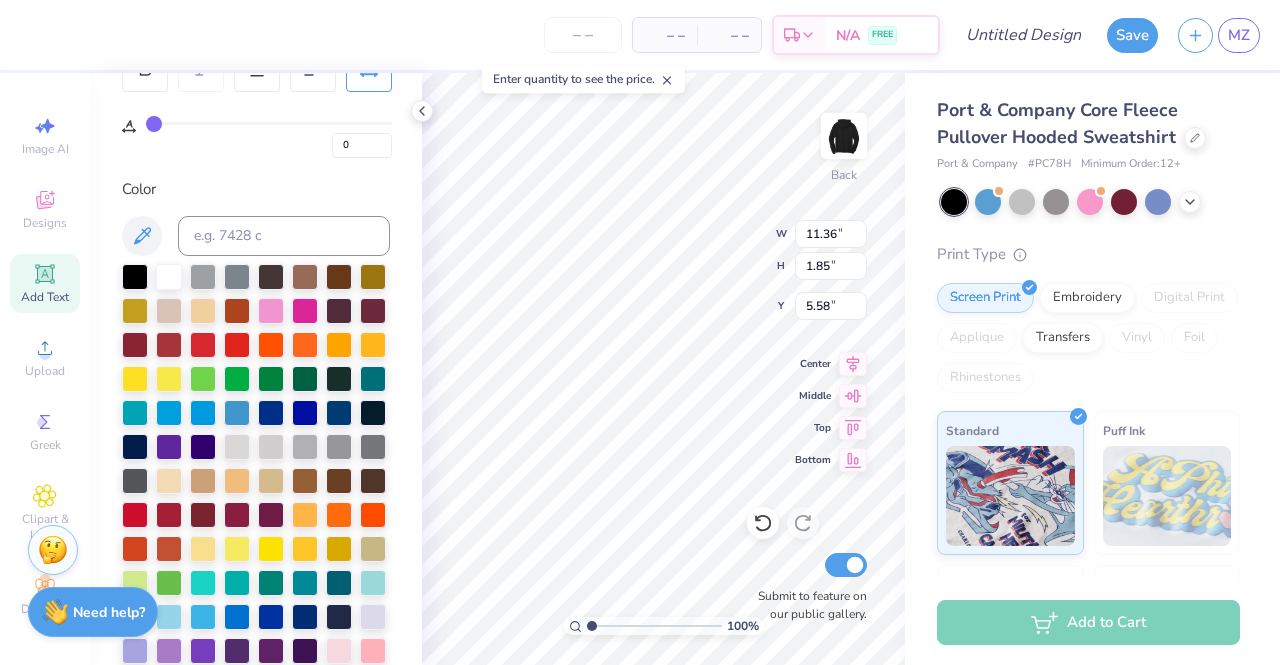 scroll, scrollTop: 41, scrollLeft: 0, axis: vertical 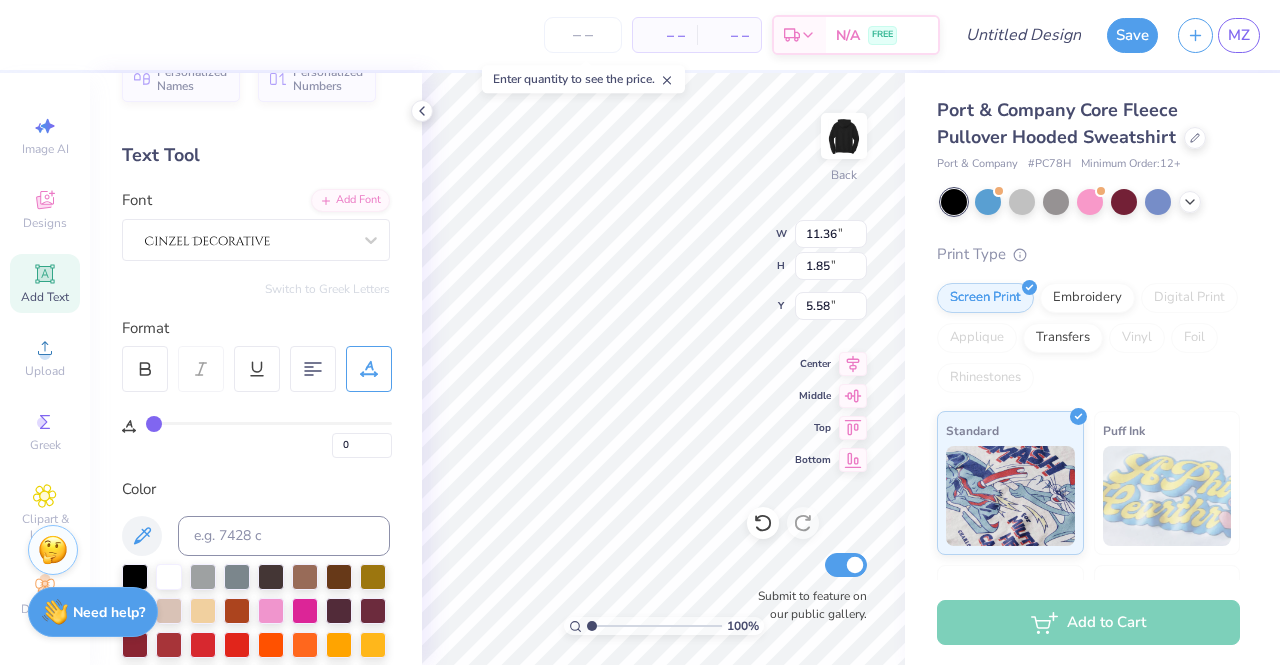 click on "Font" at bounding box center (256, 225) 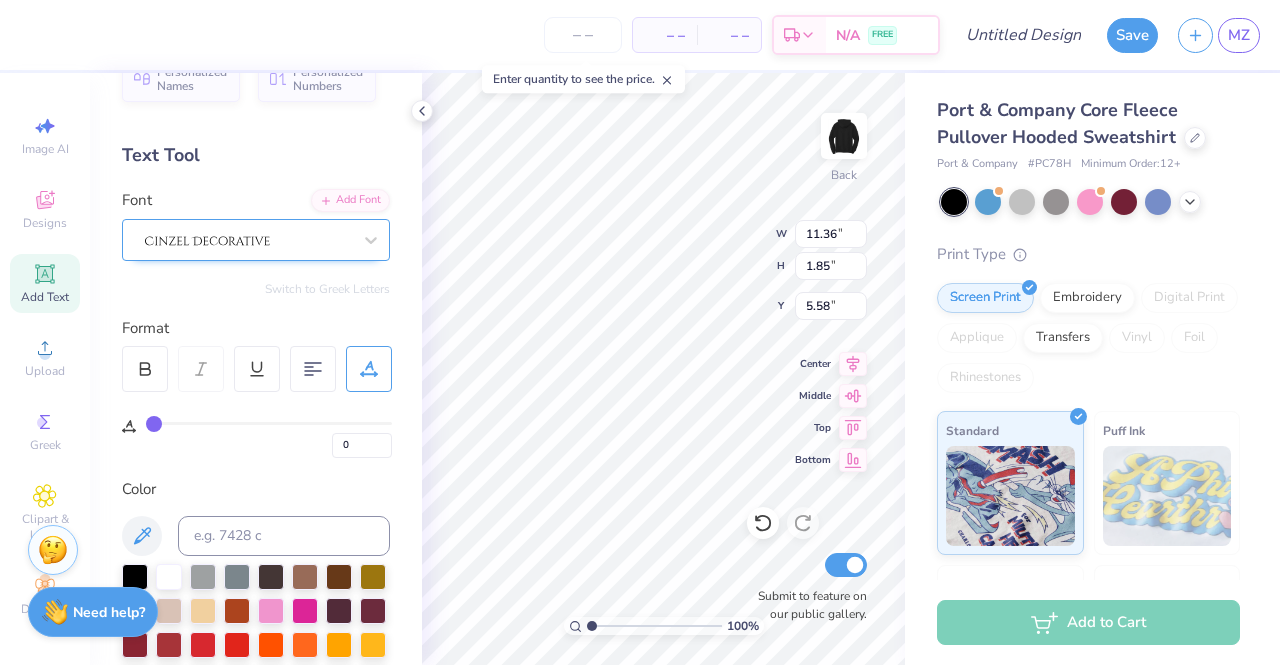 click at bounding box center [248, 239] 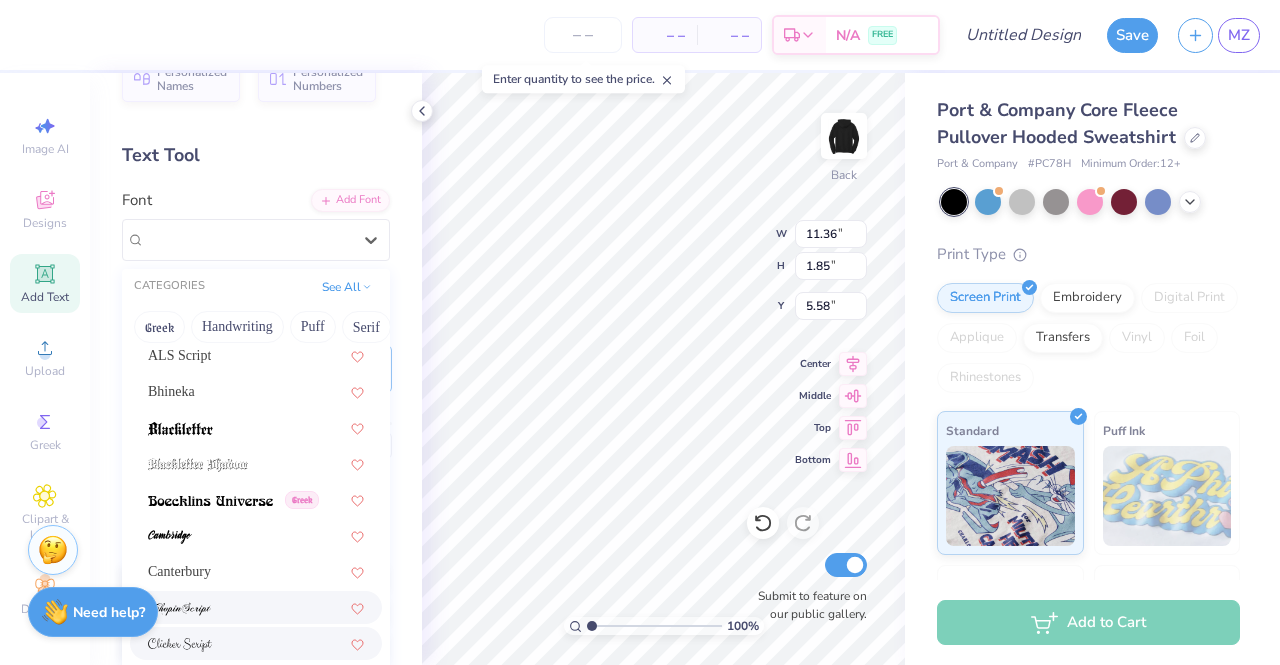 scroll, scrollTop: 300, scrollLeft: 0, axis: vertical 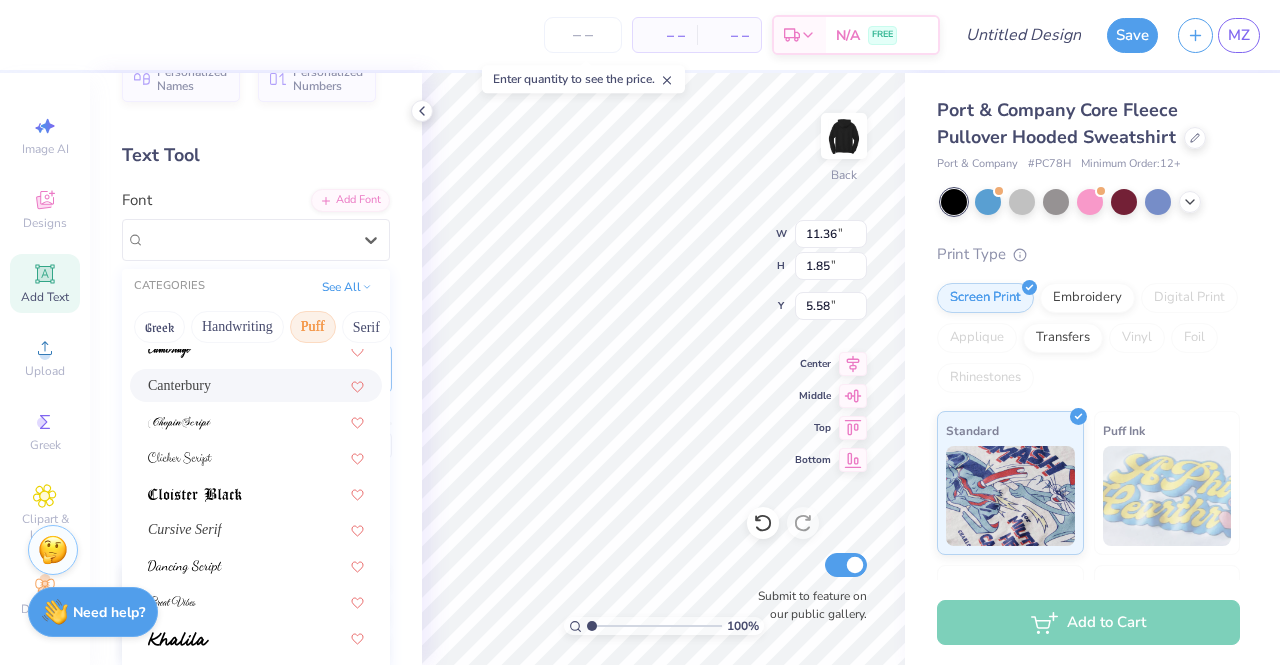 click on "Puff" at bounding box center [313, 327] 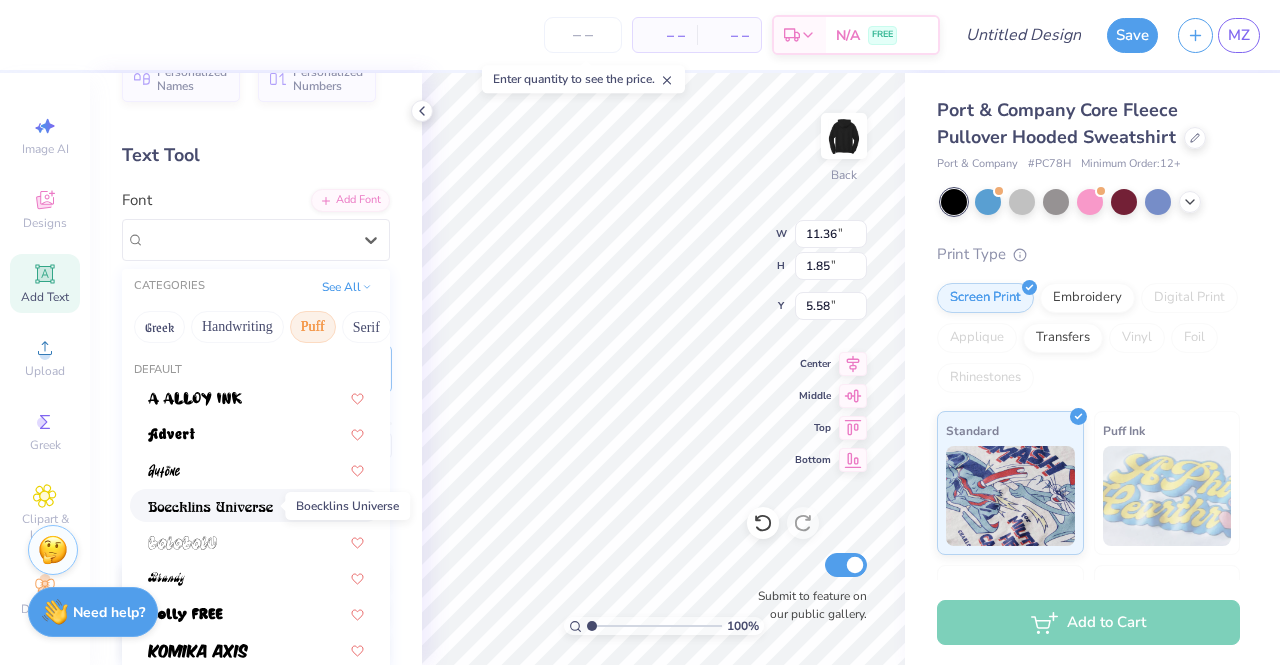 click at bounding box center (210, 505) 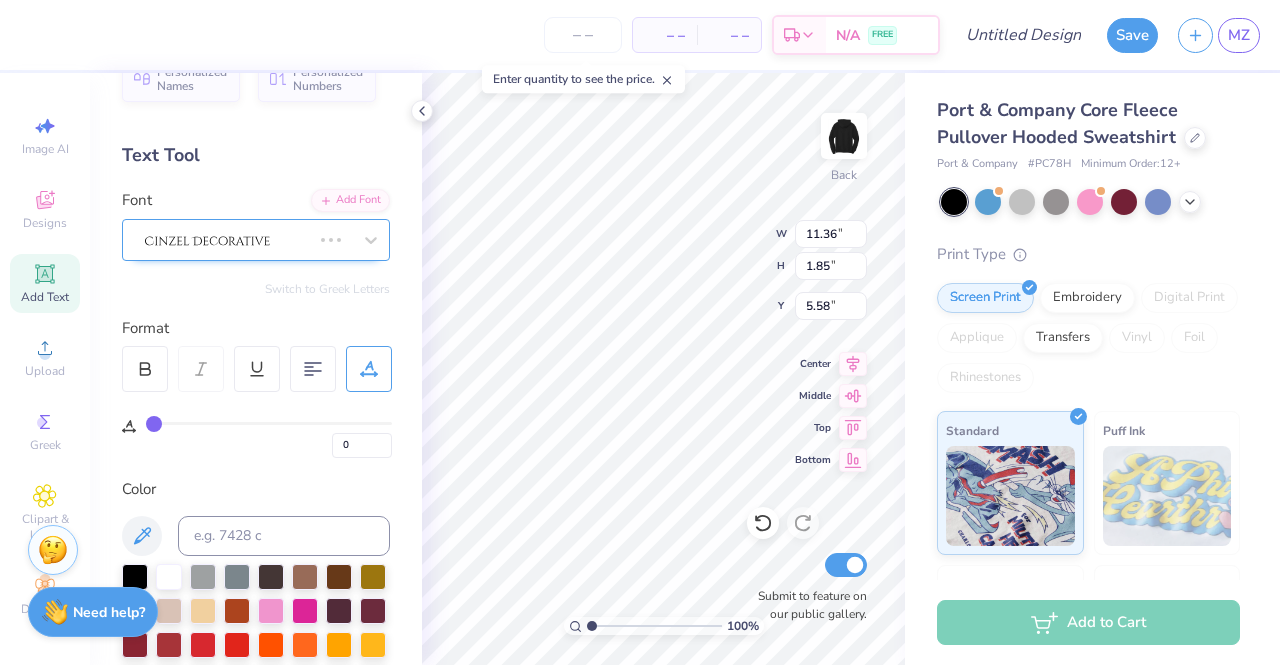 click at bounding box center [228, 239] 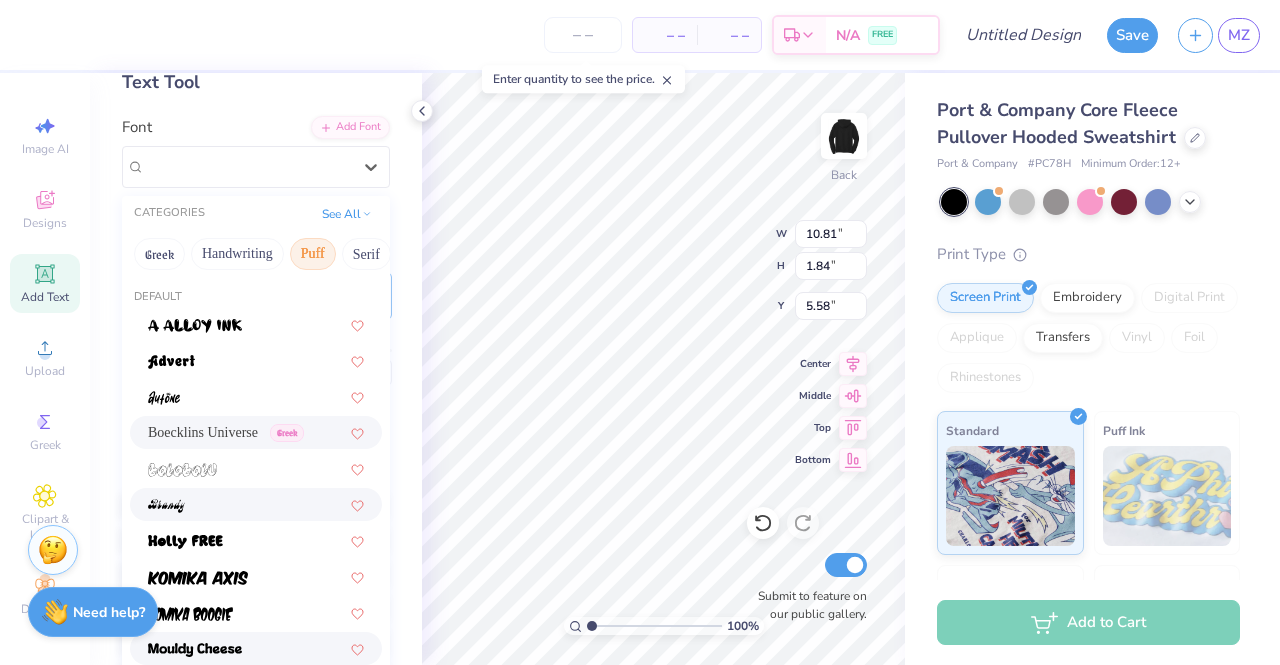 scroll, scrollTop: 241, scrollLeft: 0, axis: vertical 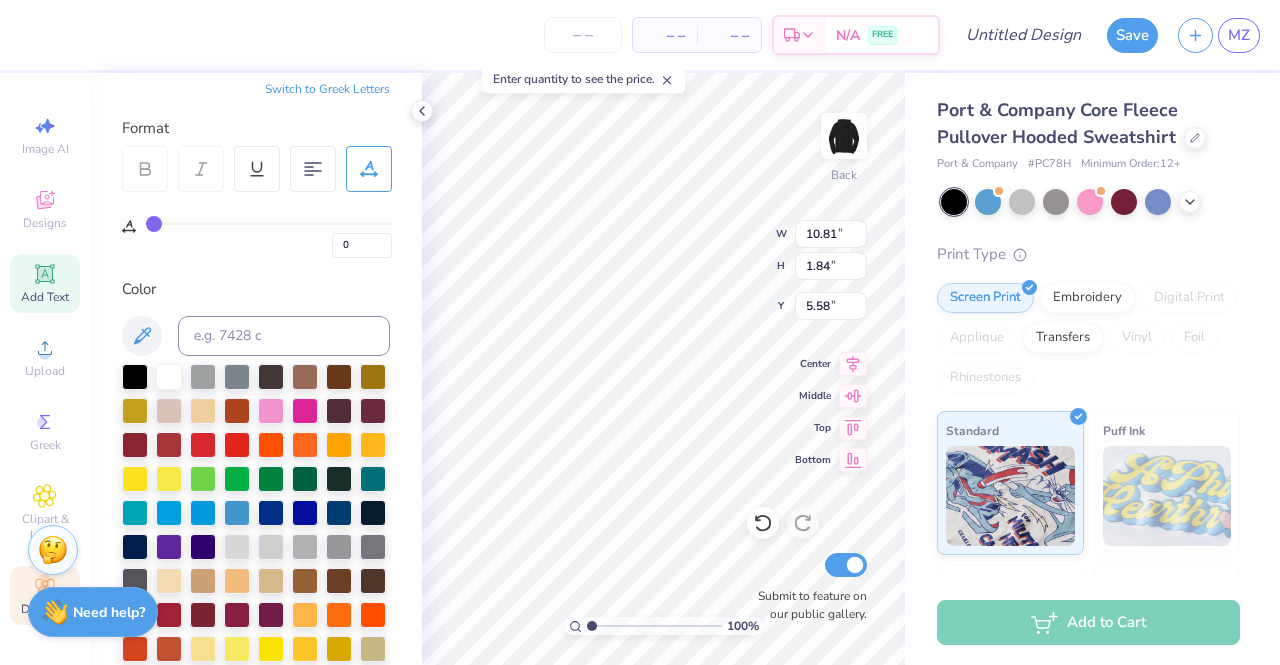 click on "Decorate" at bounding box center [45, 595] 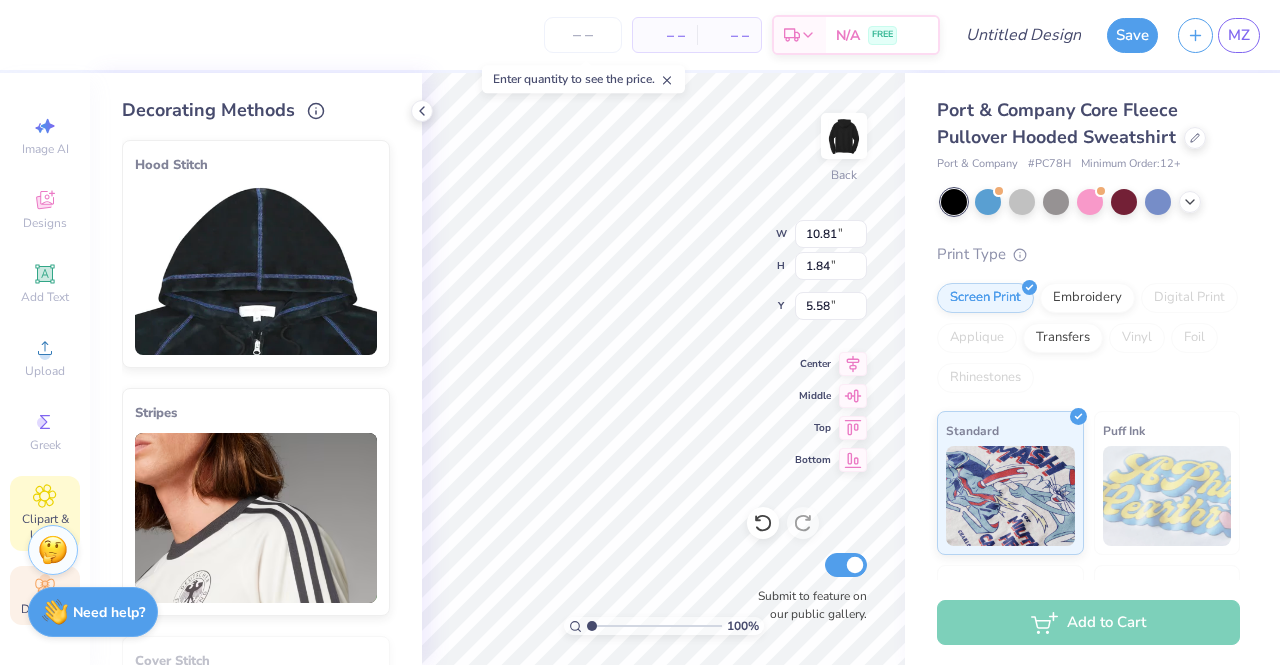 click 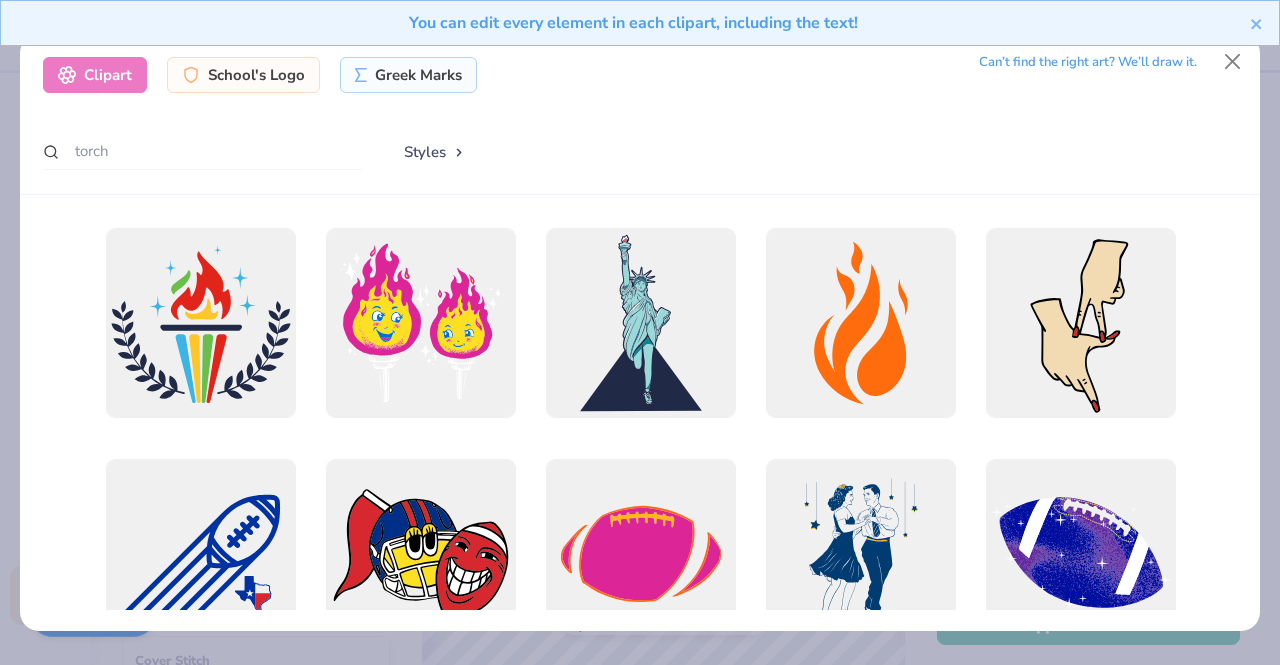click on "Clipart School's Logo Greek Marks Can’t find the right art? We’ll draw it. torch Styles" at bounding box center [640, 114] 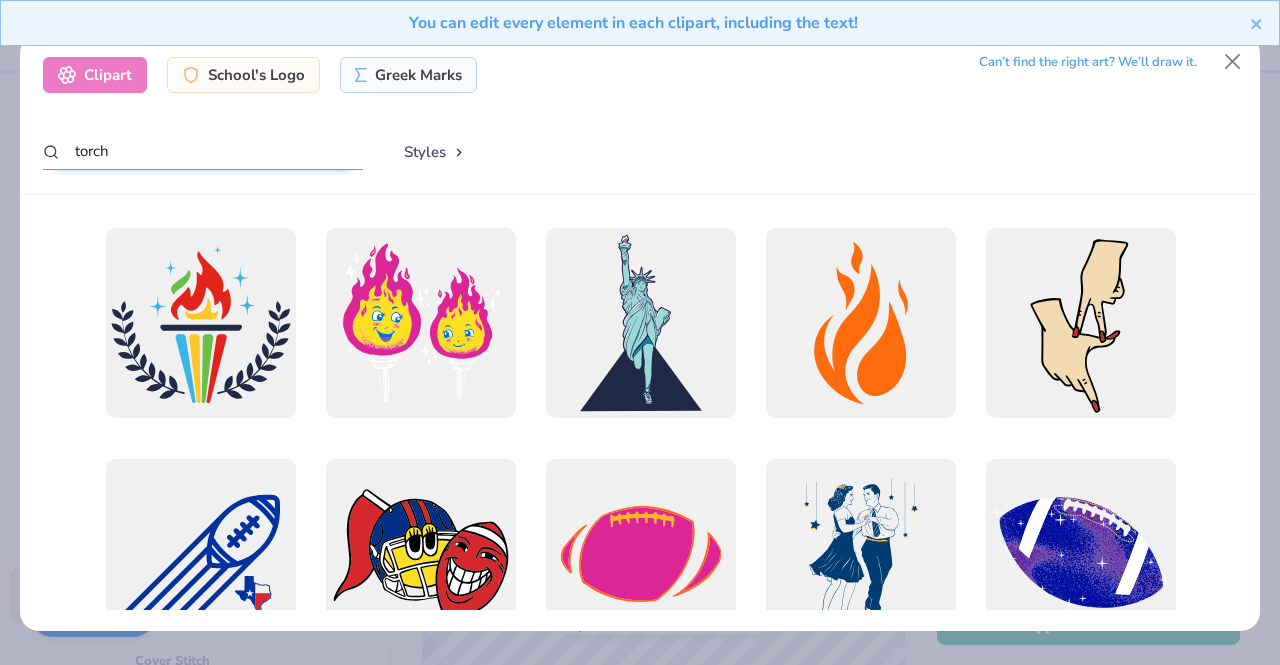 click on "torch" at bounding box center [203, 151] 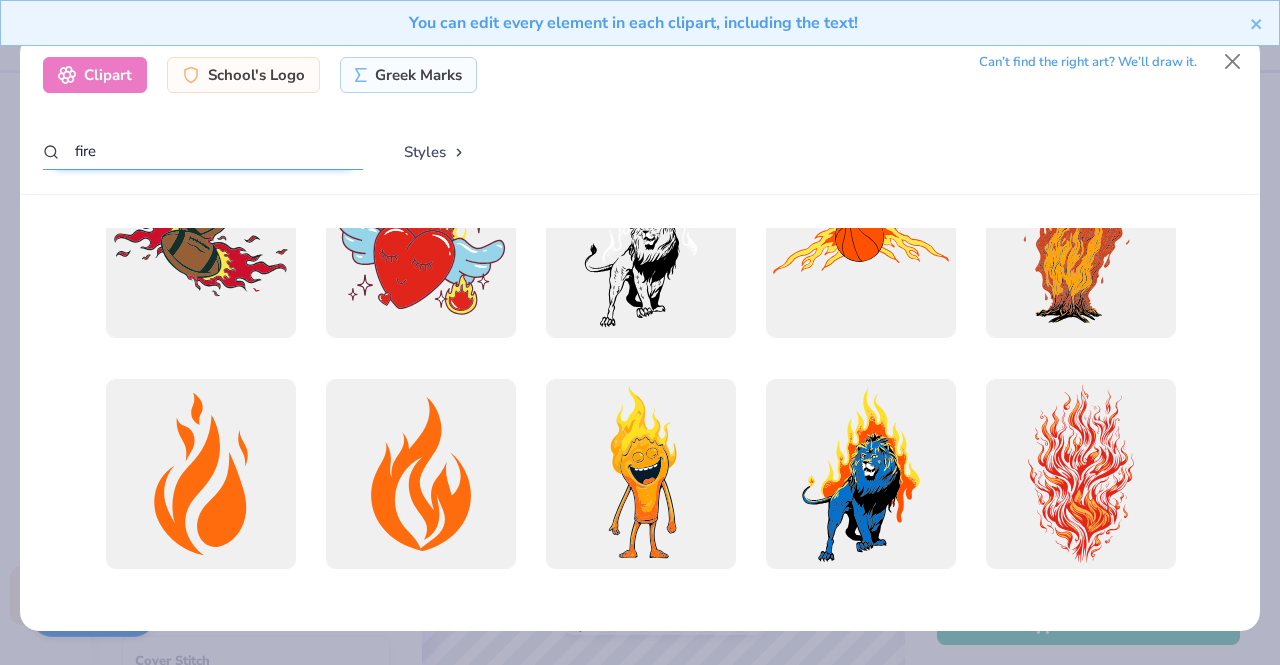 scroll, scrollTop: 1000, scrollLeft: 0, axis: vertical 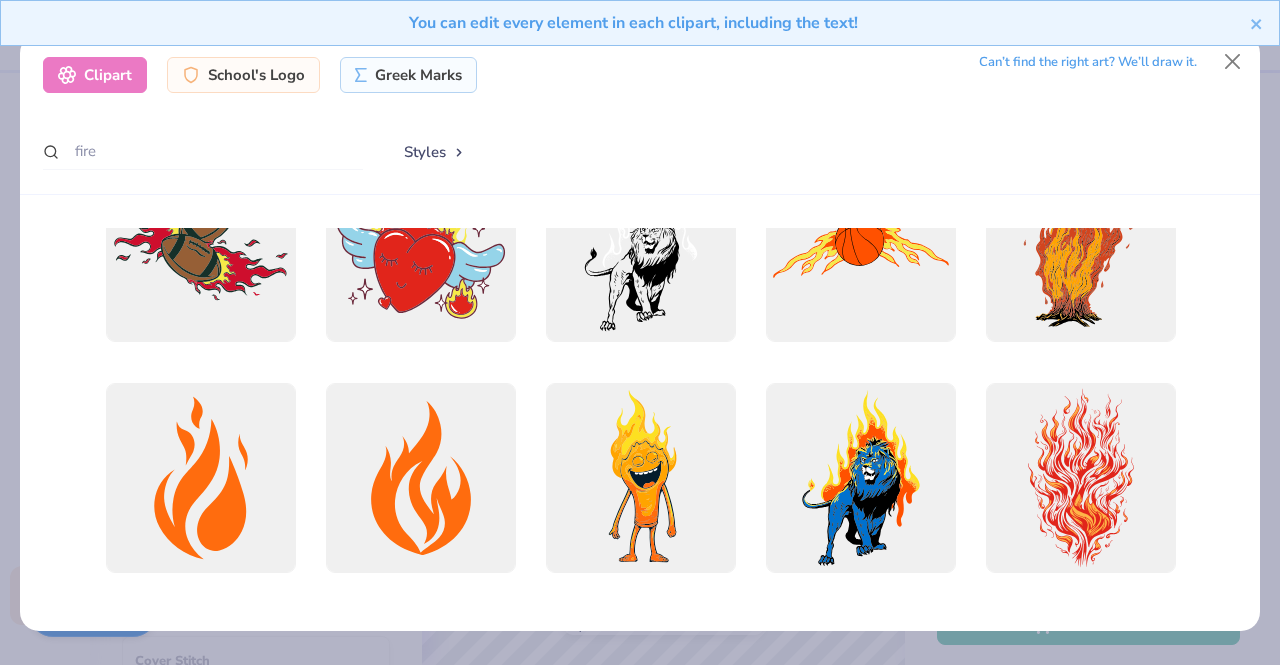 click on "You can edit every element in each clipart, including the text!" at bounding box center (640, 30) 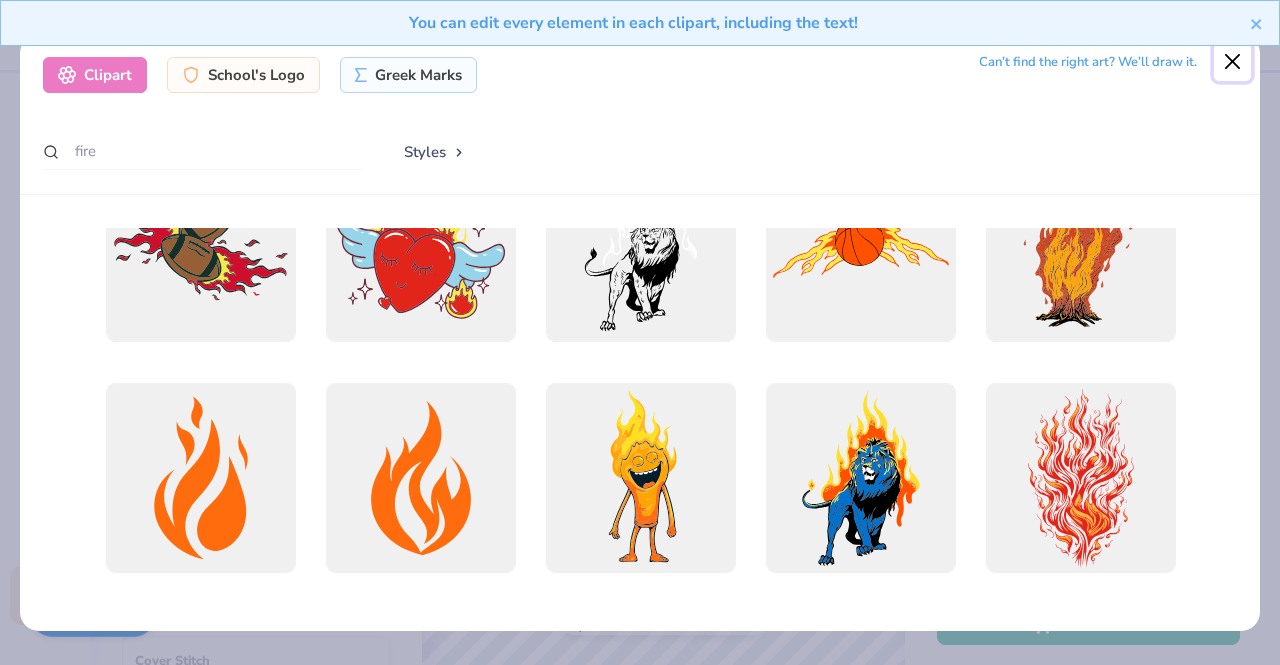 click at bounding box center (1233, 62) 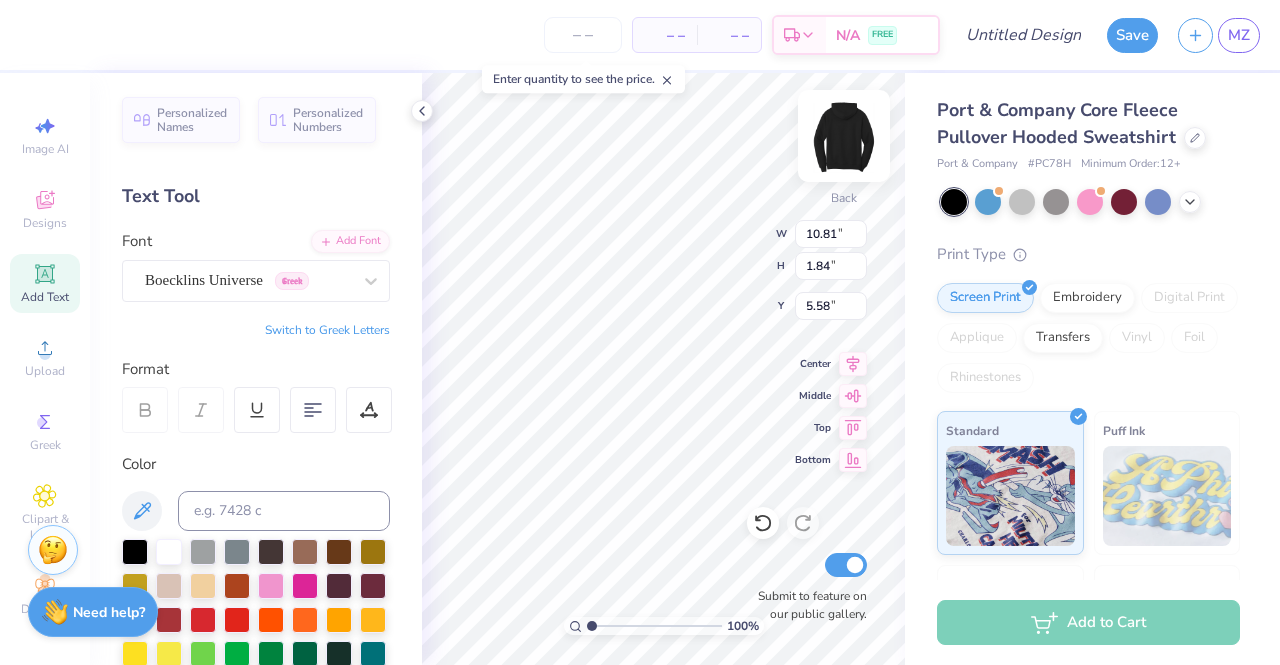 scroll, scrollTop: 33, scrollLeft: 25, axis: both 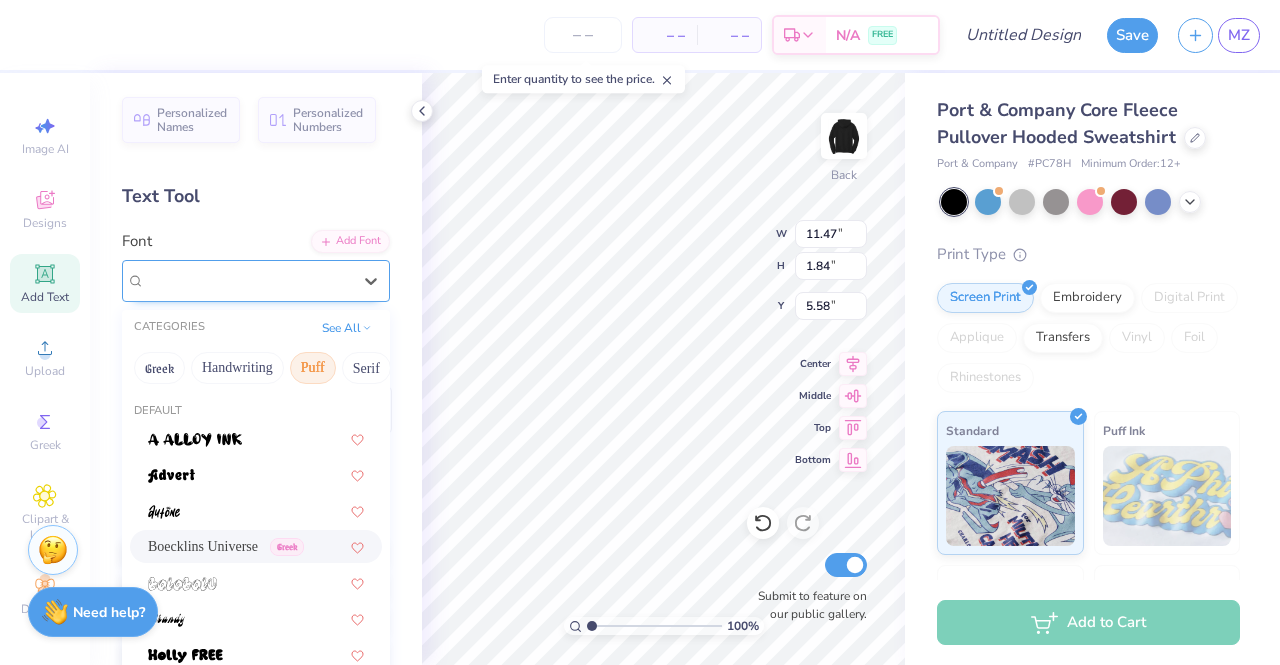click on "Boecklins Universe Greek" at bounding box center (248, 280) 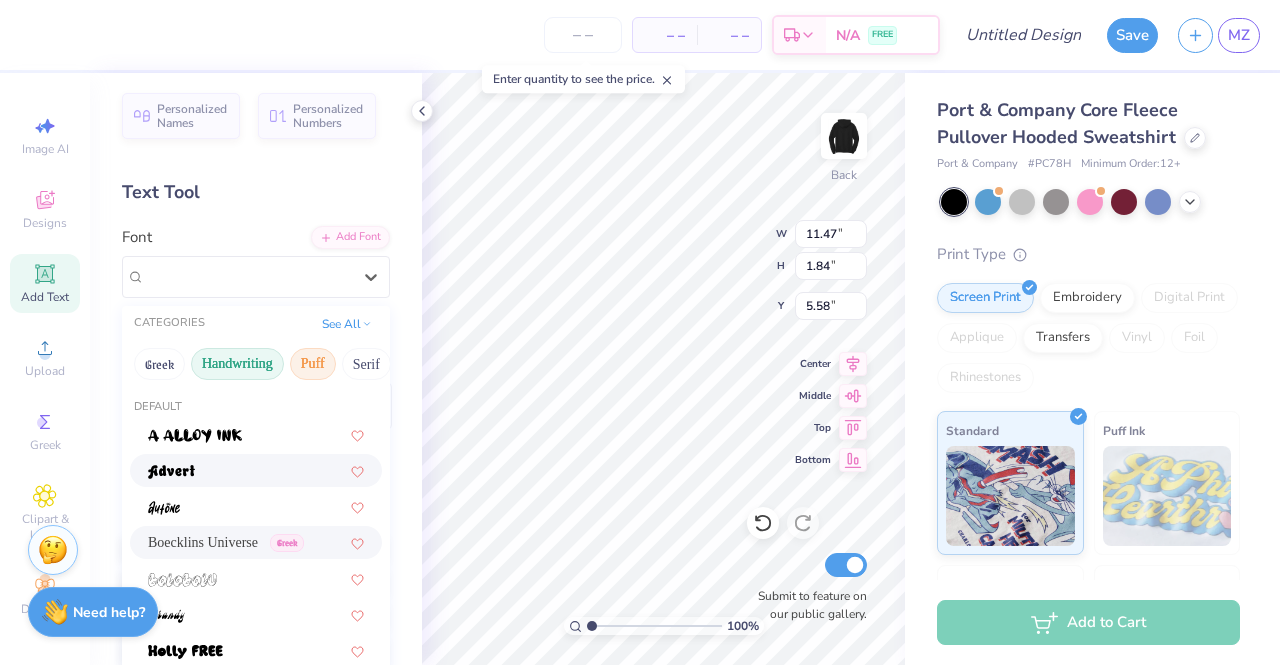 scroll, scrollTop: 0, scrollLeft: 0, axis: both 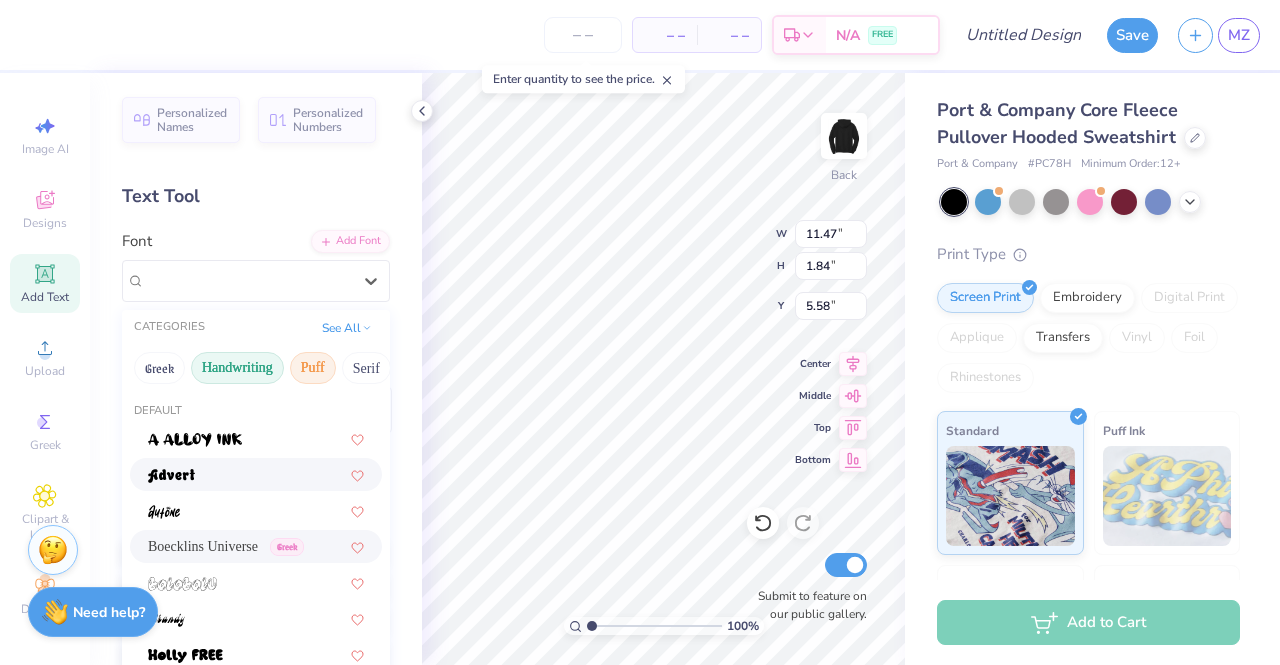 click on "Handwriting" at bounding box center [237, 368] 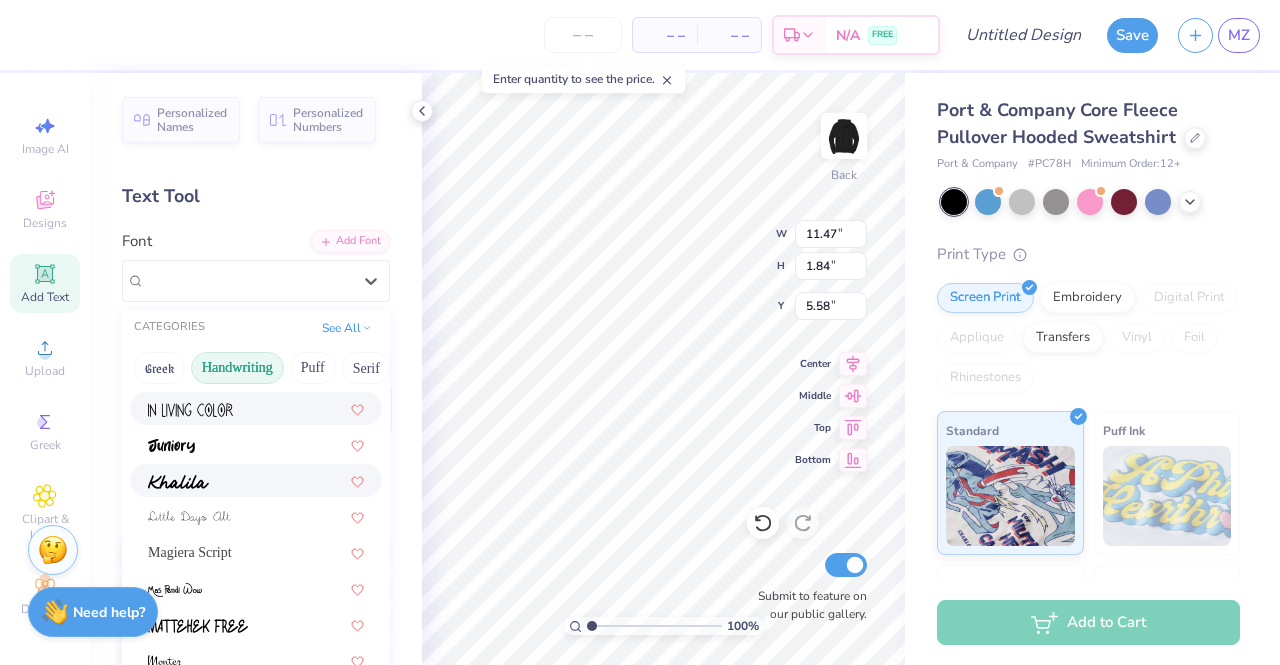 scroll, scrollTop: 400, scrollLeft: 0, axis: vertical 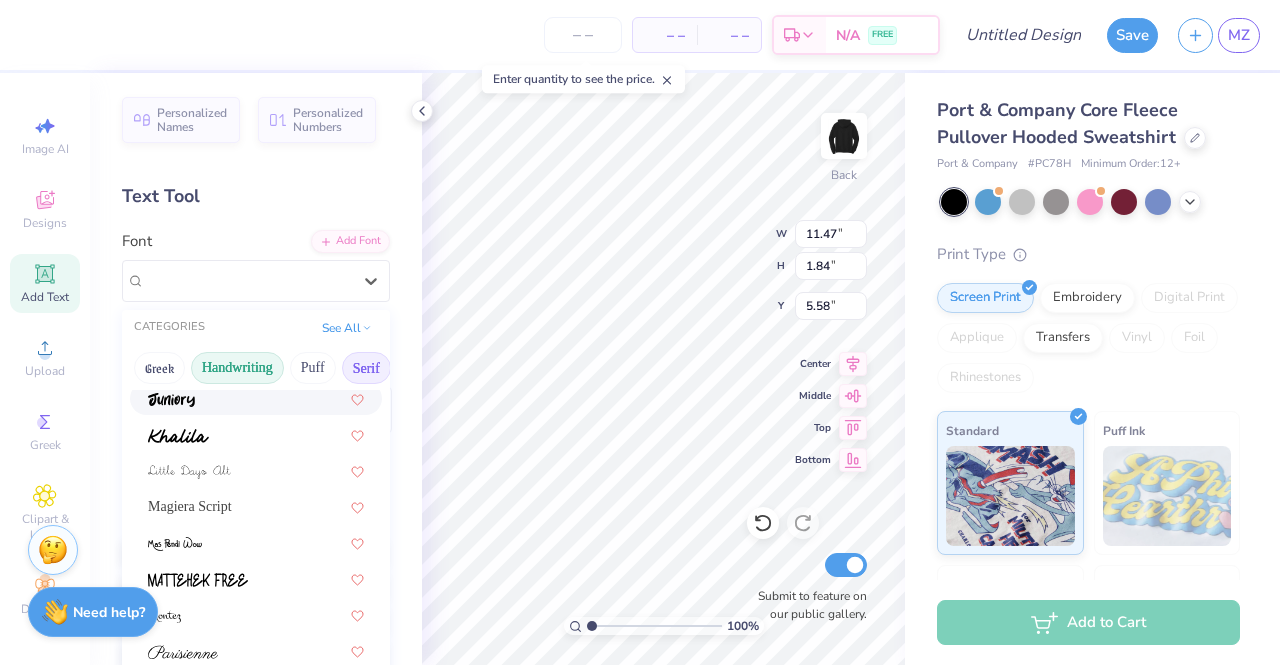 click on "Serif" at bounding box center [366, 368] 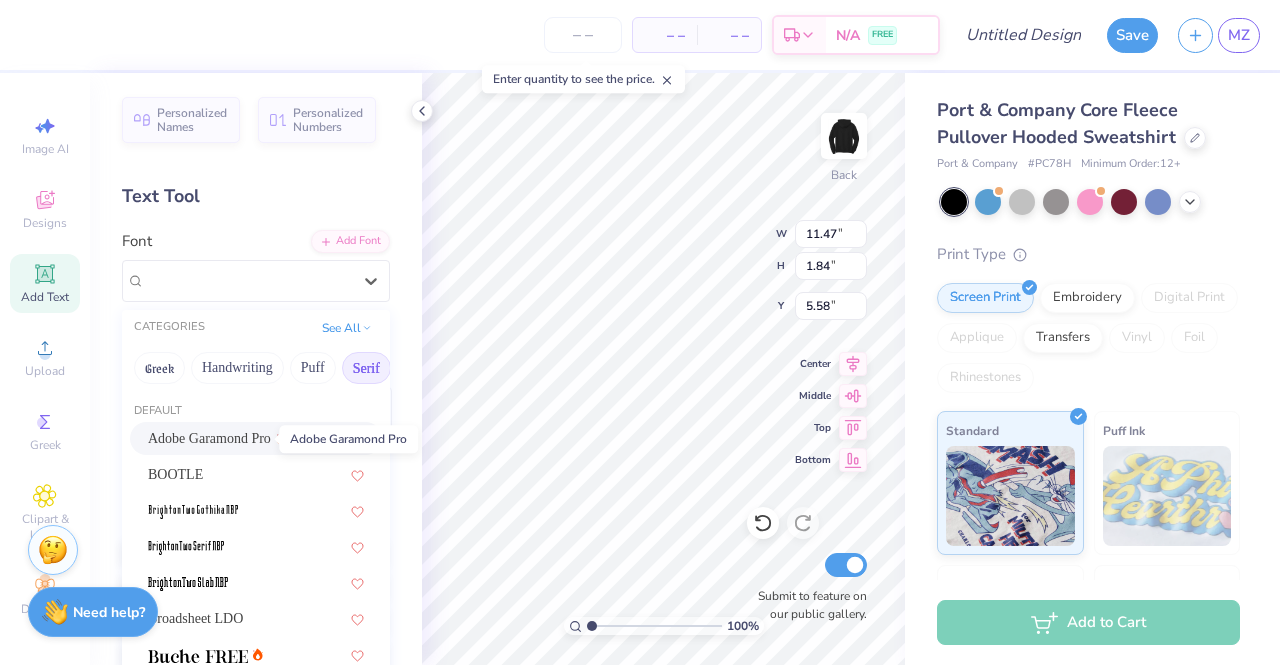 drag, startPoint x: 222, startPoint y: 441, endPoint x: 244, endPoint y: 447, distance: 22.803509 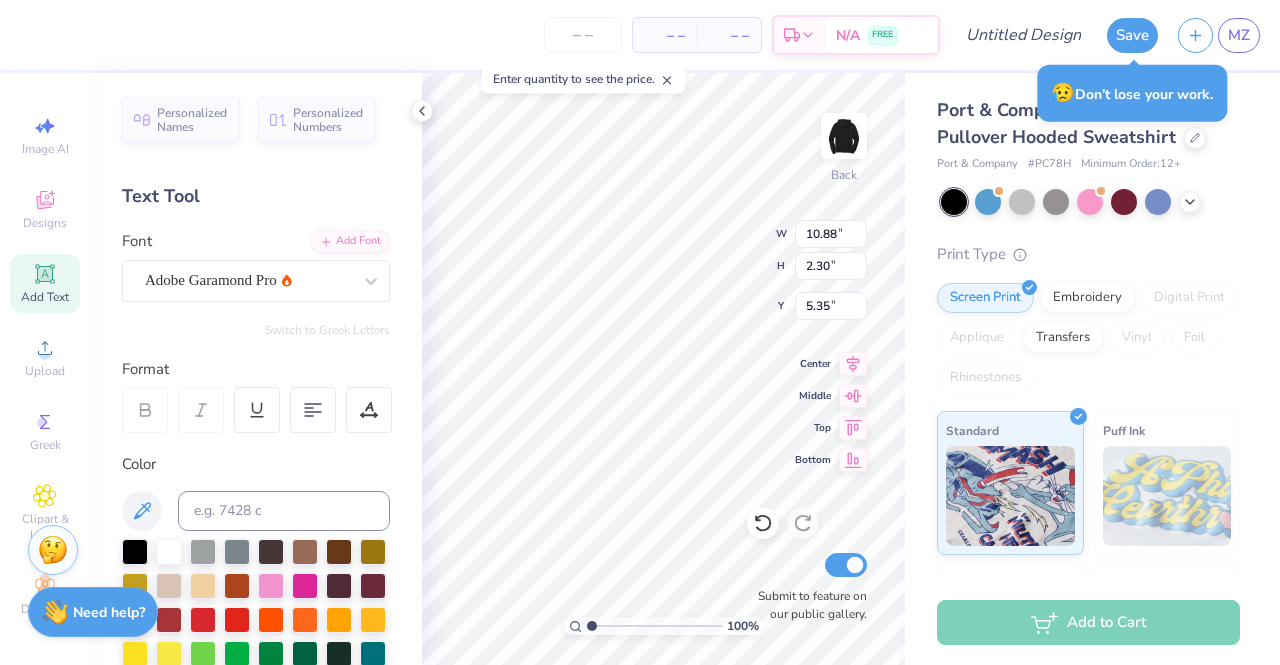 scroll, scrollTop: 33, scrollLeft: 58, axis: both 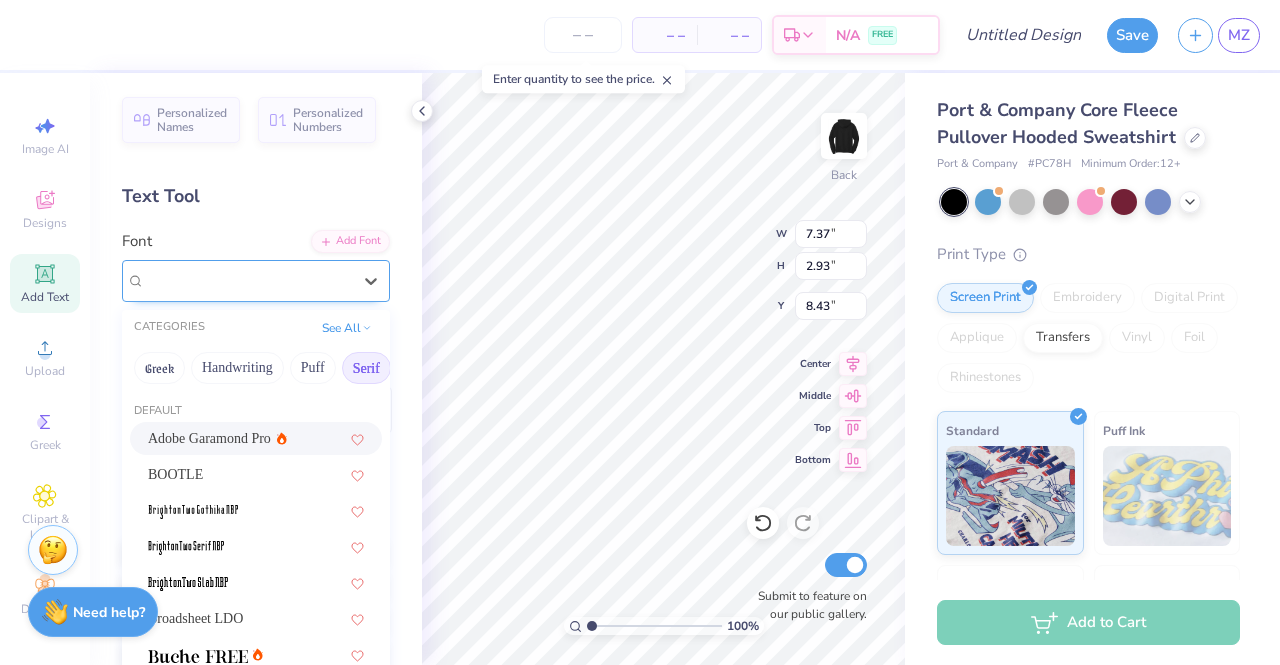 click on "ALS Script" at bounding box center [248, 280] 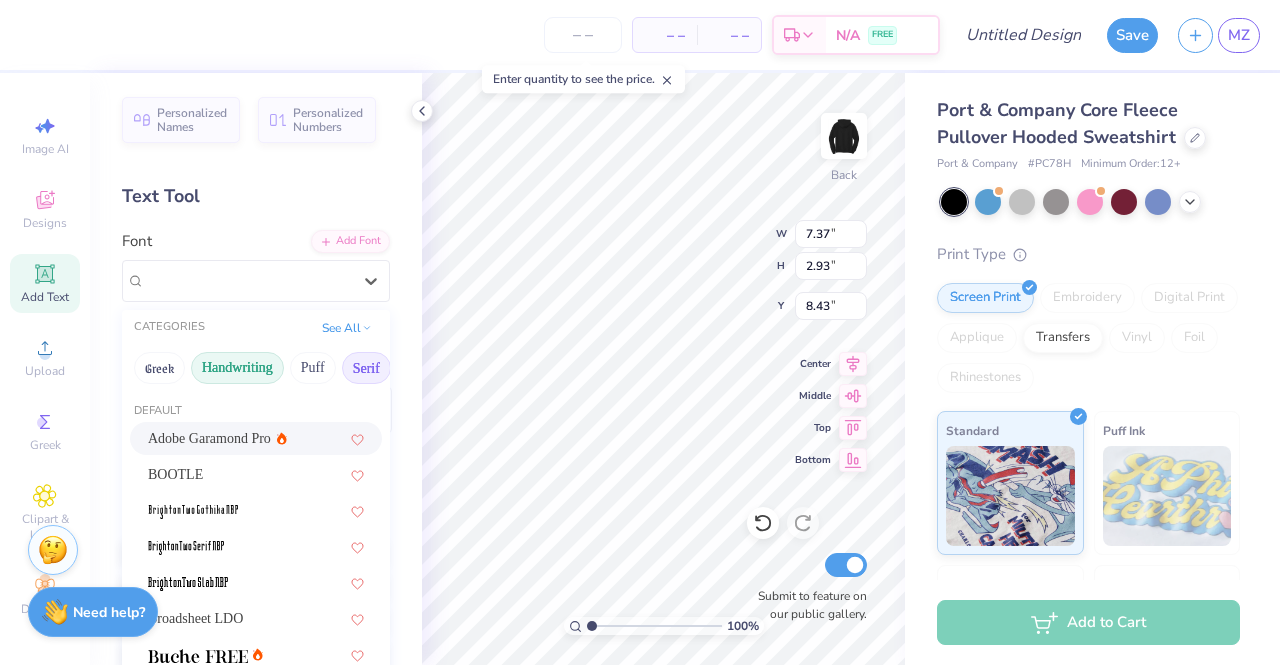 click on "Handwriting" at bounding box center [237, 368] 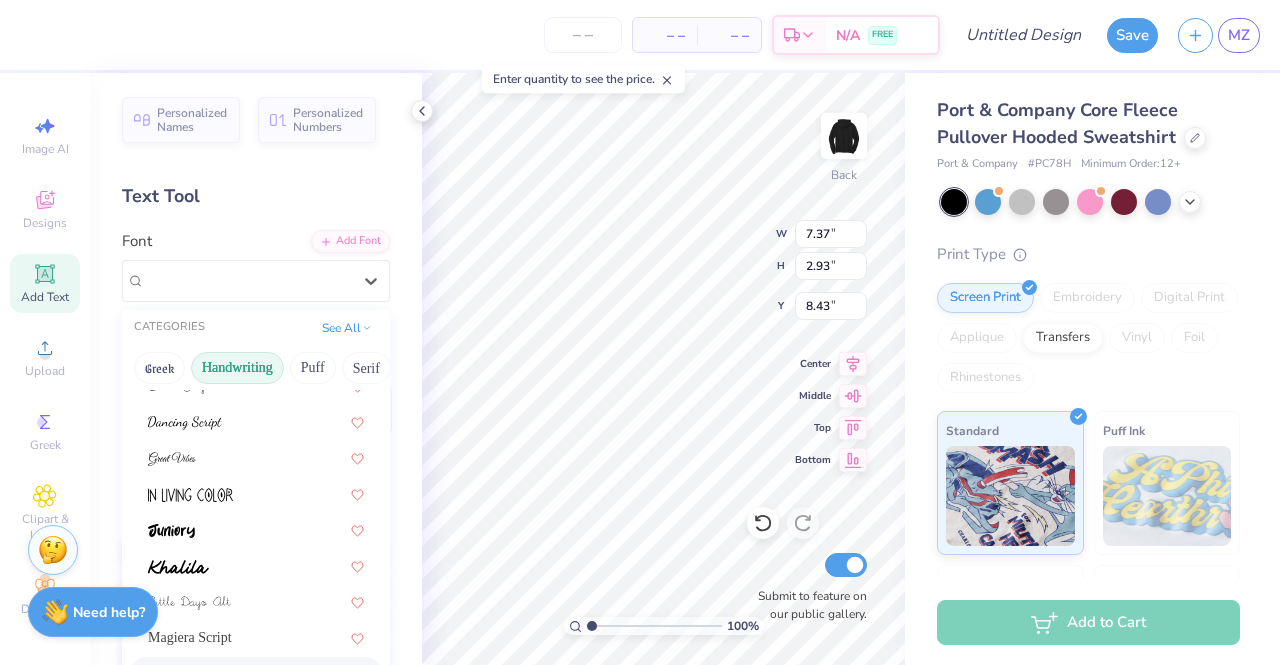 scroll, scrollTop: 455, scrollLeft: 0, axis: vertical 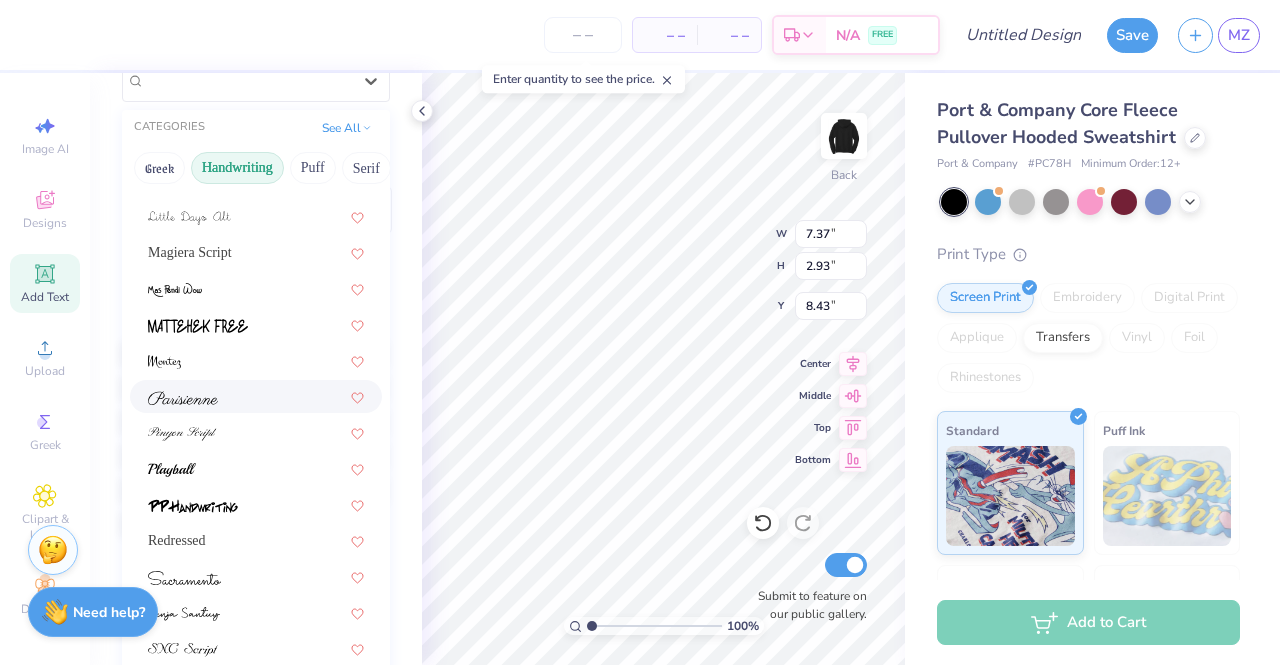 click at bounding box center [183, 398] 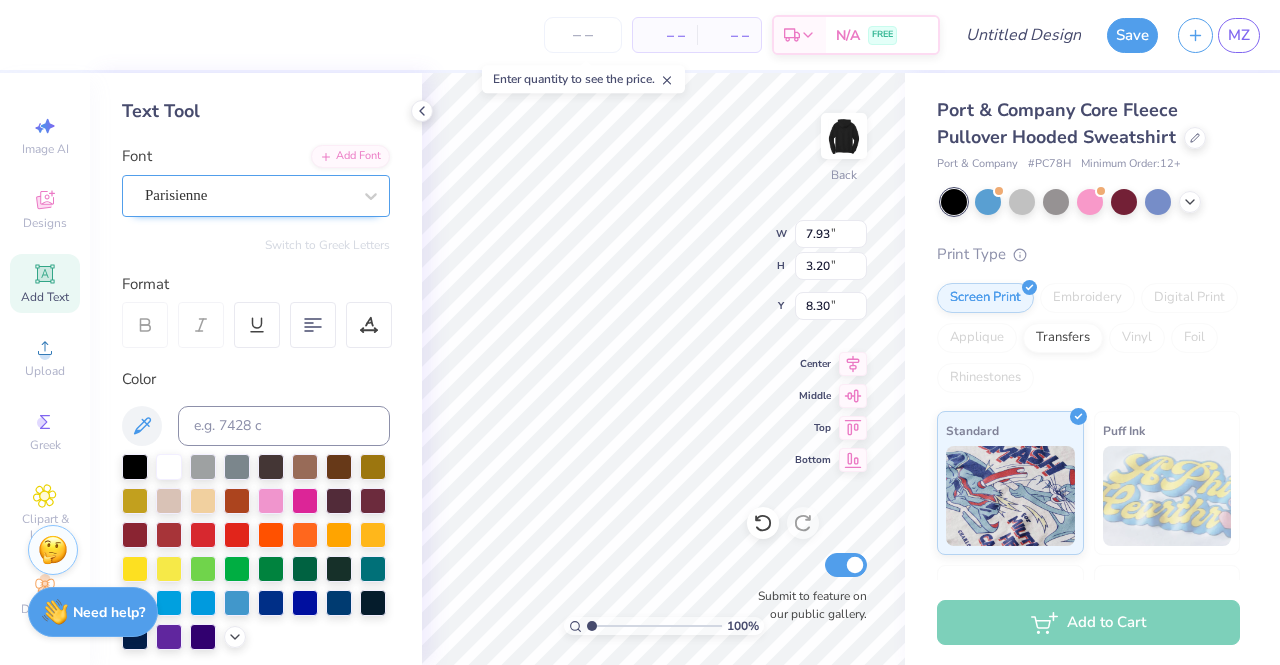 scroll, scrollTop: 0, scrollLeft: 0, axis: both 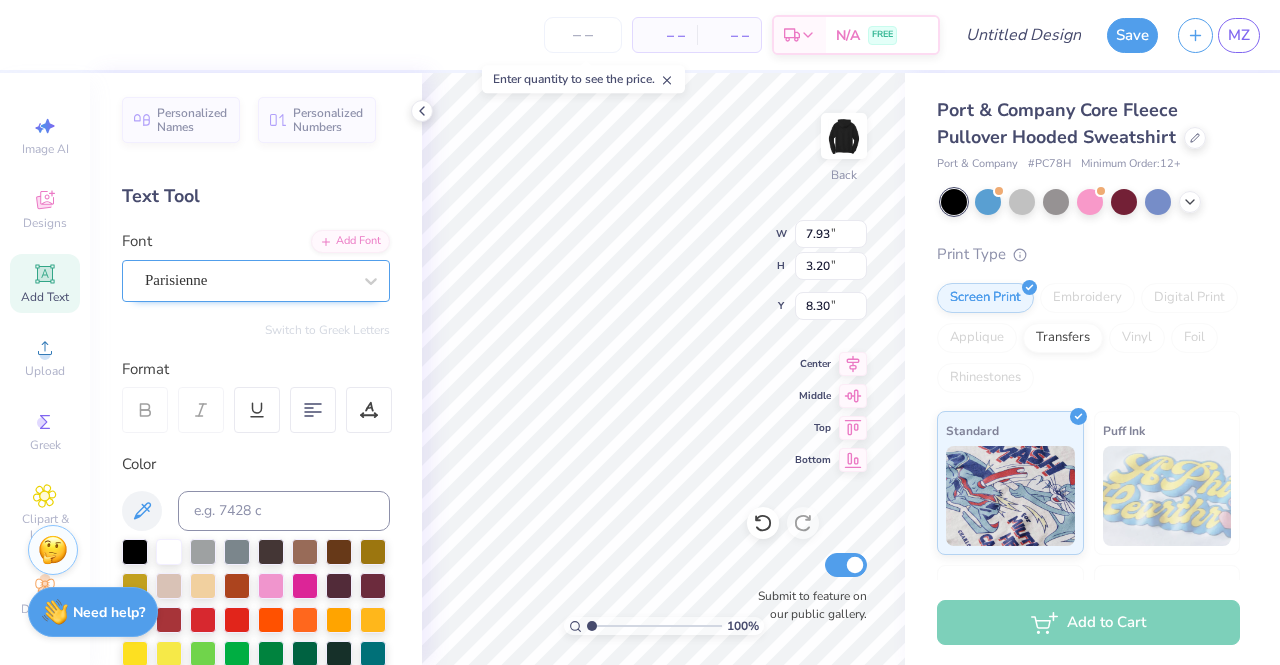 click on "Parisienne" at bounding box center [248, 280] 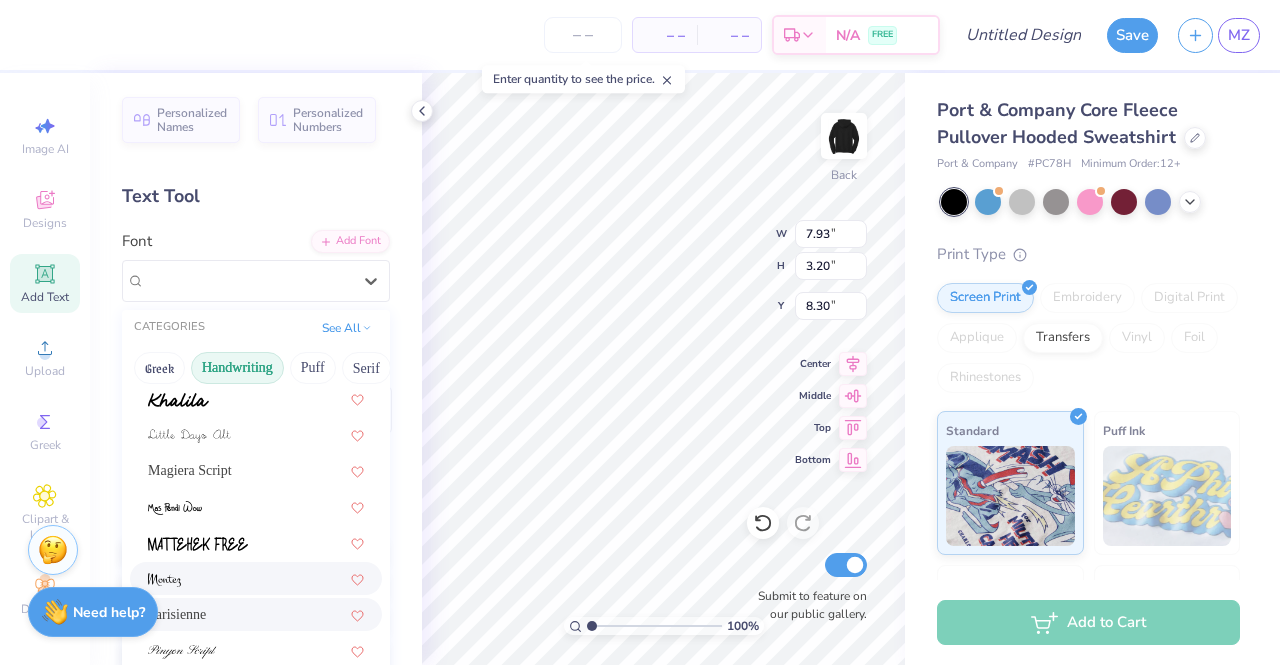 scroll, scrollTop: 455, scrollLeft: 0, axis: vertical 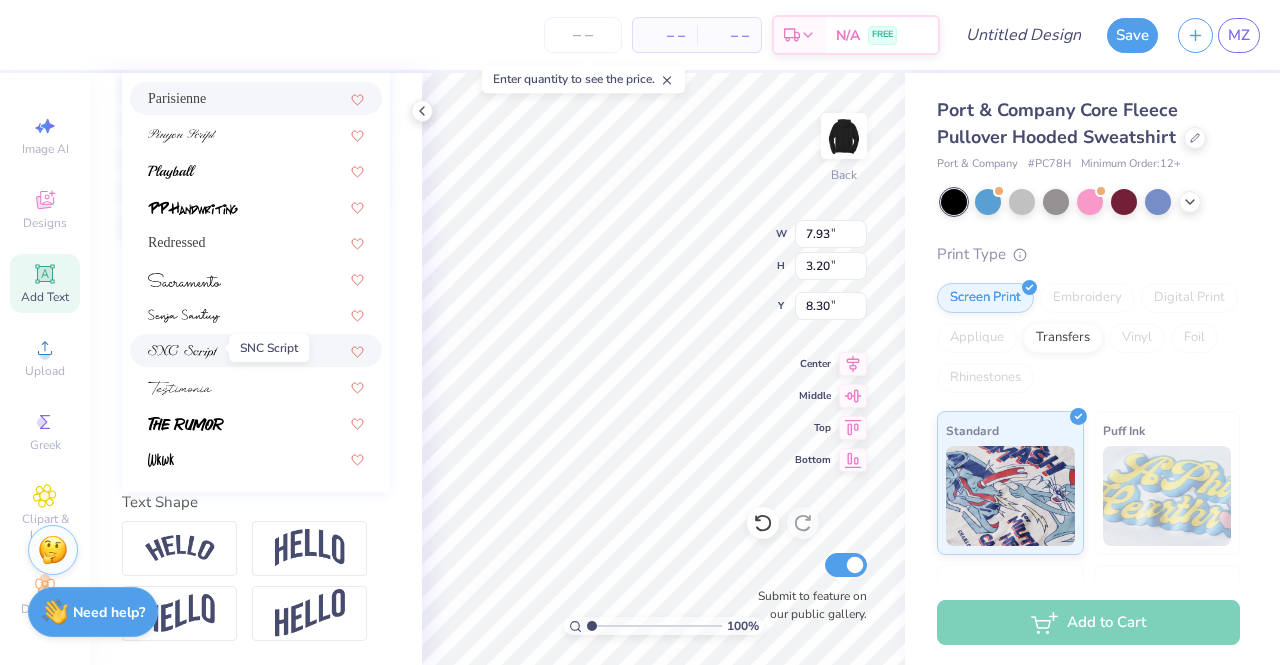click at bounding box center [183, 352] 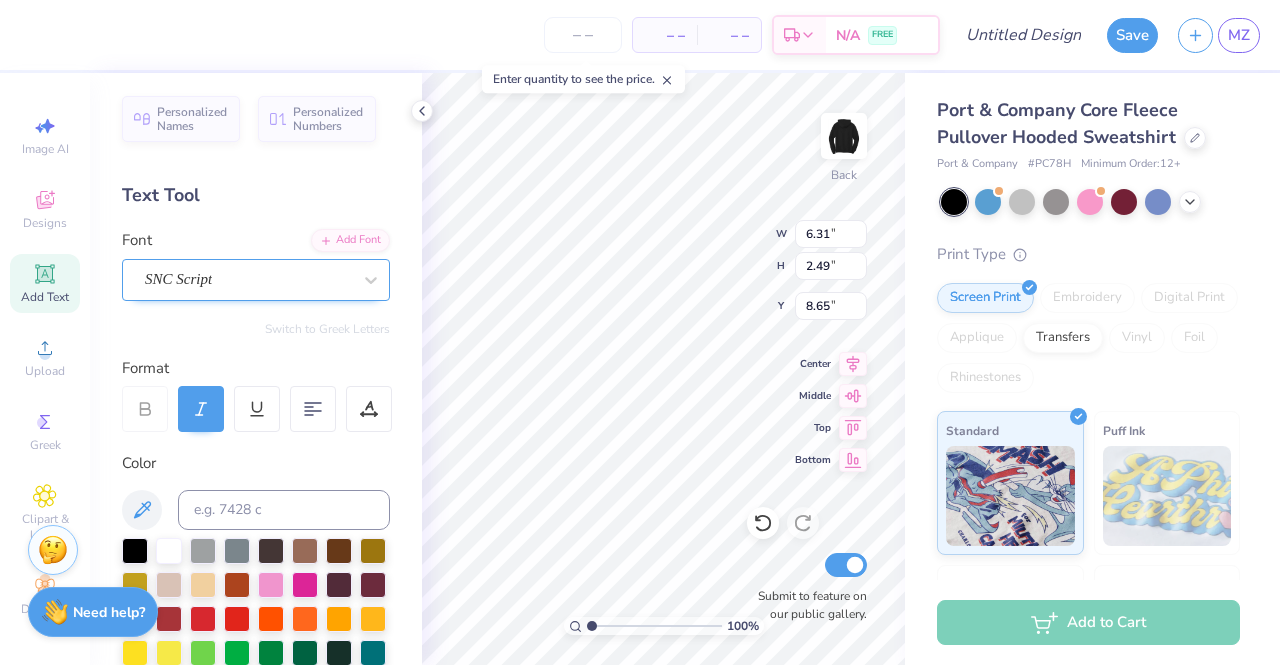 scroll, scrollTop: 0, scrollLeft: 0, axis: both 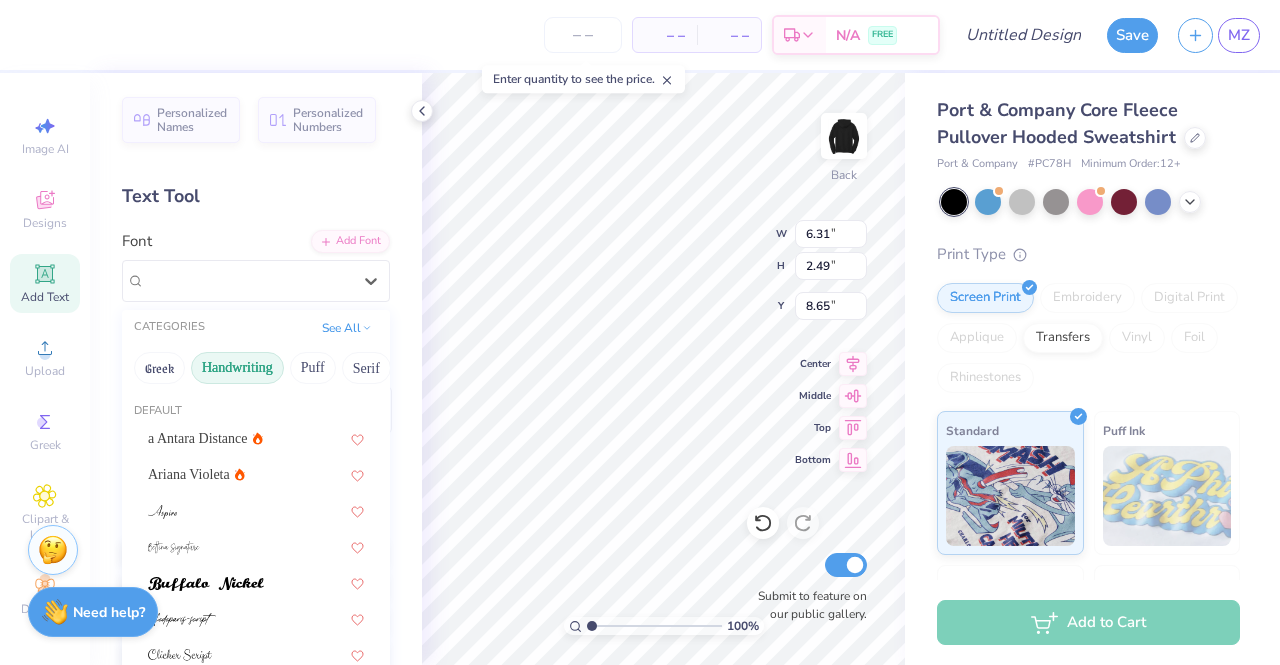 drag, startPoint x: 249, startPoint y: 277, endPoint x: 251, endPoint y: 307, distance: 30.066593 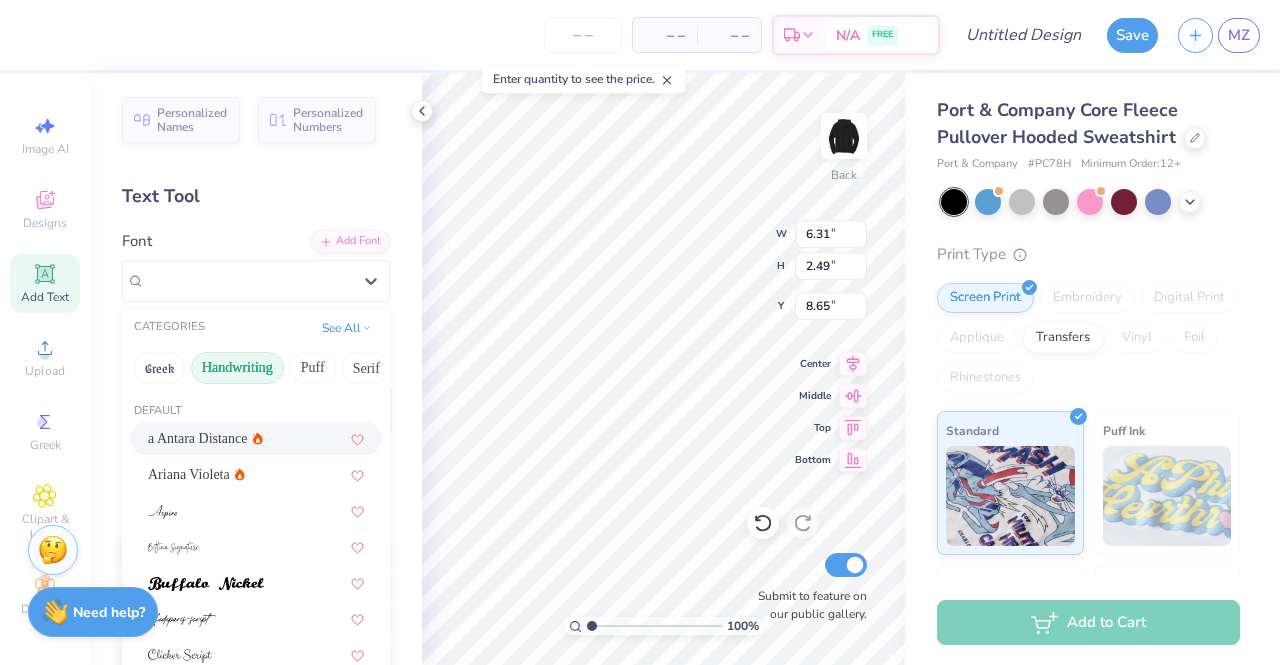 drag, startPoint x: 348, startPoint y: 381, endPoint x: 187, endPoint y: 425, distance: 166.90416 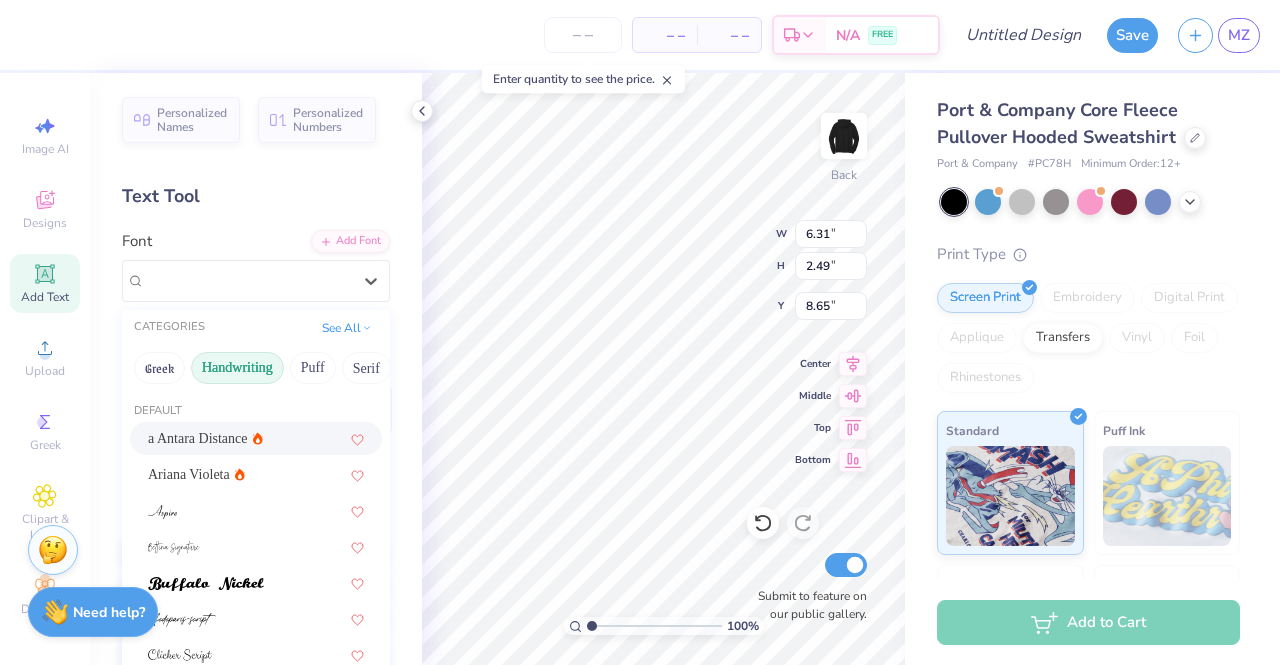 click on "CATEGORIES See All Greek Handwriting Puff Serif Bold Calligraphy Retro Sans Serif Minimal Fantasy Techno Others Default a Antara Distance Ariana Violeta Magiera Script Parisienne Redressed SNC Script" at bounding box center [256, 650] 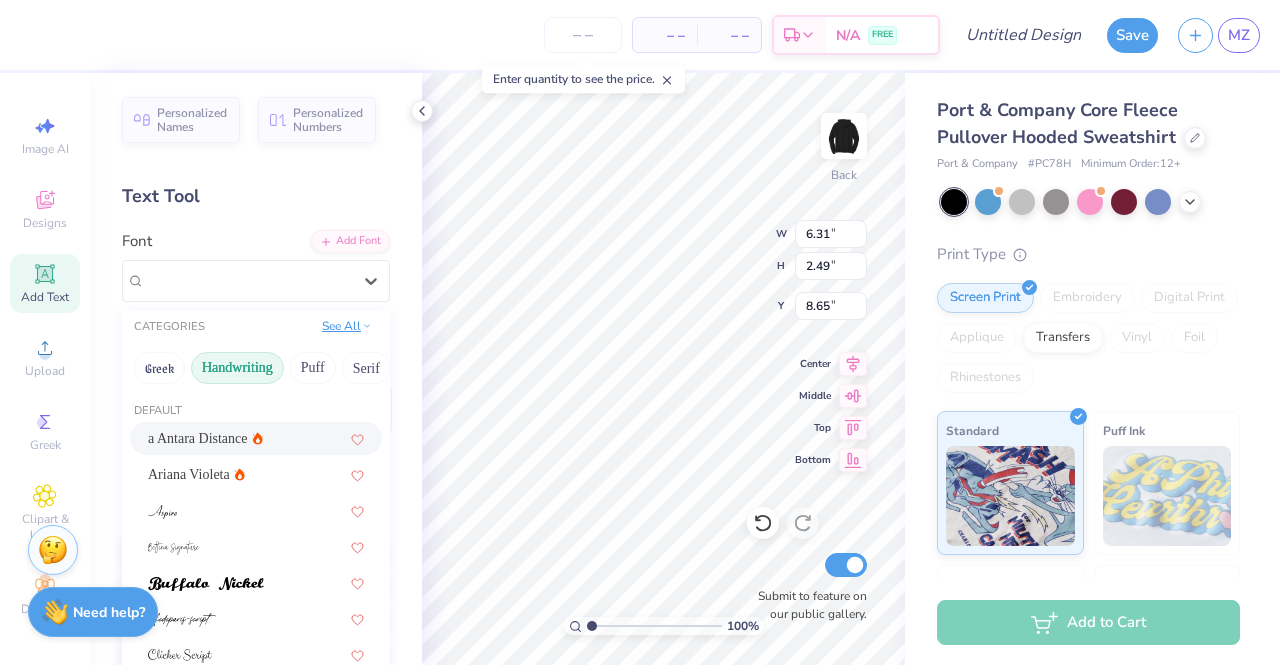 click on "See All" at bounding box center (347, 326) 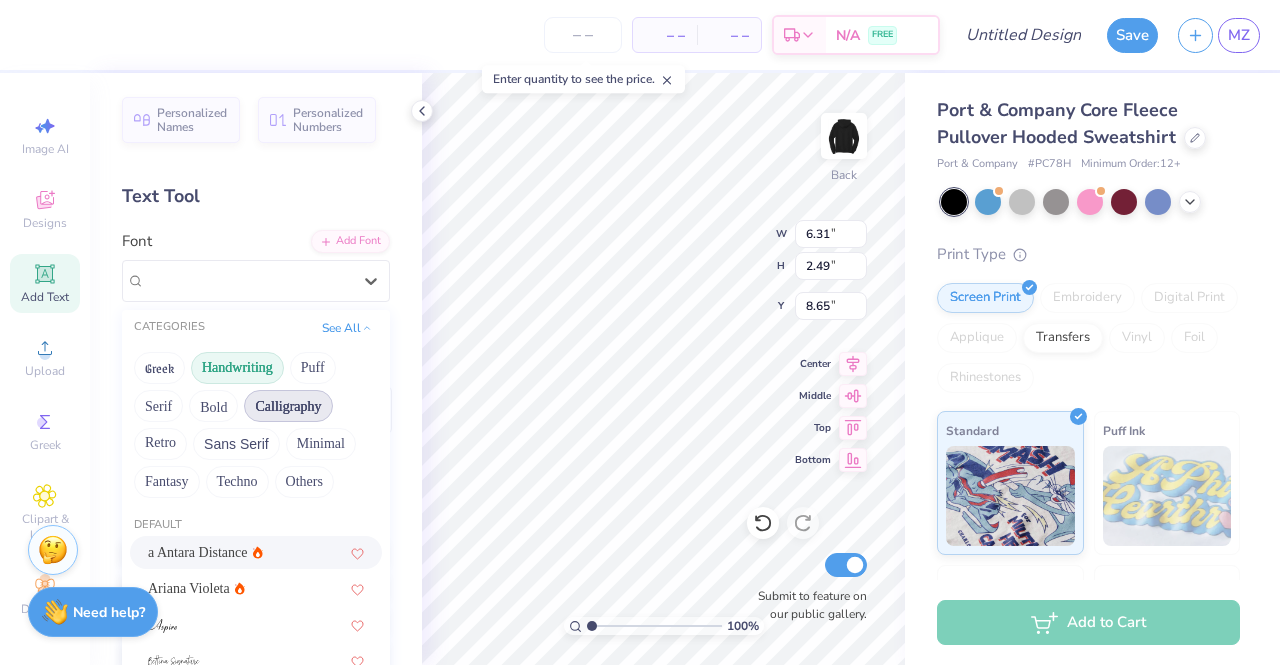 click on "Calligraphy" at bounding box center [288, 406] 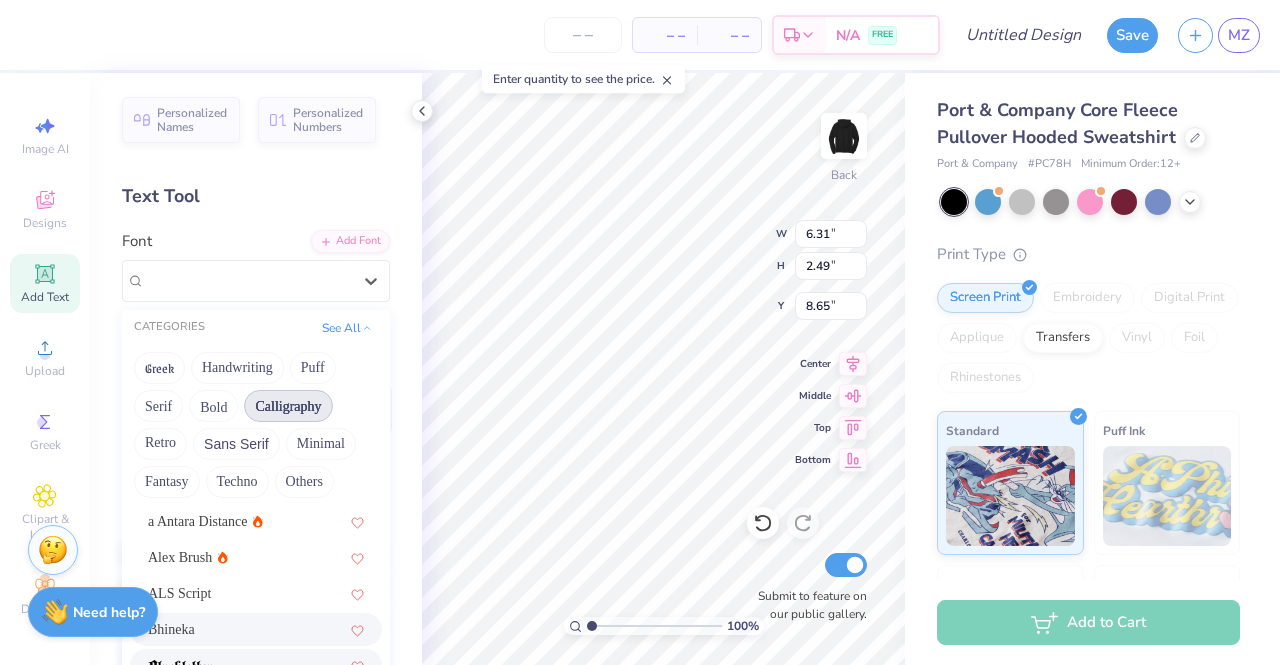 scroll, scrollTop: 0, scrollLeft: 0, axis: both 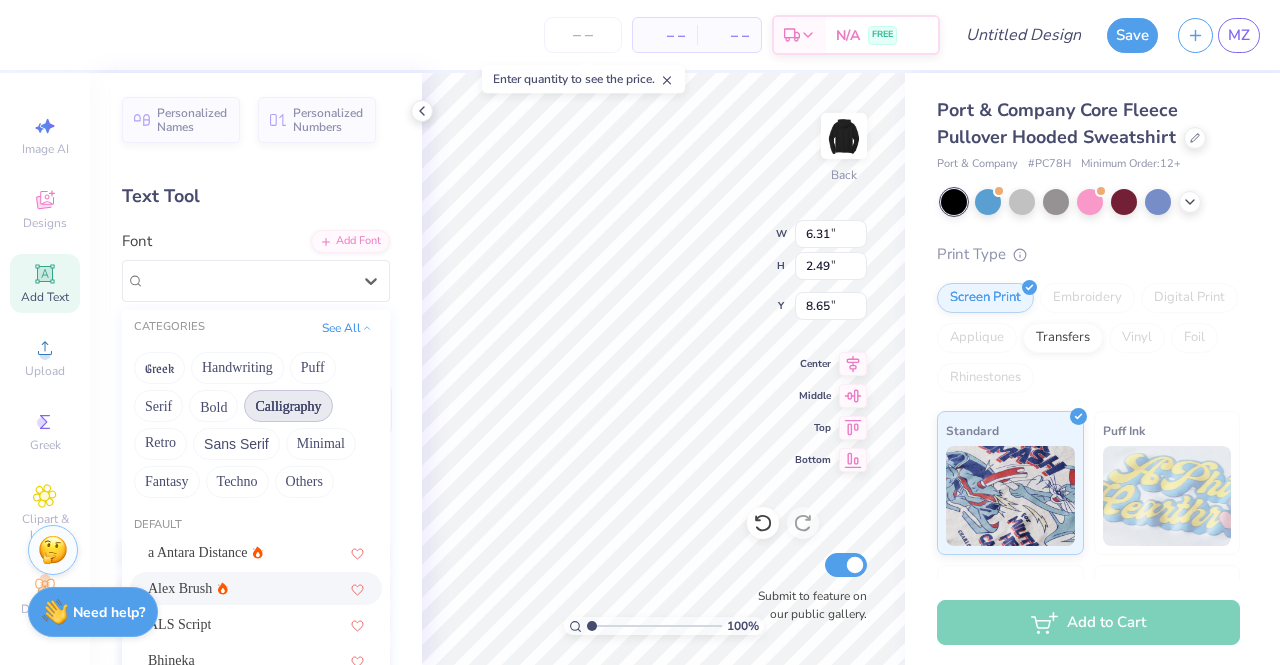 click on "Alex Brush" at bounding box center (180, 588) 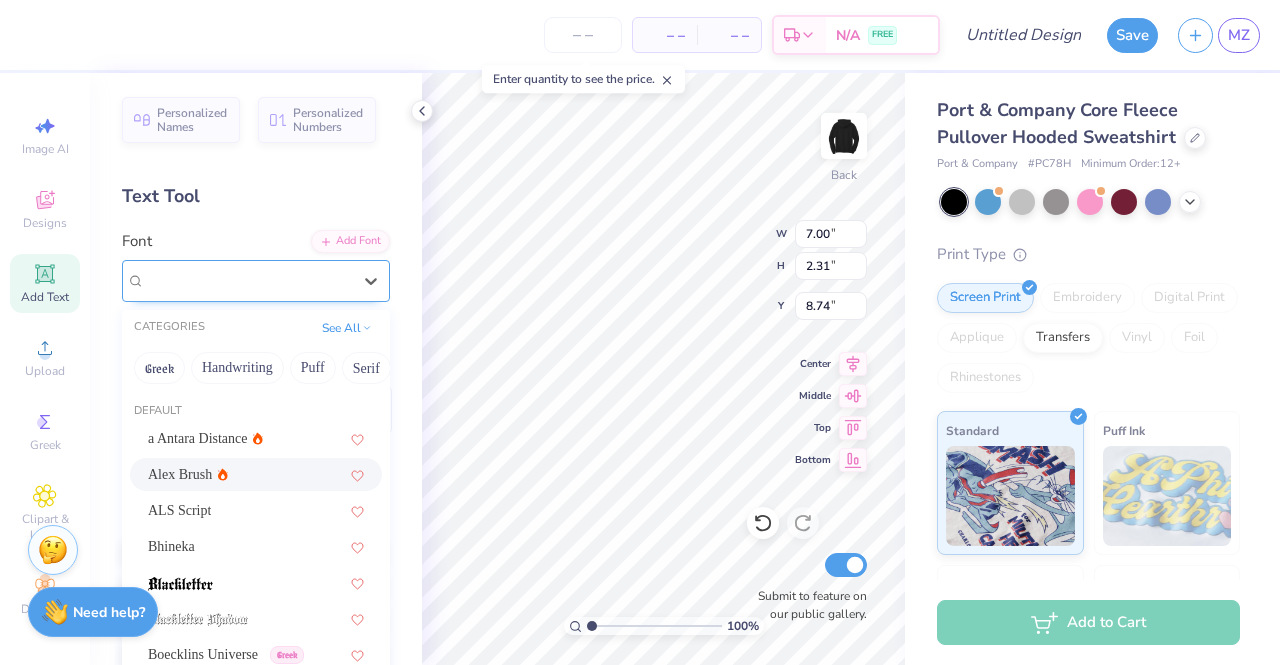 click on "Alex Brush" at bounding box center [248, 280] 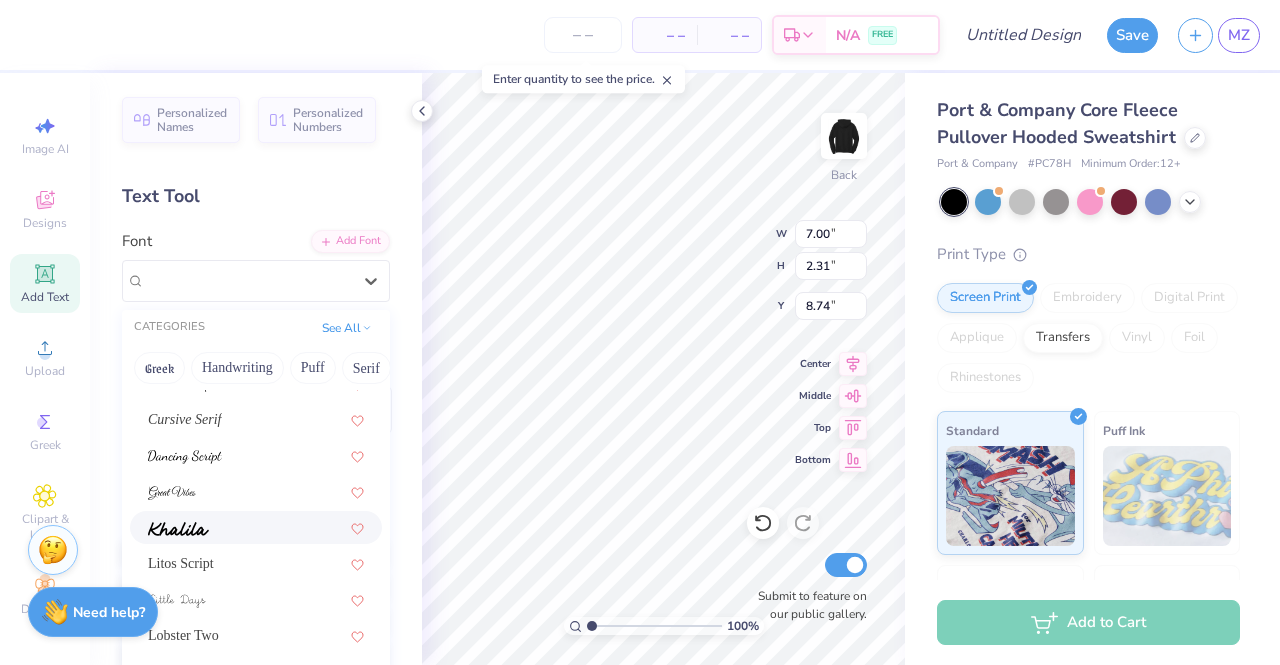 scroll, scrollTop: 491, scrollLeft: 0, axis: vertical 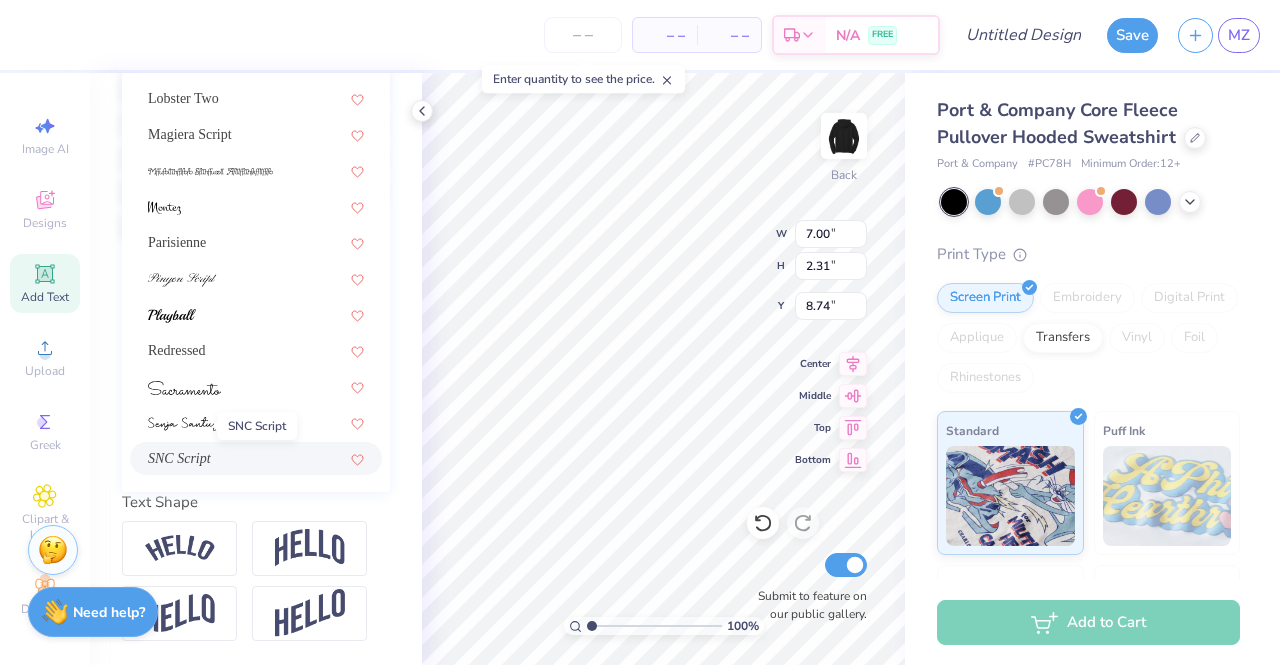 click on "SNC Script" at bounding box center [179, 458] 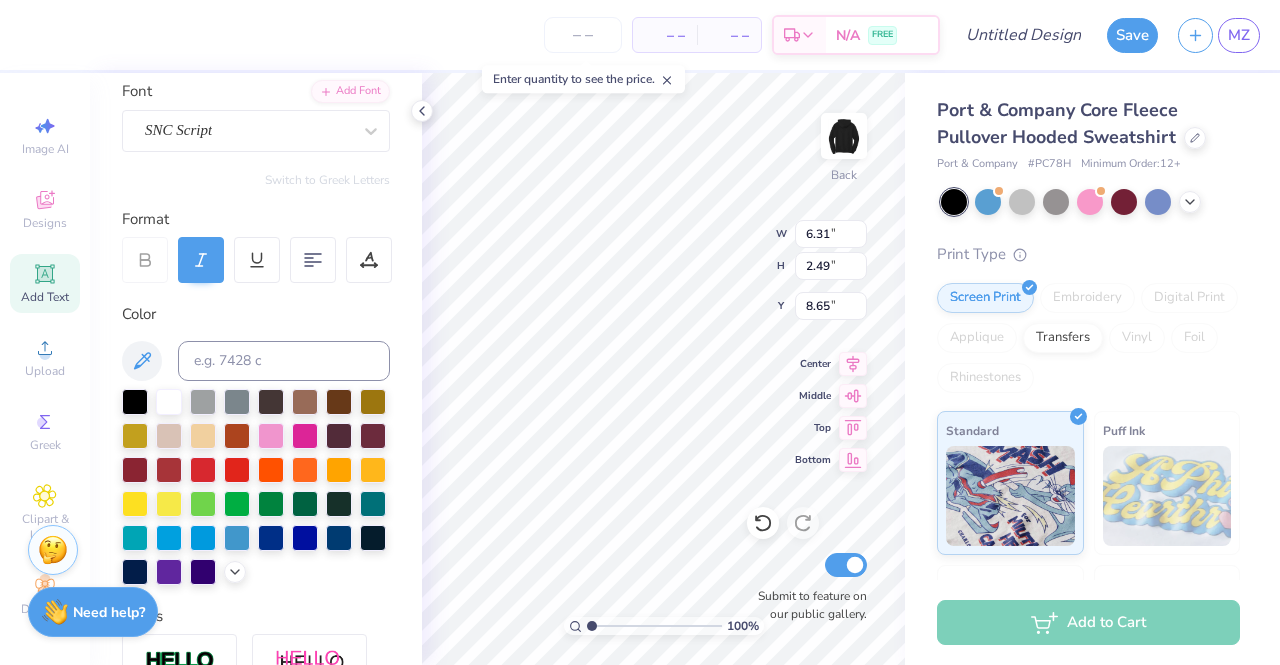 scroll, scrollTop: 130, scrollLeft: 0, axis: vertical 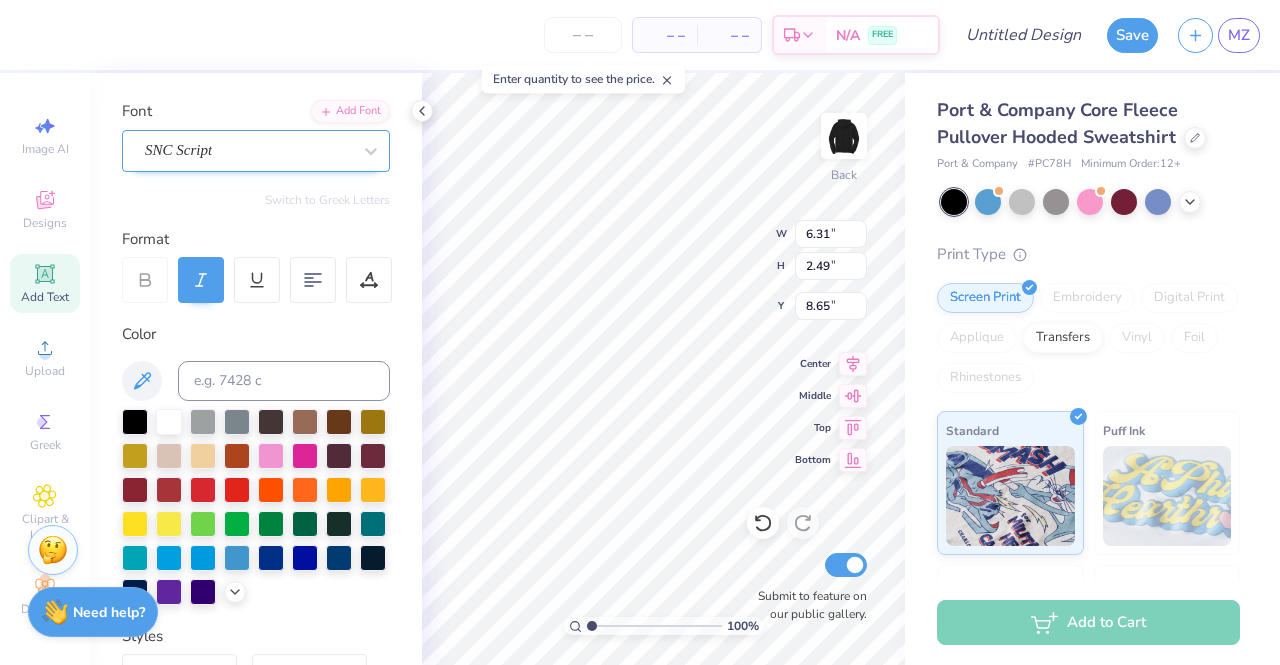 click on "SNC Script" at bounding box center (248, 150) 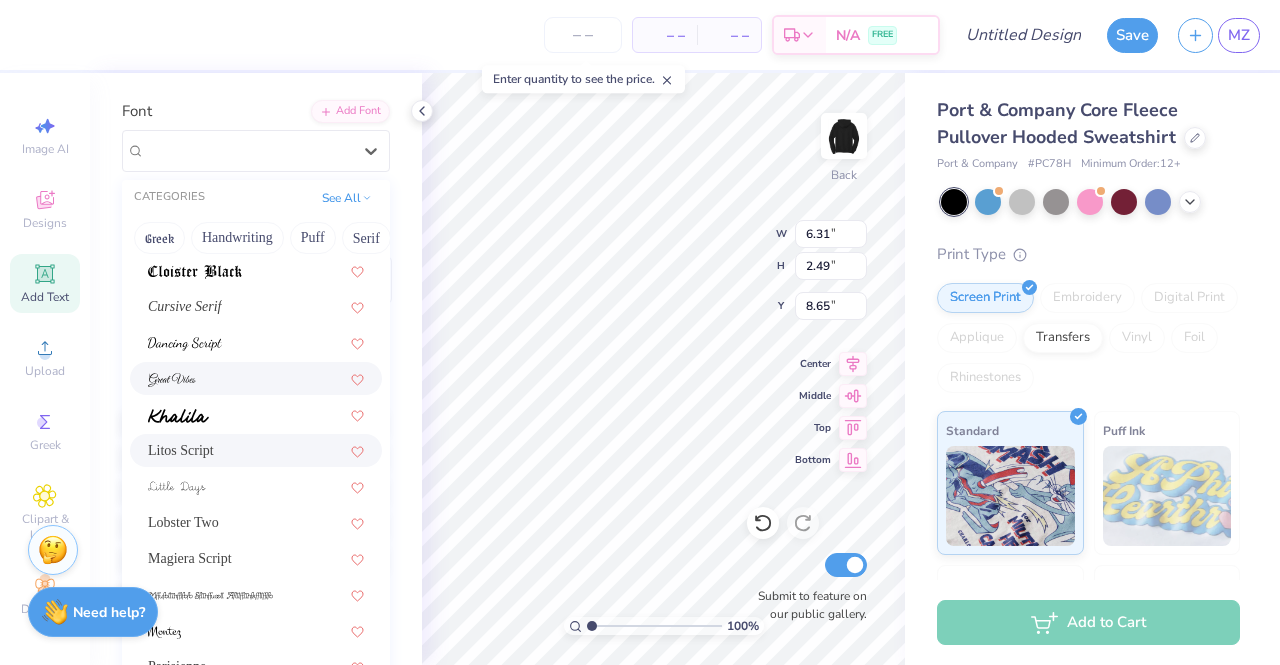 scroll, scrollTop: 491, scrollLeft: 0, axis: vertical 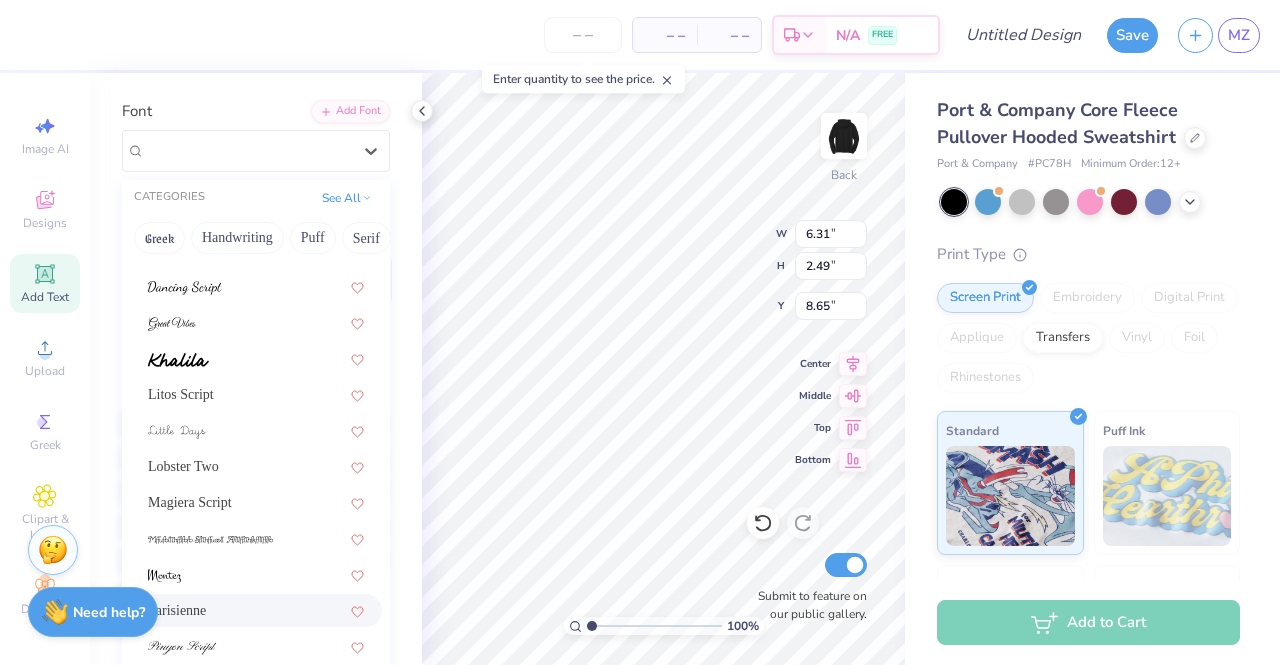 click on "Parisienne" at bounding box center [256, 610] 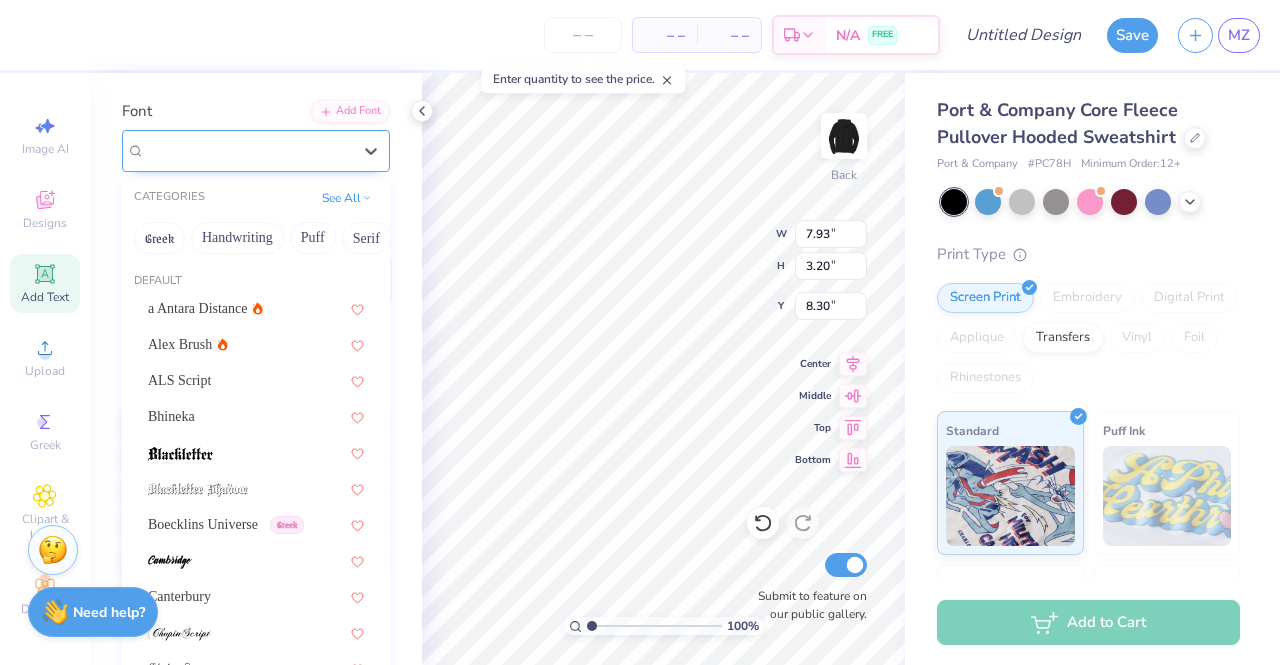 click on "Parisienne" at bounding box center [248, 150] 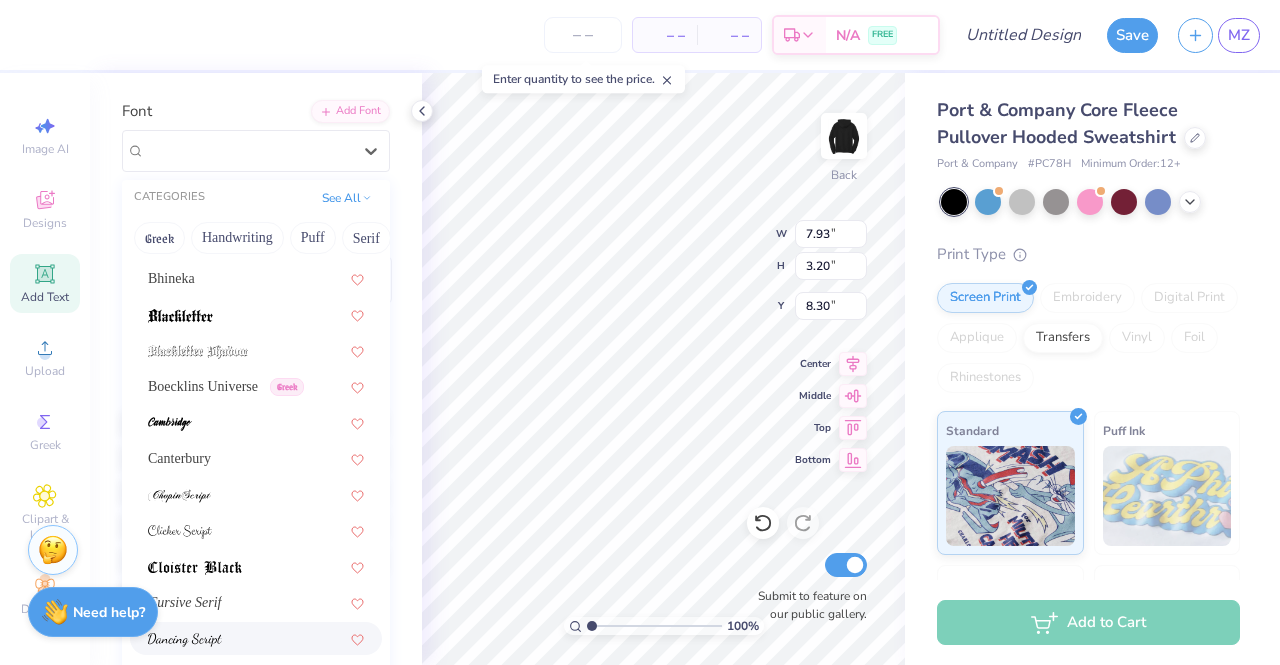 scroll, scrollTop: 200, scrollLeft: 0, axis: vertical 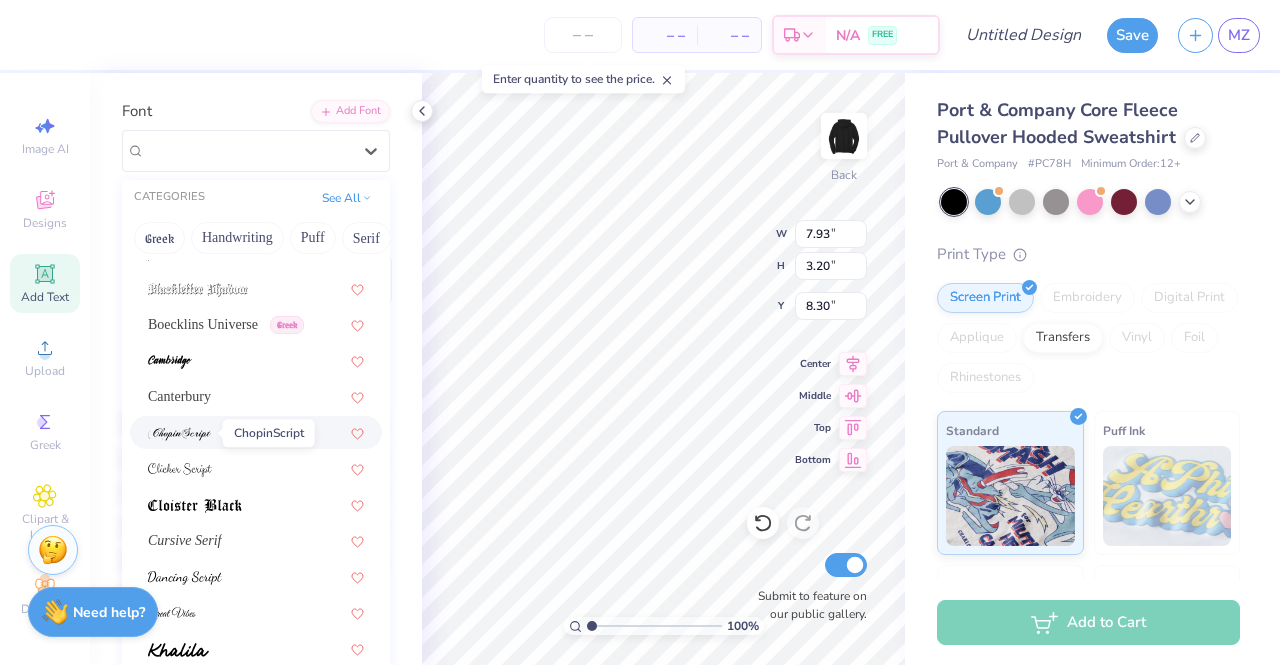 drag, startPoint x: 200, startPoint y: 428, endPoint x: 174, endPoint y: 431, distance: 26.172504 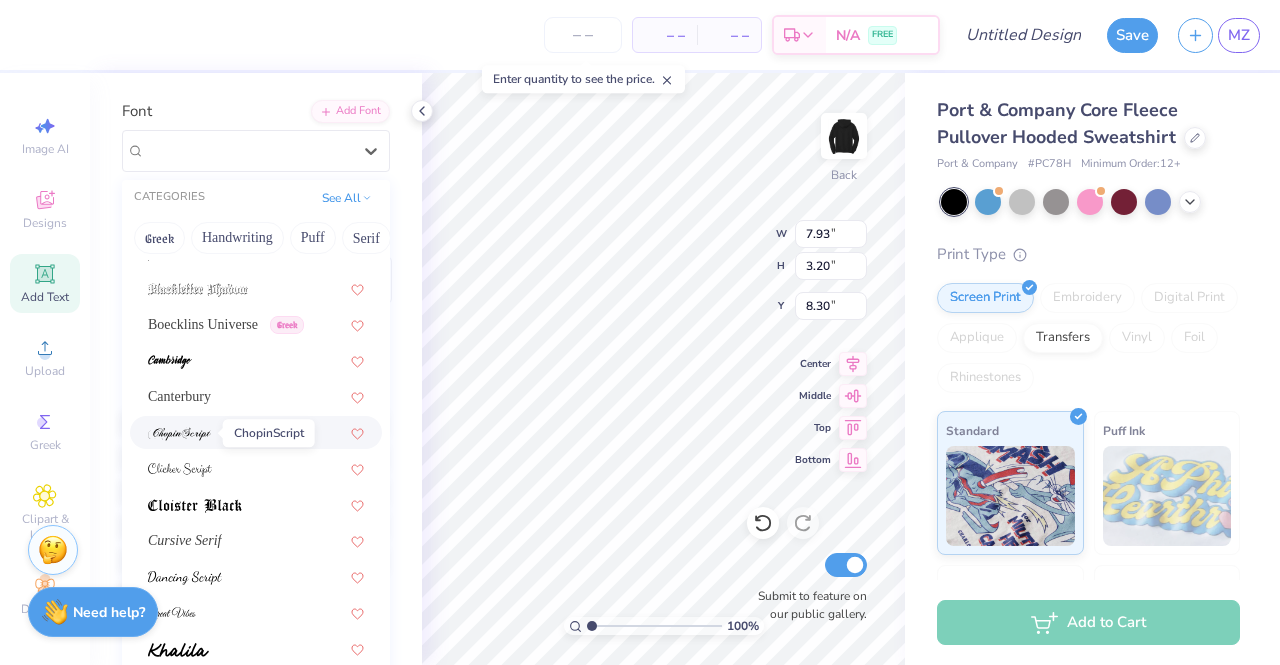 click at bounding box center [179, 434] 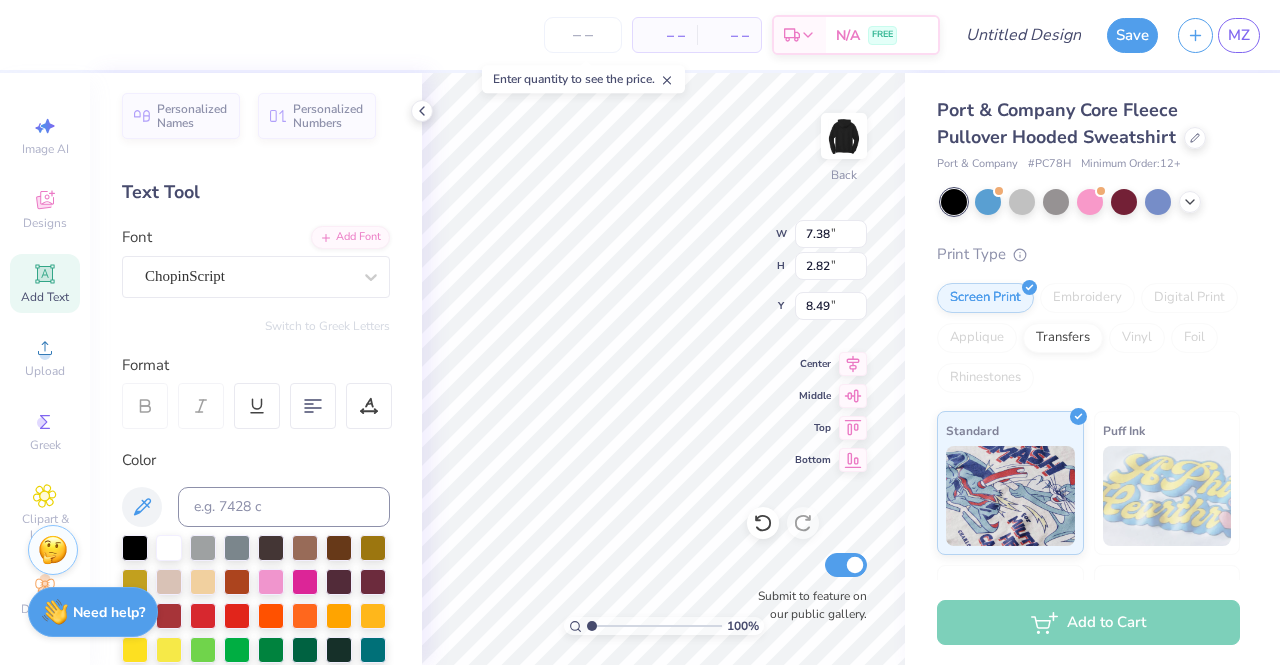 scroll, scrollTop: 0, scrollLeft: 0, axis: both 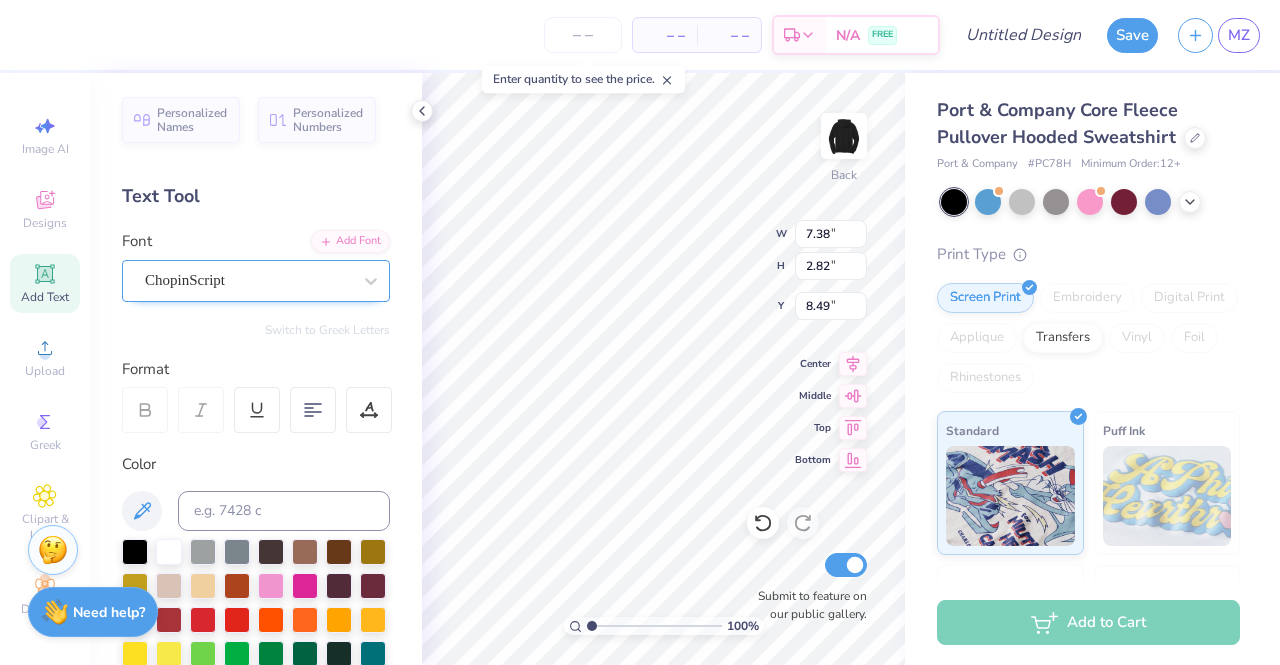 click at bounding box center [248, 280] 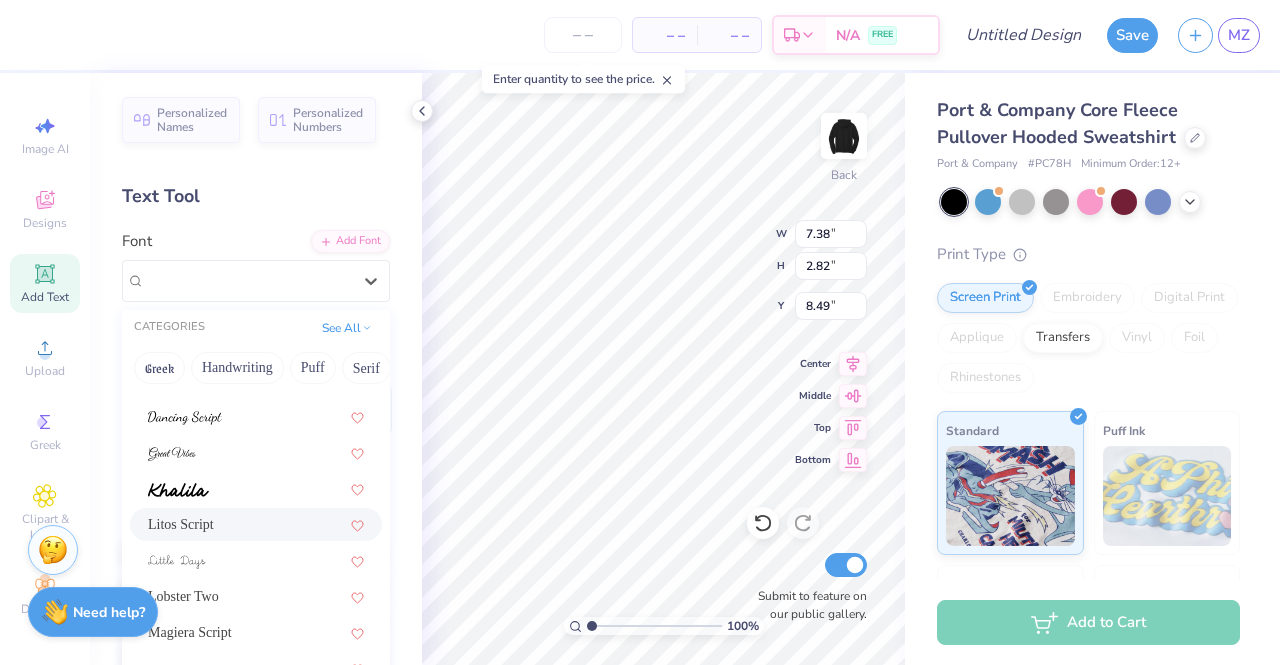scroll, scrollTop: 391, scrollLeft: 0, axis: vertical 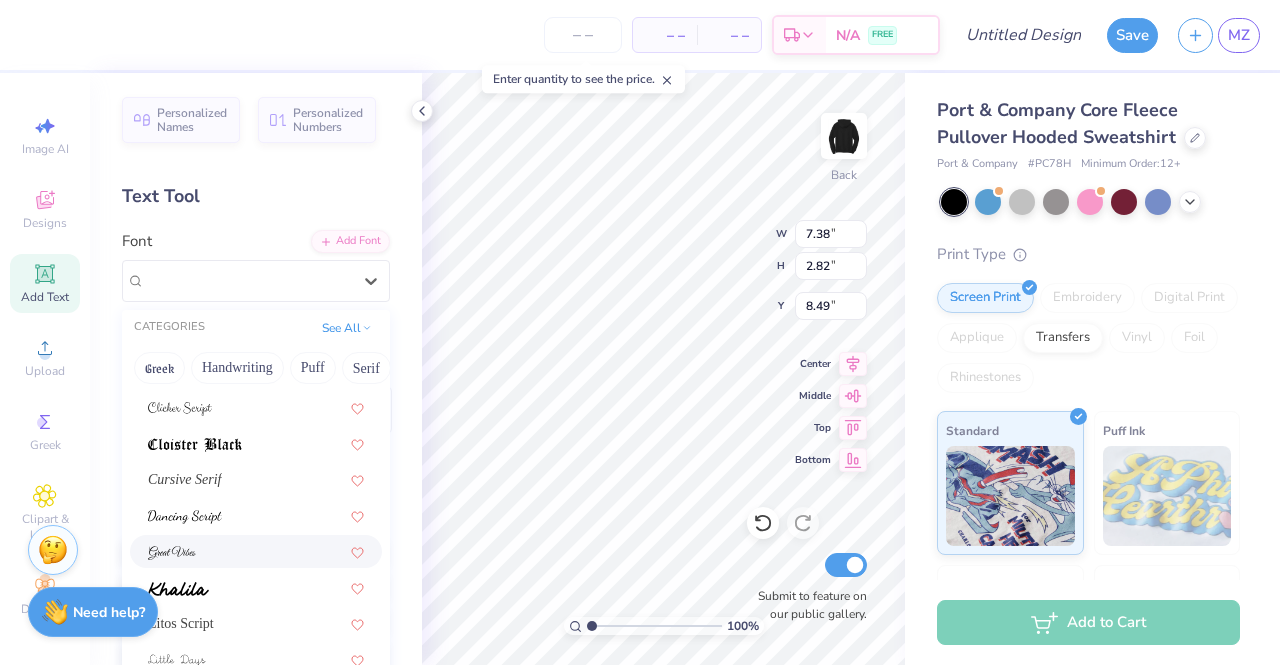 click at bounding box center [256, 551] 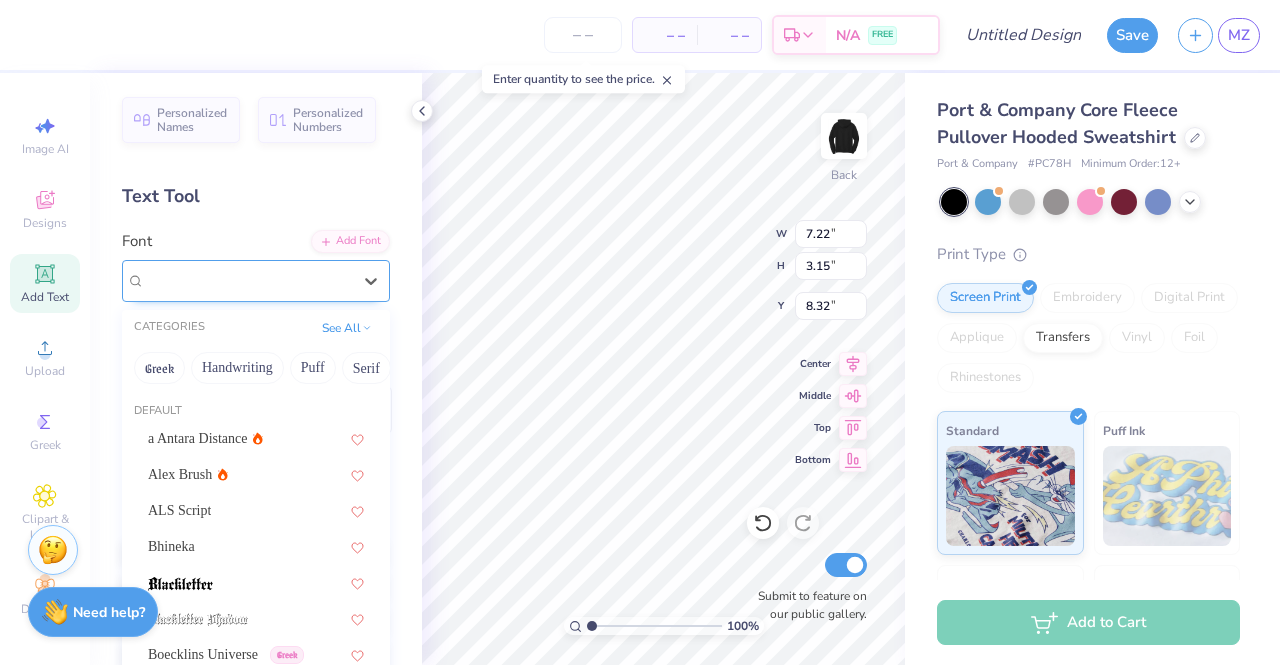 click on "Great Vibes" at bounding box center (248, 280) 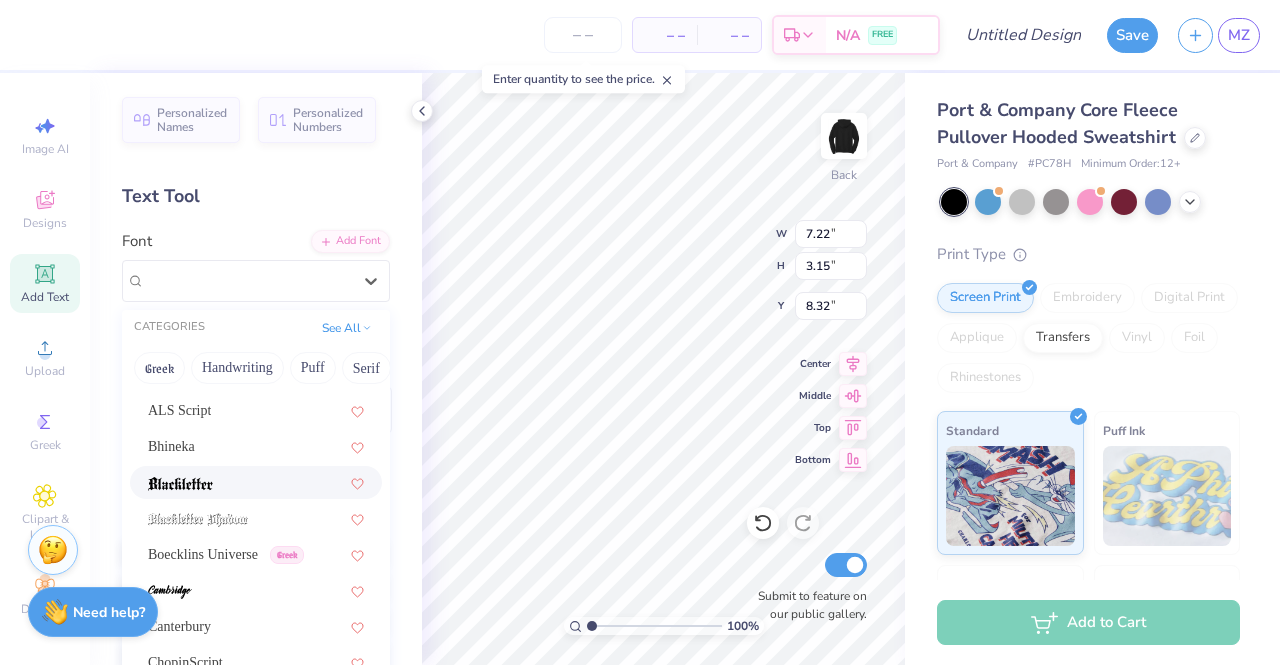 scroll, scrollTop: 200, scrollLeft: 0, axis: vertical 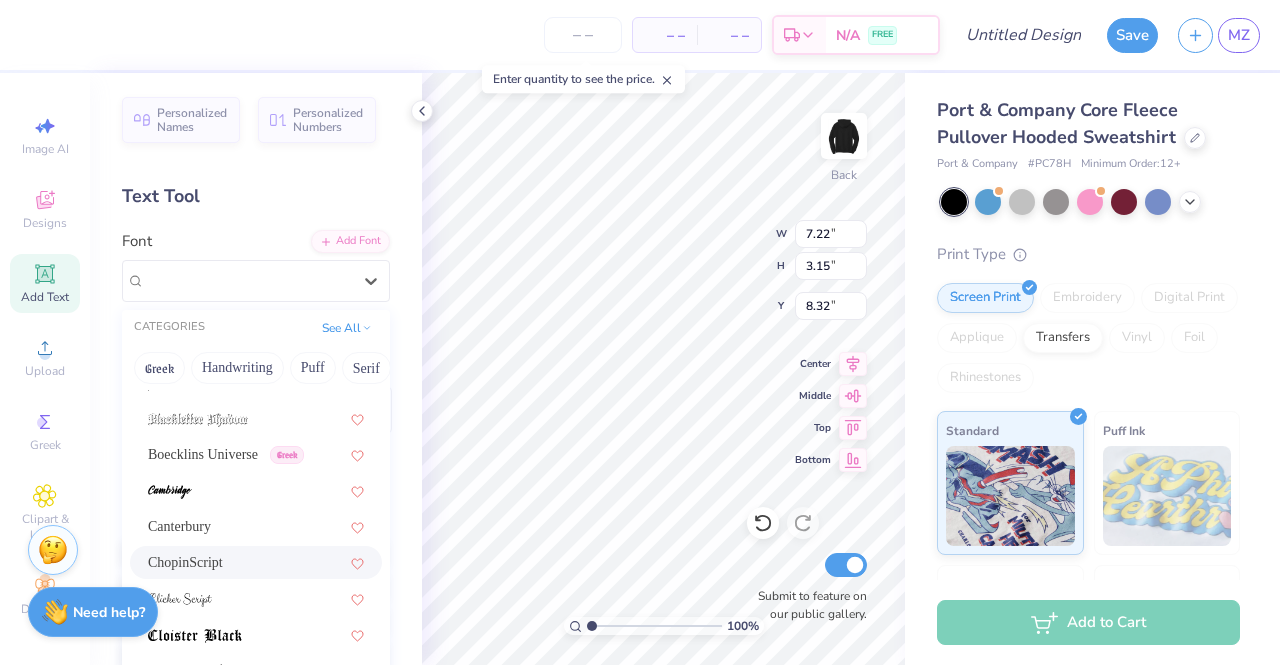 click on "ChopinScript" at bounding box center (256, 562) 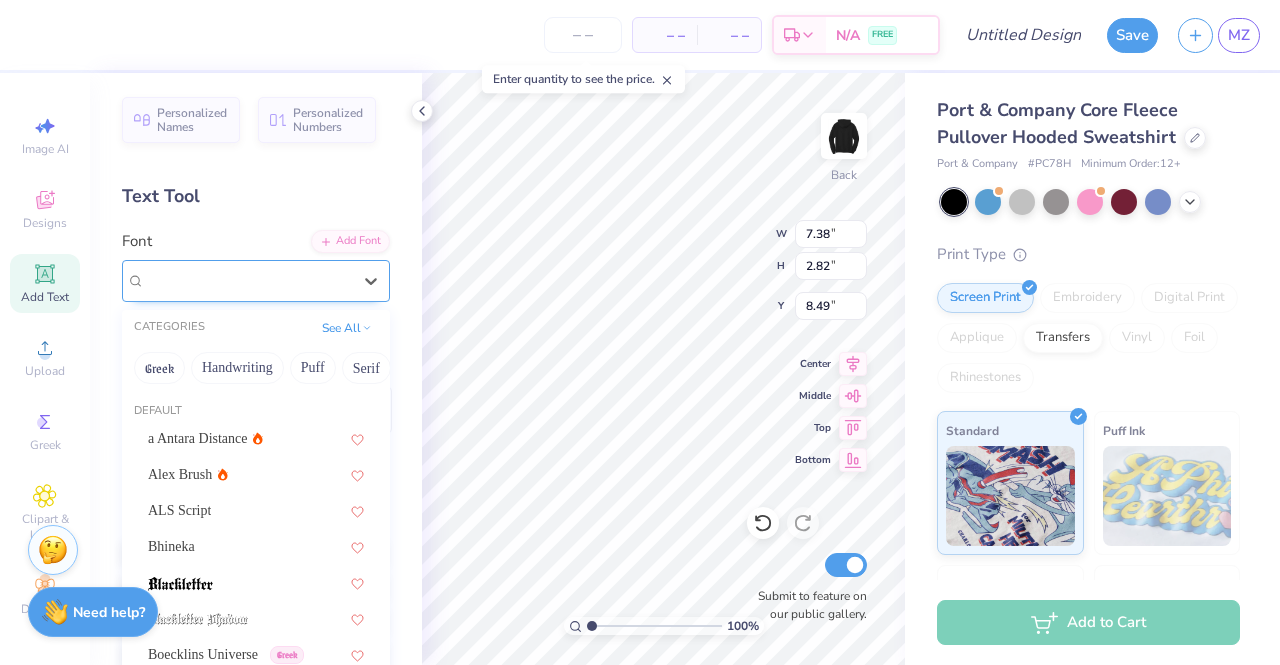 click on "ChopinScript" at bounding box center (256, 281) 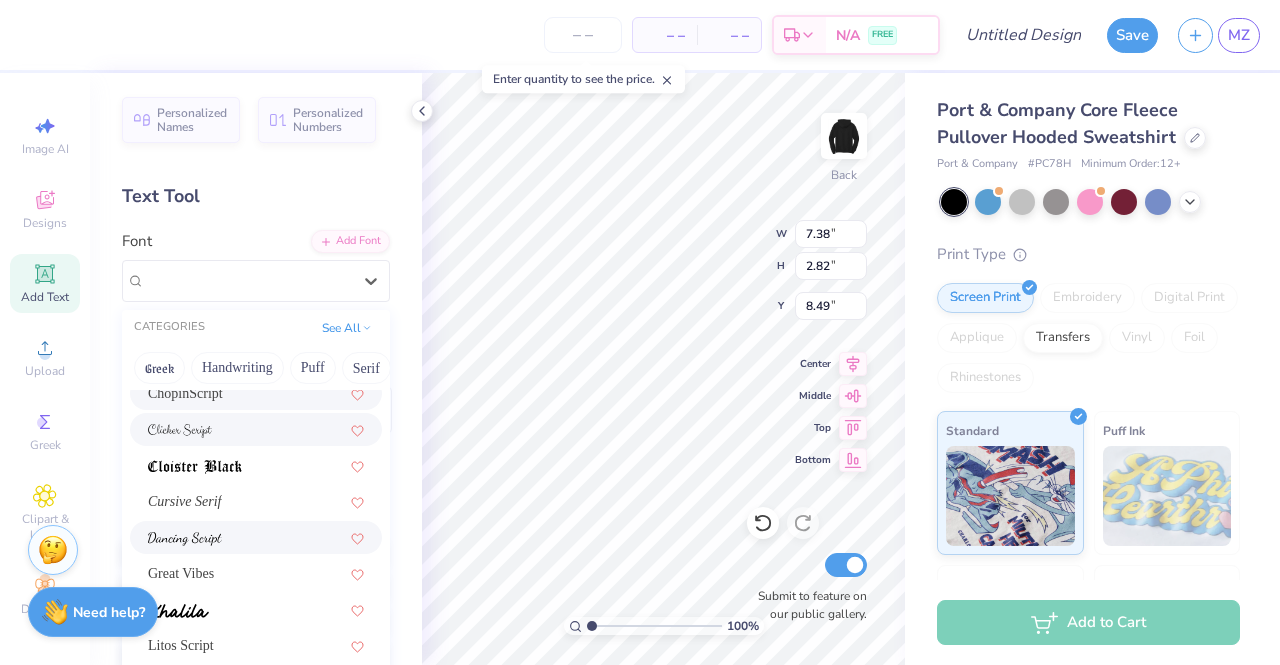 scroll, scrollTop: 400, scrollLeft: 0, axis: vertical 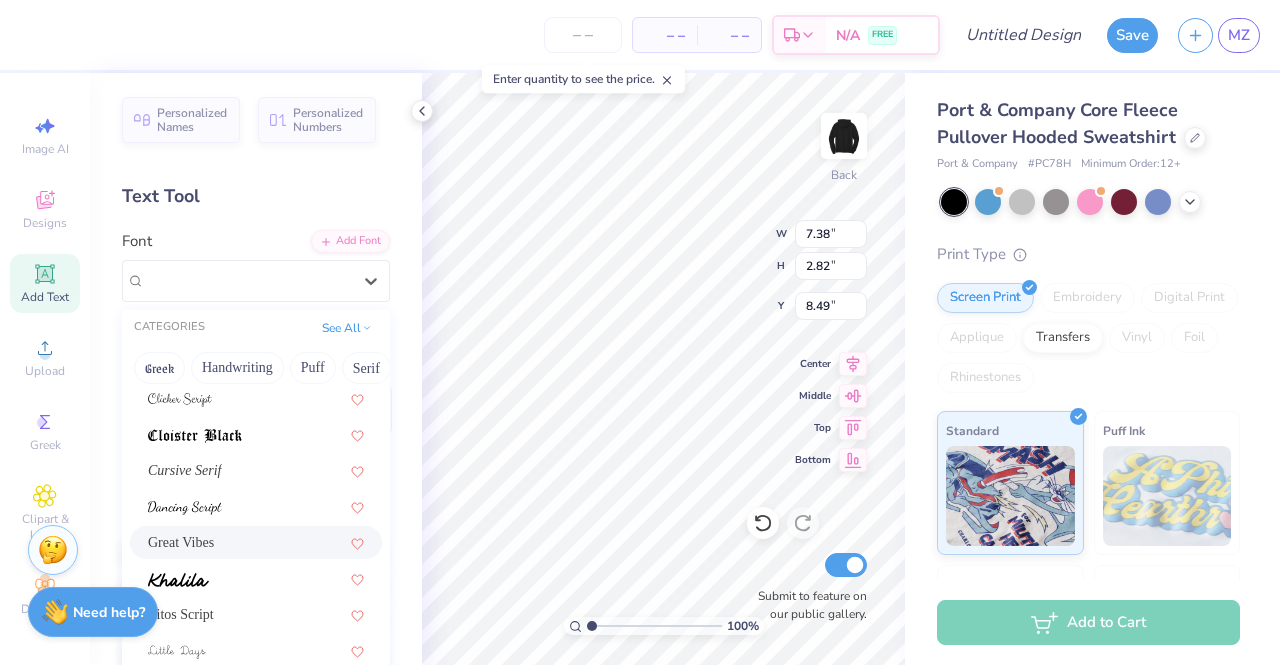 click on "Great Vibes" at bounding box center (181, 542) 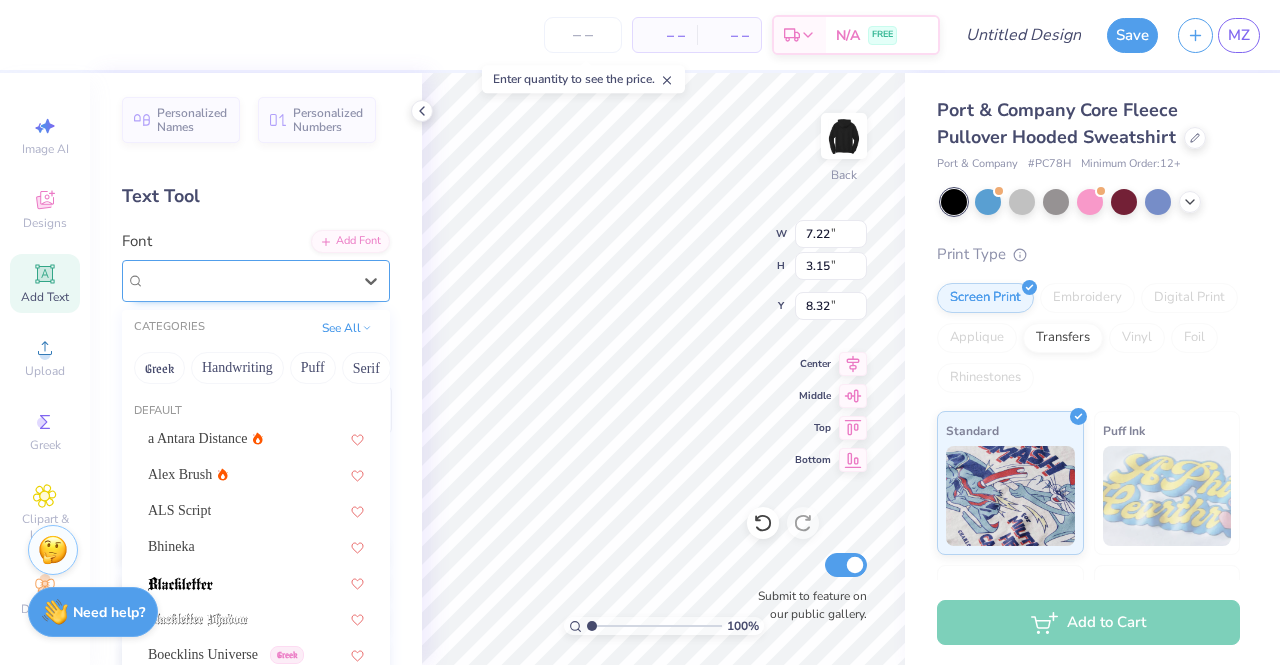 click on "Great Vibes" at bounding box center (248, 280) 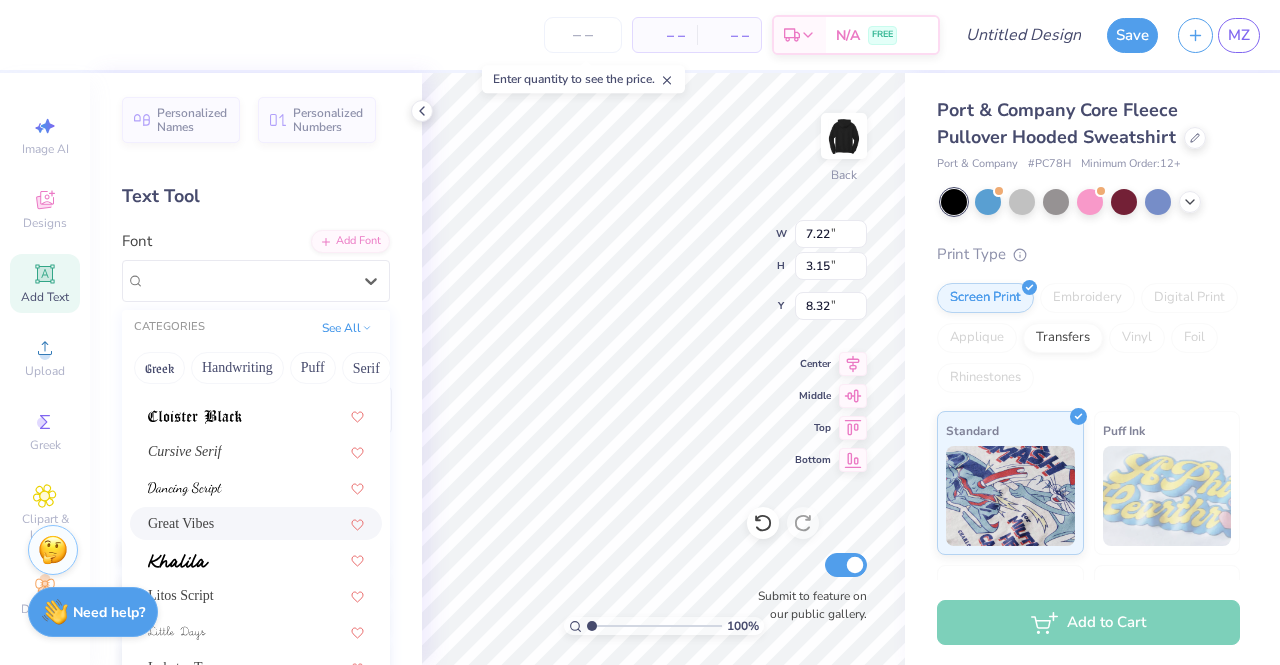 scroll, scrollTop: 491, scrollLeft: 0, axis: vertical 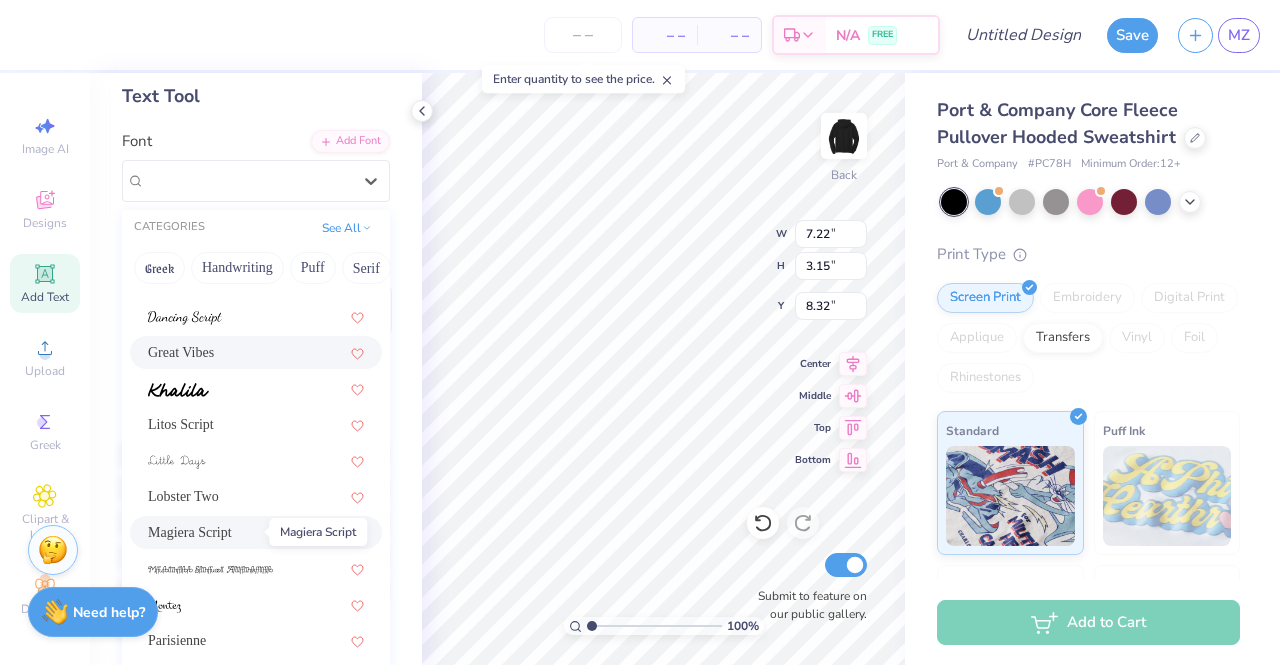 click on "Magiera Script" at bounding box center [190, 532] 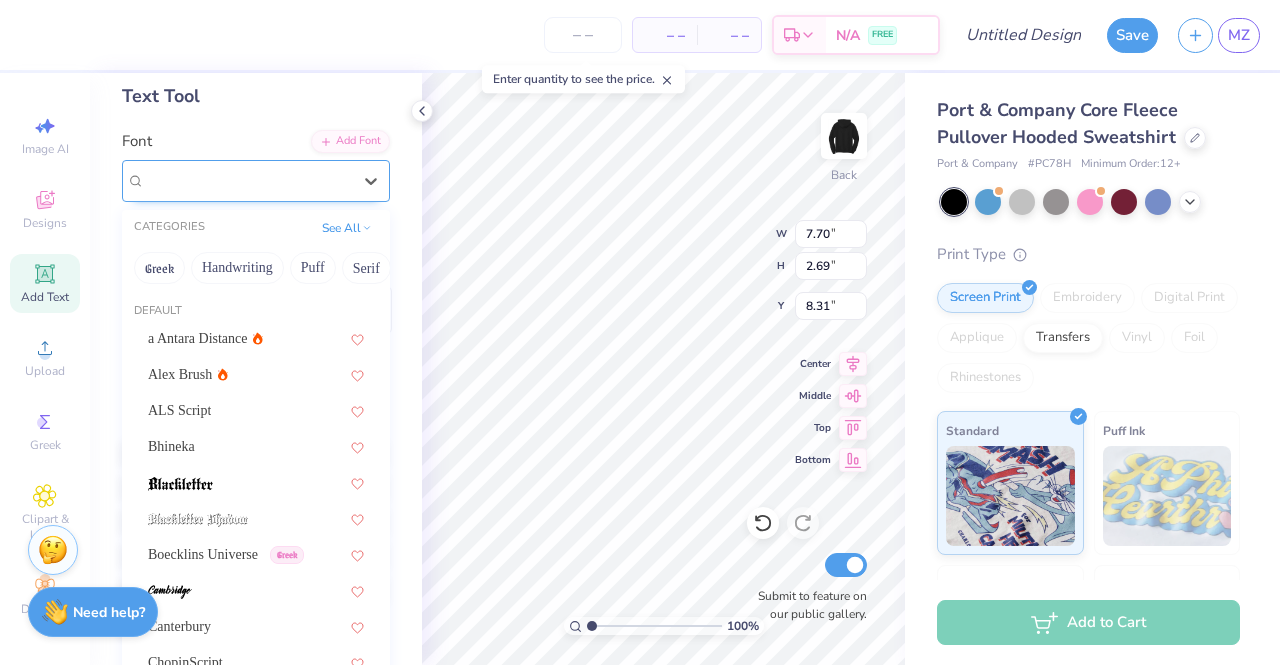 click on "Magiera Script" at bounding box center (248, 180) 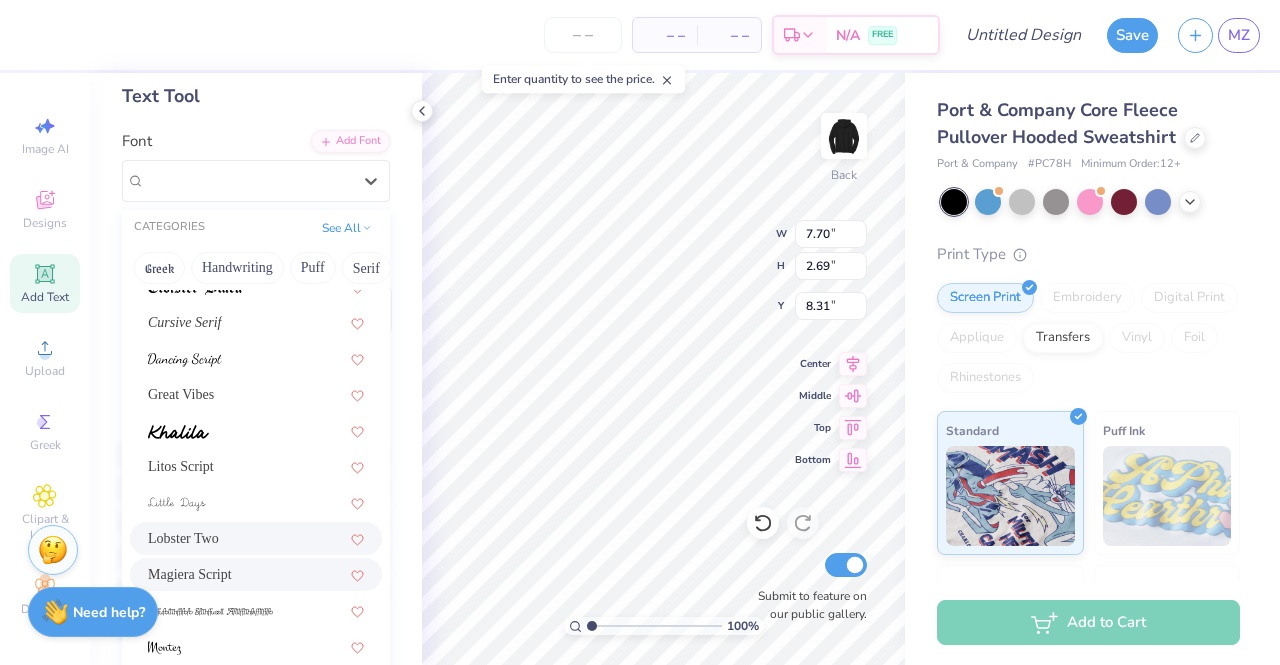 scroll, scrollTop: 491, scrollLeft: 0, axis: vertical 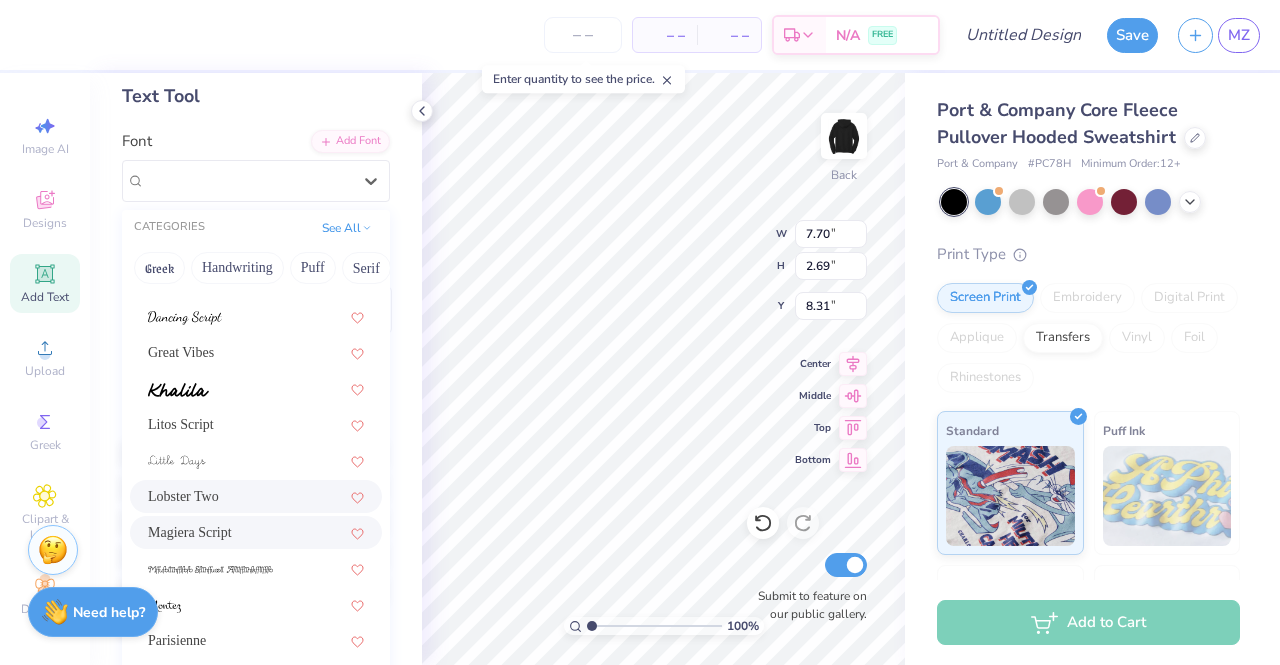 click on "Lobster Two" at bounding box center [256, 496] 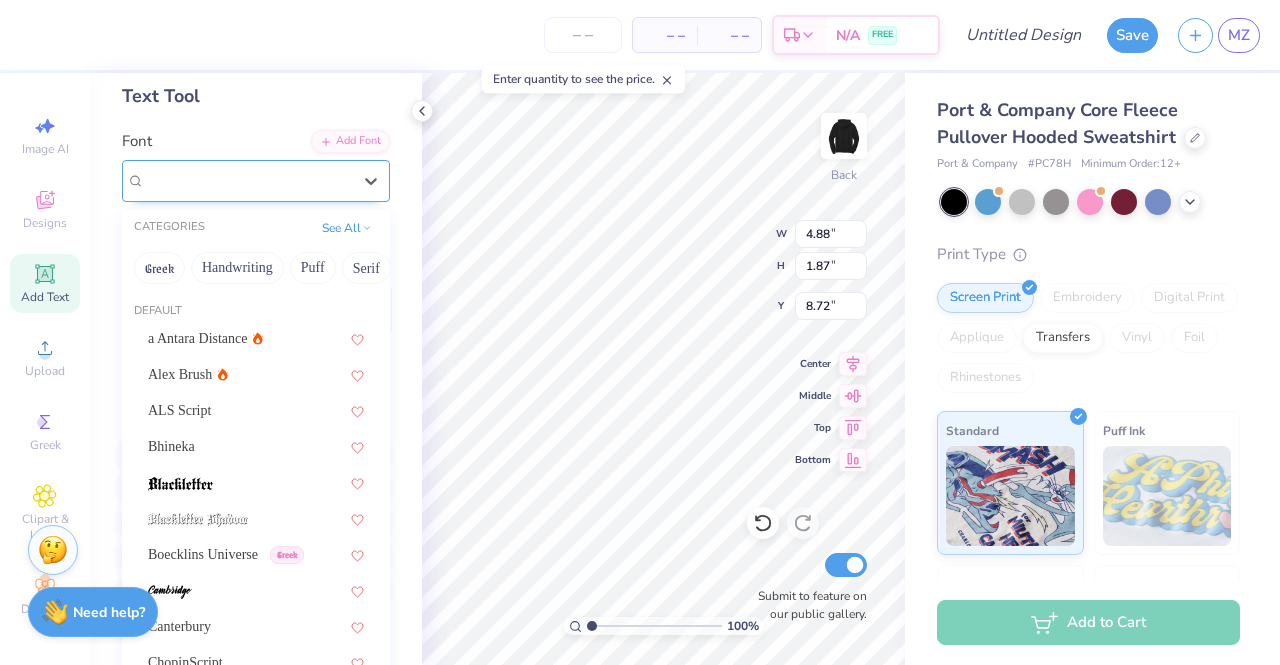 click on "Lobster Two" at bounding box center (248, 180) 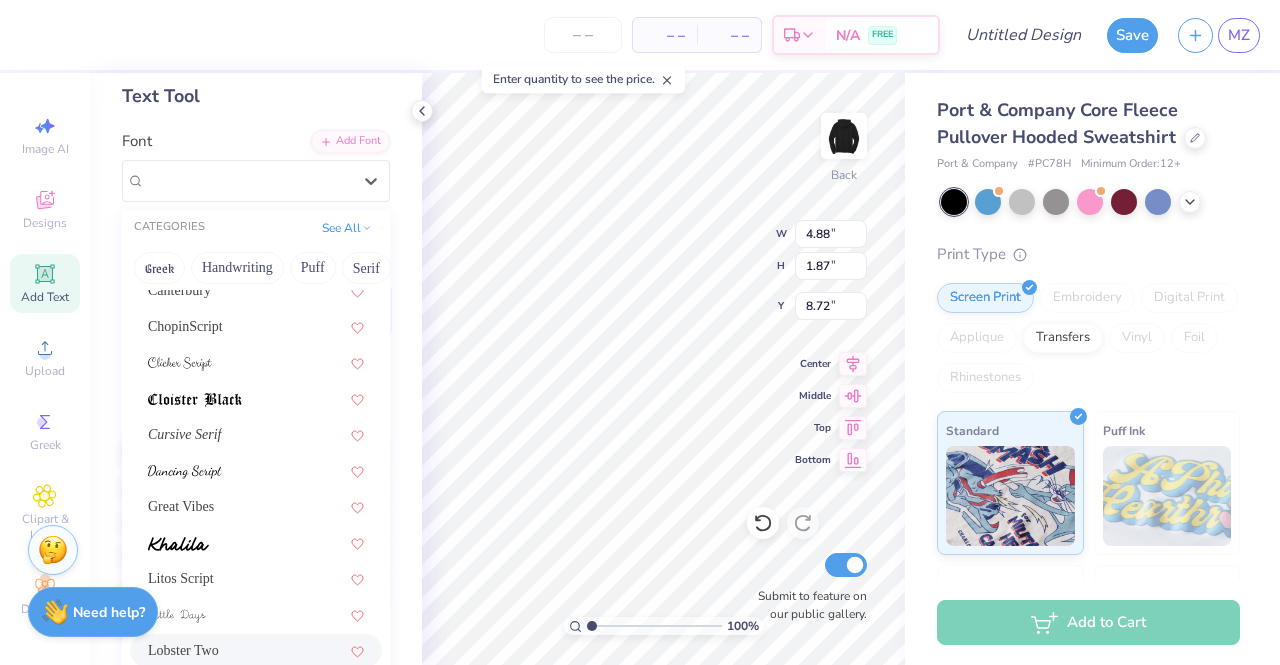 scroll, scrollTop: 291, scrollLeft: 0, axis: vertical 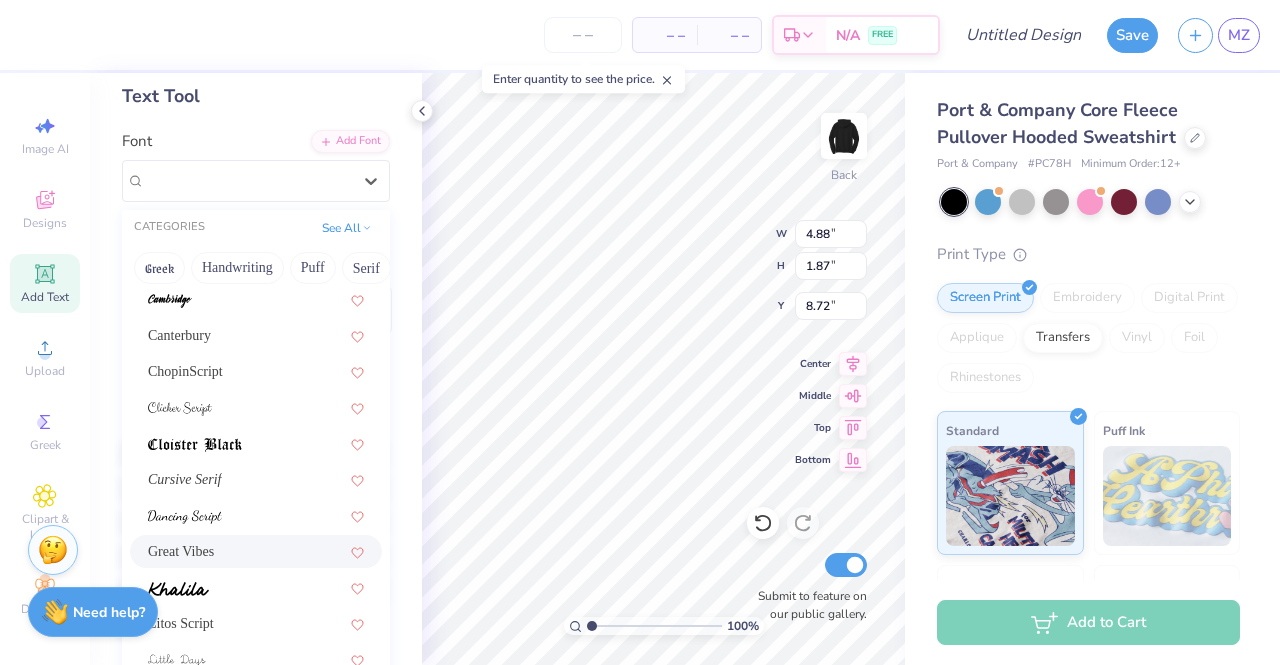 click on "Great Vibes" at bounding box center (256, 551) 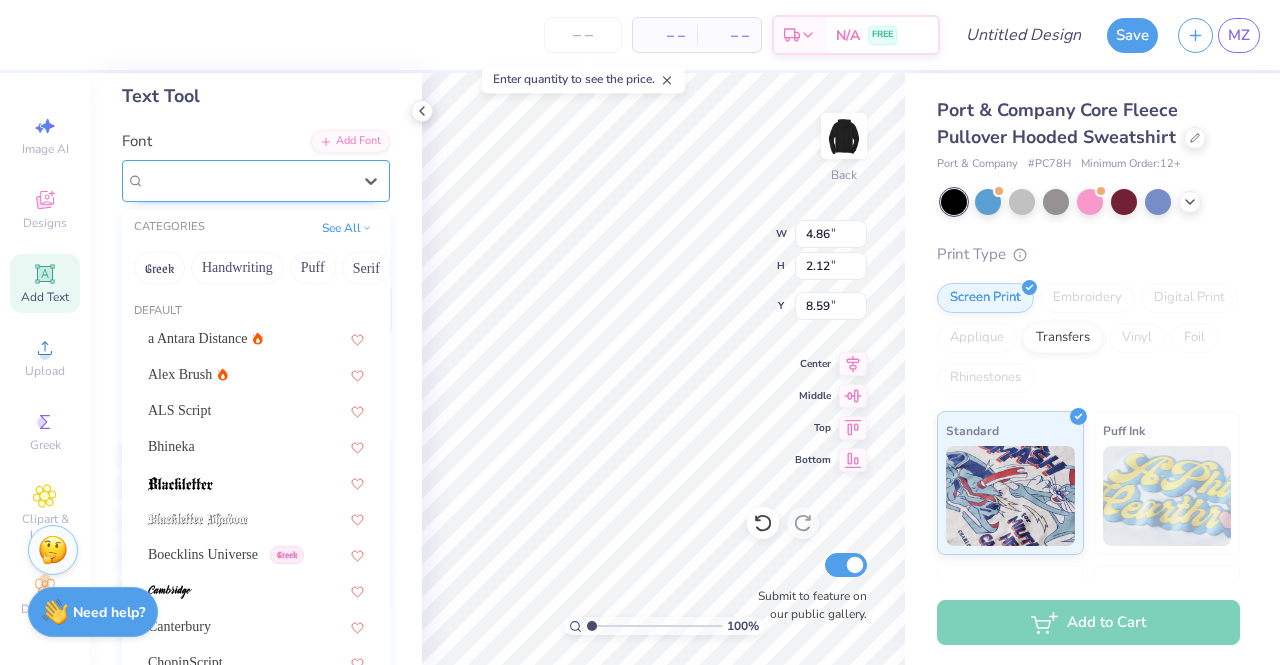 click on "Great Vibes" at bounding box center [248, 180] 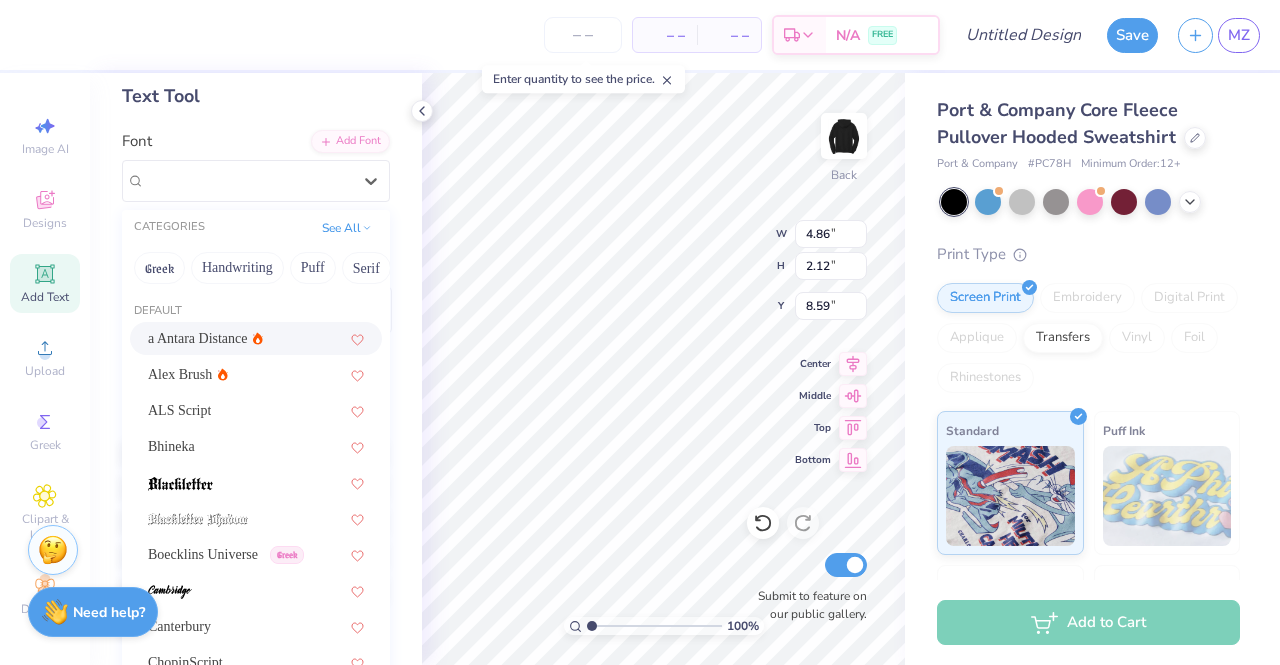 drag, startPoint x: 345, startPoint y: 263, endPoint x: 300, endPoint y: 257, distance: 45.39824 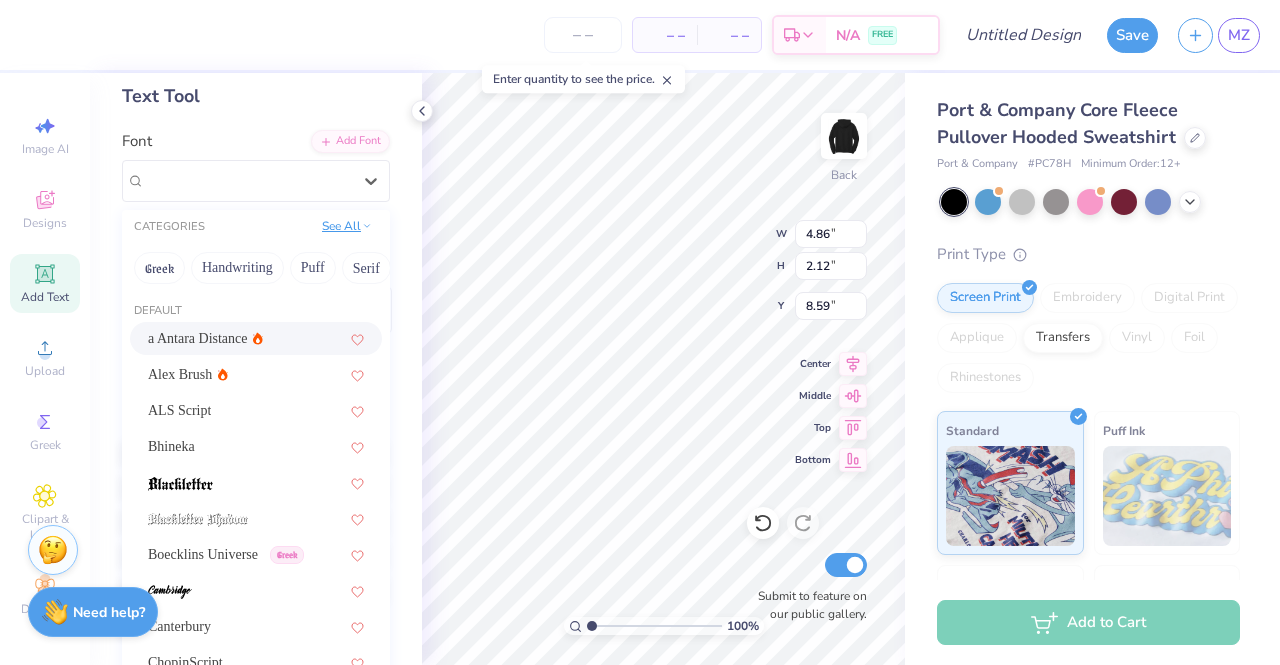 click on "See All" at bounding box center (347, 226) 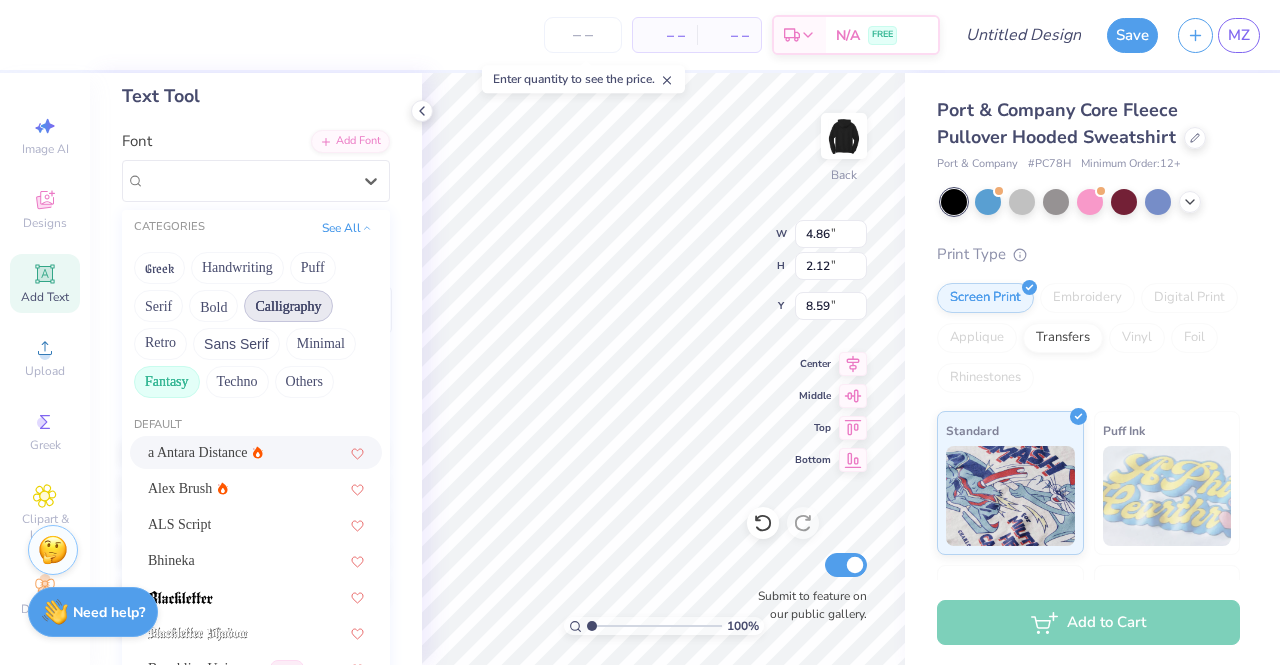 click on "Fantasy" at bounding box center (167, 382) 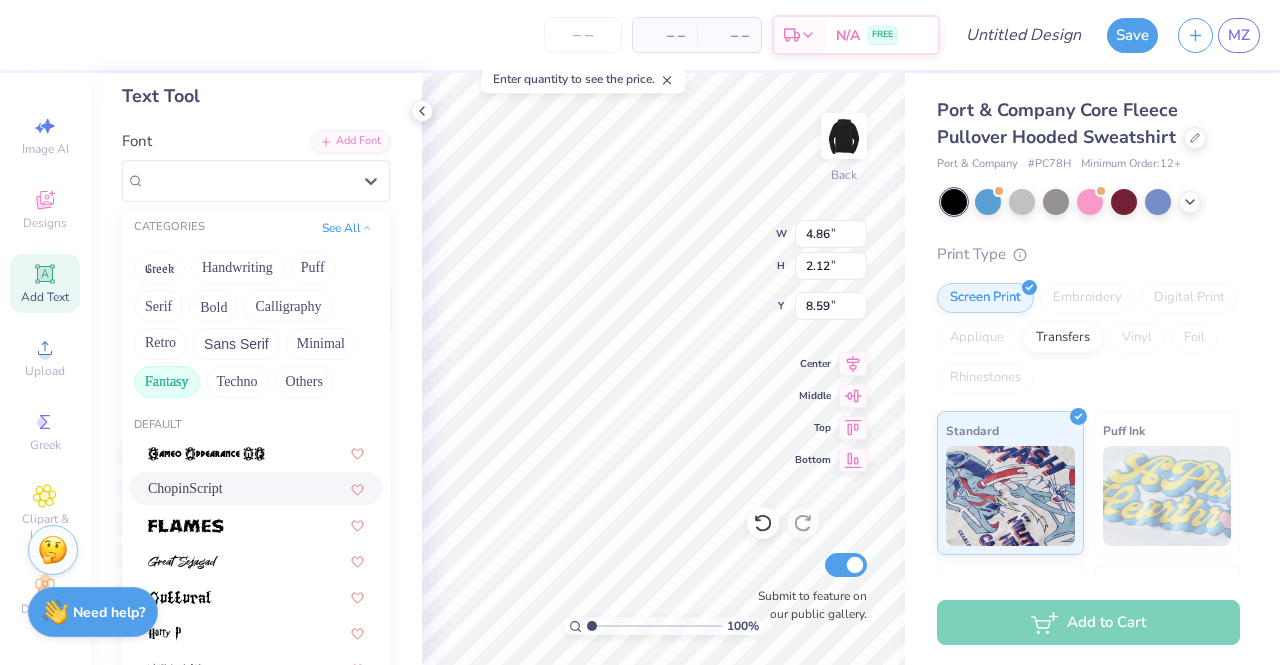 click on "ChopinScript" at bounding box center [256, 488] 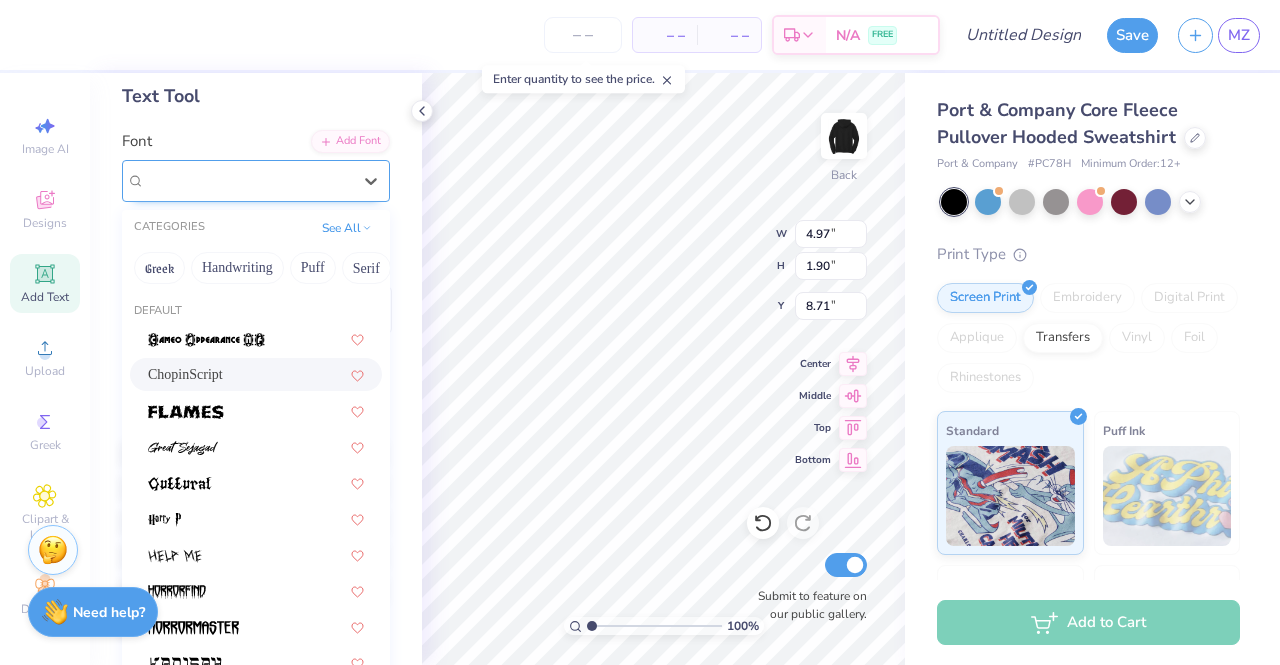 click on "ChopinScript" at bounding box center (256, 181) 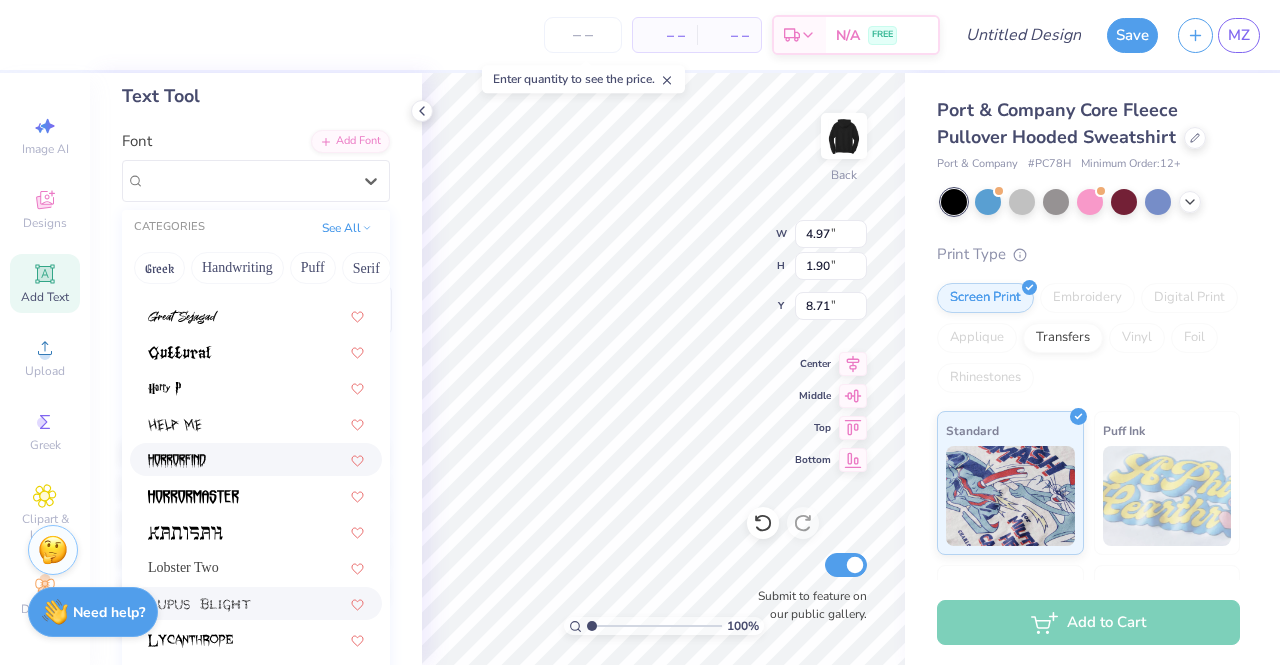 scroll, scrollTop: 100, scrollLeft: 0, axis: vertical 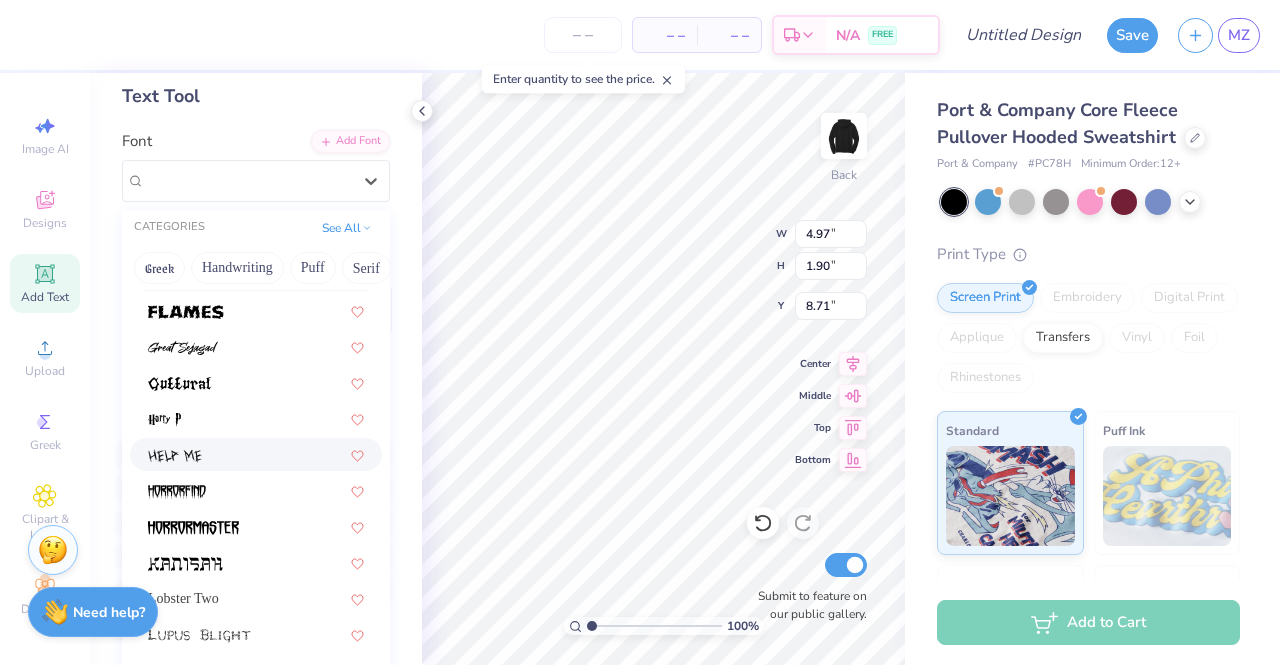 click at bounding box center (256, 454) 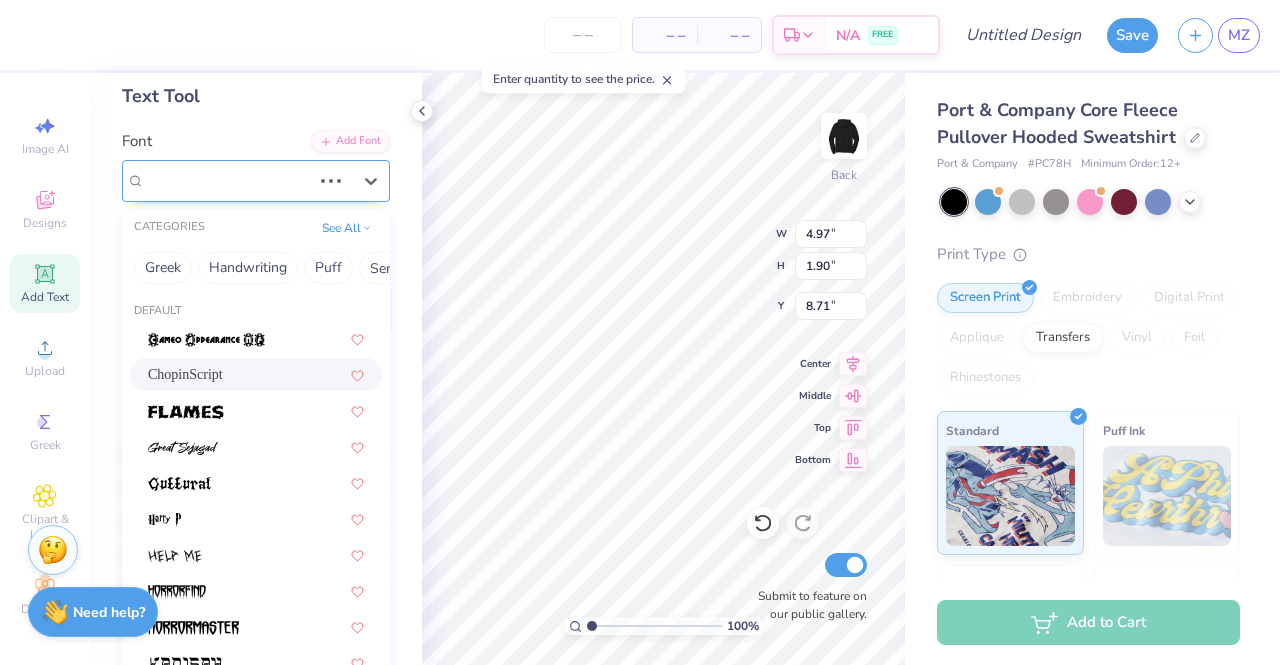 click on "ChopinScript" at bounding box center (228, 180) 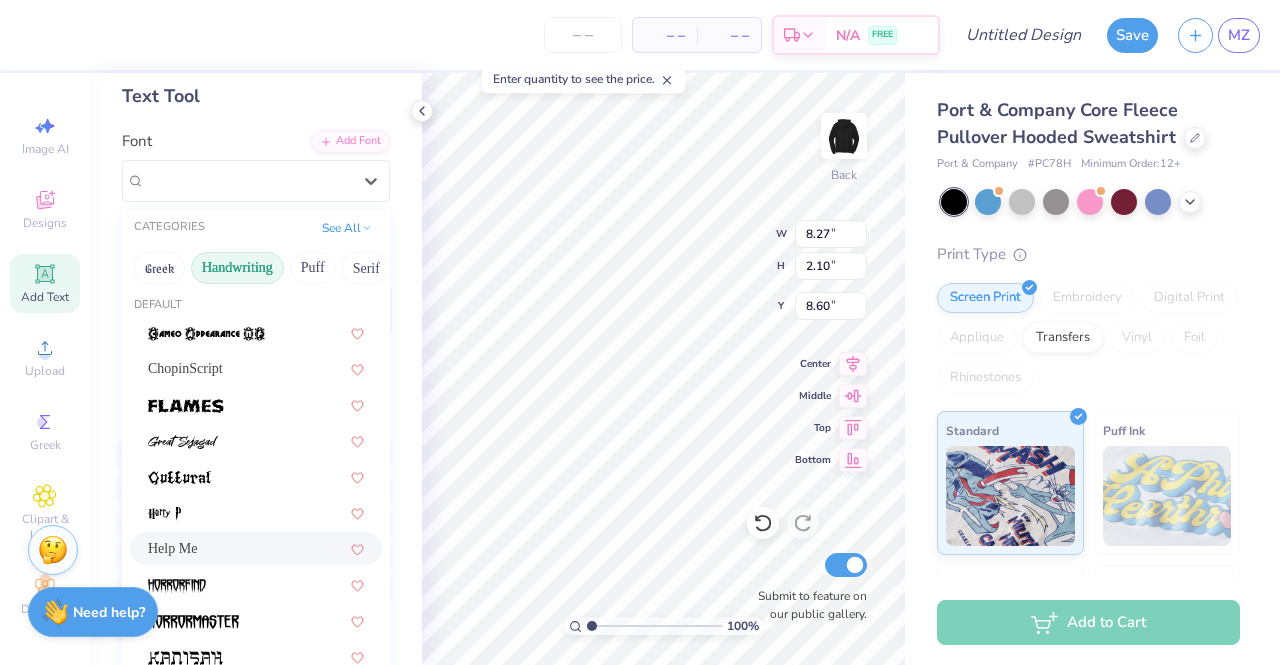 scroll, scrollTop: 0, scrollLeft: 0, axis: both 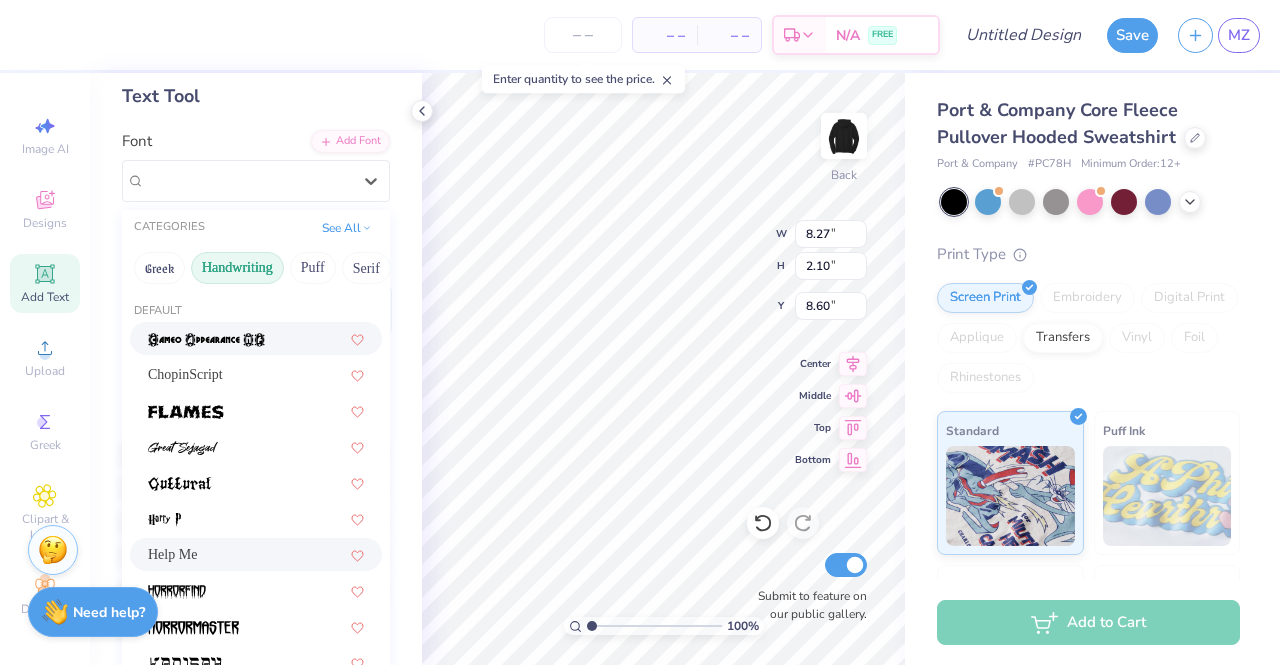 click on "Handwriting" at bounding box center [237, 268] 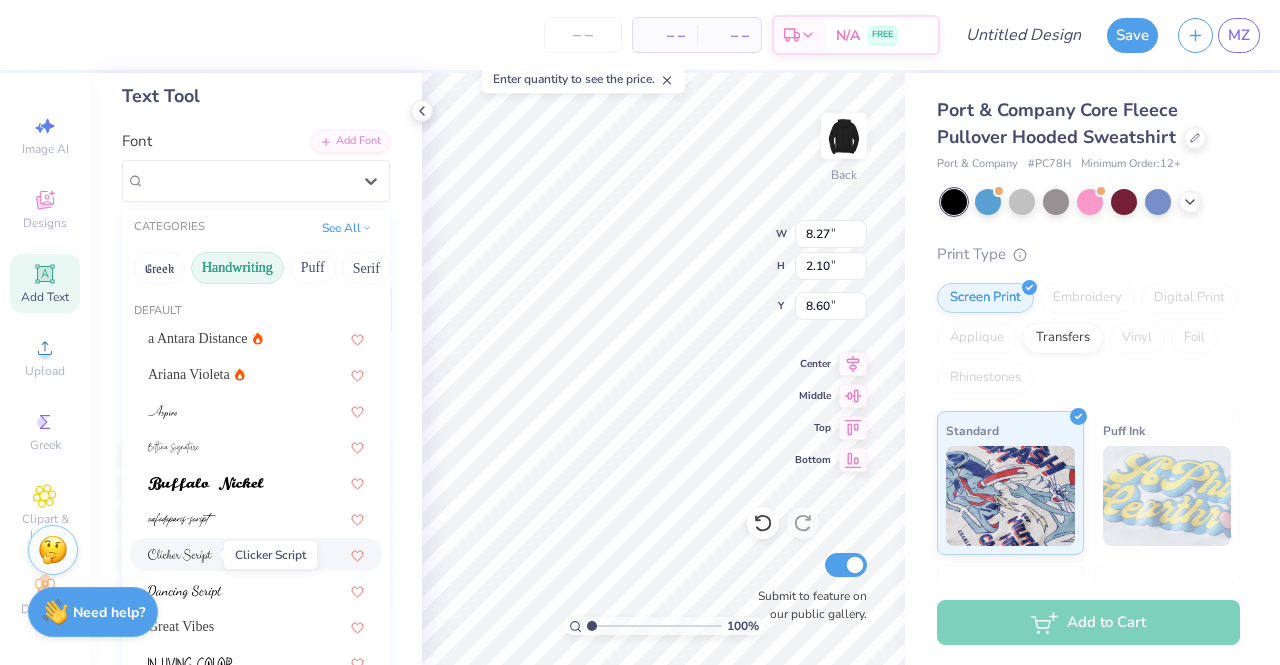 click at bounding box center (180, 556) 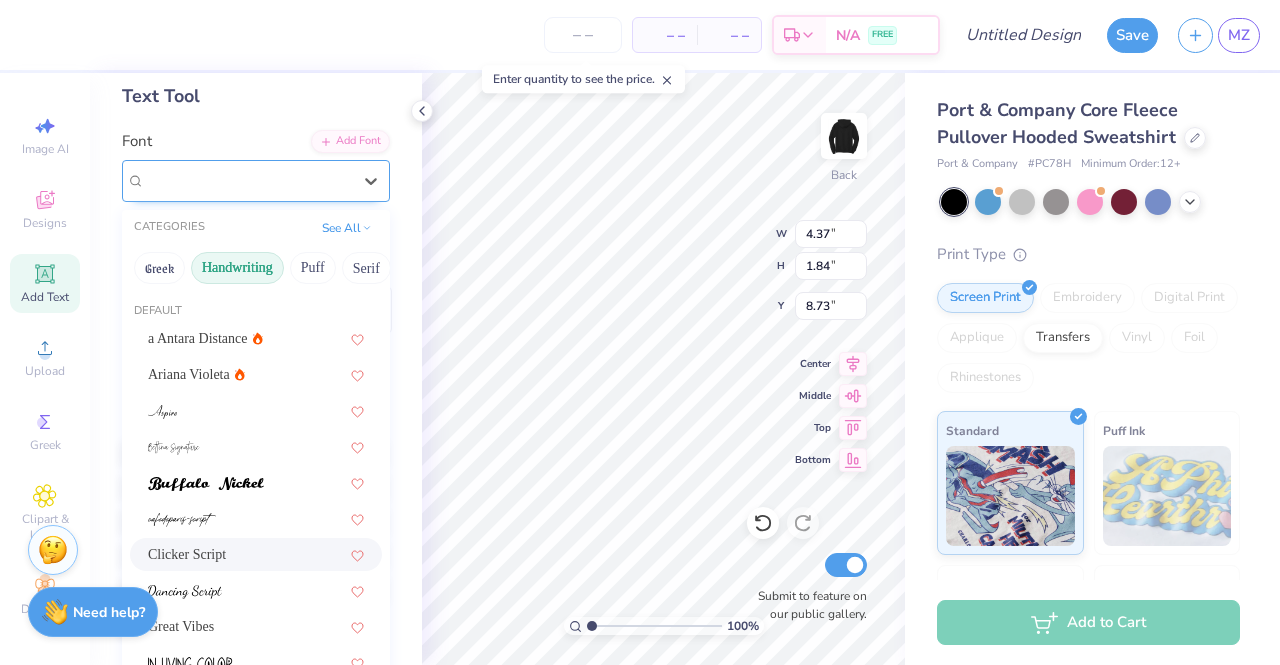 click on "Clicker Script" at bounding box center (248, 180) 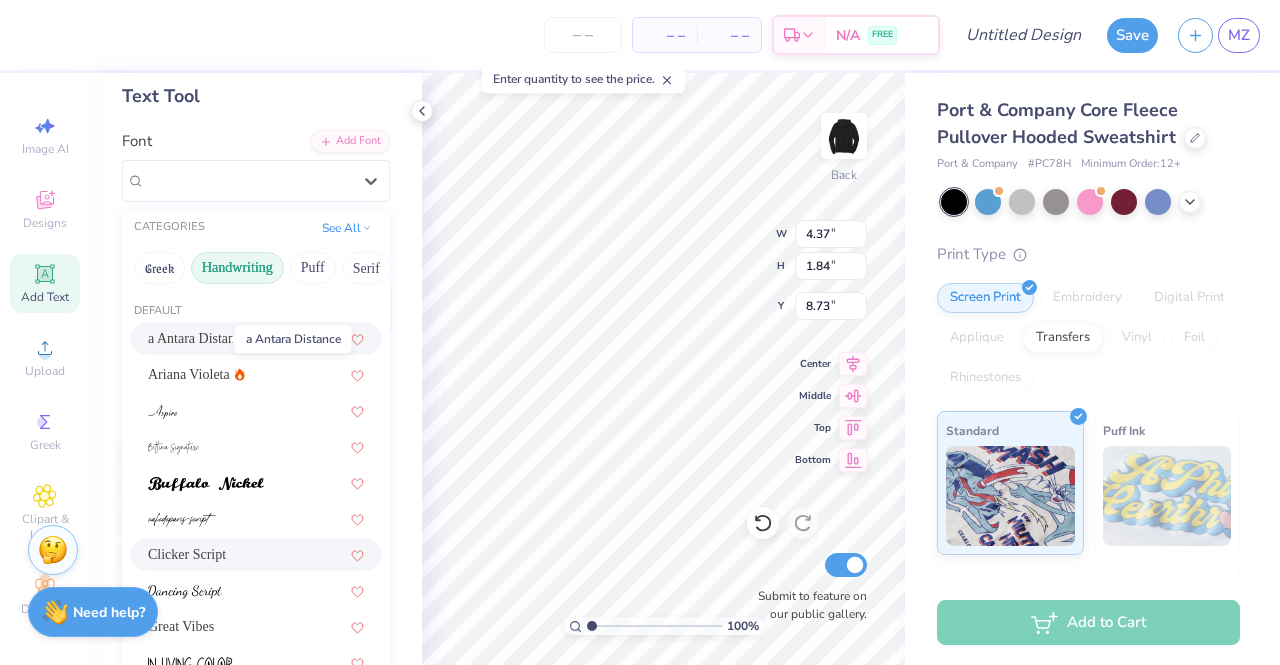 click on "a Antara Distance" at bounding box center (198, 338) 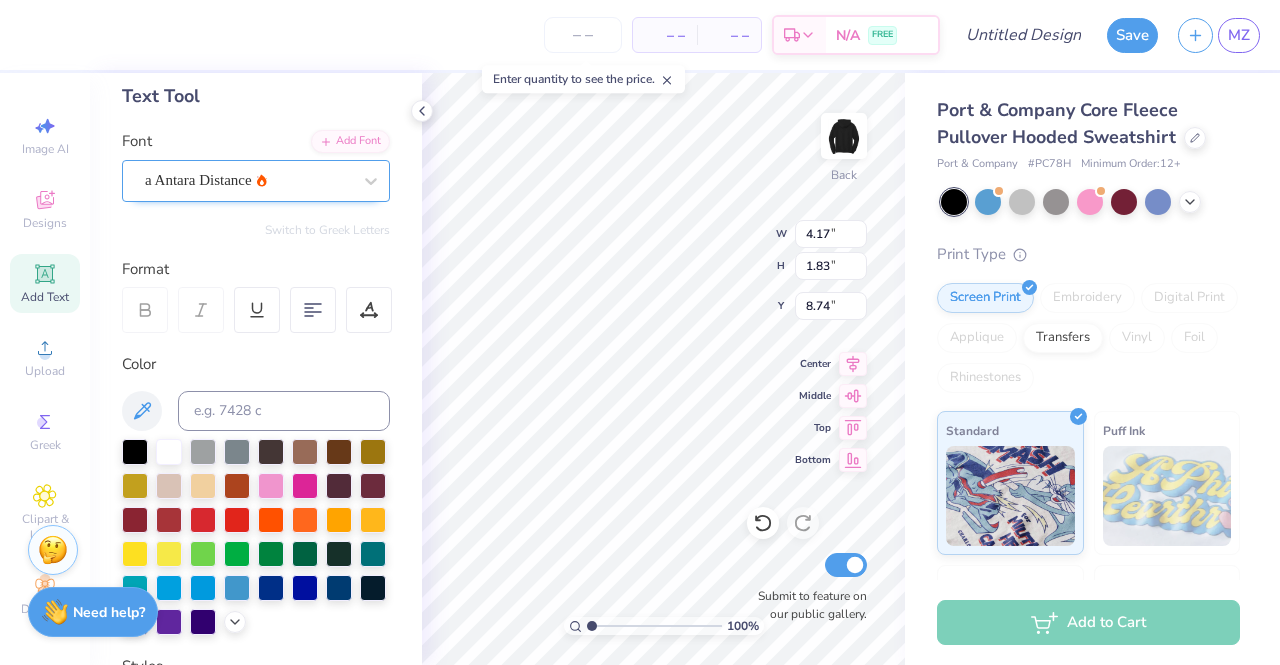 click on "a Antara Distance" at bounding box center [248, 180] 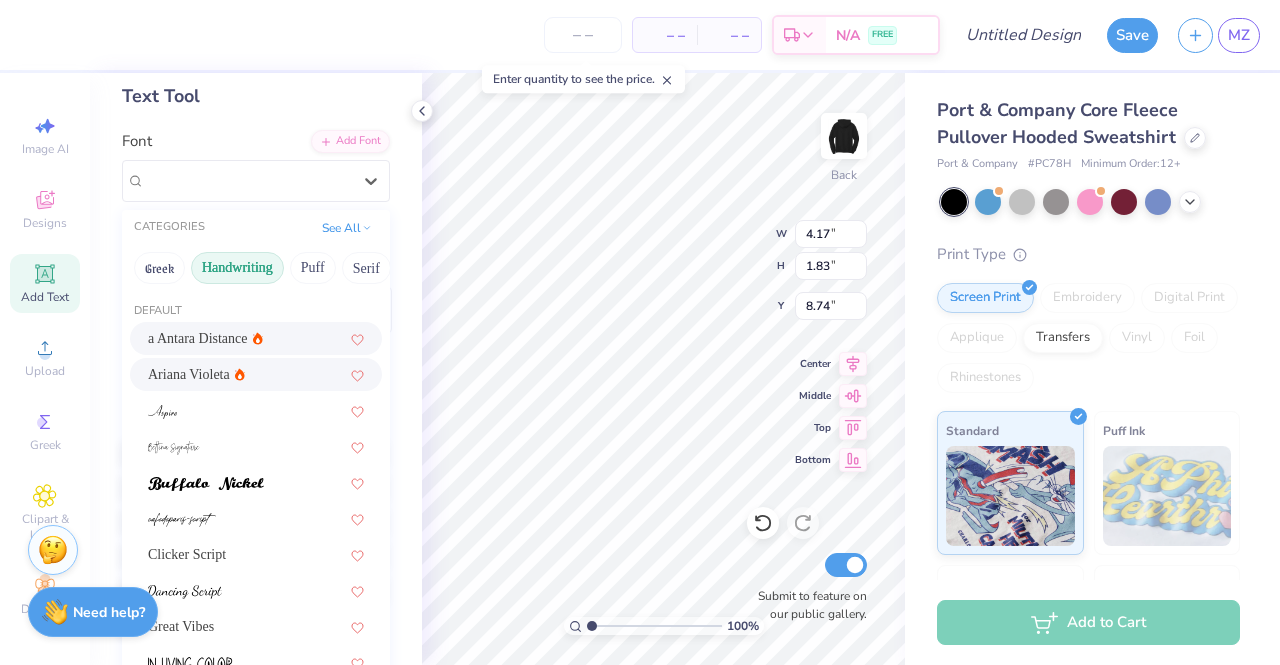 click on "Ariana Violeta" at bounding box center [189, 374] 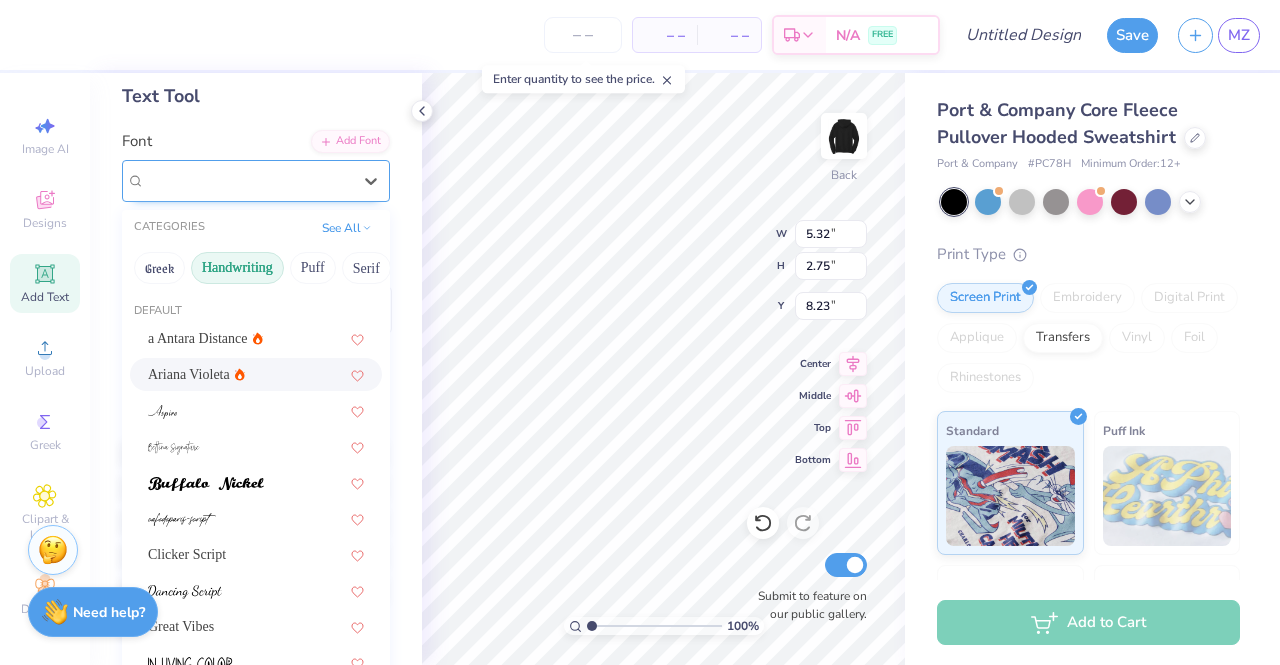 click on "Ariana Violeta" at bounding box center (248, 180) 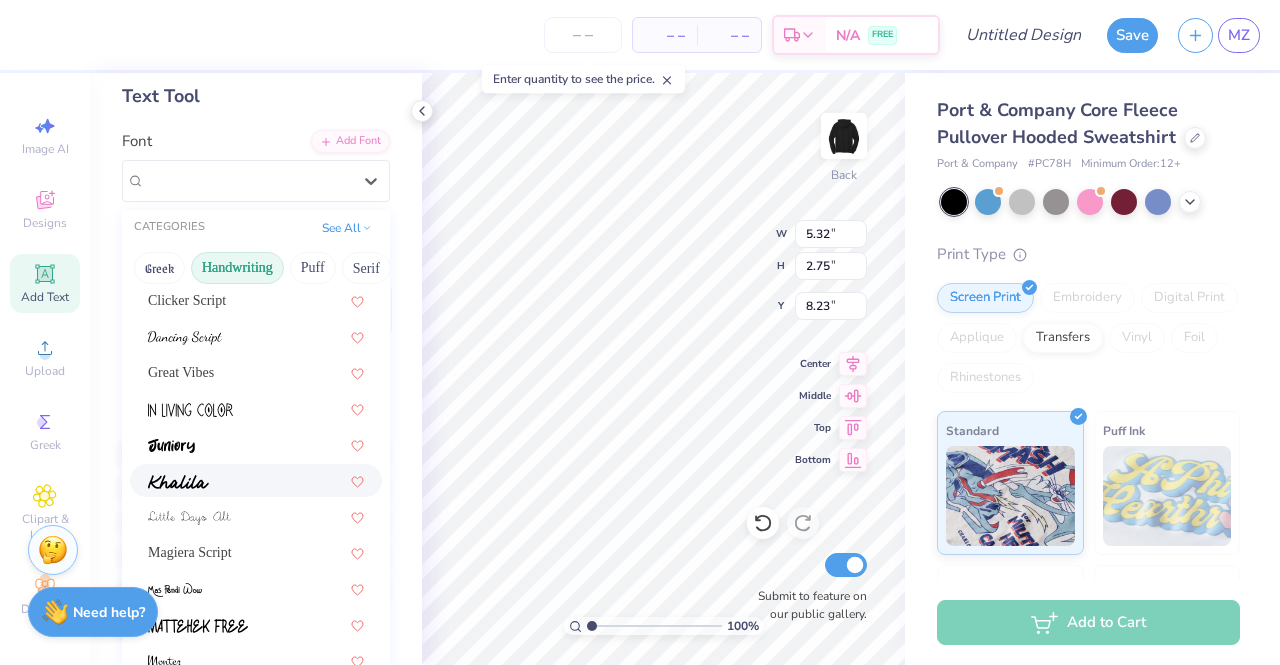 scroll, scrollTop: 300, scrollLeft: 0, axis: vertical 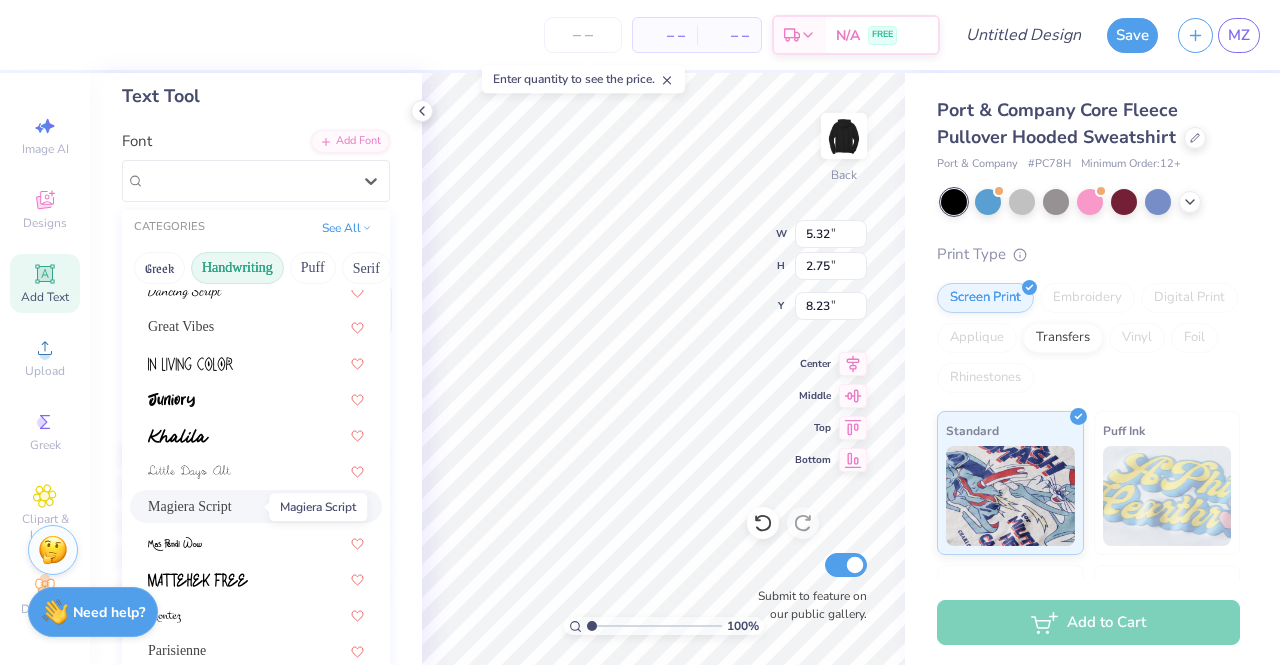 click on "Magiera Script" at bounding box center (190, 506) 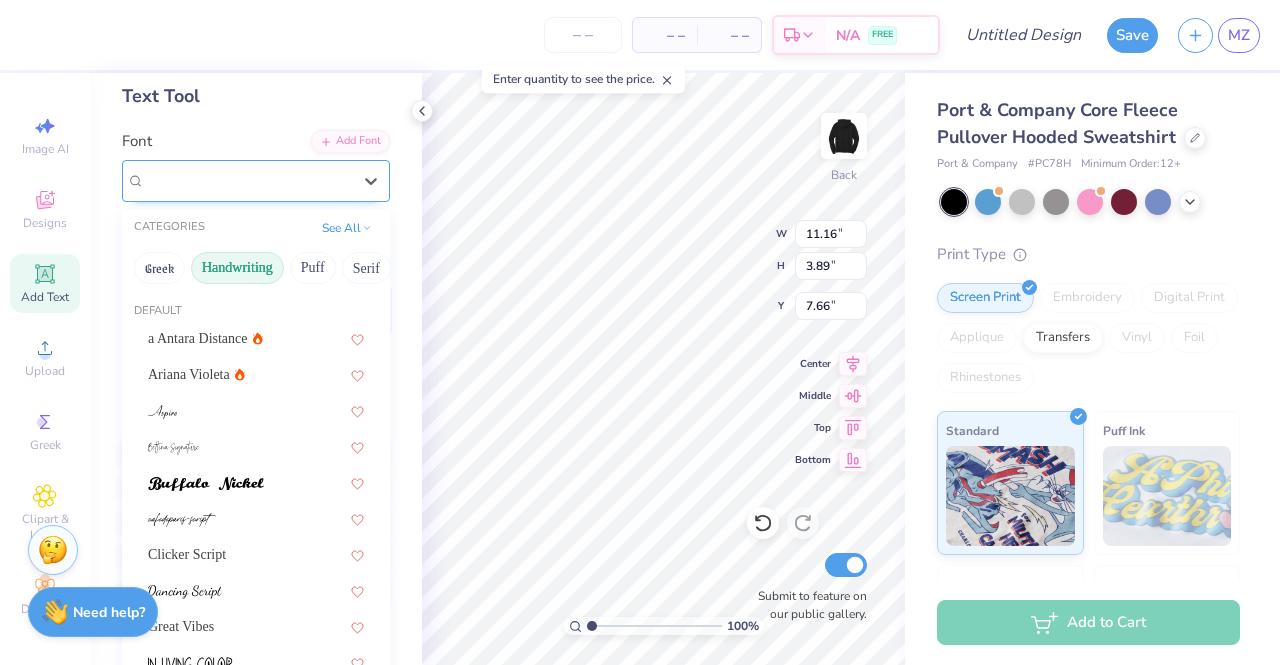 click on "Magiera Script" at bounding box center [248, 180] 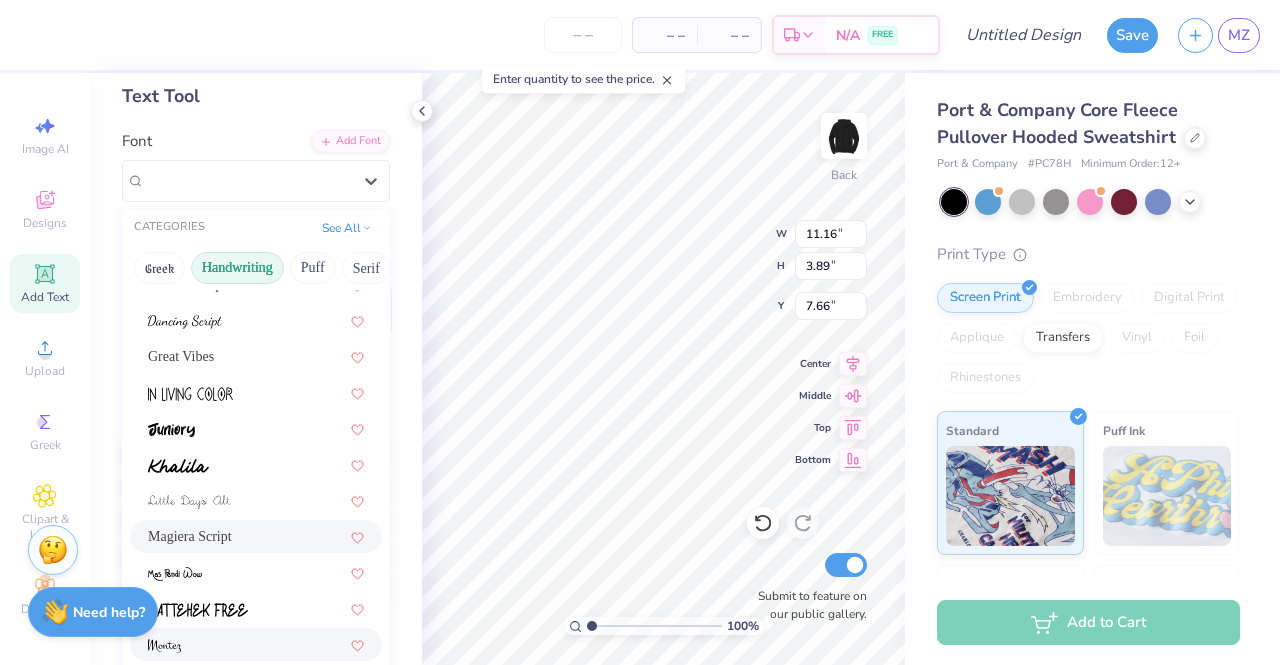 scroll, scrollTop: 455, scrollLeft: 0, axis: vertical 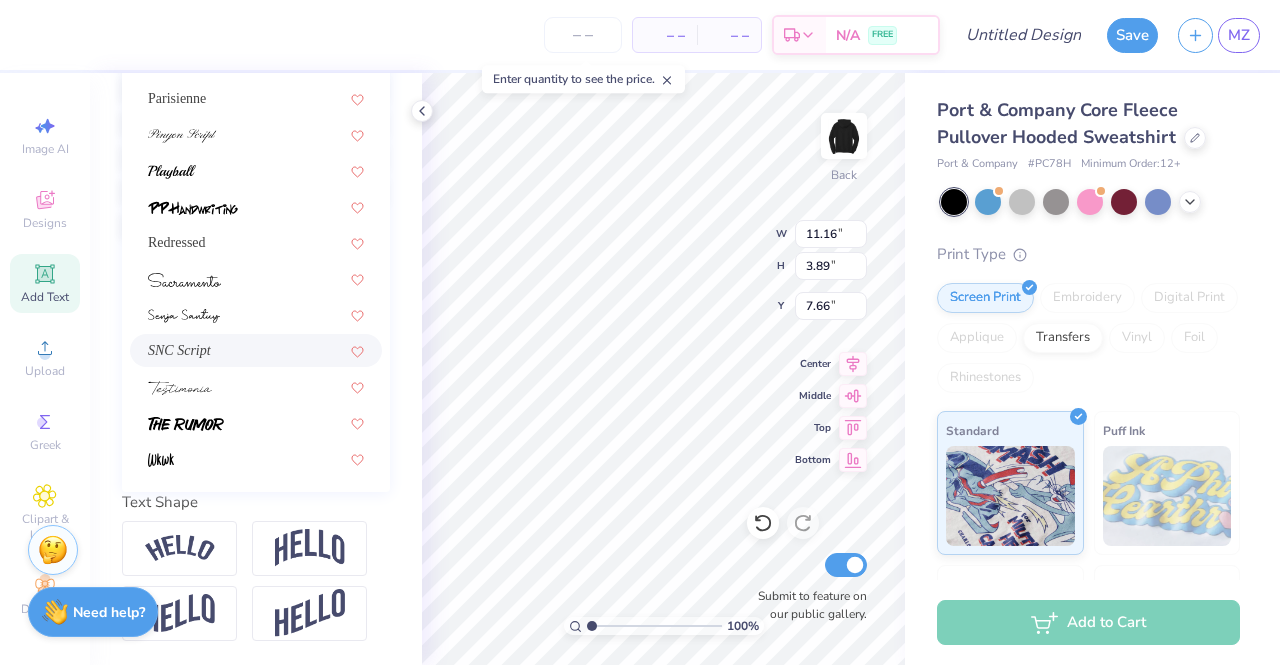 click on "SNC Script" at bounding box center (256, 350) 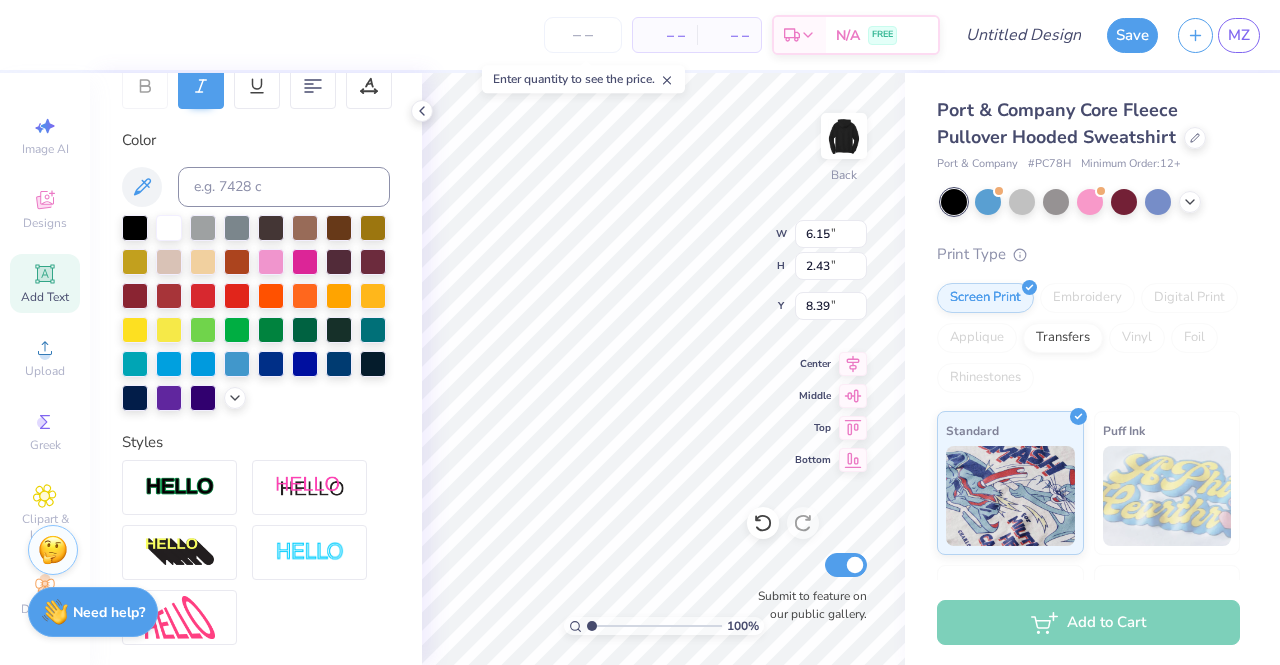 scroll, scrollTop: 200, scrollLeft: 0, axis: vertical 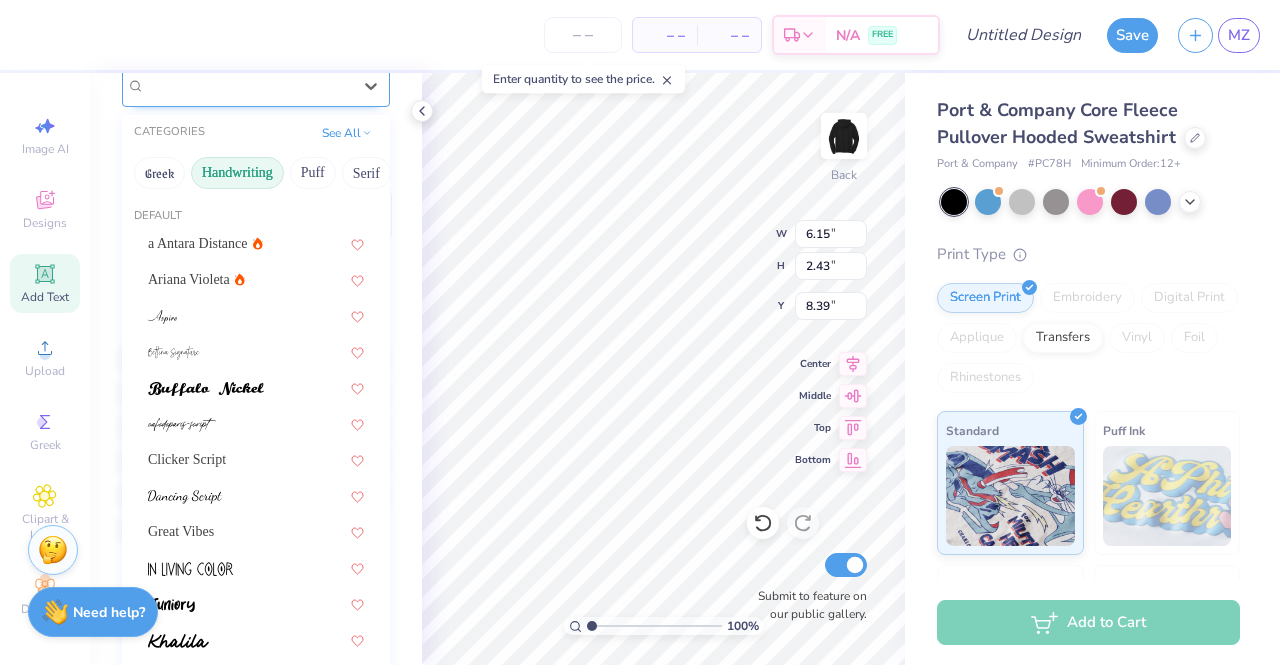 click on "SNC Script" at bounding box center (248, 85) 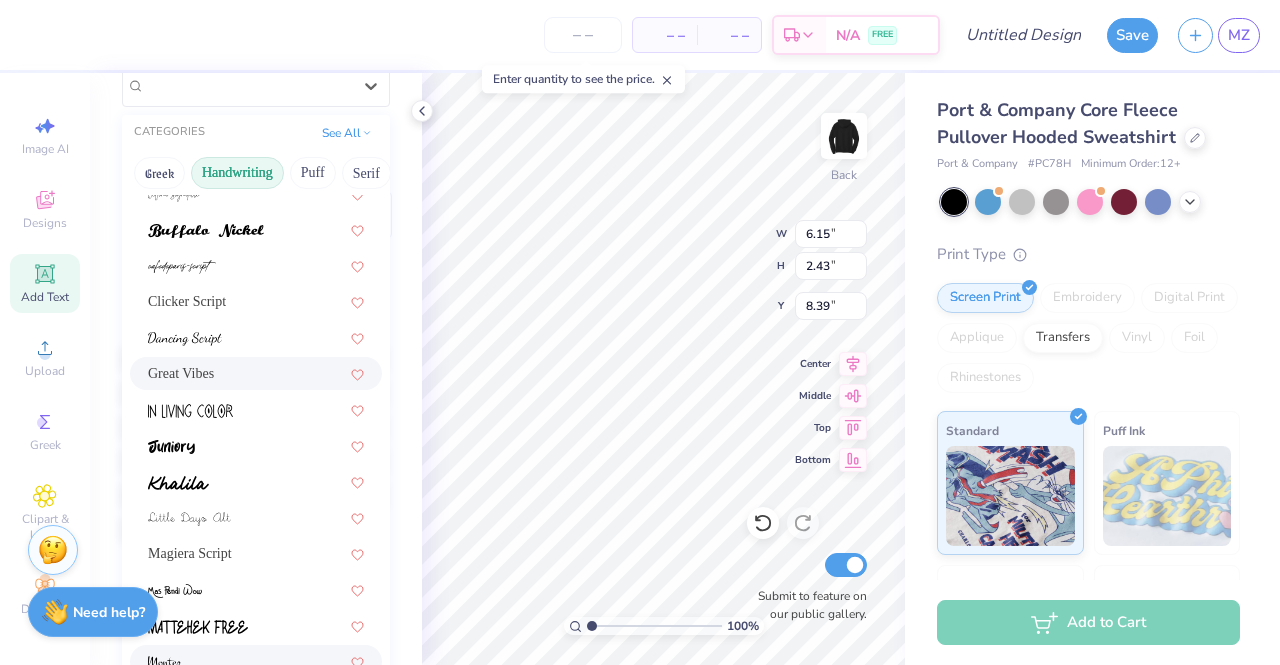 scroll, scrollTop: 400, scrollLeft: 0, axis: vertical 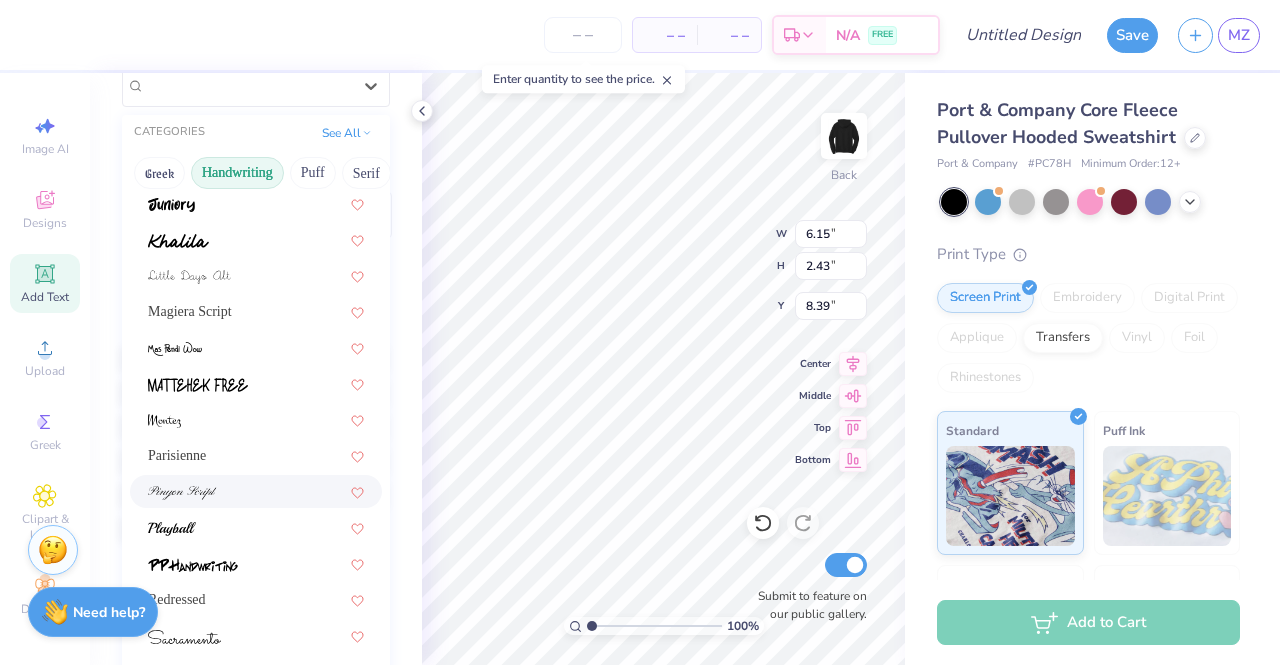 click at bounding box center [256, 491] 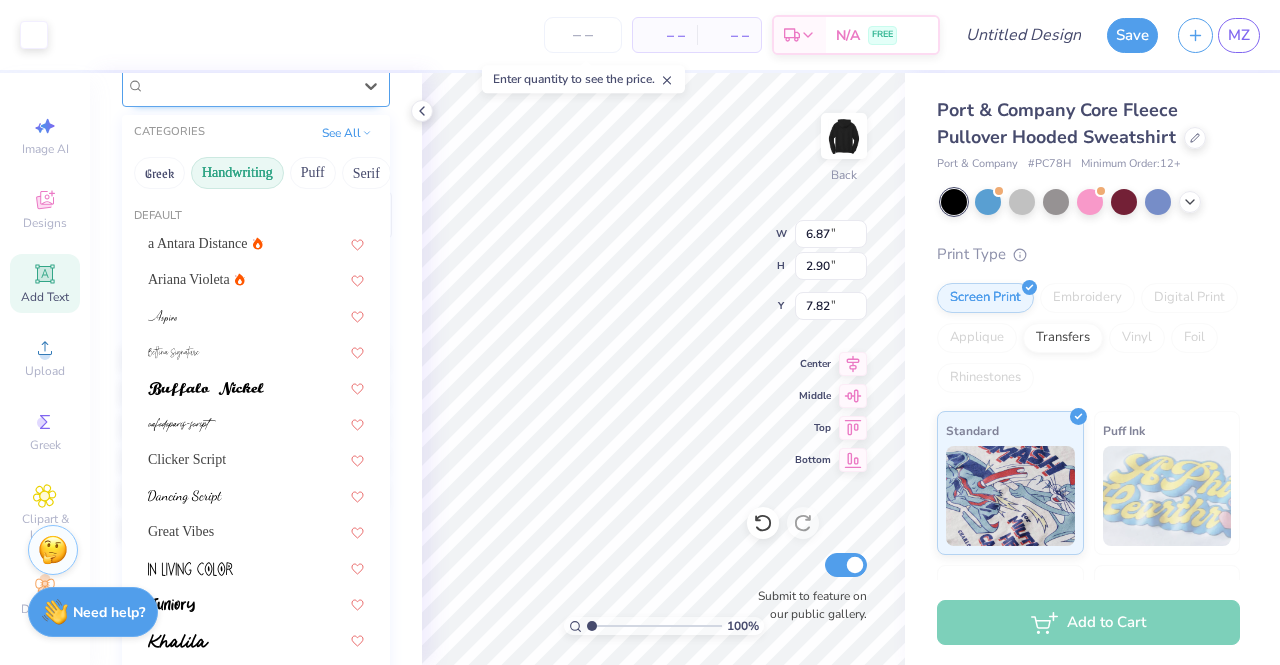 click on "Pinyon Script" at bounding box center [248, 85] 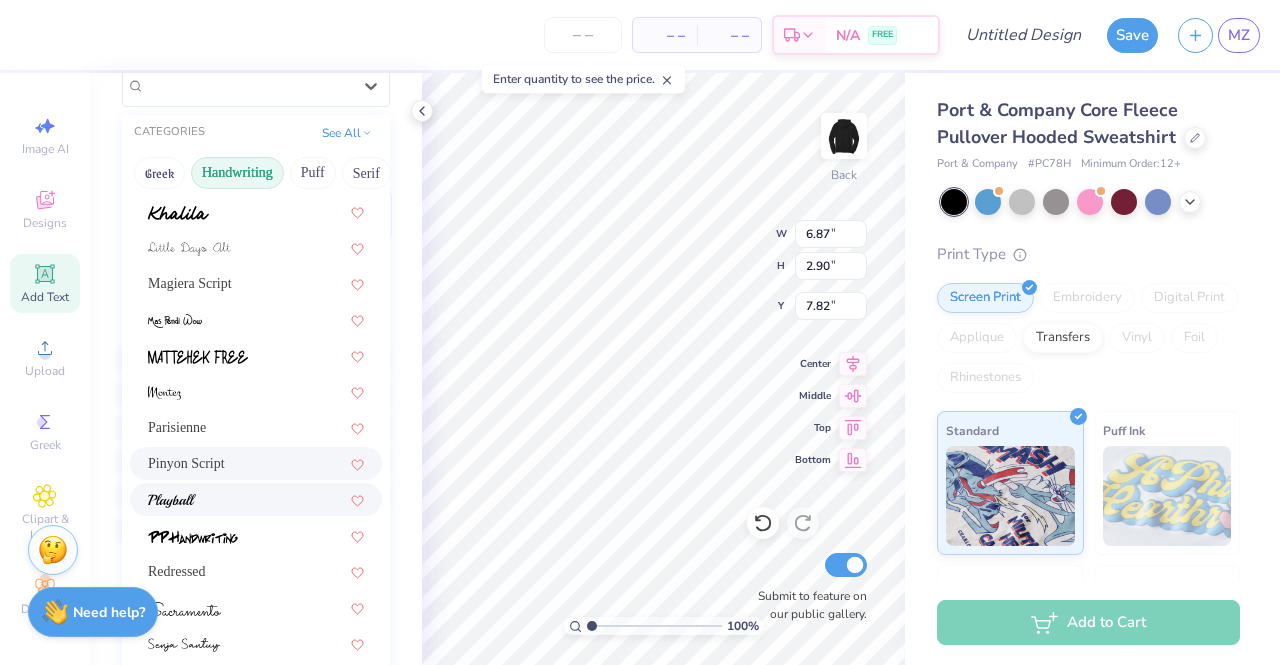 scroll, scrollTop: 455, scrollLeft: 0, axis: vertical 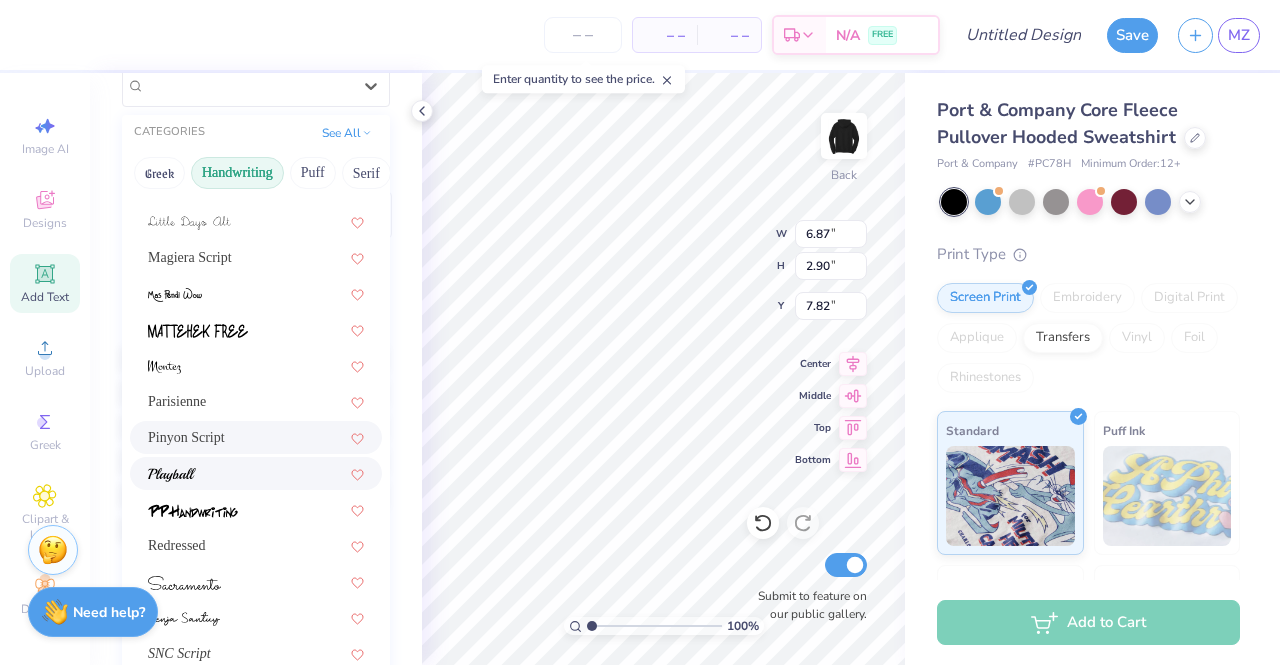 click at bounding box center (256, 473) 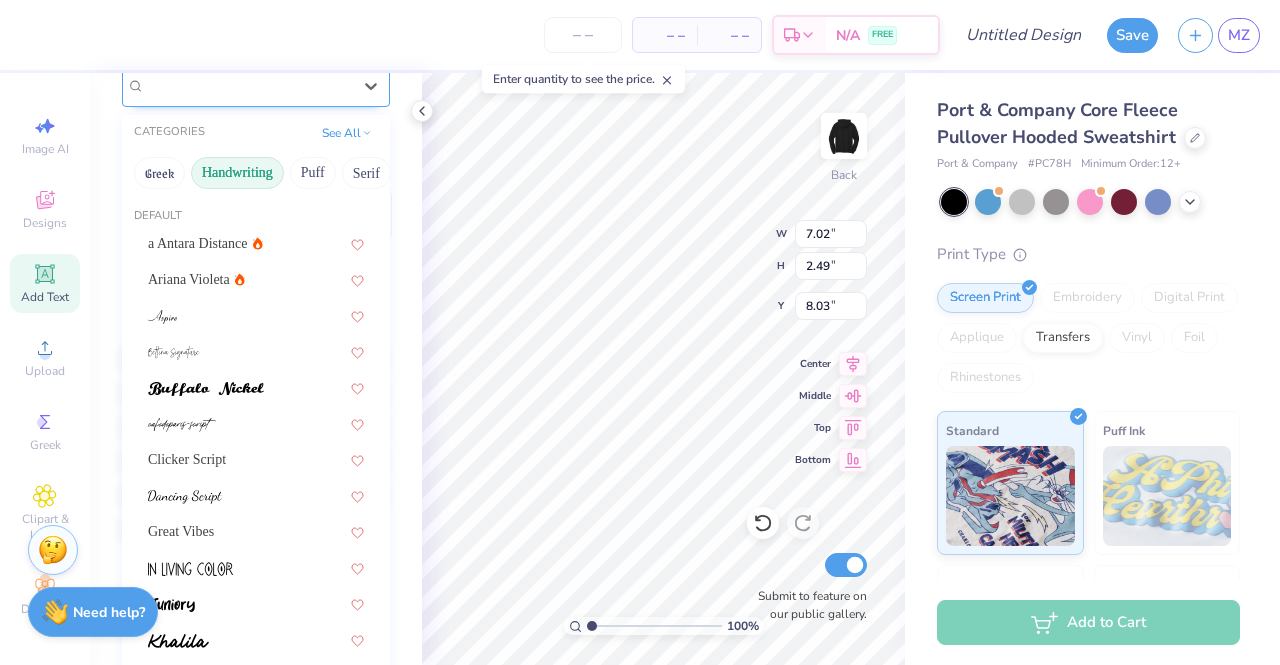 click at bounding box center (248, 85) 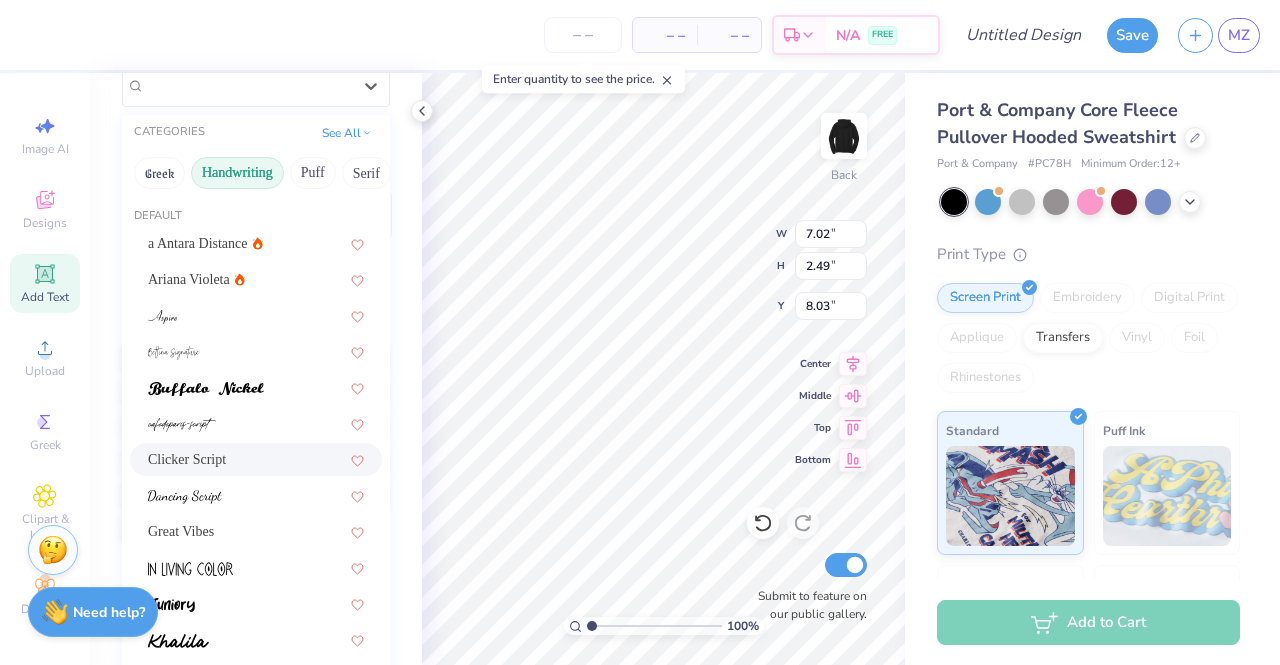 click on "Clicker Script" at bounding box center [256, 459] 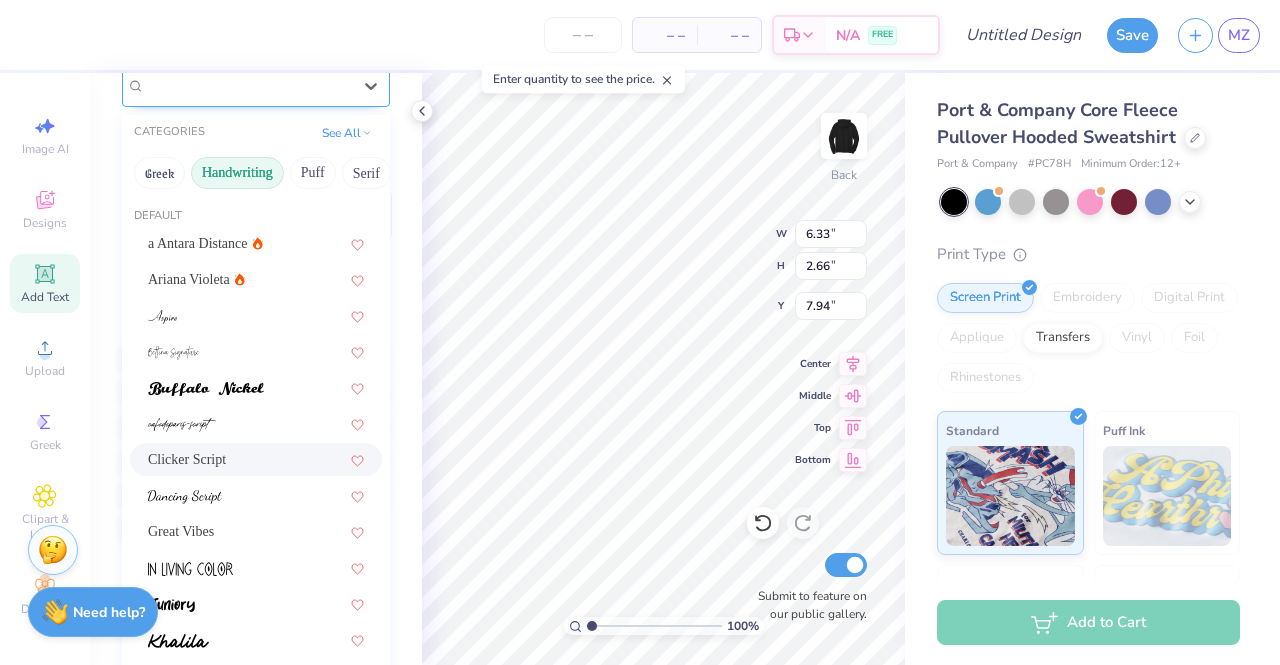 click on "Clicker Script" at bounding box center [256, 86] 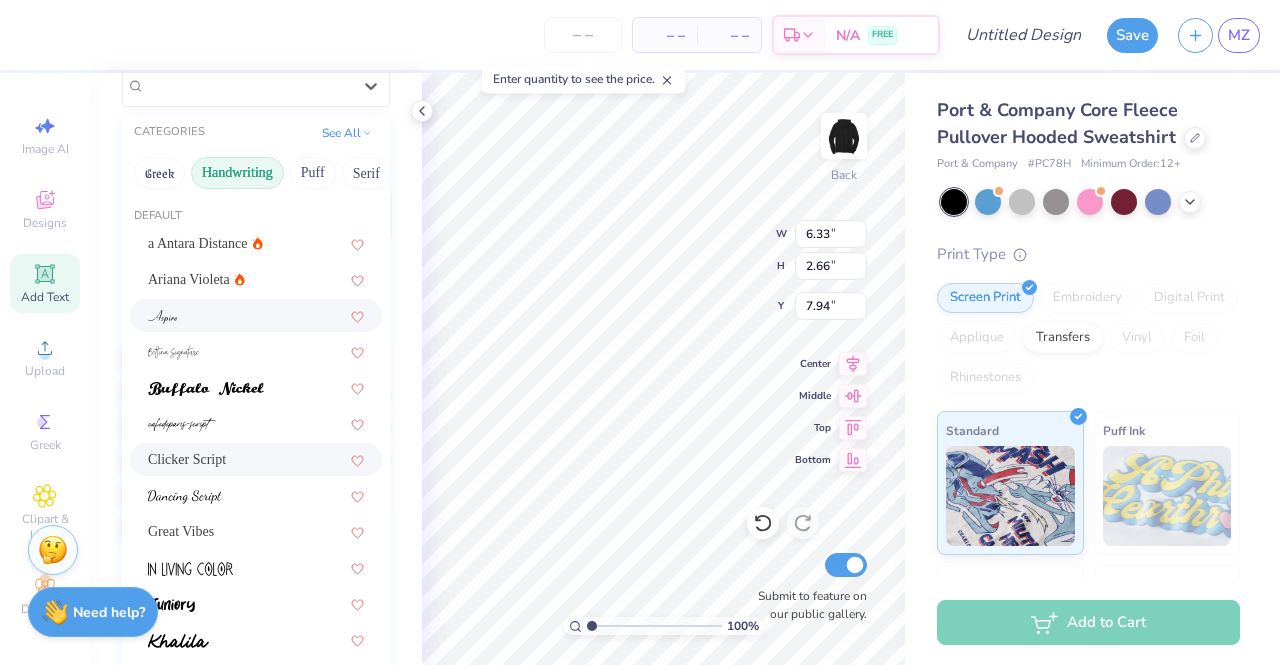 click at bounding box center [256, 315] 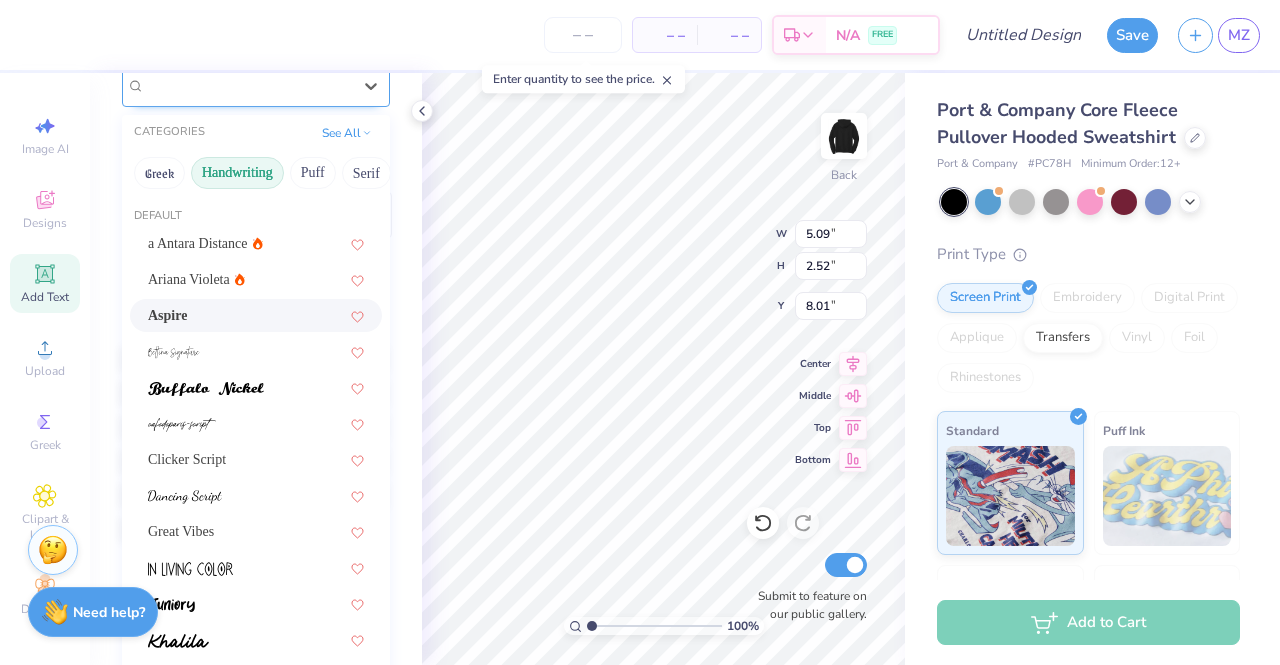 click on "Aspire" at bounding box center [248, 85] 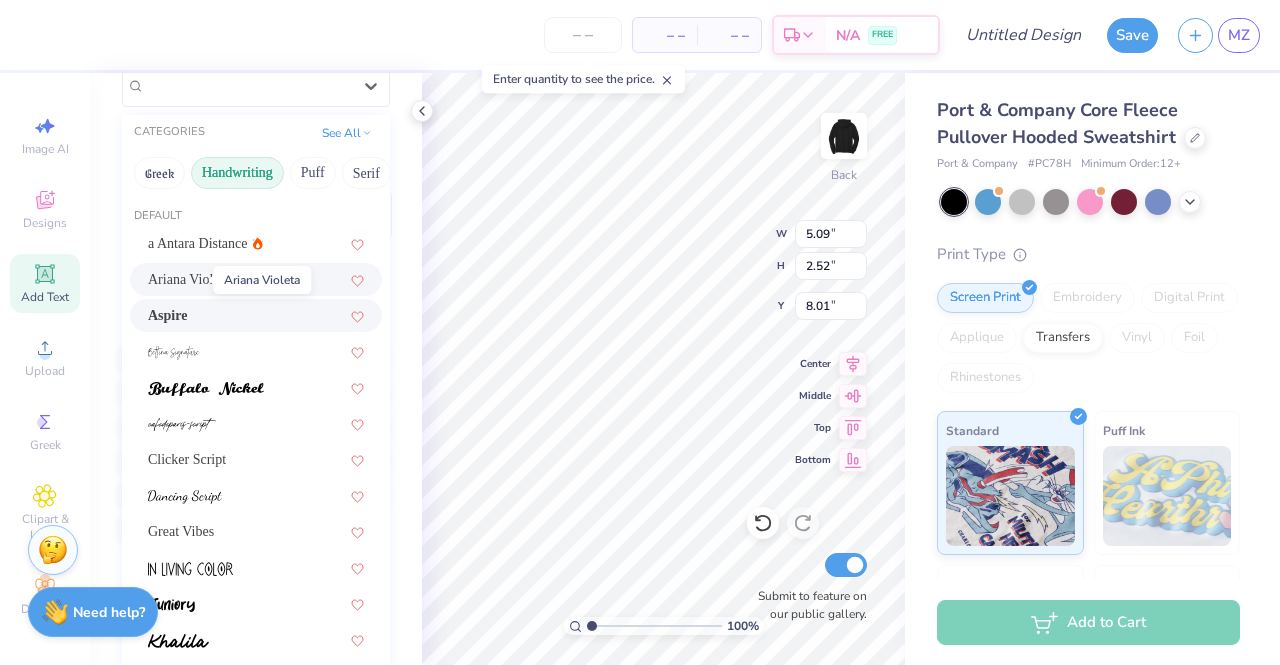 click on "Ariana Violeta" at bounding box center (189, 279) 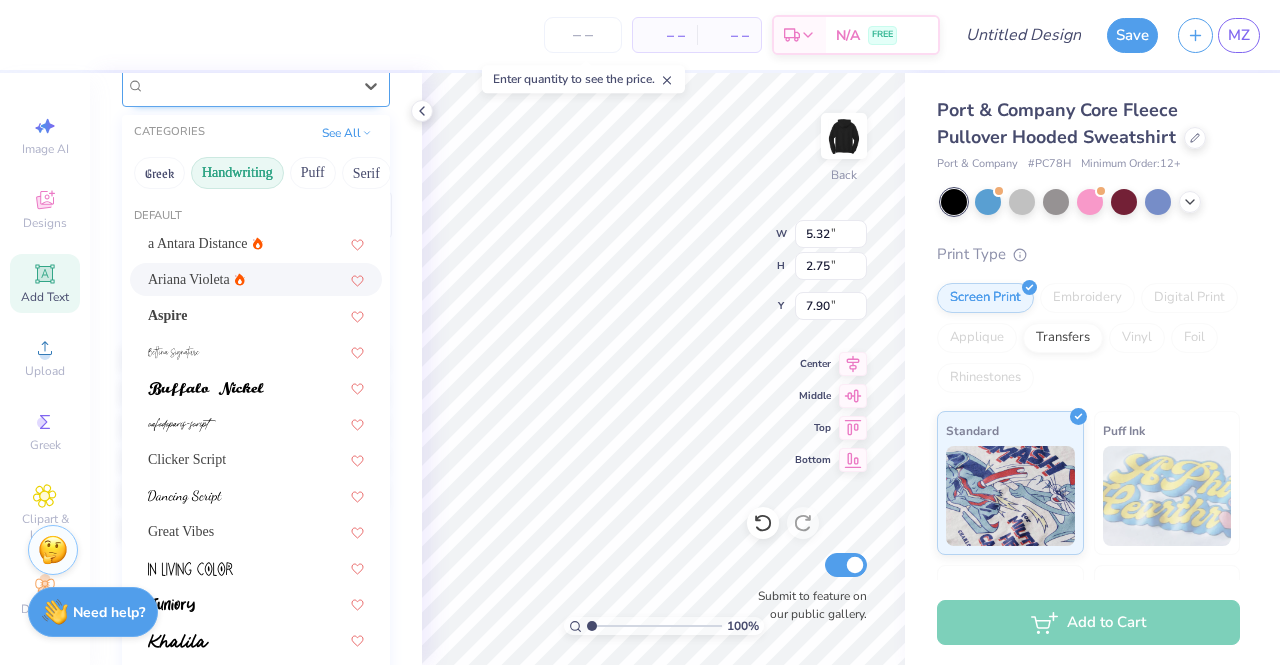 click on "Ariana Violeta" at bounding box center [248, 85] 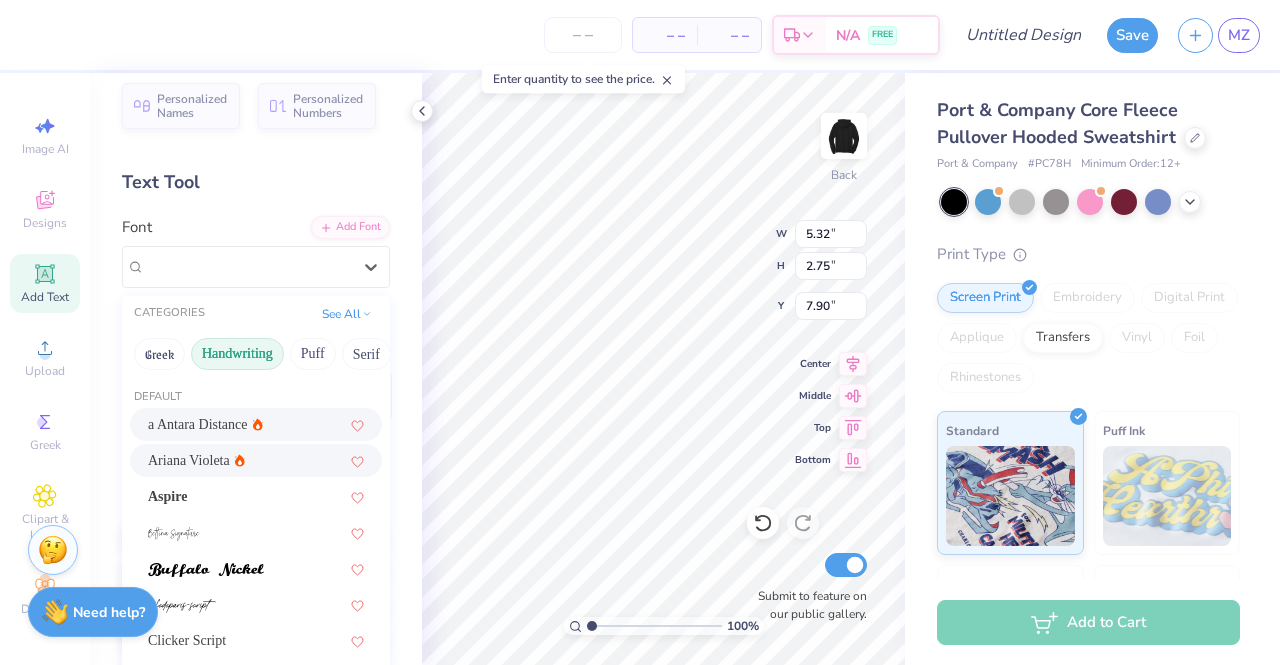 scroll, scrollTop: 0, scrollLeft: 0, axis: both 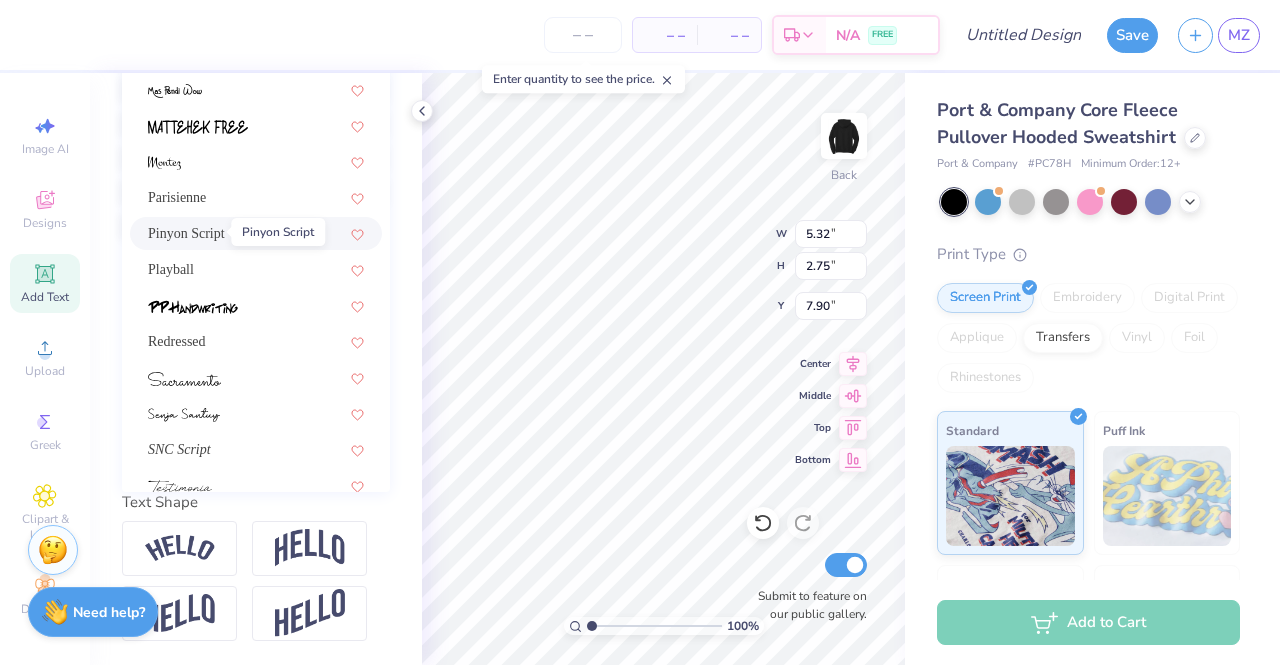click on "Pinyon Script" at bounding box center [186, 233] 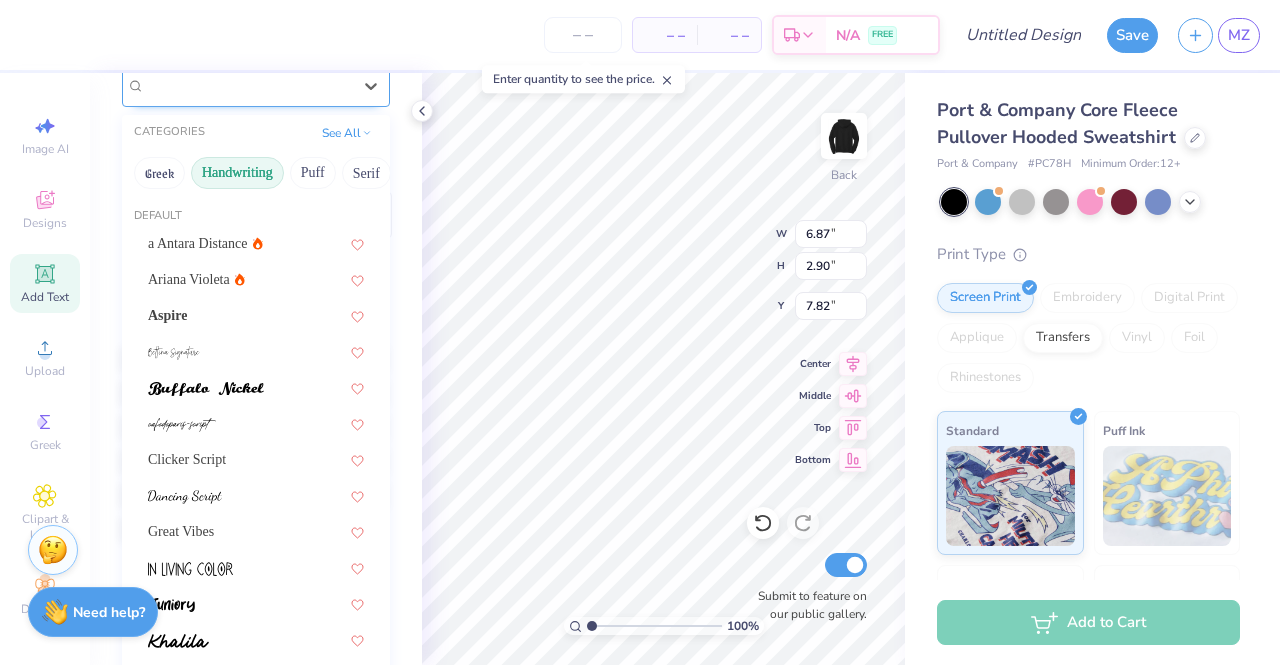 click on "Pinyon Script" at bounding box center [248, 85] 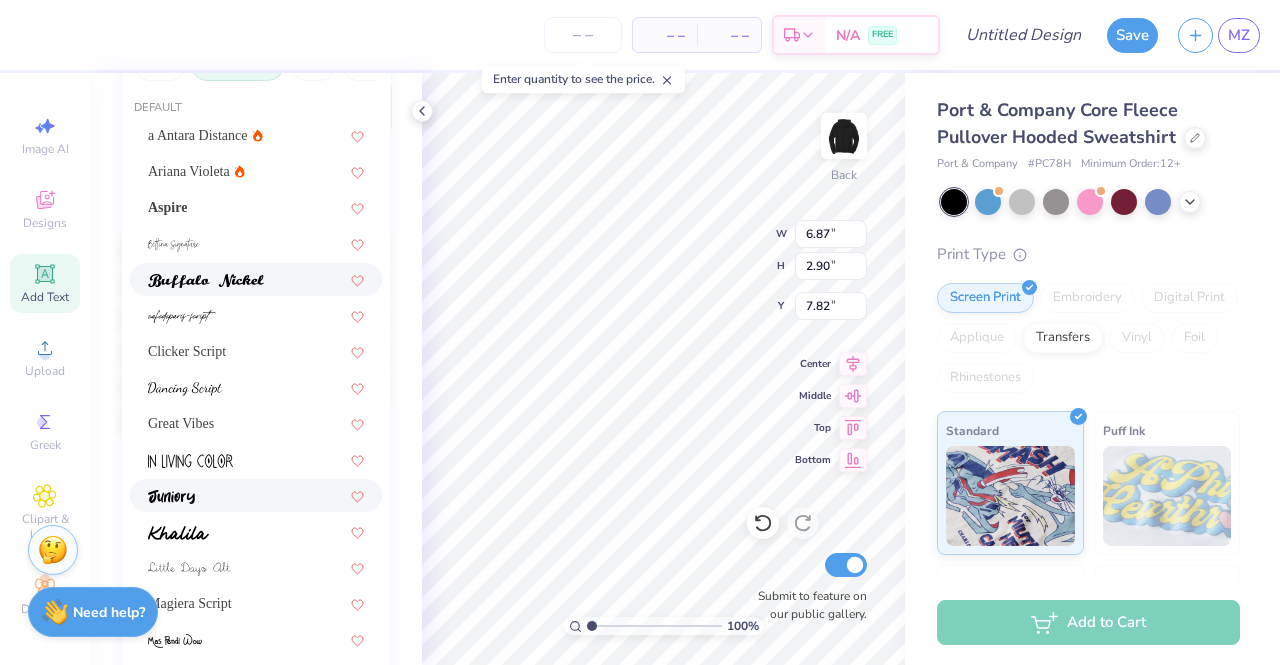 scroll, scrollTop: 400, scrollLeft: 0, axis: vertical 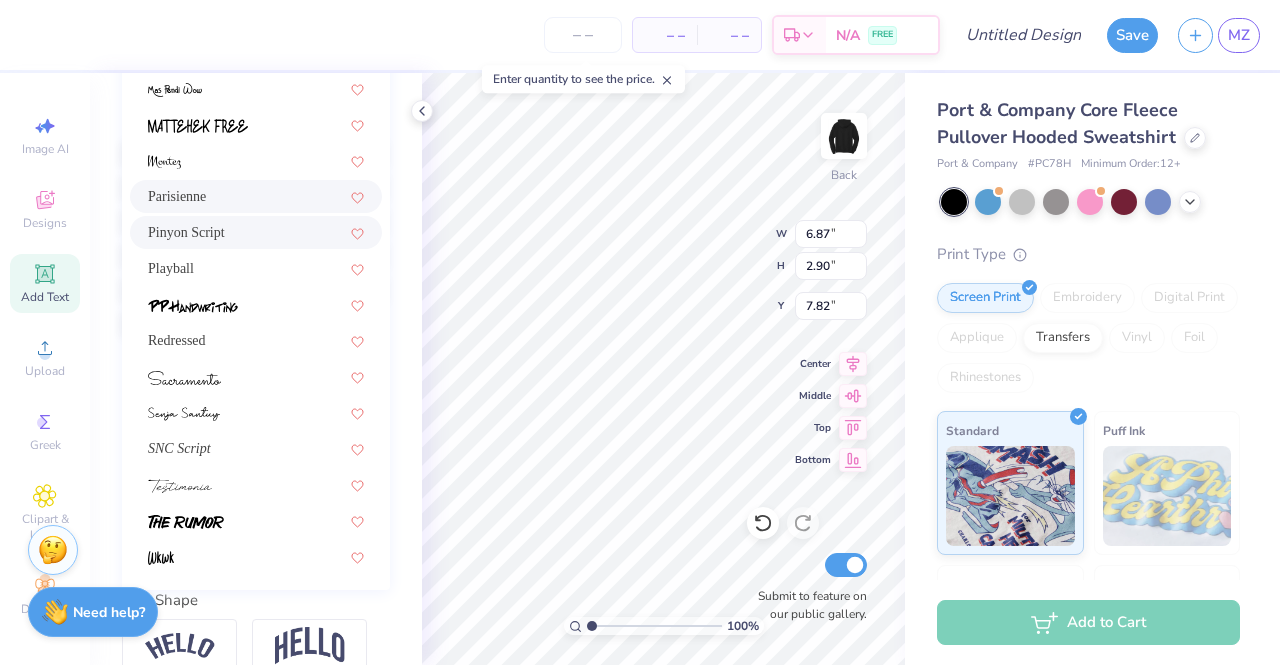 click on "Parisienne" at bounding box center [256, 196] 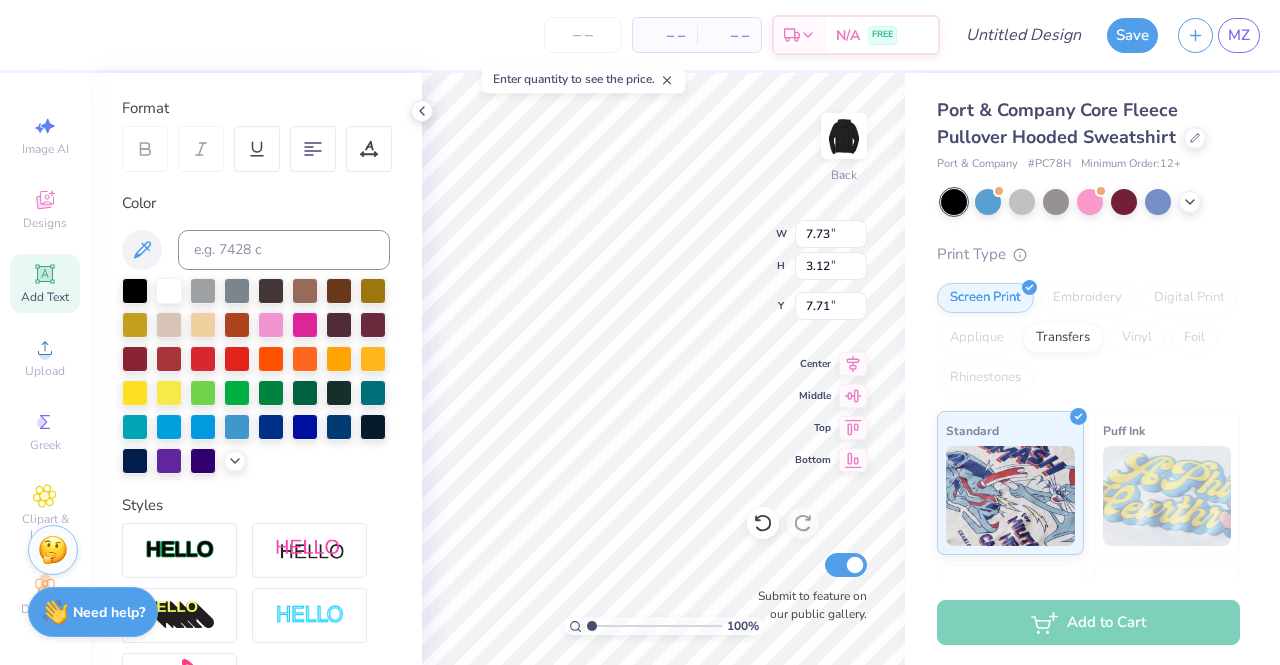 scroll, scrollTop: 100, scrollLeft: 0, axis: vertical 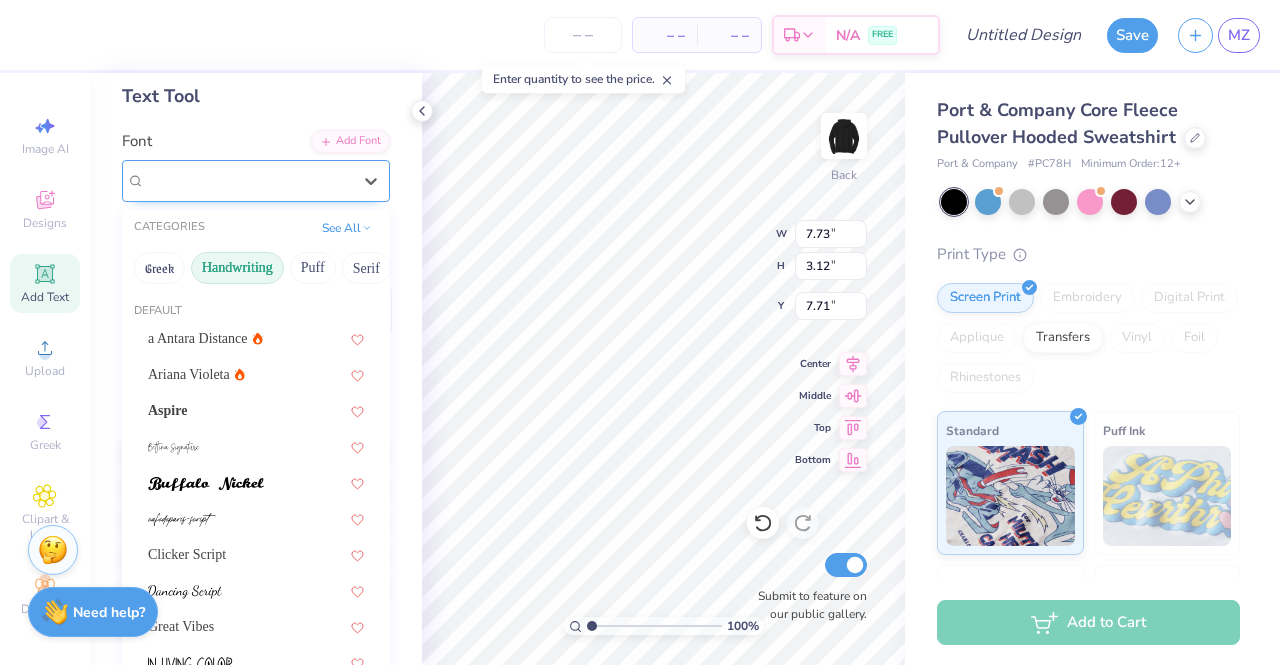 click on "Parisienne" at bounding box center (248, 180) 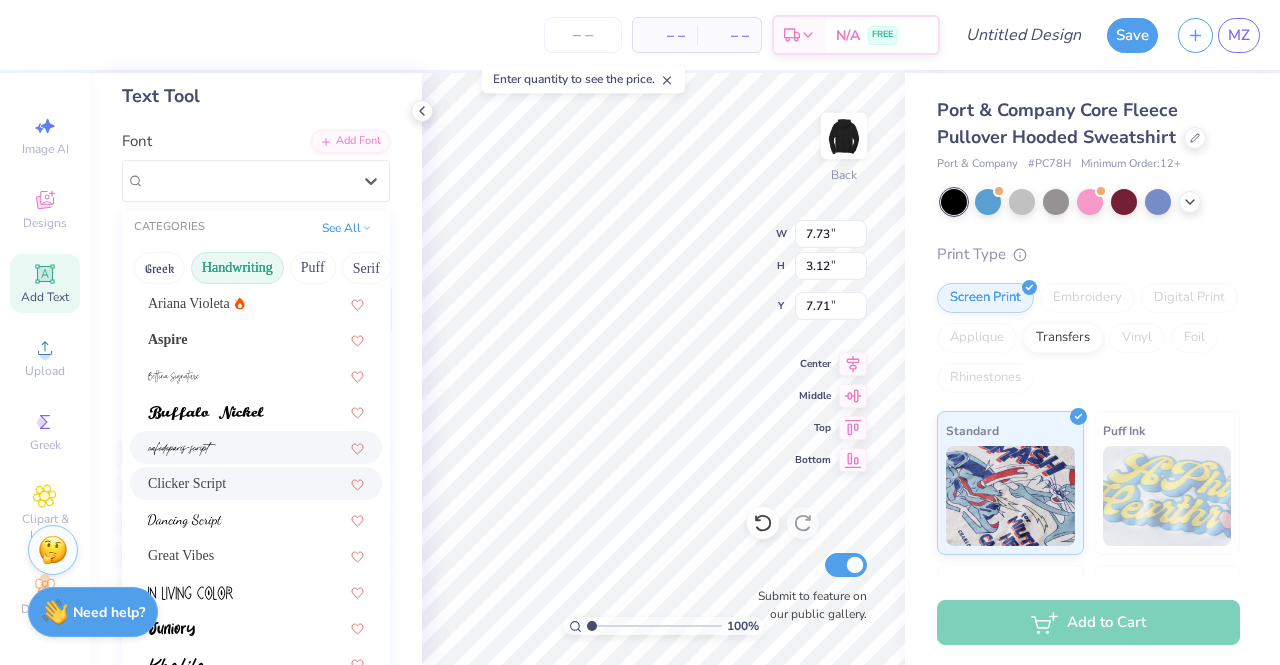 scroll, scrollTop: 100, scrollLeft: 0, axis: vertical 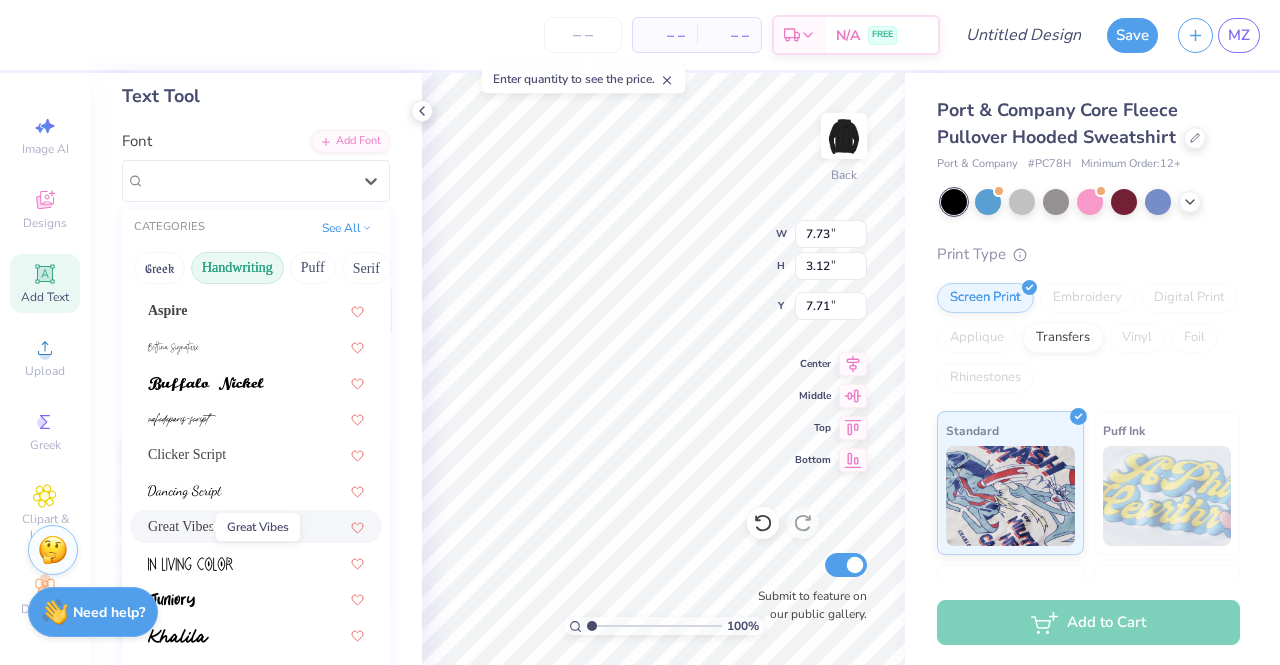 click on "Great Vibes" at bounding box center (181, 526) 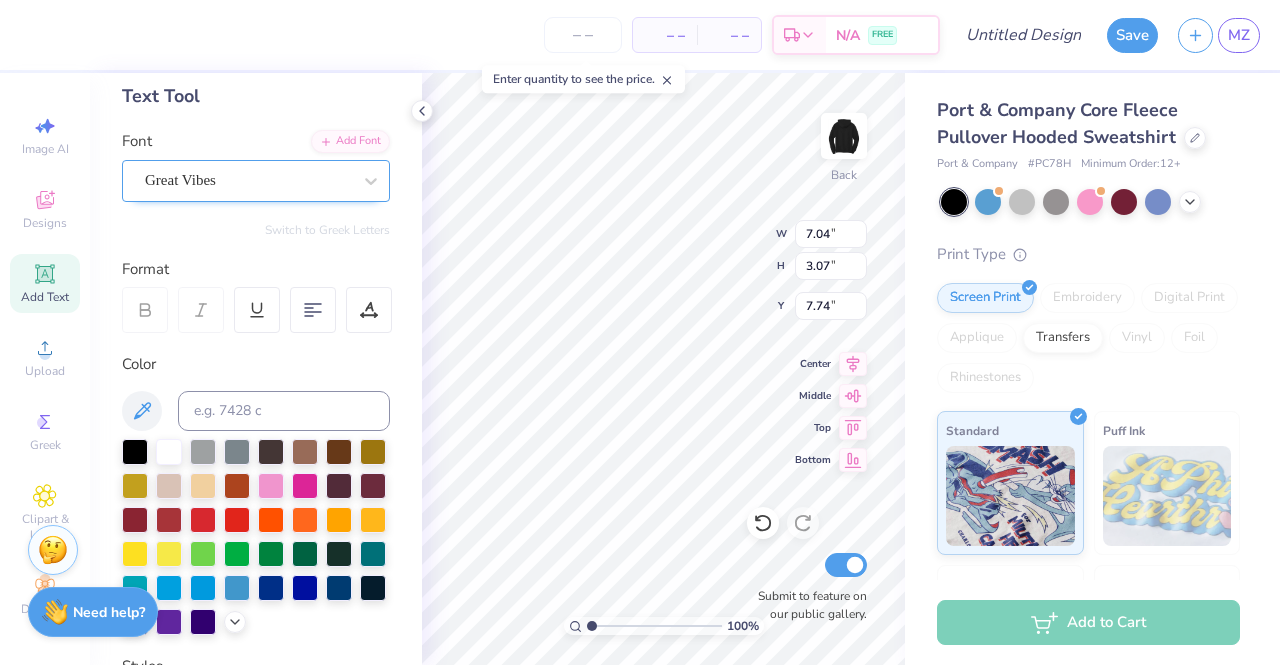 click on "Great Vibes" at bounding box center (248, 180) 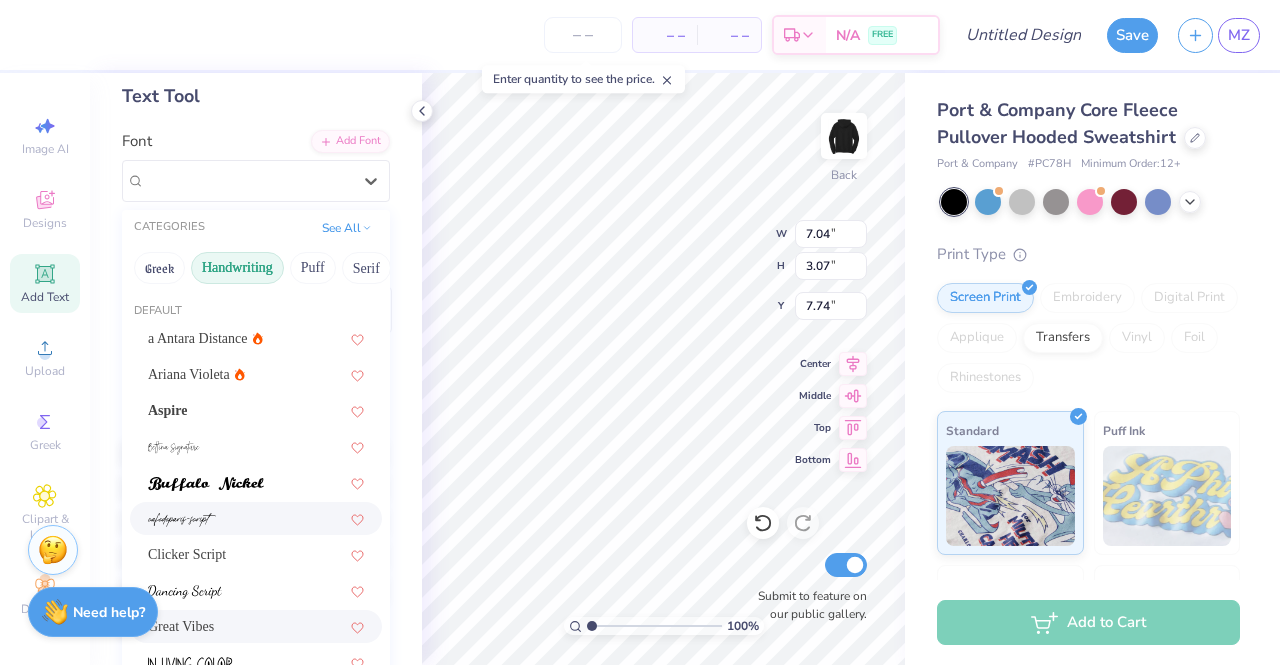 click at bounding box center (256, 518) 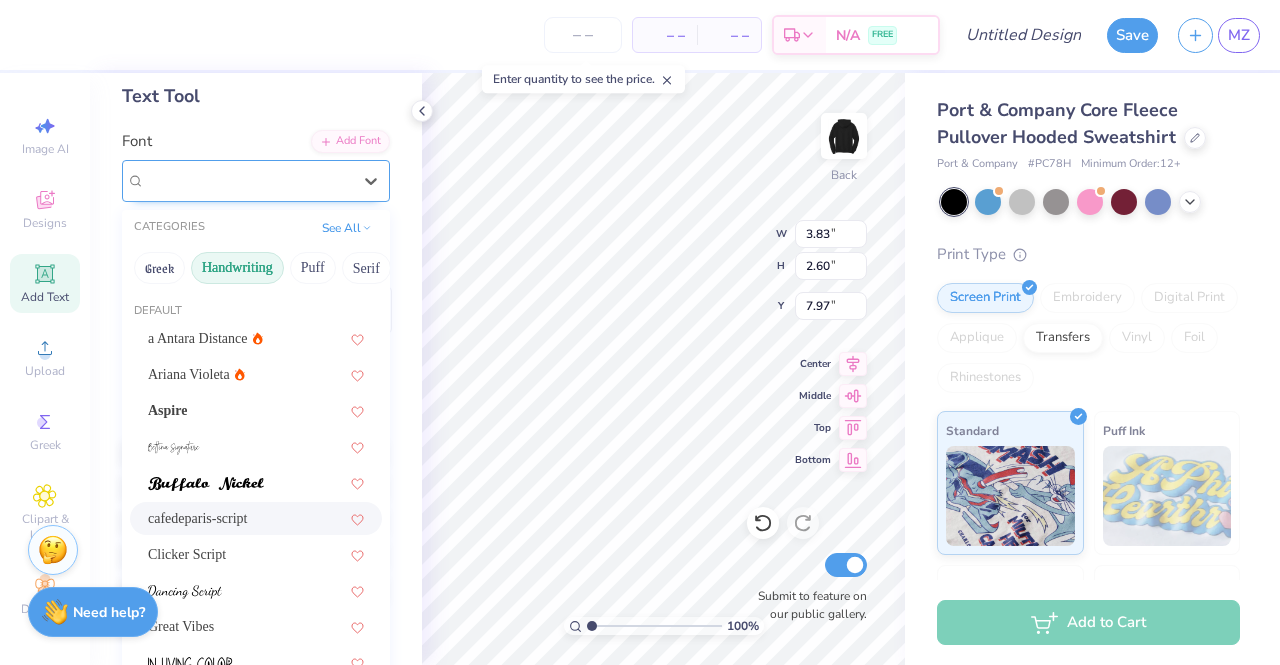 click on "cafedeparis-script" at bounding box center [248, 180] 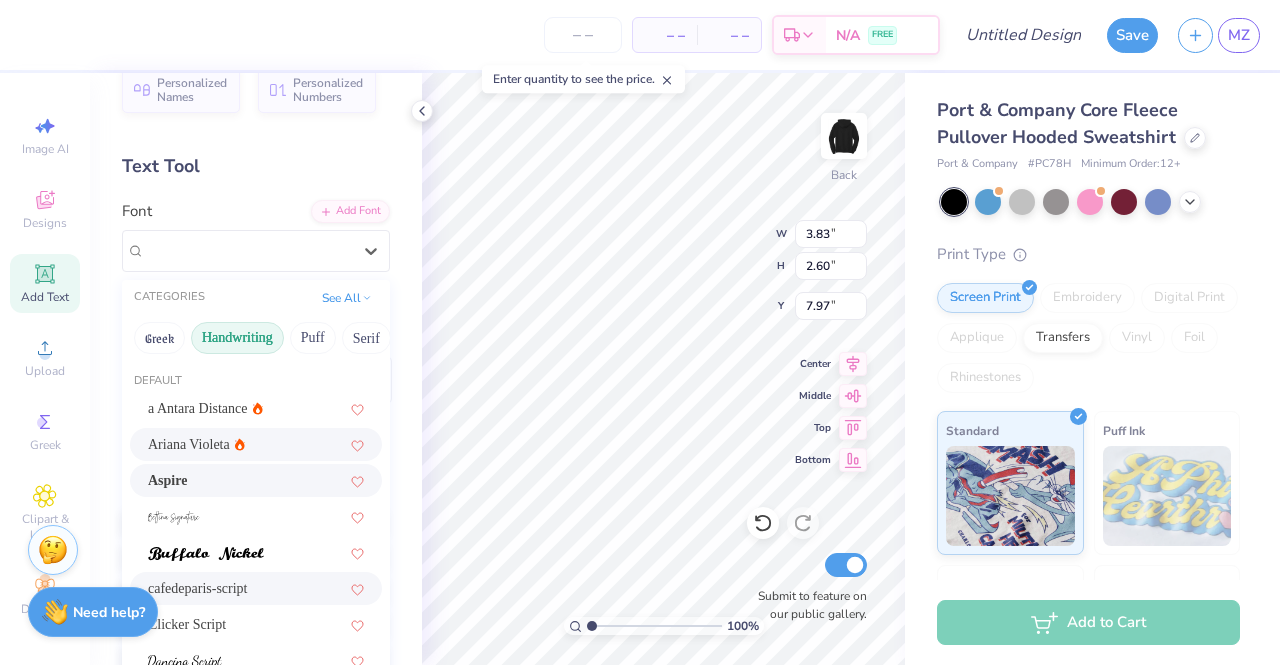 scroll, scrollTop: 0, scrollLeft: 0, axis: both 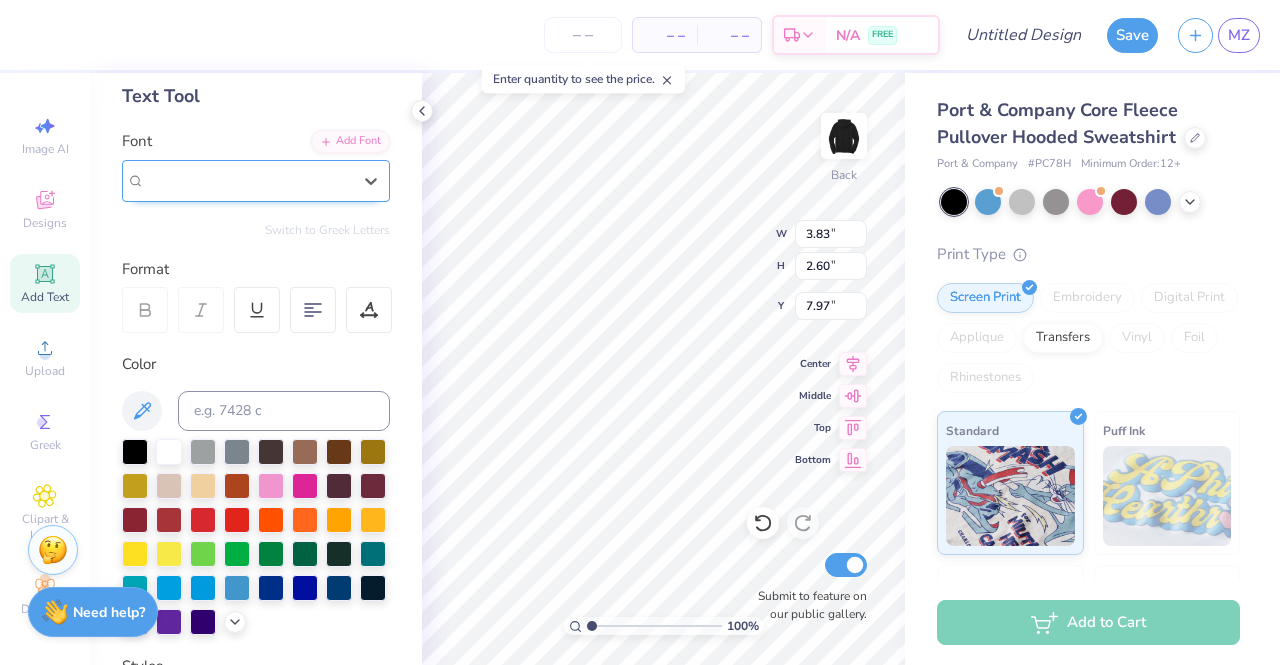 click on "cafedeparis-script" at bounding box center [248, 180] 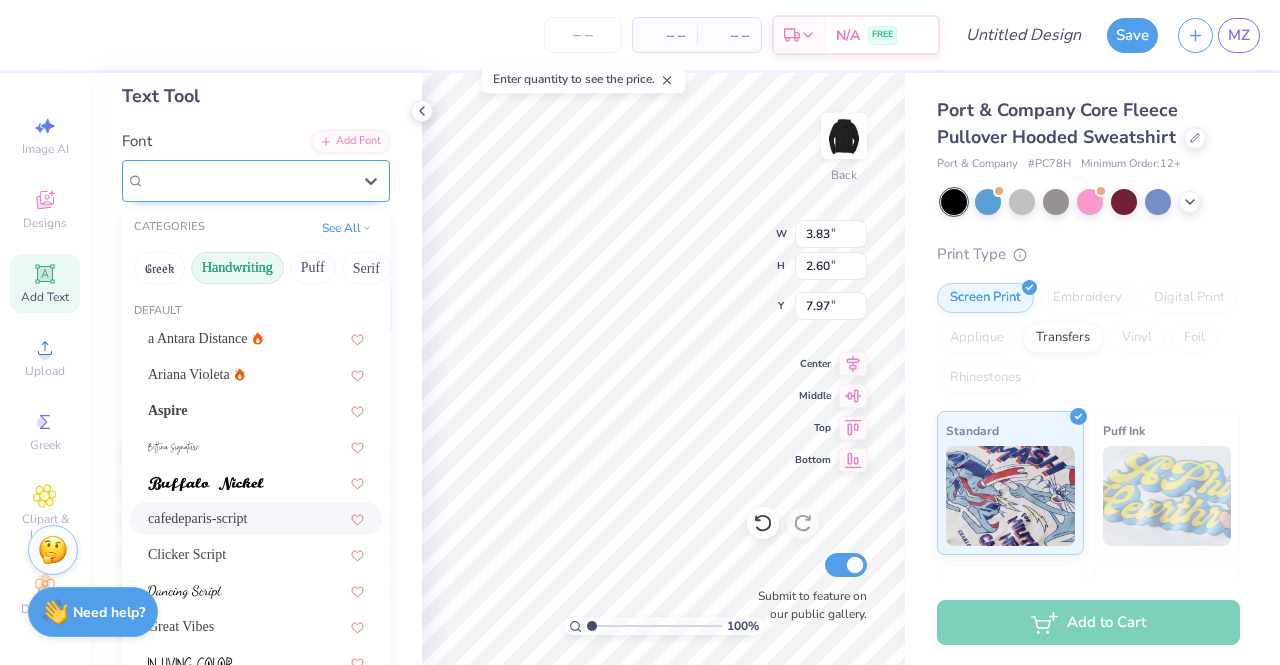 click on "cafedeparis-script" at bounding box center [248, 180] 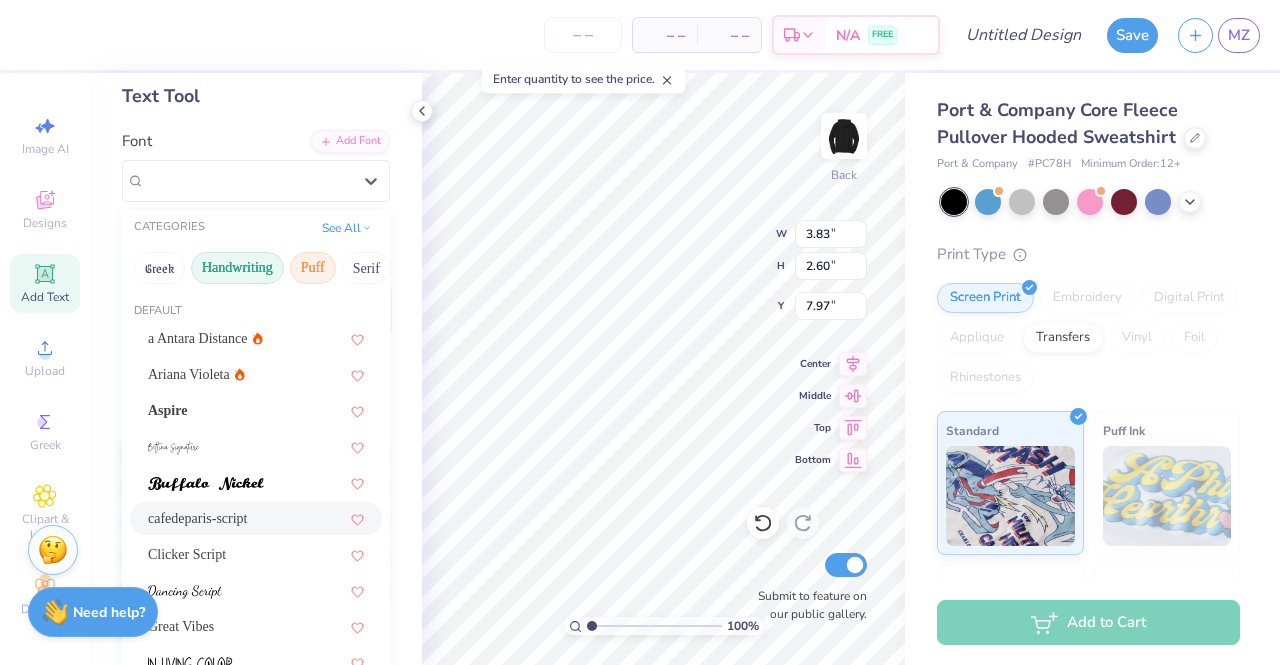 click on "Puff" at bounding box center (313, 268) 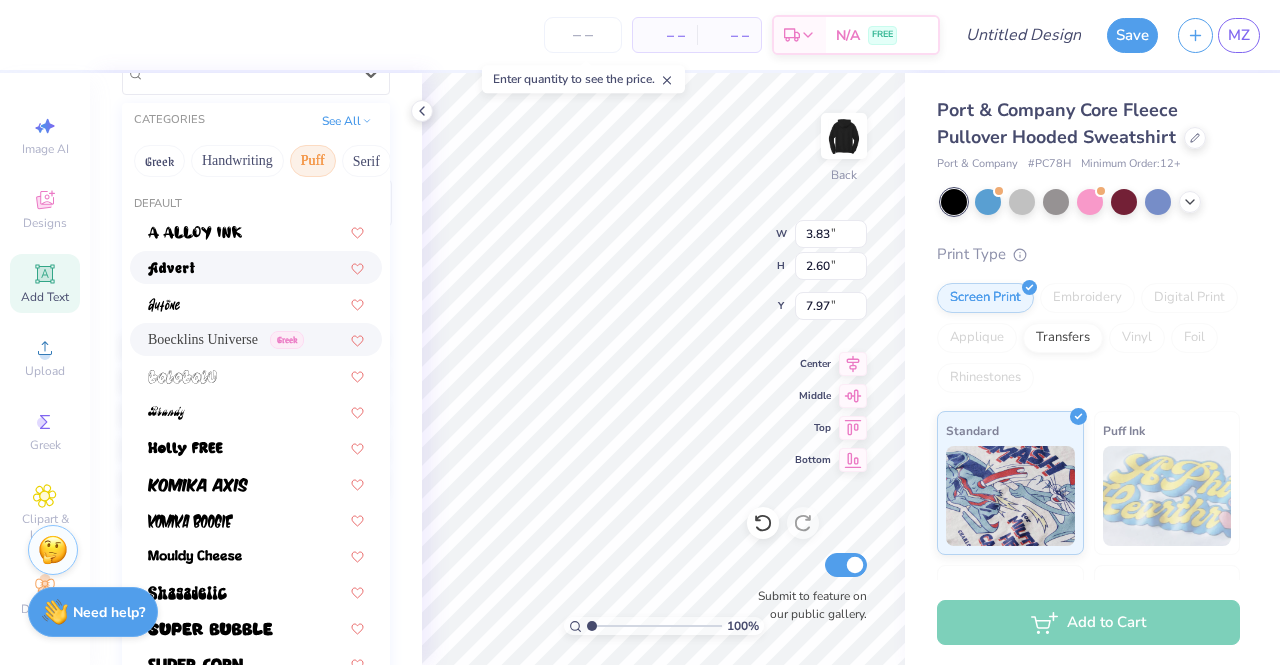 scroll, scrollTop: 200, scrollLeft: 0, axis: vertical 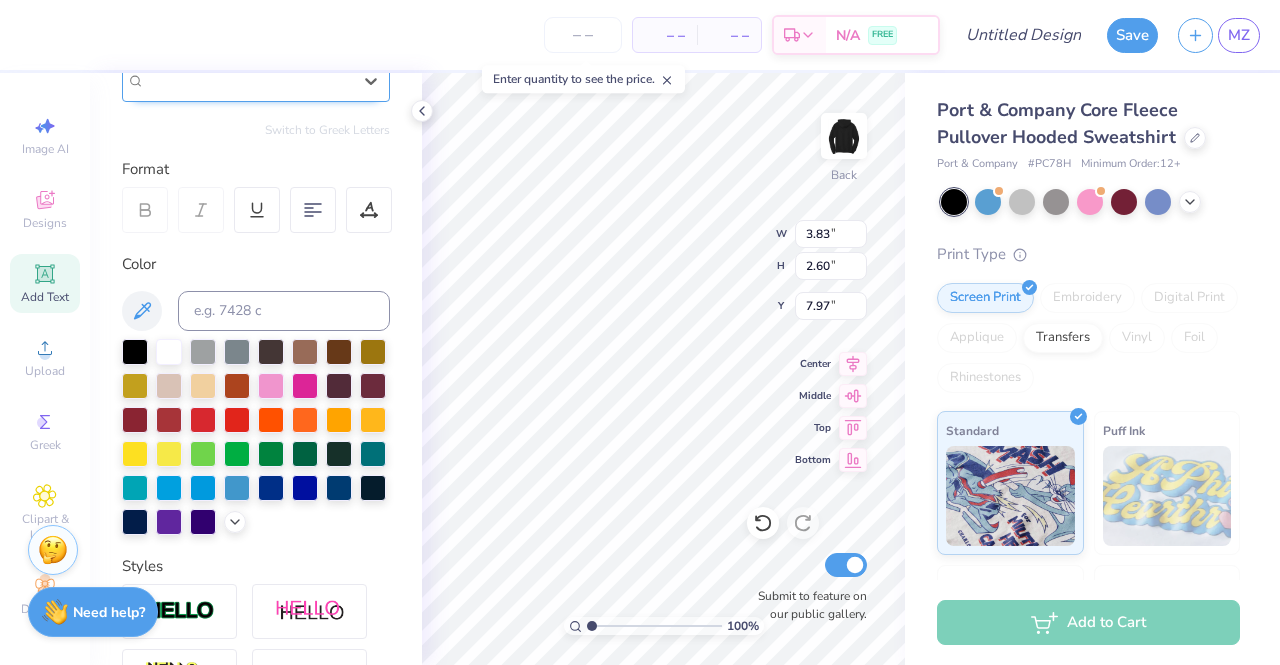 click on "cafedeparis-script" at bounding box center (248, 80) 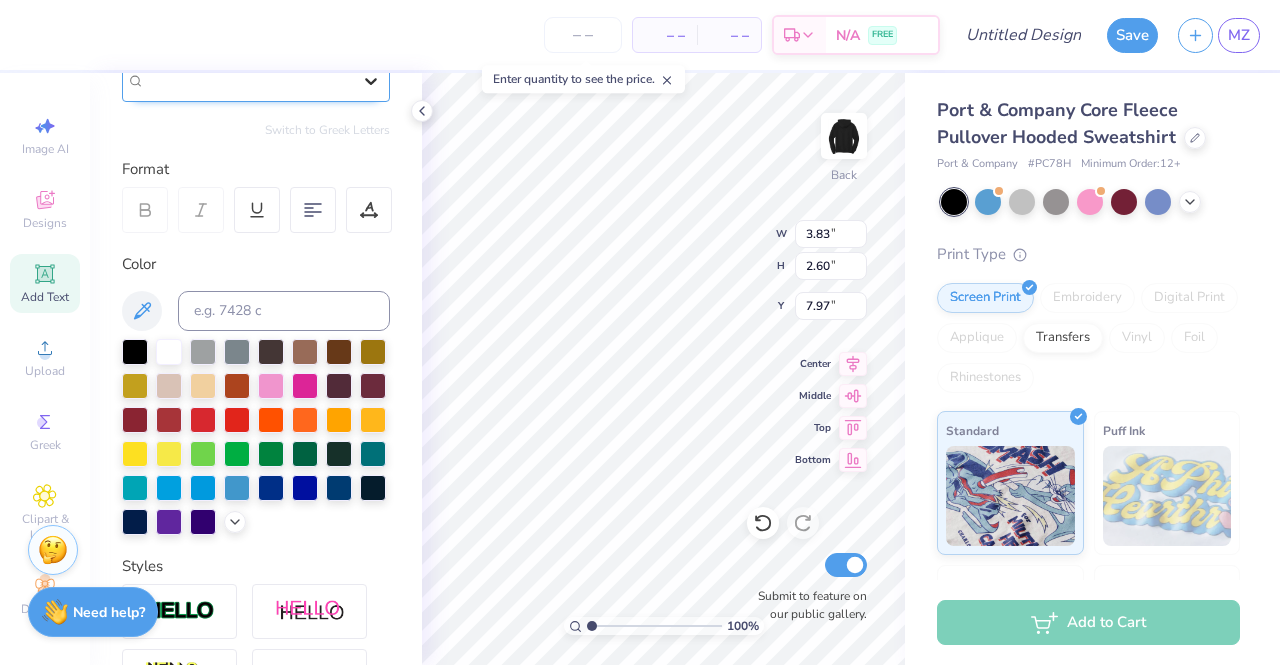 click at bounding box center [371, 81] 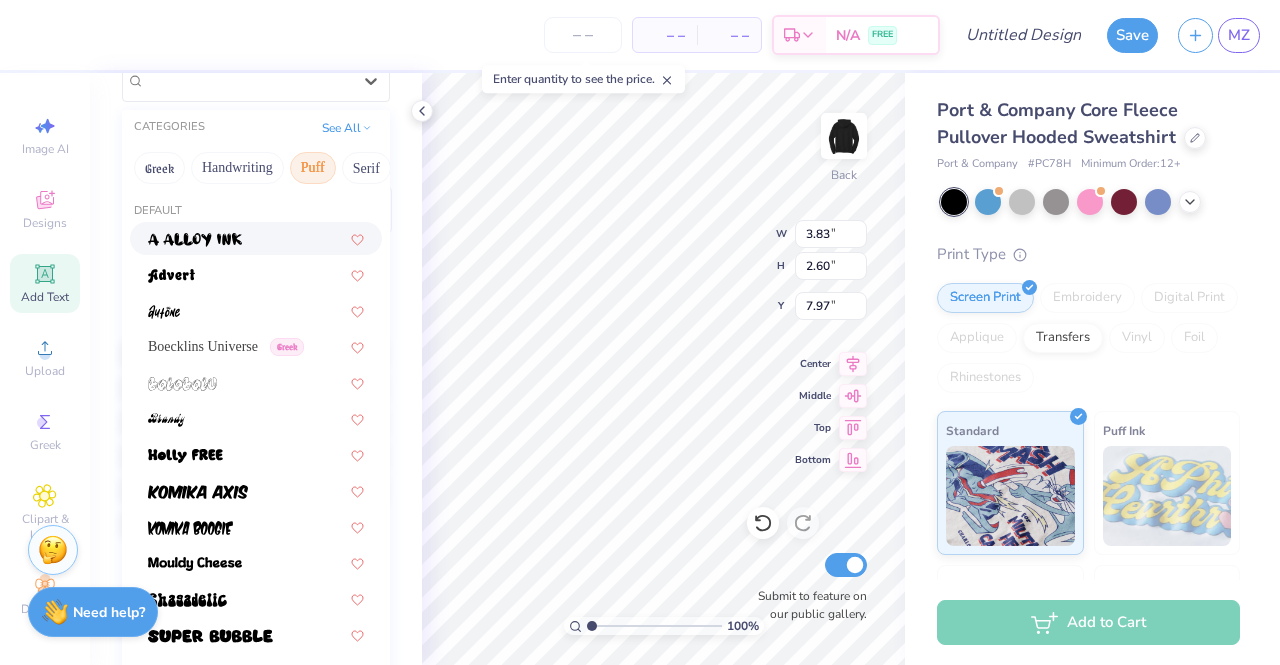 drag, startPoint x: 356, startPoint y: 159, endPoint x: 302, endPoint y: 168, distance: 54.74486 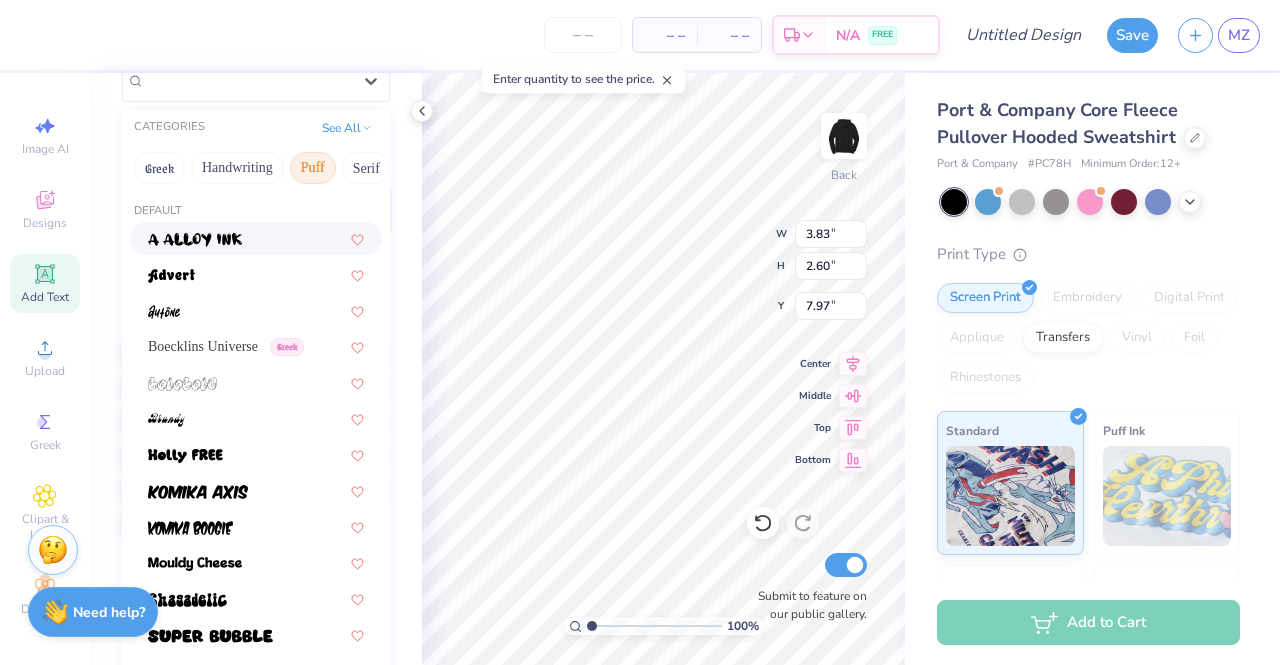 click on "Greek Handwriting Puff Serif Bold Calligraphy Retro Sans Serif Minimal Fantasy Techno Others" at bounding box center [256, 168] 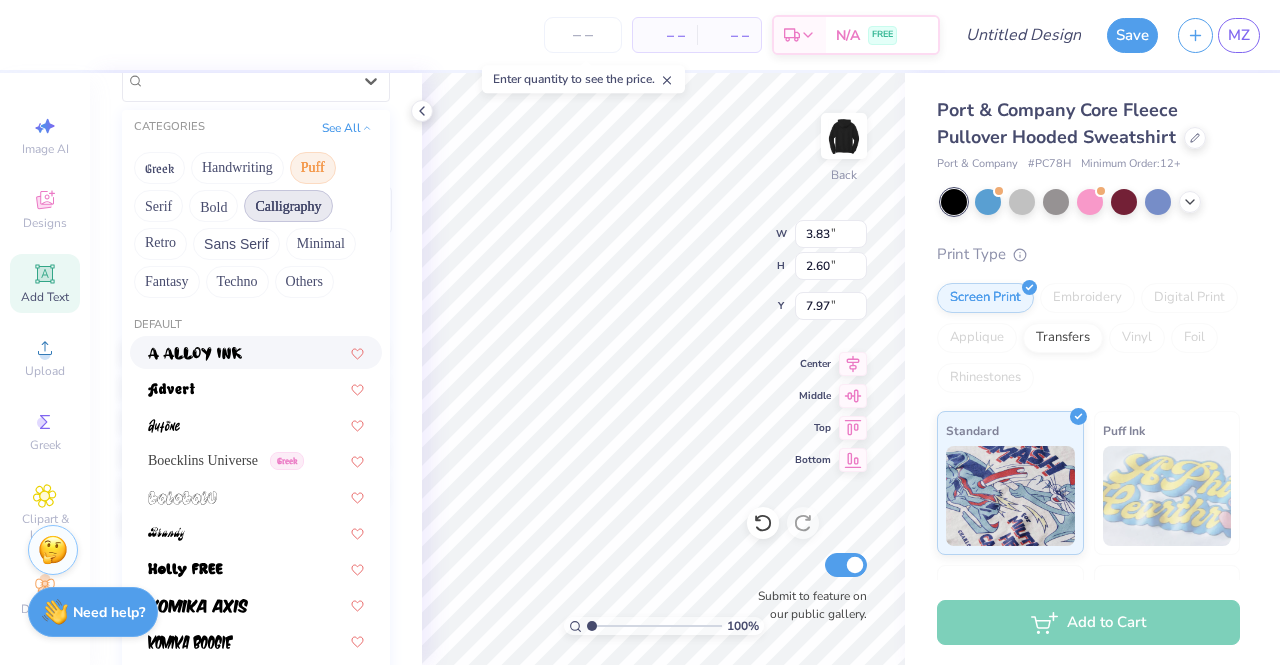 click on "Calligraphy" at bounding box center (288, 206) 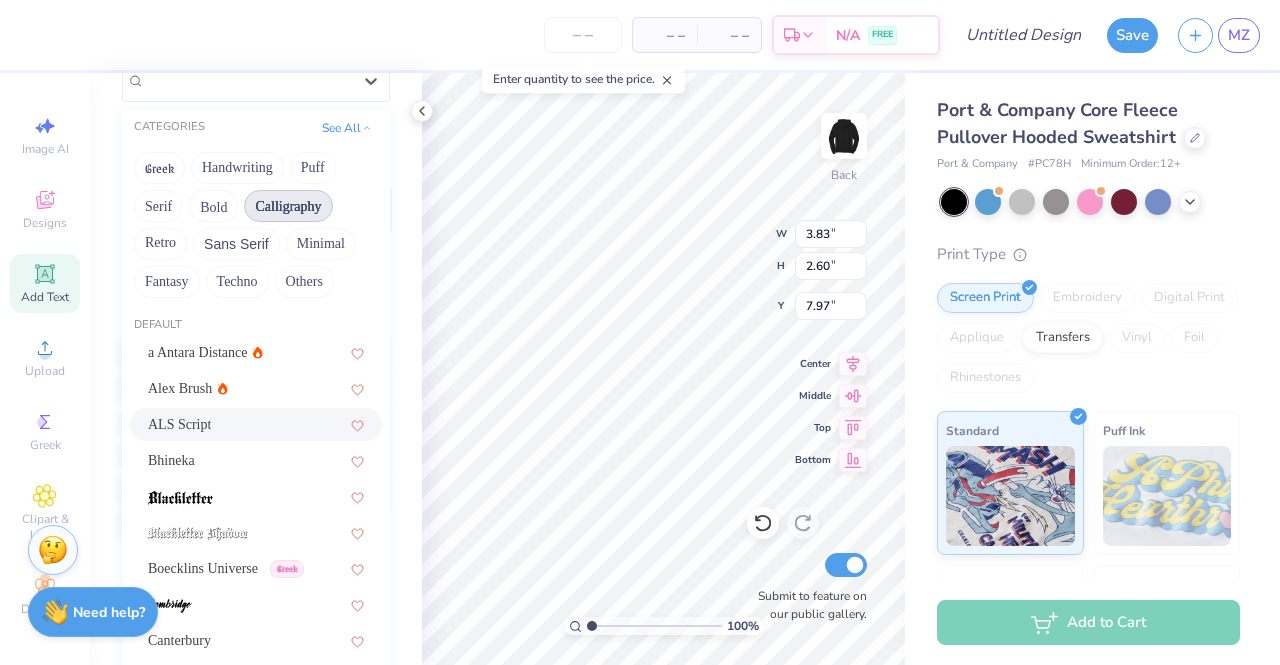 click on "ALS Script" at bounding box center [179, 424] 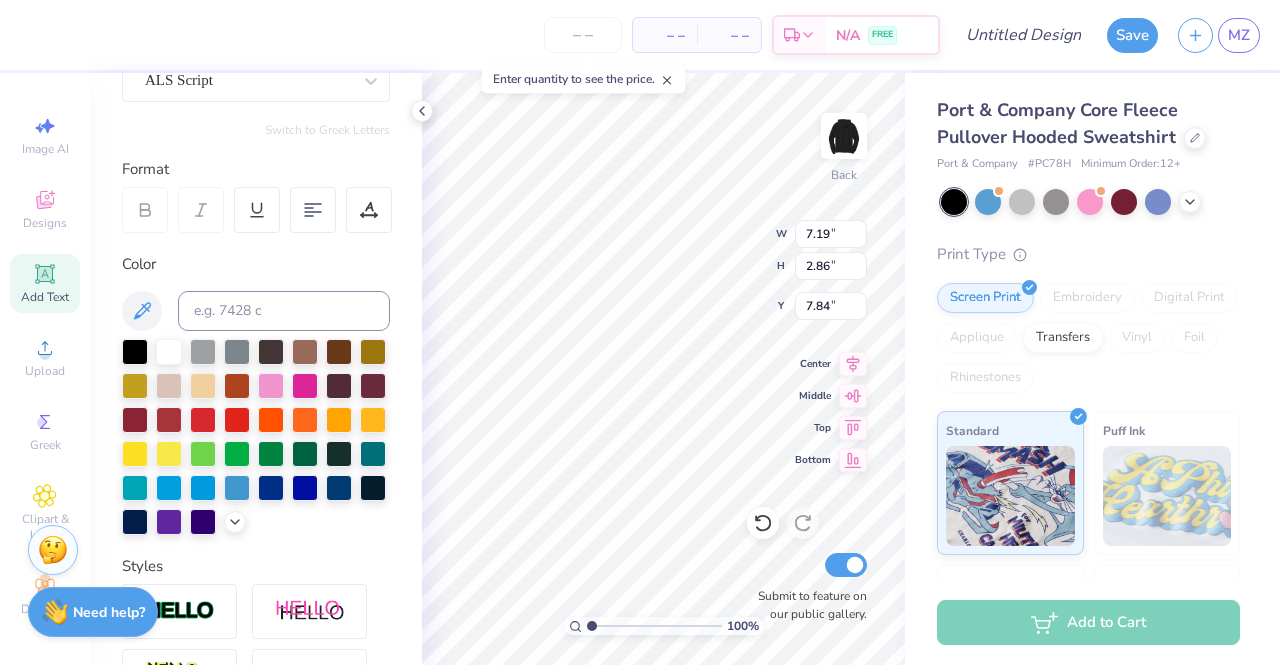 scroll, scrollTop: 199, scrollLeft: 0, axis: vertical 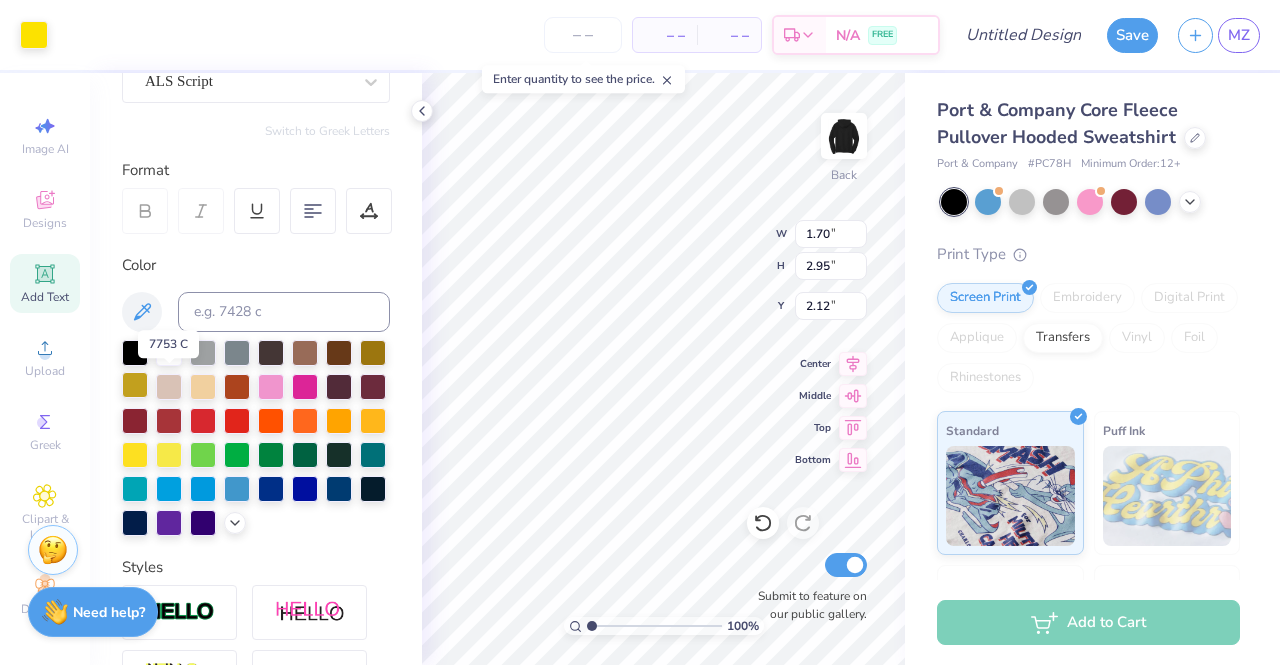 drag, startPoint x: 180, startPoint y: 375, endPoint x: 170, endPoint y: 393, distance: 20.59126 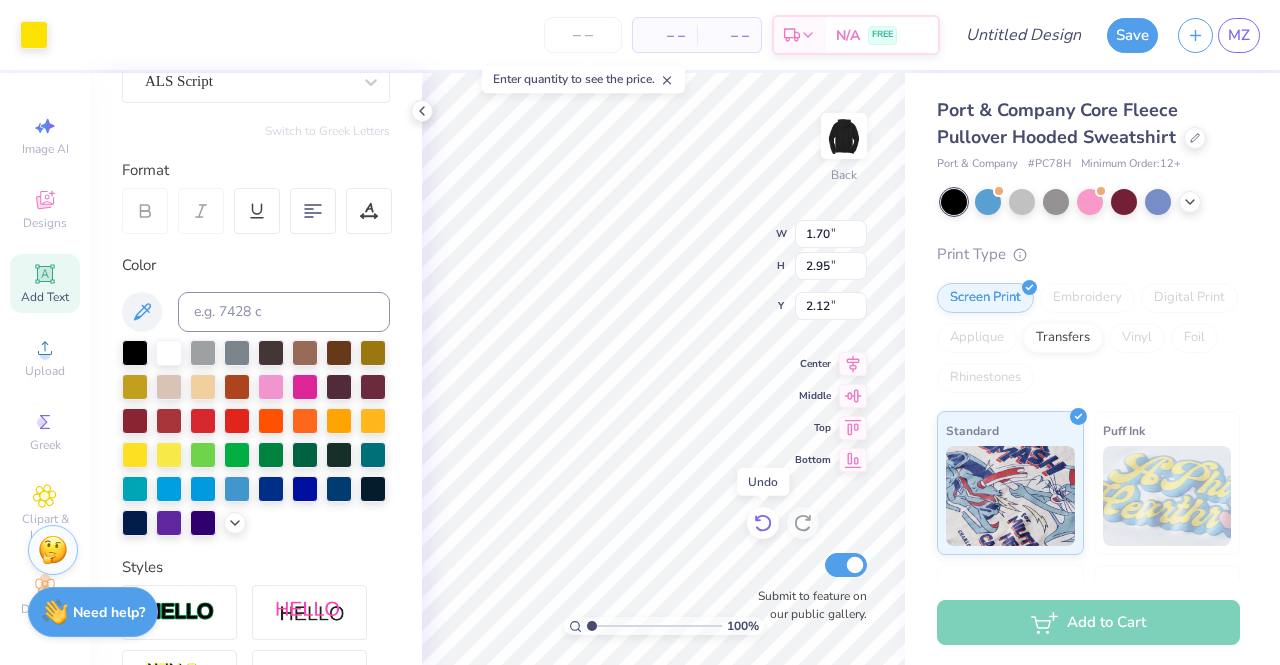 click 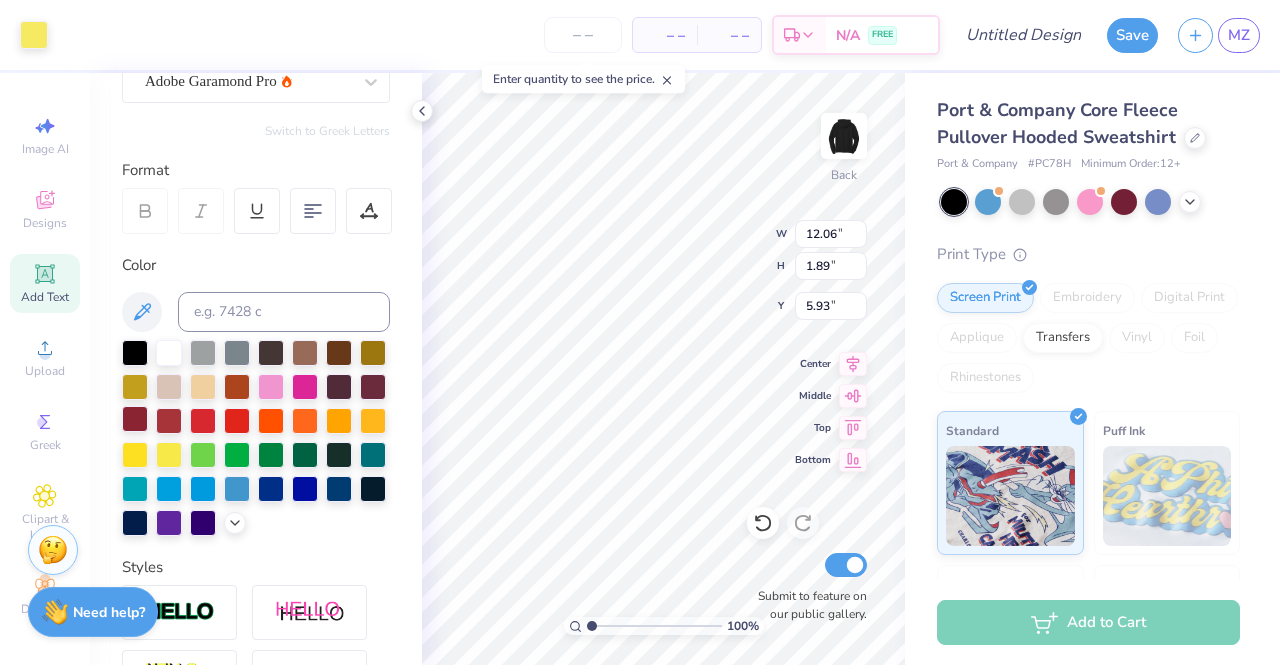 scroll, scrollTop: 200, scrollLeft: 0, axis: vertical 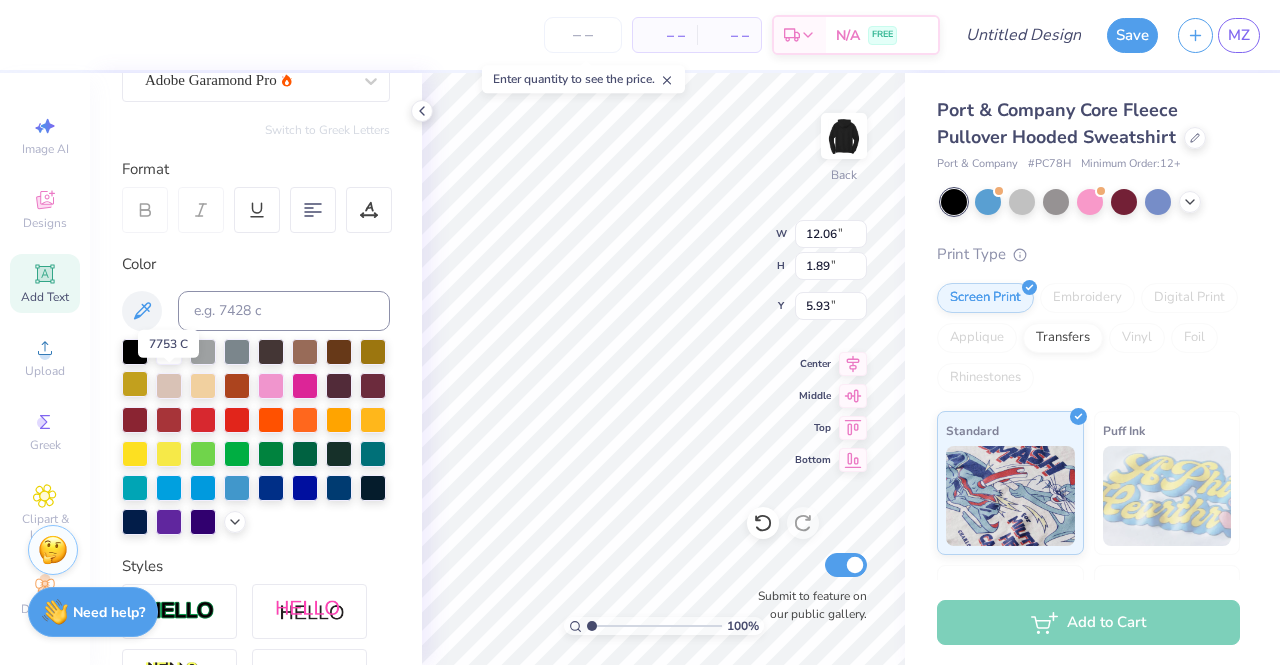 click at bounding box center (135, 384) 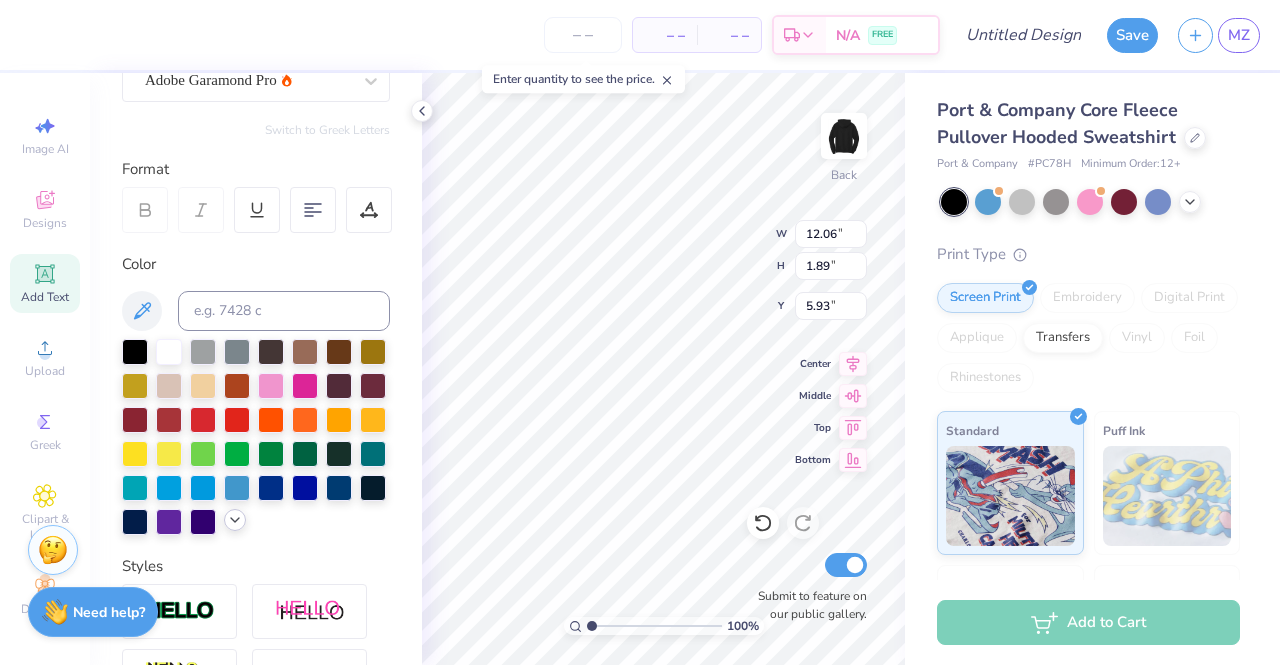 click at bounding box center [235, 520] 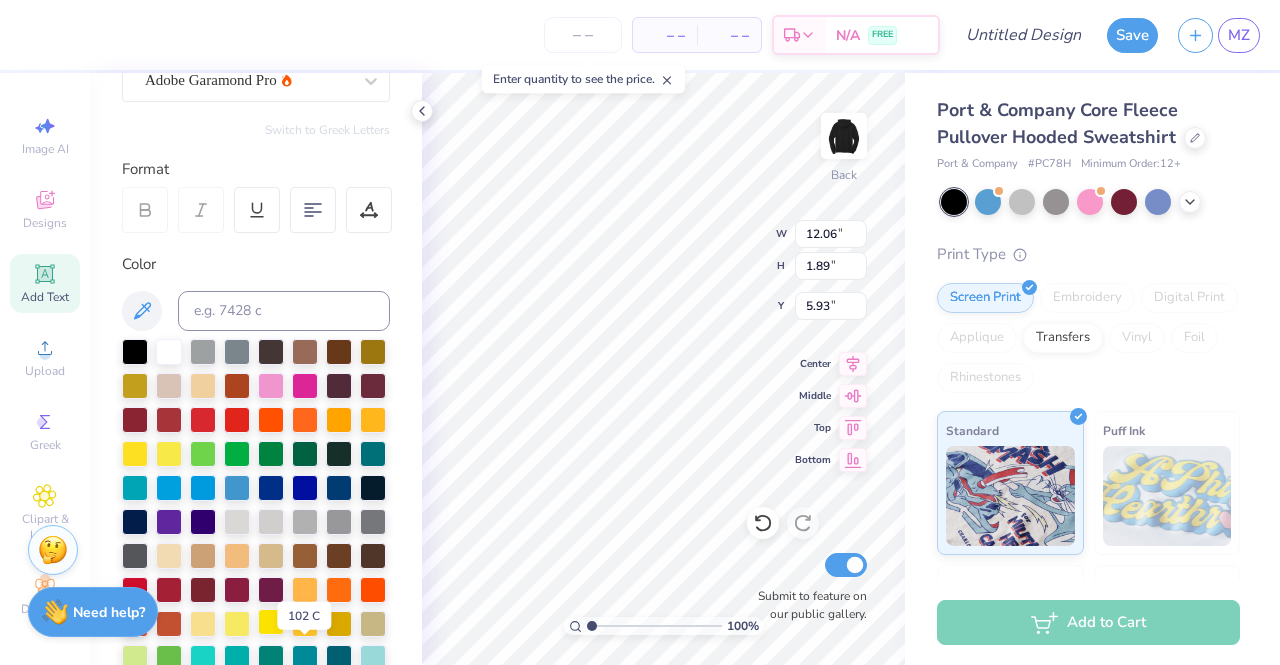 click at bounding box center (271, 622) 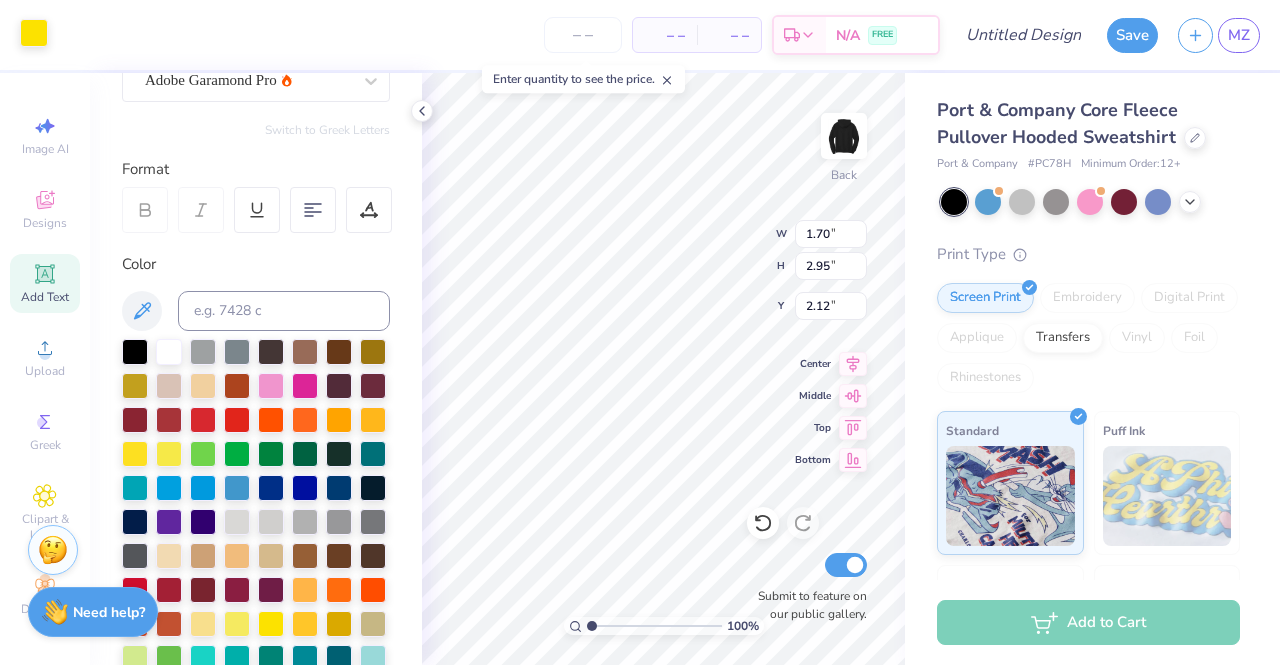 click at bounding box center (34, 33) 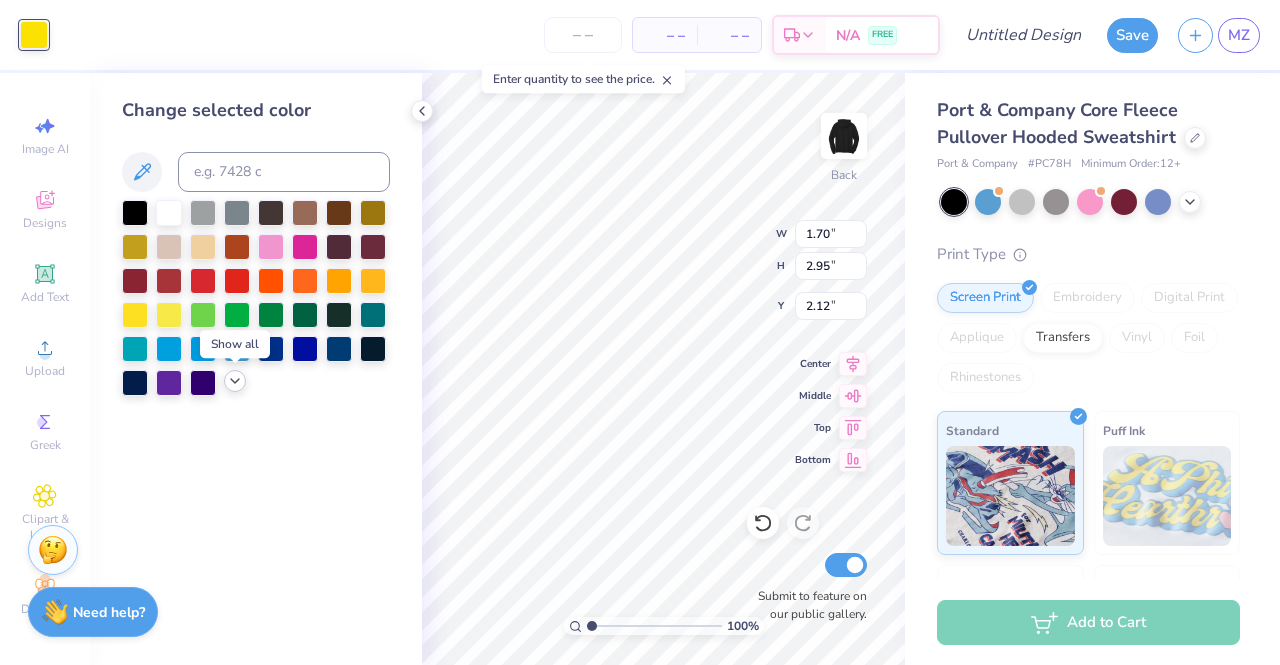 click 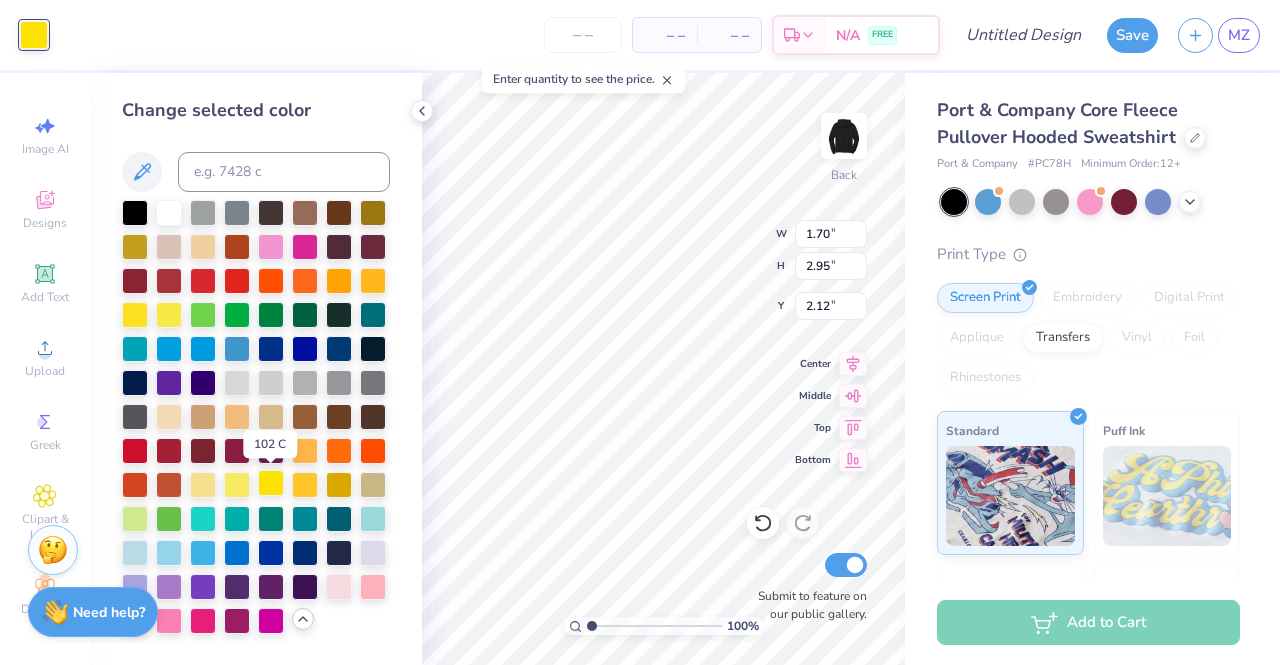 click at bounding box center [271, 483] 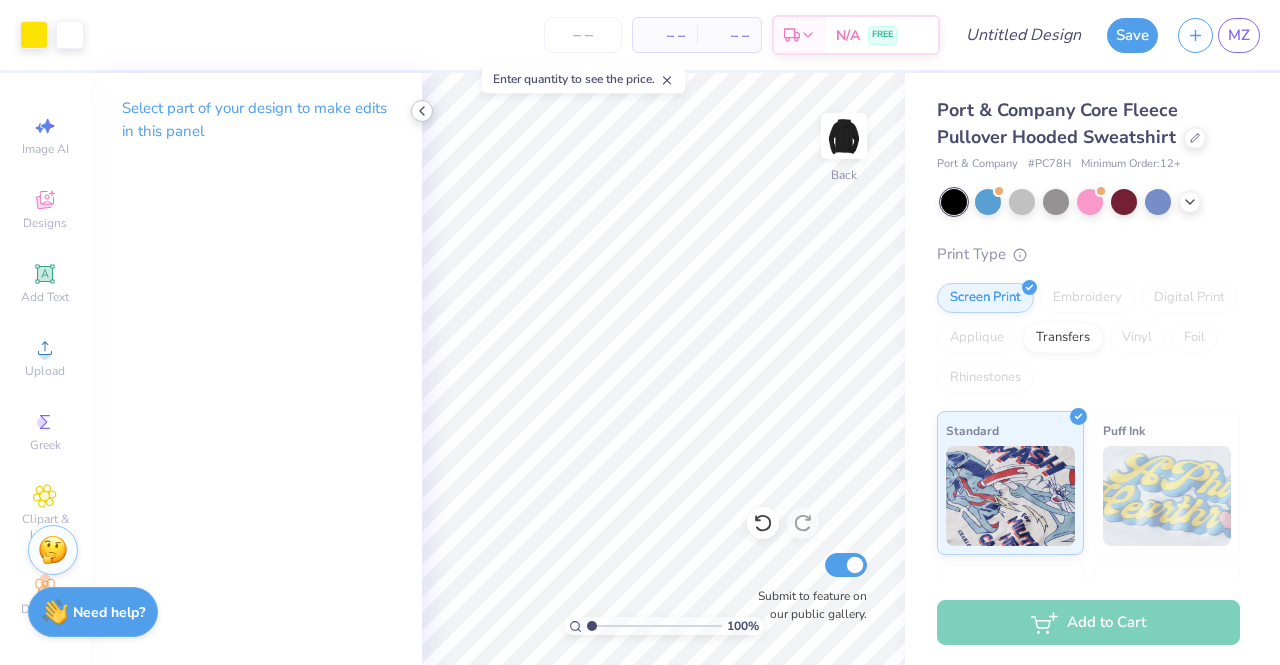 click 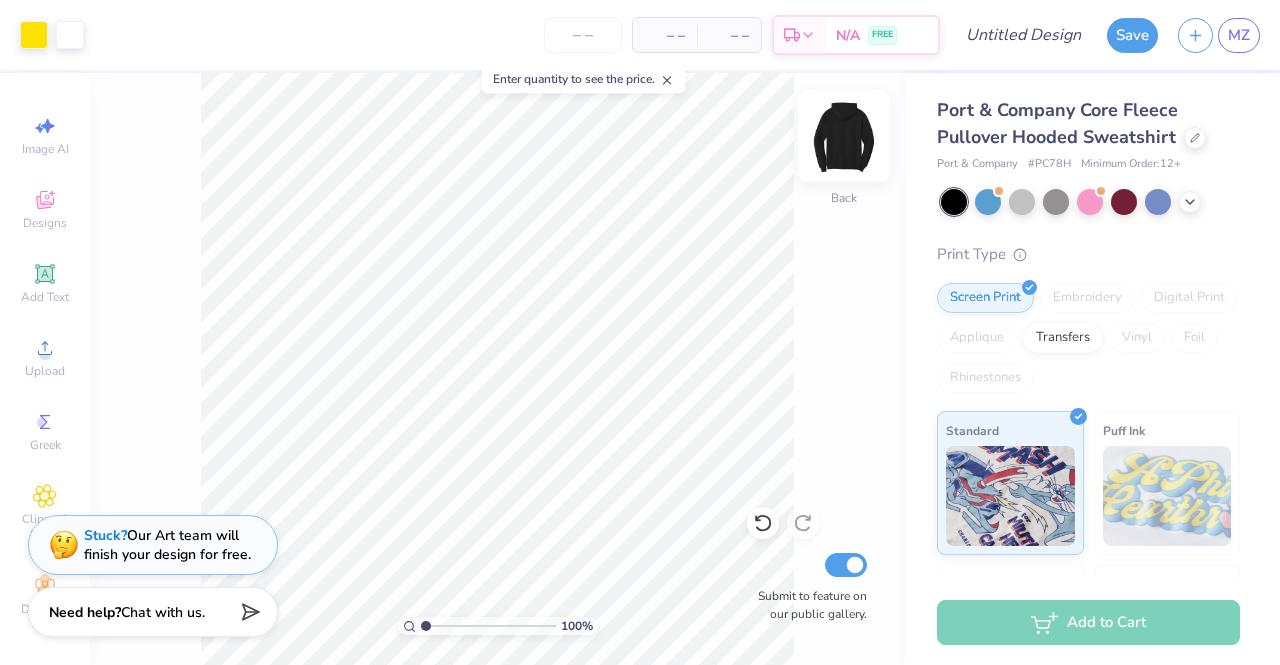 click at bounding box center [844, 136] 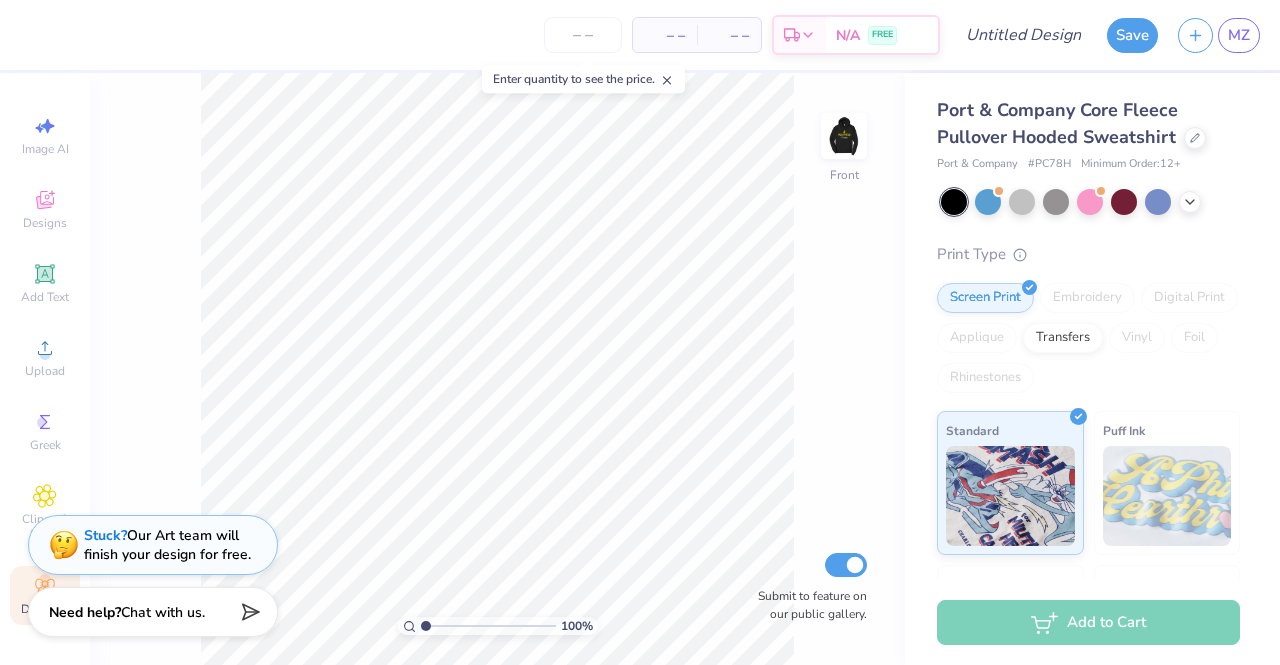 click on "Decorate" at bounding box center (45, 595) 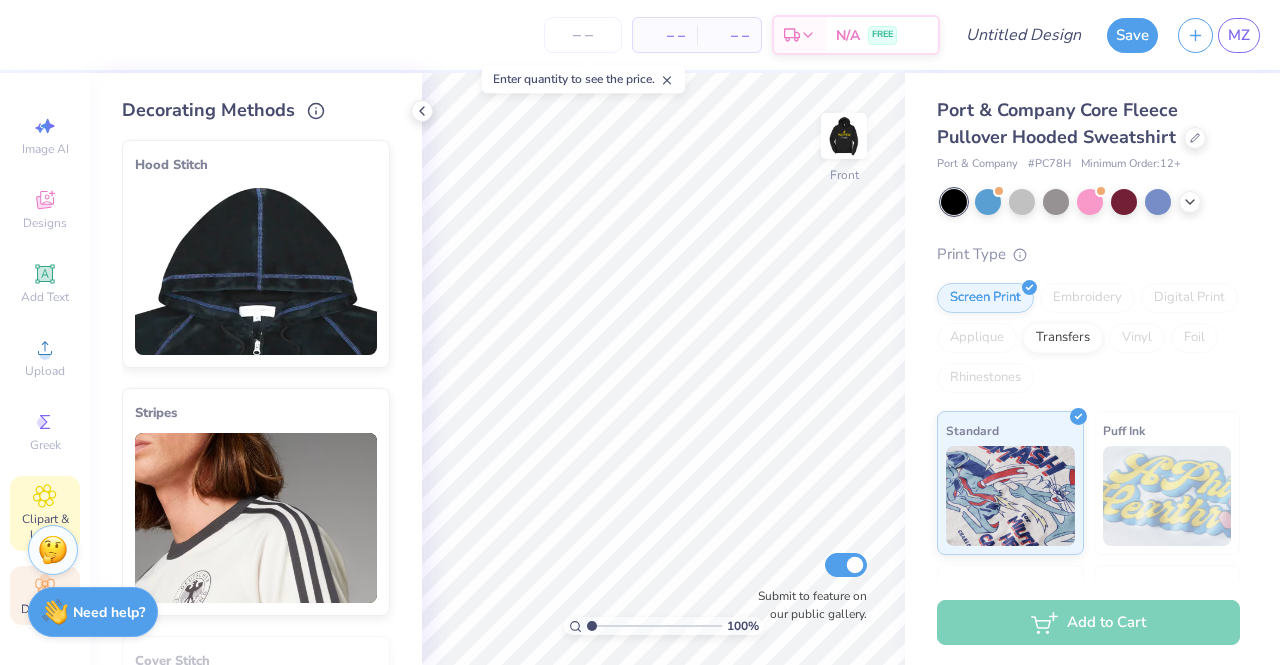 click 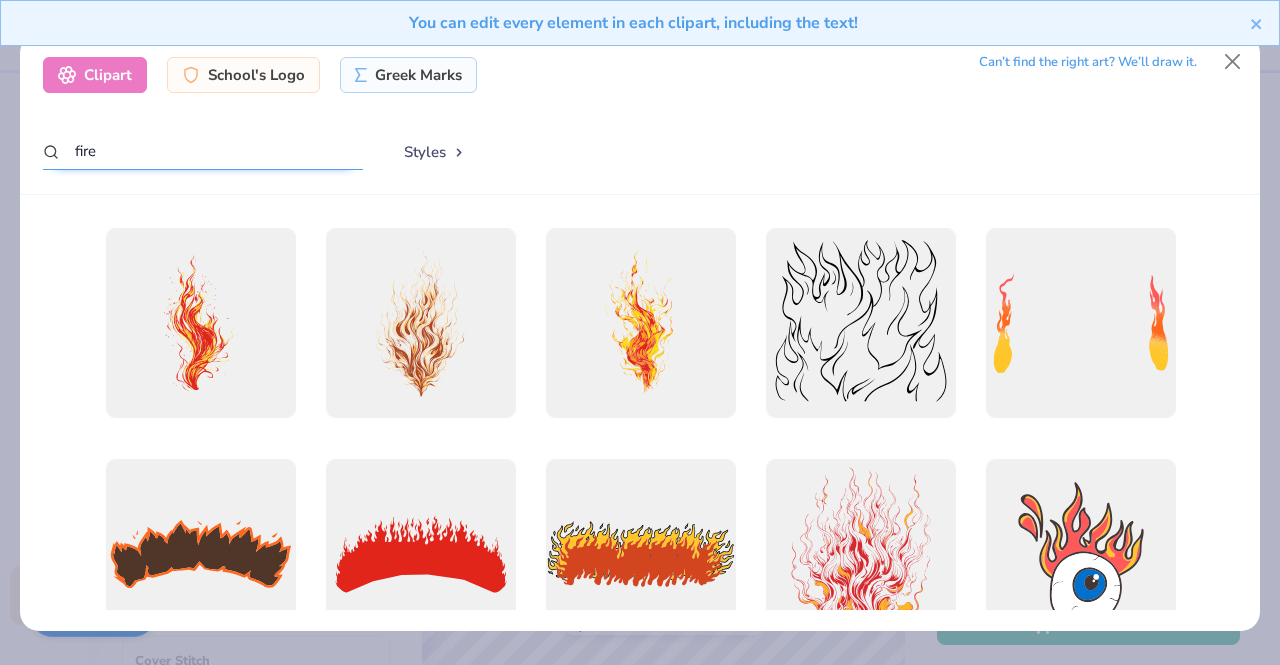 click on "fire" at bounding box center [203, 151] 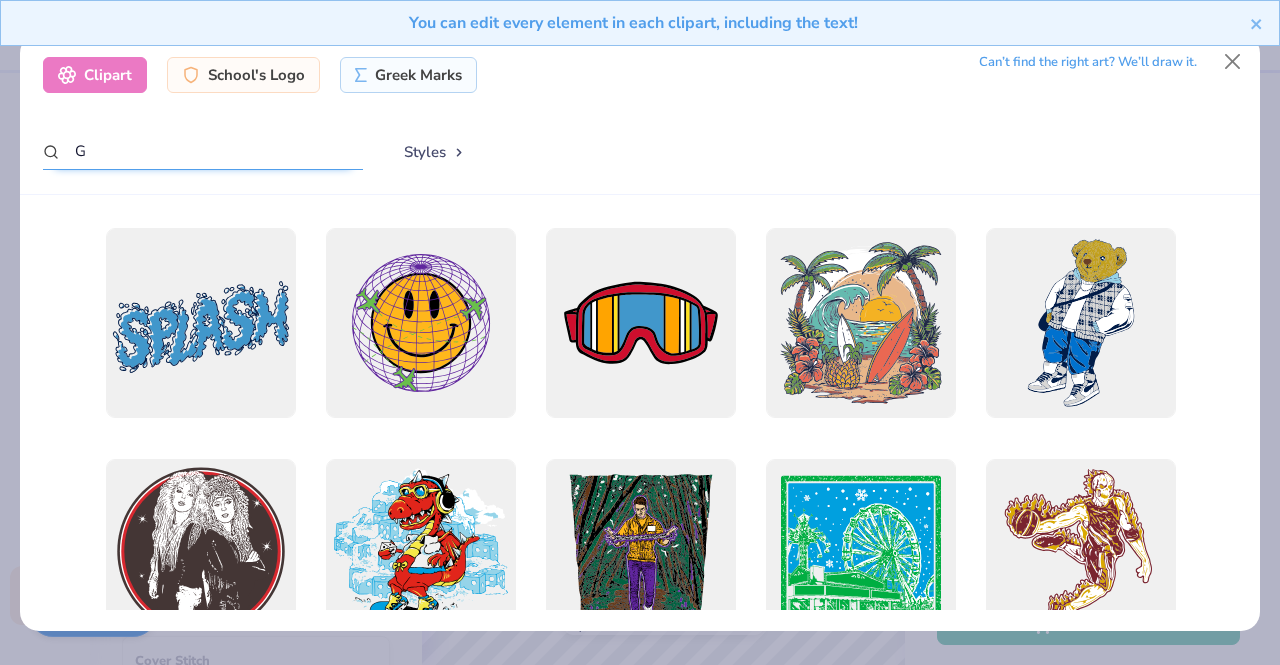 click on "G" at bounding box center (203, 151) 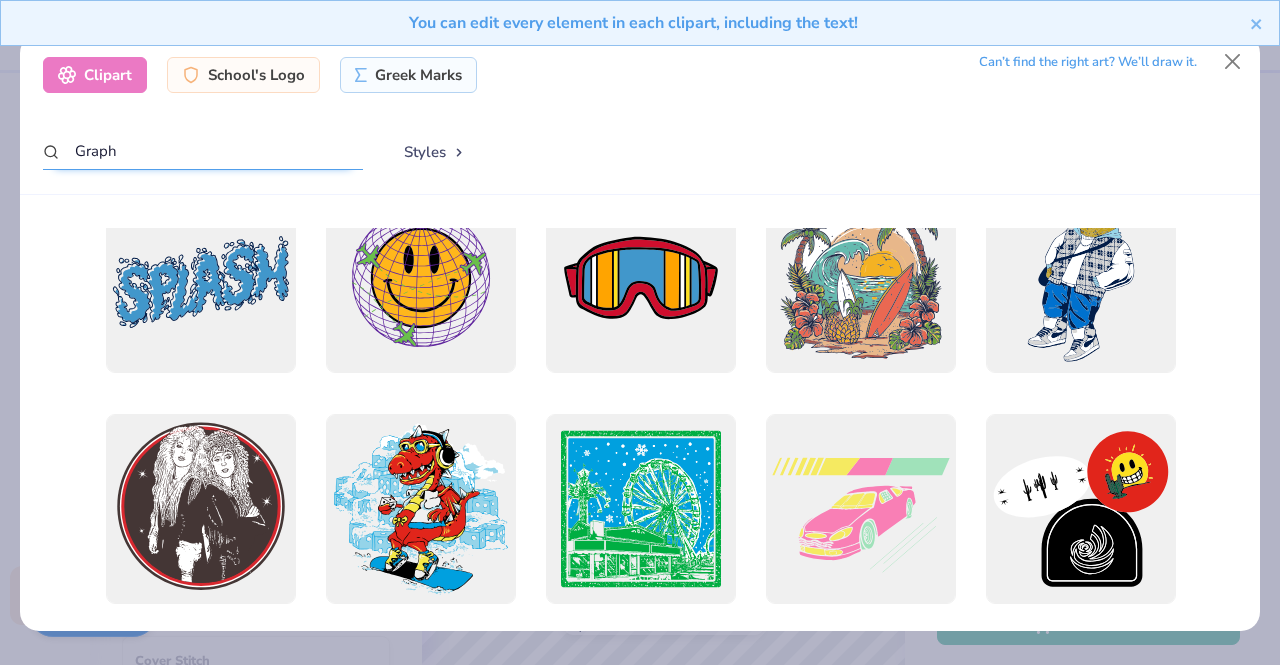 scroll, scrollTop: 0, scrollLeft: 0, axis: both 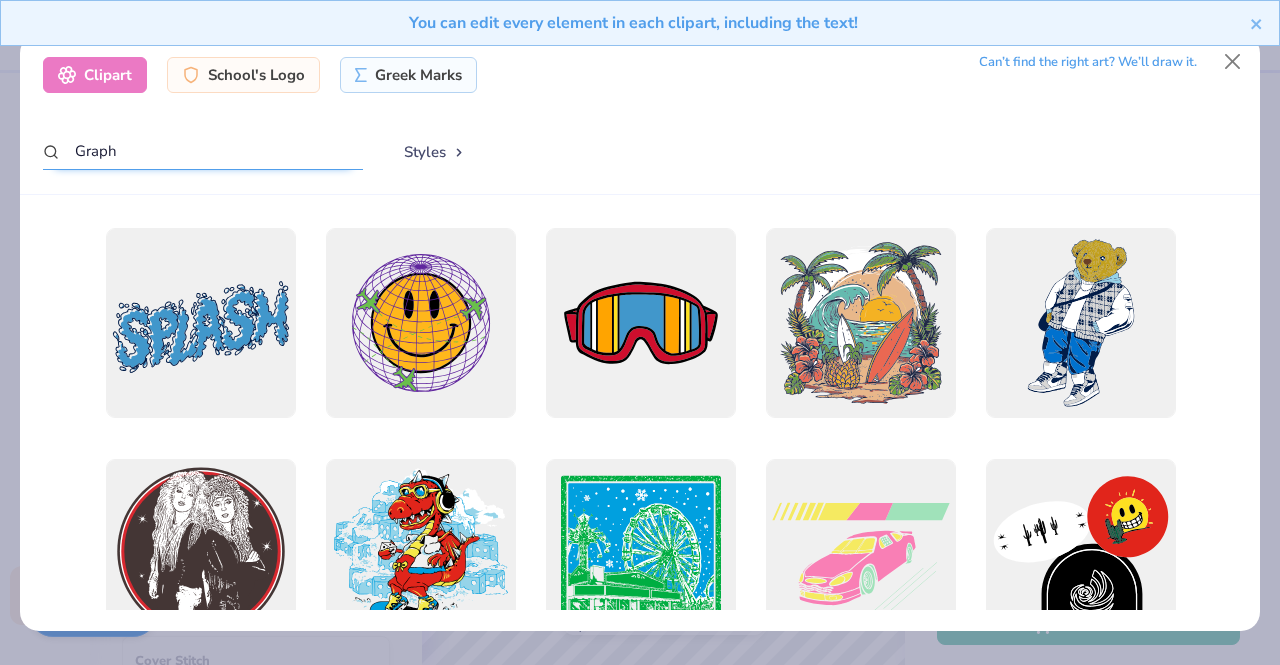 click on "Graph" at bounding box center (203, 151) 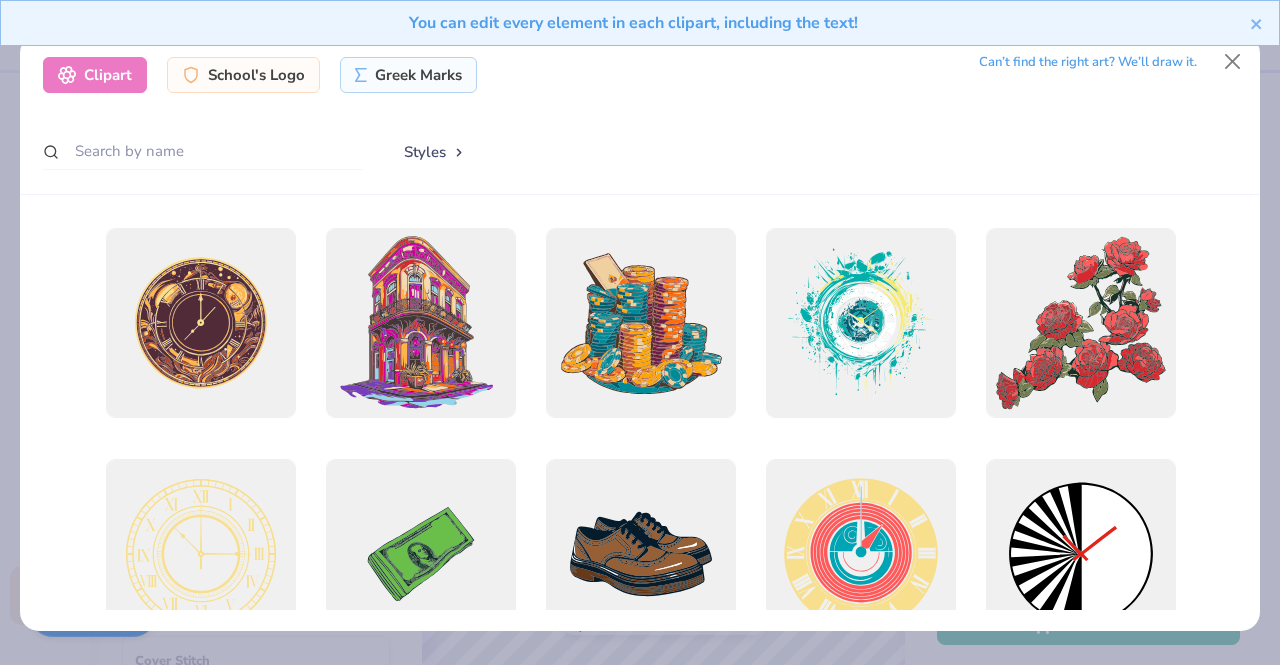 click on "You can edit every element in each clipart, including the text!" at bounding box center [640, 30] 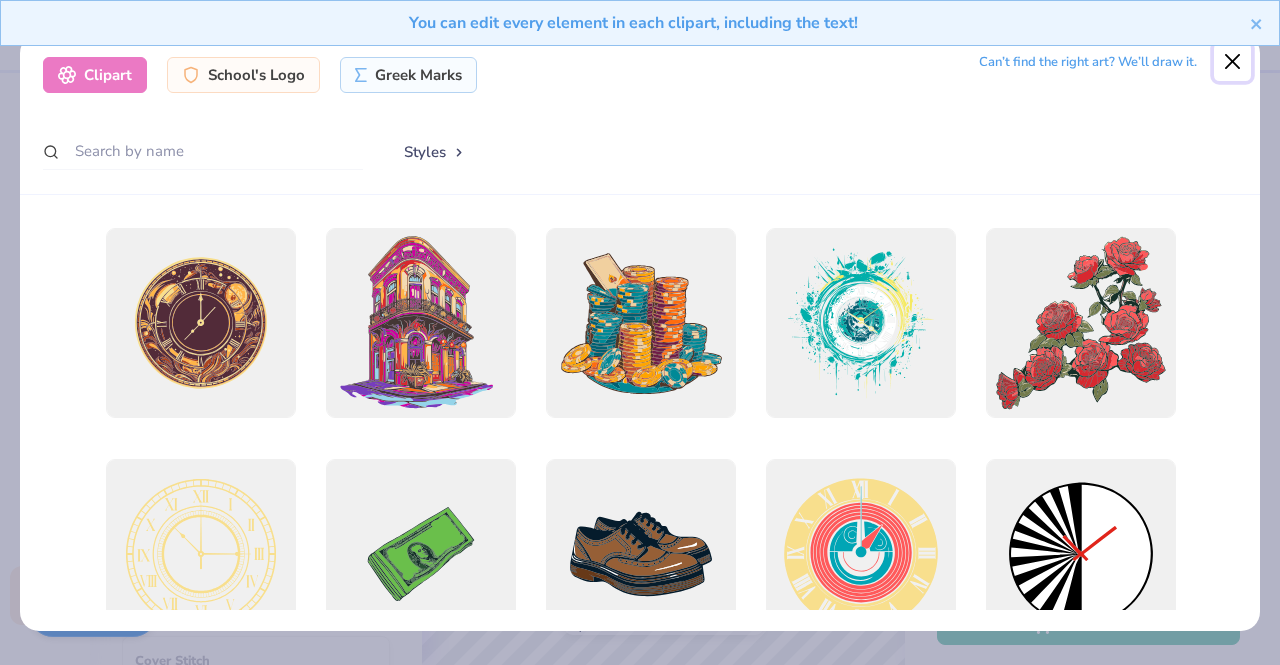 click at bounding box center [1233, 62] 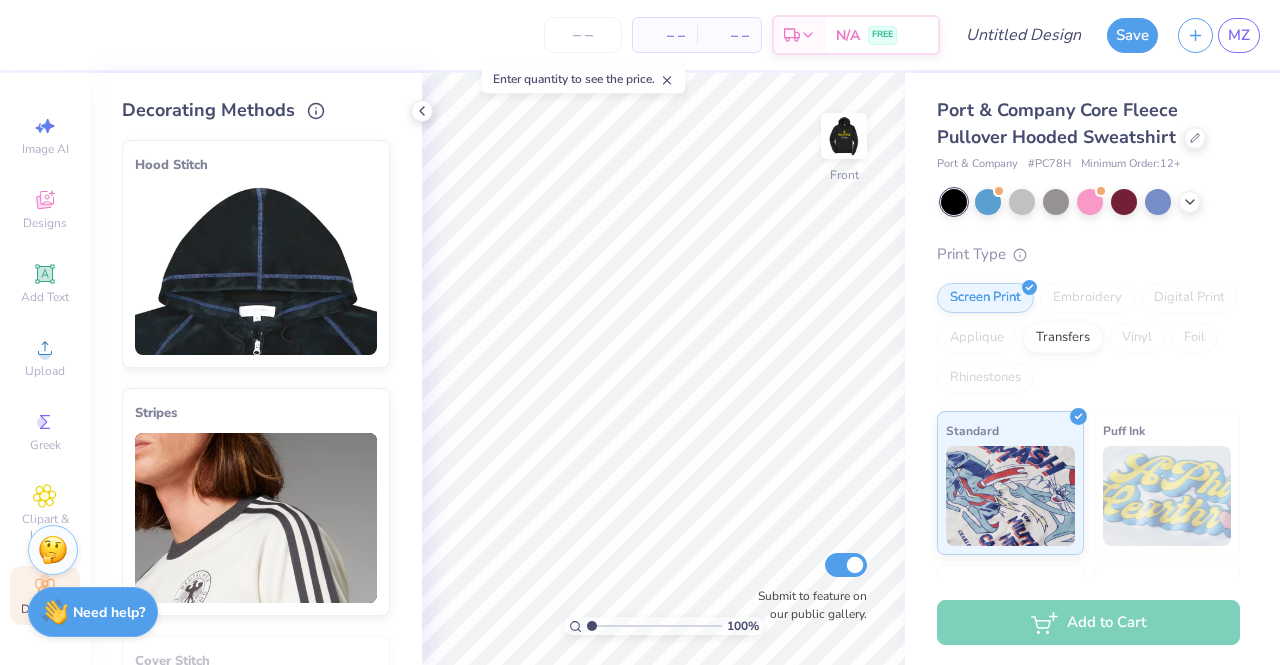 click 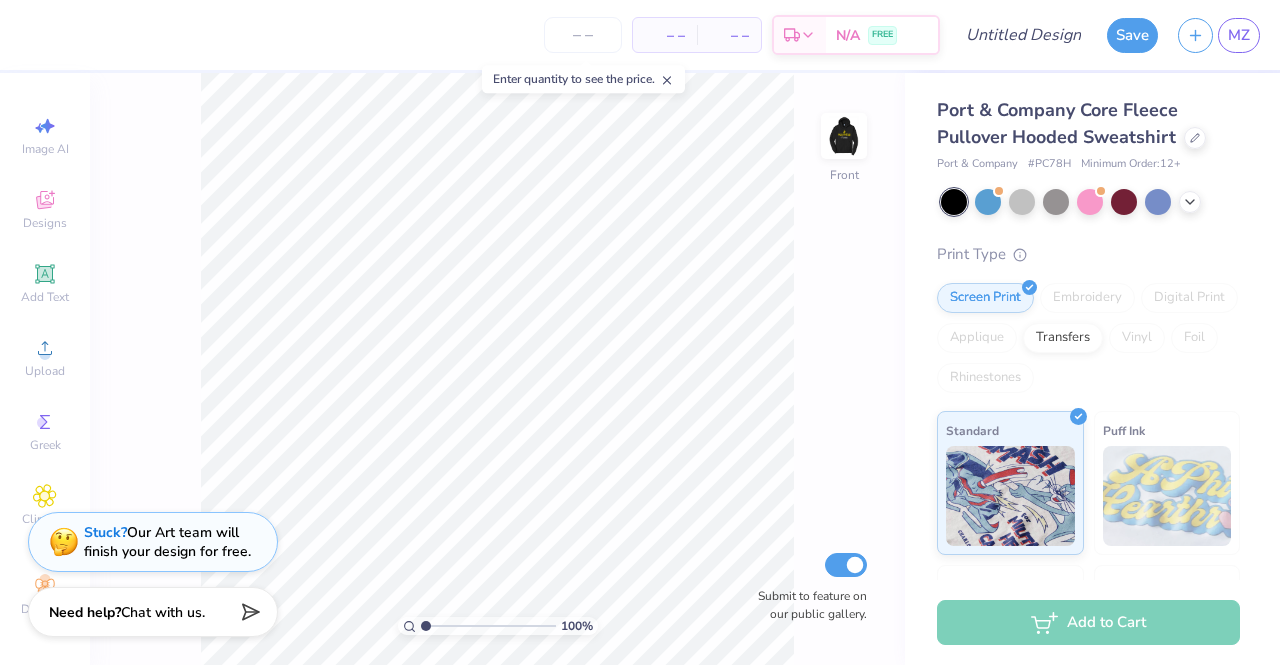click on "Stuck?  Our Art team will finish your design for free." at bounding box center (153, 545) 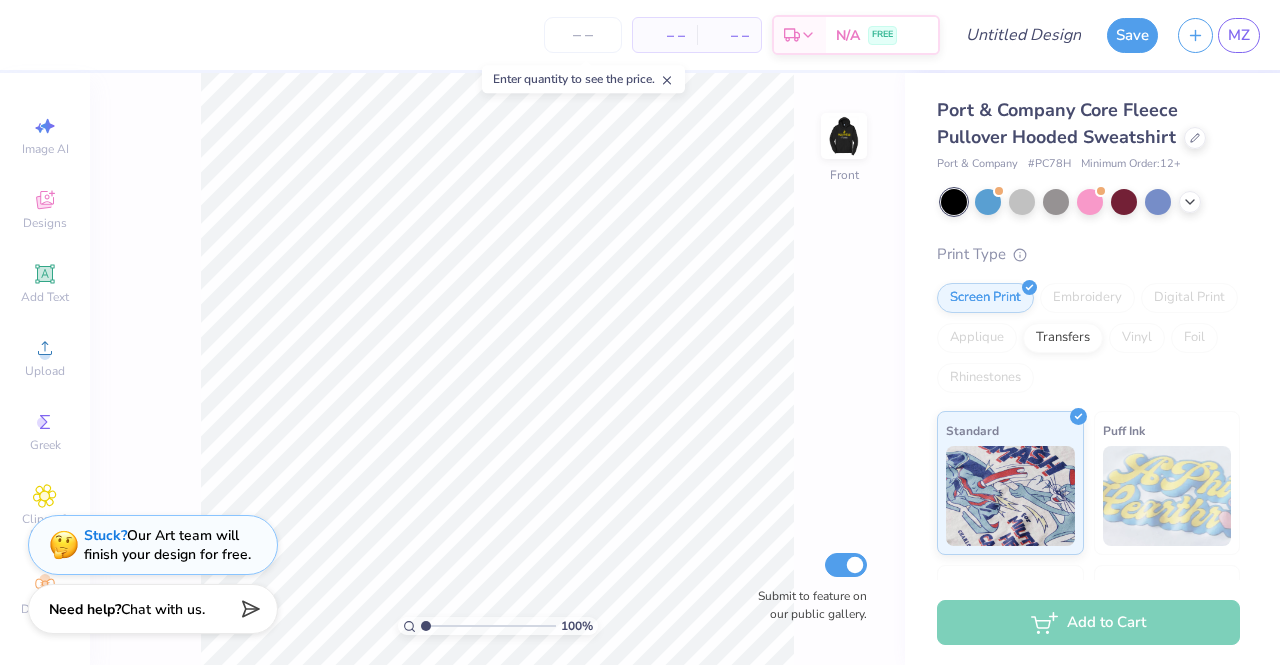 click on "Need help?  Chat with us." at bounding box center (153, 612) 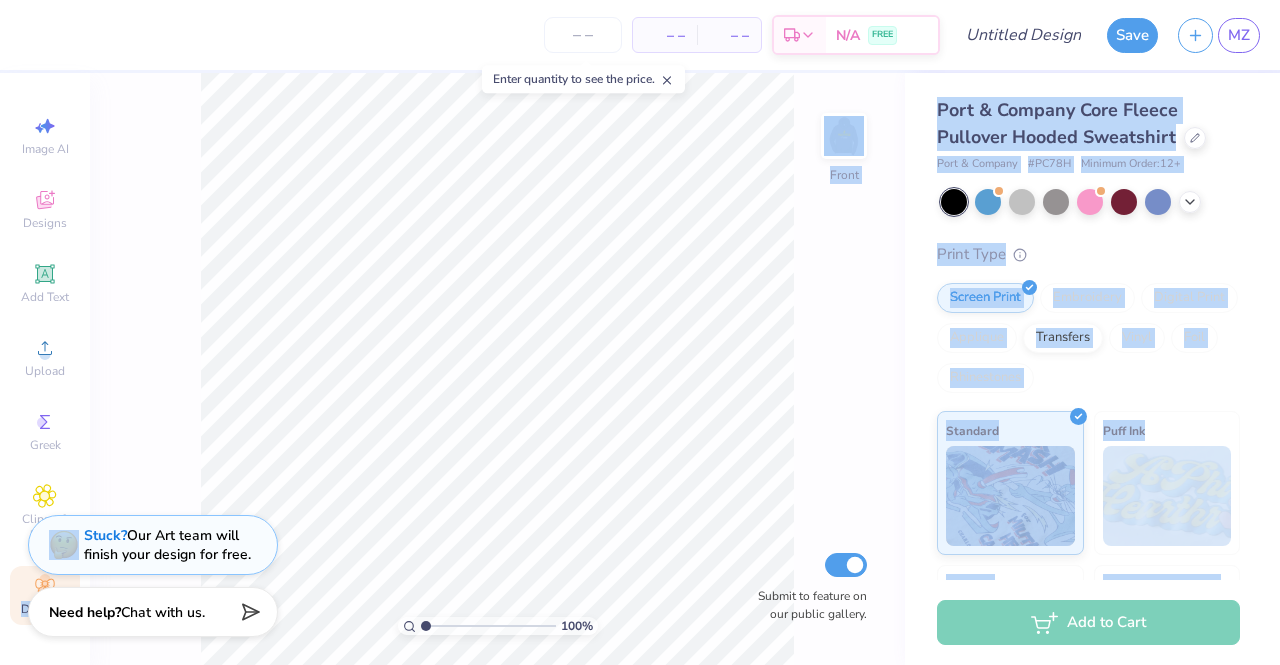 drag, startPoint x: 36, startPoint y: 574, endPoint x: 23, endPoint y: 576, distance: 13.152946 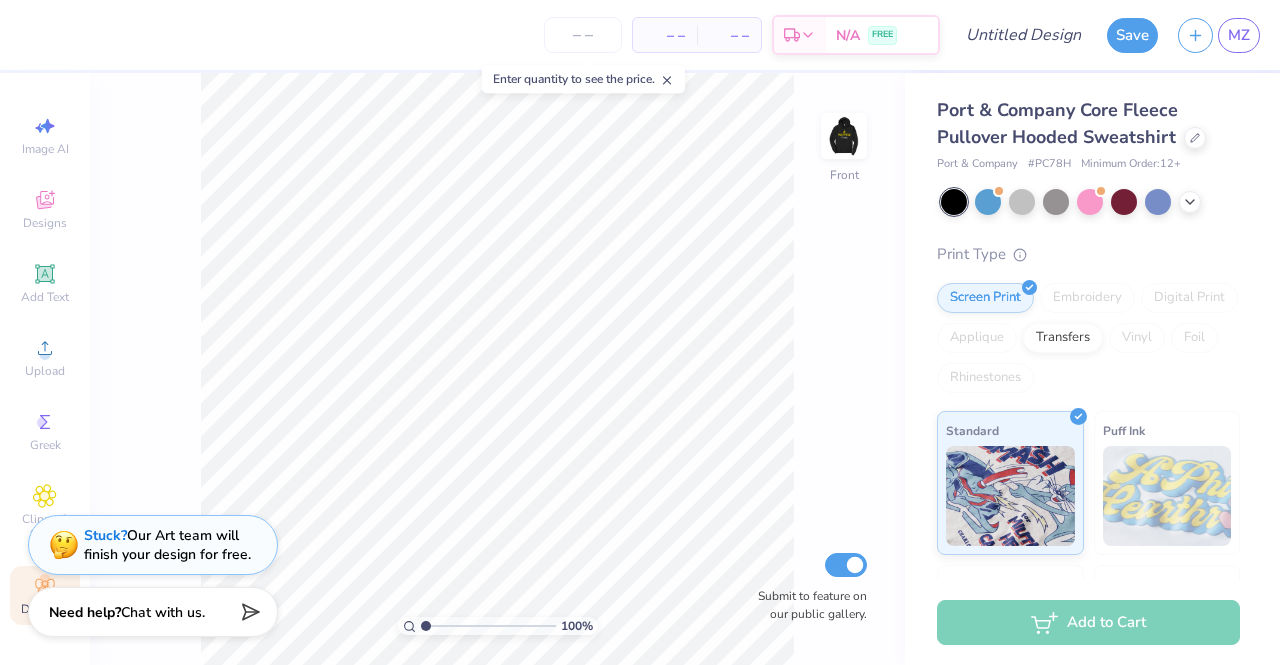 click on "Decorate" at bounding box center [45, 595] 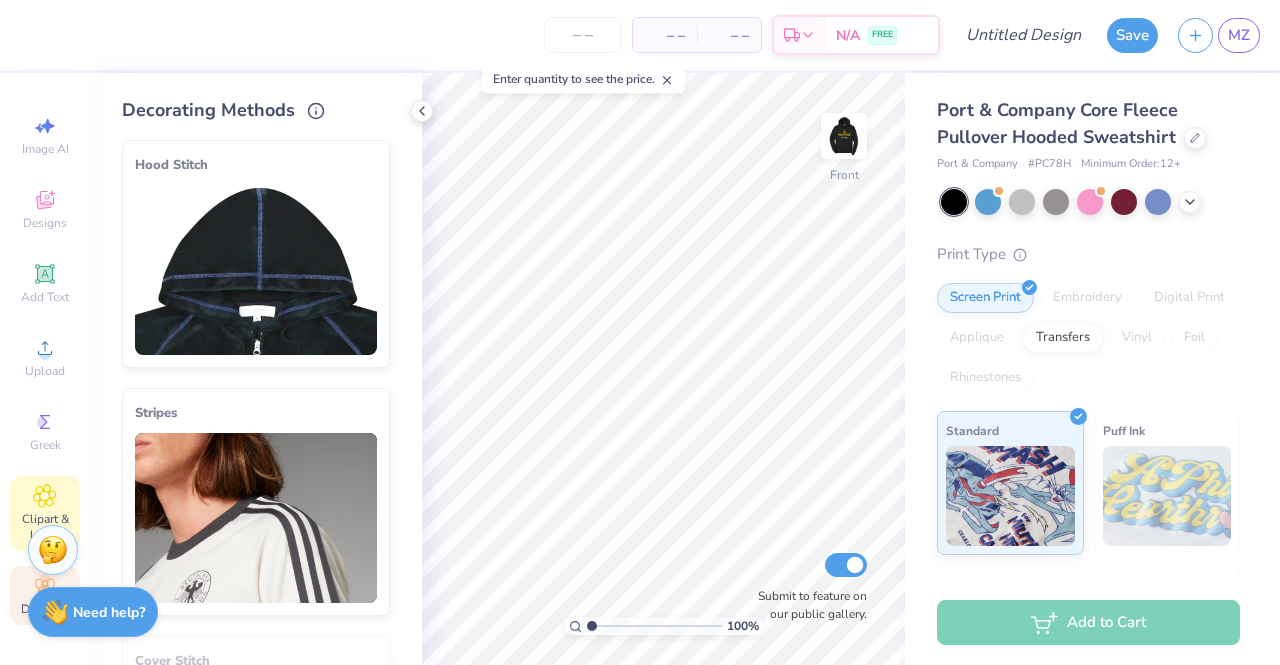 click on "Clipart & logos" at bounding box center [45, 527] 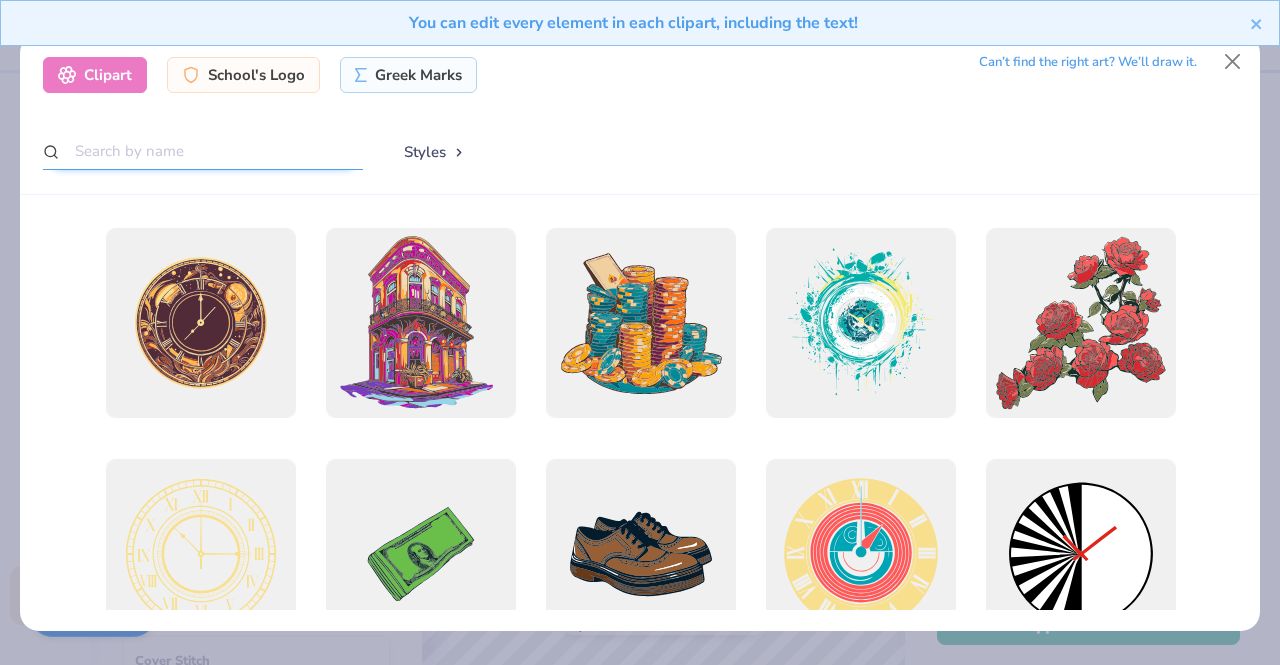 click at bounding box center [203, 151] 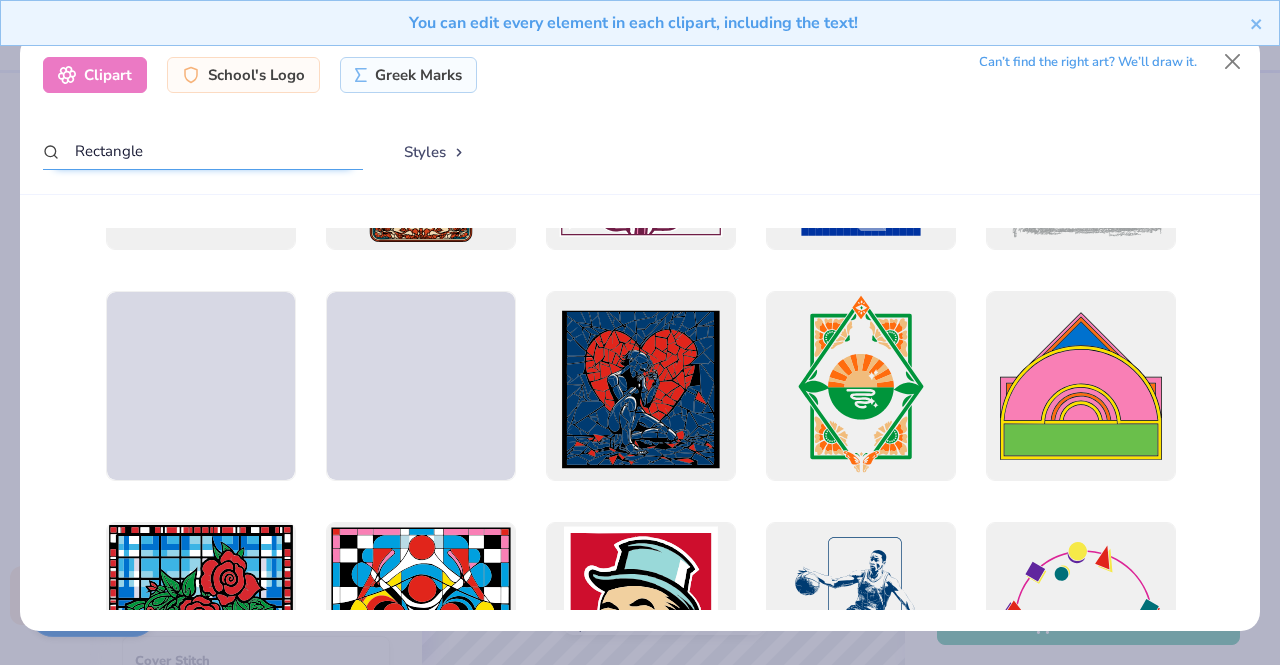 scroll, scrollTop: 200, scrollLeft: 0, axis: vertical 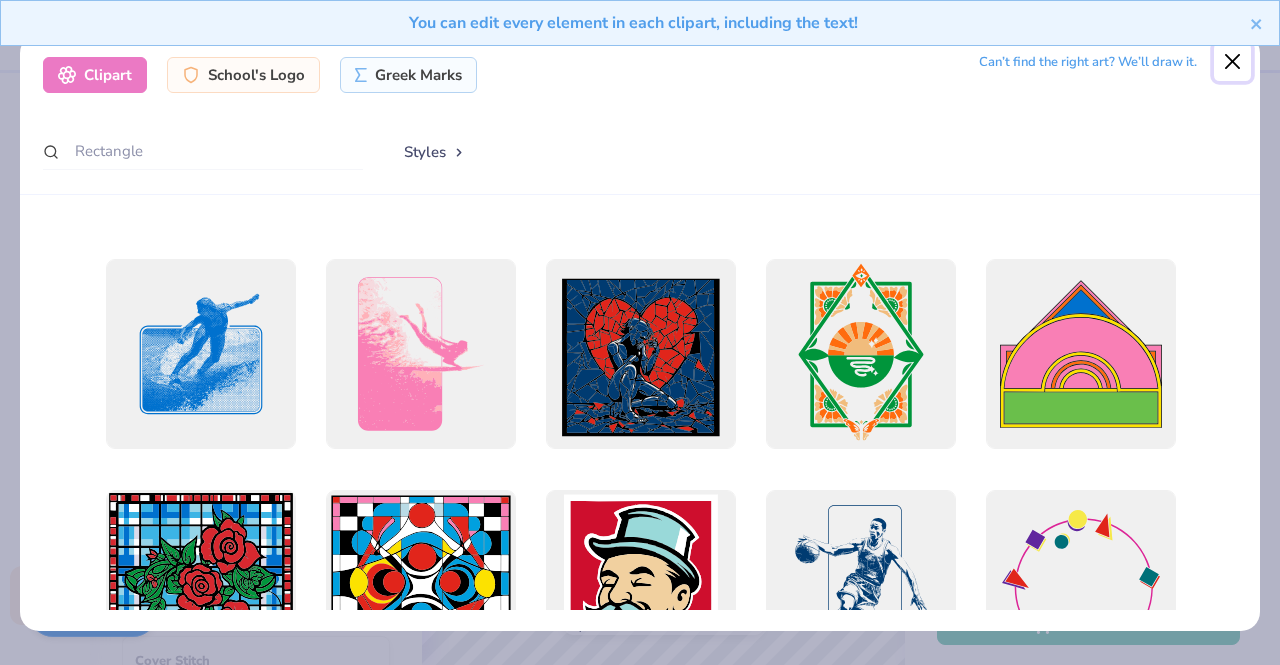 click at bounding box center [1233, 62] 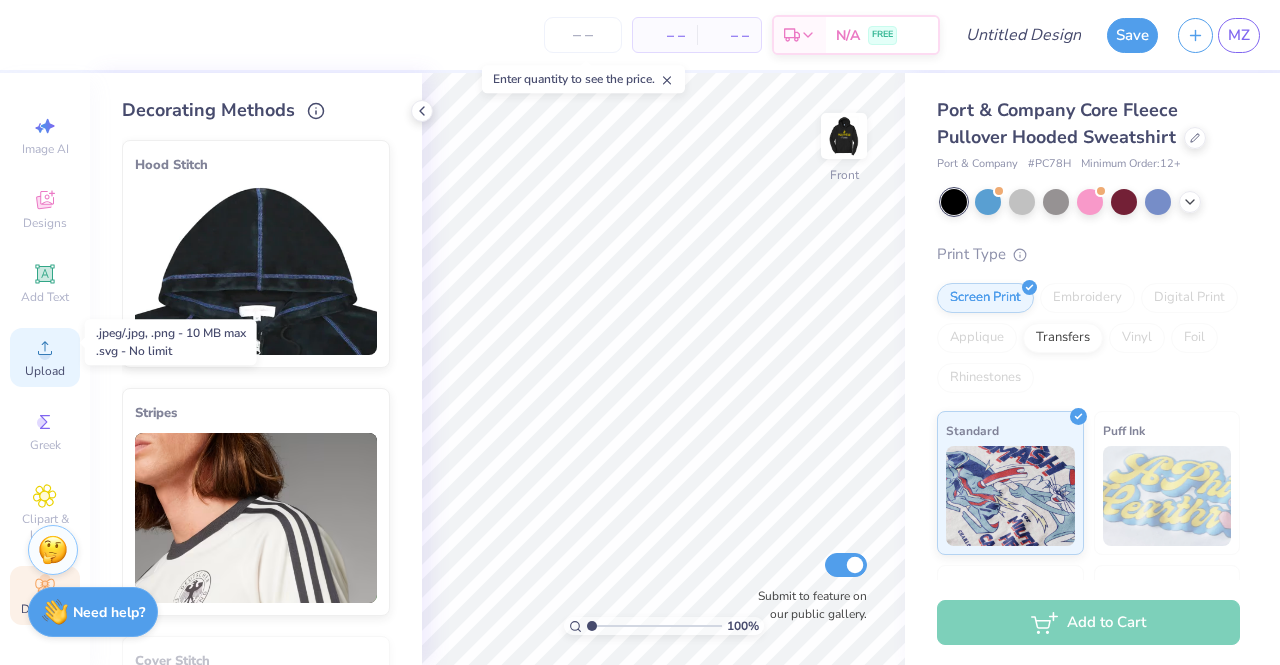 click on "Upload" at bounding box center (45, 371) 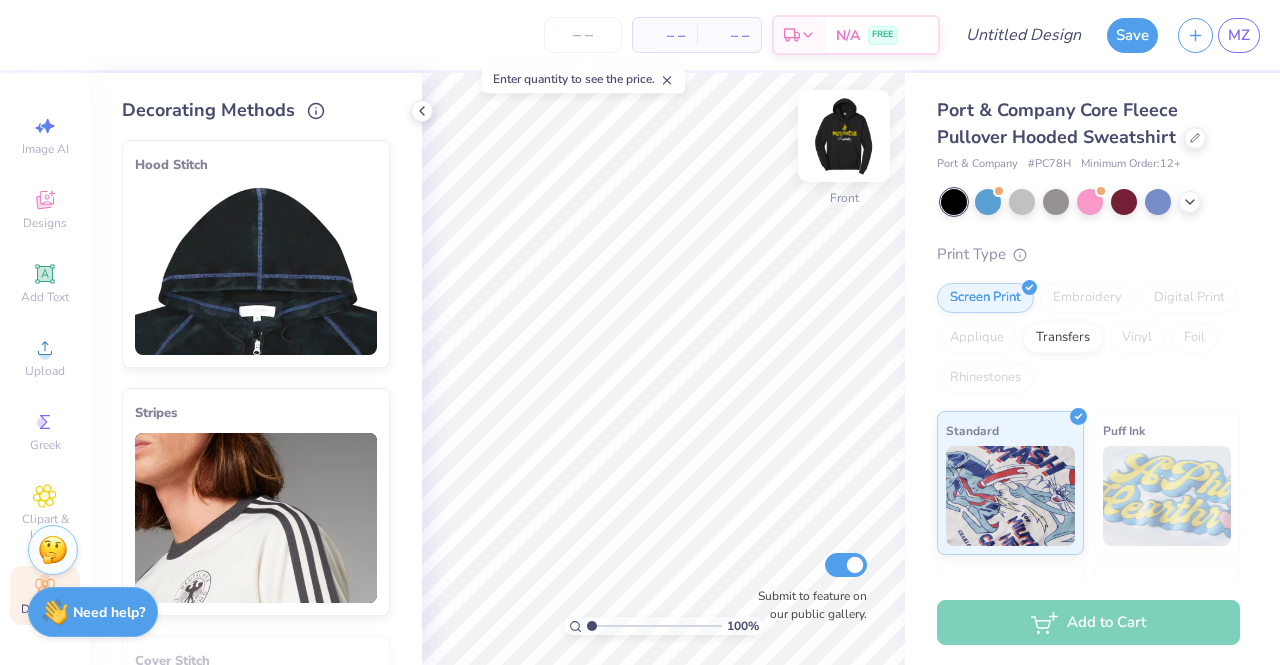 click at bounding box center [844, 136] 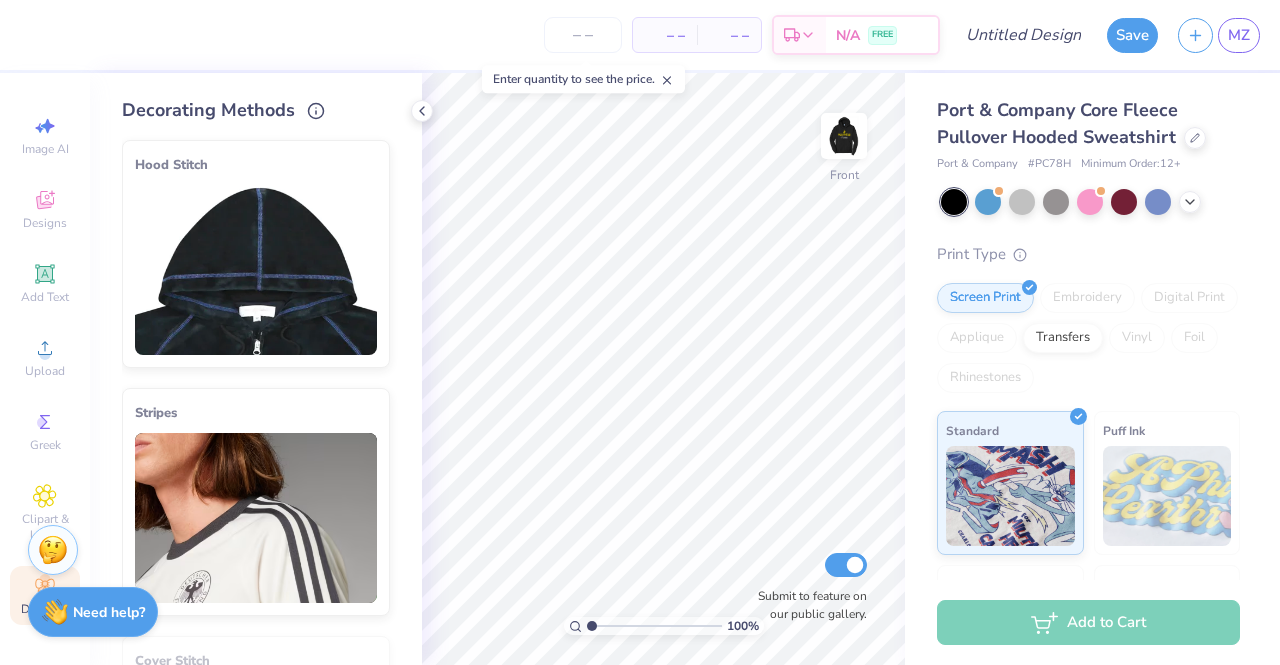 click at bounding box center (844, 136) 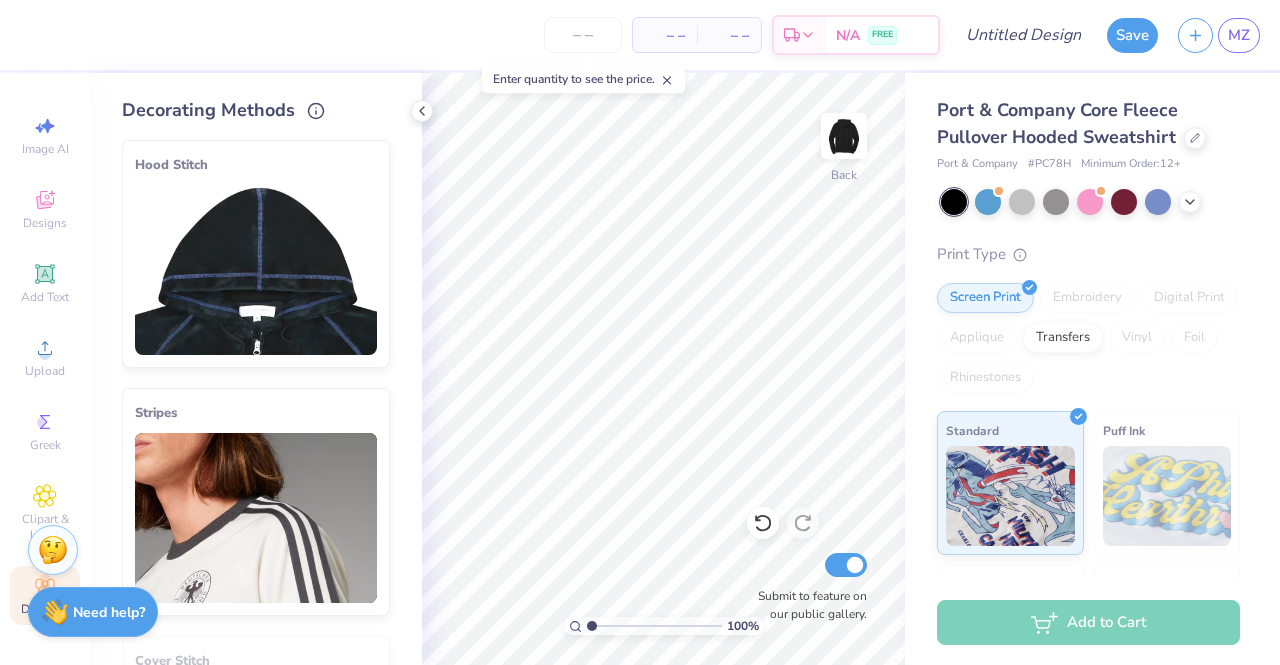 click at bounding box center [844, 136] 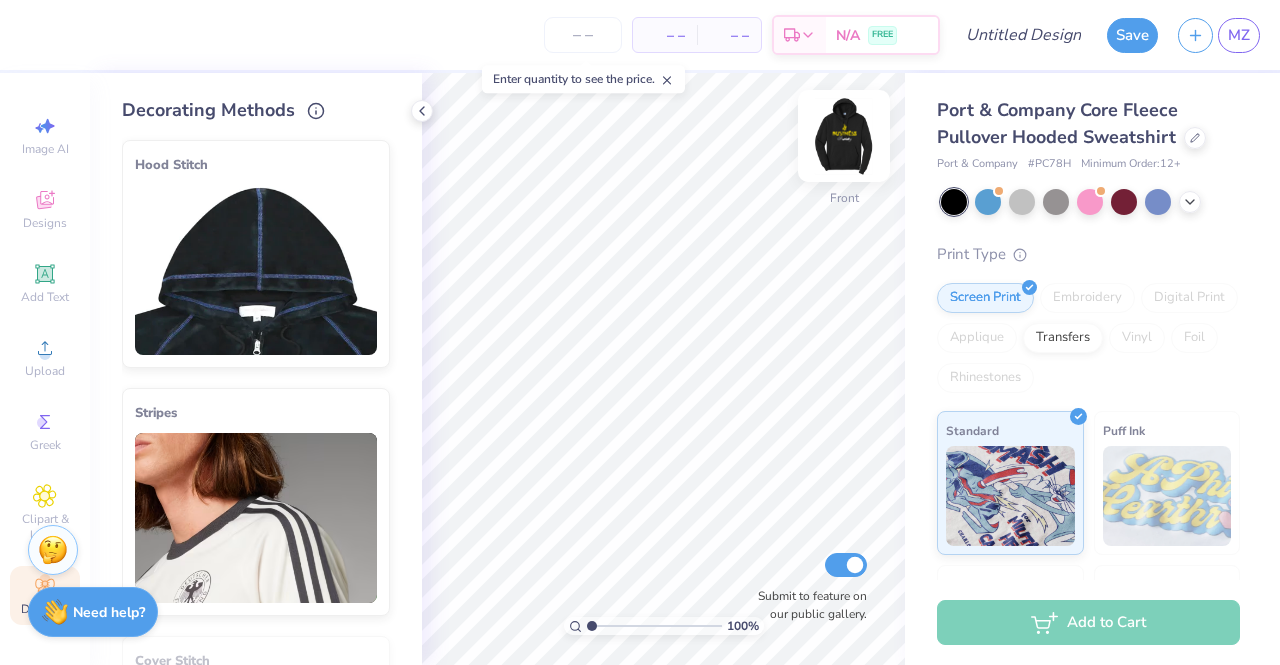 click at bounding box center (844, 136) 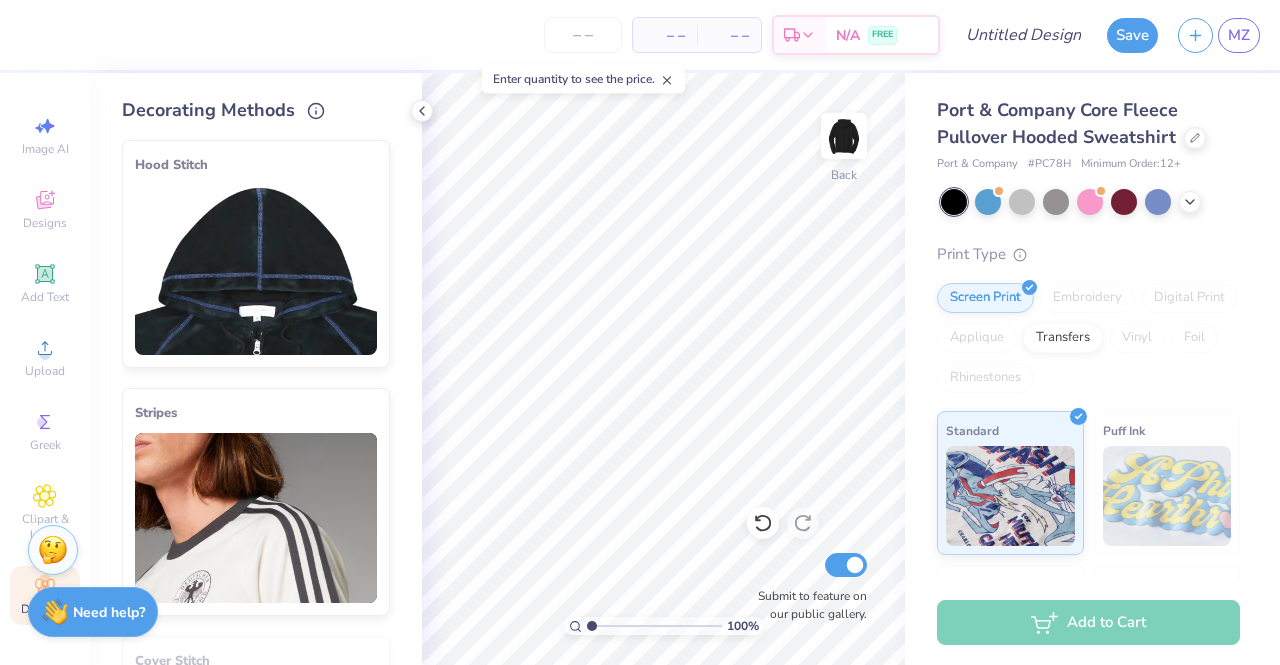 click at bounding box center (844, 136) 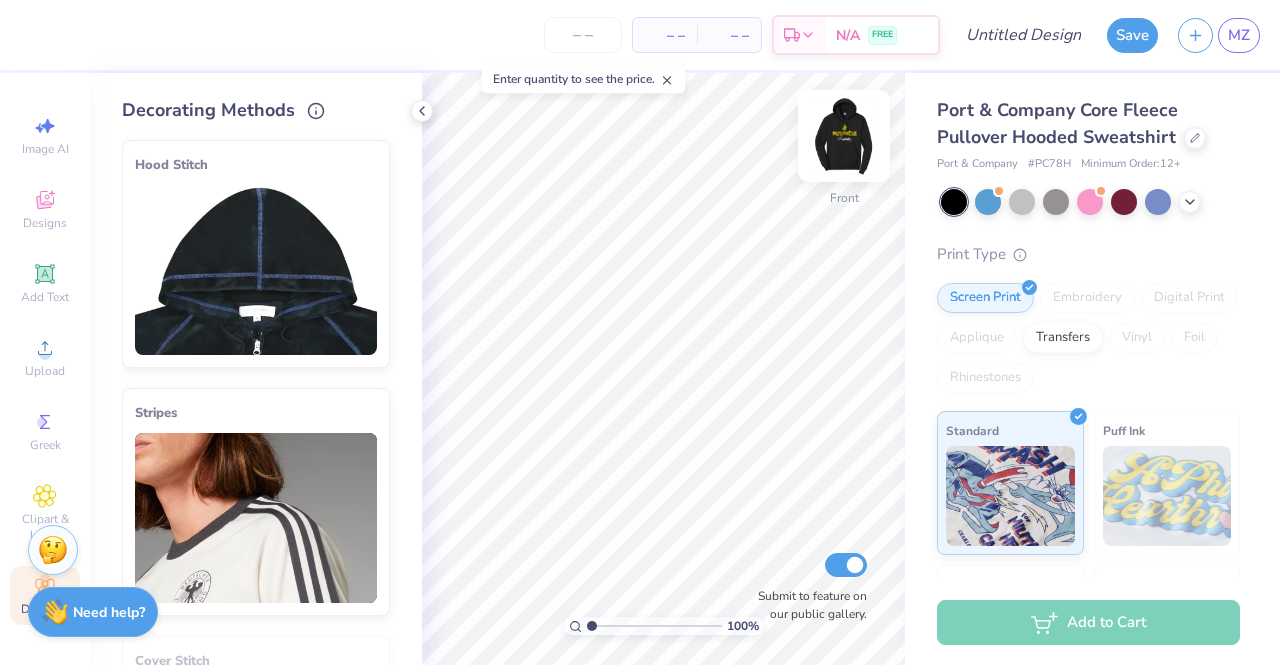 click at bounding box center (844, 136) 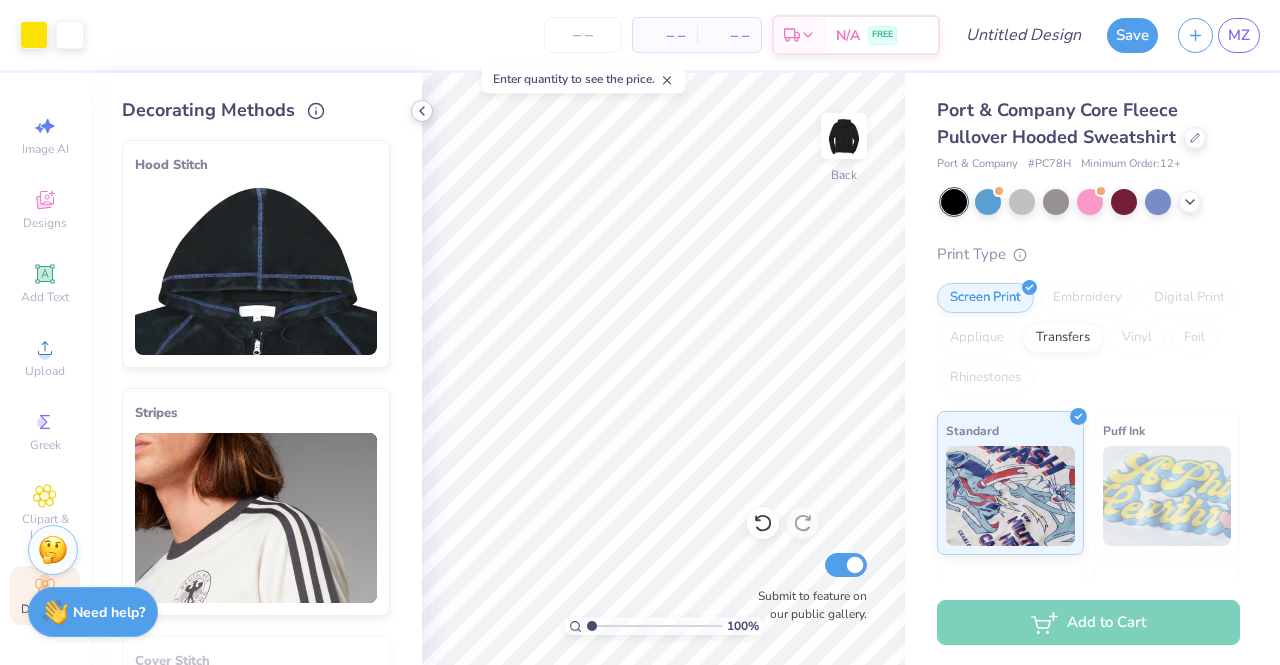 click 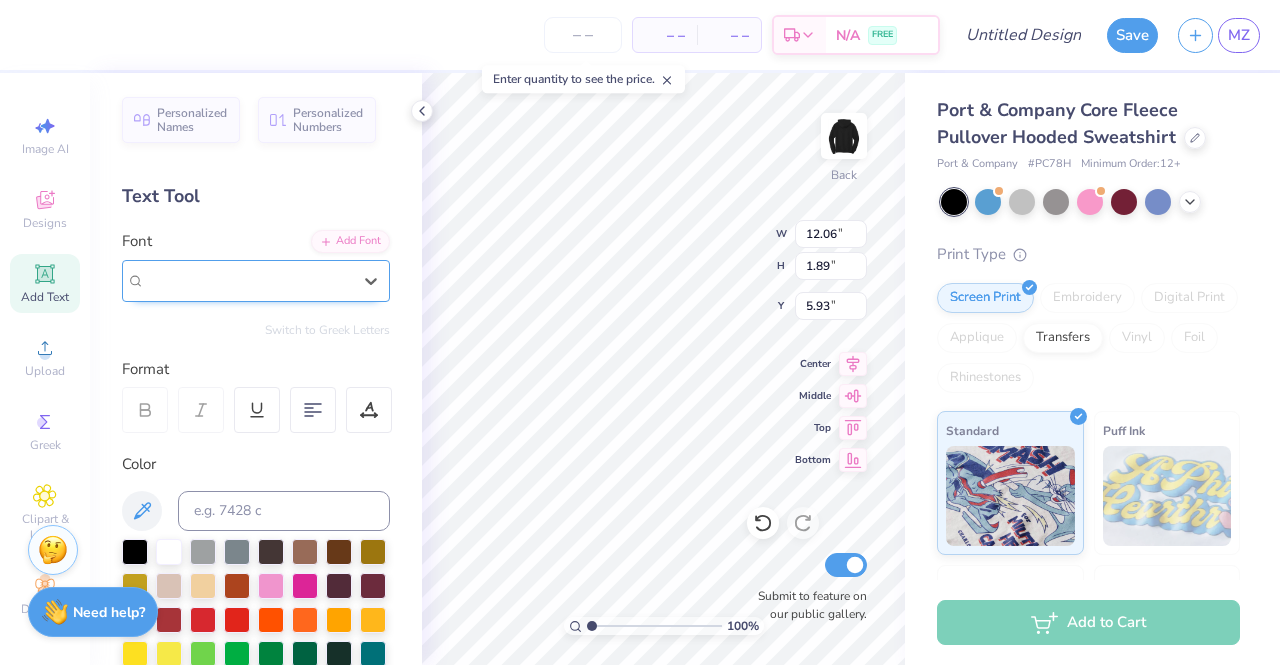 drag, startPoint x: 190, startPoint y: 287, endPoint x: 164, endPoint y: 278, distance: 27.513634 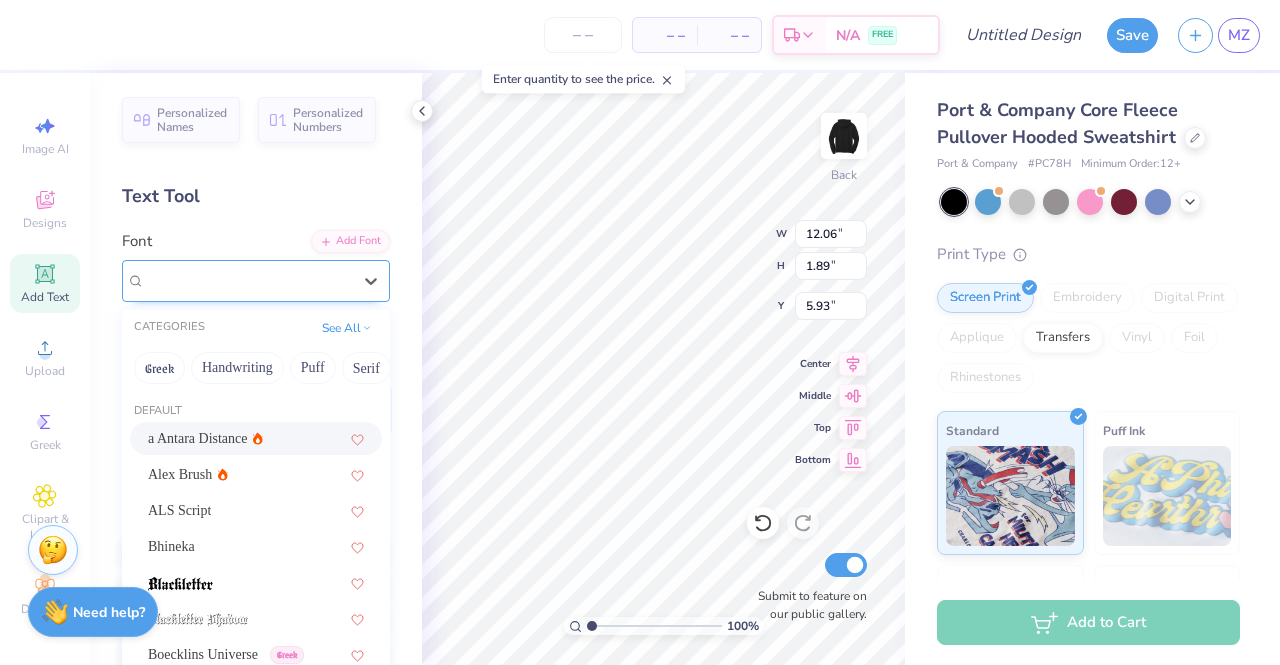 click on "Adobe Garamond Pro" at bounding box center (211, 280) 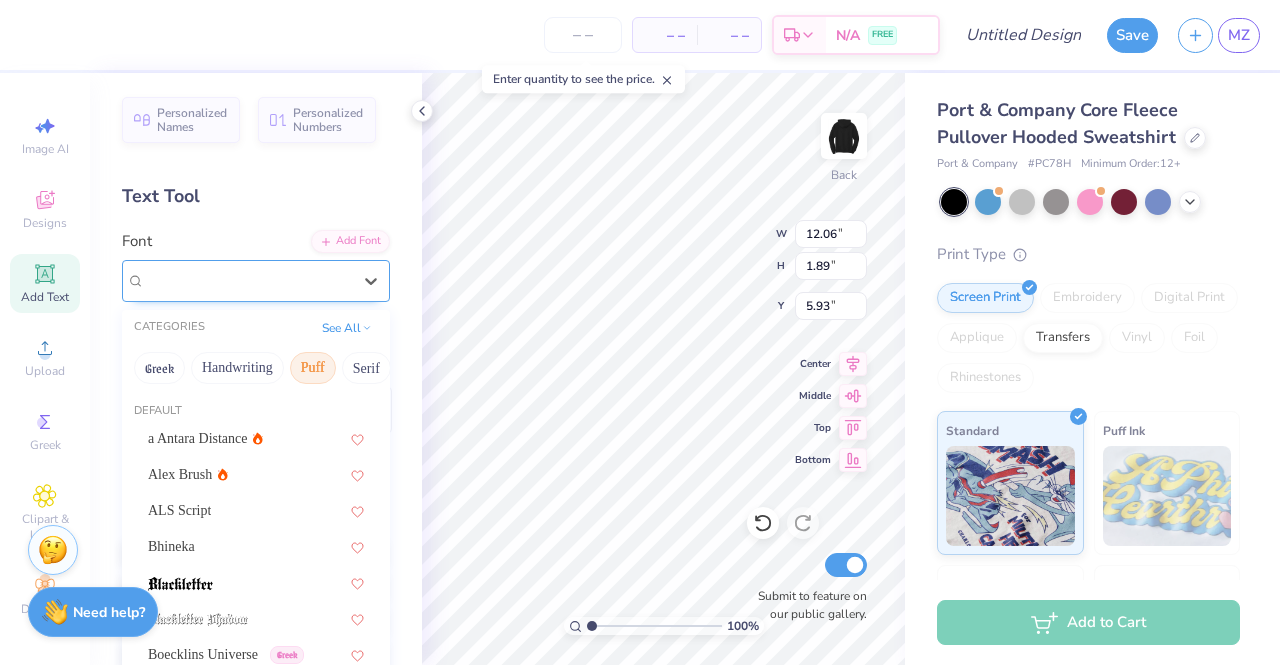 click on "Puff" at bounding box center (313, 368) 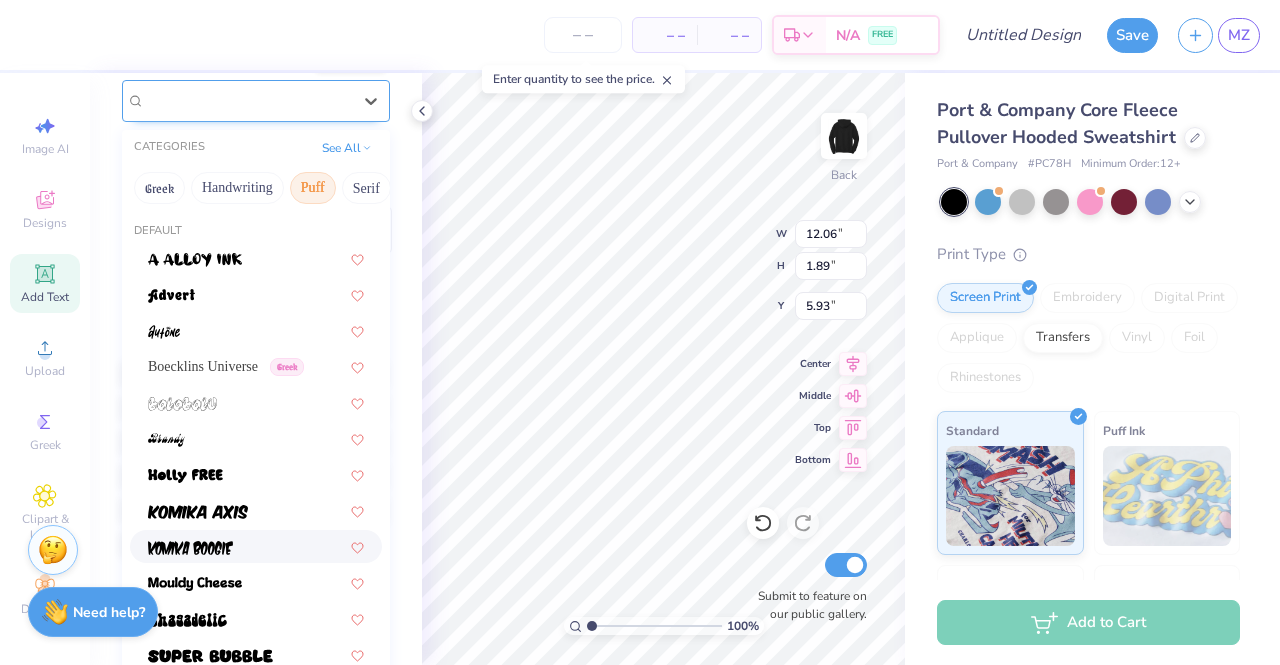 scroll, scrollTop: 176, scrollLeft: 0, axis: vertical 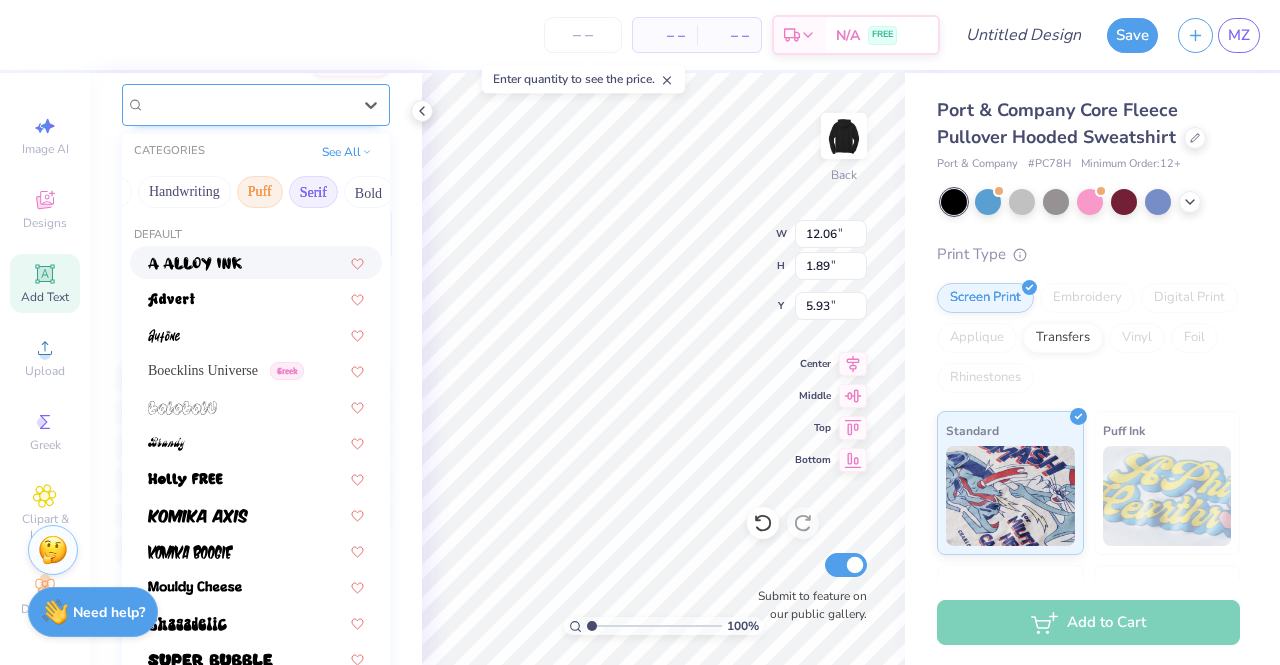 click on "Serif" at bounding box center (313, 192) 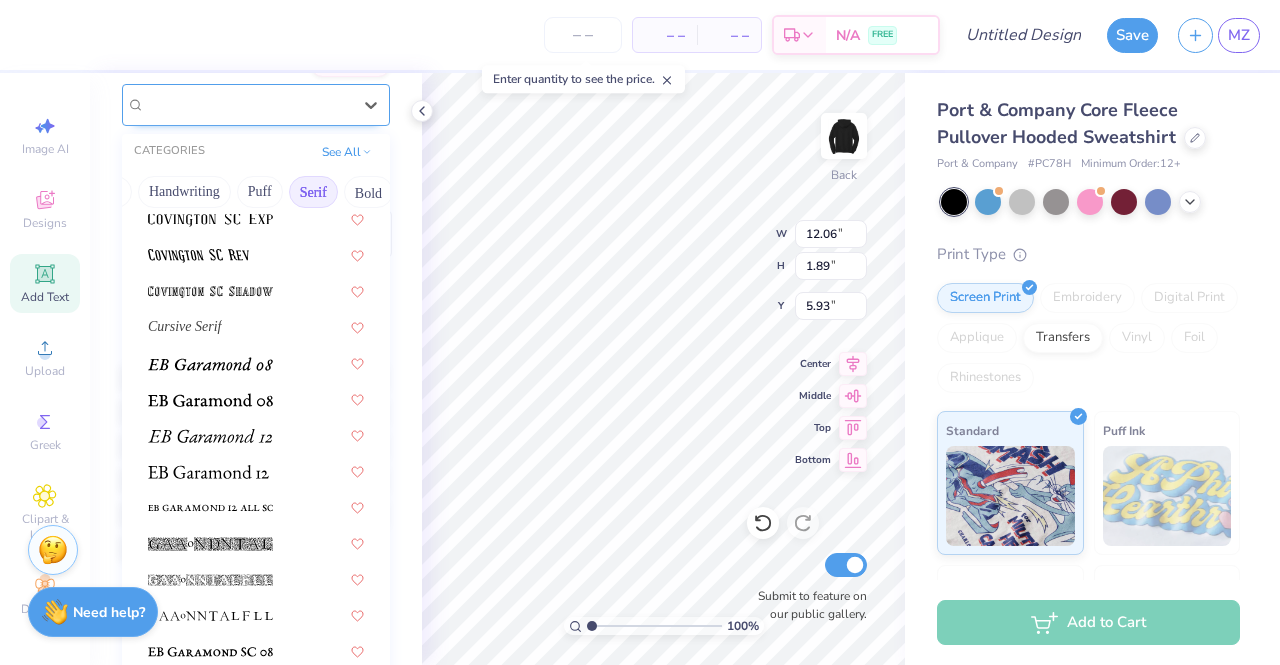 scroll, scrollTop: 1090, scrollLeft: 0, axis: vertical 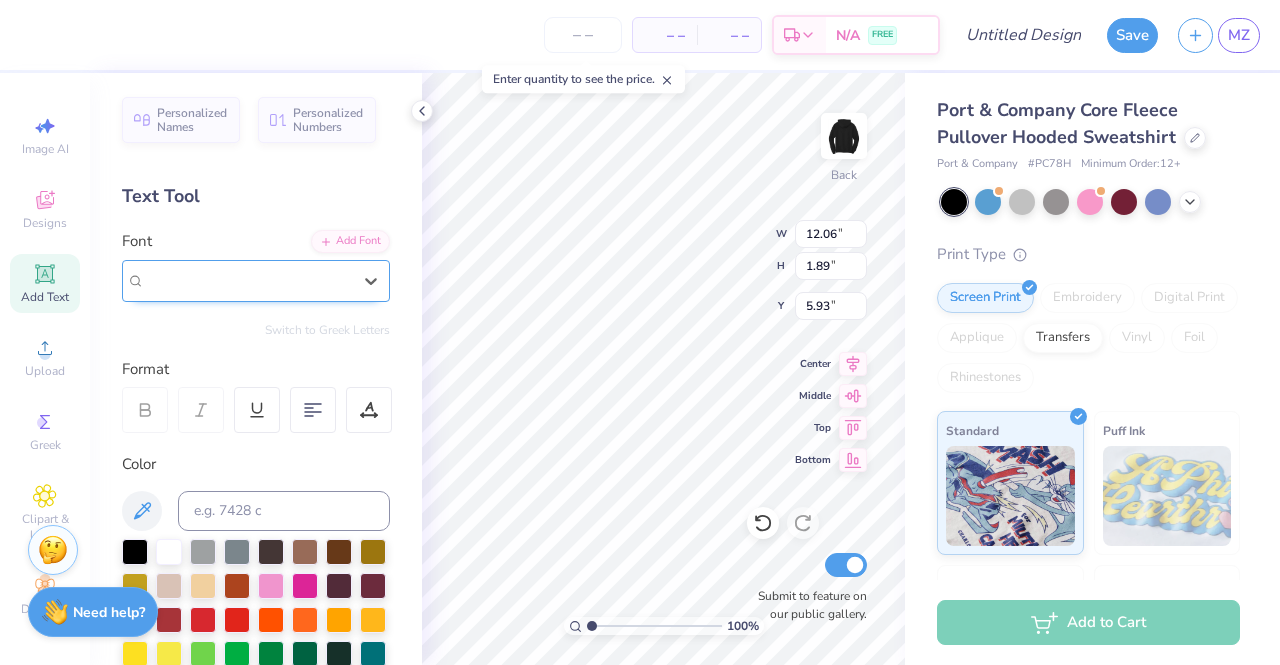 click on "Adobe Garamond Pro" at bounding box center (211, 280) 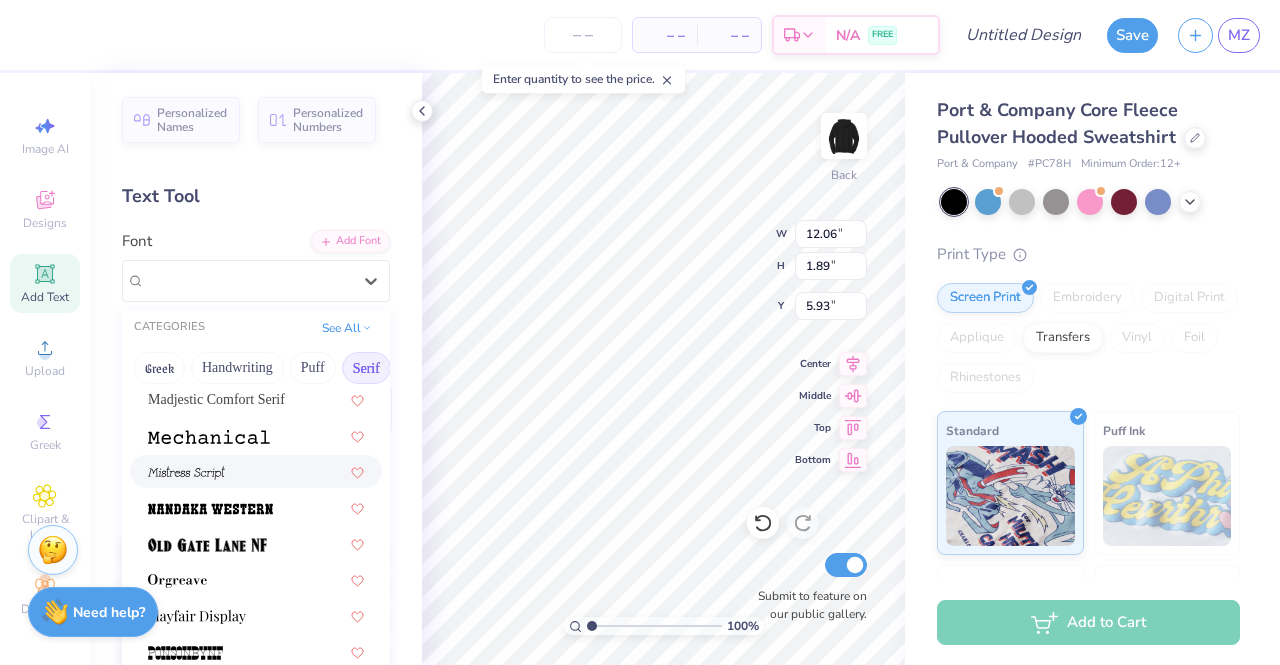 scroll, scrollTop: 2291, scrollLeft: 0, axis: vertical 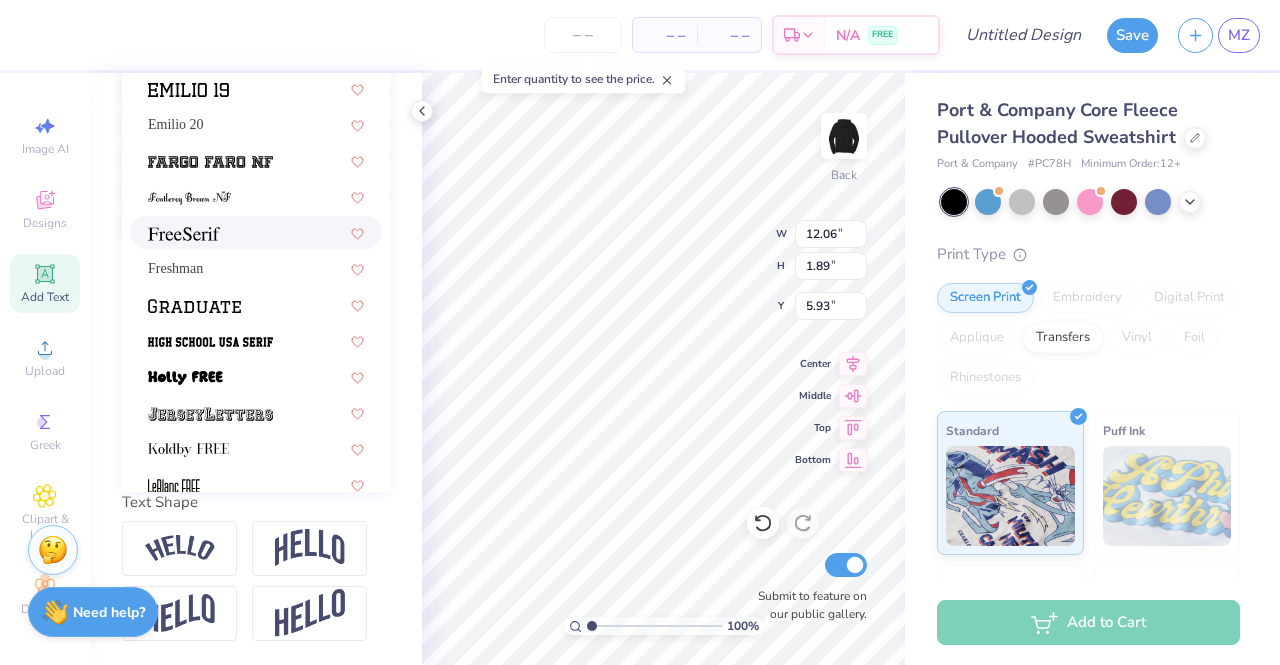 click at bounding box center [184, 232] 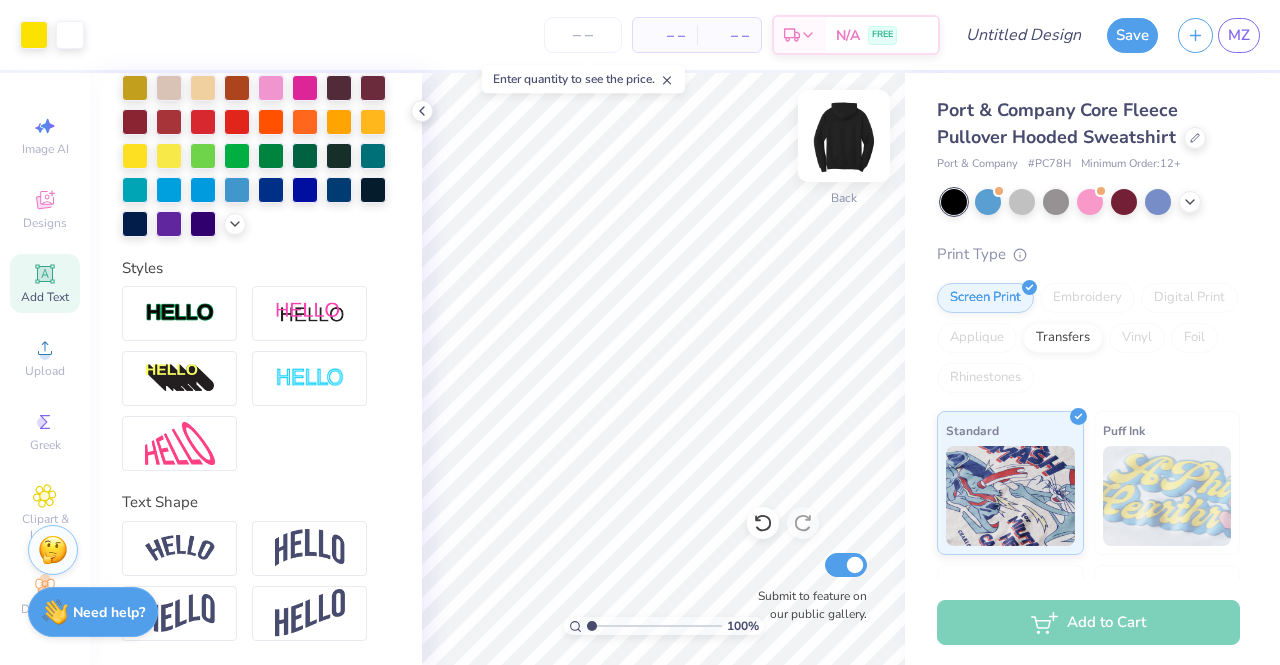 click at bounding box center [844, 136] 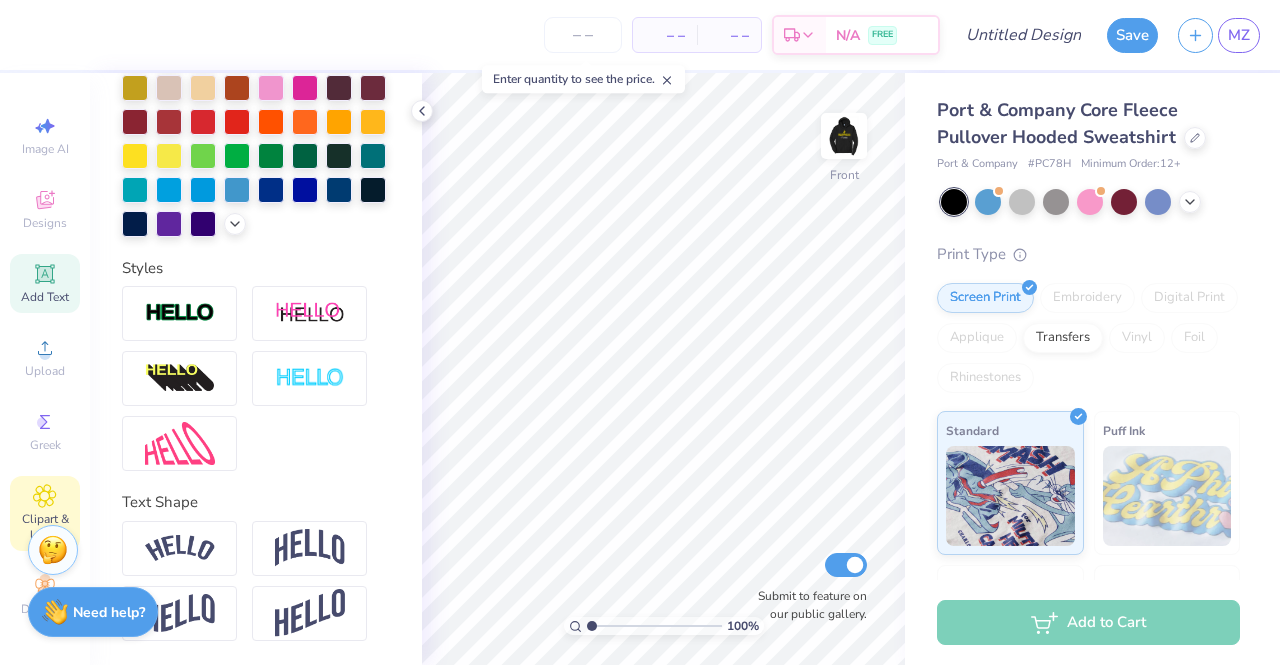 click on "Clipart & logos" at bounding box center [45, 513] 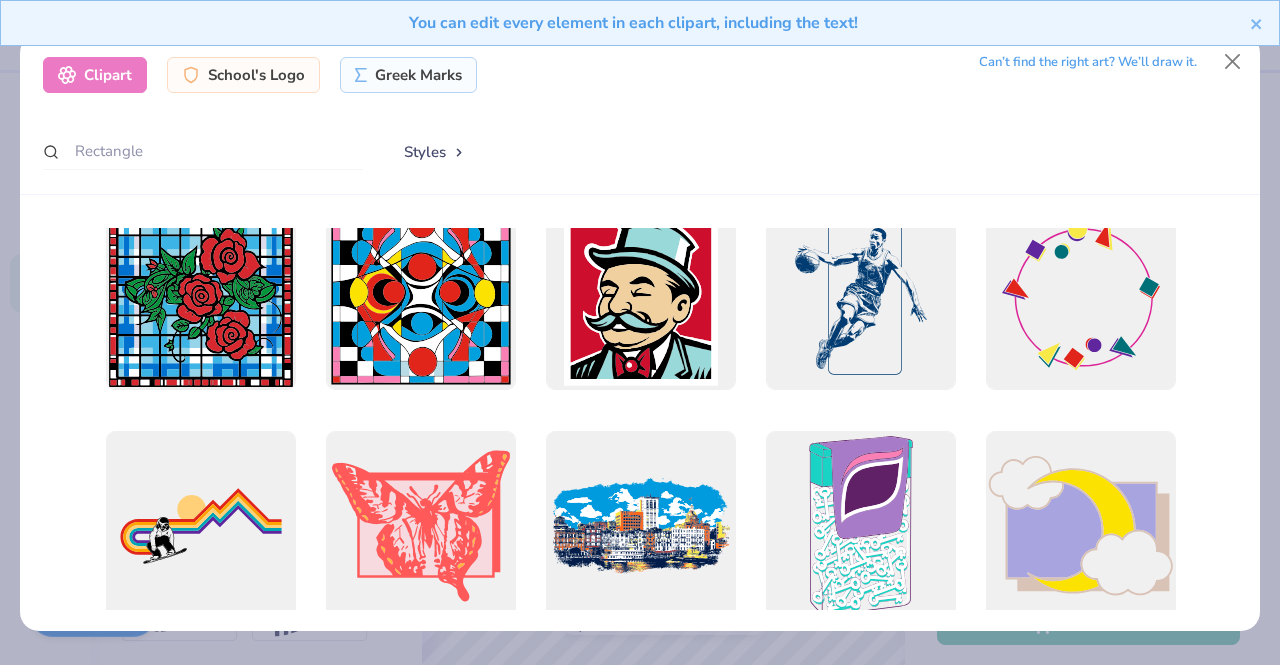 scroll, scrollTop: 500, scrollLeft: 0, axis: vertical 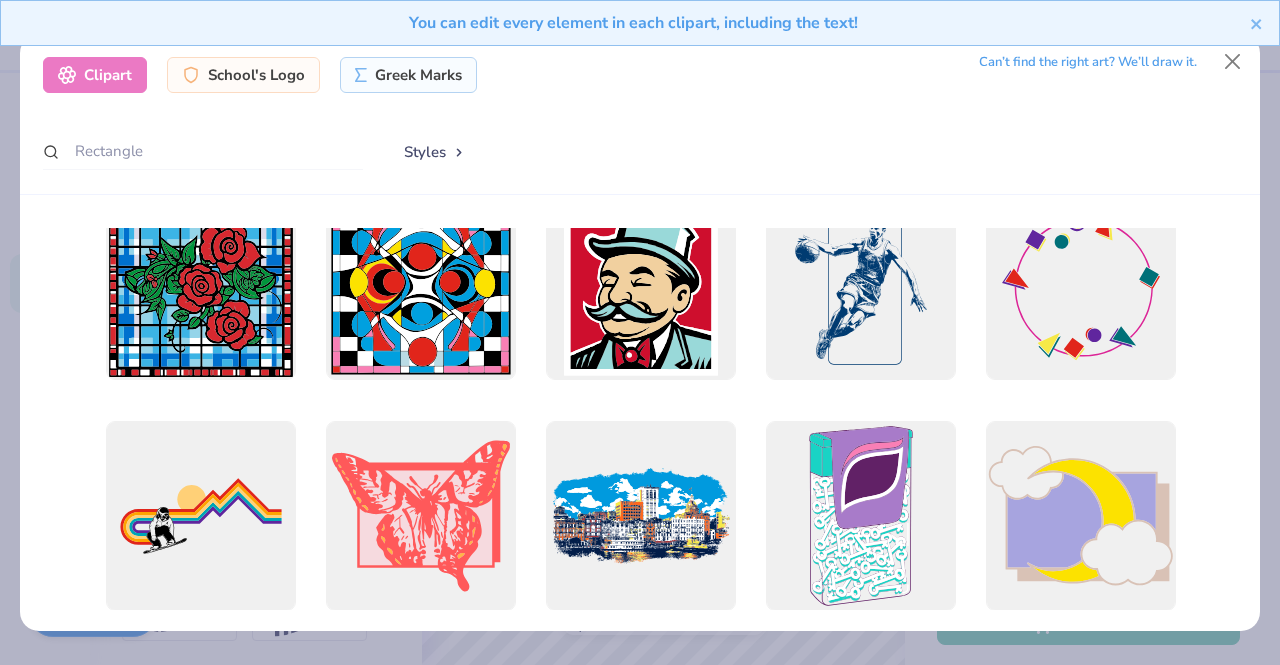 click on "Styles" at bounding box center [435, 152] 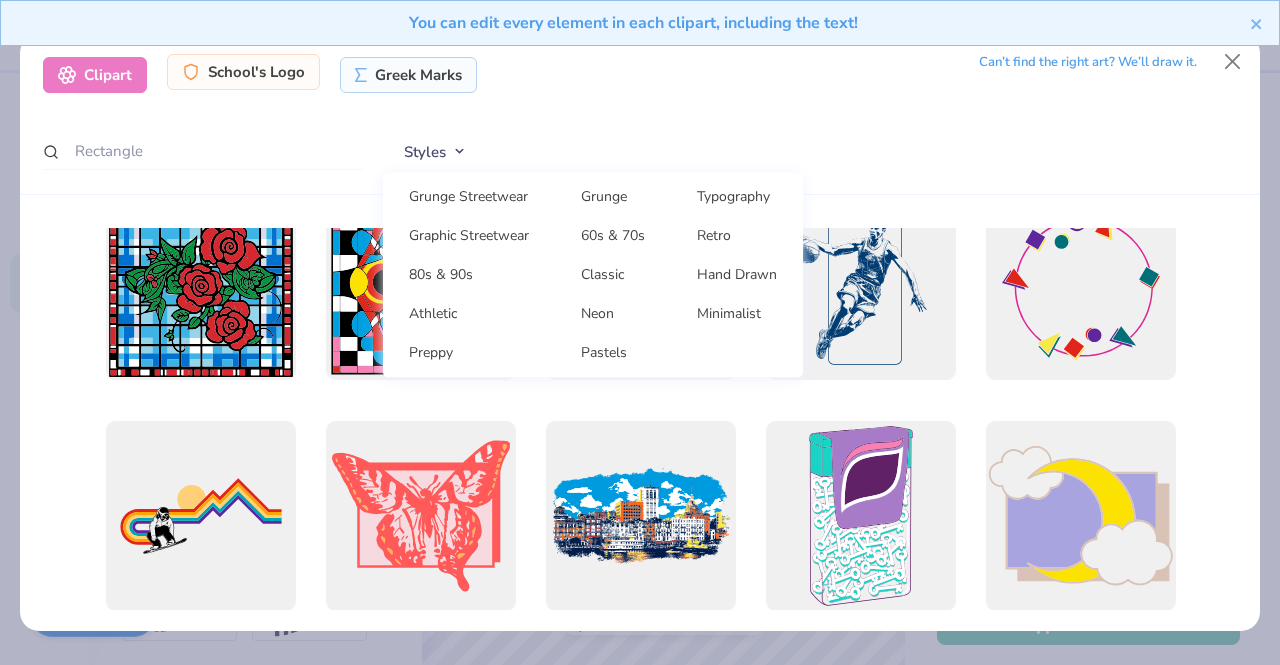 click on "School's Logo" at bounding box center (243, 72) 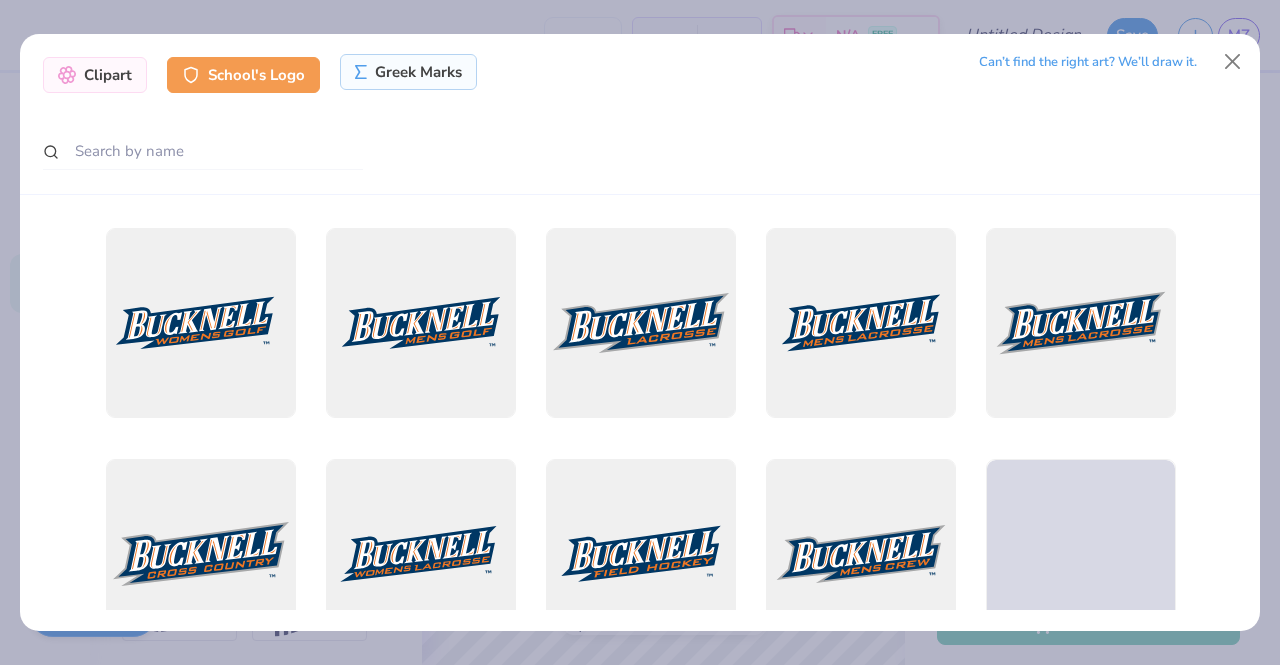 click on "Greek Marks" at bounding box center [408, 72] 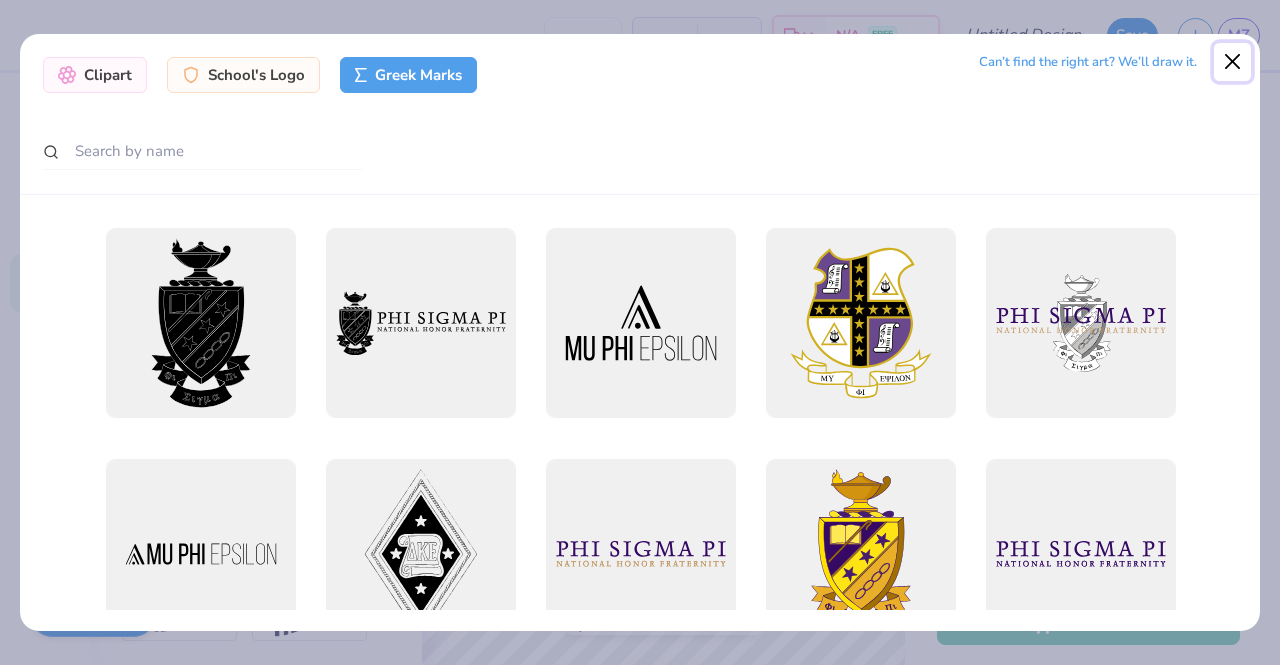 click at bounding box center (1233, 62) 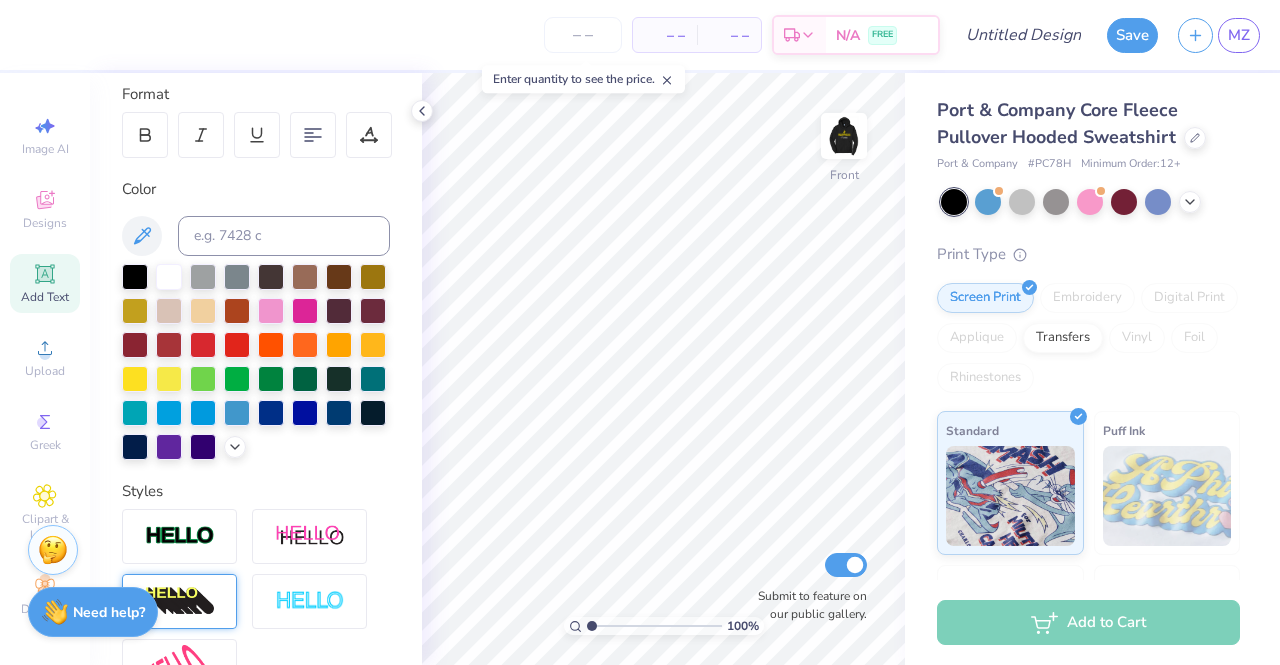 scroll, scrollTop: 230, scrollLeft: 0, axis: vertical 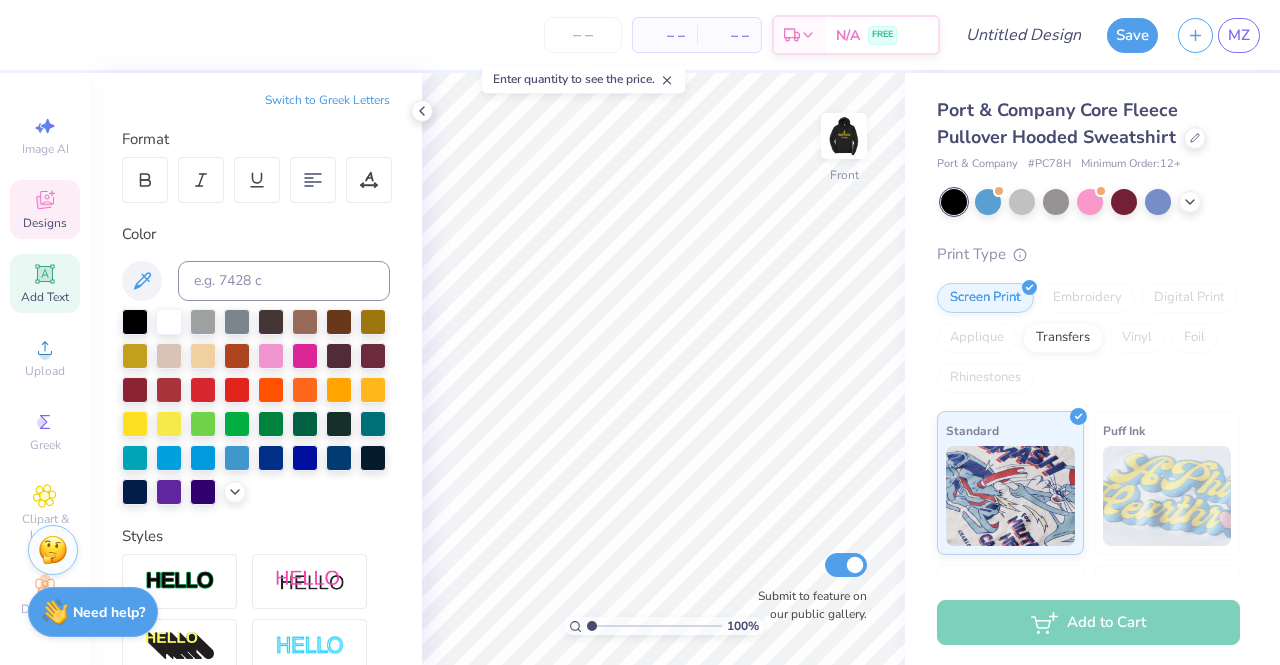 click 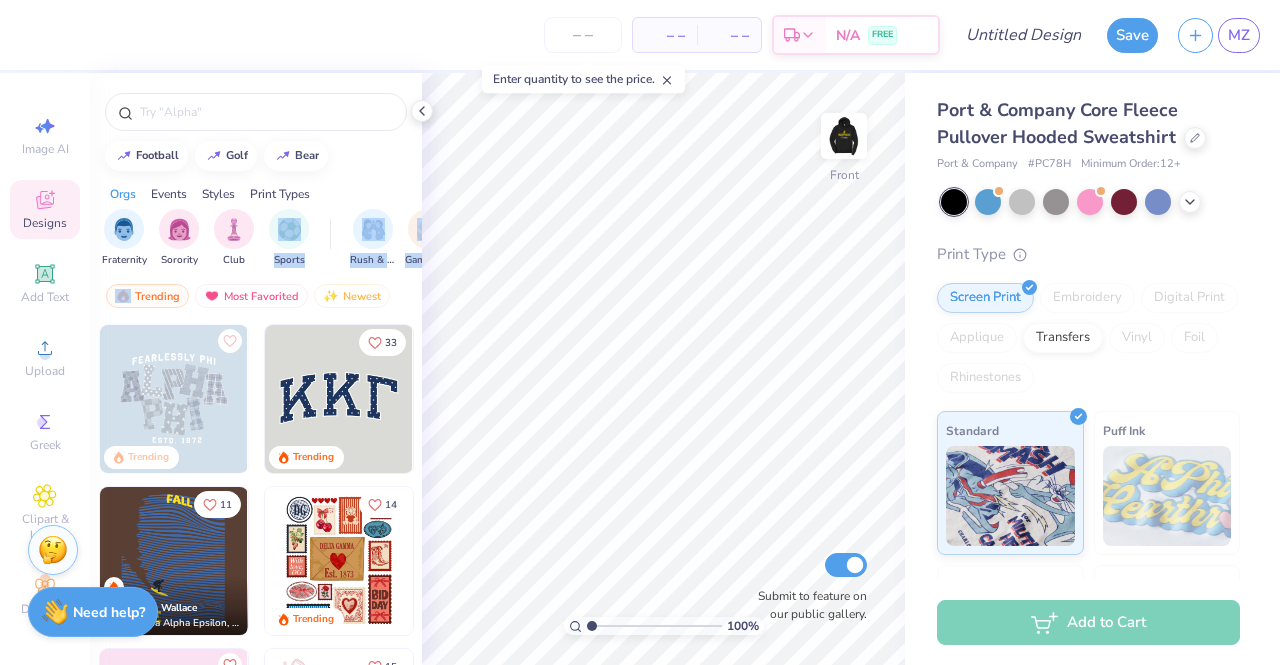 drag, startPoint x: 313, startPoint y: 231, endPoint x: 99, endPoint y: 292, distance: 222.52415 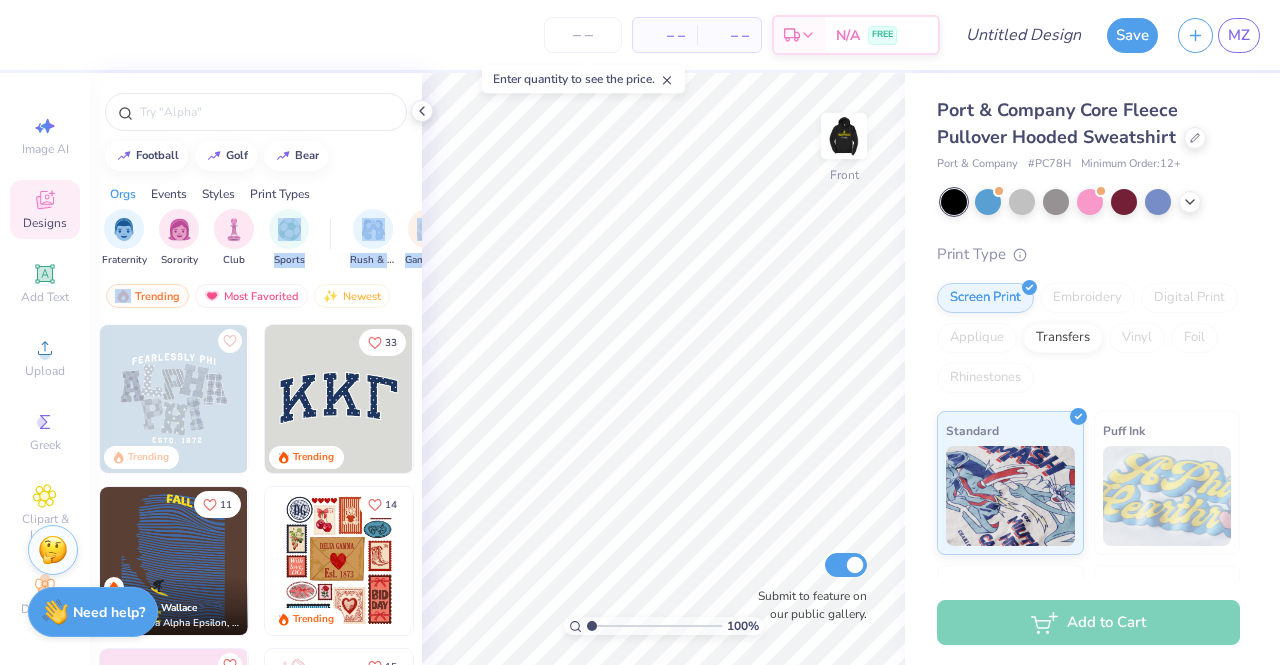 click on "football golf bear Orgs Events Styles Print Types Fraternity Sorority Club Sports Rush & Bid Game Day Parent's Weekend PR & General Philanthropy Big Little Reveal Retreat Spring Break Date Parties & Socials Holidays Greek Week Formal & Semi Graduation Founder’s Day Classic Minimalist Varsity Y2K Typography Handdrawn Cartoons Grunge 80s & 90s 60s & 70s Embroidery Screen Print Applique Patches Digital Print Vinyl Transfers Trending Most Favorited Newest Trending 33 Trending 11 Gavin Wallace Sigma Alpha Epsilon, University of Colorado Boulder 14 Trending Trending 15 Trending Trending 18 Trending 19 Trending" at bounding box center [256, 406] 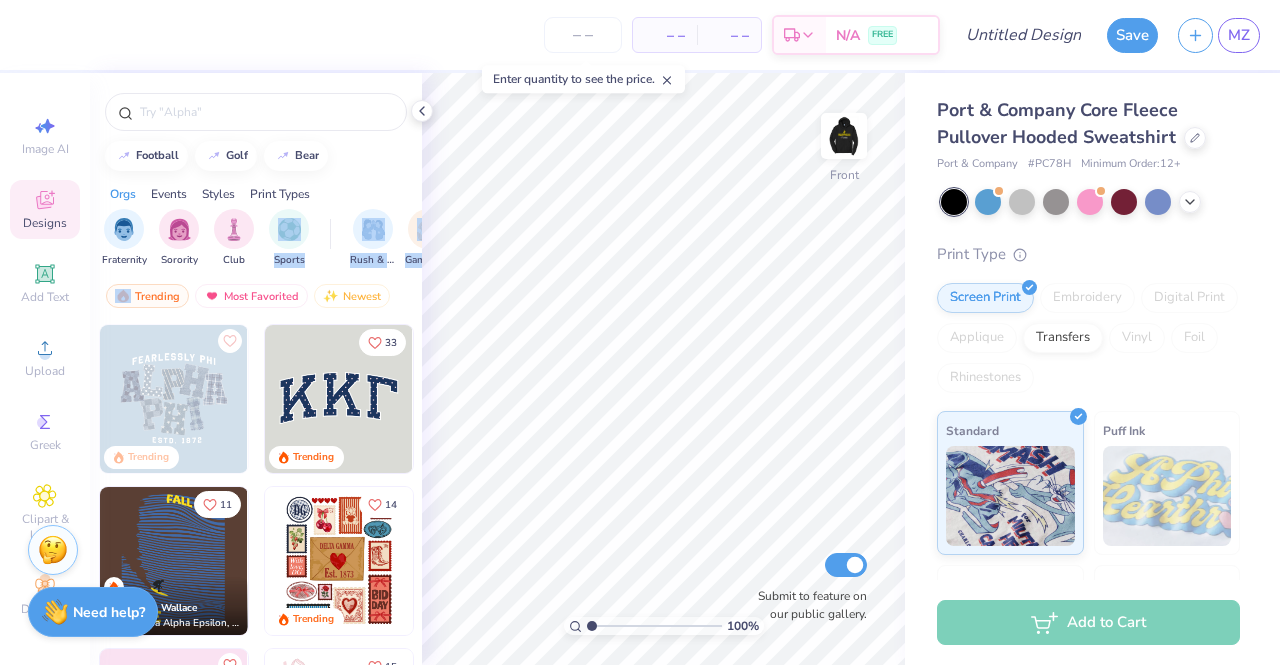 click on "Fraternity Sorority Club Sports Rush & Bid Game Day Parent's Weekend PR & General Philanthropy Big Little Reveal Retreat Spring Break Date Parties & Socials Holidays Greek Week Formal & Semi Graduation Founder’s Day Classic Minimalist Varsity Y2K Typography Handdrawn Cartoons Grunge 80s & 90s 60s & 70s Embroidery Screen Print Applique Patches Digital Print Vinyl Transfers" at bounding box center (256, 240) 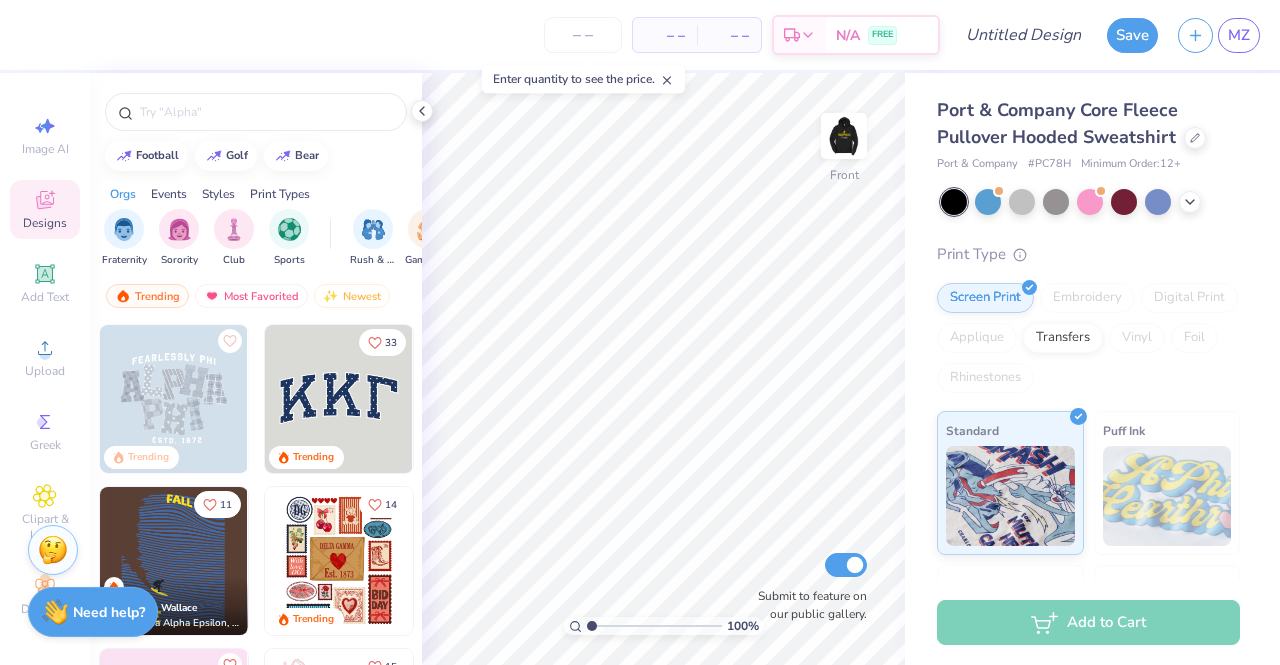 click on "Orgs Events Styles Print Types" at bounding box center [256, 189] 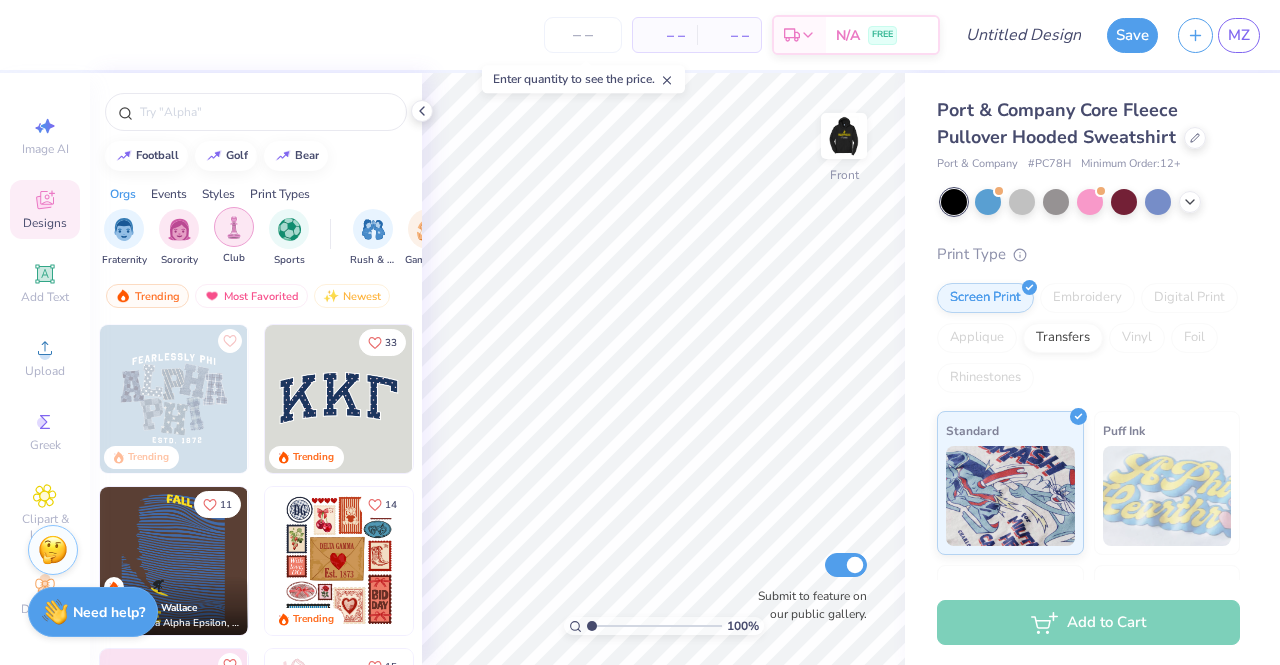click at bounding box center (234, 227) 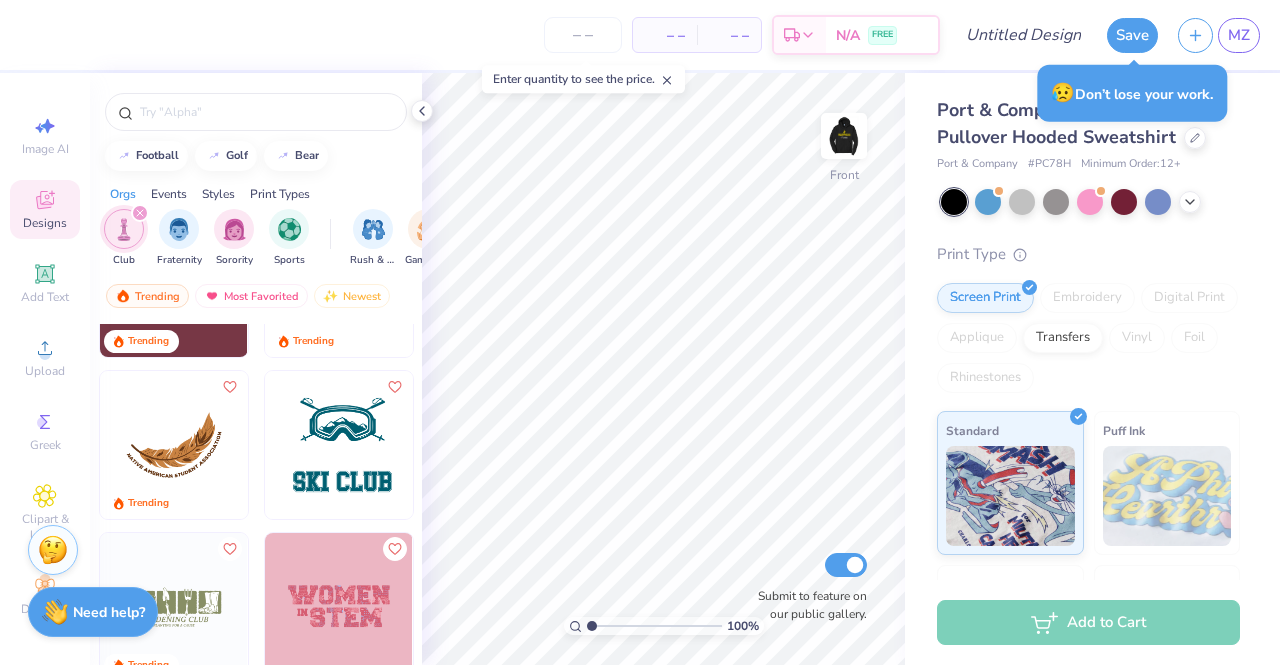 scroll, scrollTop: 1100, scrollLeft: 0, axis: vertical 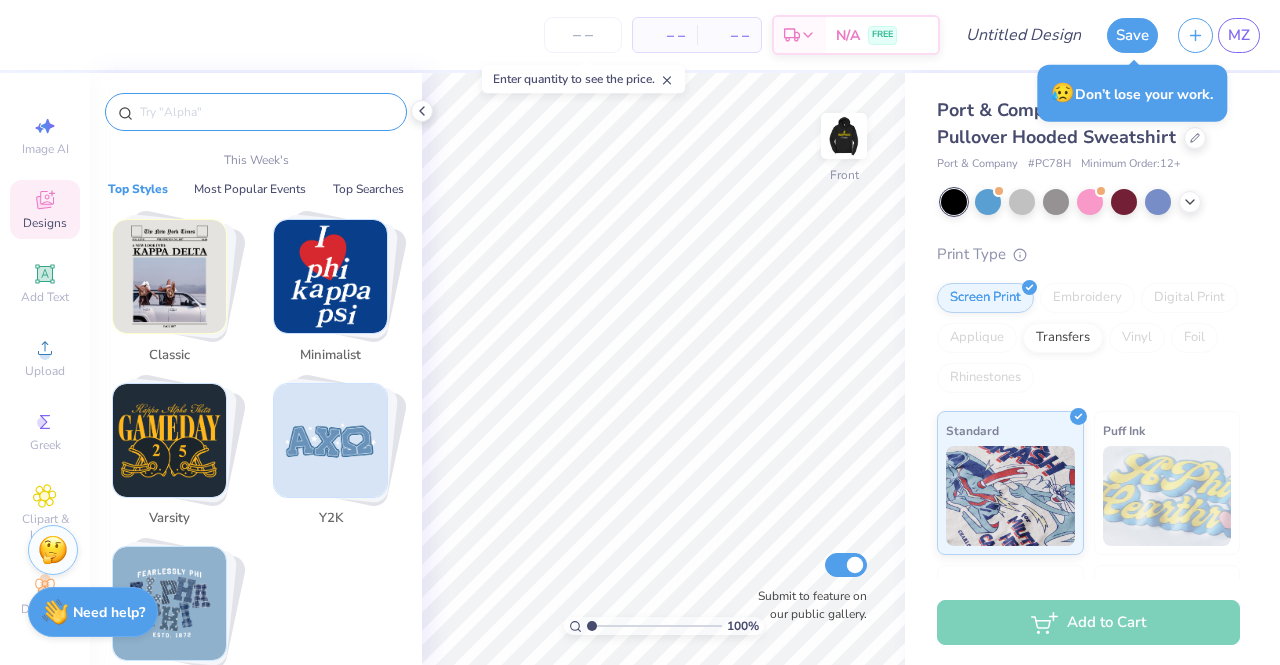 click at bounding box center (266, 112) 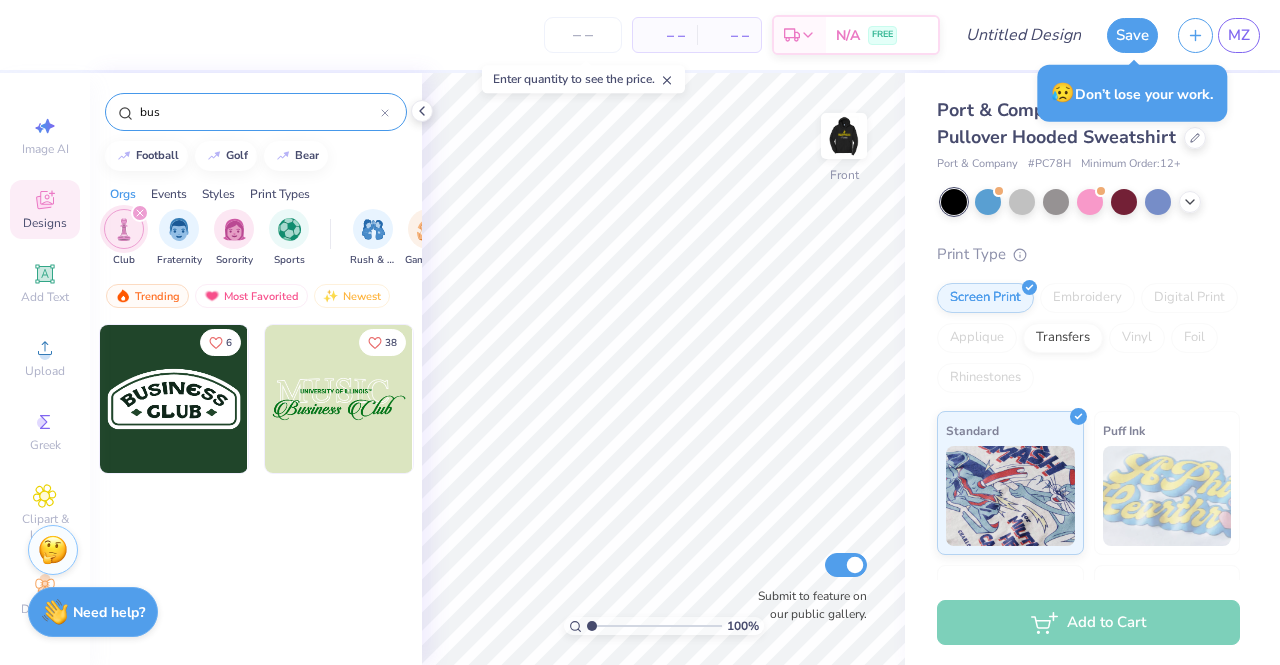 click on "Orgs Events Styles Print Types" at bounding box center (256, 189) 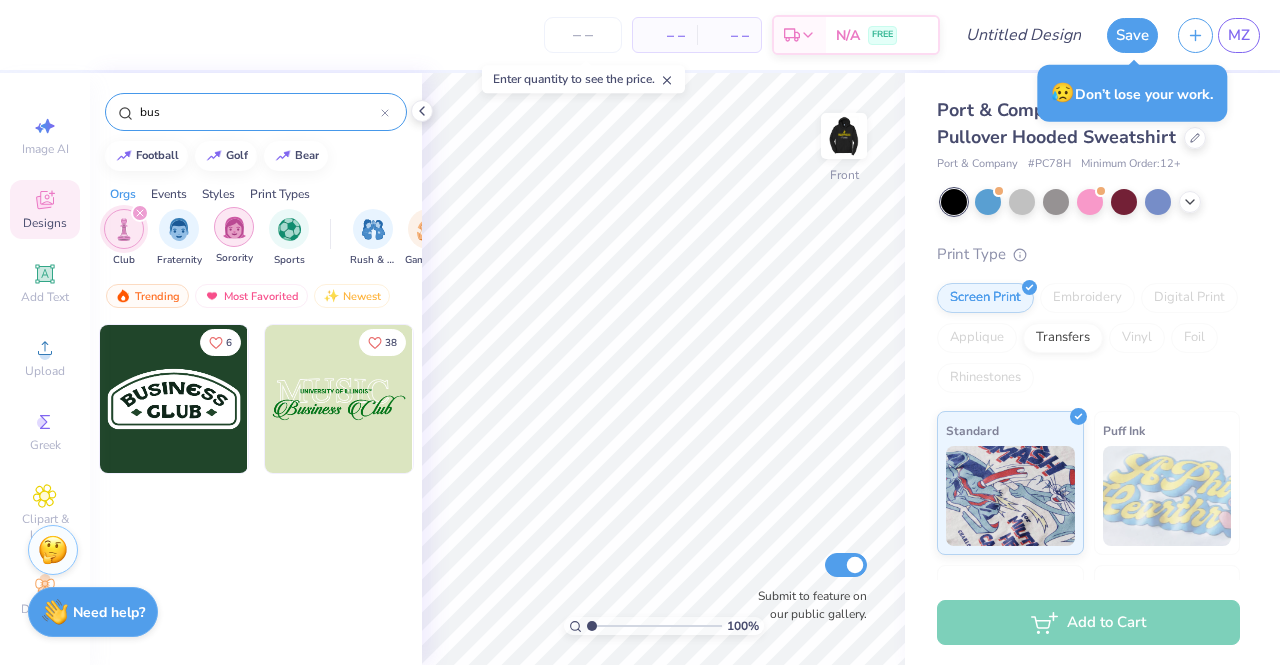 click at bounding box center (234, 227) 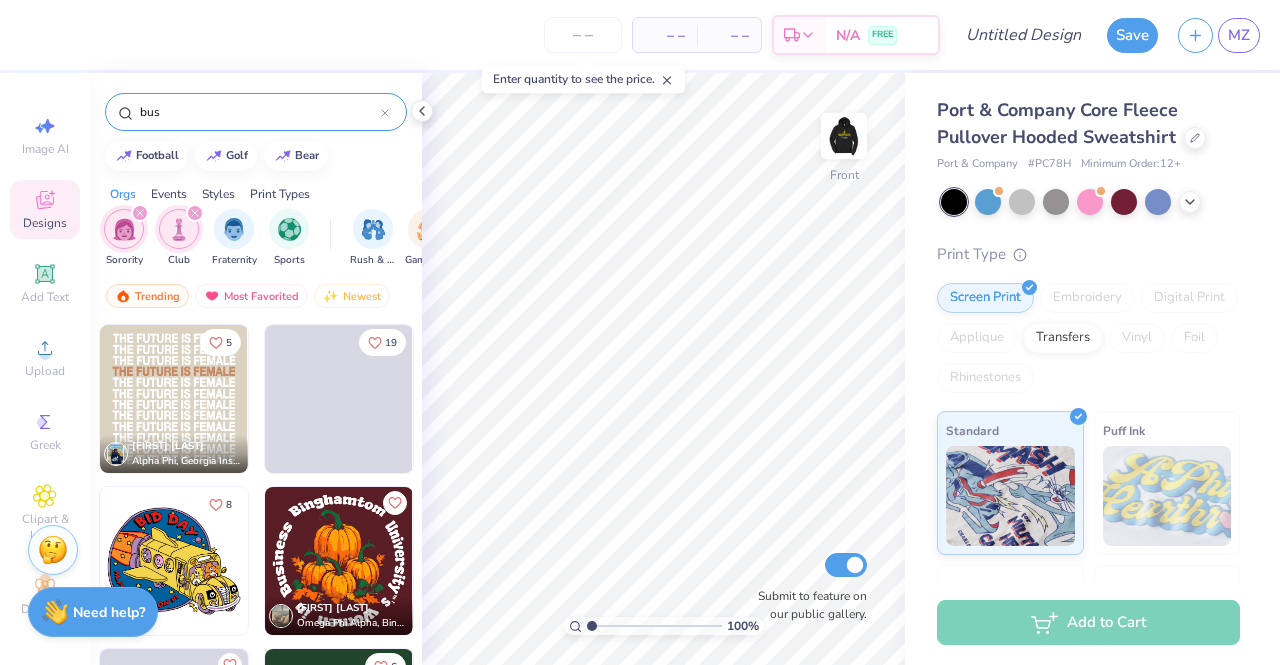 click 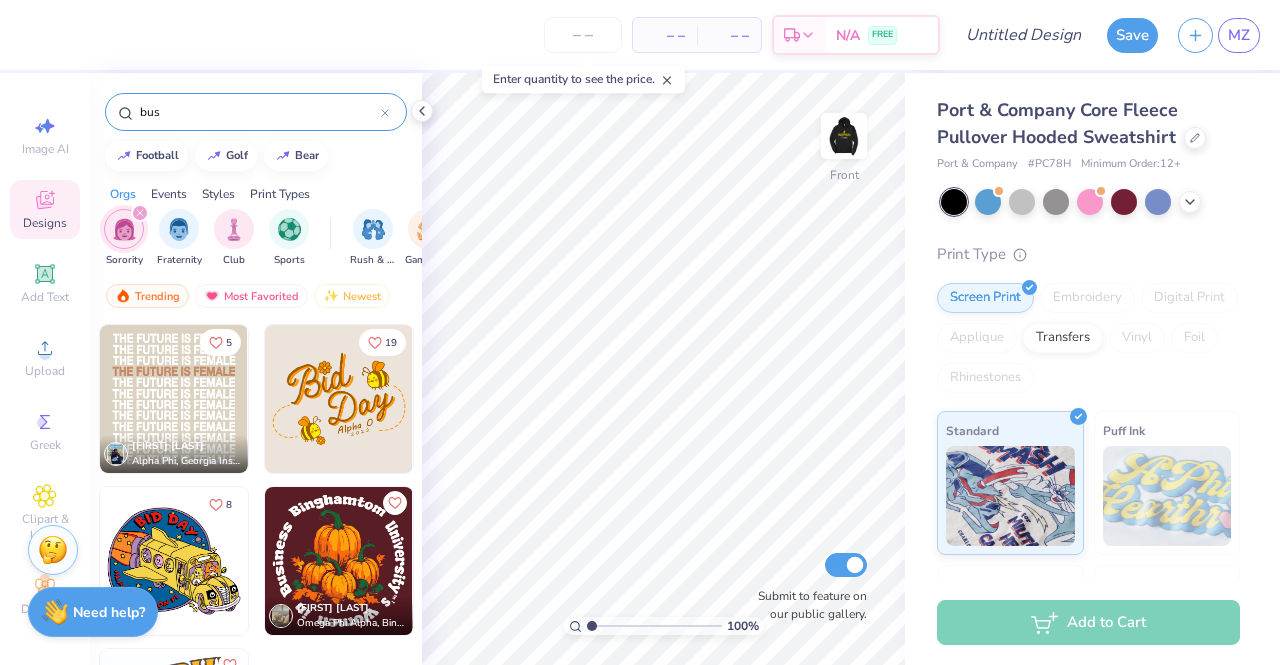 click 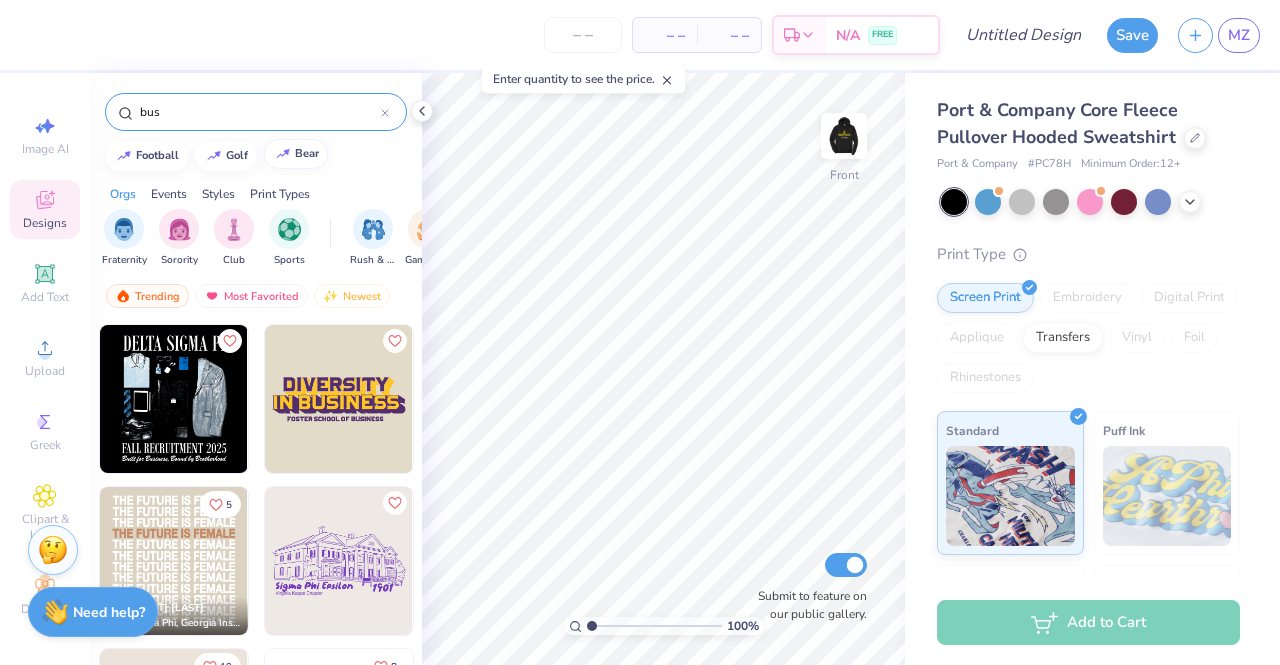 click on "bear" at bounding box center (307, 153) 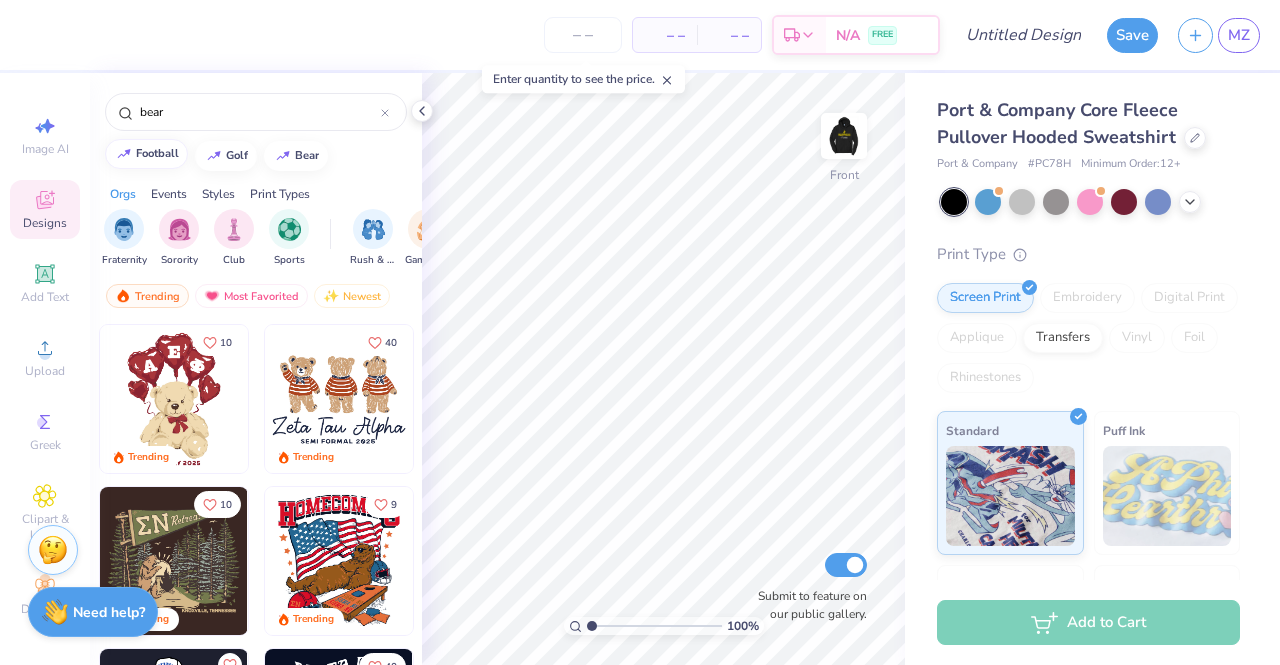 click on "football" at bounding box center [146, 154] 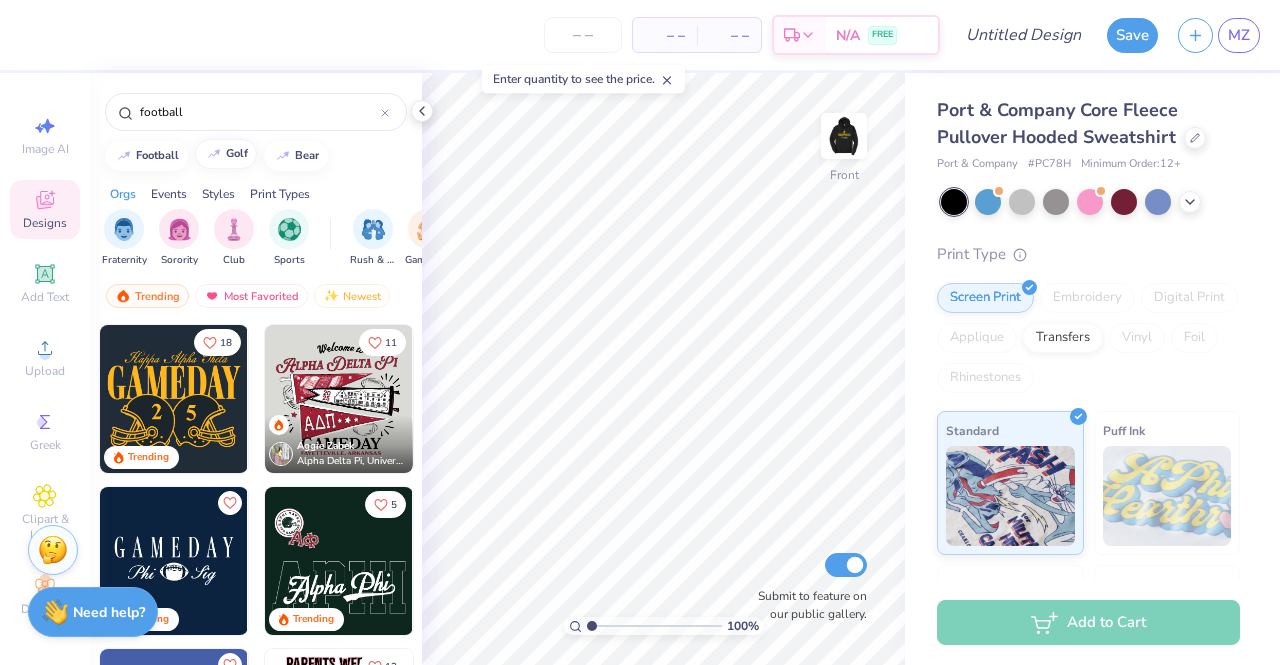 click at bounding box center (214, 154) 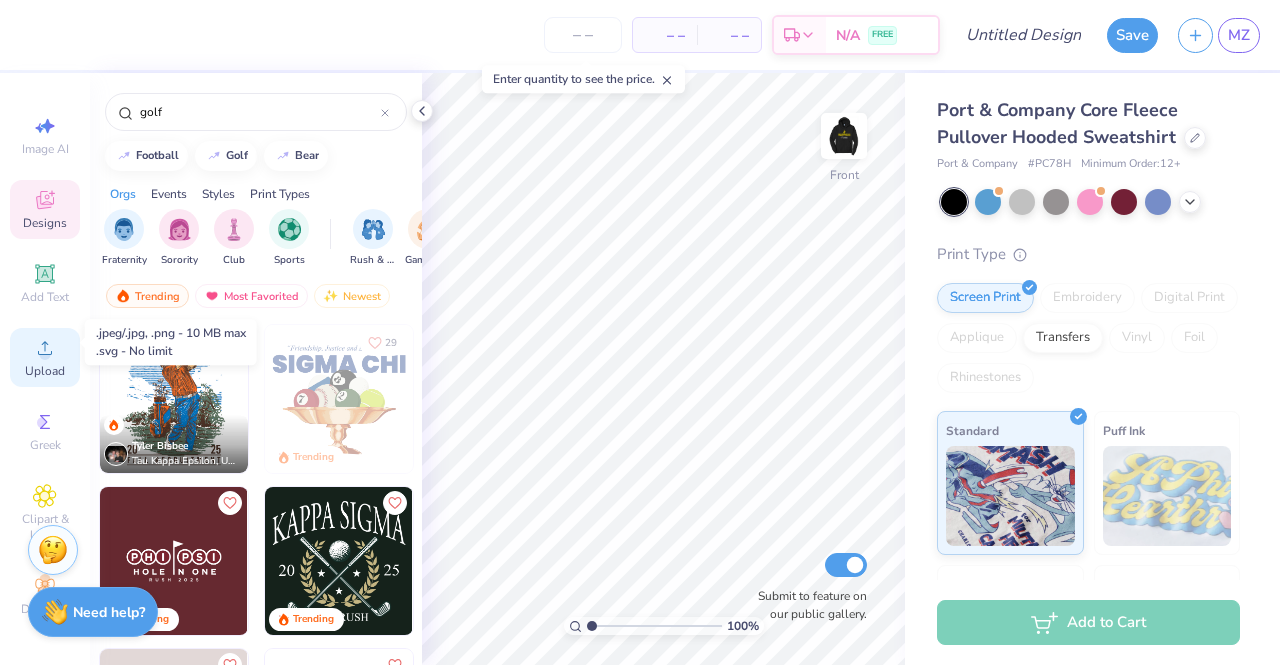 click 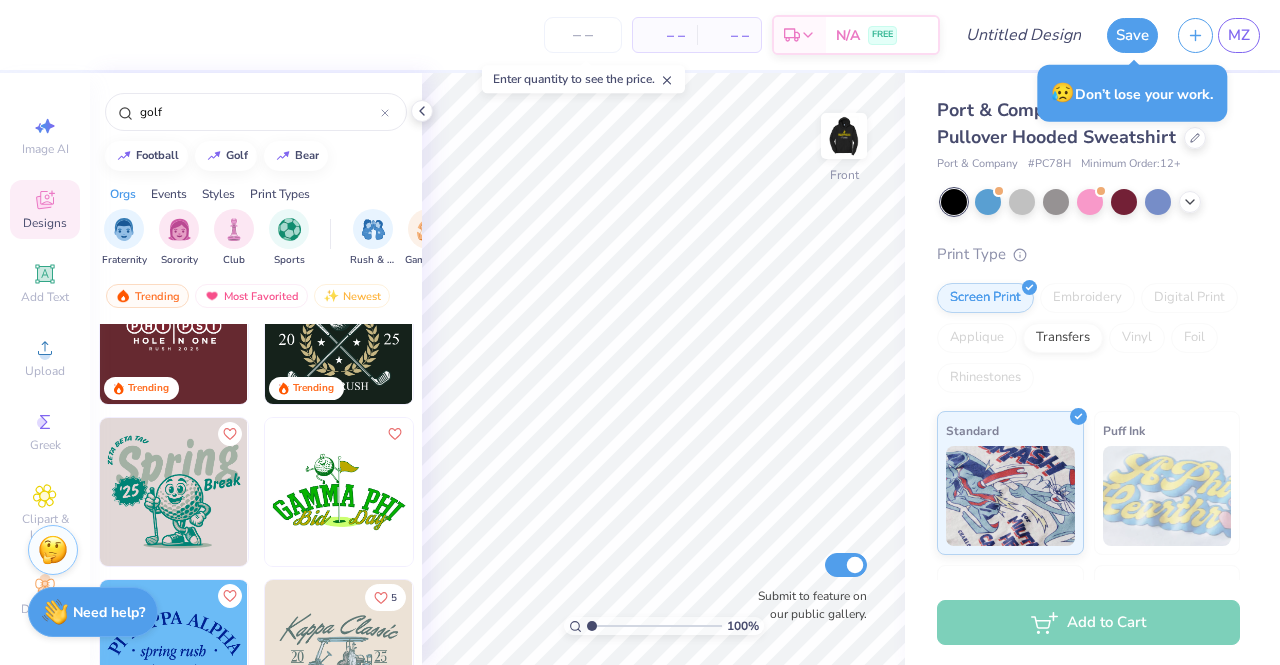 scroll, scrollTop: 236, scrollLeft: 0, axis: vertical 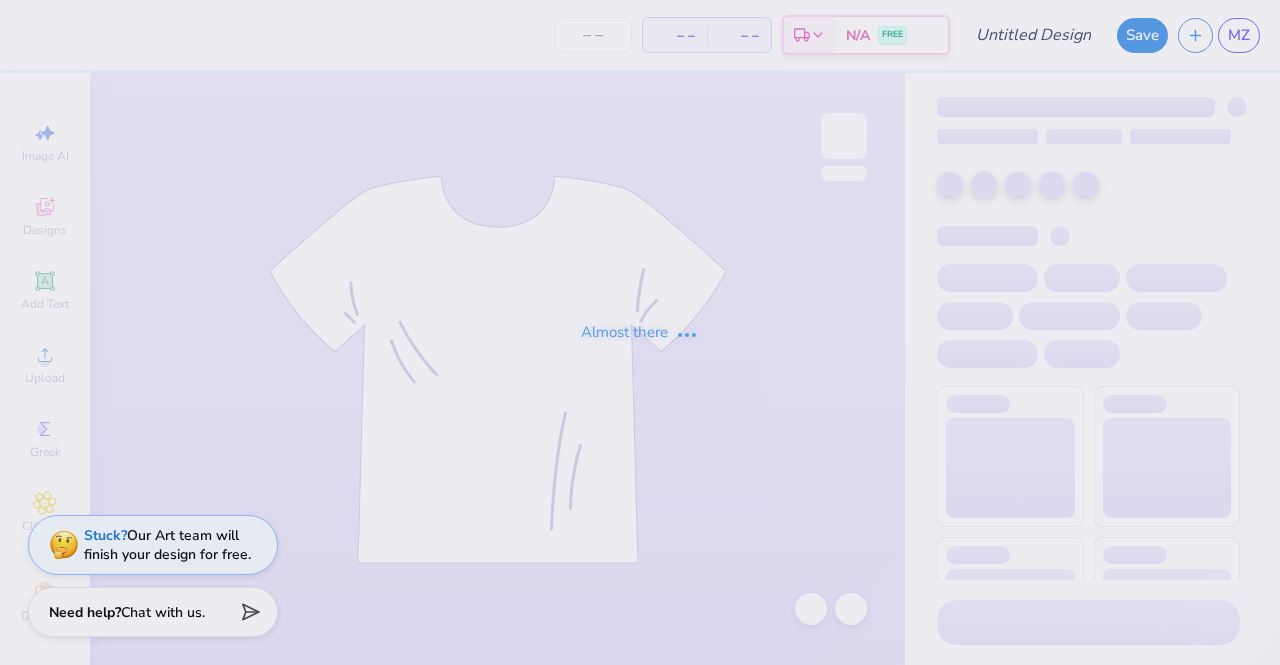 type on "B$" 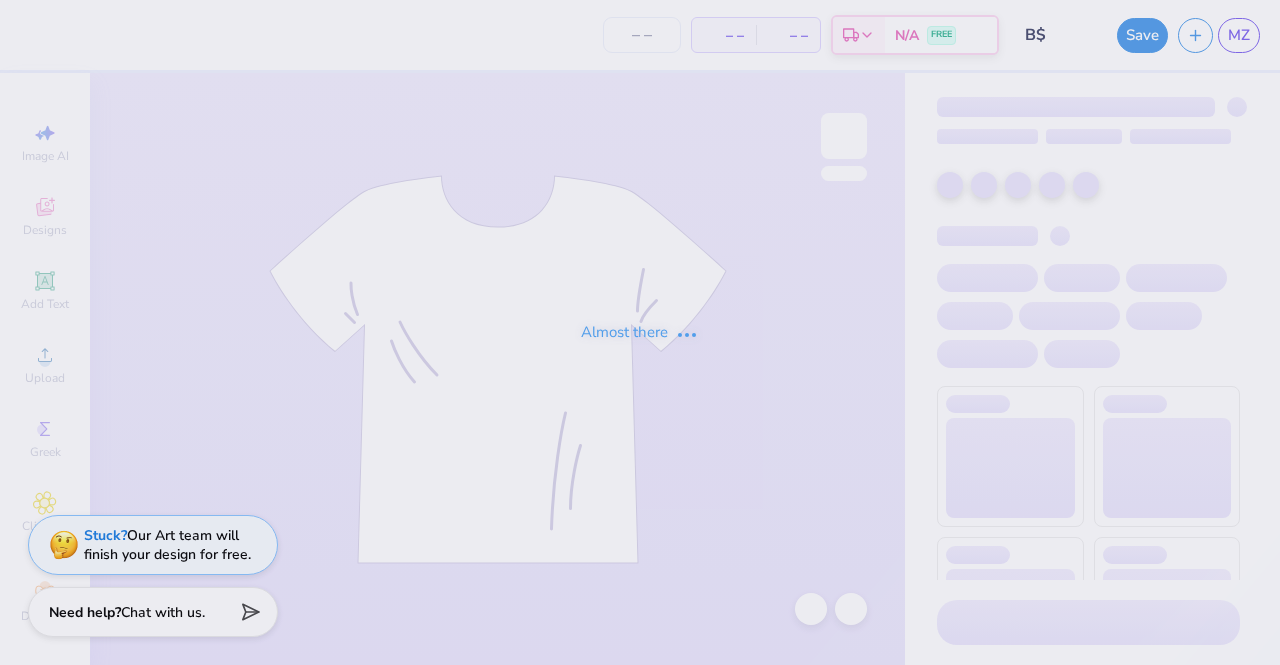 type on "50" 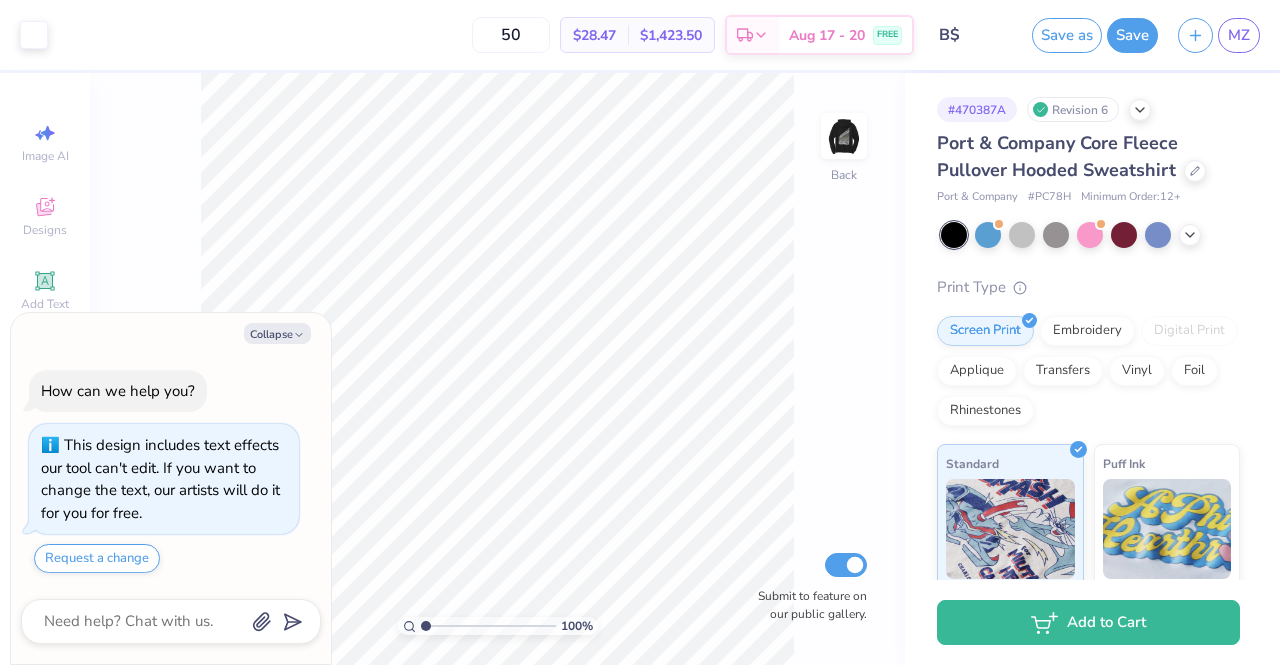 type on "x" 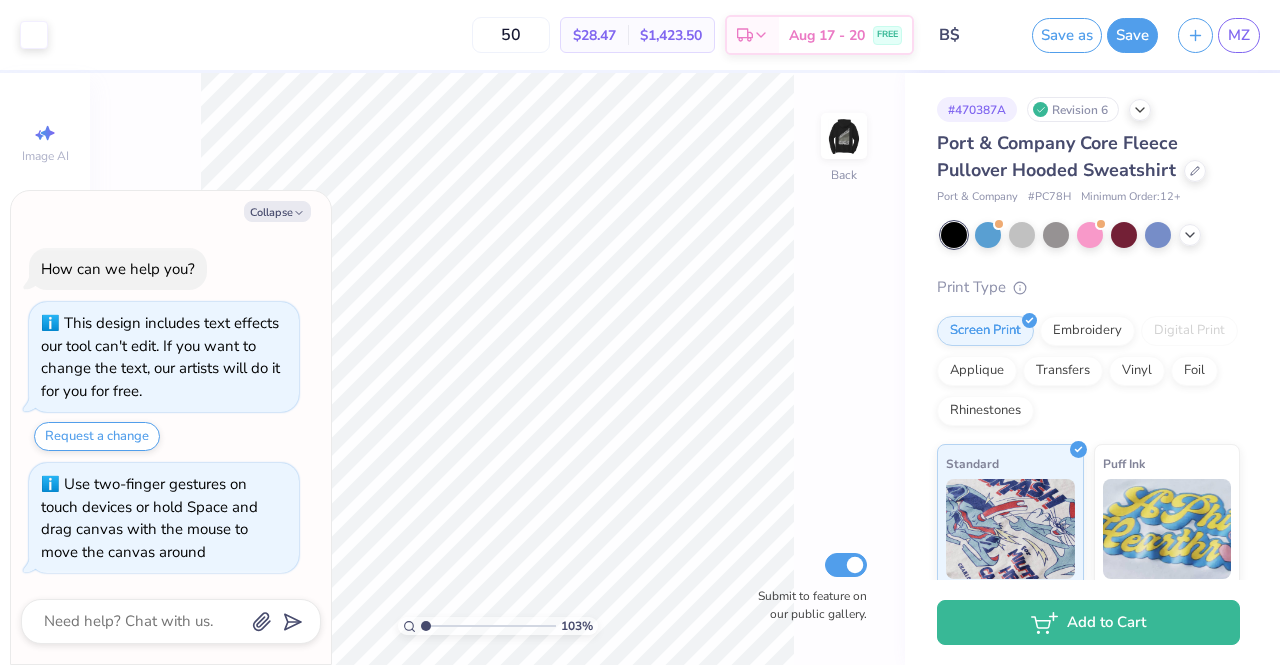 type on "1.03990381731959" 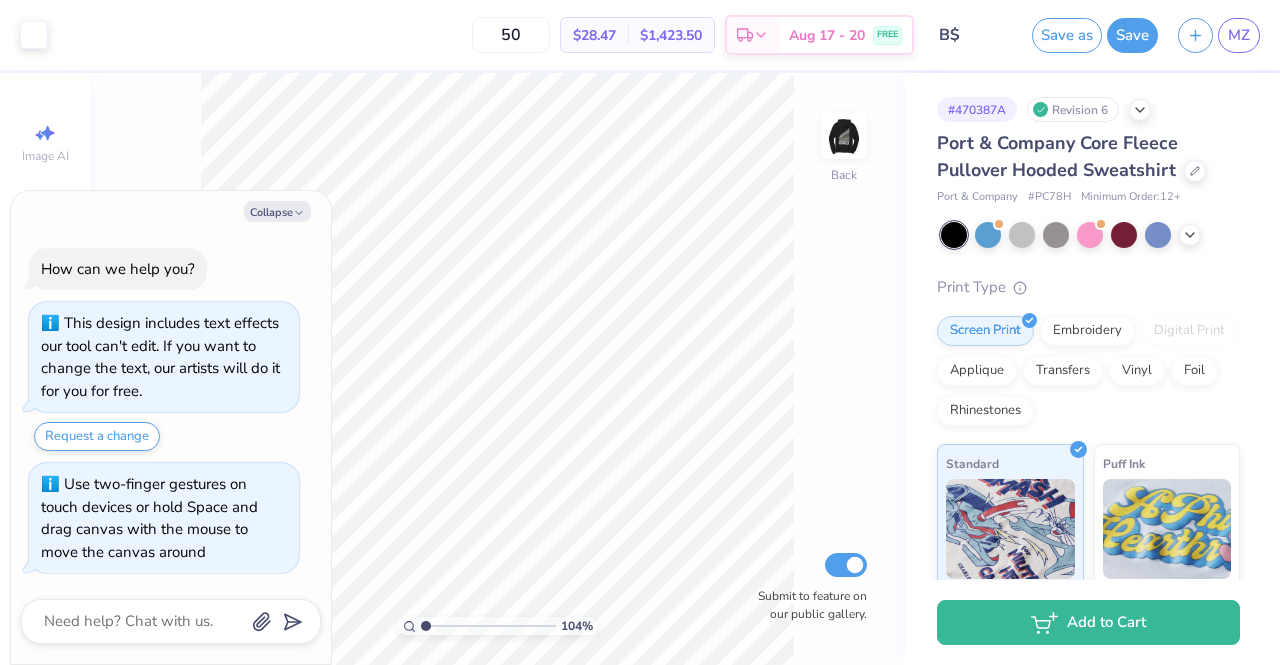 type on "x" 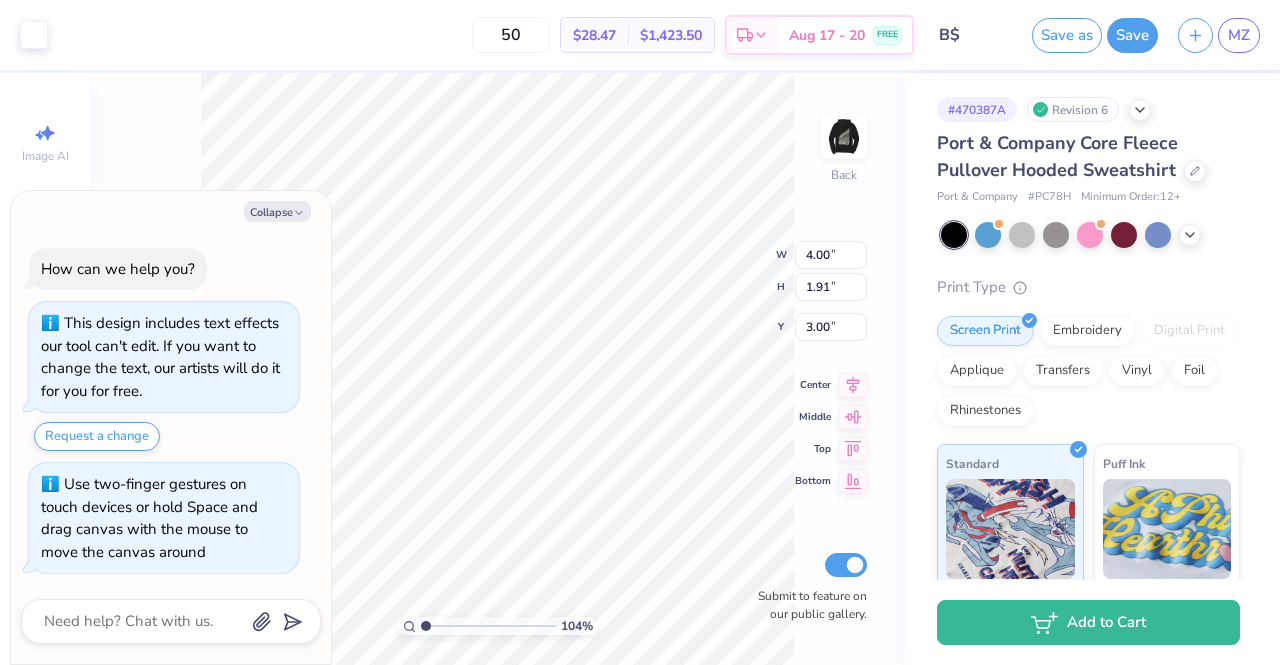 type on "x" 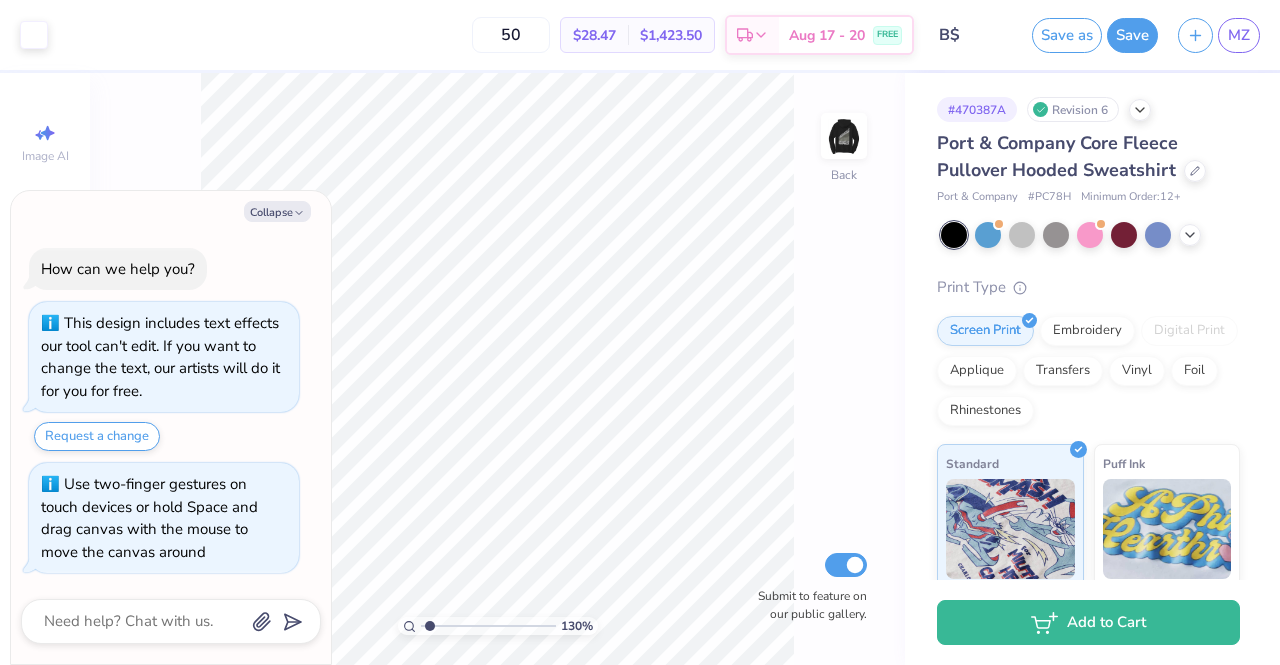 type on "1.30681483094344" 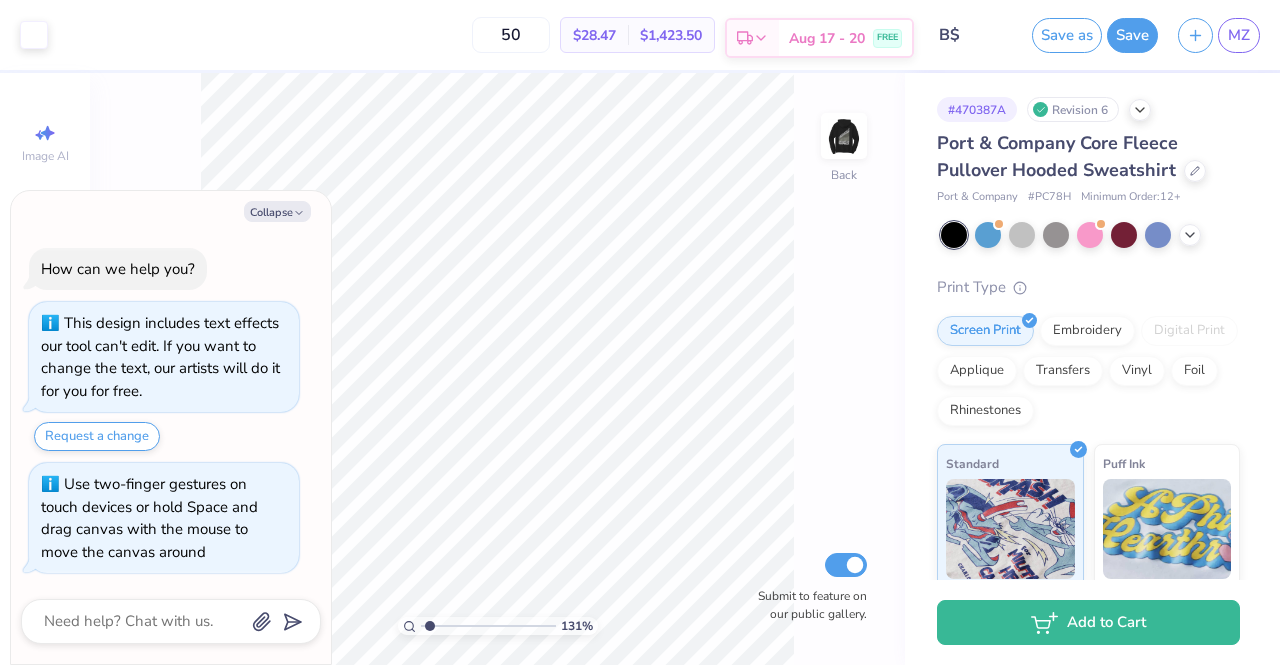 type on "x" 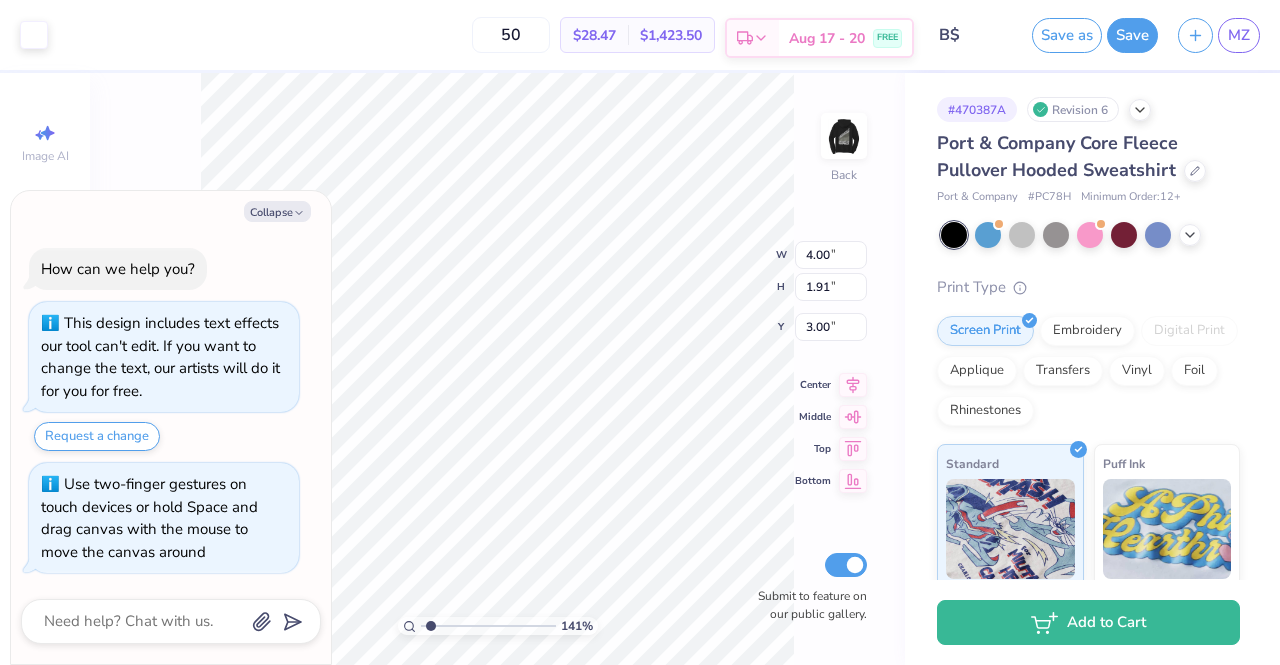 type on "1.41064944782289" 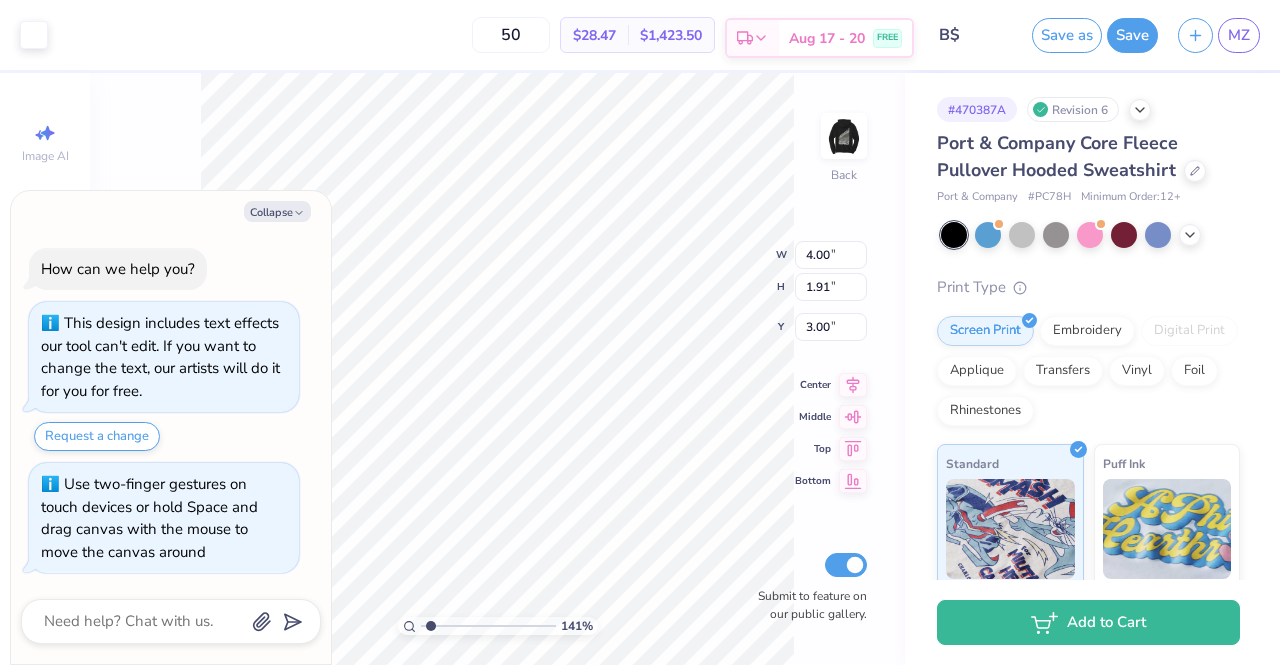 type on "1.41064944782289" 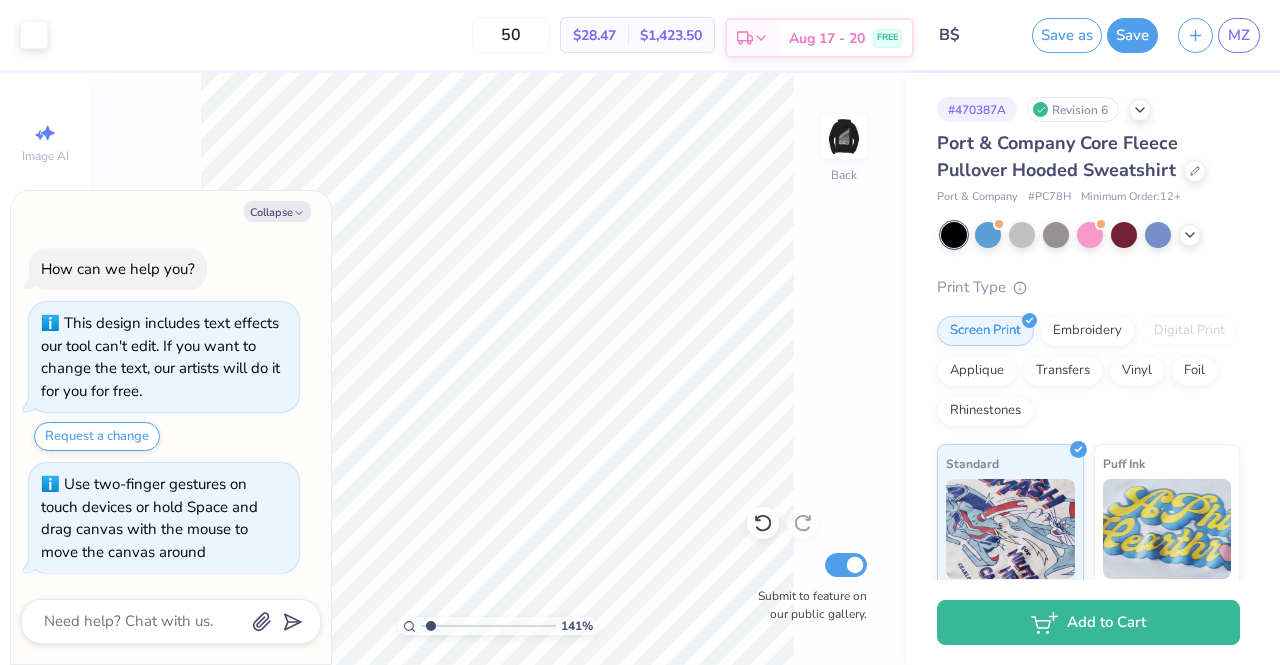 type on "x" 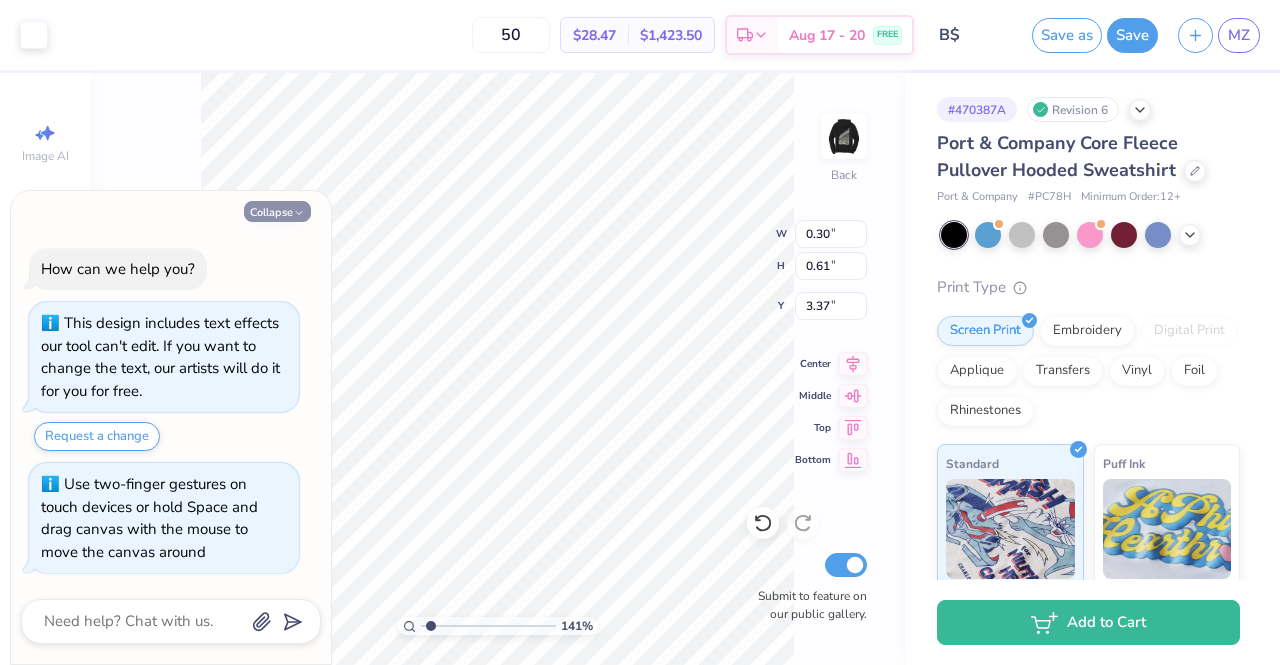 click 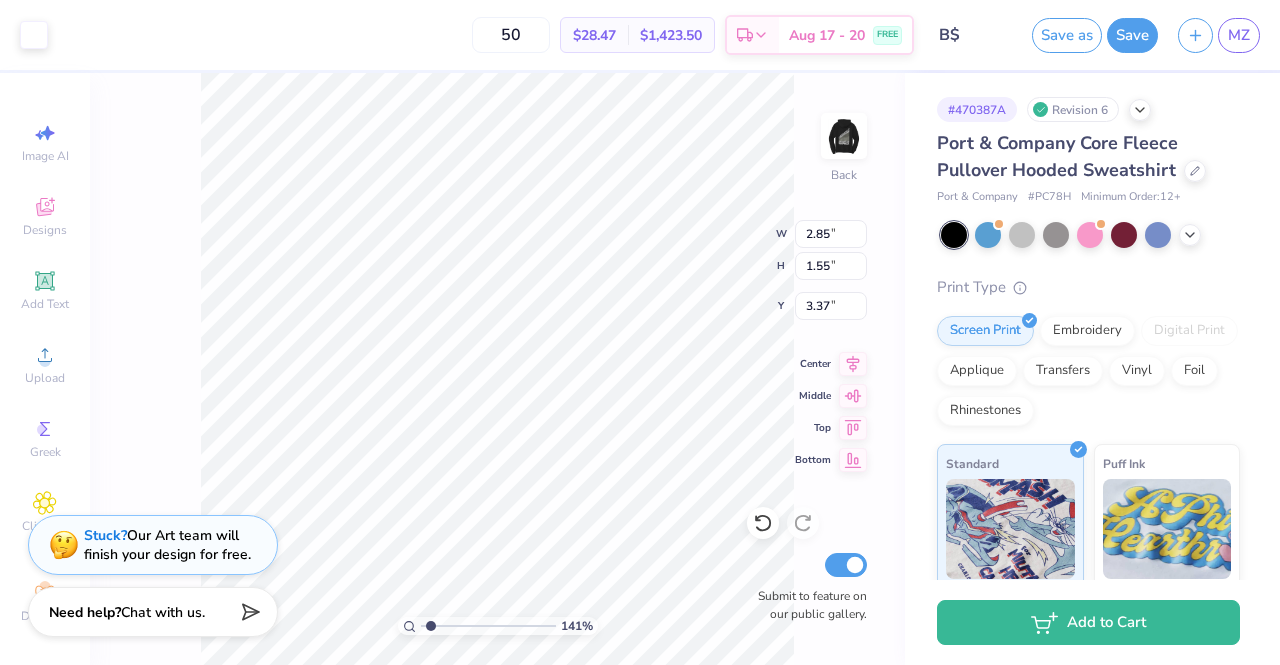 type on "1.41064944782289" 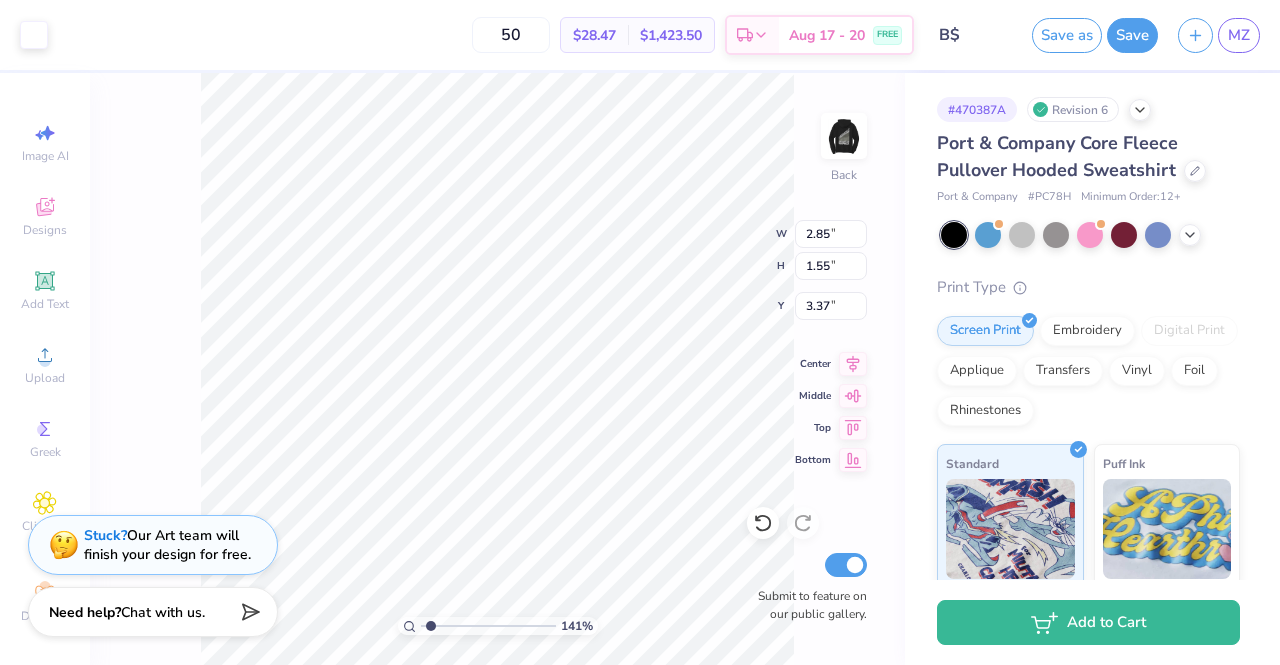 type on "1.33" 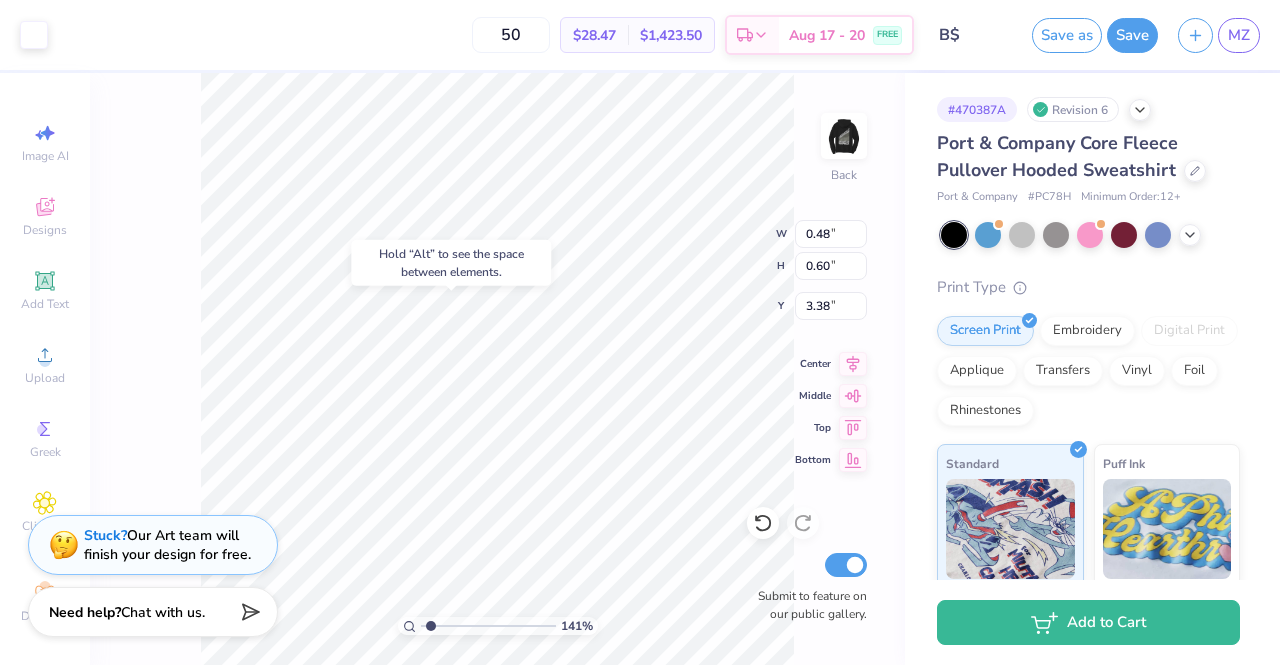type on "1.41064944782289" 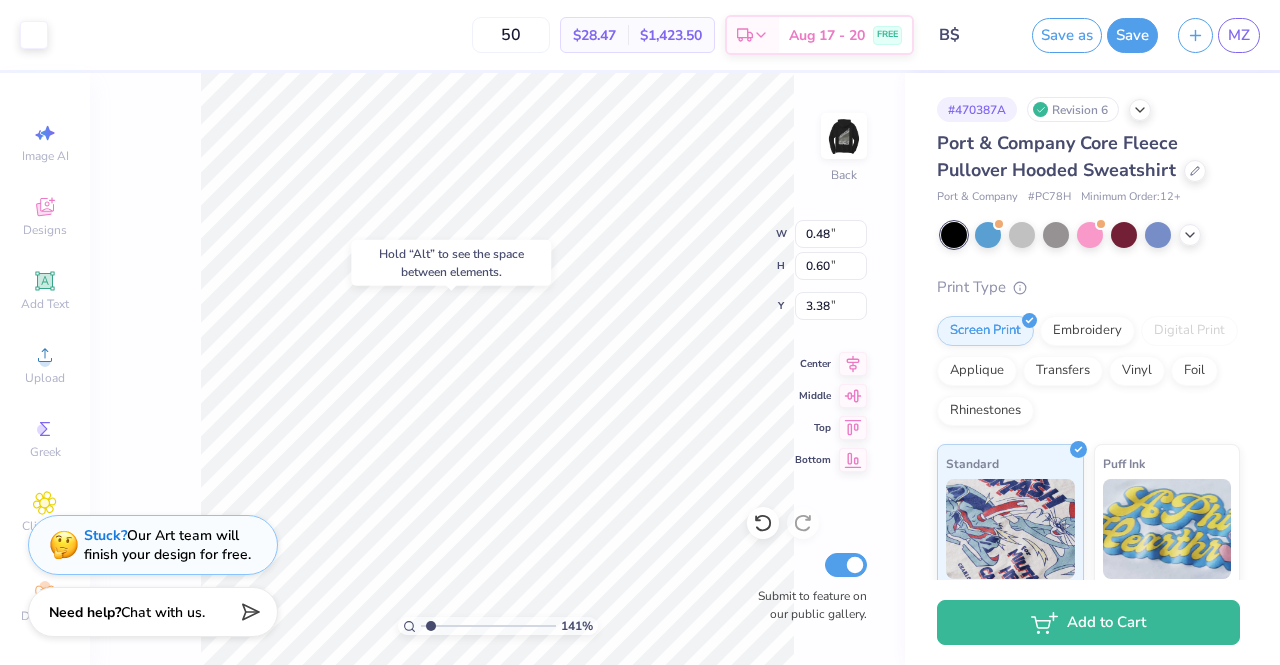 type on "0.28" 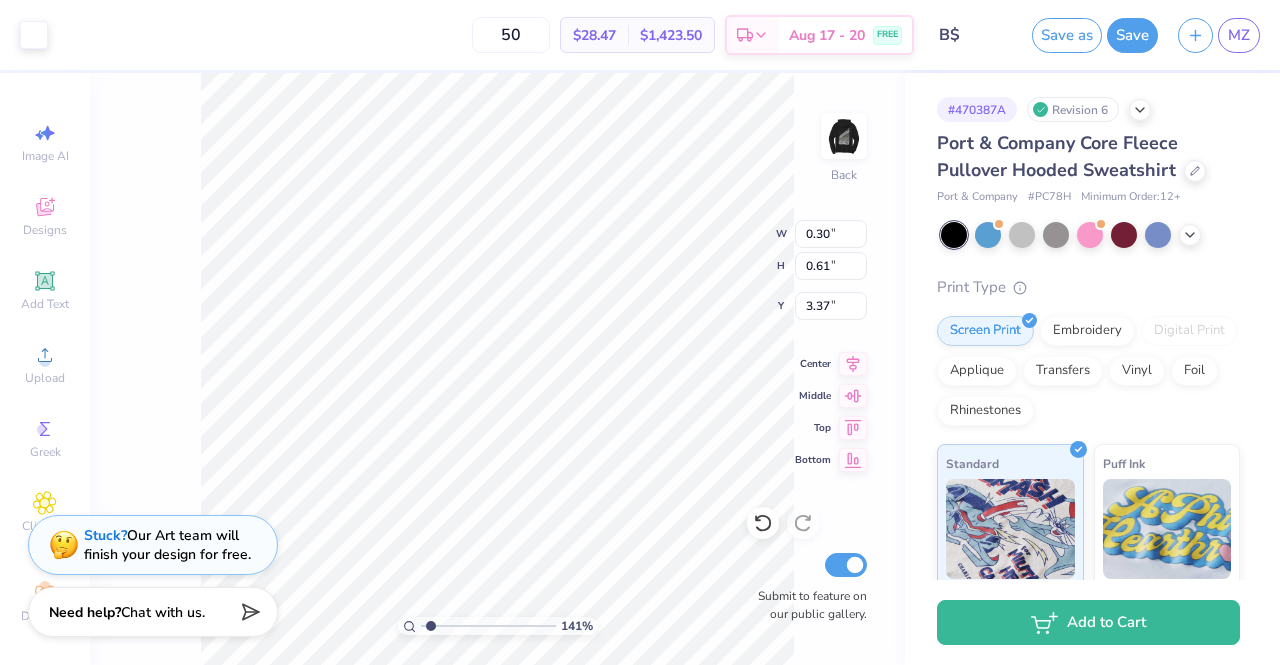 type on "1.41064944782289" 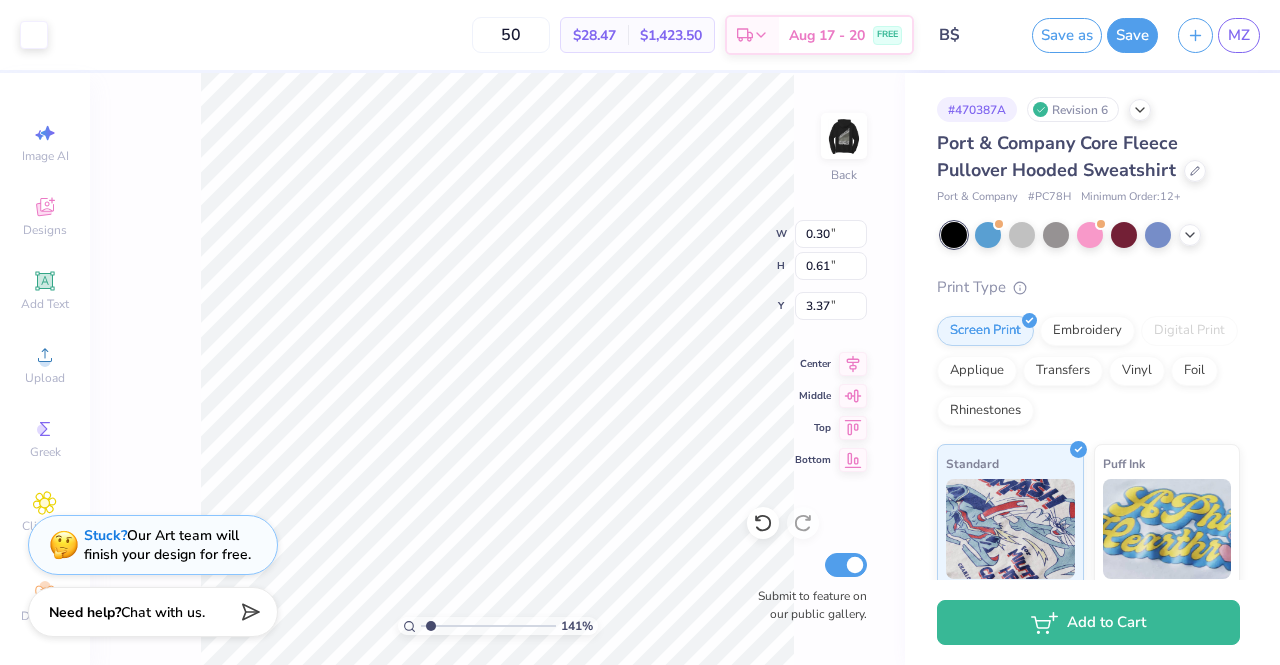 type on "0.48" 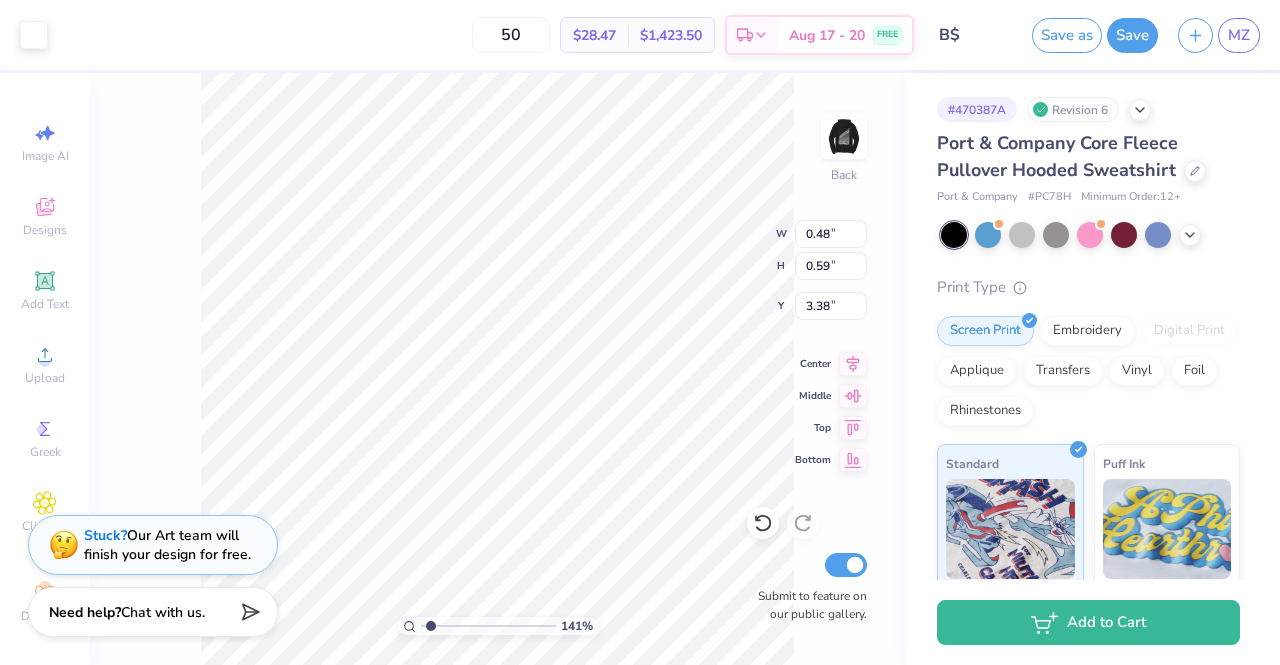 type on "1.41064944782289" 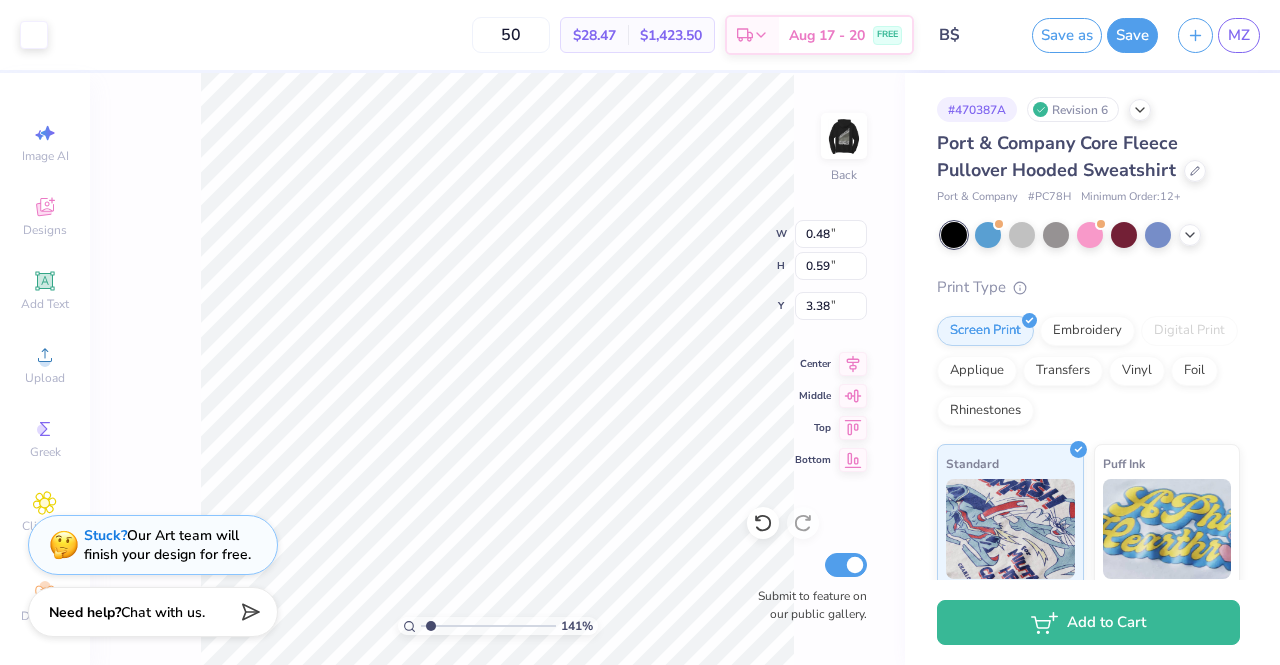 type on "7.99" 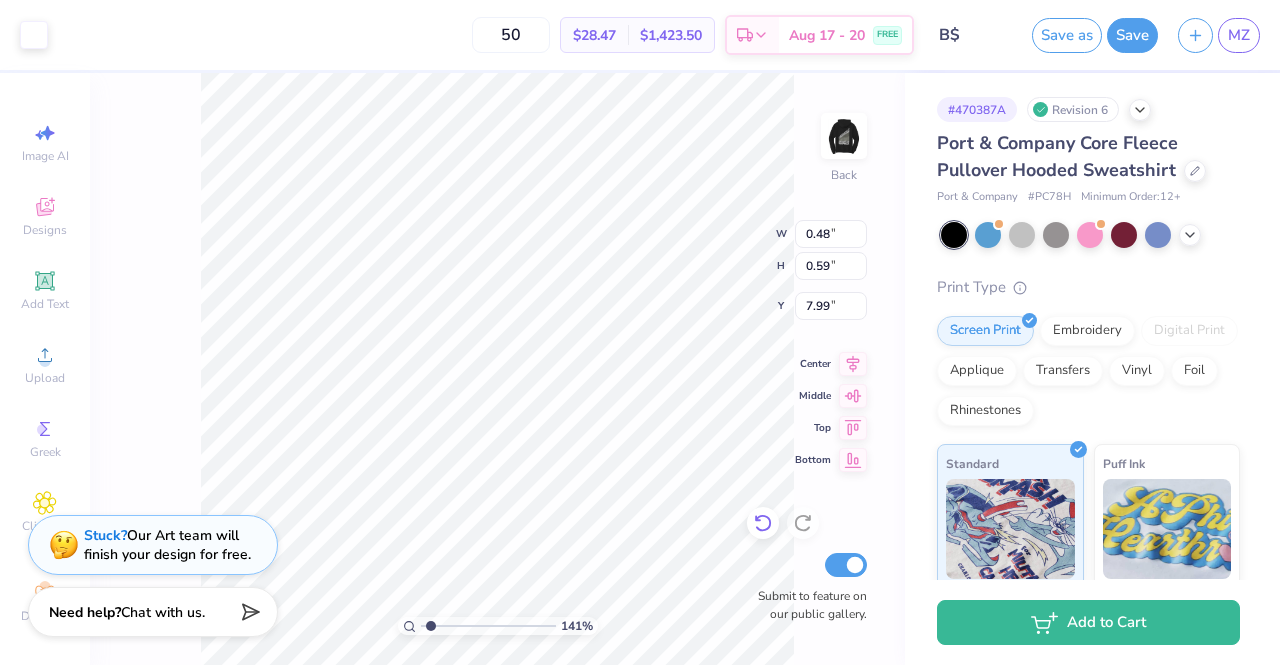 click 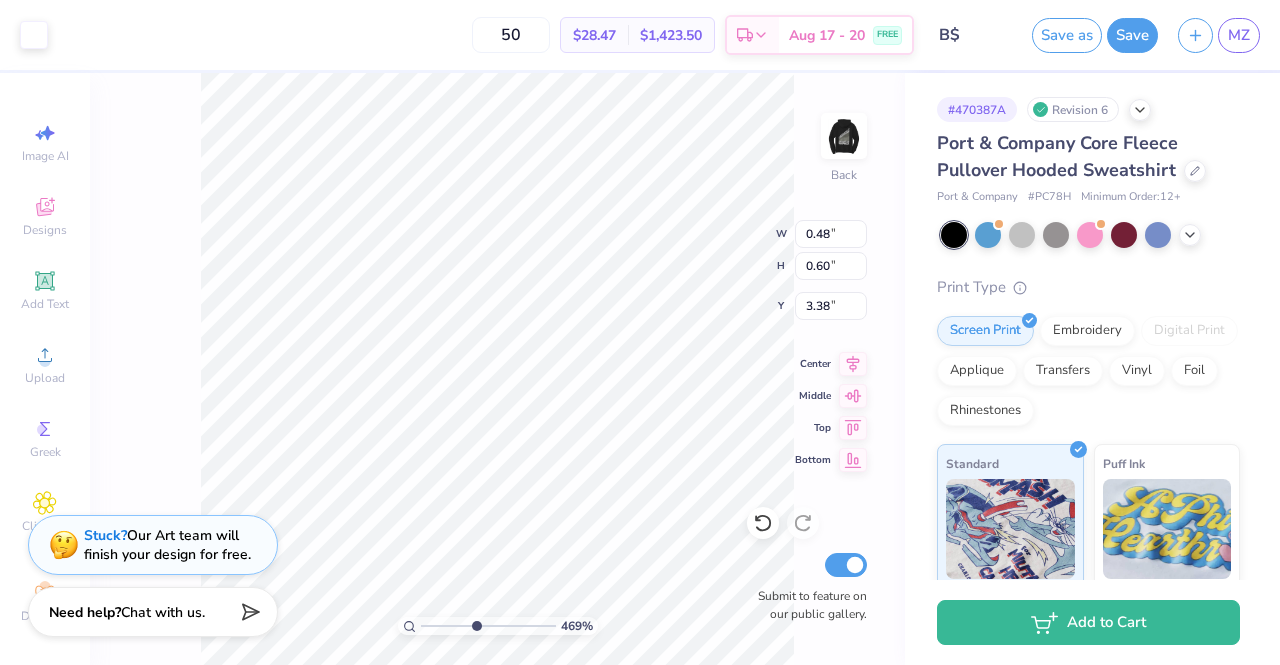 type on "4.68633393557065" 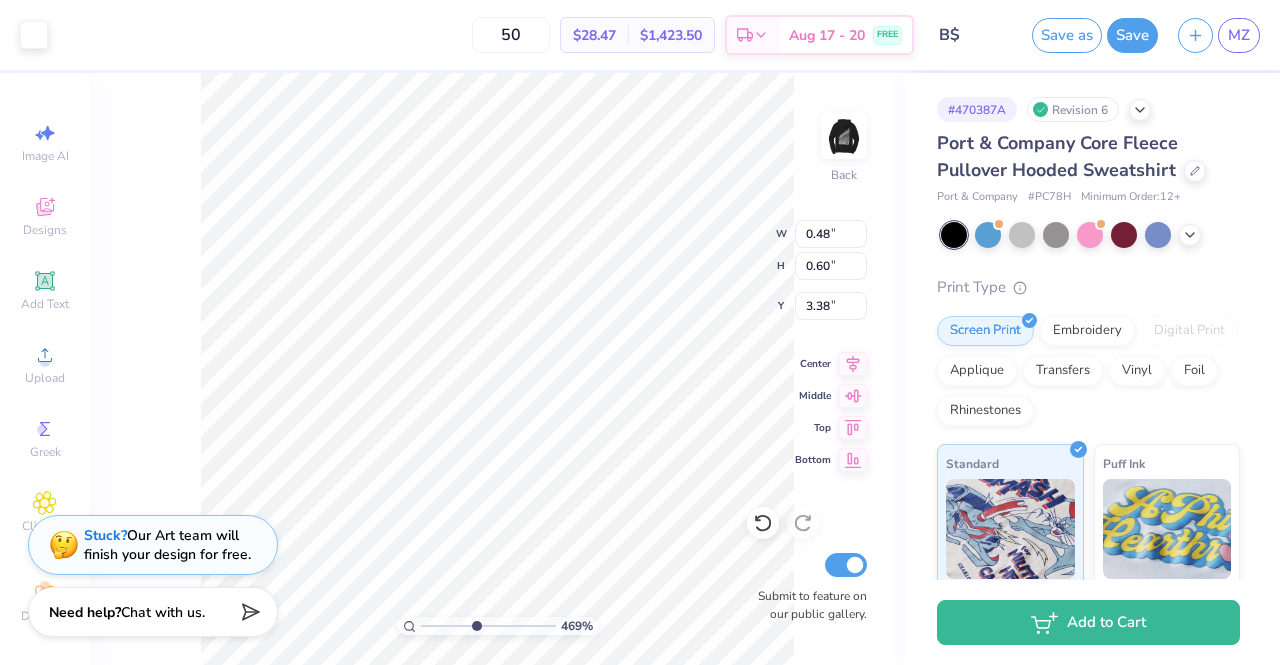 type on "2.85" 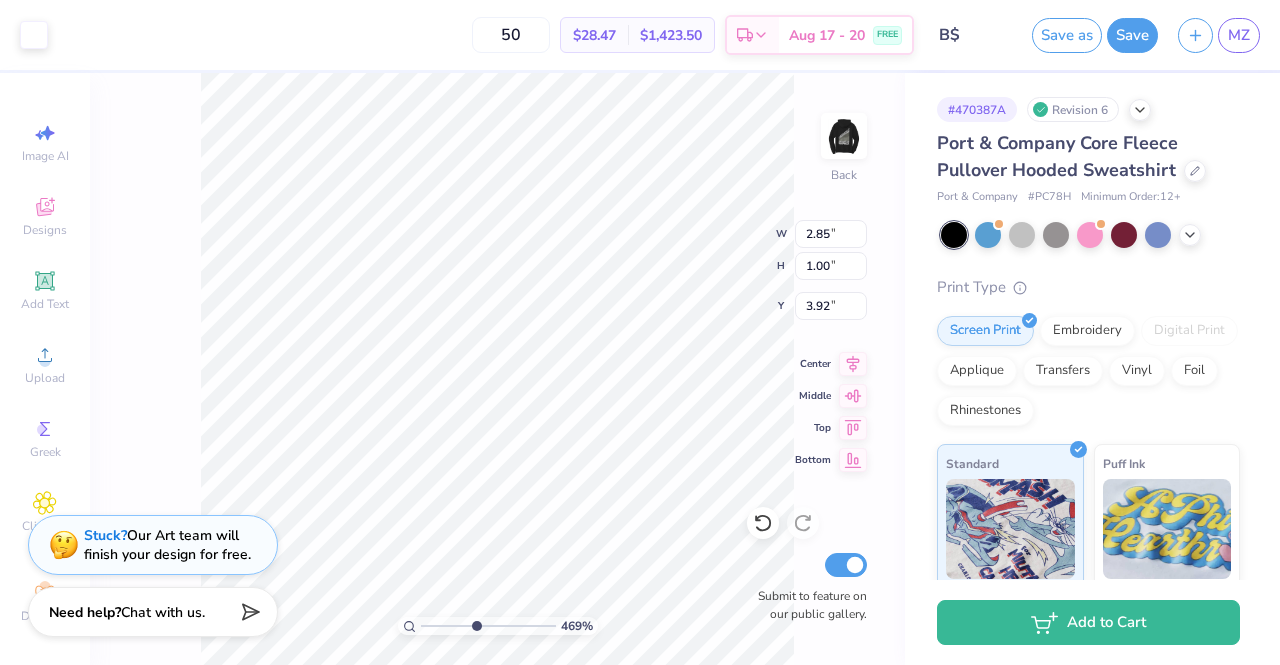 type on "4.68633393557065" 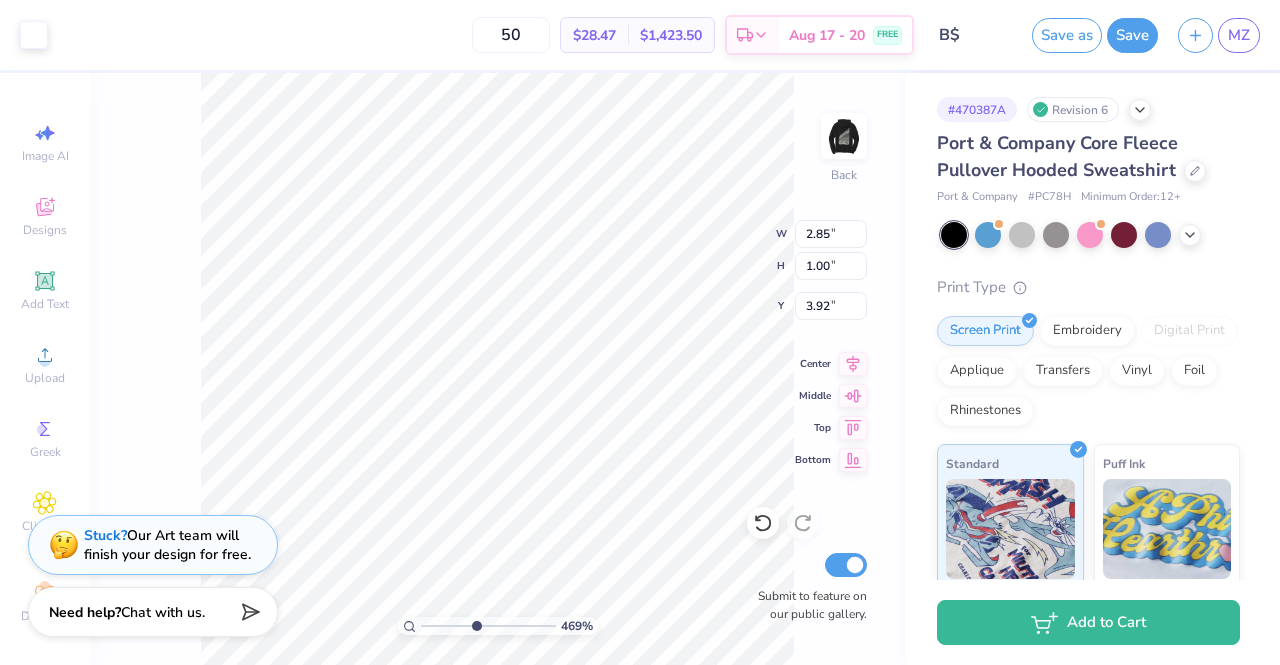 type on "3.98" 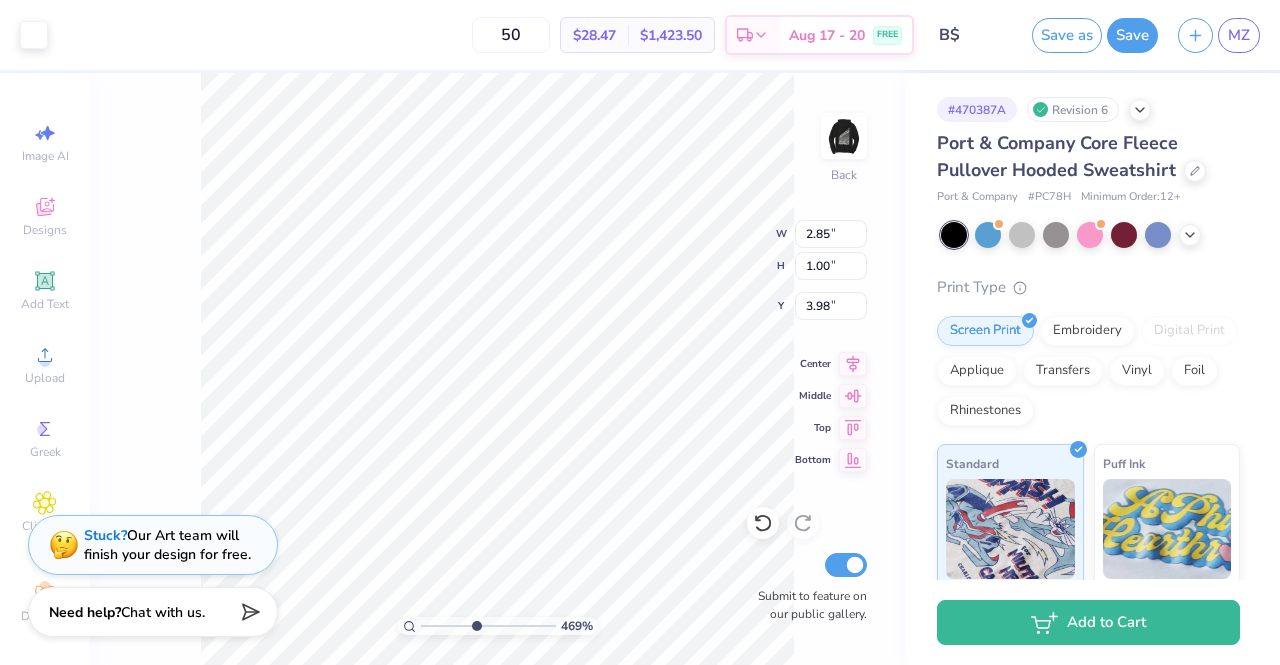 type on "4.68633393557065" 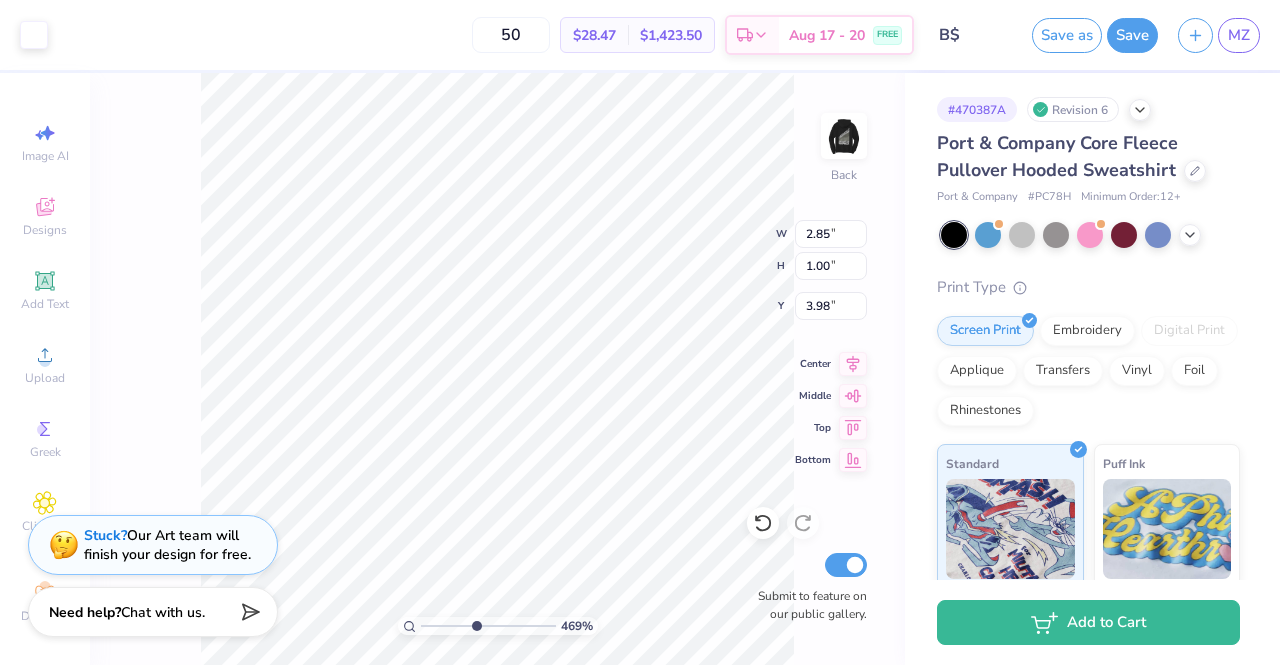 type on "3.81" 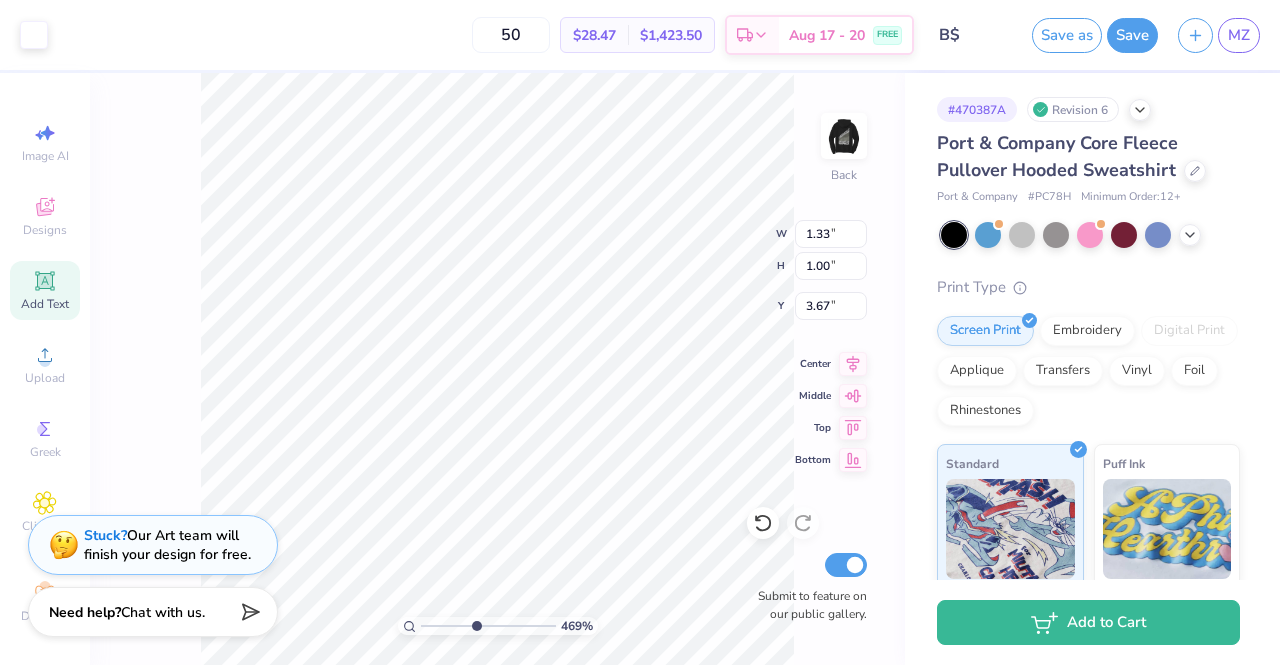 click on "Add Text" at bounding box center [45, 290] 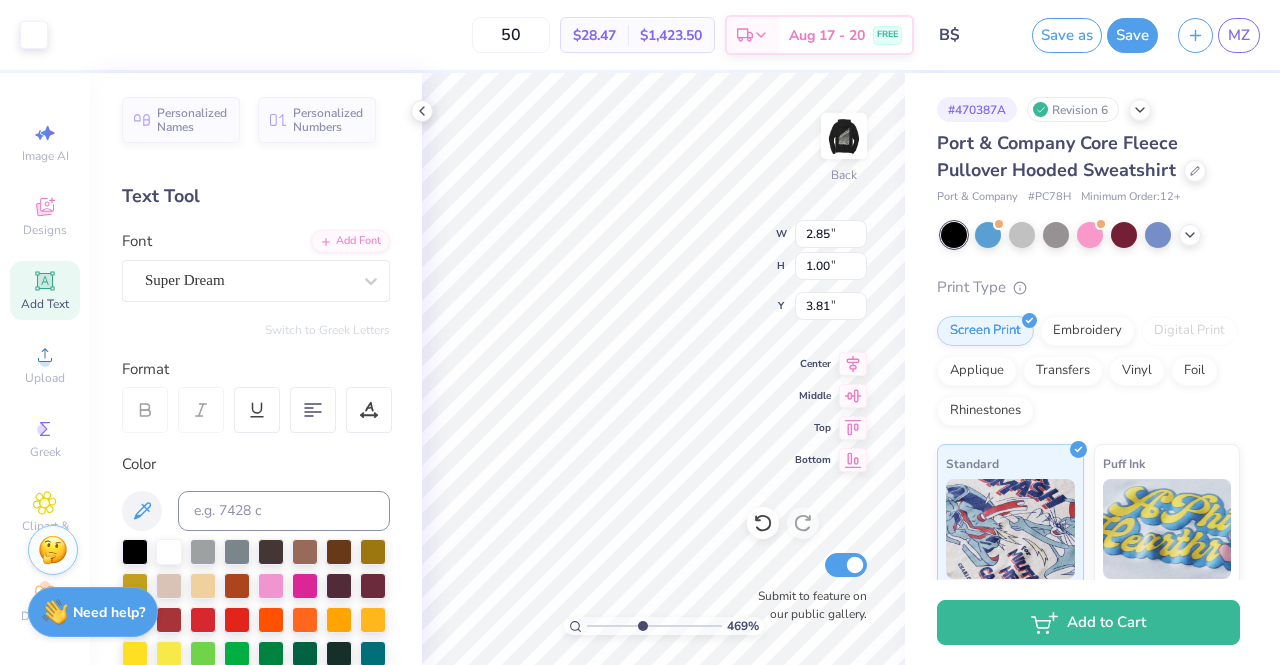 type on "4.68633393557065" 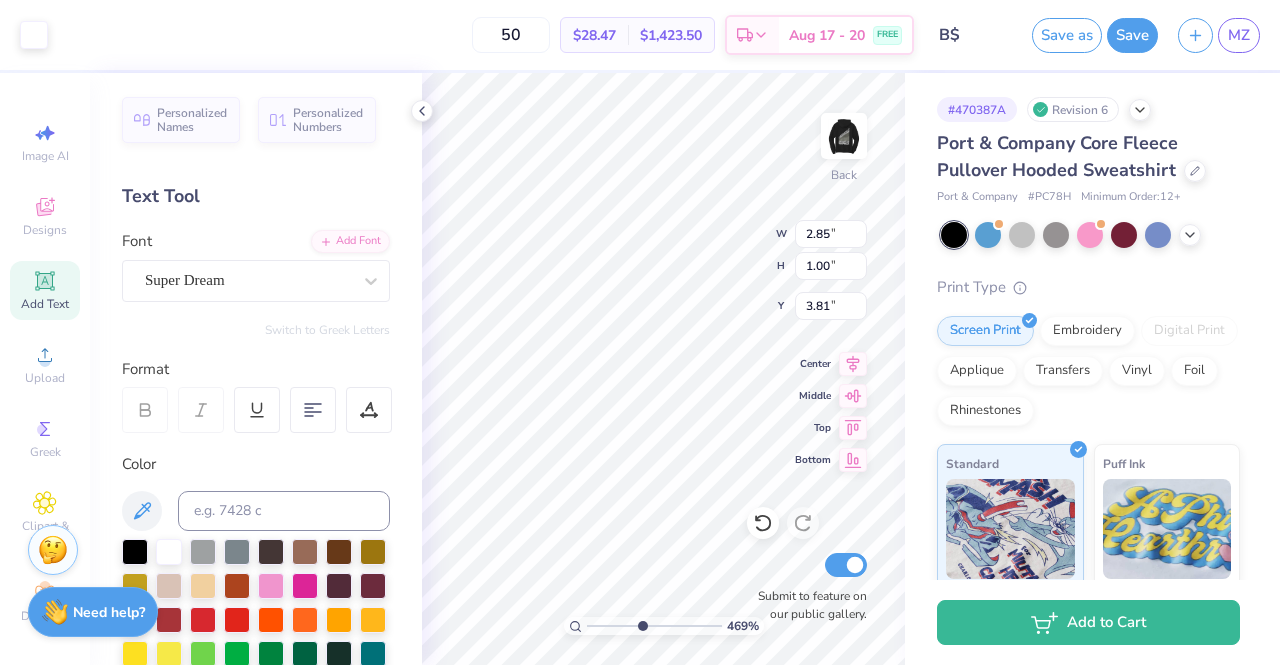 type on "1.33" 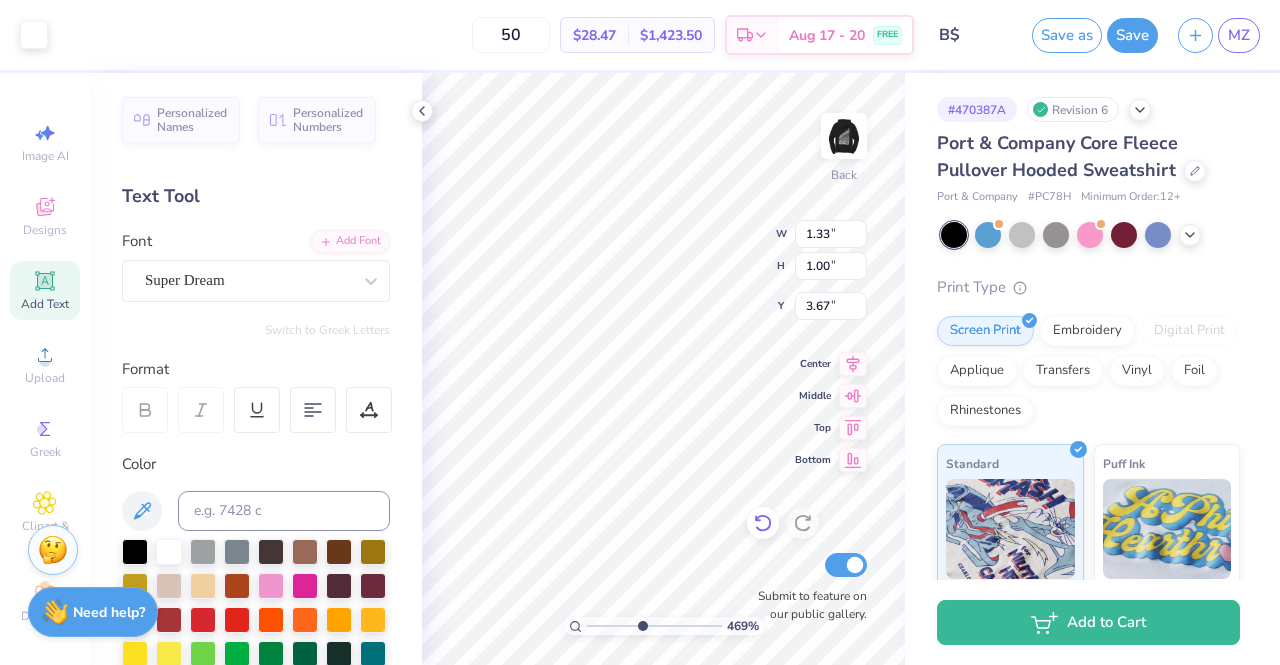 click at bounding box center [763, 523] 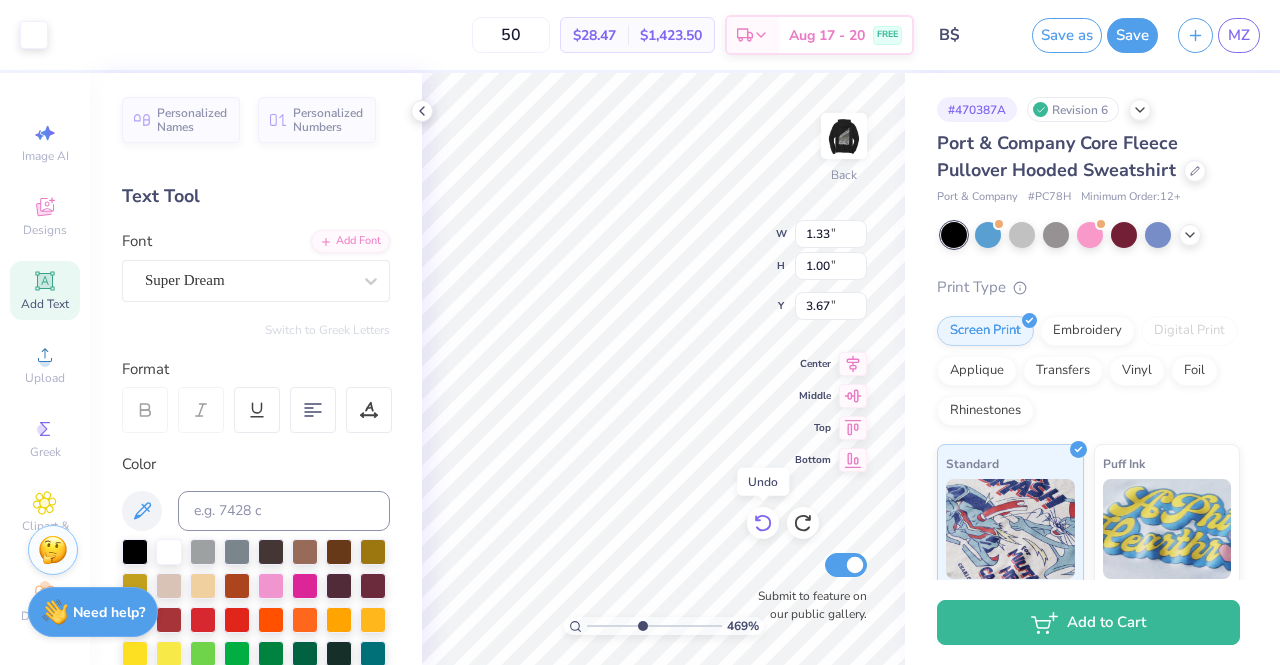 click 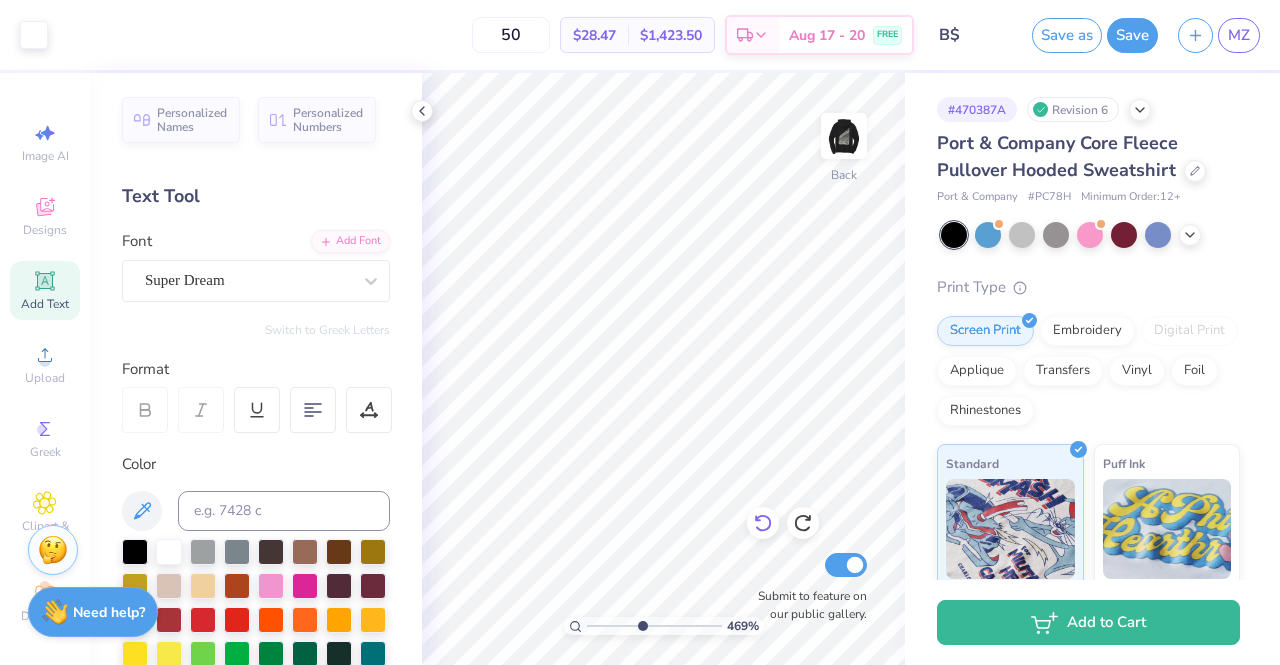 click at bounding box center (763, 523) 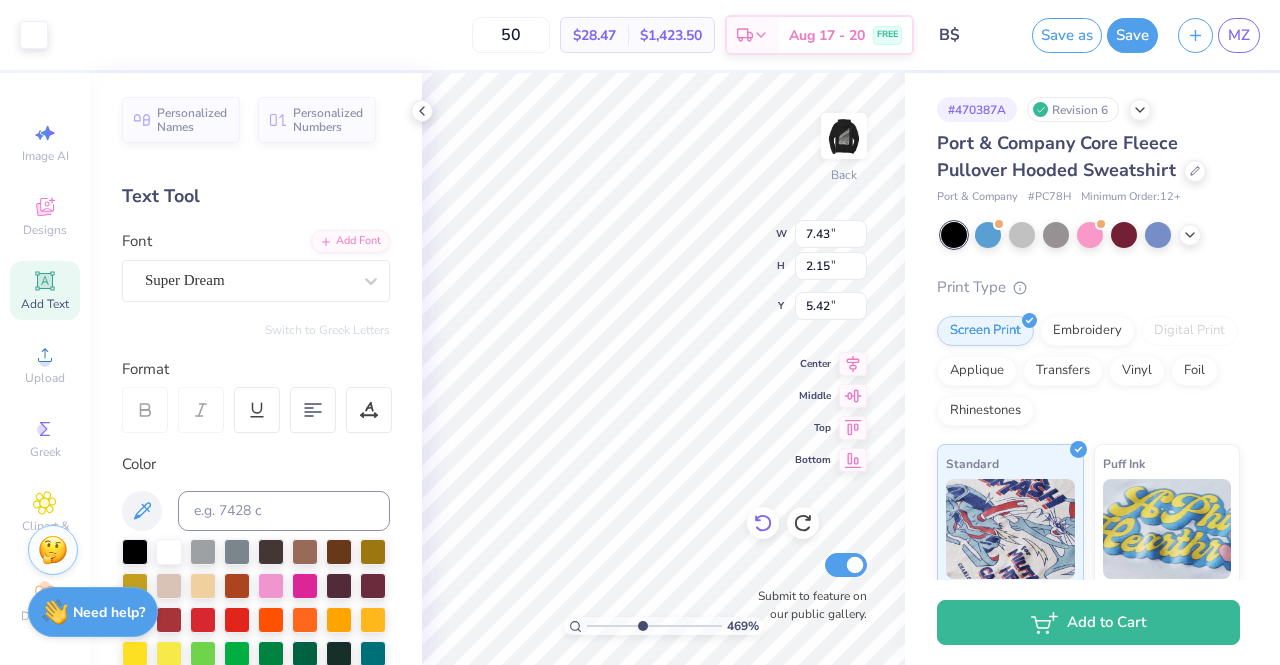 click at bounding box center [763, 523] 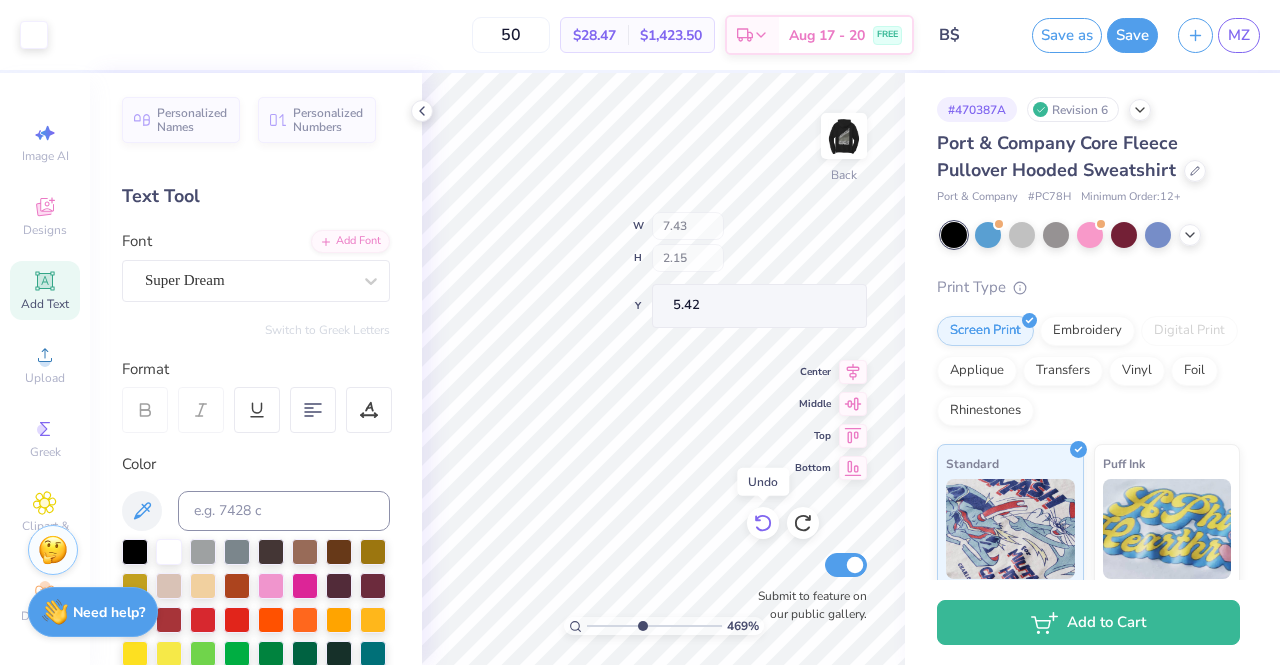 click at bounding box center (763, 523) 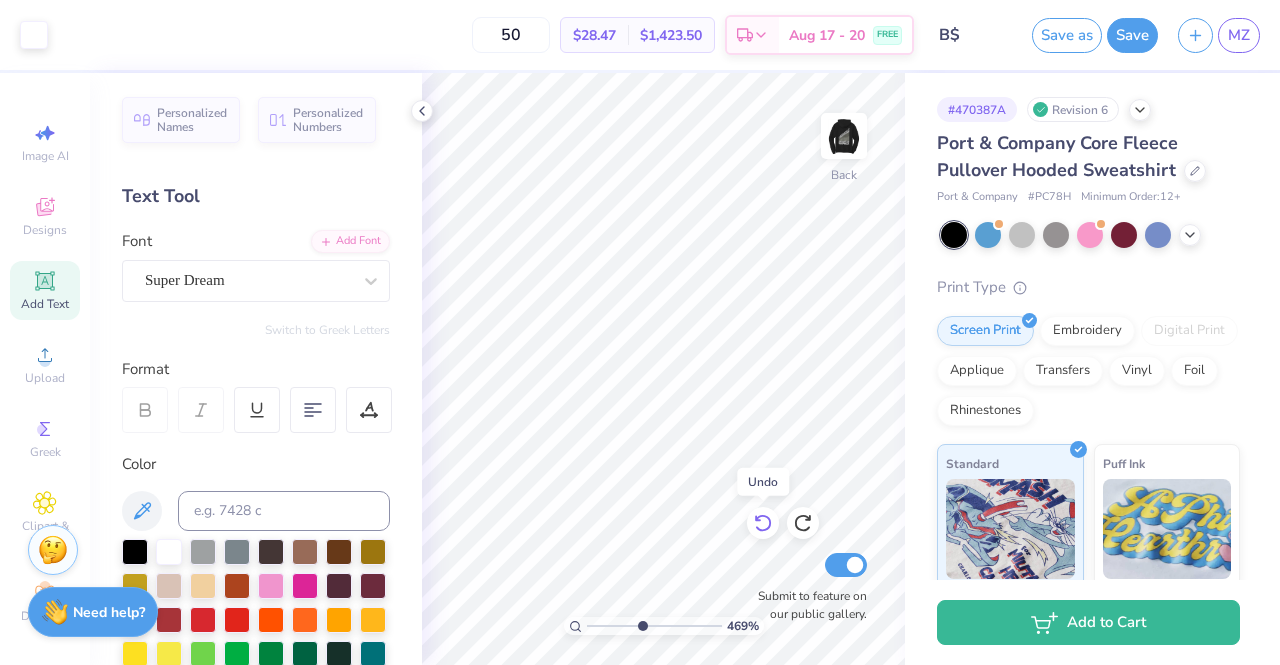 click at bounding box center (763, 523) 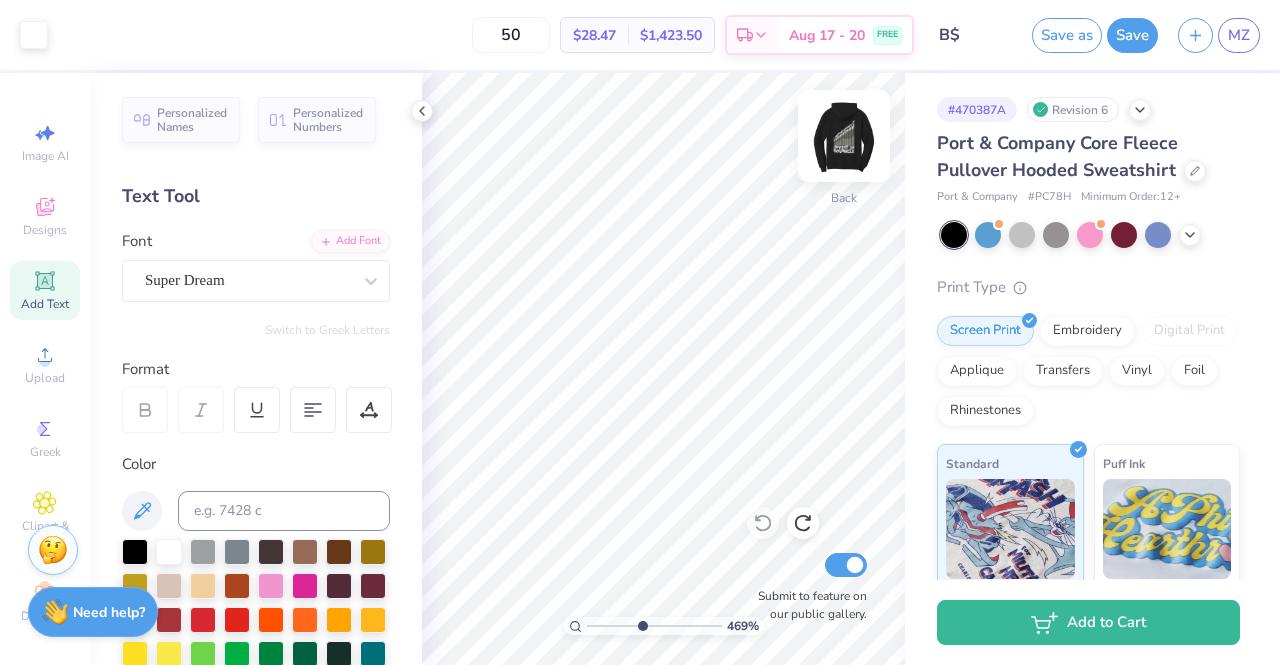click at bounding box center (844, 136) 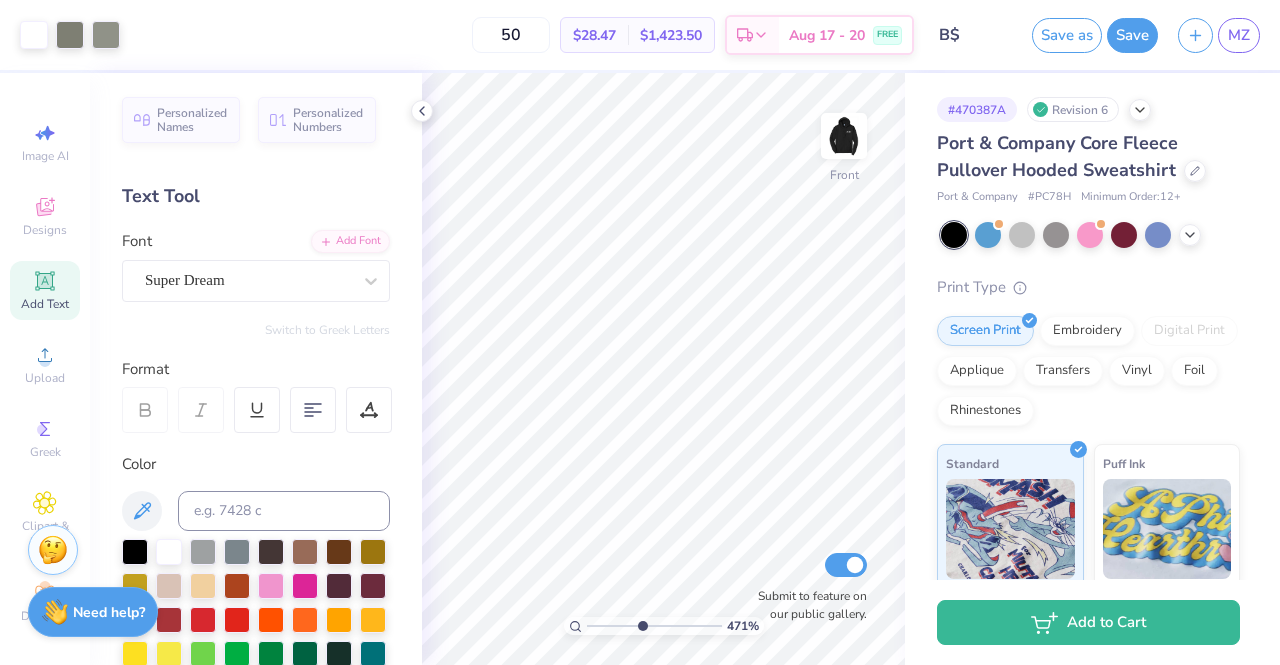 click at bounding box center [654, 626] 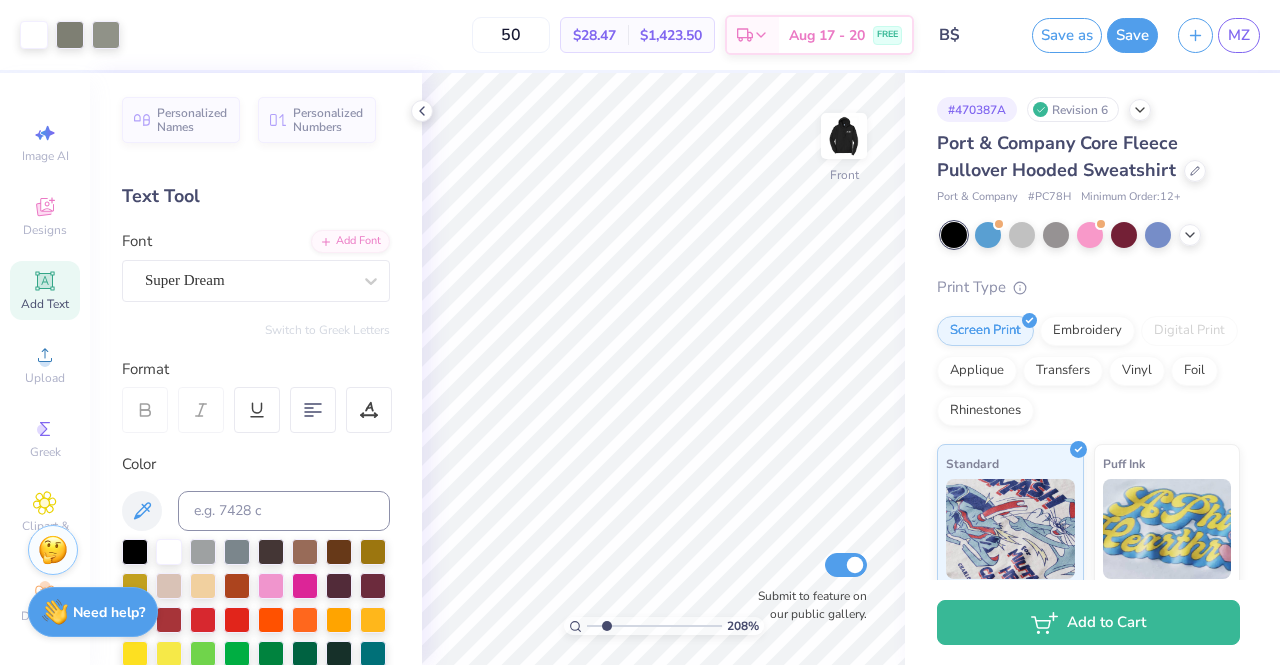 drag, startPoint x: 642, startPoint y: 623, endPoint x: 606, endPoint y: 619, distance: 36.221542 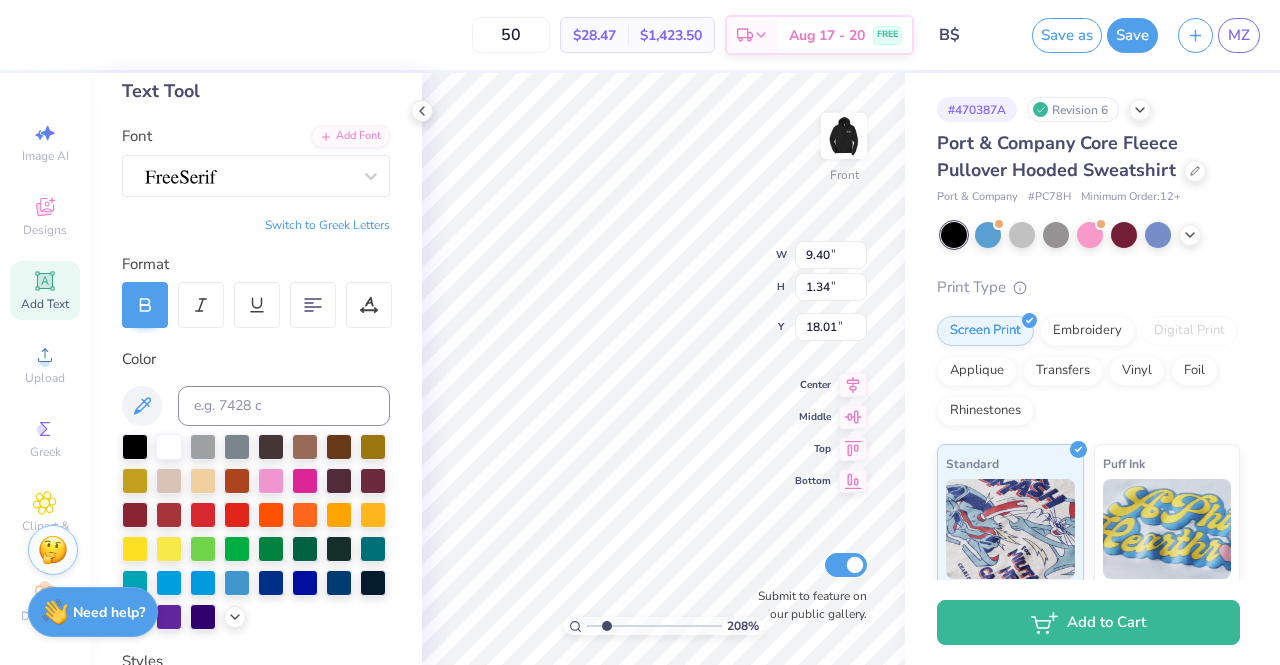 scroll, scrollTop: 200, scrollLeft: 0, axis: vertical 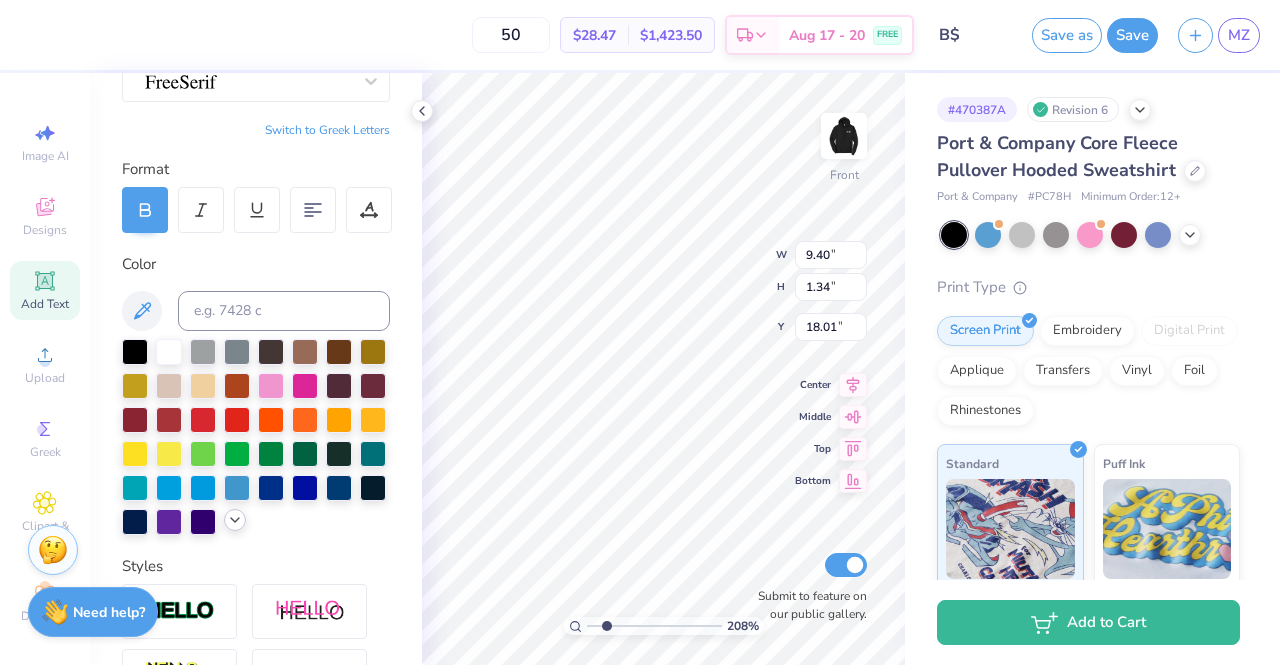 click 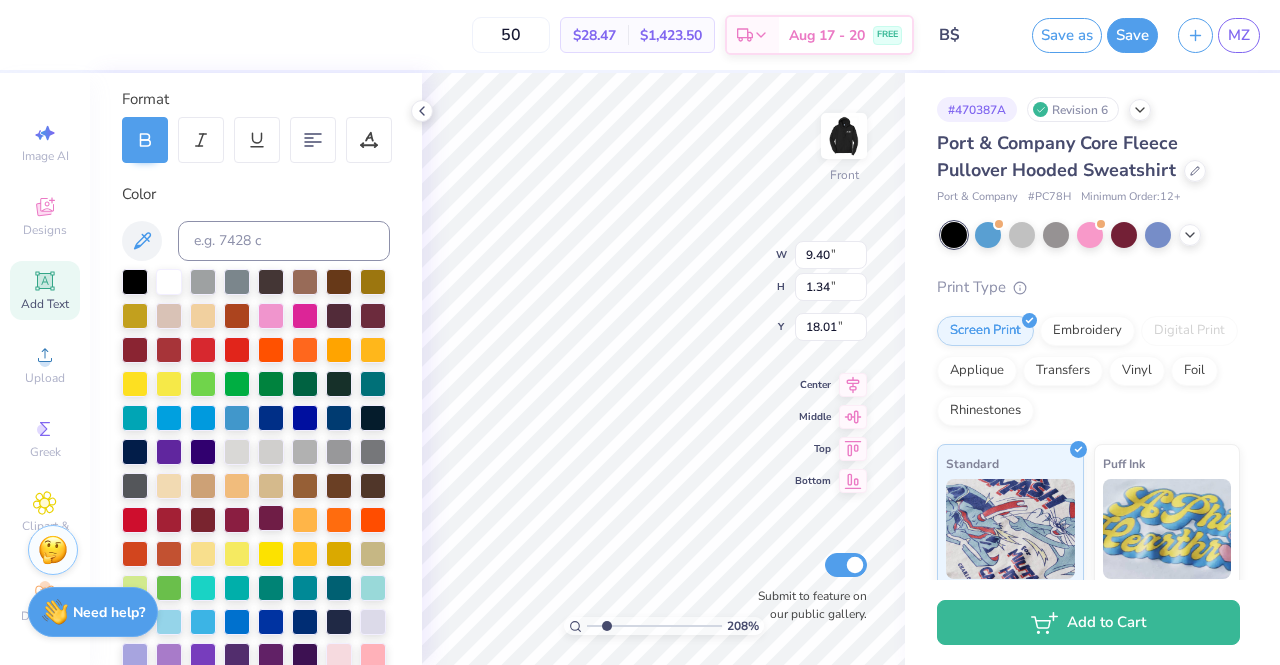 scroll, scrollTop: 300, scrollLeft: 0, axis: vertical 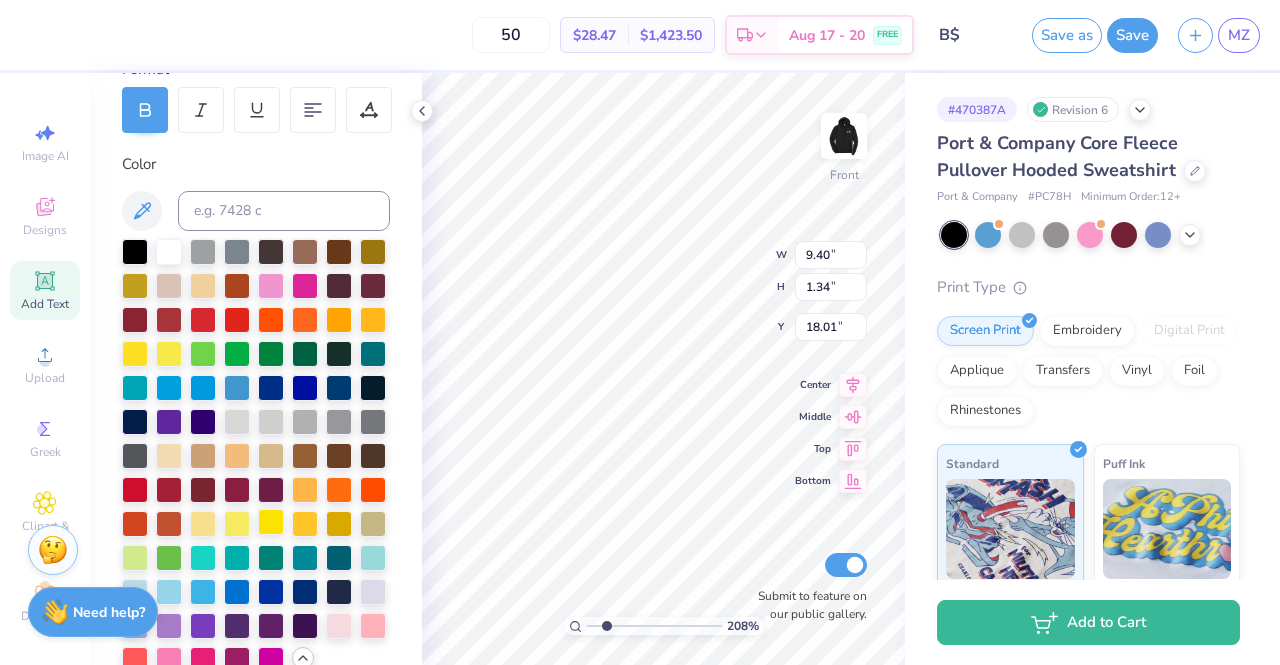 click at bounding box center (271, 522) 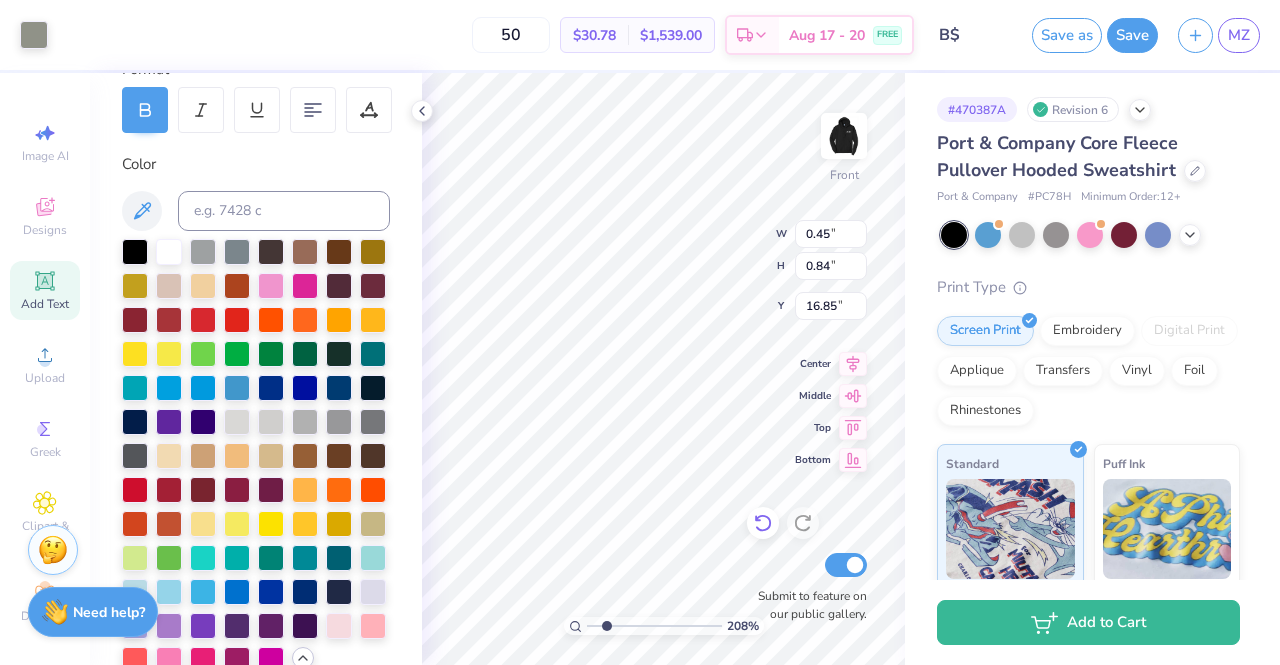 type on "2.40" 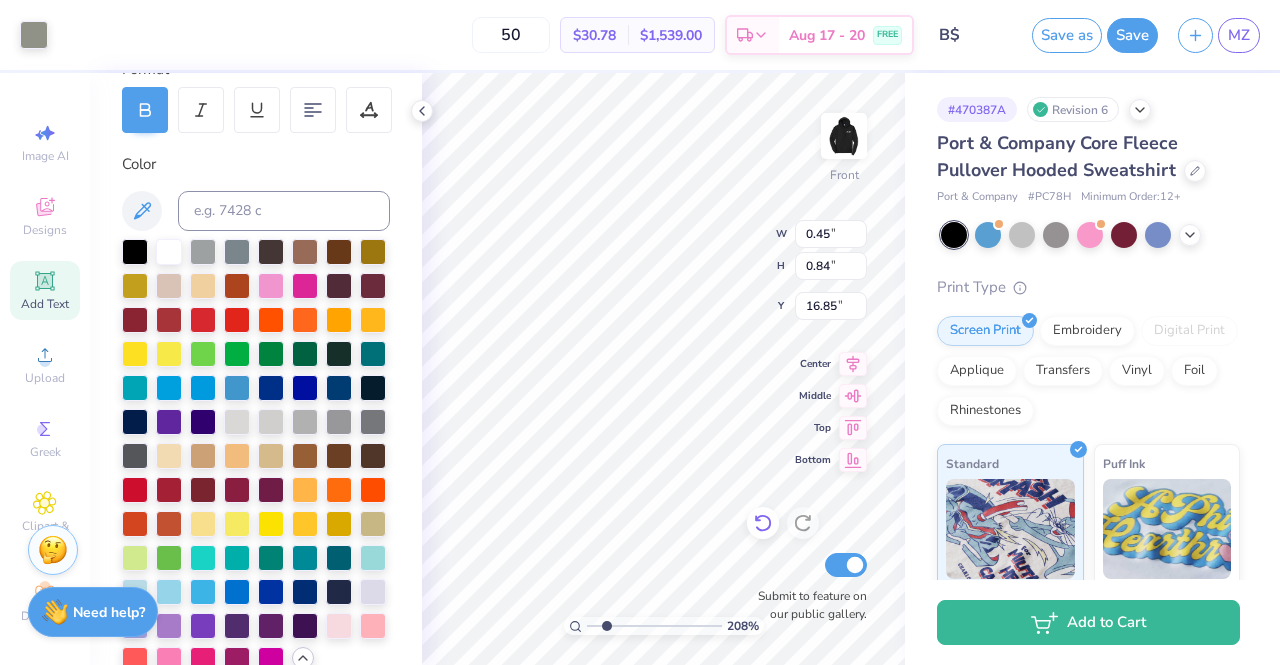 type on "15.30" 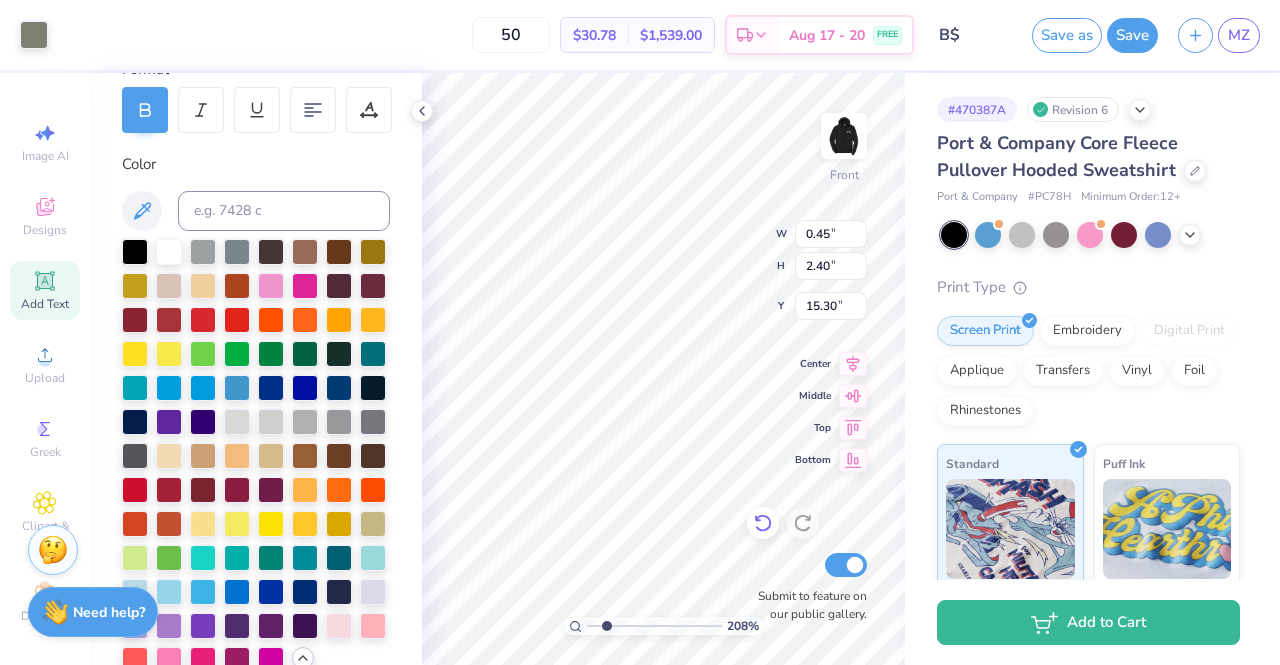 type on "0.65" 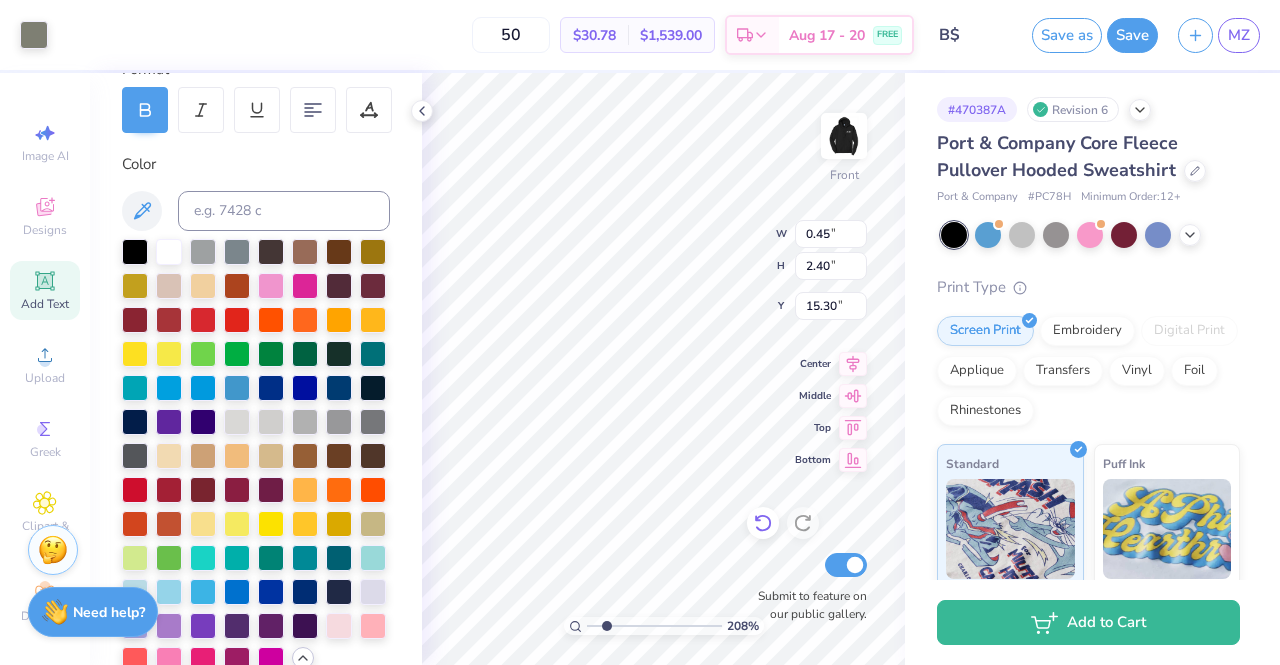 type on "15.07" 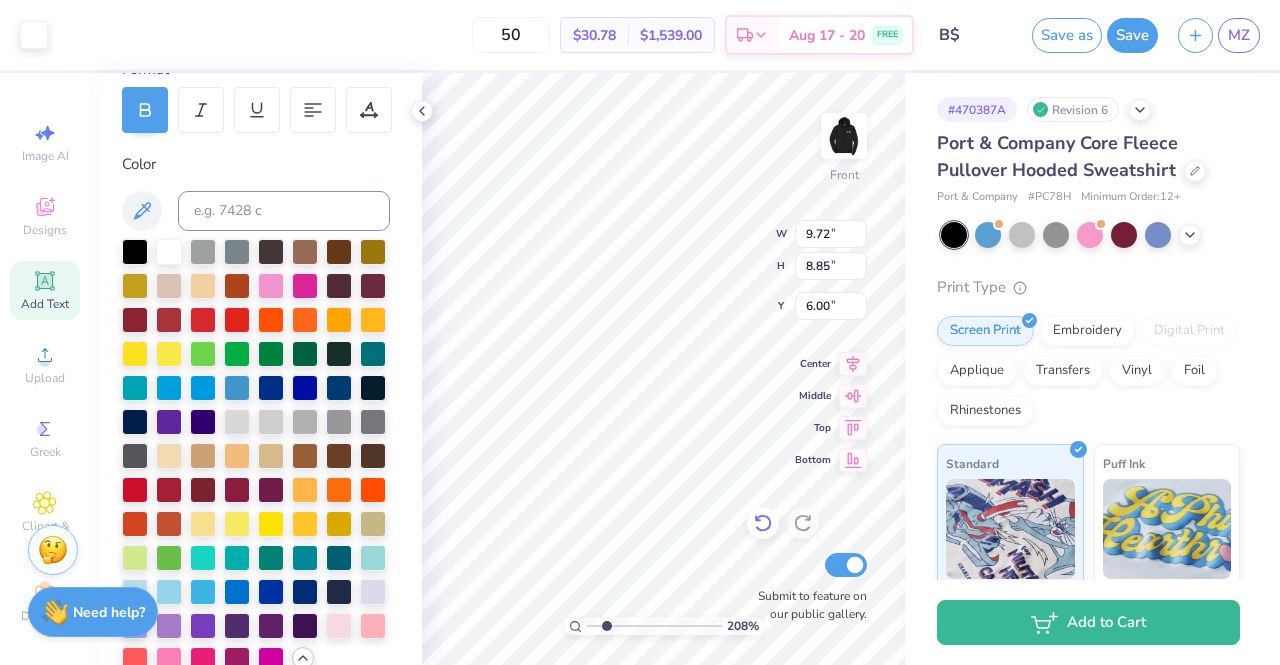 type on "0.45" 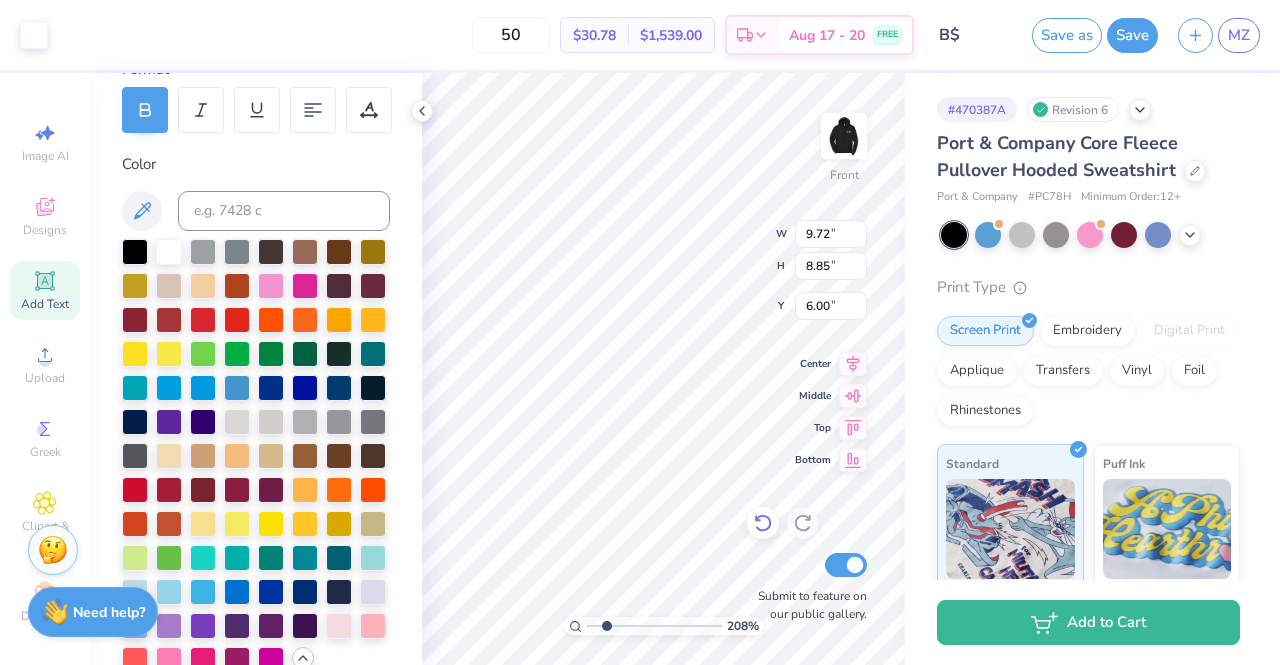 type on "0.90" 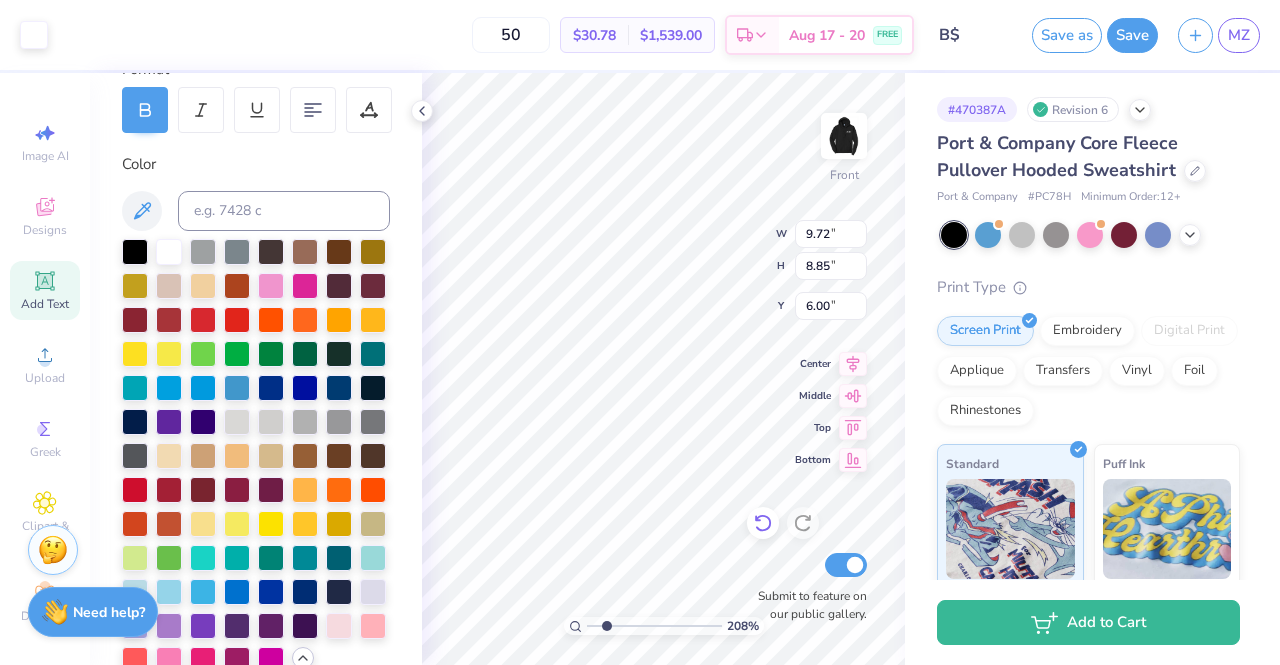 type on "0.45" 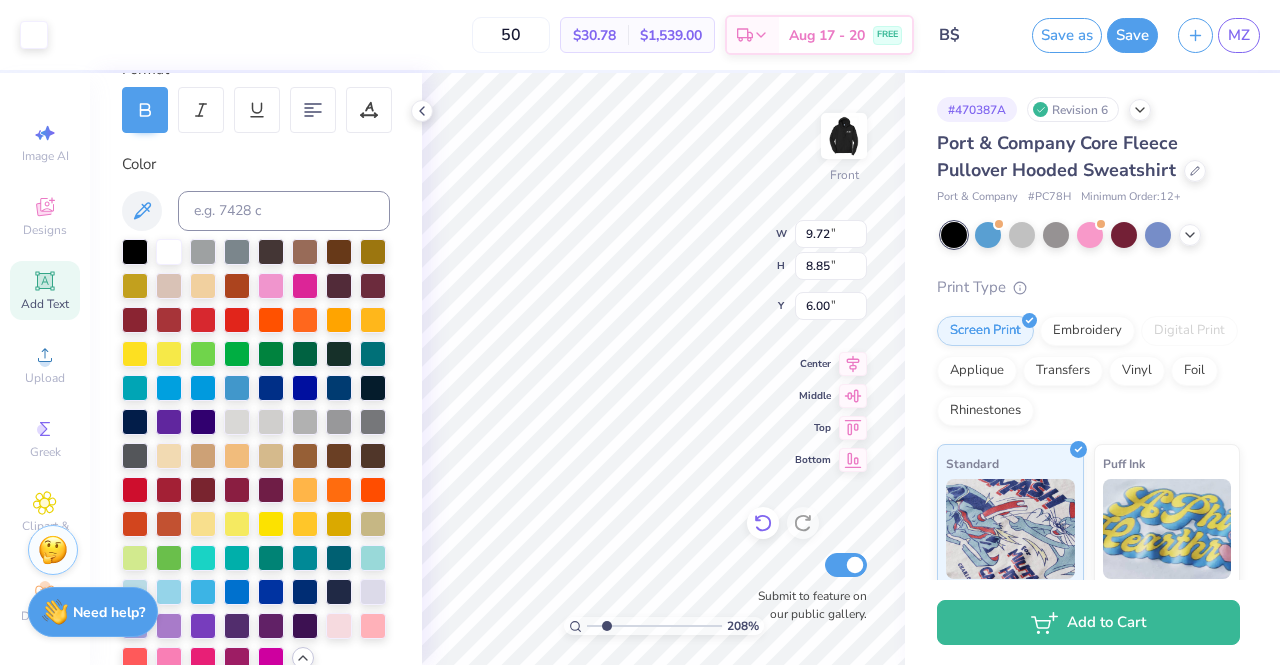 type on "2.96" 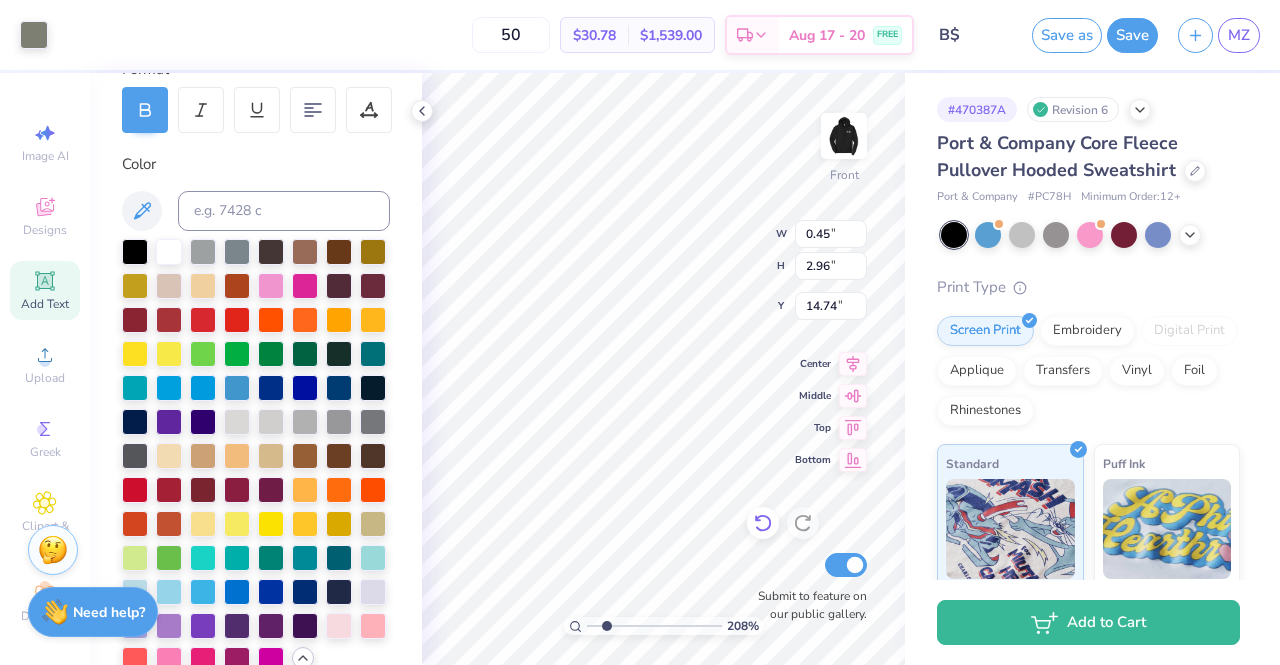 type on "14.85" 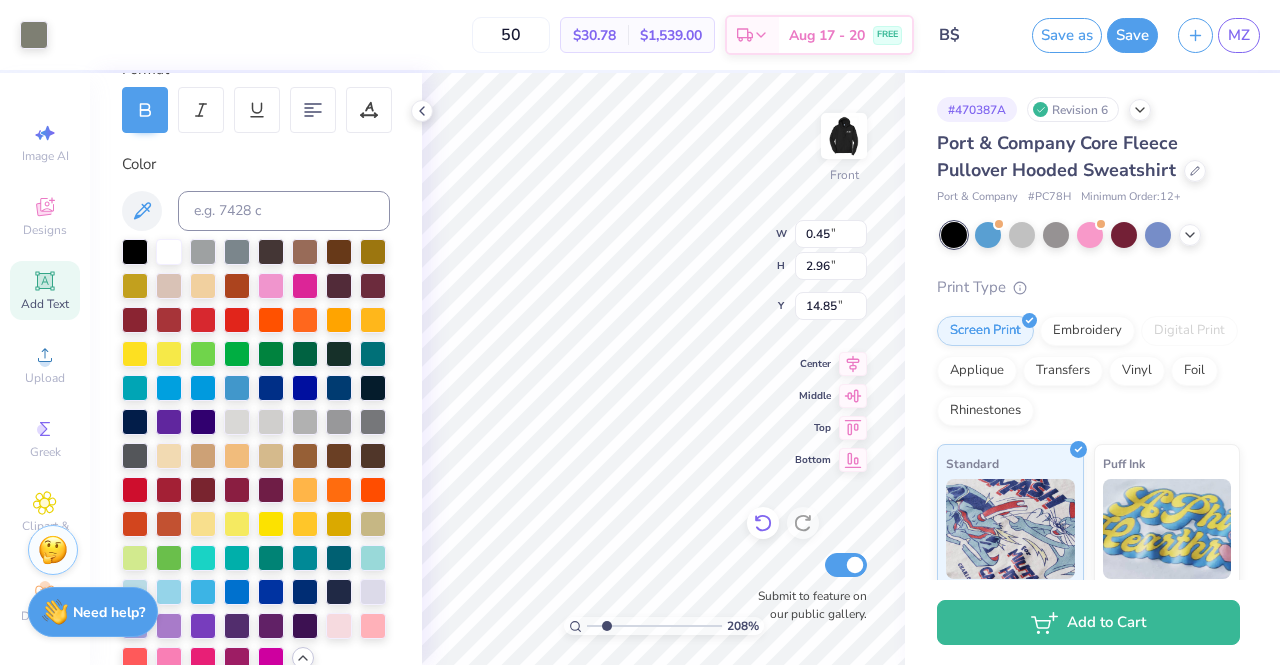type on "9.72" 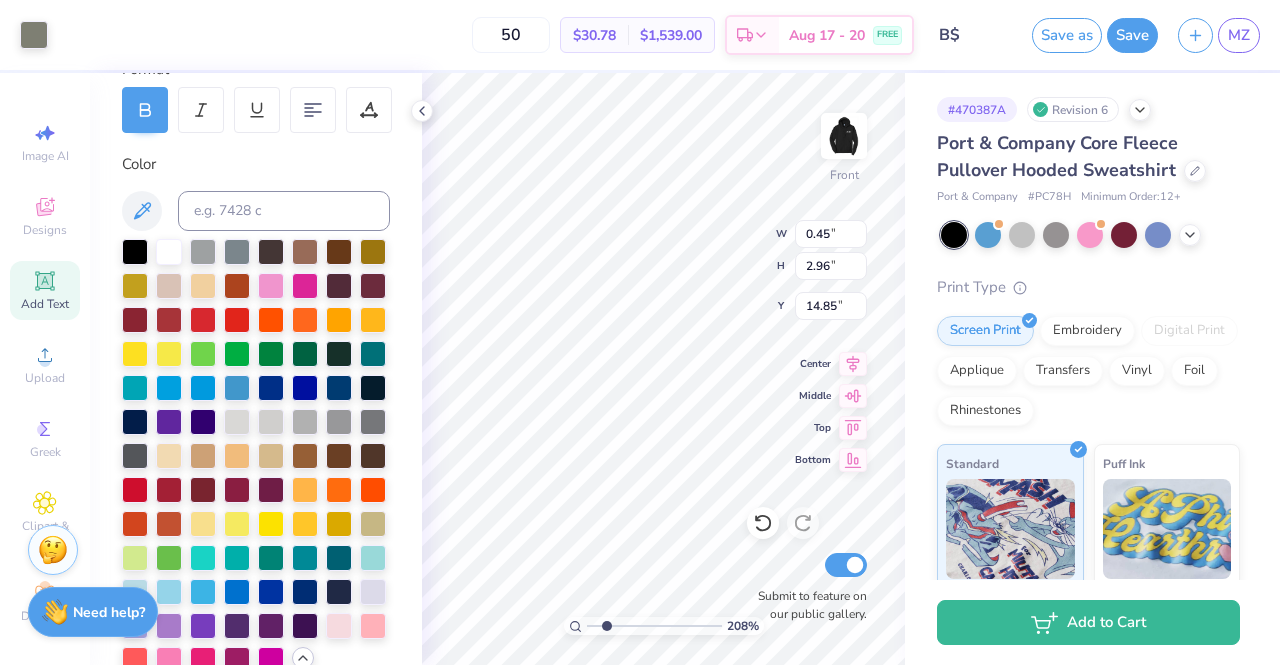 type on "1.86" 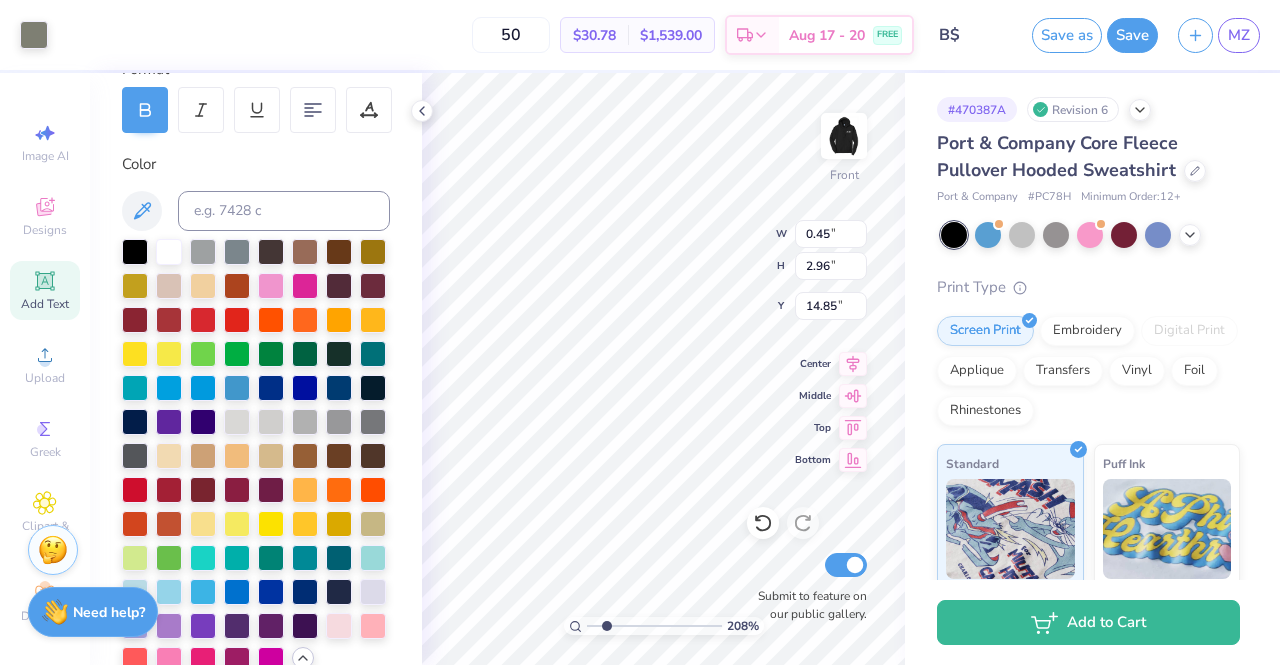 type on "15.83" 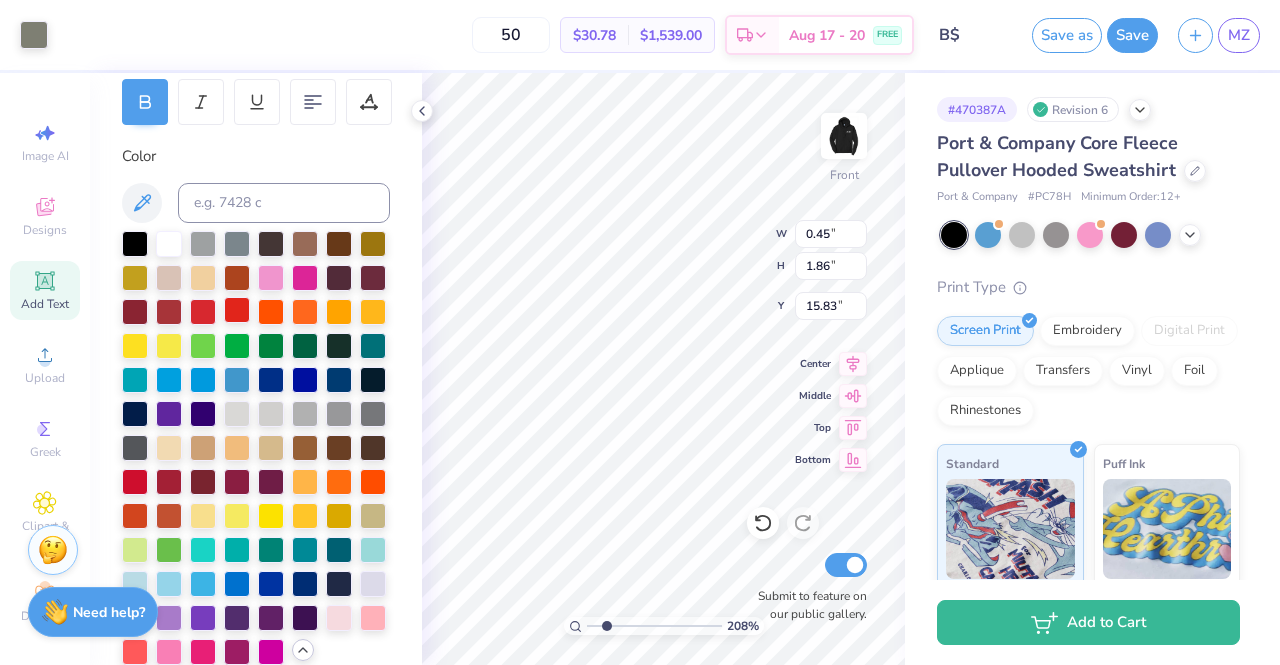 scroll, scrollTop: 300, scrollLeft: 0, axis: vertical 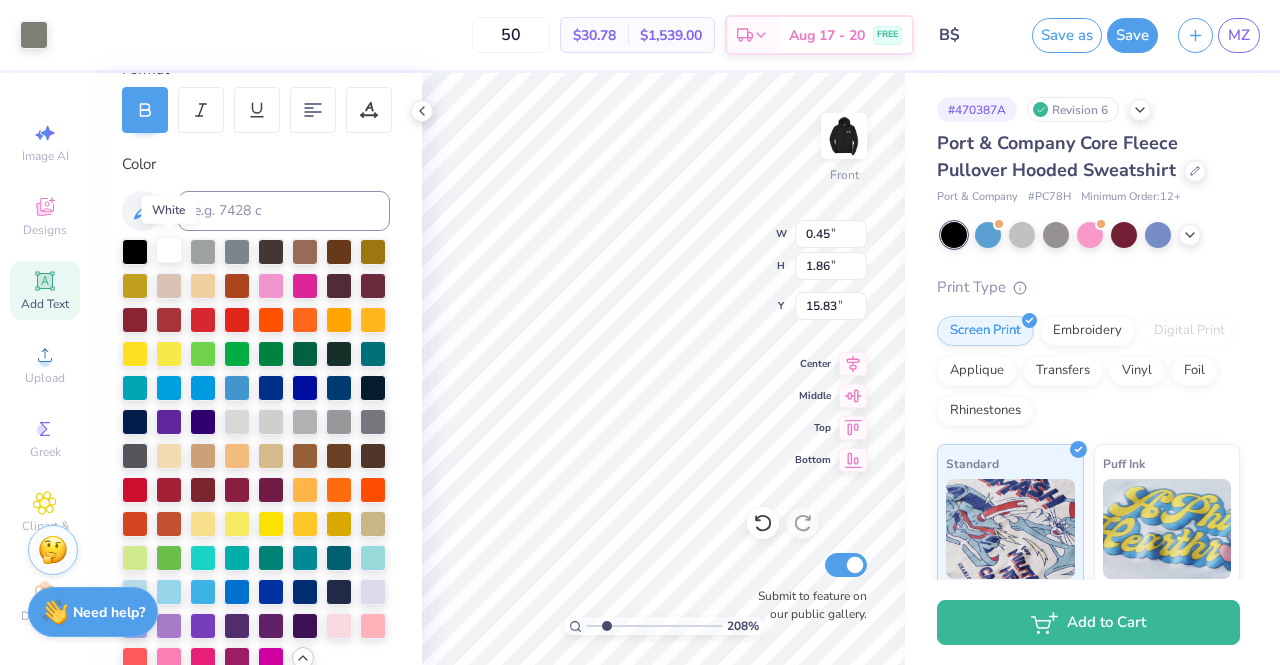 click at bounding box center (169, 250) 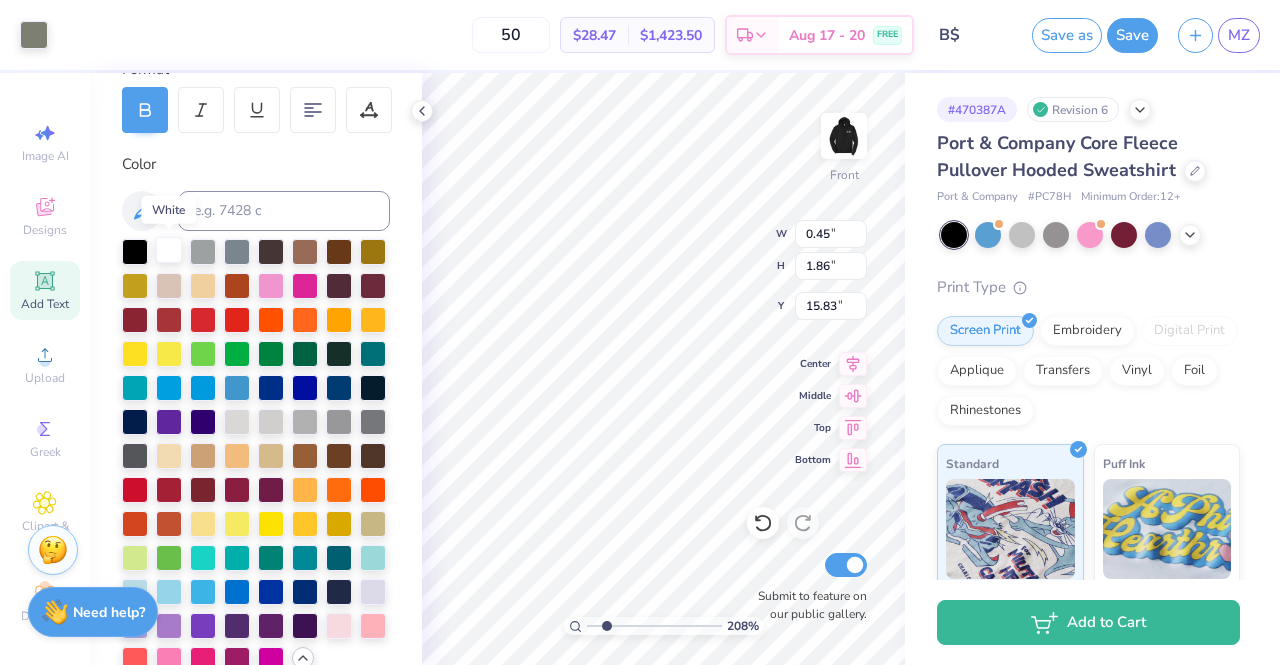 click at bounding box center (169, 250) 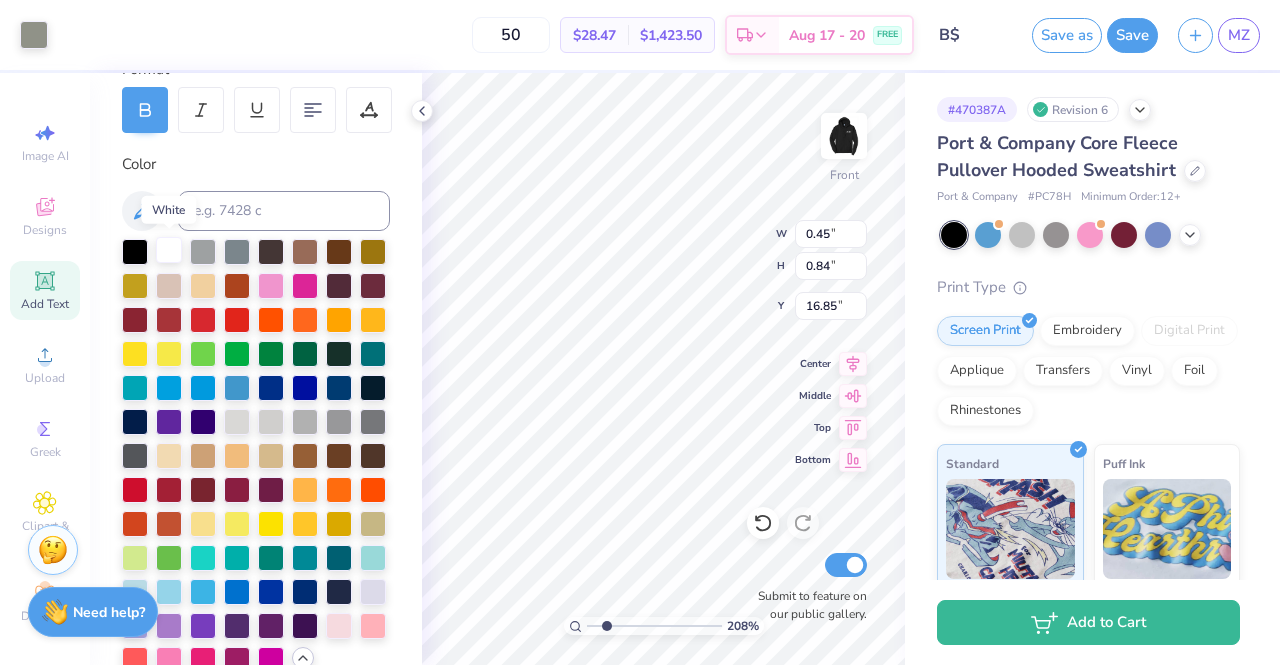 click at bounding box center (169, 250) 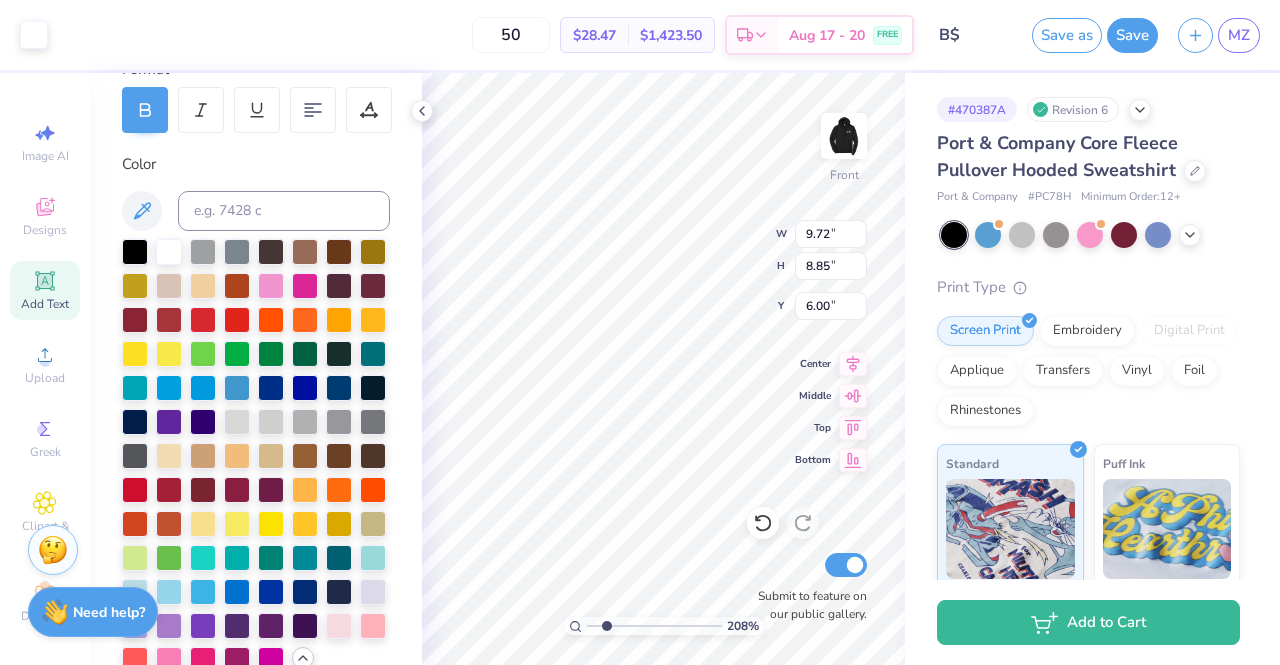 type on "9.72" 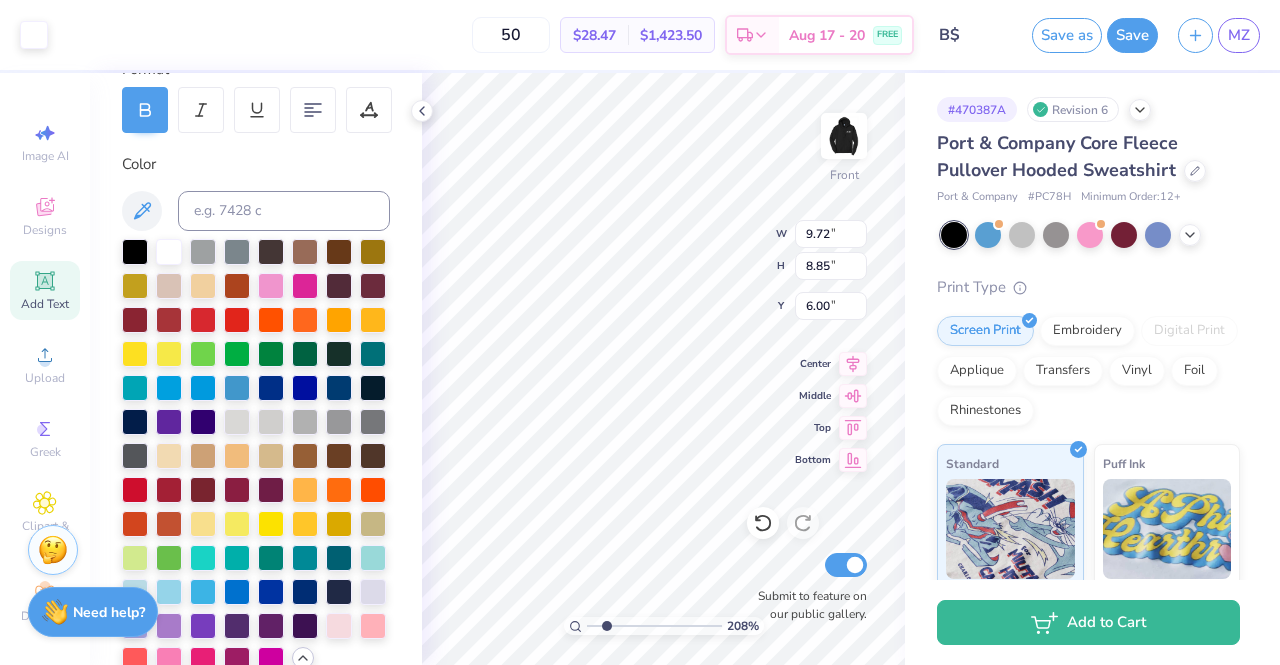 type on "8.85" 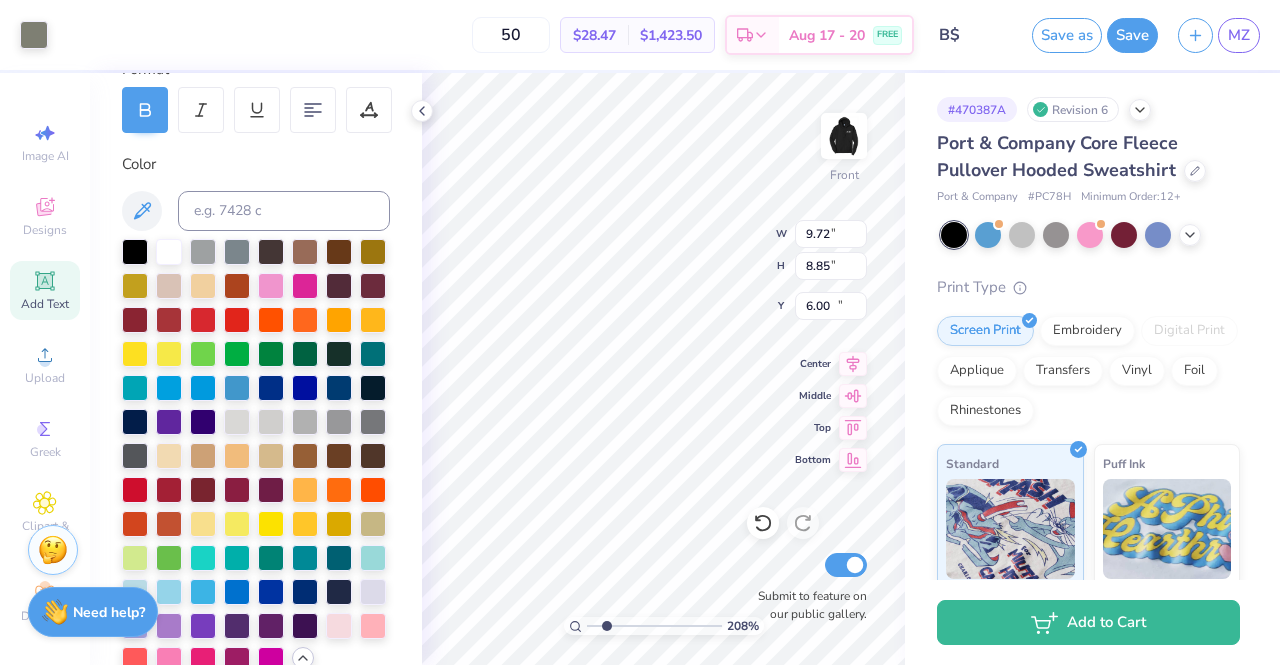 type on "0.45" 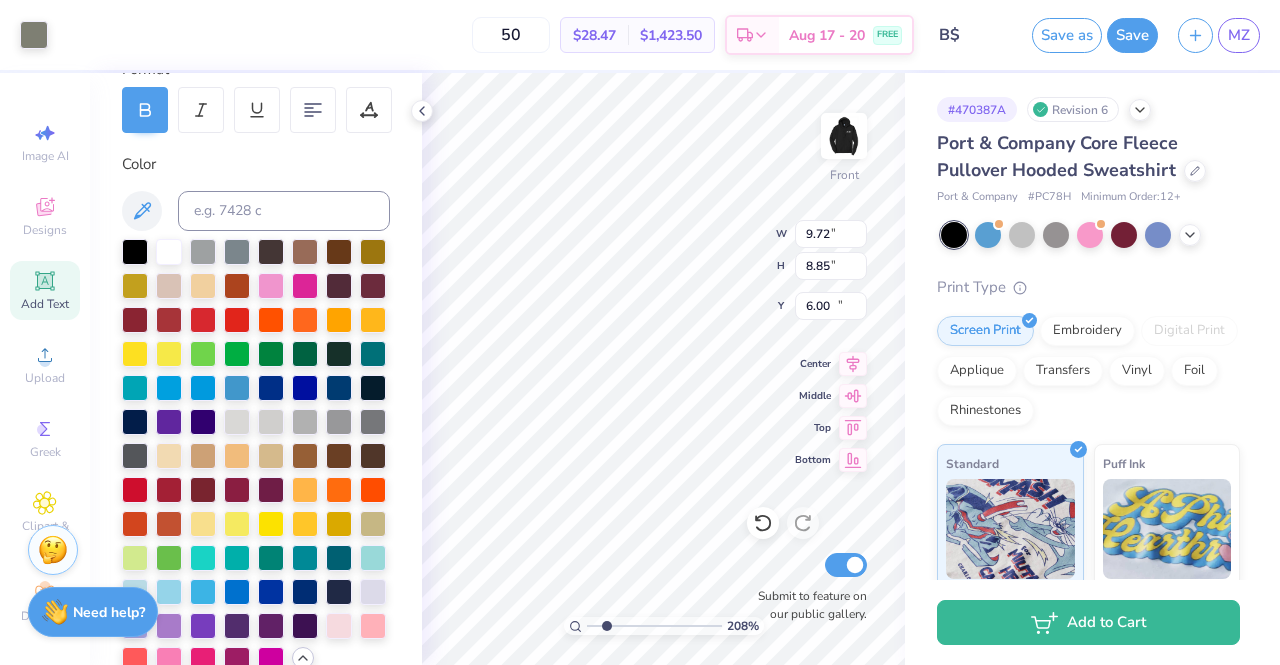 type on "1.86" 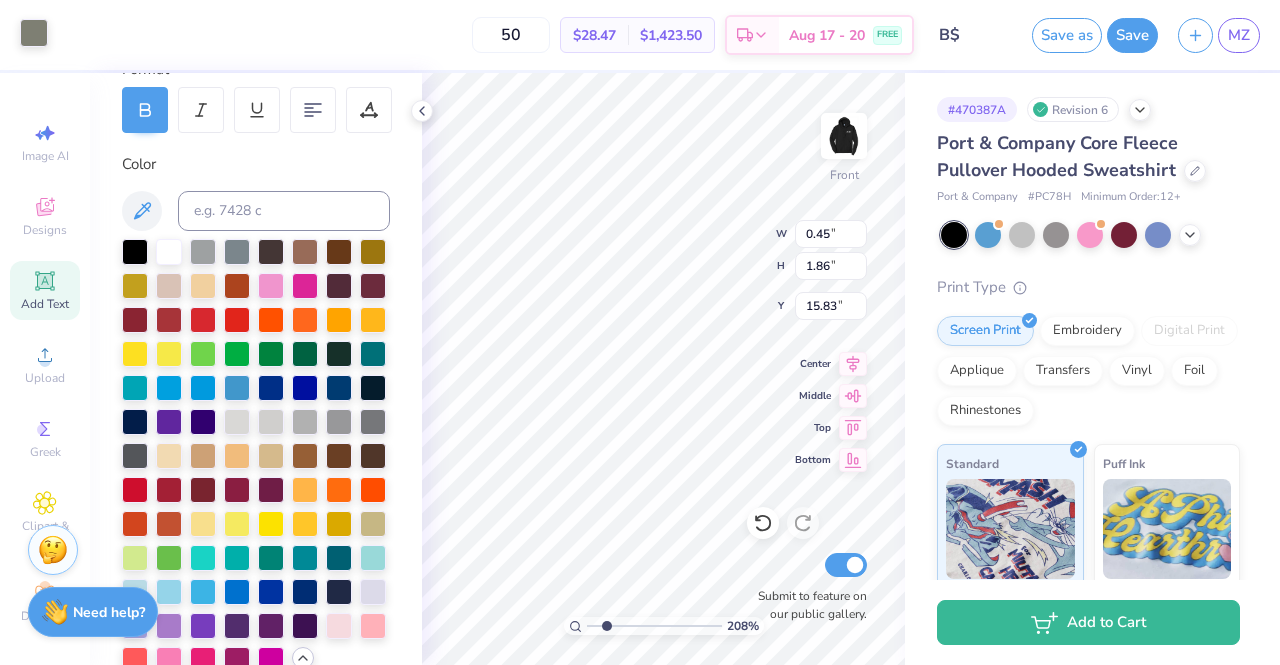 click at bounding box center (34, 33) 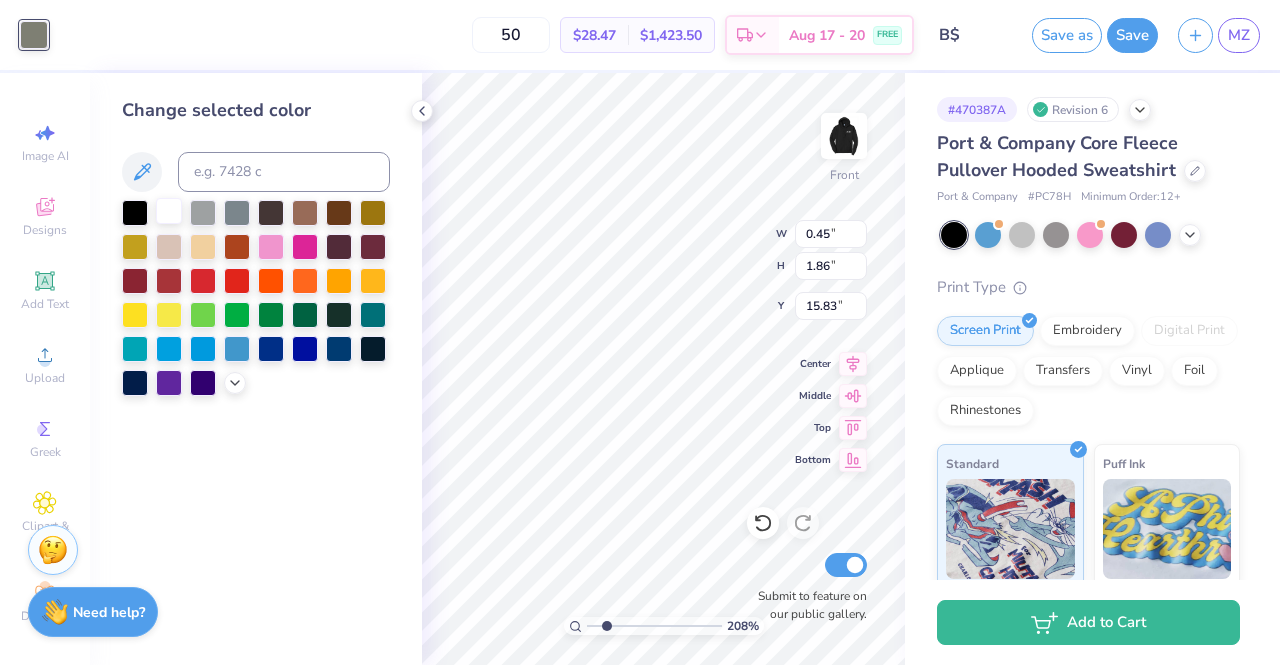 click at bounding box center (169, 211) 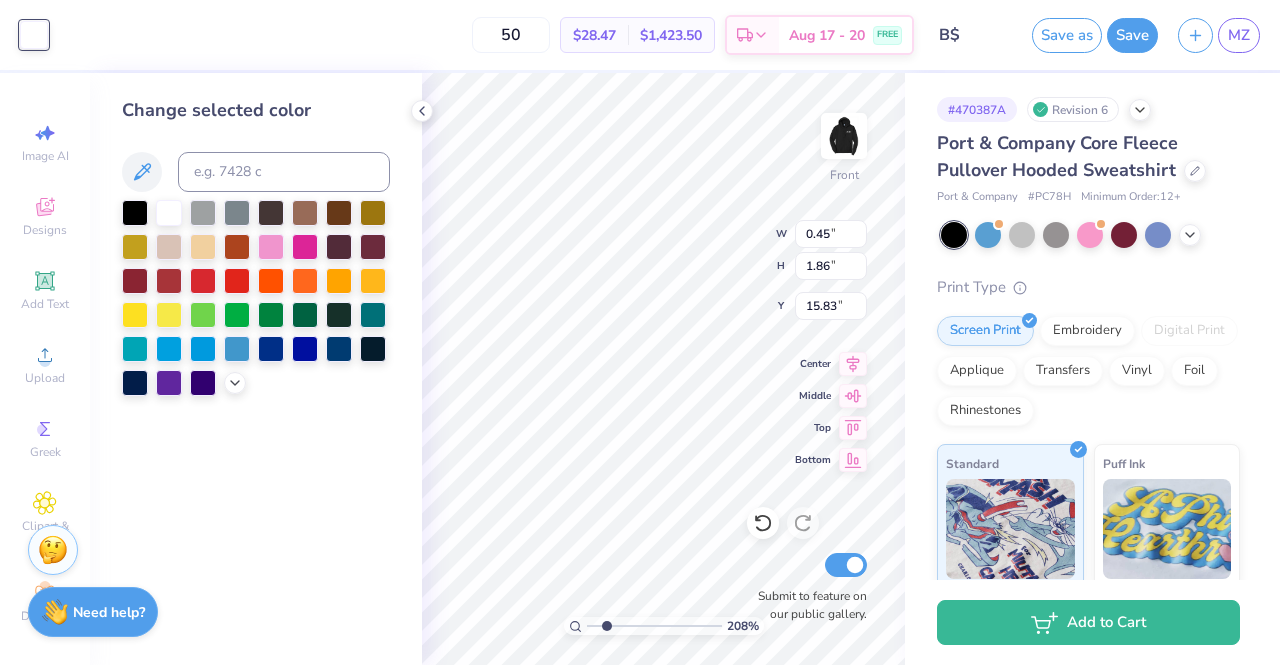 type on "0.84" 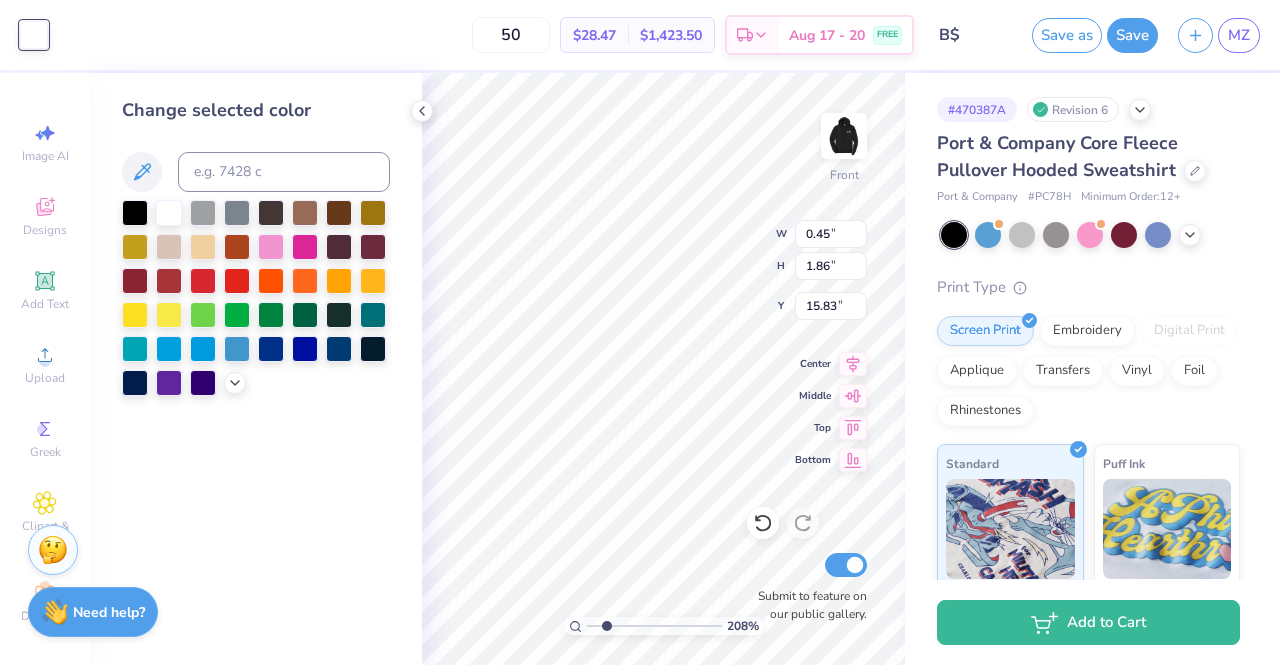 type on "16.85" 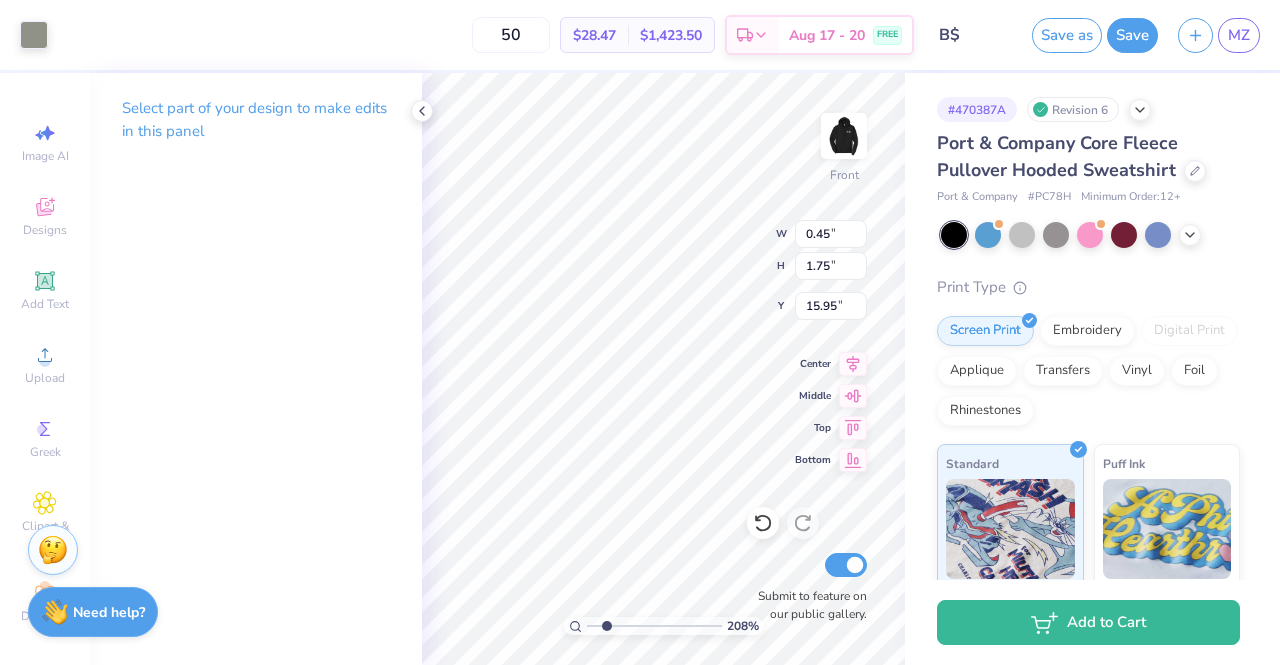 type on "16.00" 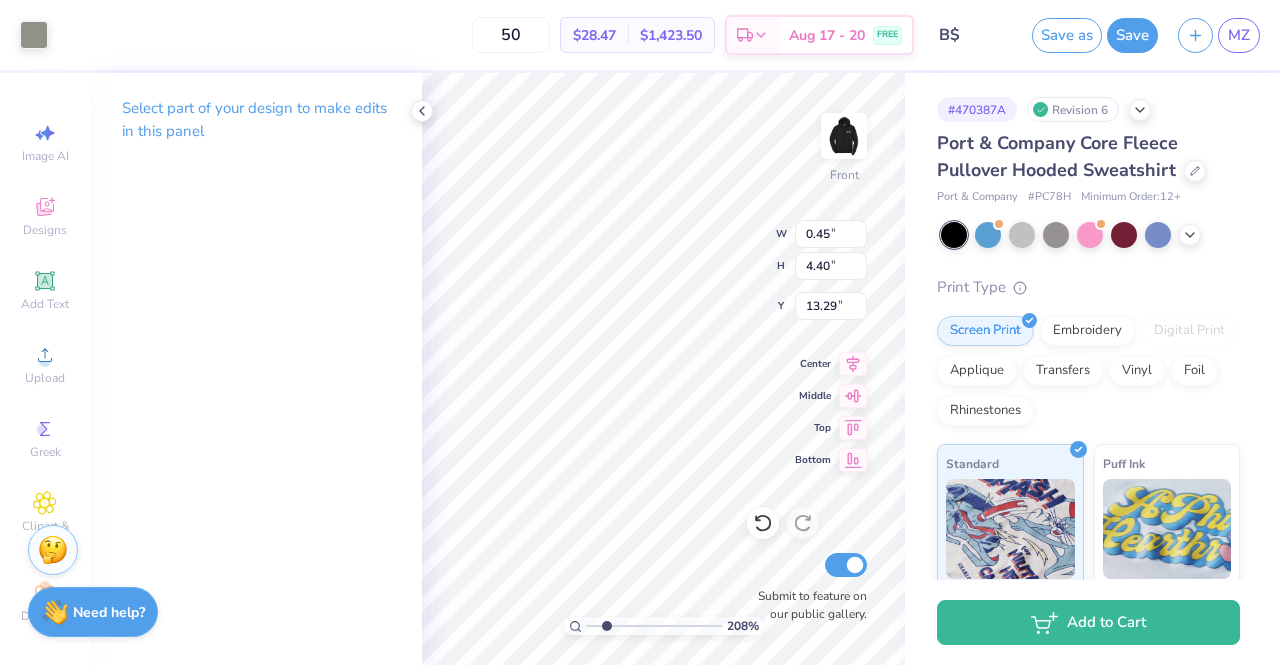 click on "208  % Front W 0.45 0.45 " H 4.40 4.40 " Y 13.29 13.29 " Center Middle Top Bottom Submit to feature on our public gallery." at bounding box center (663, 369) 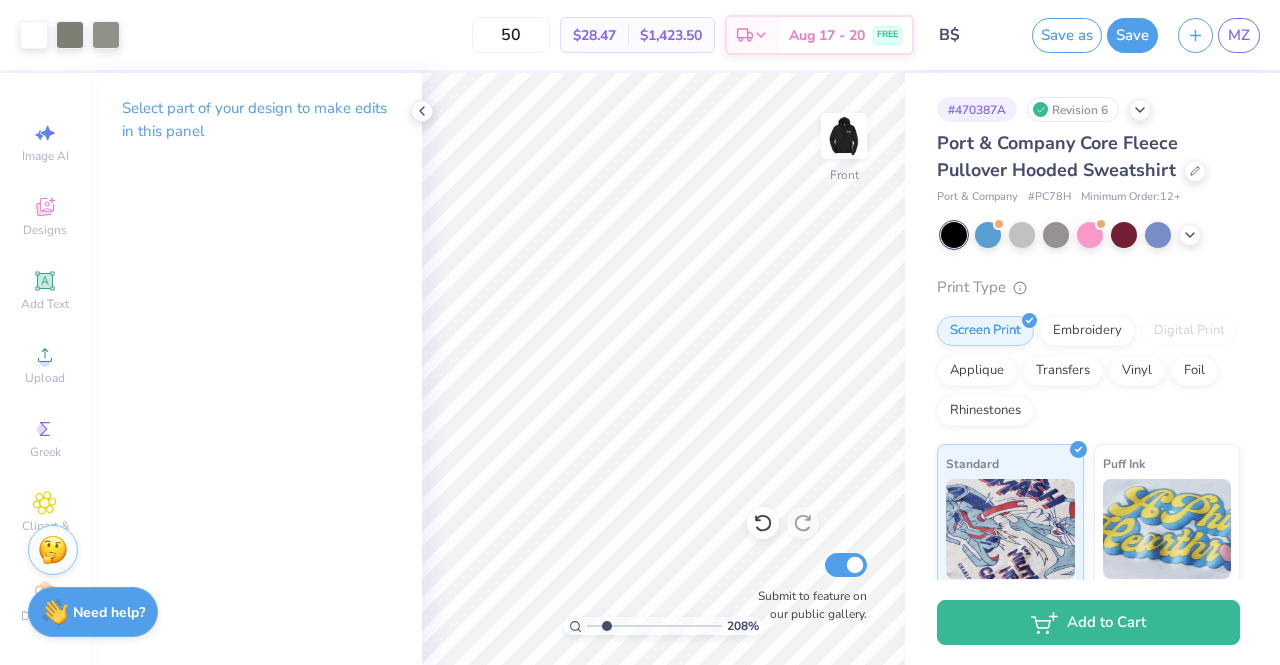 click on "208  % Front Submit to feature on our public gallery." at bounding box center [663, 369] 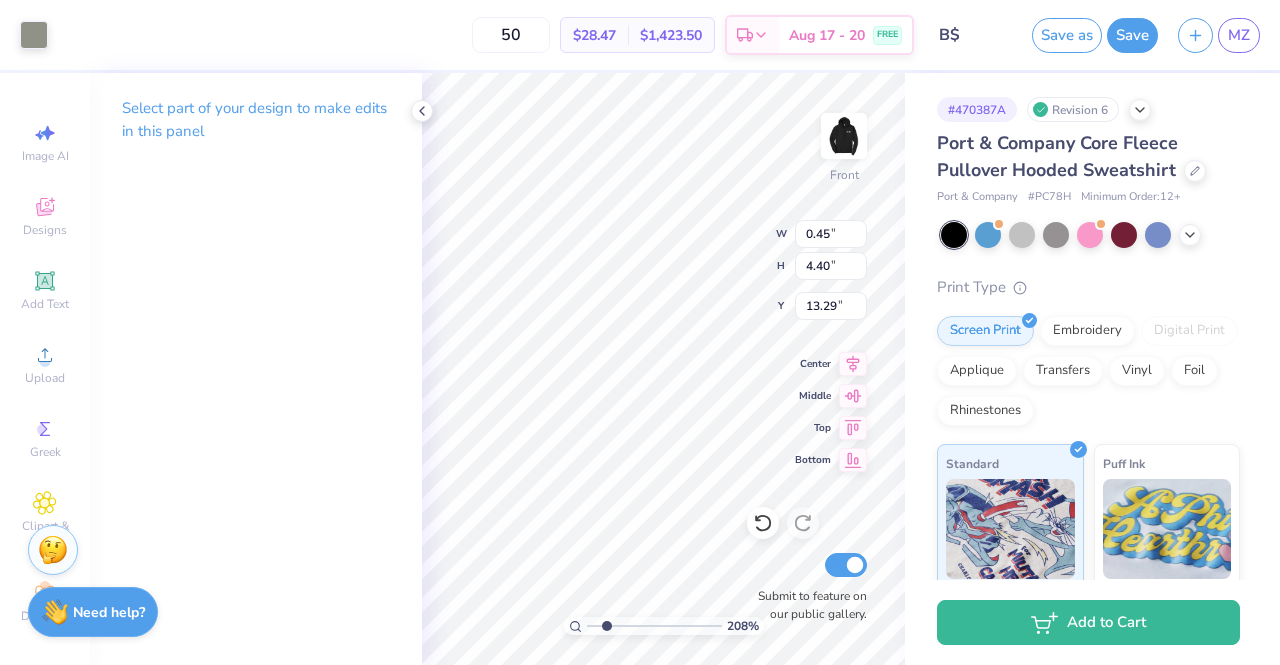 click on "208  % Front W 0.45 0.45 " H 4.40 4.40 " Y 13.29 13.29 " Center Middle Top Bottom Submit to feature on our public gallery." at bounding box center [663, 369] 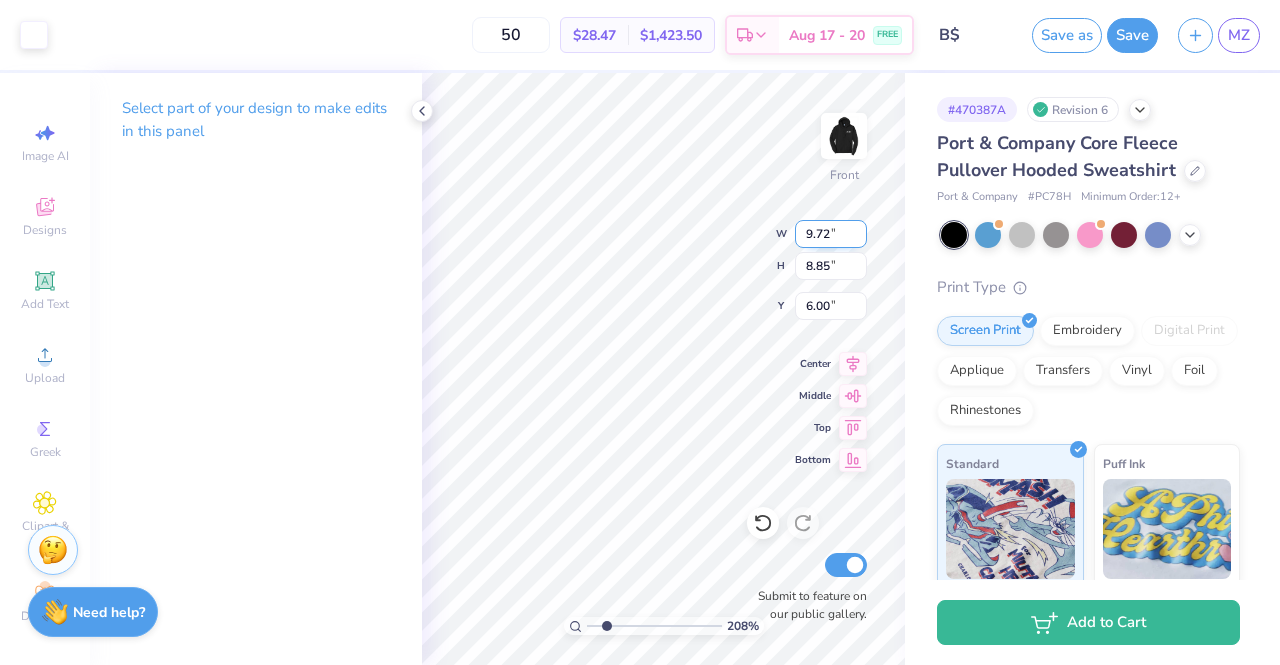 type on "0.45" 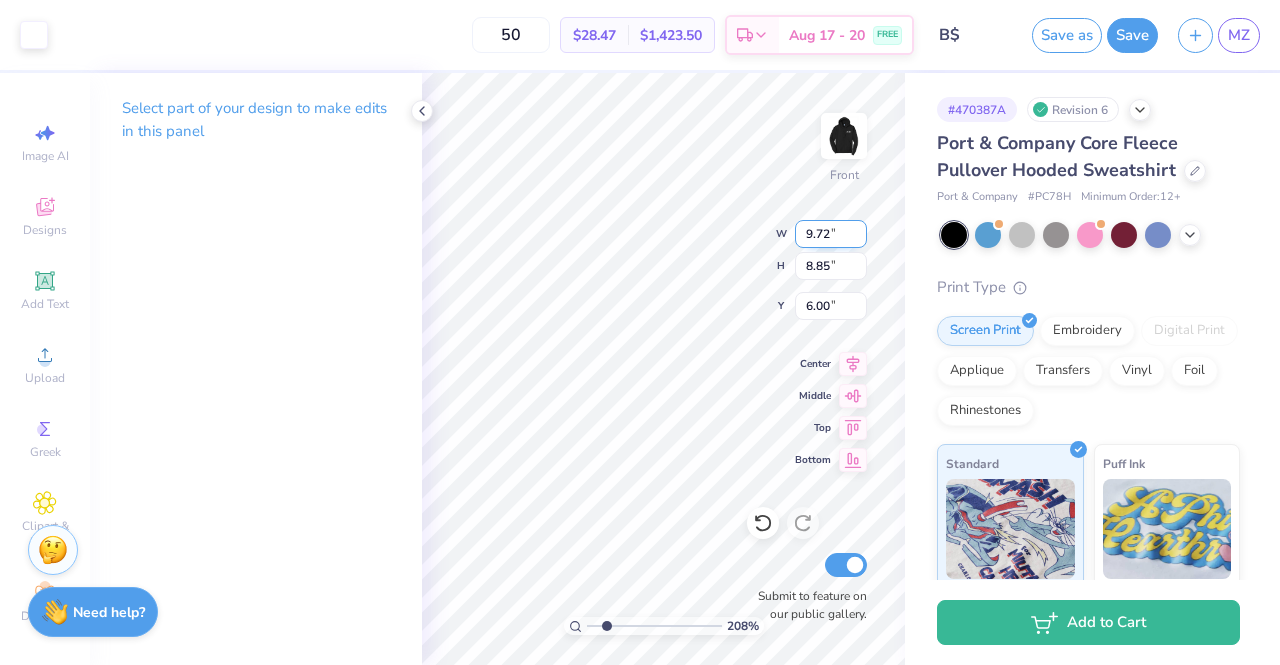 type on "7.11" 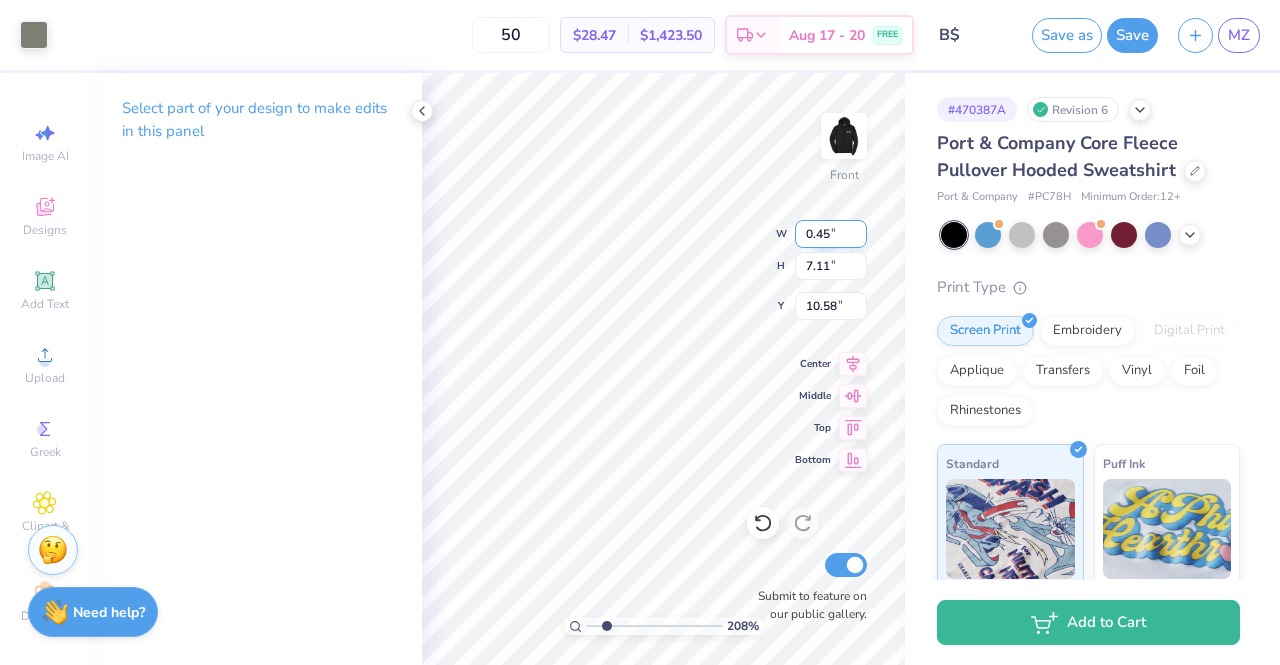 type on "7.48" 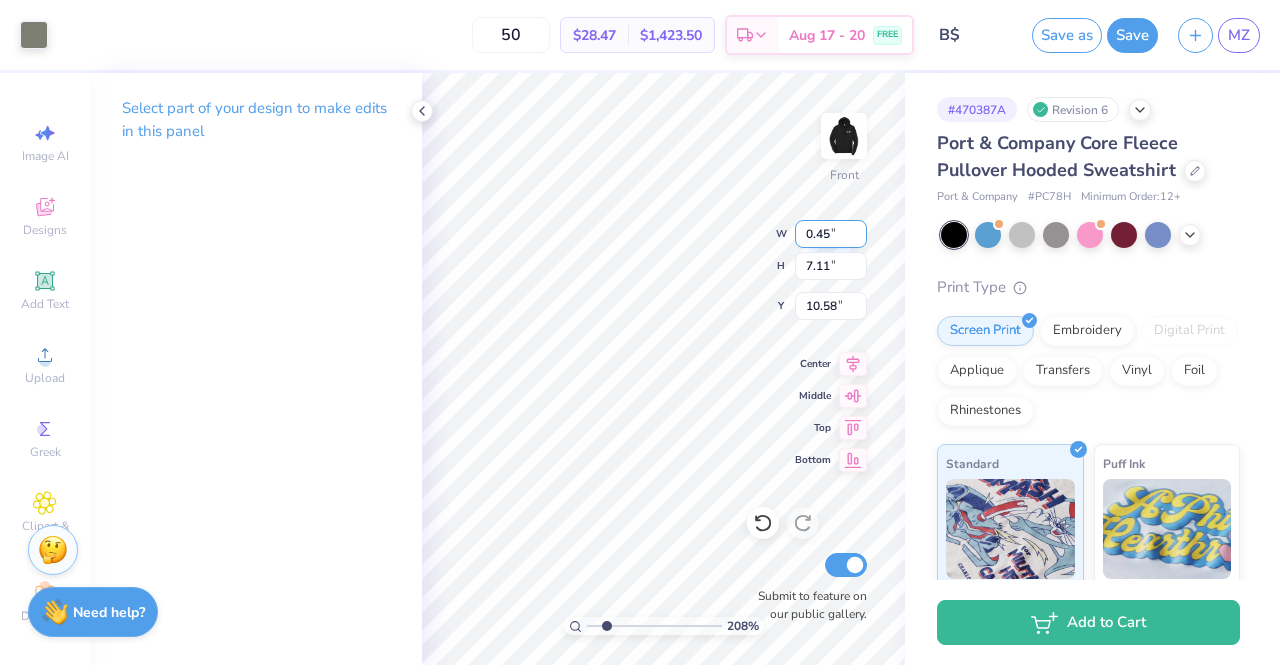 type on "10.21" 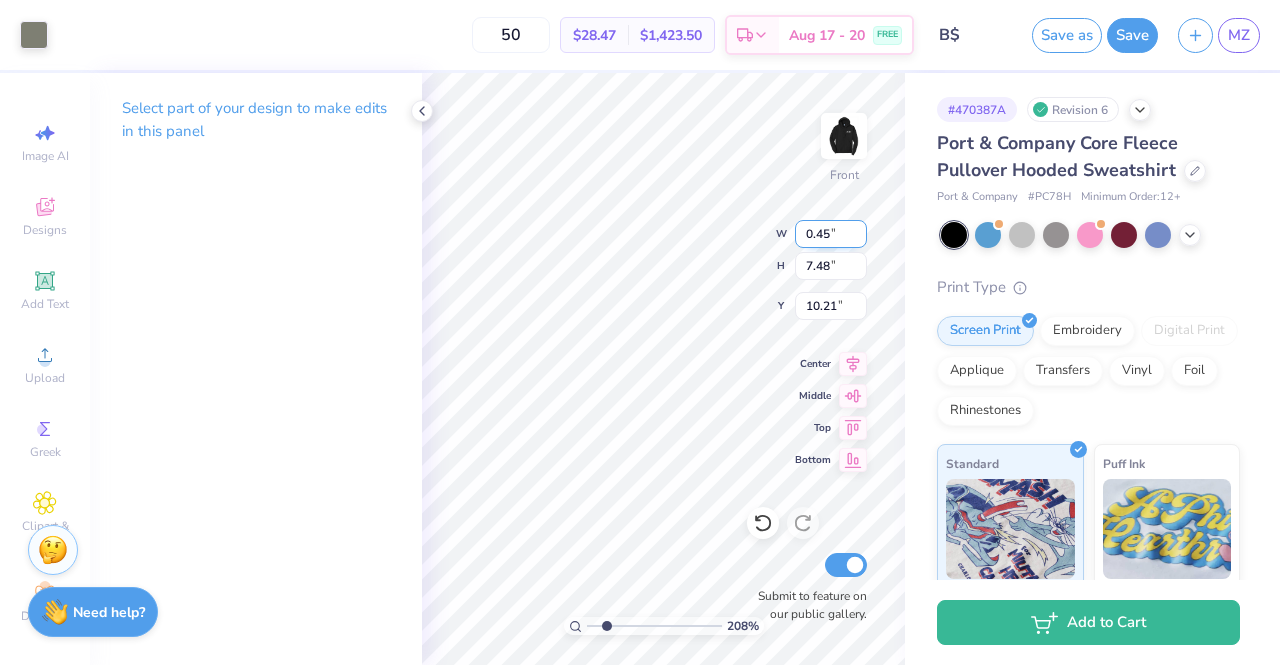 type on "2.40" 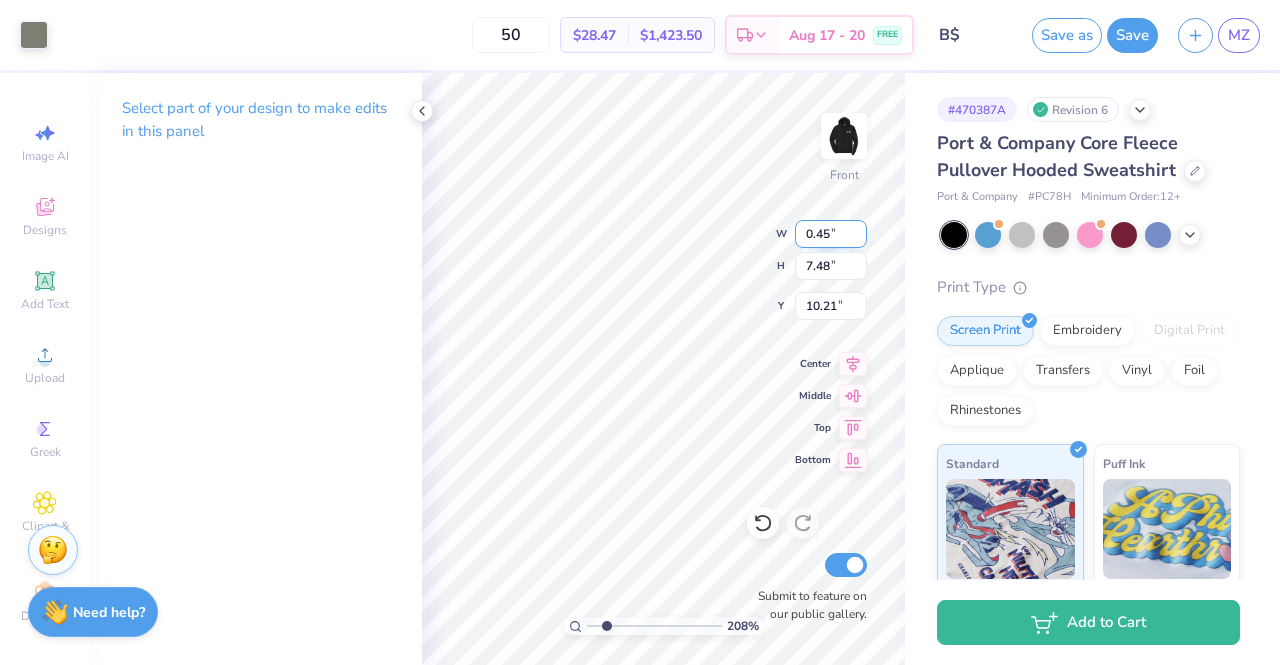 type on "15.30" 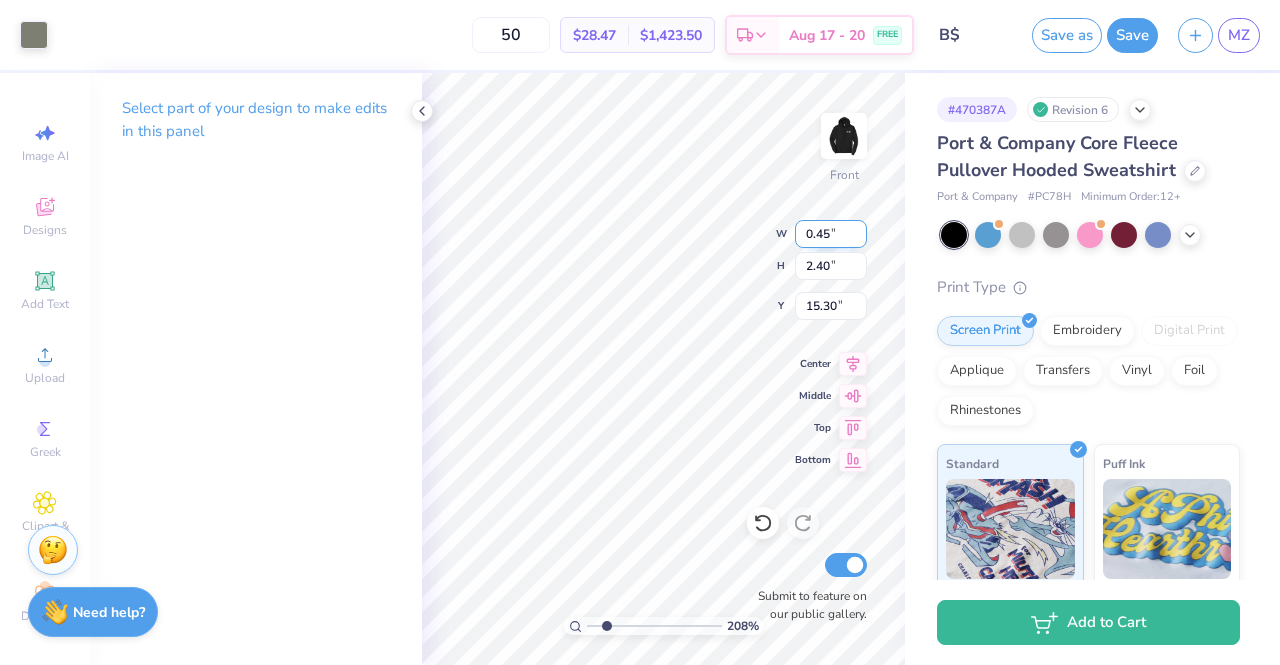 type on "9.86" 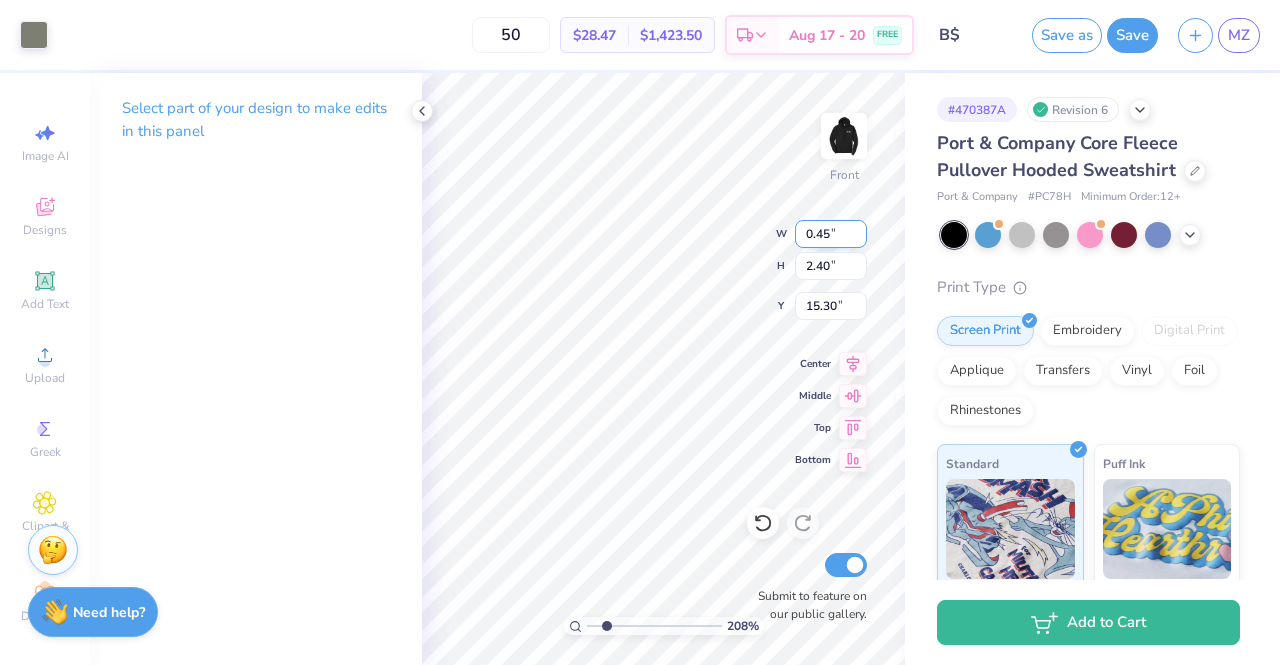 type on "1.34" 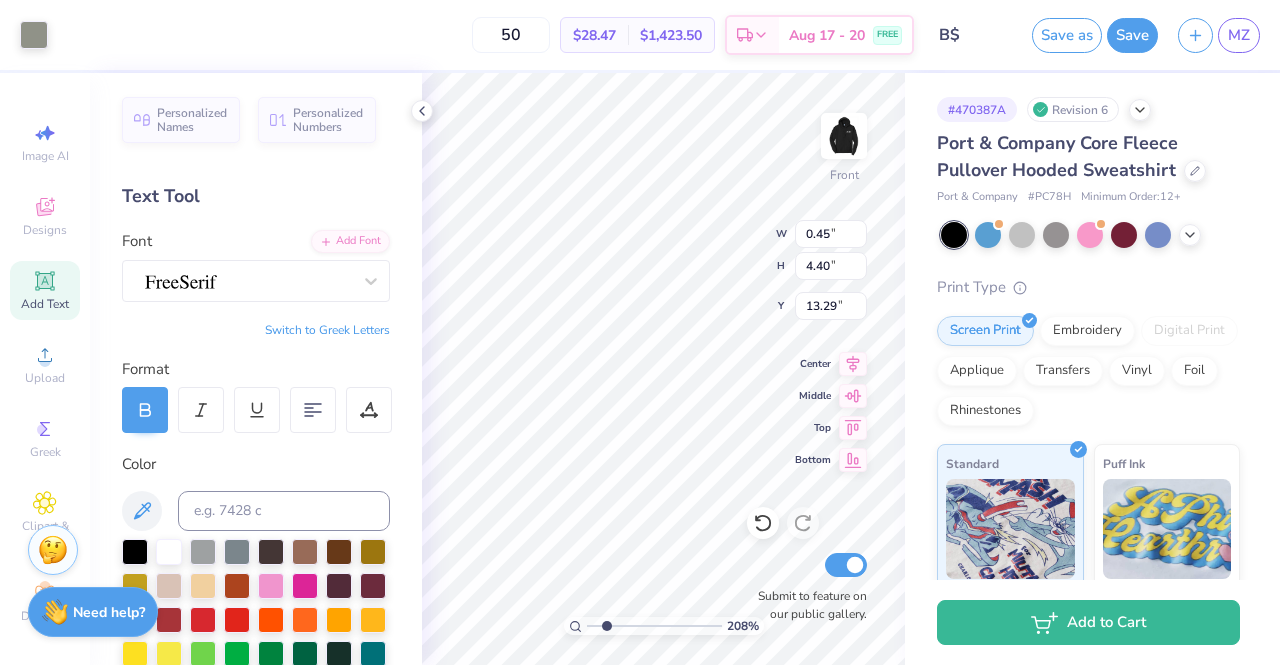 click on "208  % Front W 0.45 0.45 " H 4.40 4.40 " Y 13.29 13.29 " Center Middle Top Bottom Submit to feature on our public gallery." at bounding box center [663, 369] 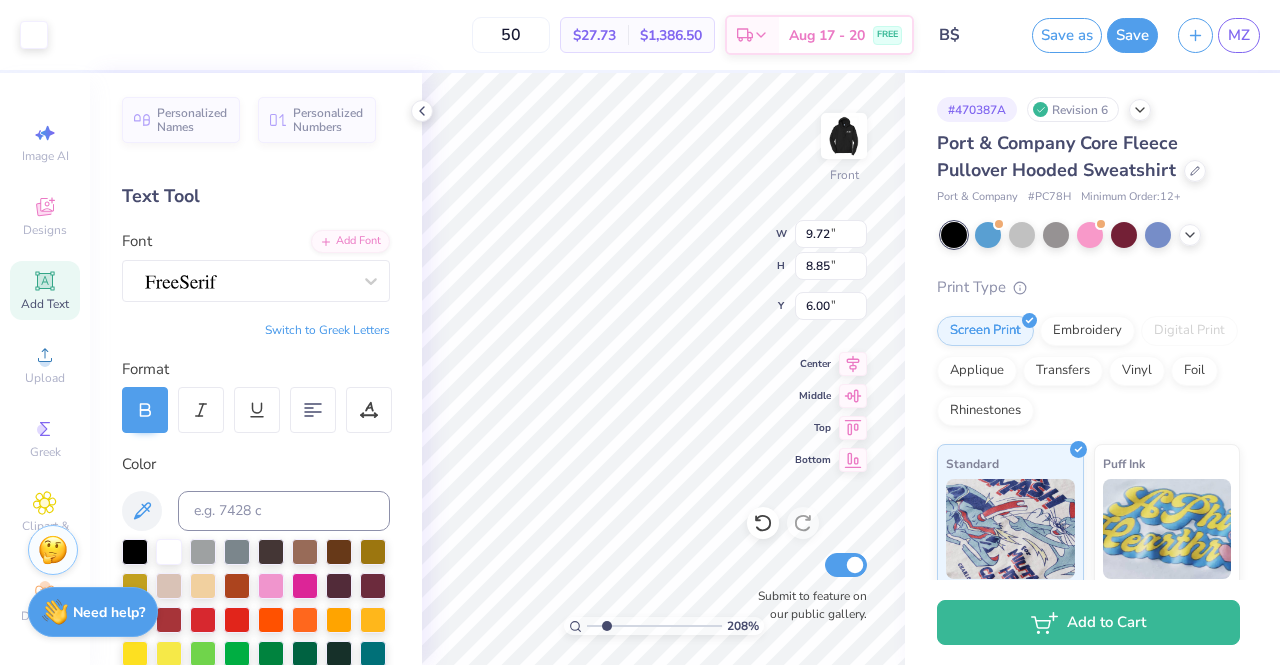 click on "Art colors 50 $27.73 Per Item $1,386.50 Total Est.  Delivery Aug 17 - 20 FREE Design Title B$ Save as Save MZ Image AI Designs Add Text Upload Greek Clipart & logos Decorate Personalized Names Personalized Numbers Text Tool  Add Font Font Switch to Greek Letters Format Color Styles Text Shape 208  % Front W 9.72 9.72 " H 8.85 8.85 " Y 6.00 6.00 " Center Middle Top Bottom Submit to feature on our public gallery. # 470387A Revision 6 Port & Company Core Fleece Pullover Hooded Sweatshirt Port & Company # PC78H Minimum Order:  12 +   Print Type Screen Print Embroidery Digital Print Applique Transfers Vinyl Foil Rhinestones Standard Puff Ink Neon Ink Metallic & Glitter Ink Glow in the Dark Ink Water based Ink Add to Cart Stuck?  Our Art team will finish your design for free. Need help?  Chat with us.
x" at bounding box center [640, 332] 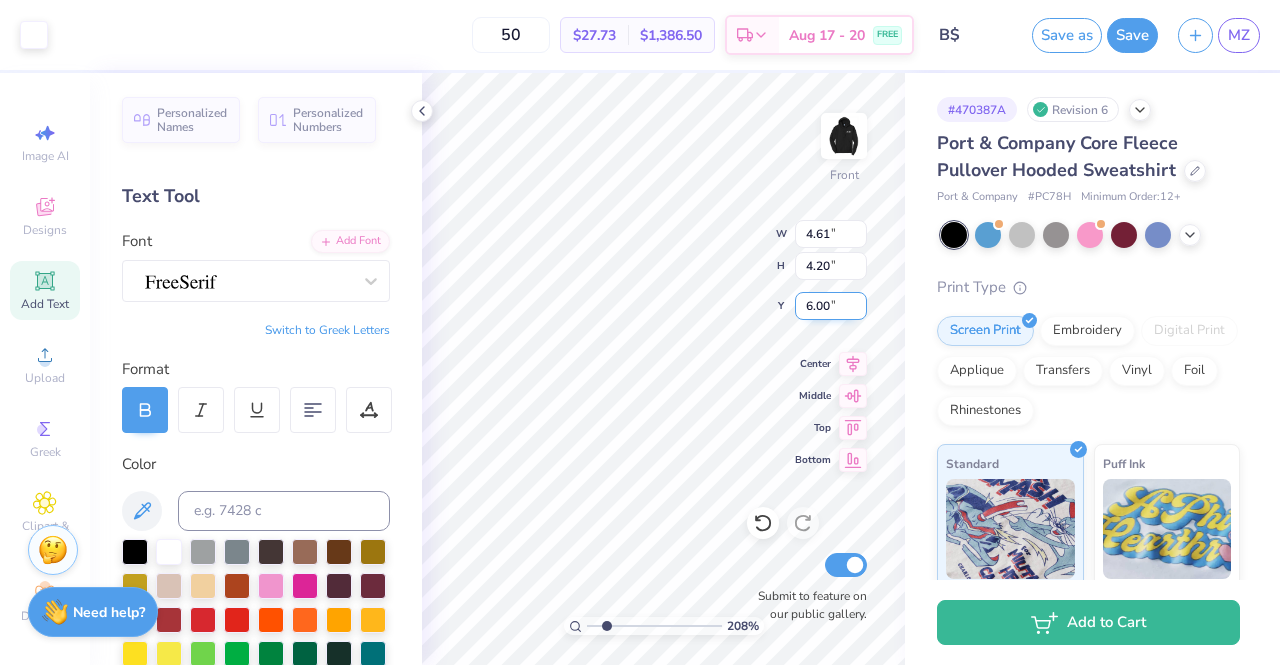type on "4.61" 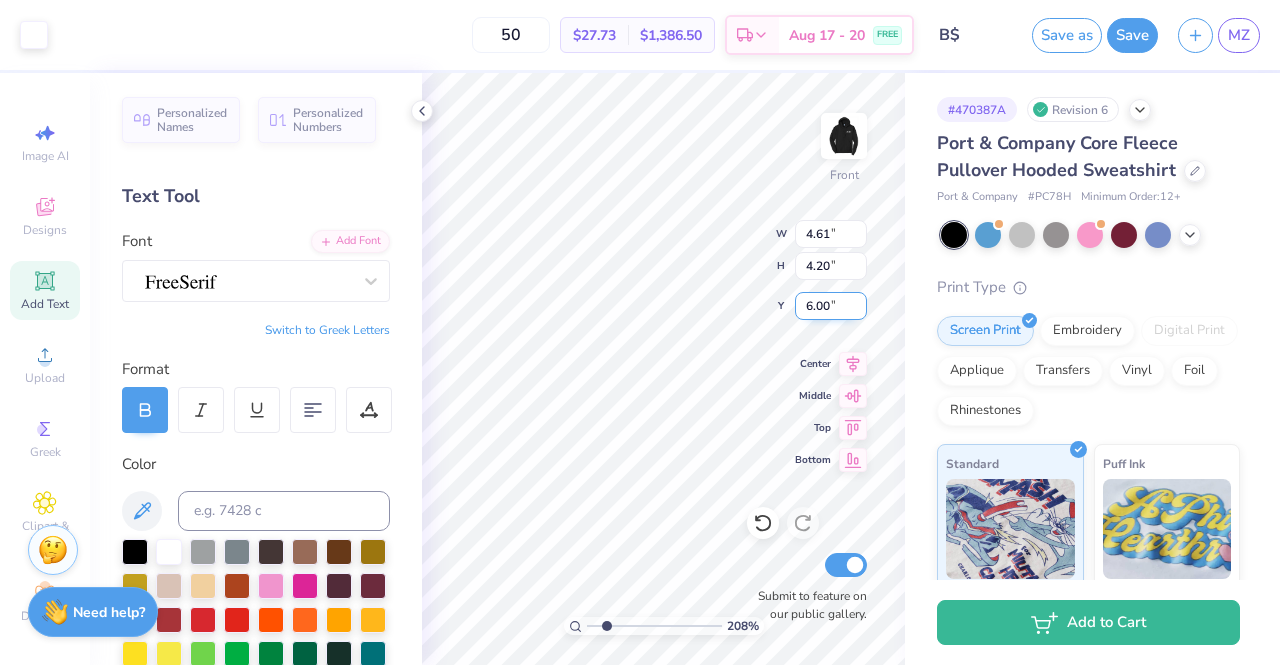 type on "4.20" 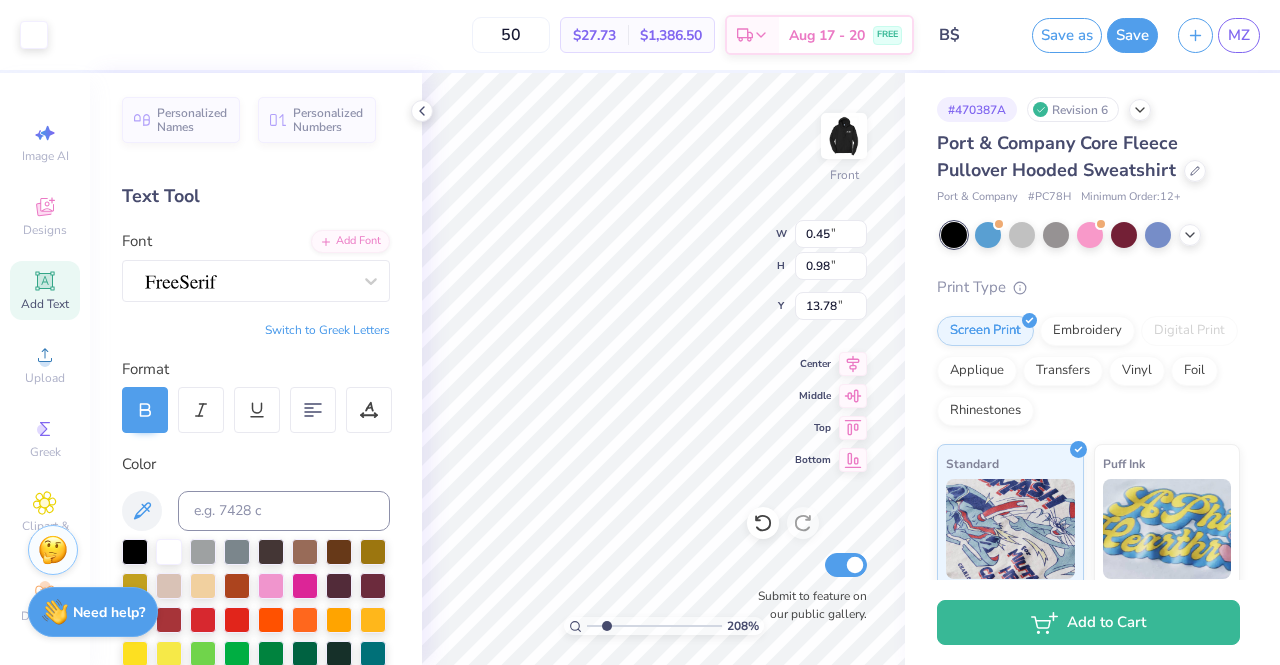 type on "13.78" 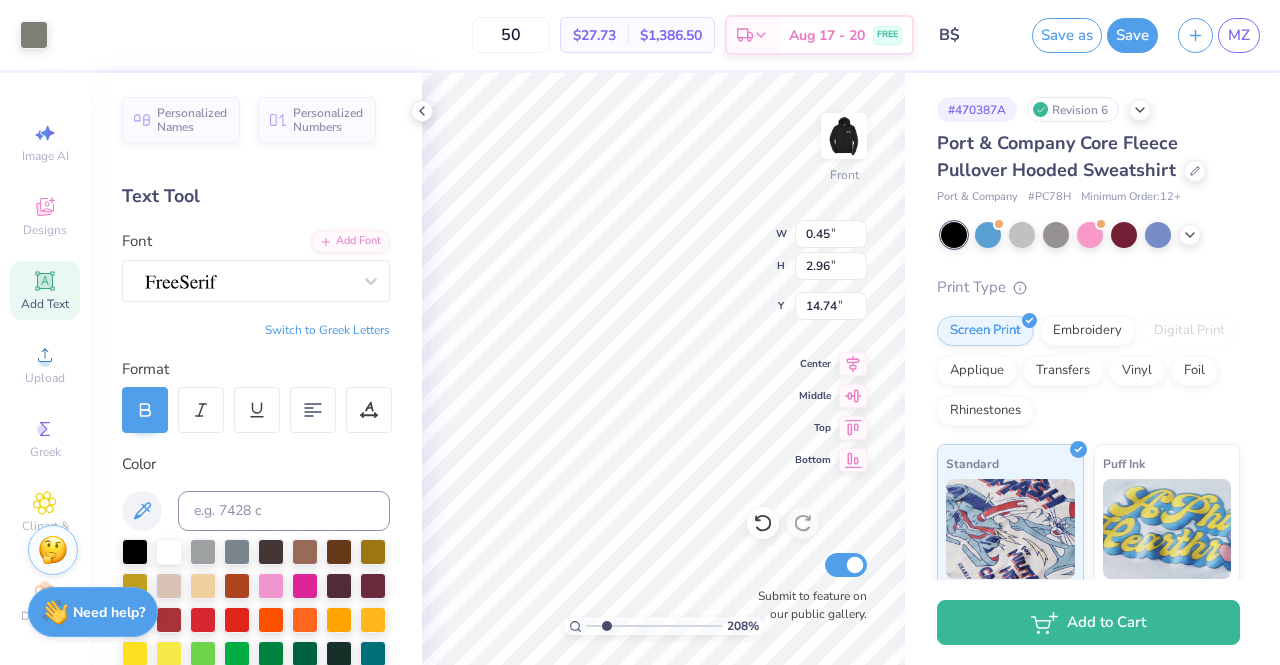 type on "14.74" 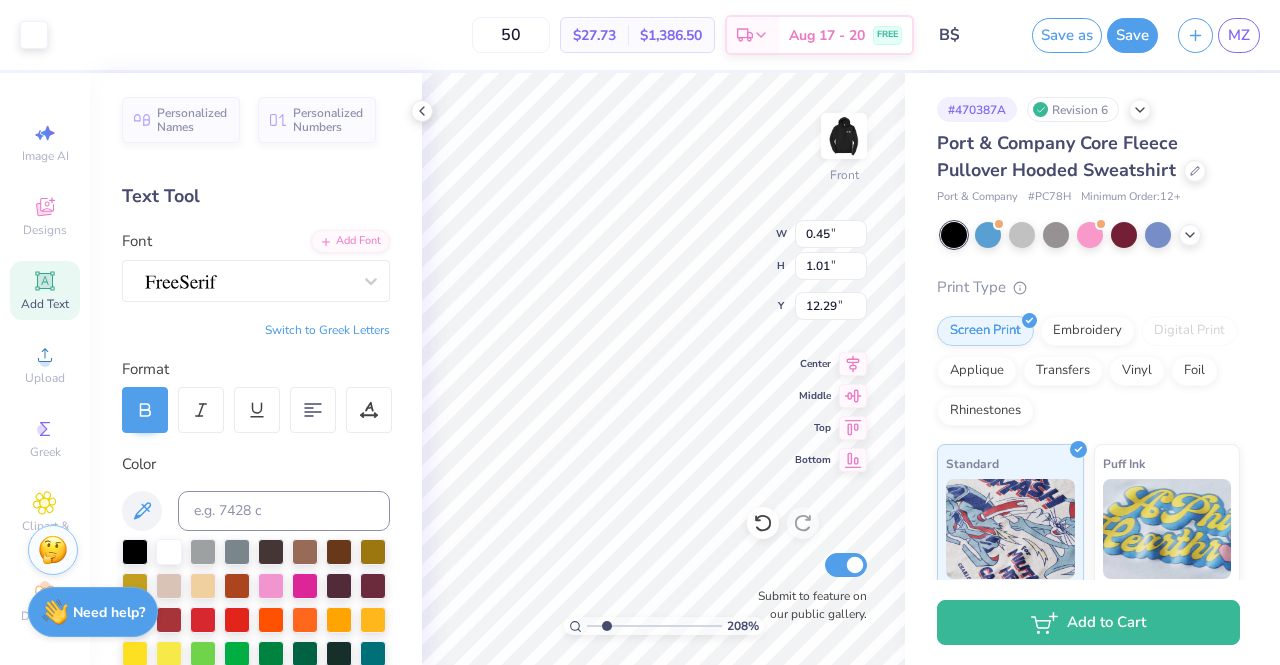 type on "12.29" 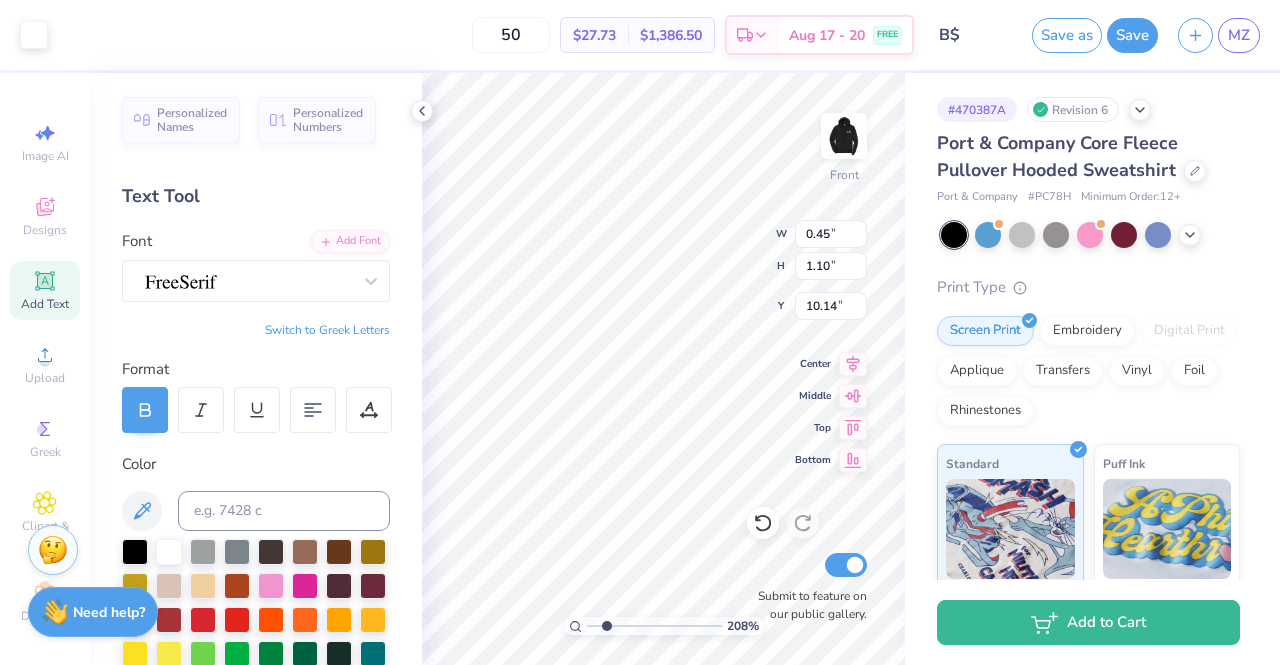 type on "10.20" 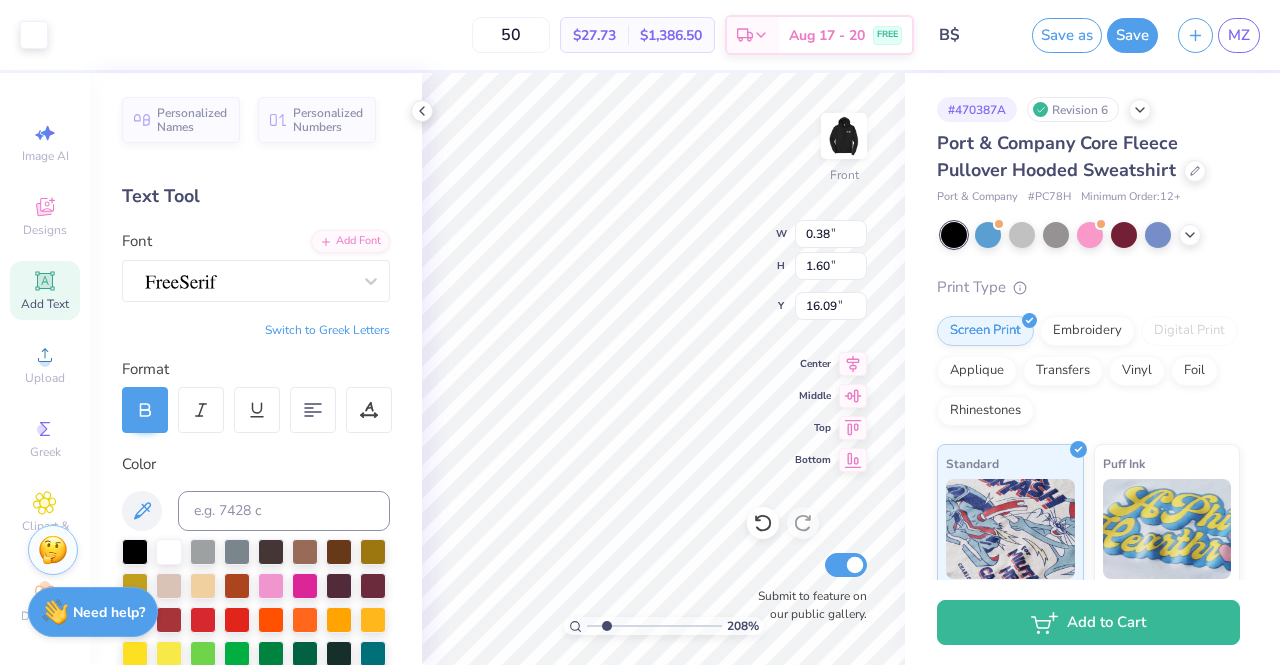 type on "0.38" 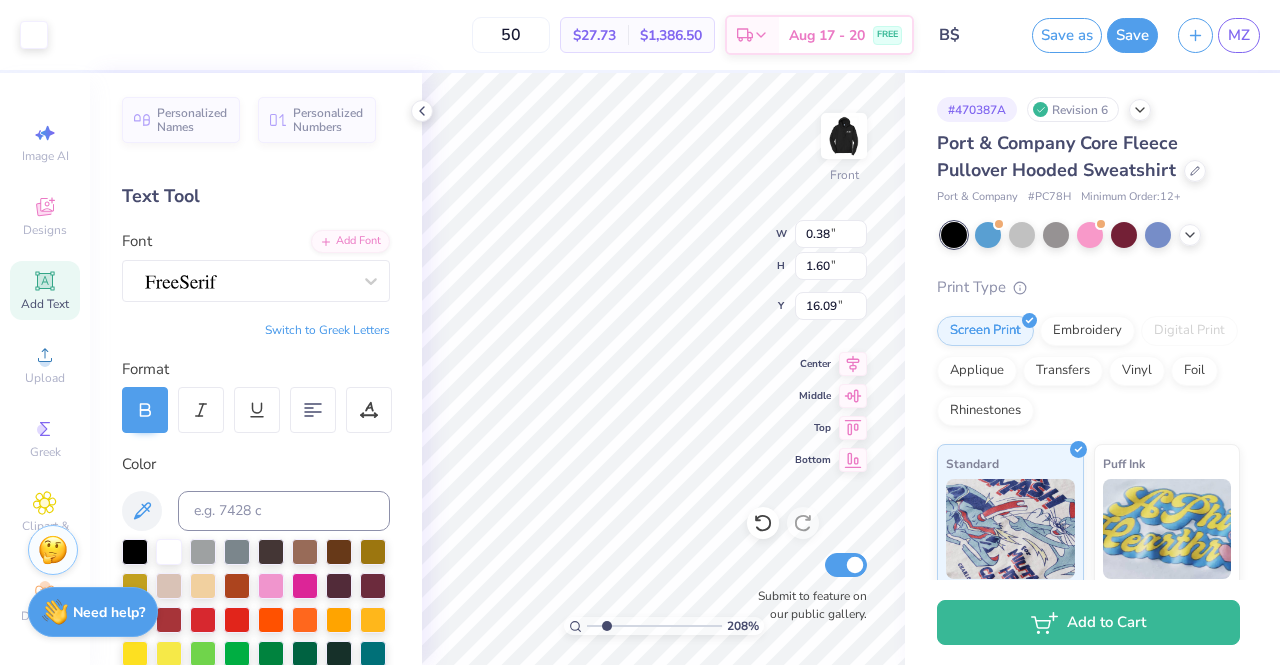 type on "1.60" 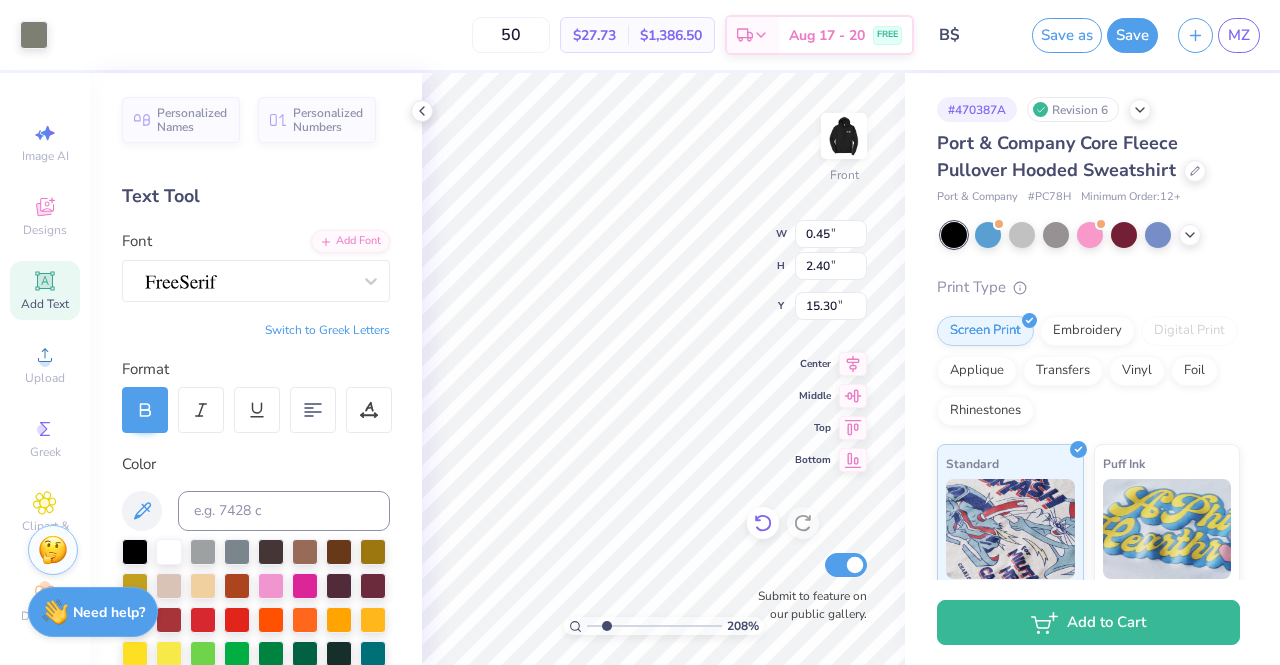 click 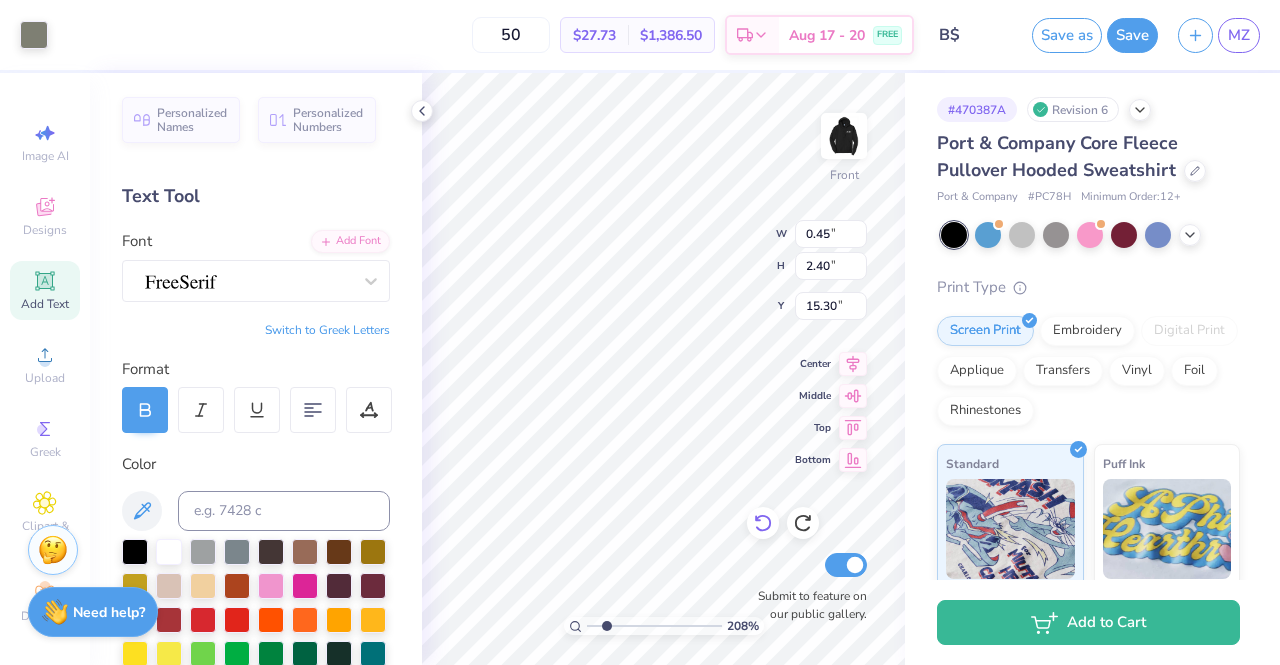 type on "1.86" 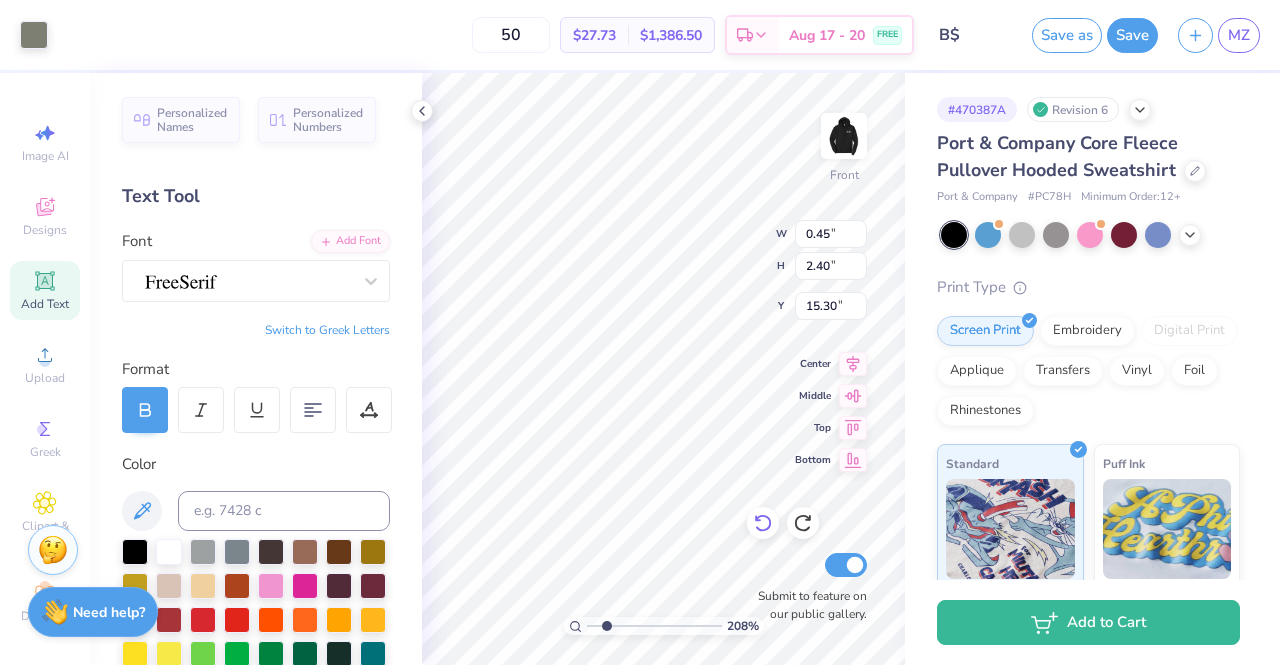 type on "15.83" 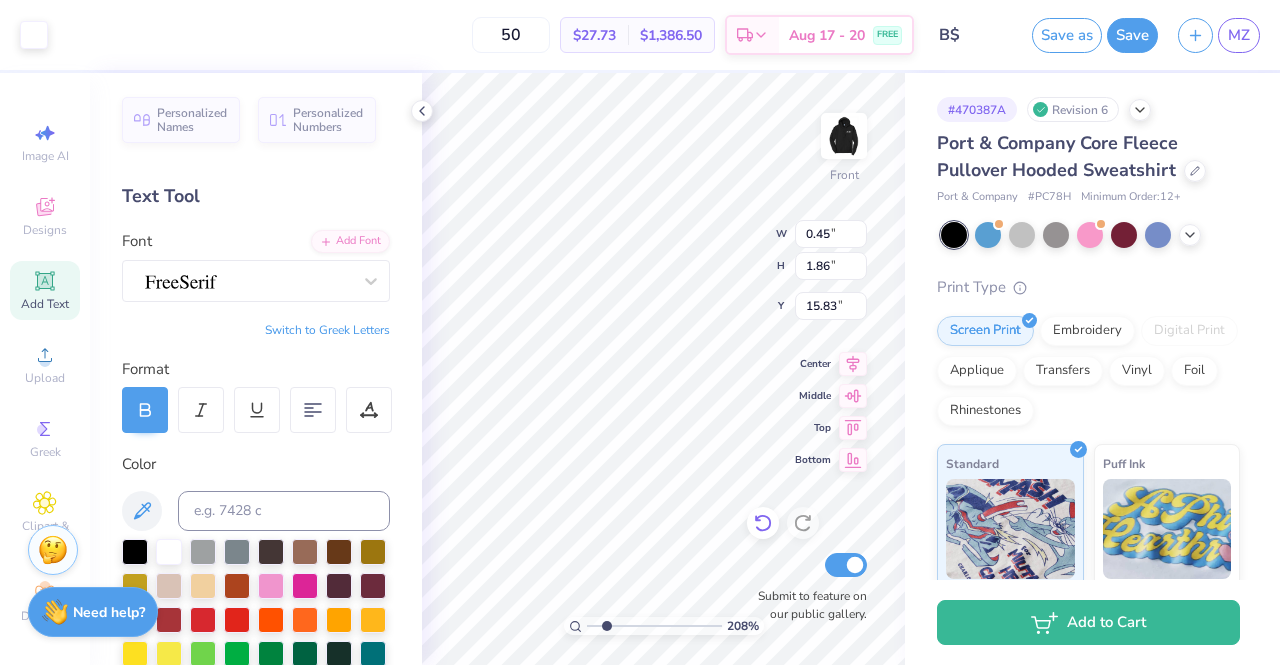 click 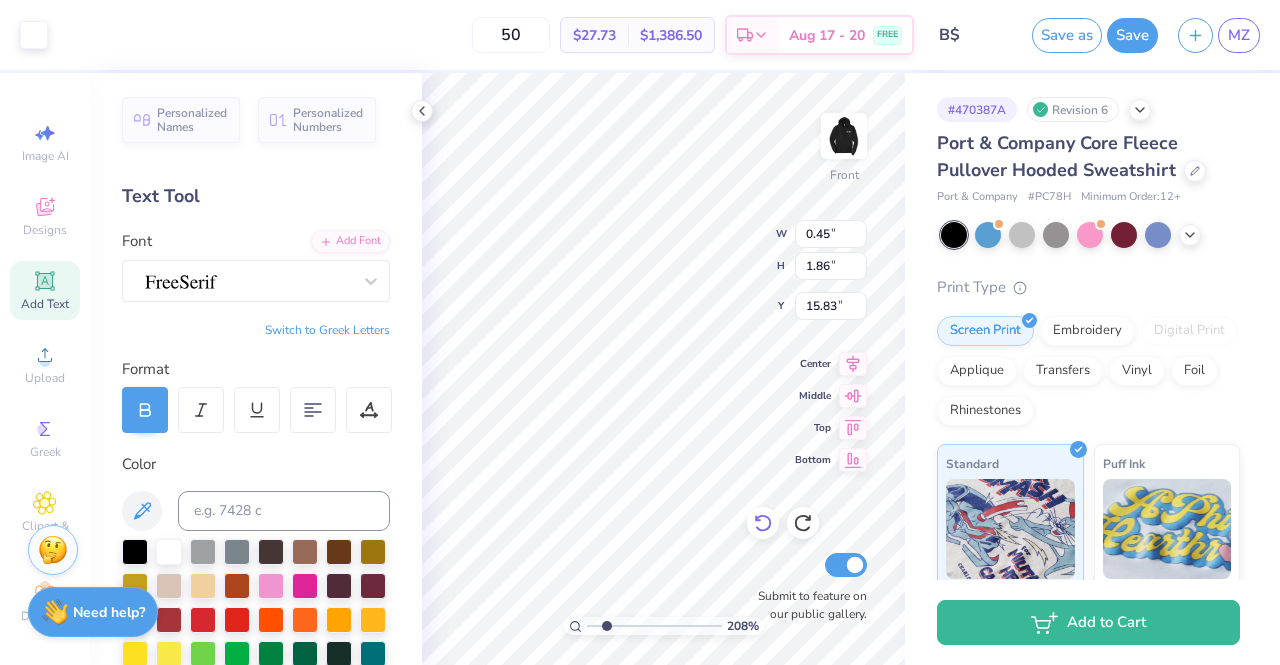 type on "0.42" 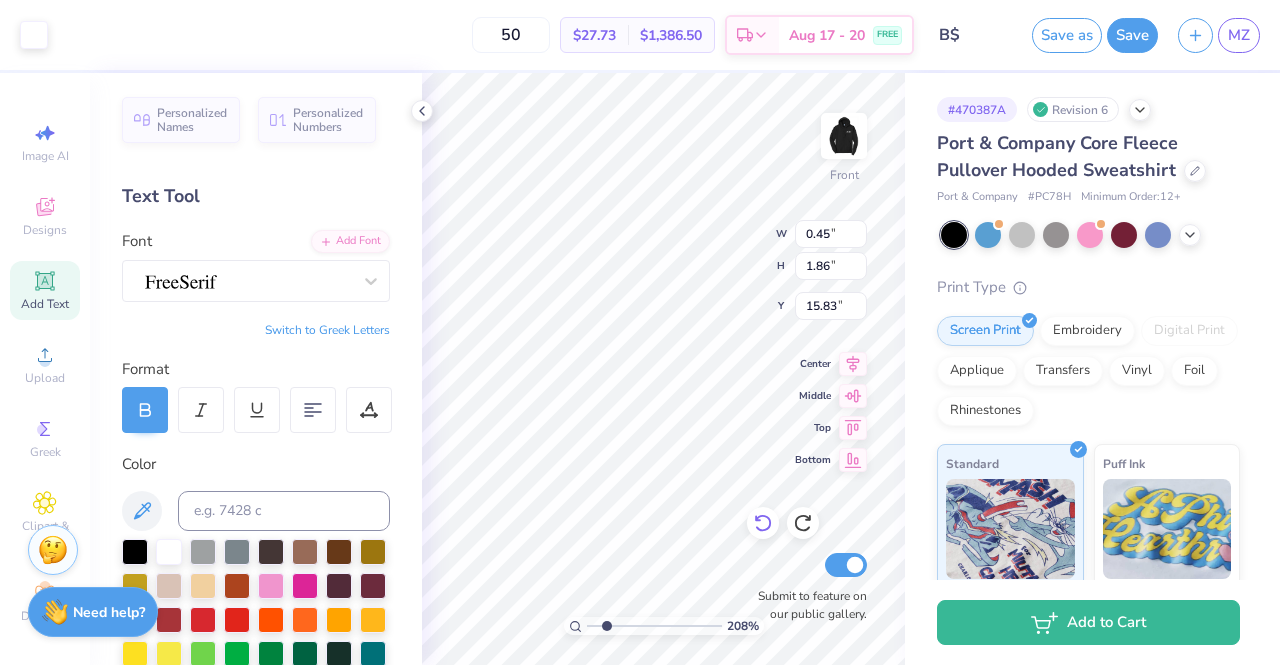 type on "1.73" 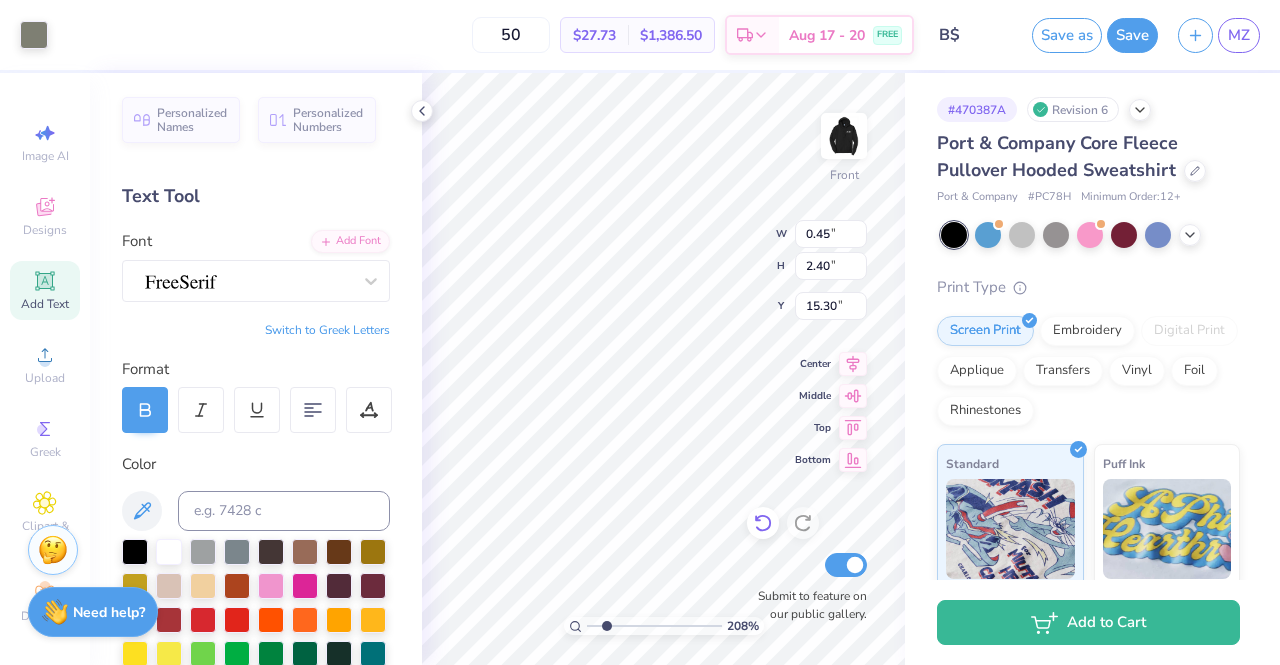 type on "0.39" 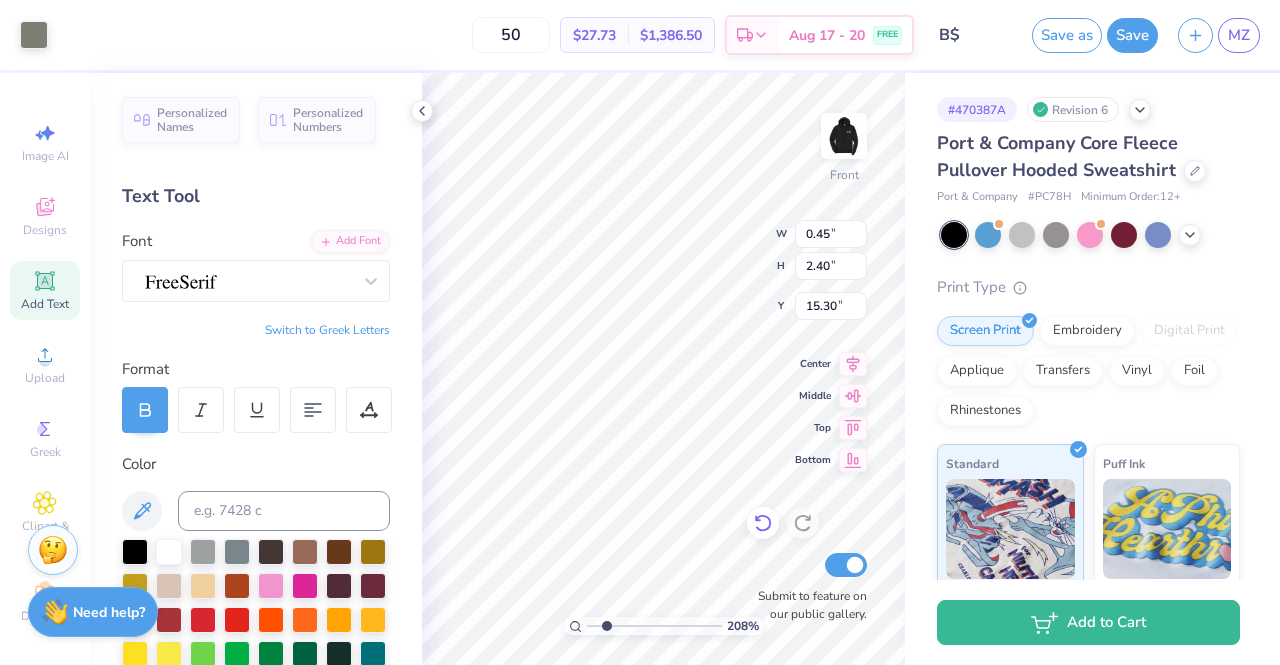 type on "2.09" 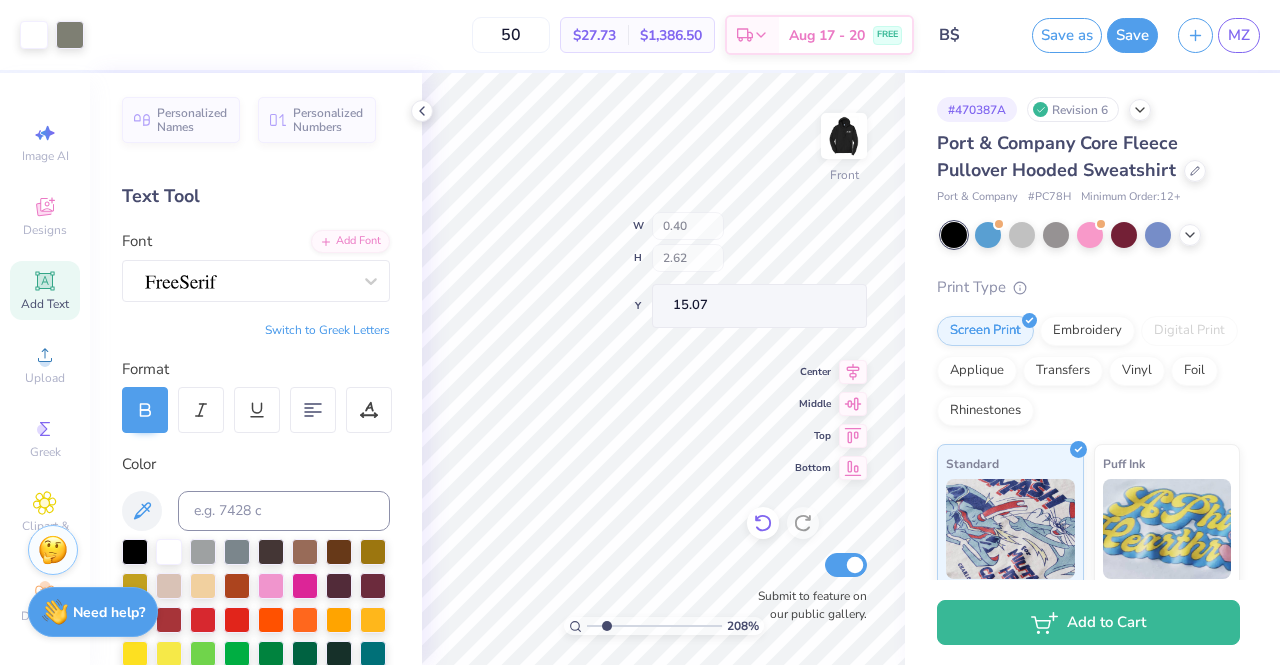type on "0.40" 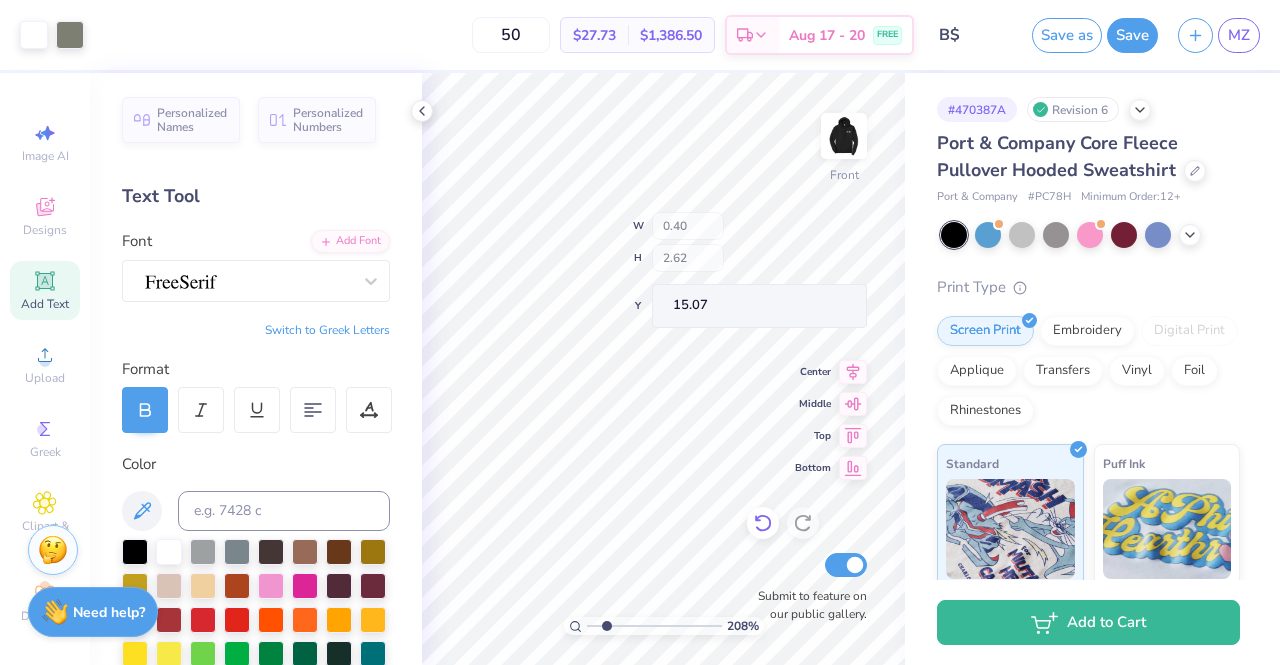 type on "2.62" 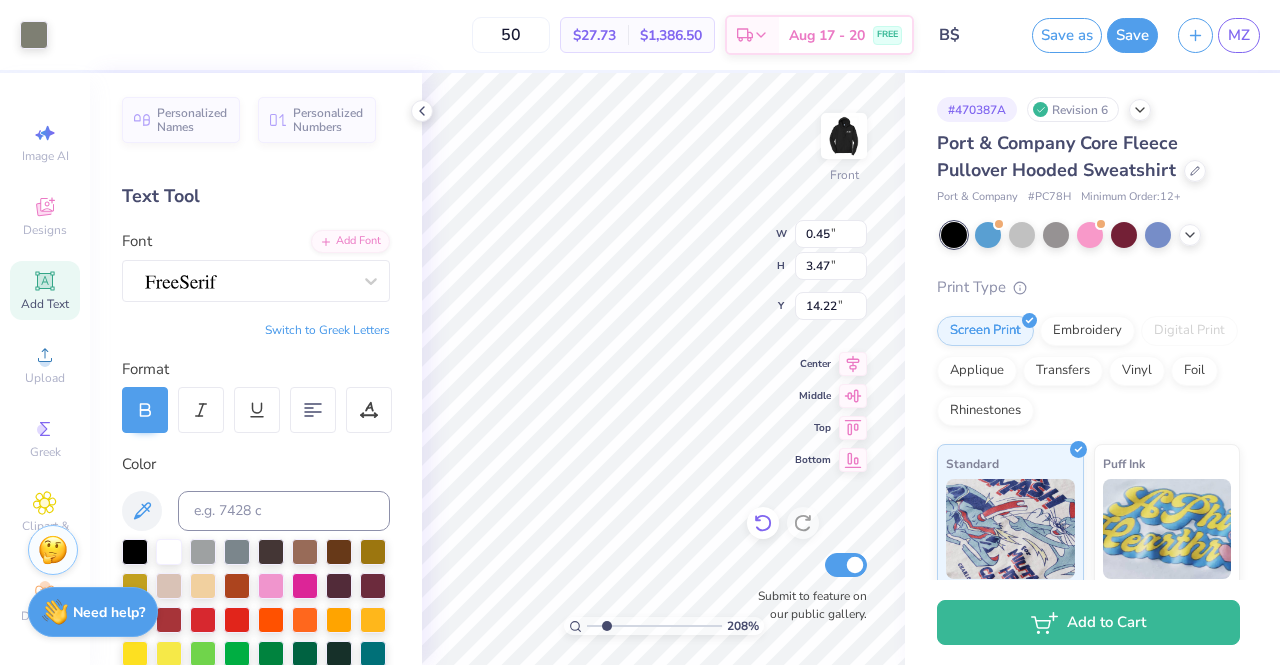 type on "0.40" 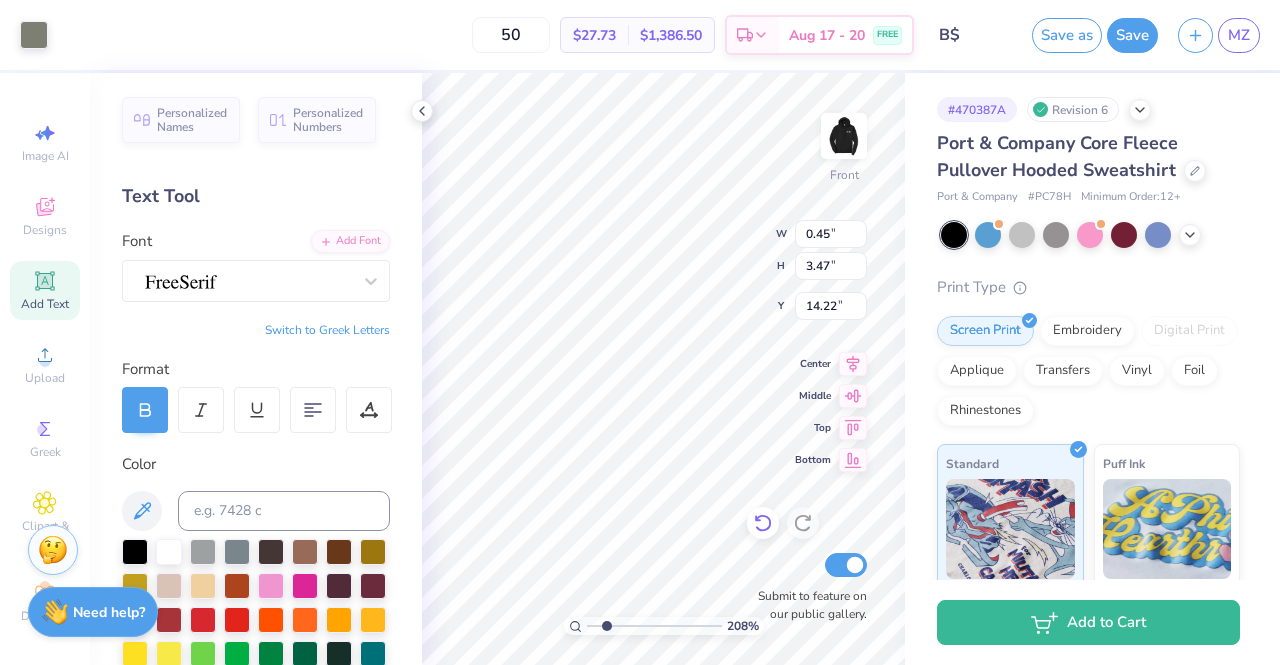 type on "3.10" 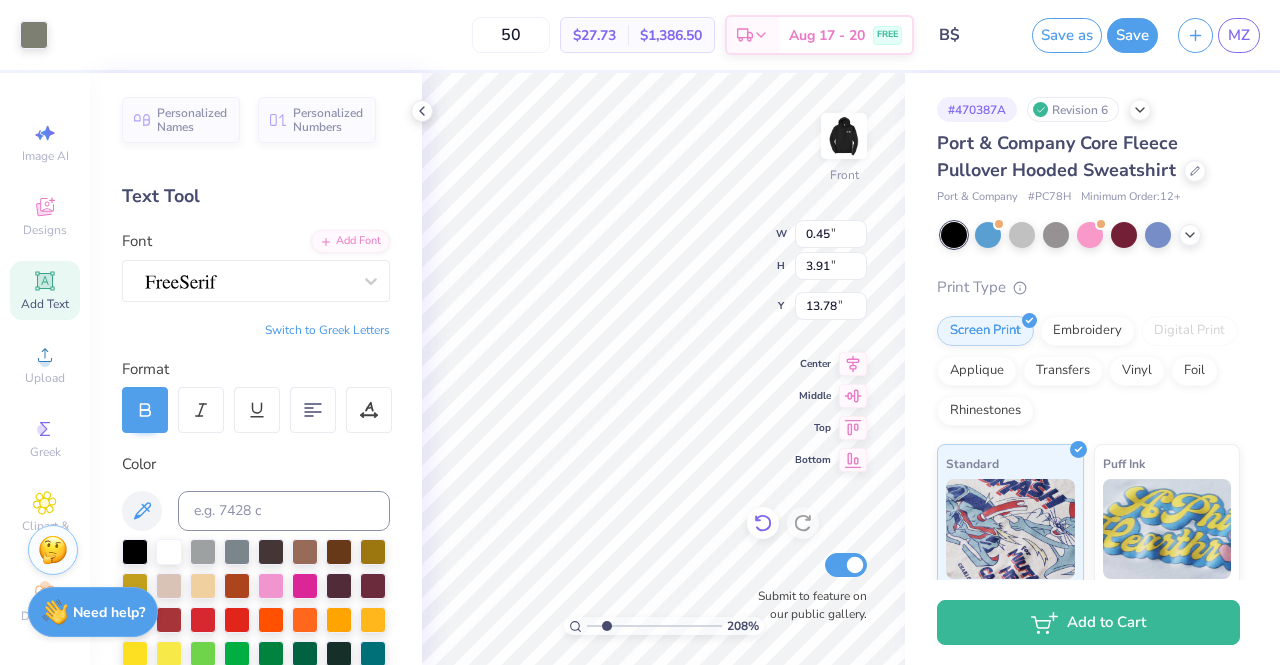 type on "0.42" 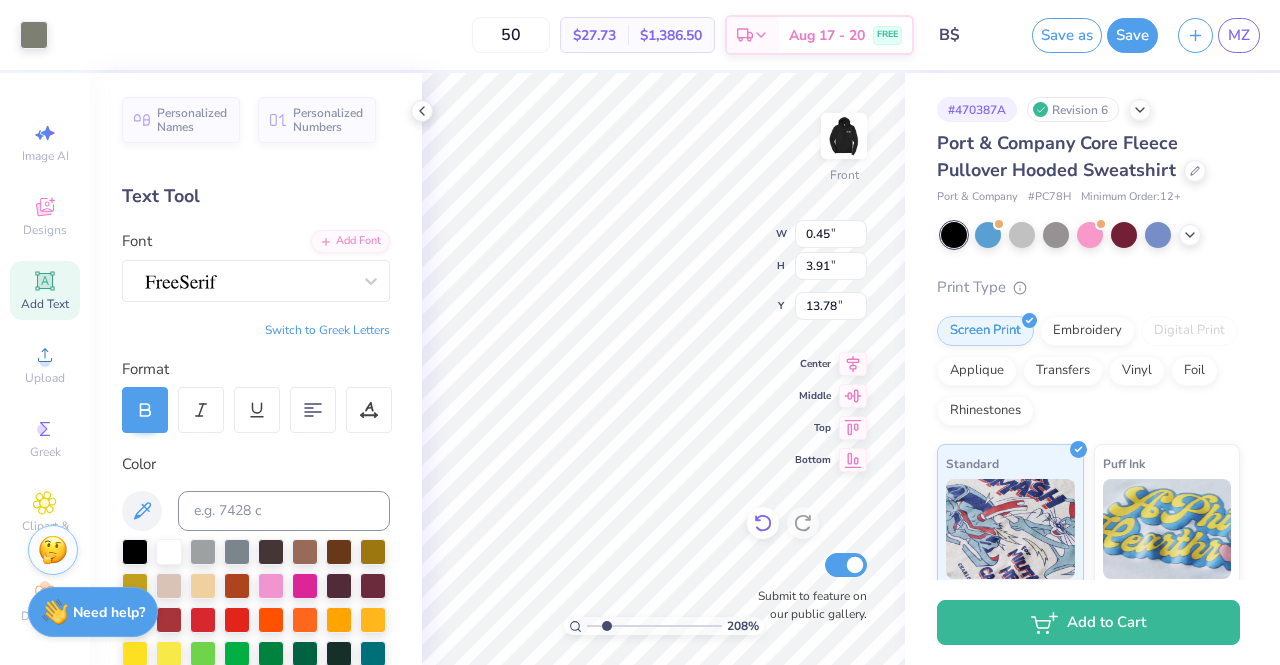 type on "3.65" 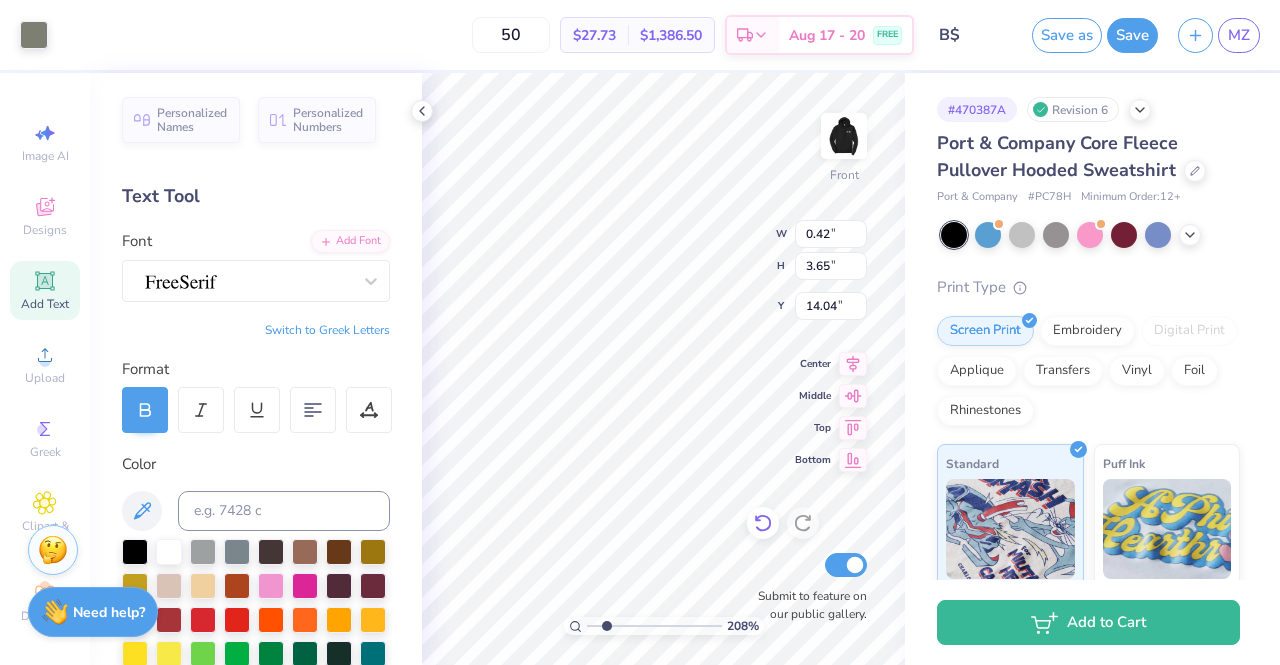 type on "0.45" 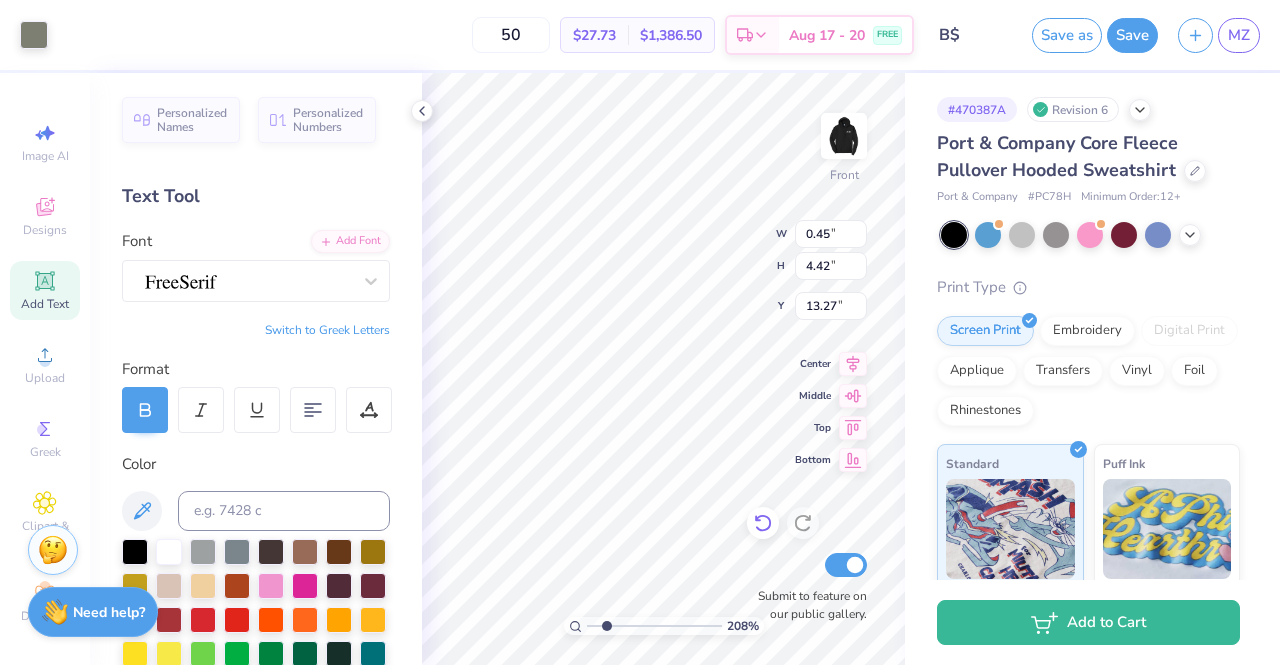 type on "0.42" 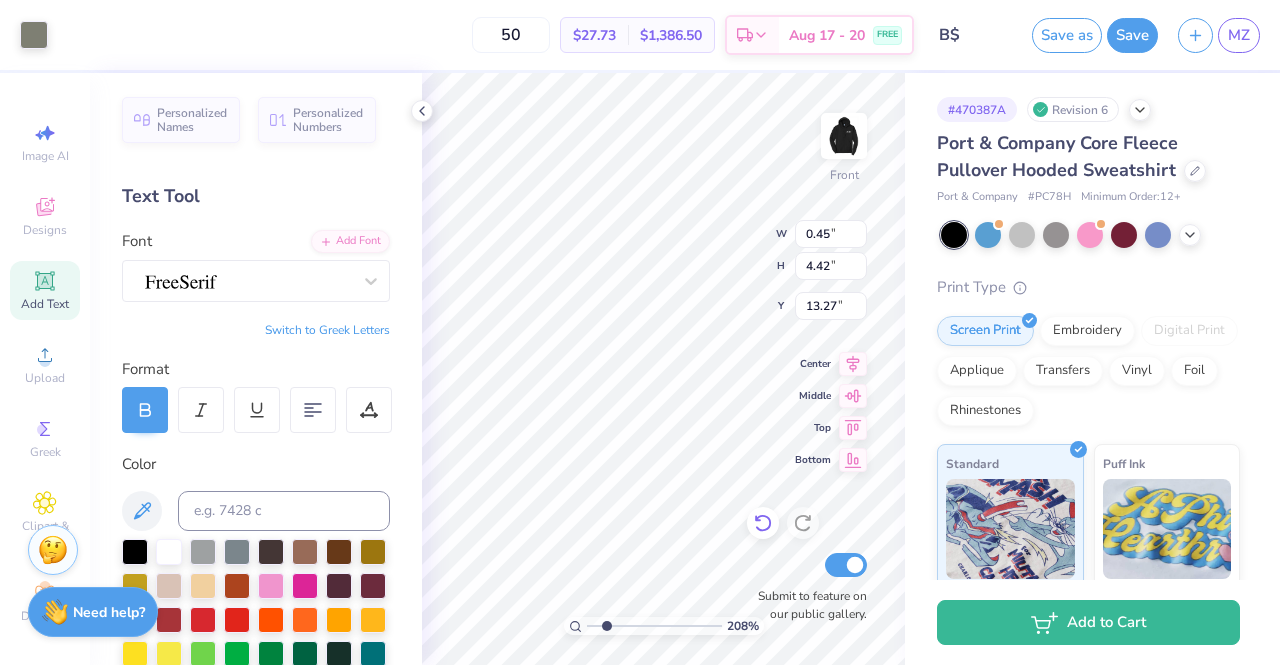 type on "4.16" 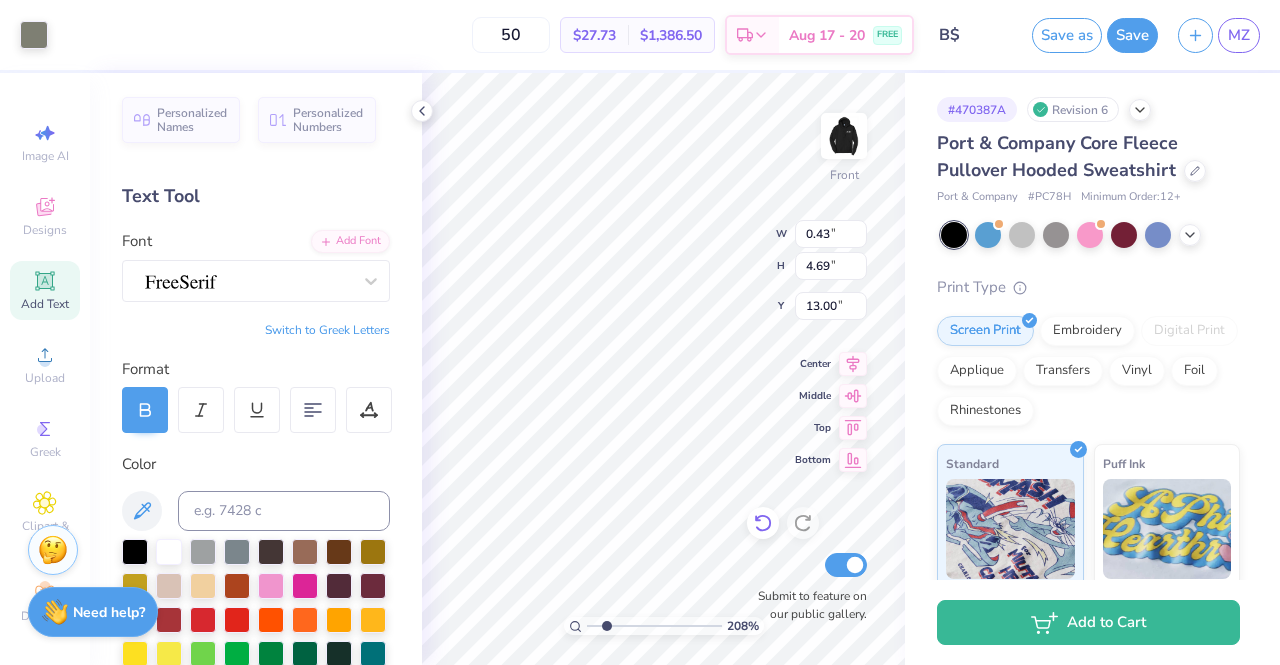 type on "0.43" 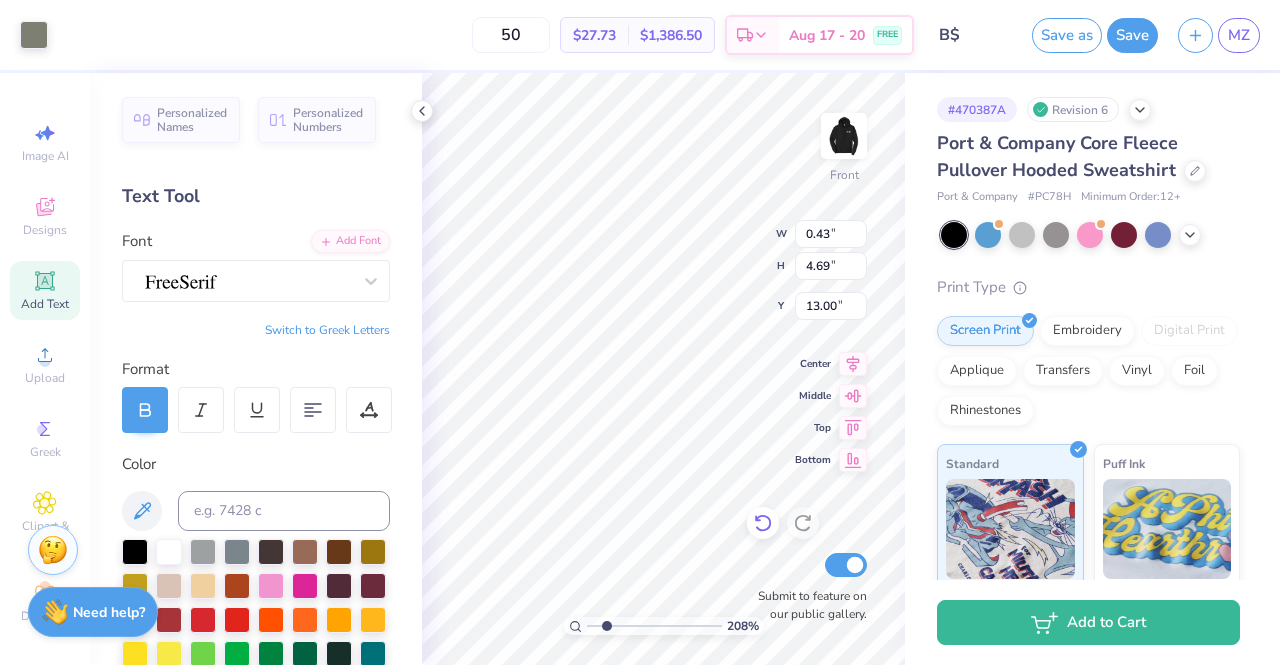 type on "4.69" 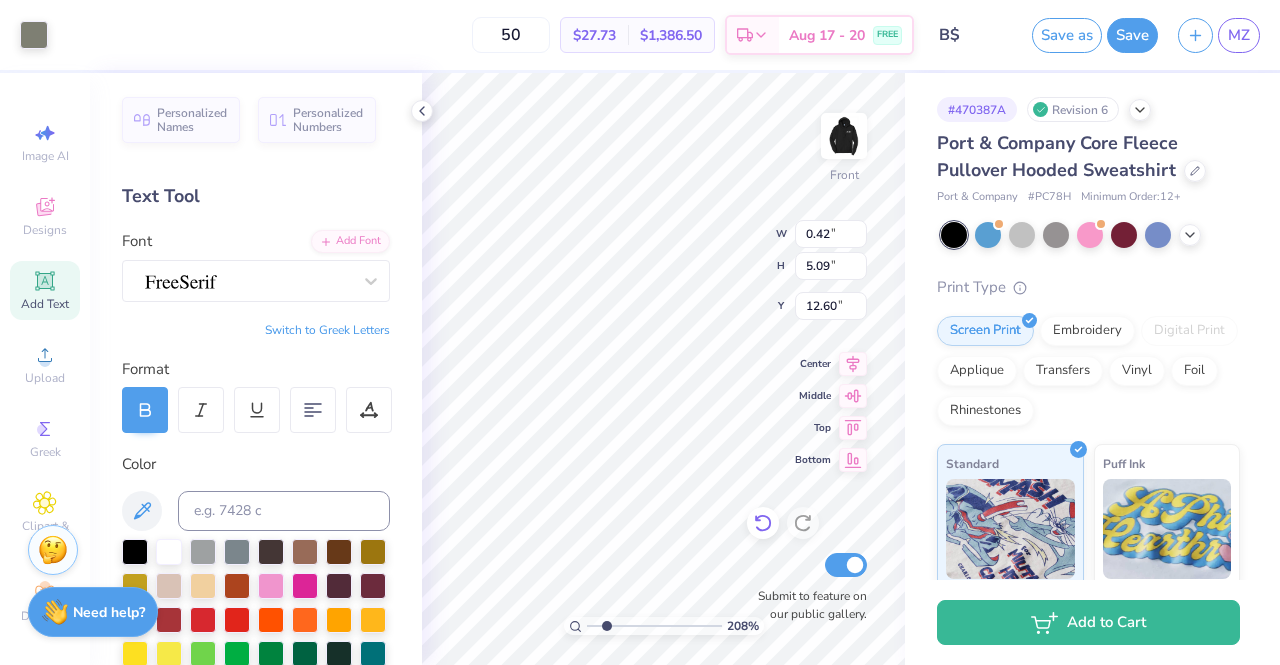 type on "0.42" 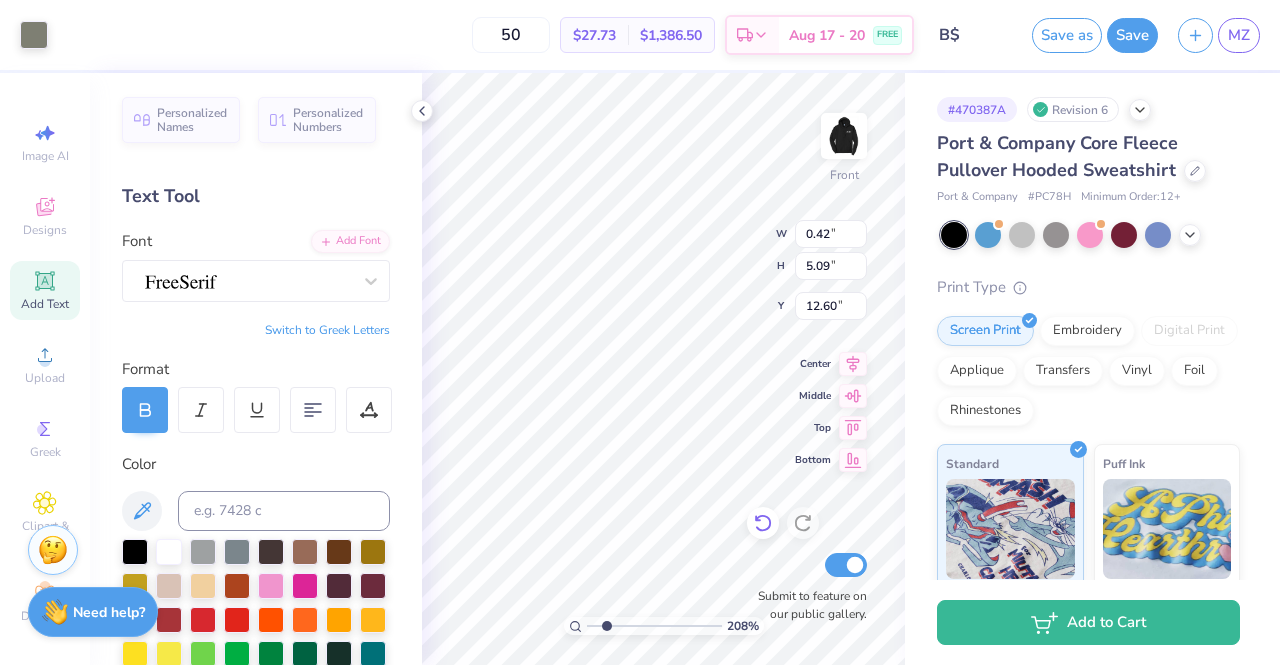 type on "5.09" 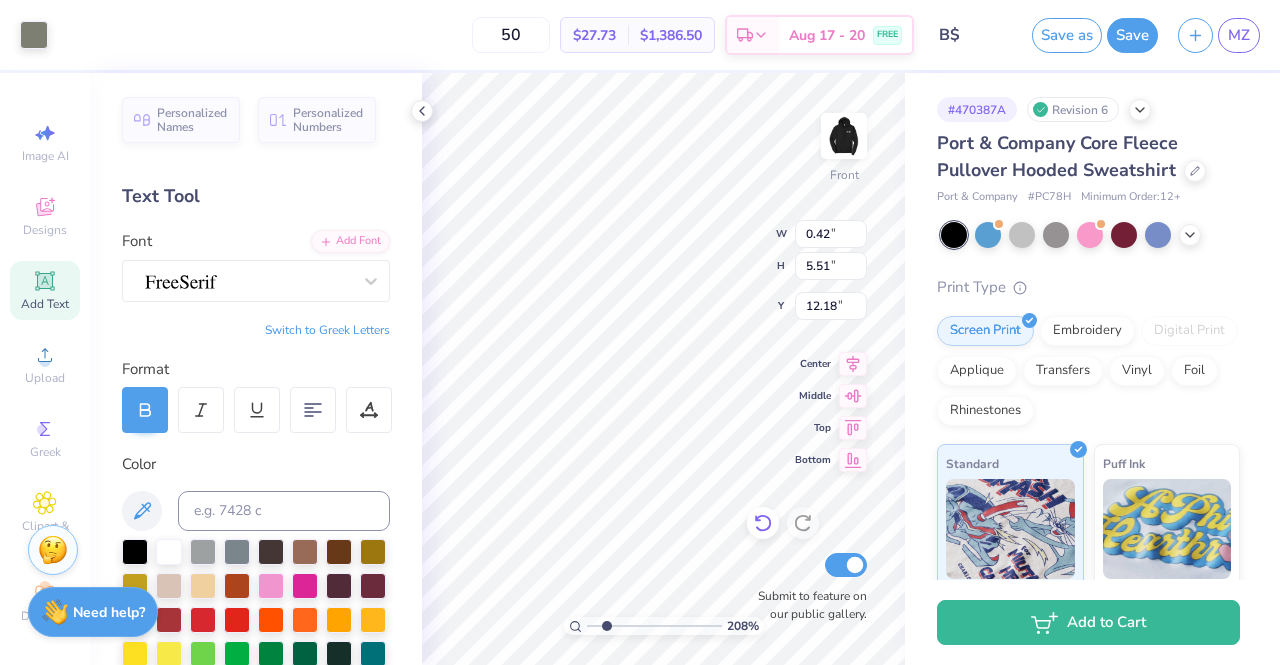 type on "0.42" 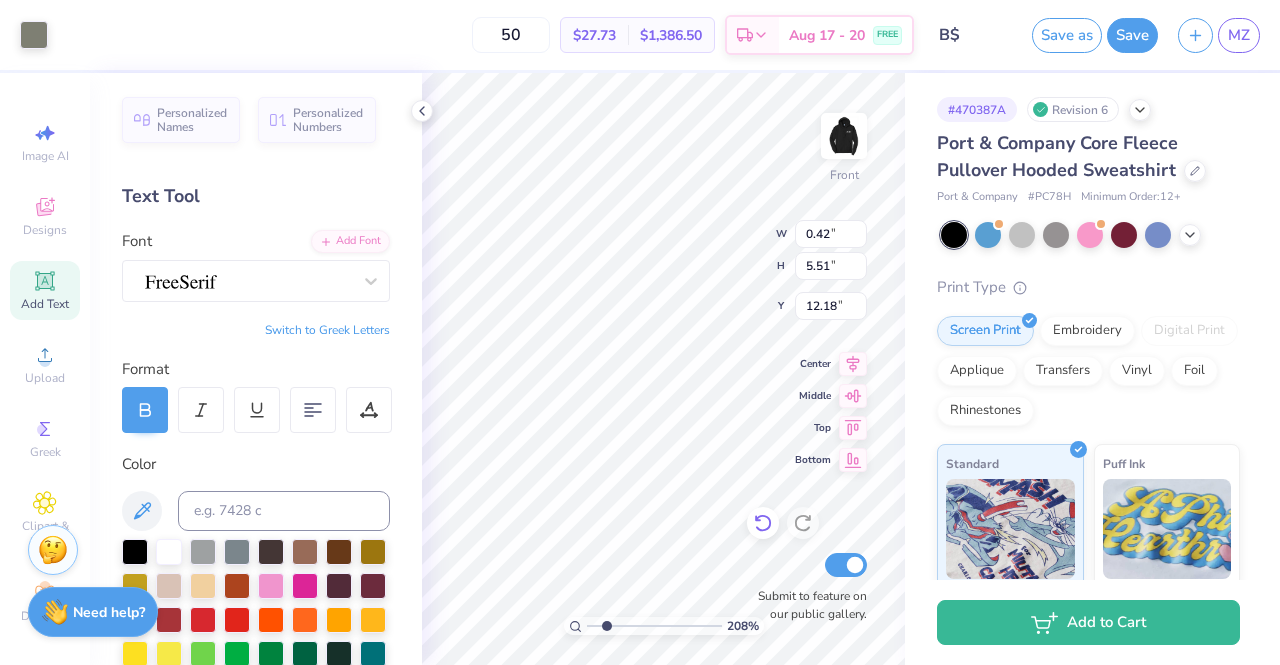 type on "5.51" 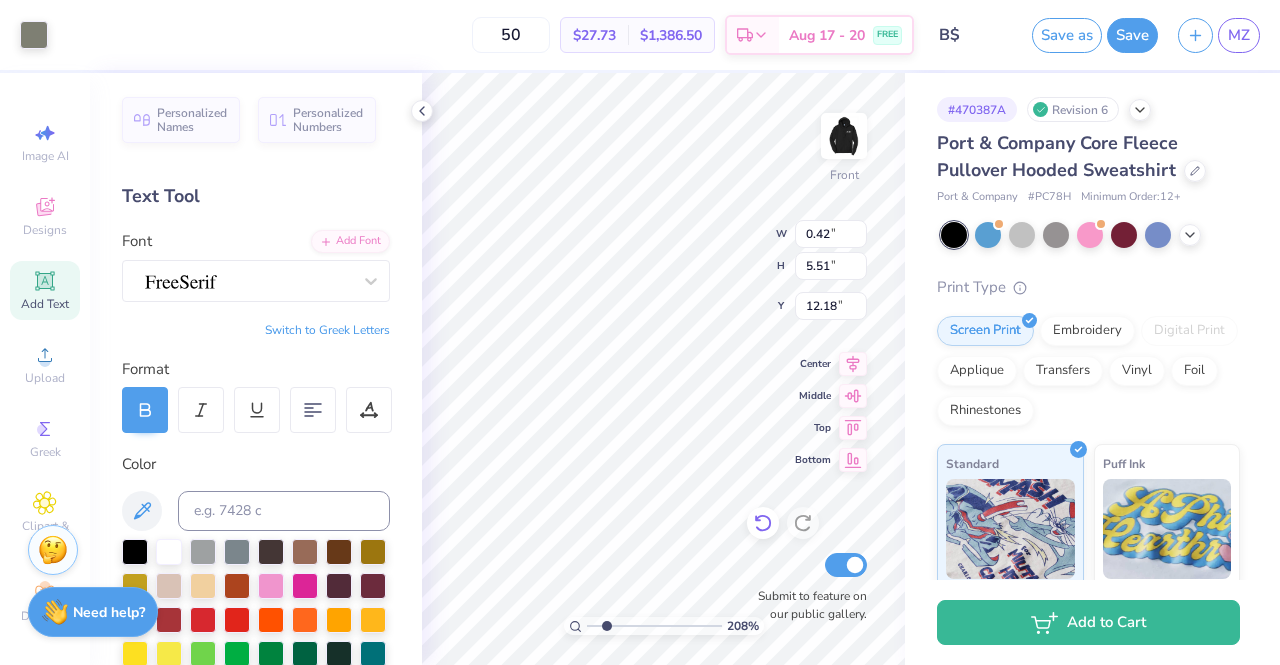type on "0.45" 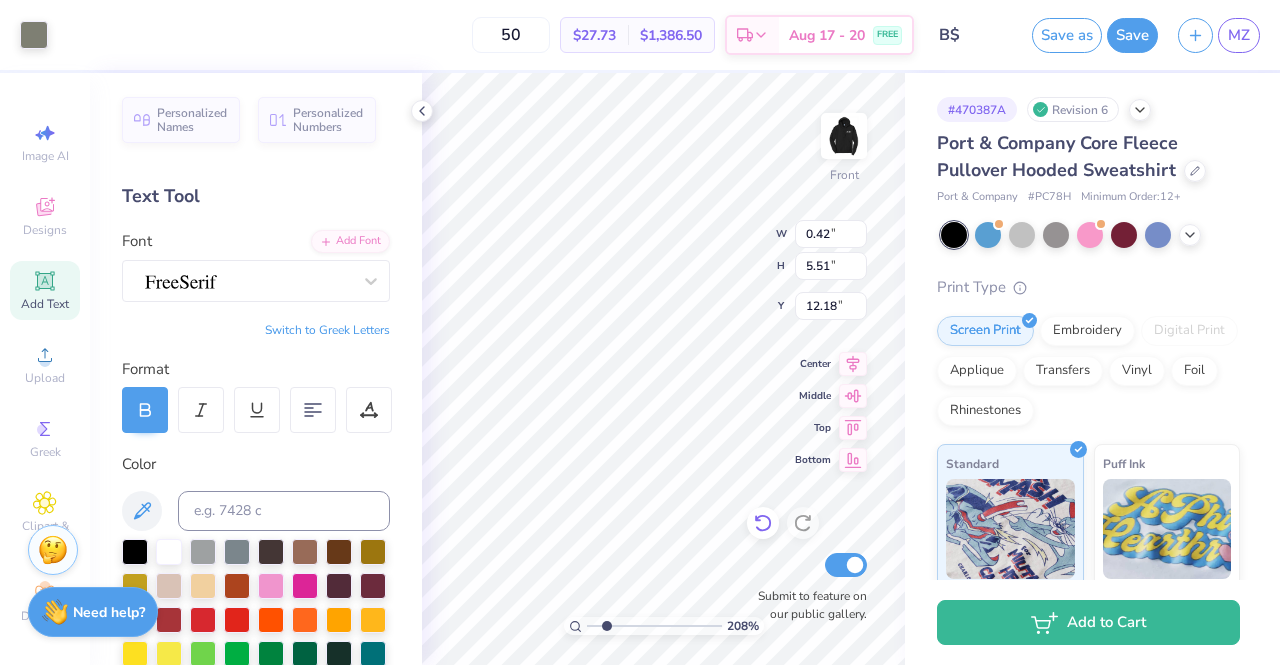 type on "6.33" 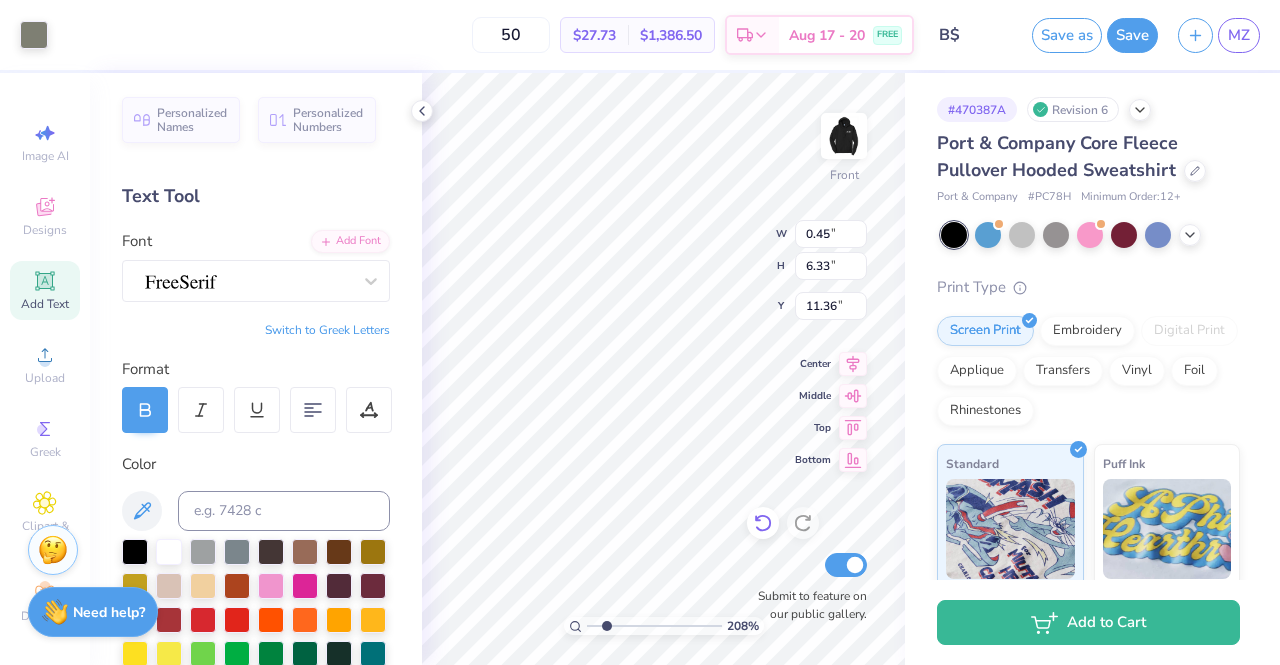 type on "0.41" 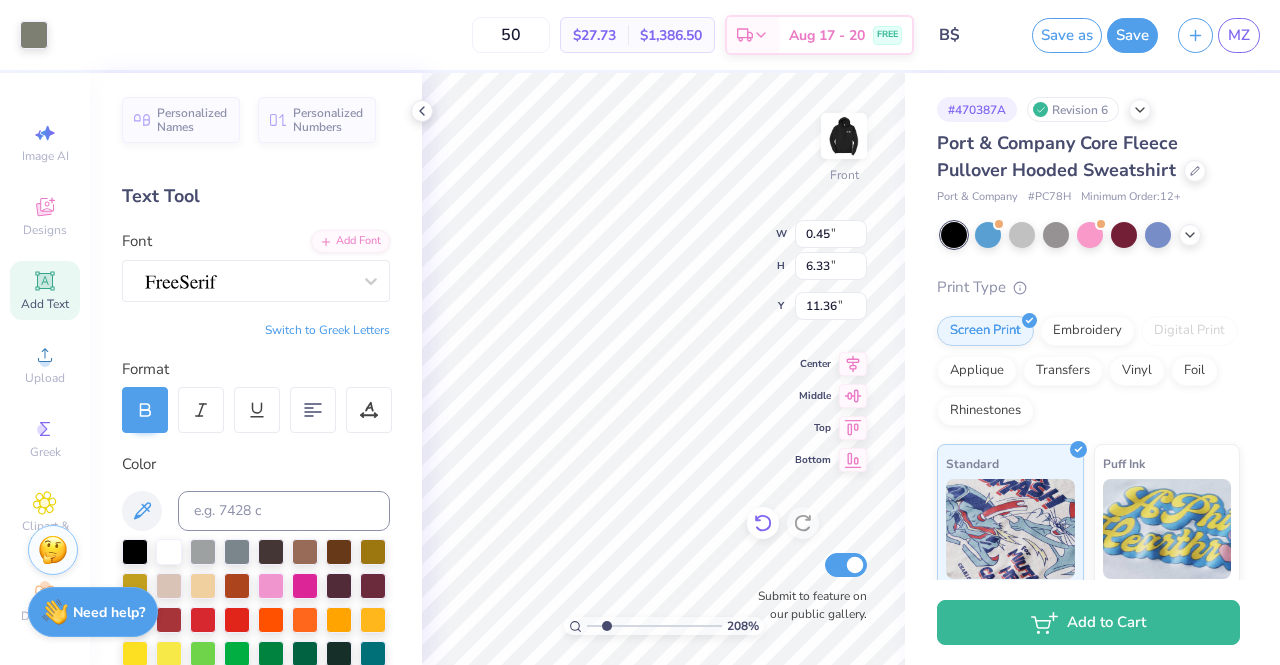 type on "5.87" 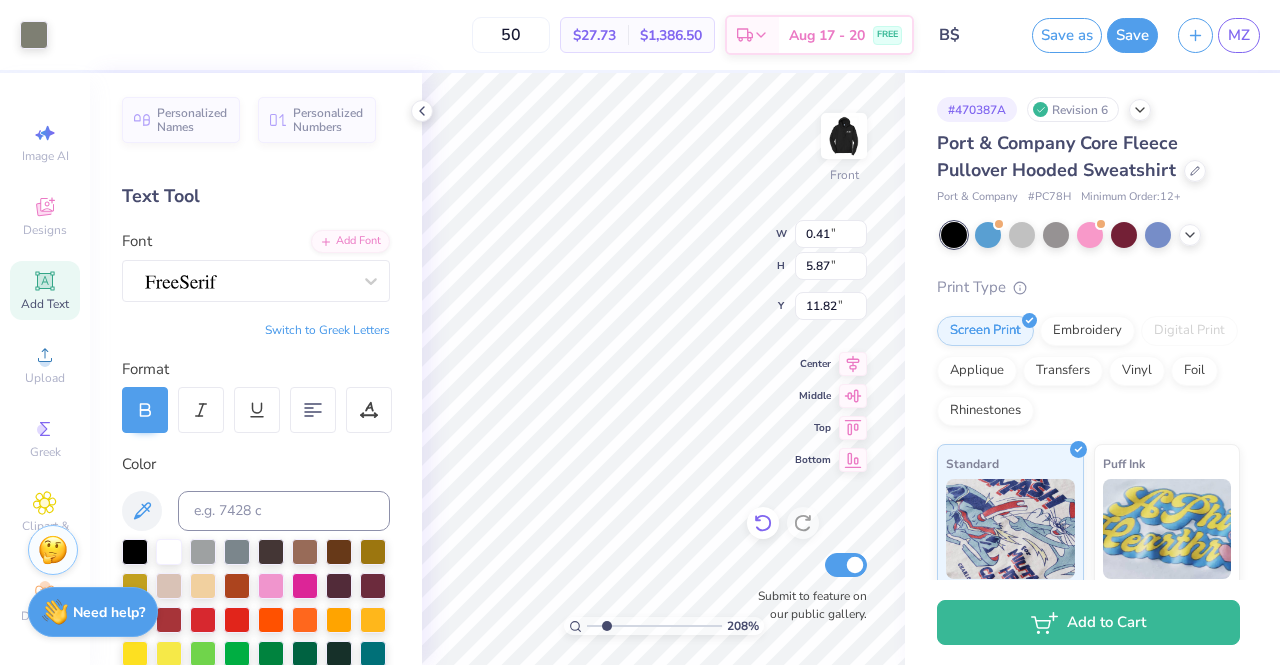 type on "0.45" 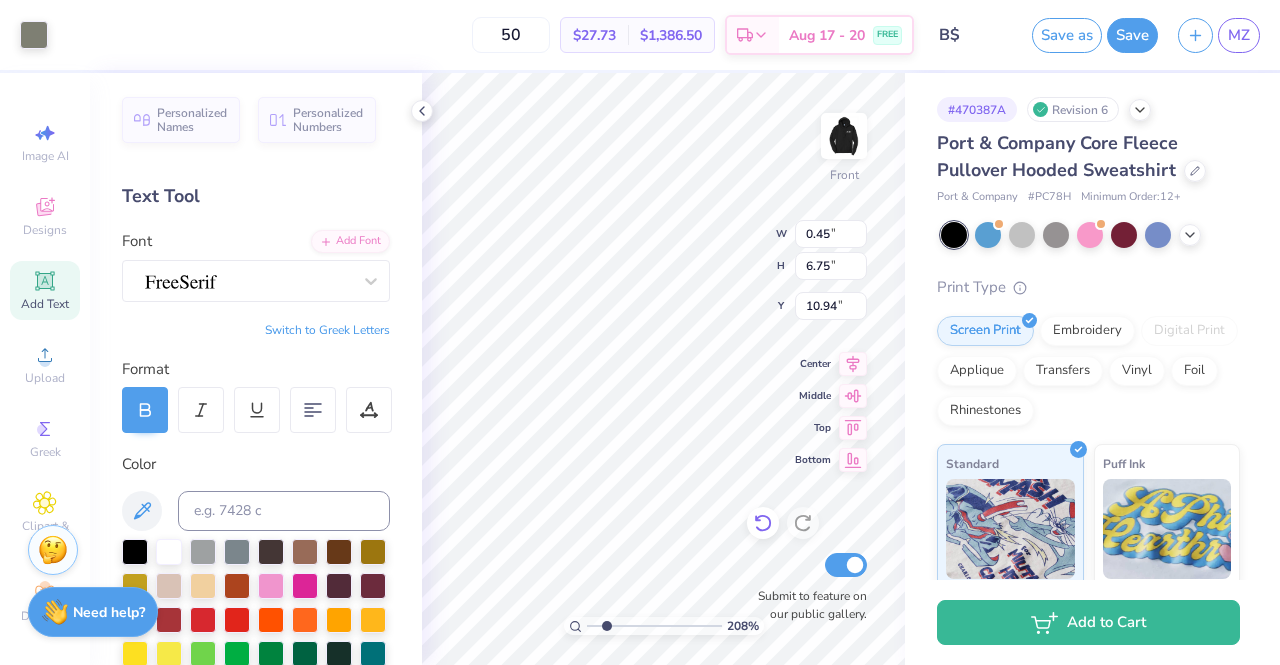 type on "0.42" 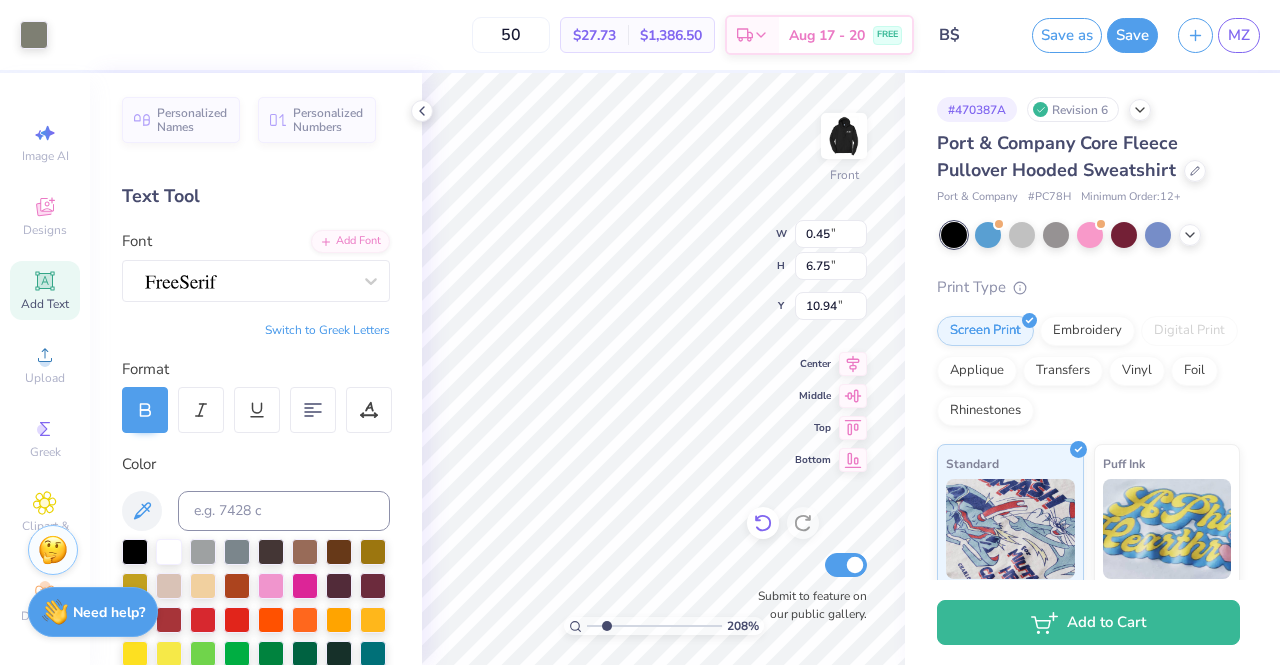 type on "6.28" 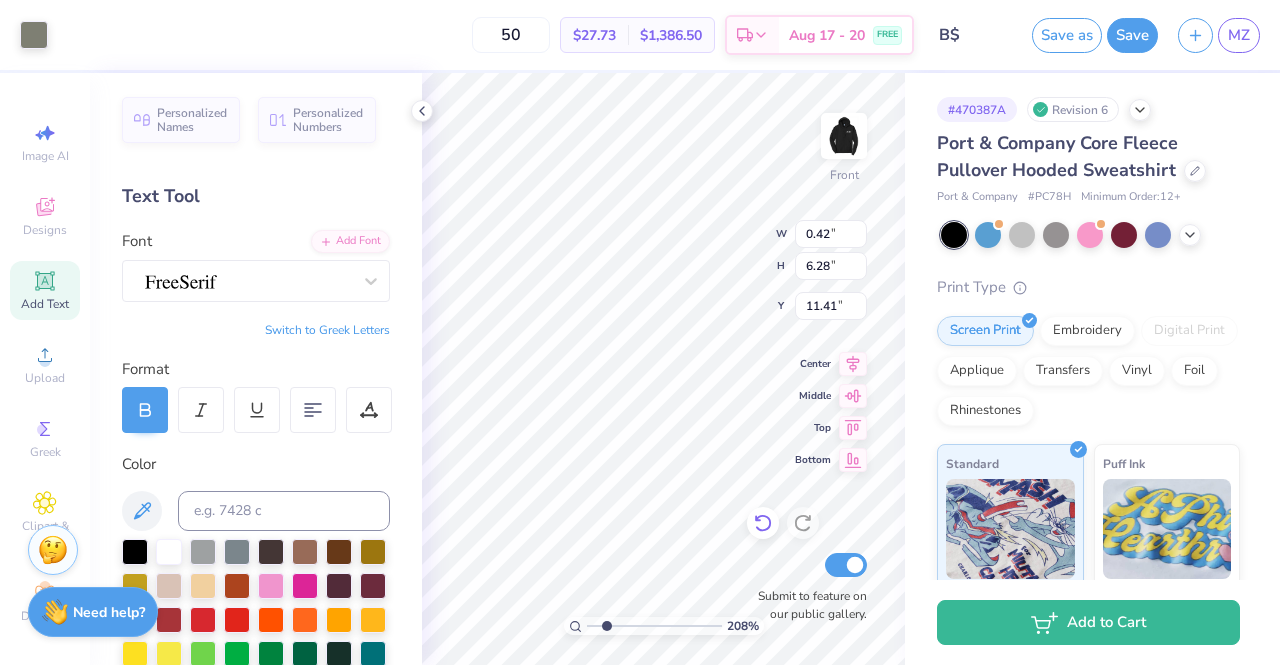 type on "0.45" 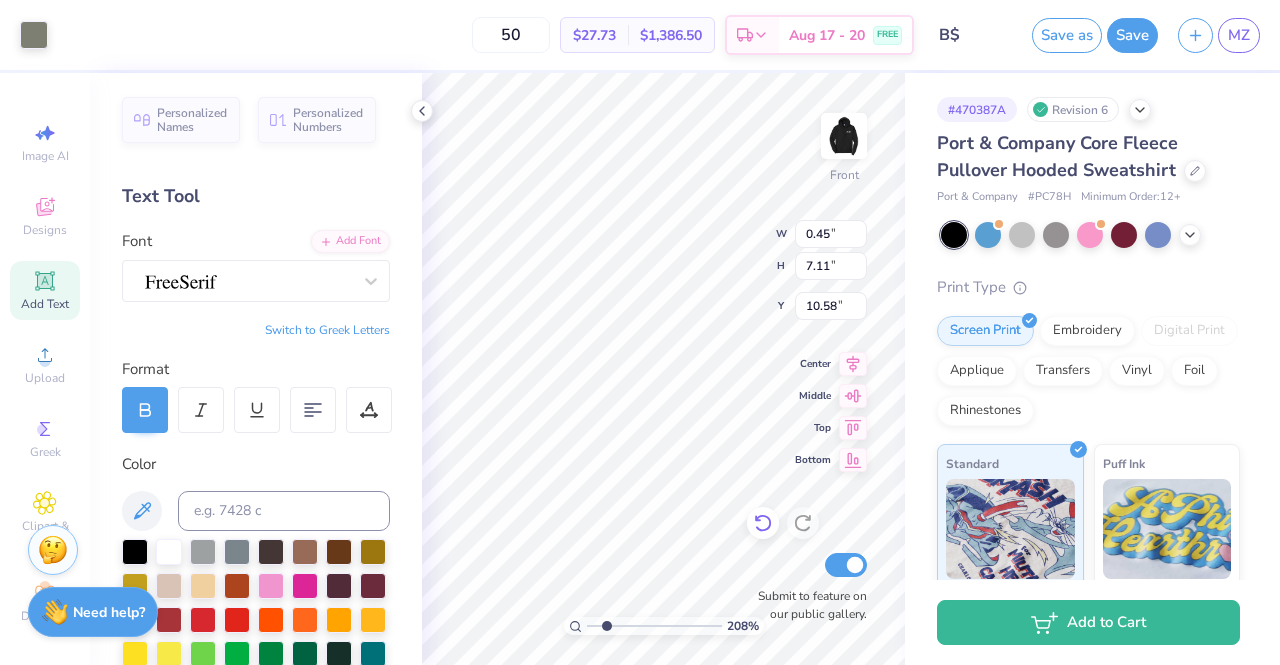type on "0.42" 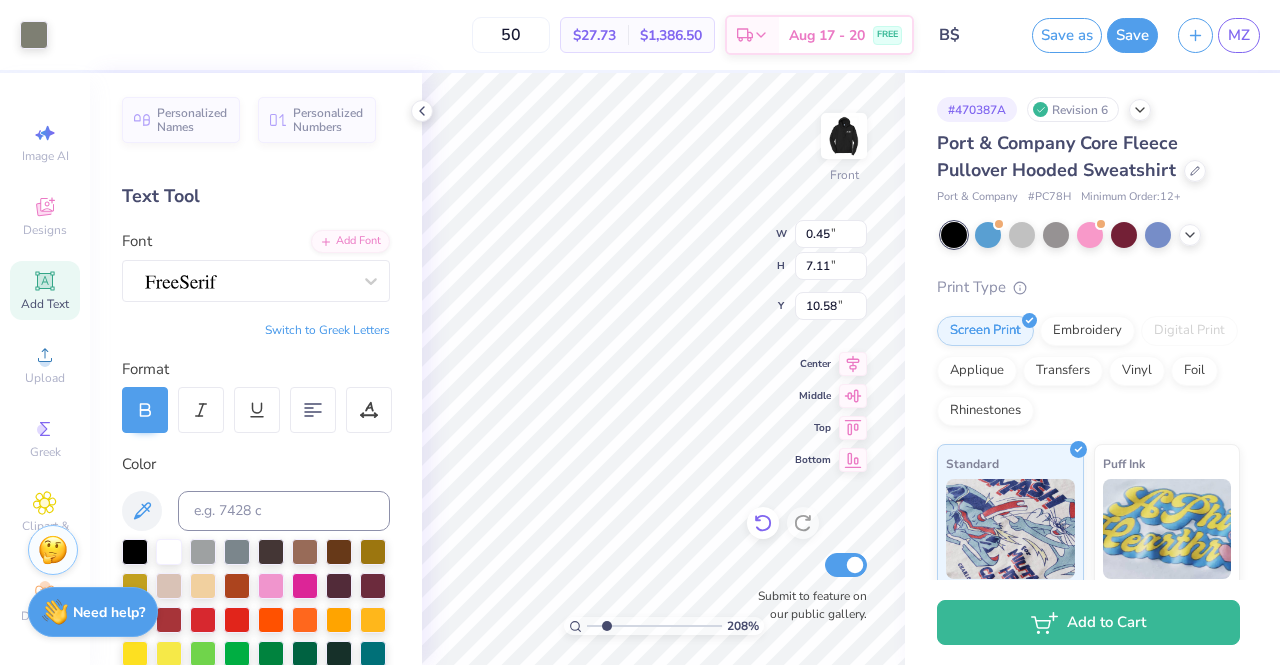 type on "6.73" 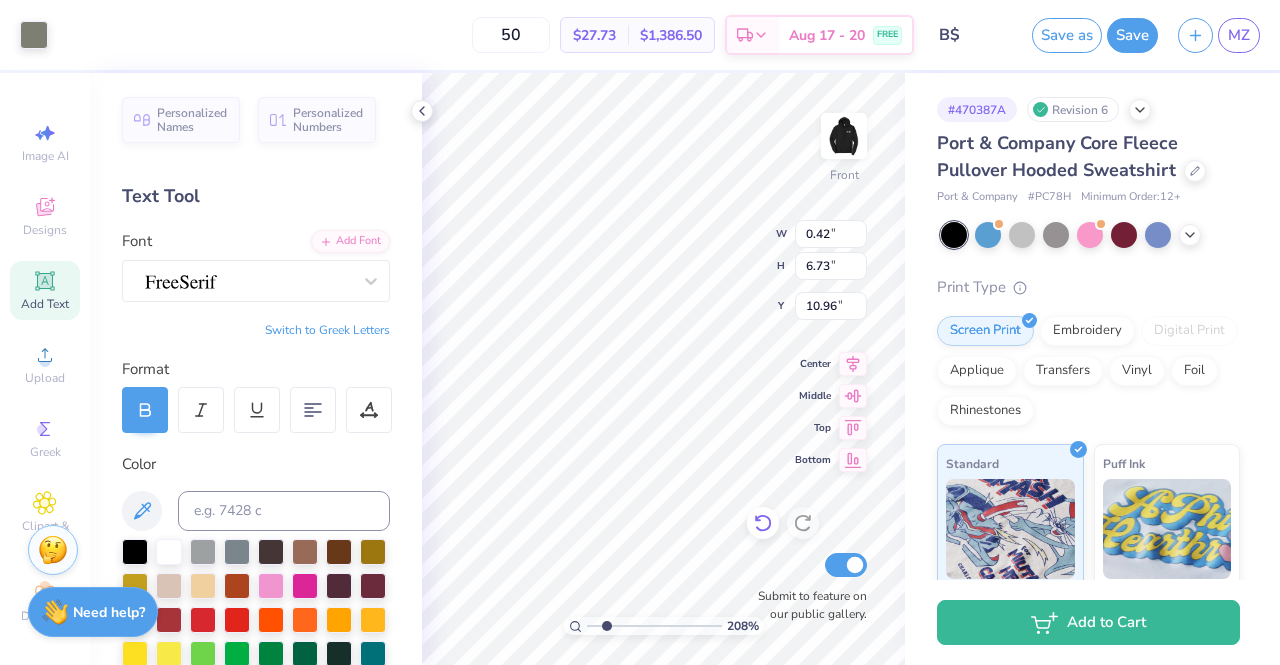 type on "0.45" 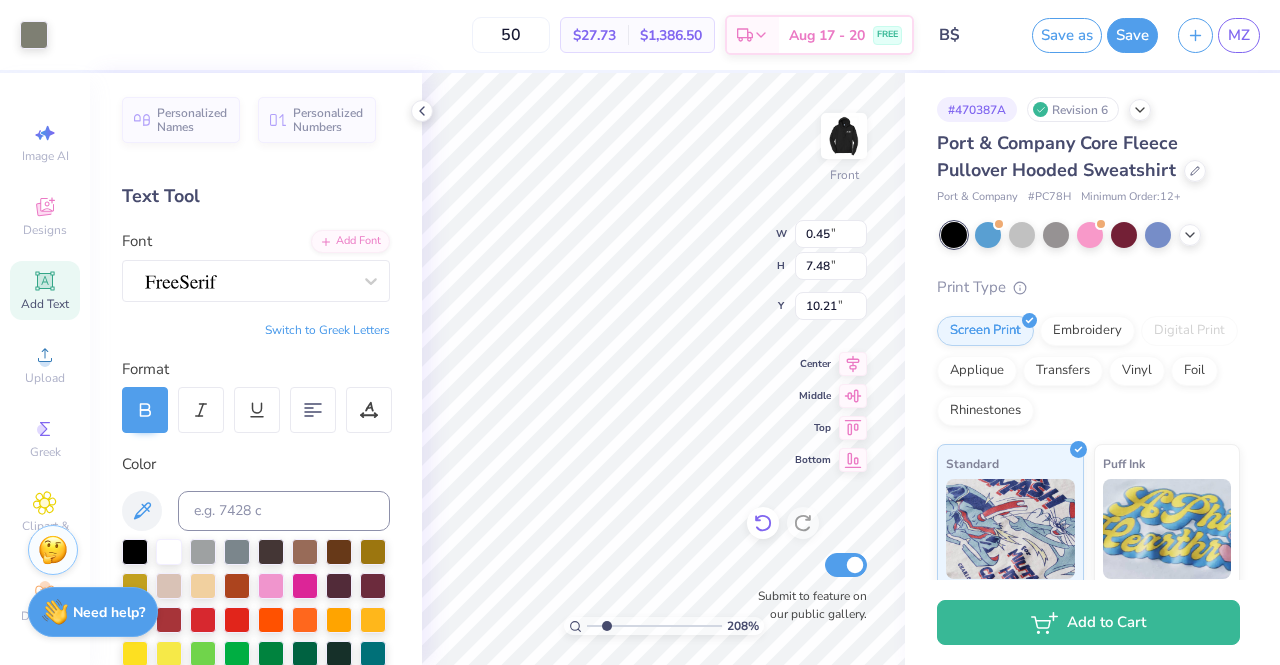 type on "10.20" 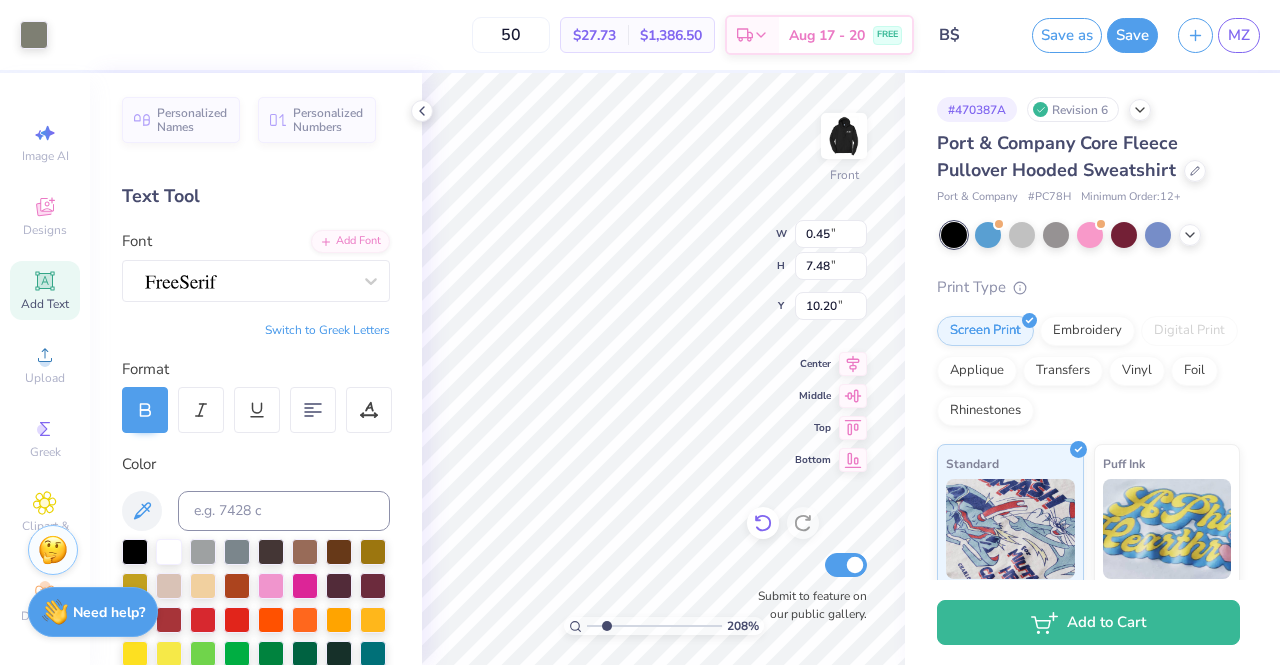 type on "0.42" 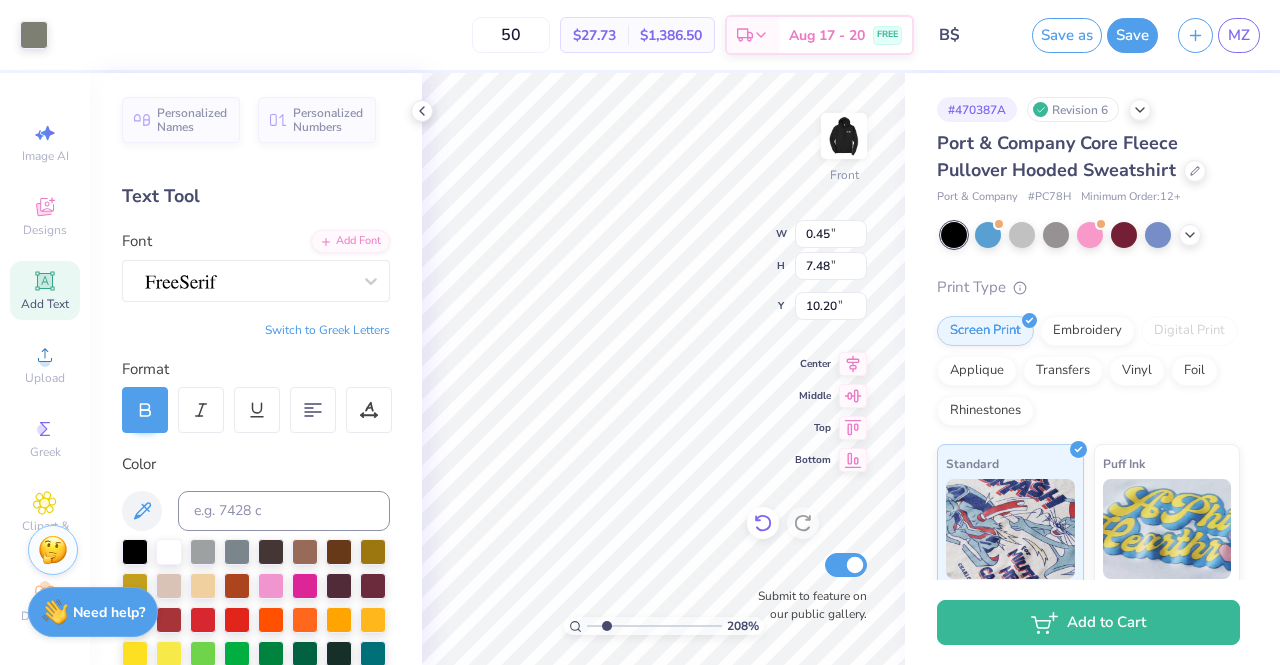 type on "7.02" 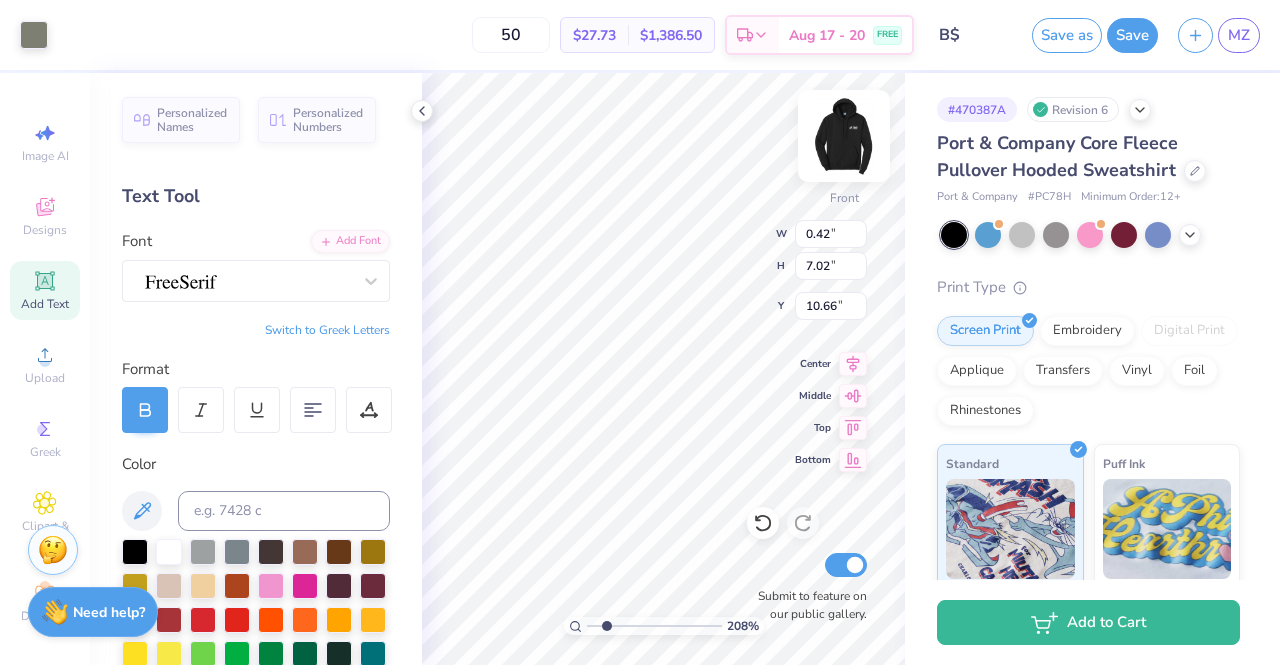 type on "0.45" 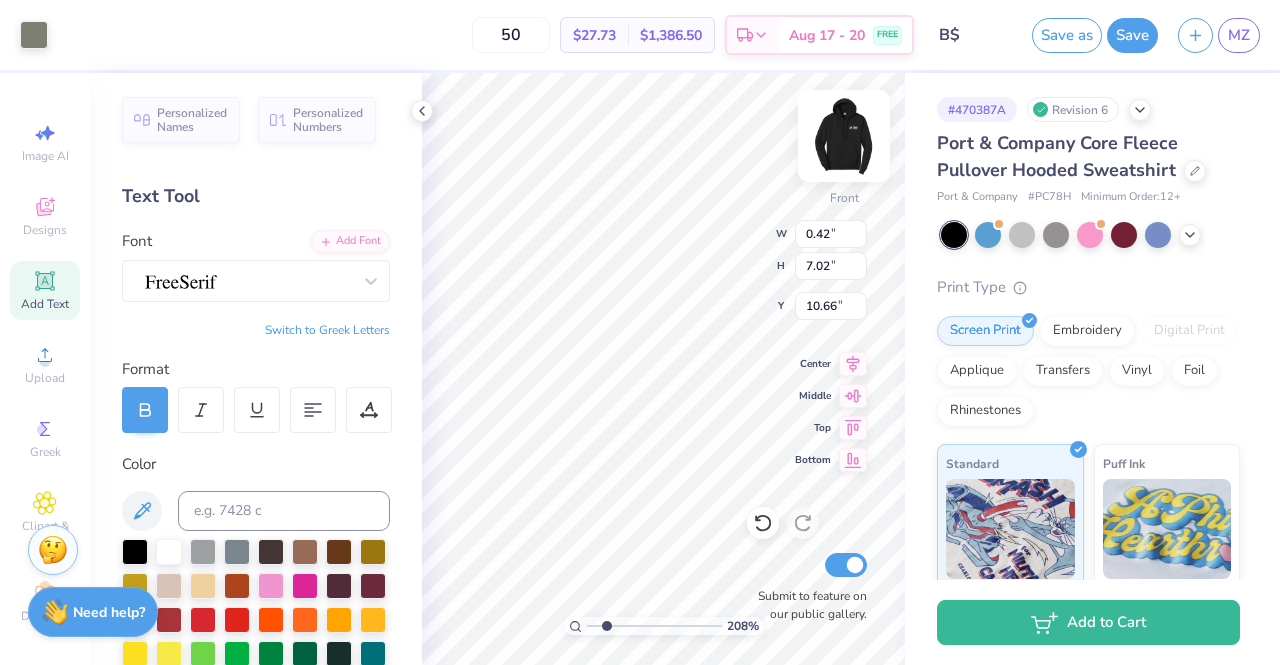 type on "7.83" 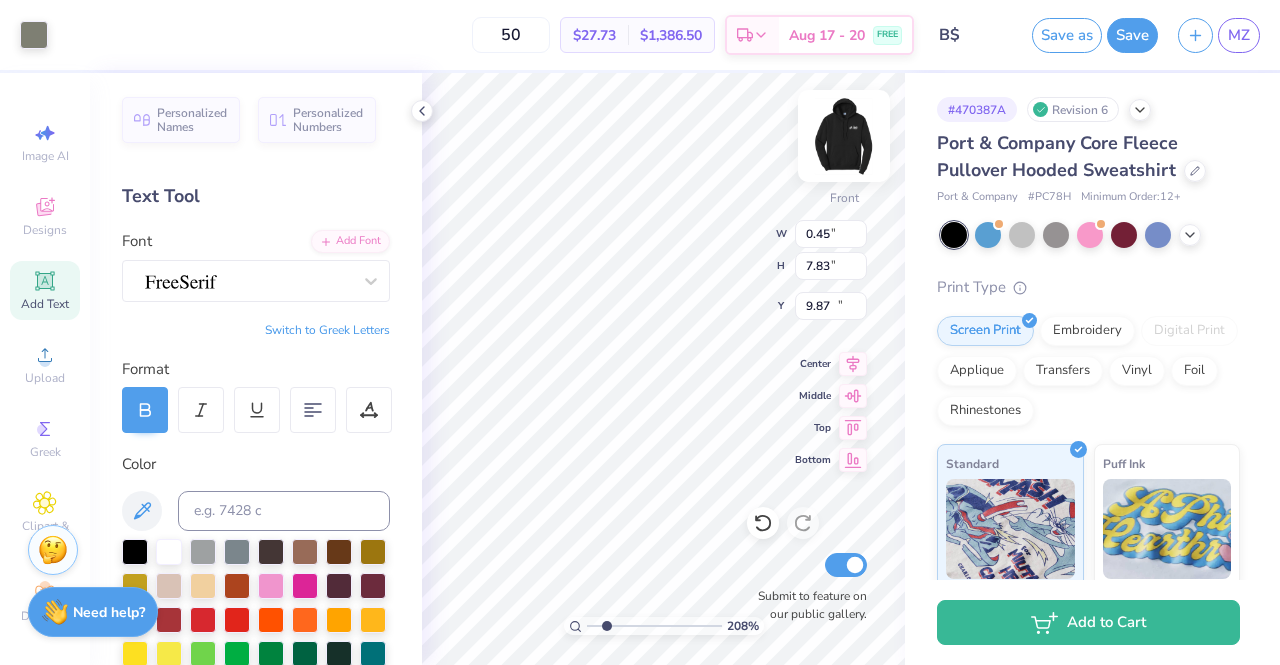 type on "0.43" 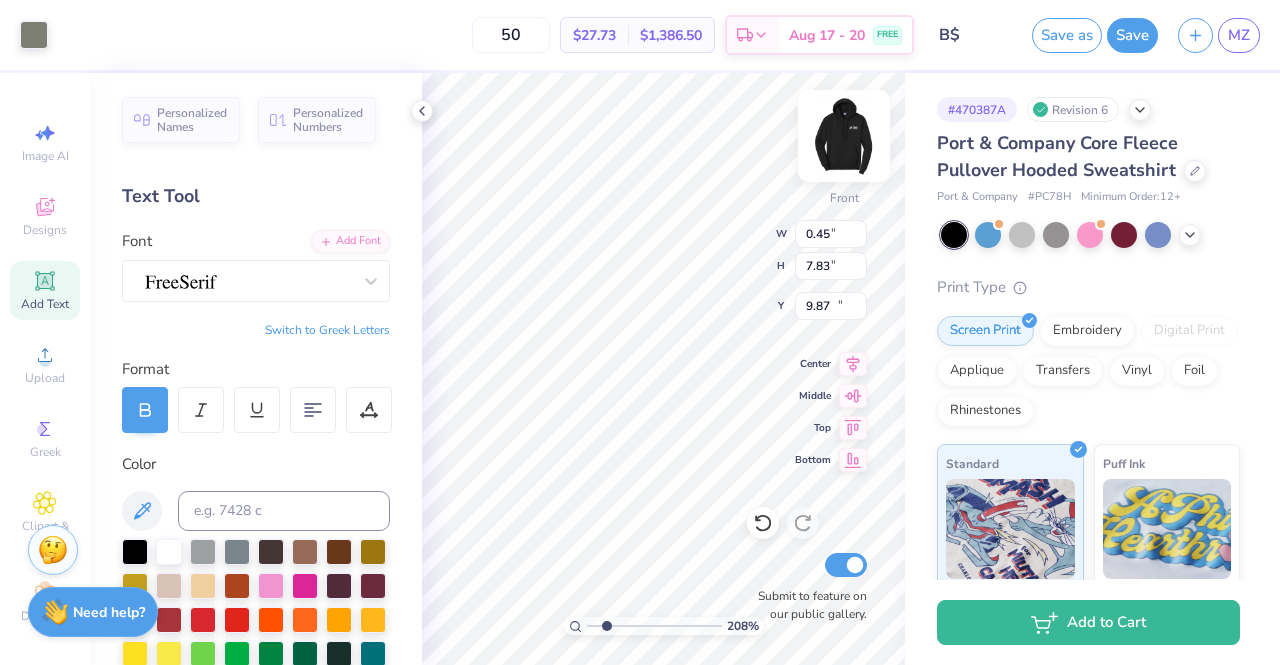type on "7.48" 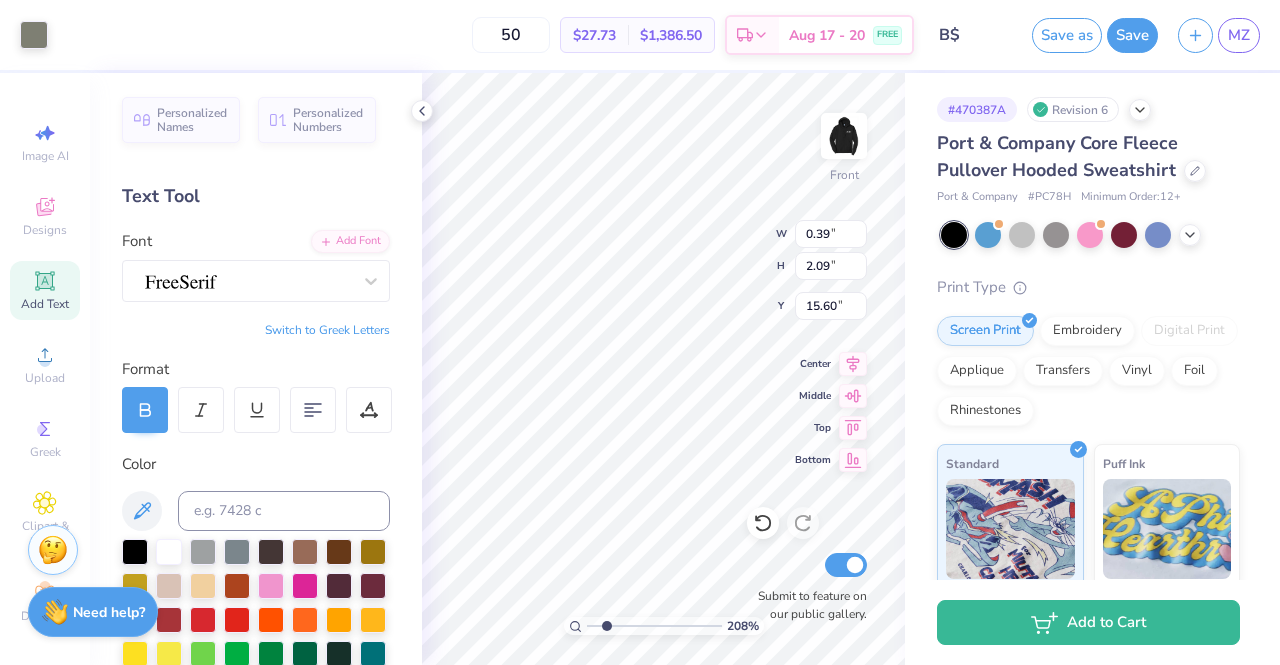 drag, startPoint x: 33, startPoint y: 31, endPoint x: 58, endPoint y: 49, distance: 30.805843 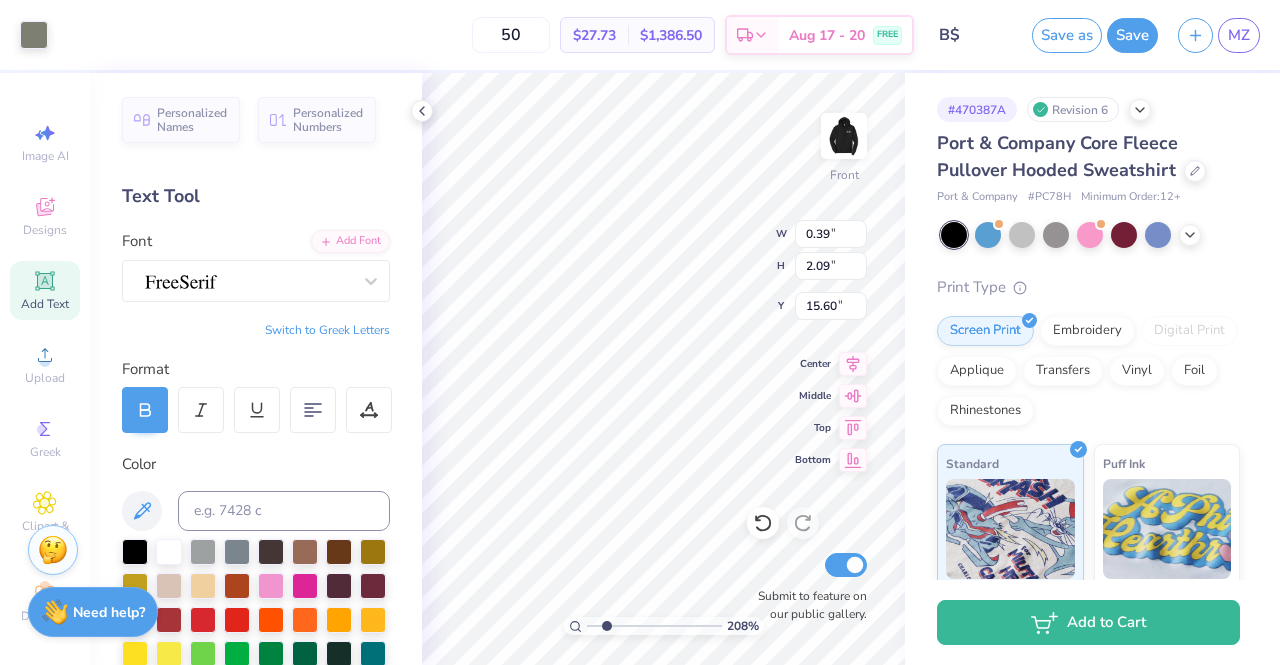 click at bounding box center (34, 35) 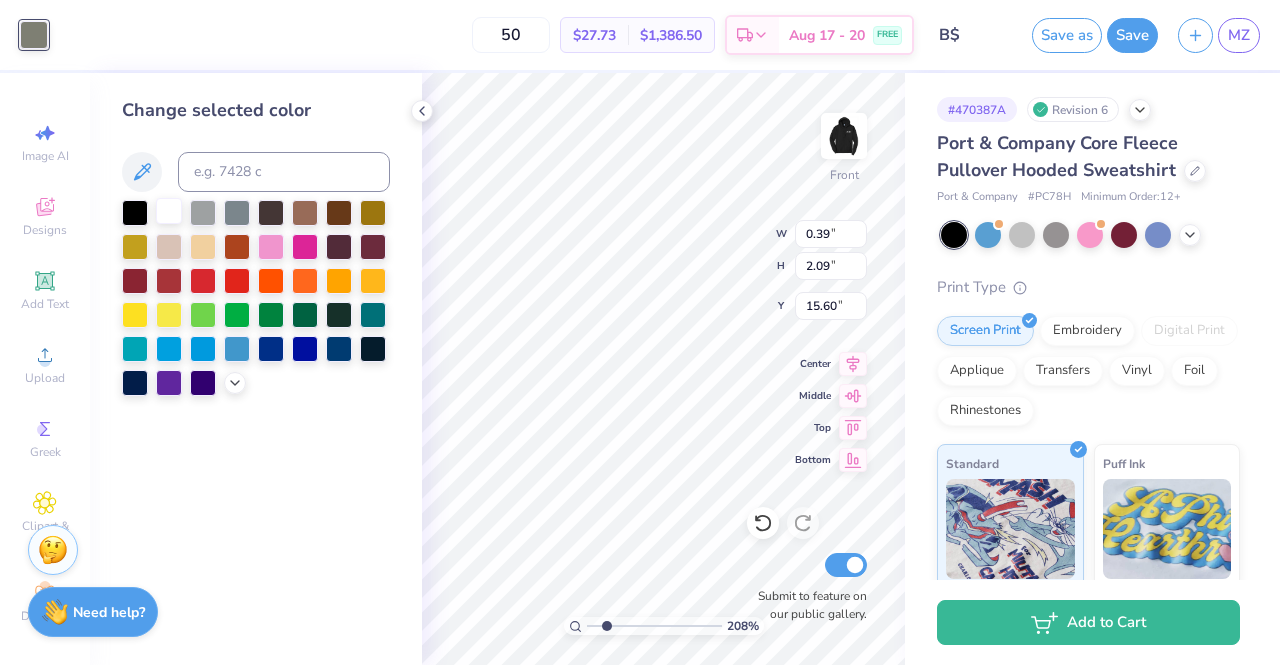 click at bounding box center [169, 211] 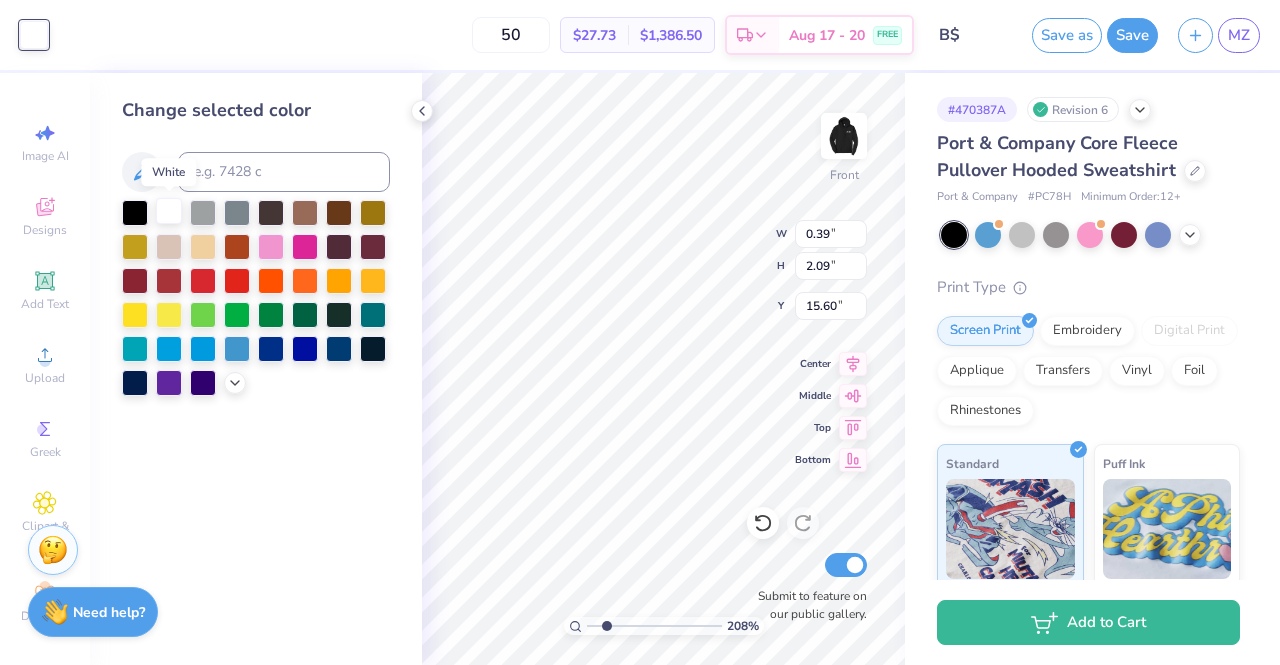 click at bounding box center [169, 211] 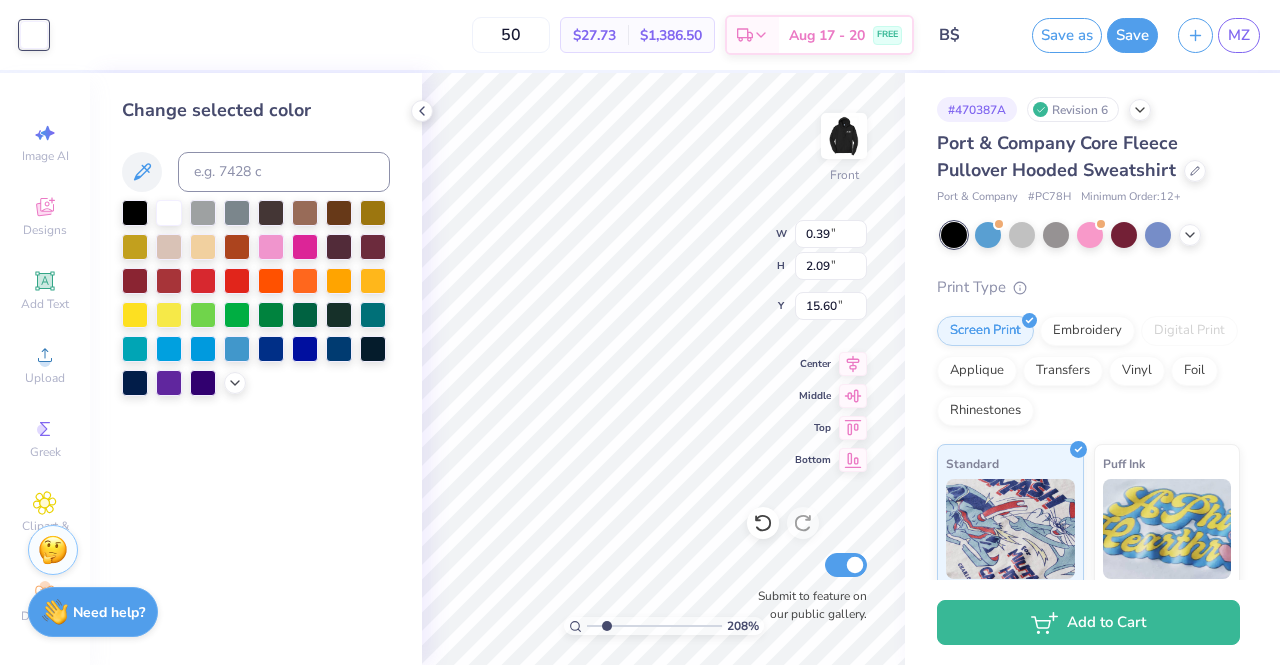 type on "0.40" 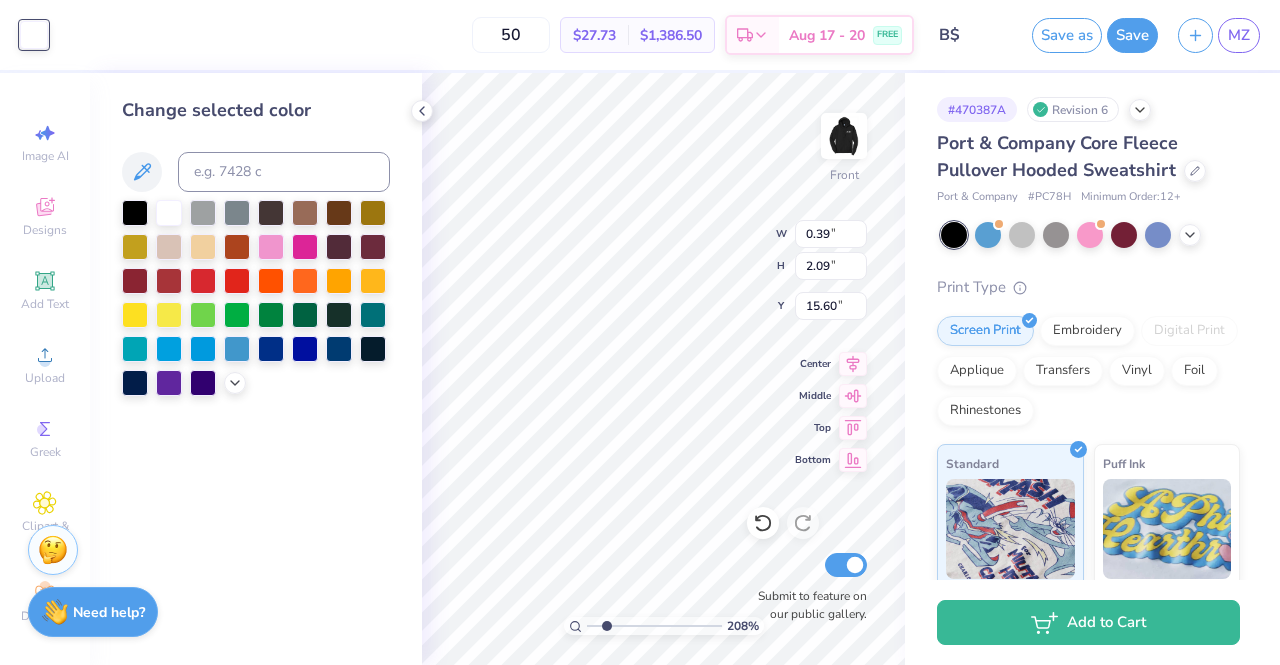 type on "2.62" 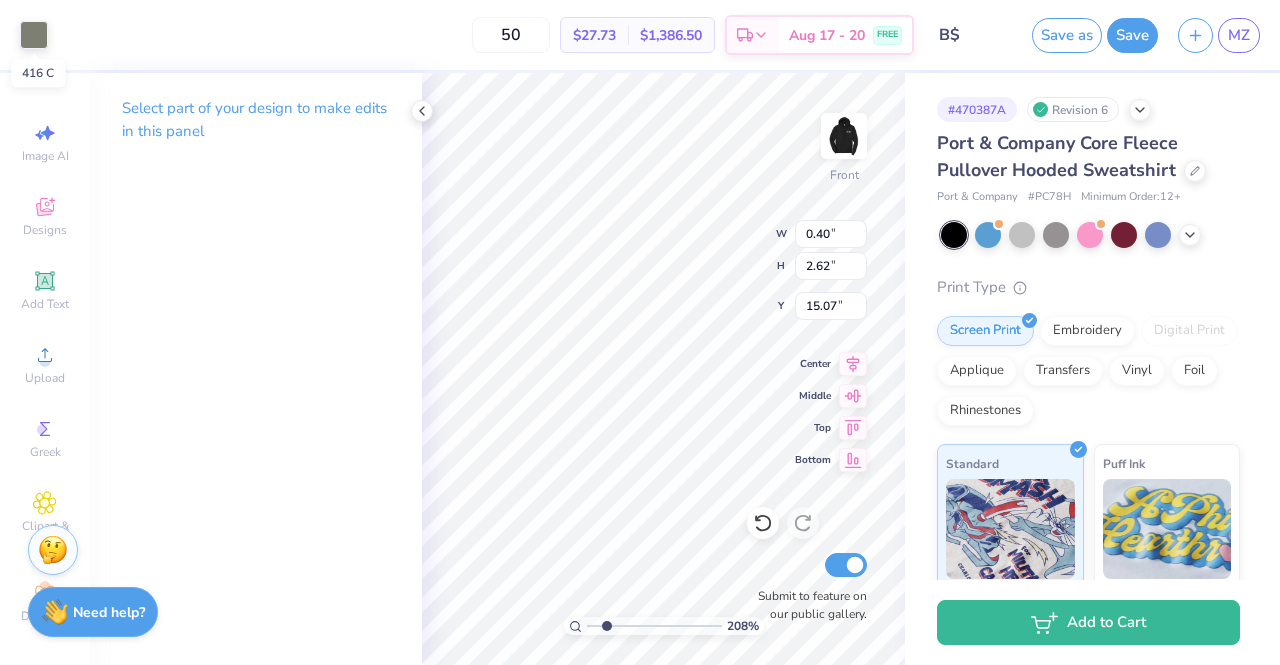 drag, startPoint x: 41, startPoint y: 28, endPoint x: 71, endPoint y: 46, distance: 34.98571 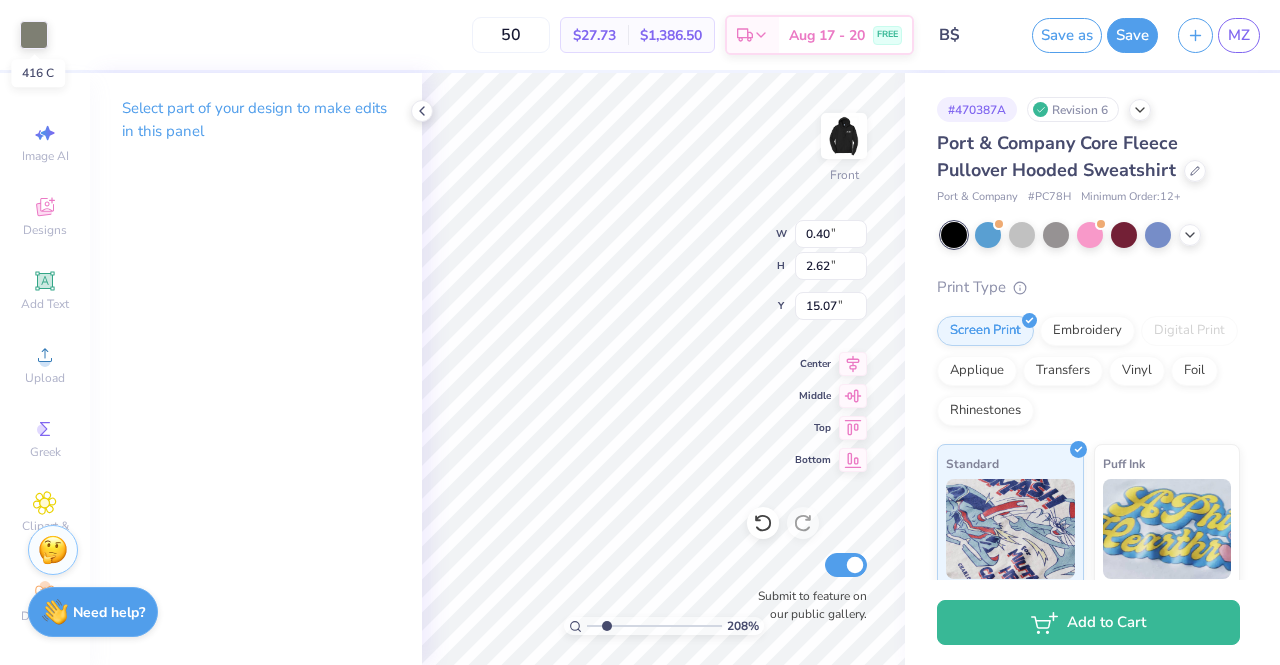 click at bounding box center [34, 35] 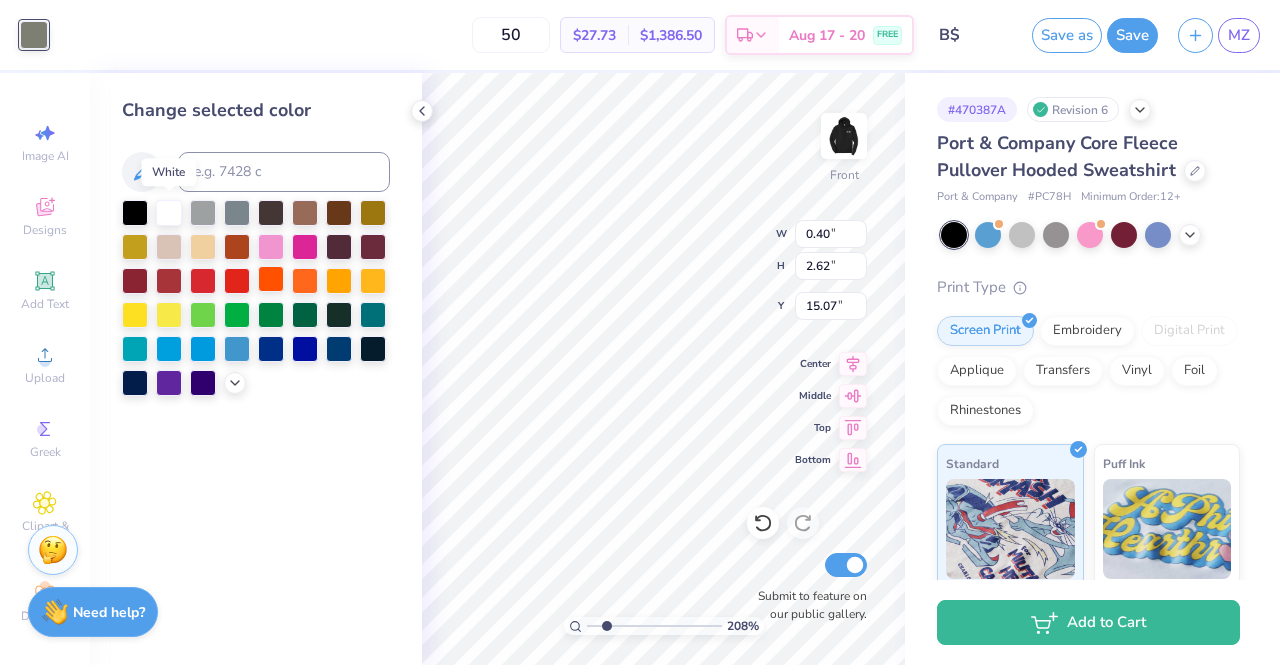 drag, startPoint x: 170, startPoint y: 214, endPoint x: 263, endPoint y: 271, distance: 109.07796 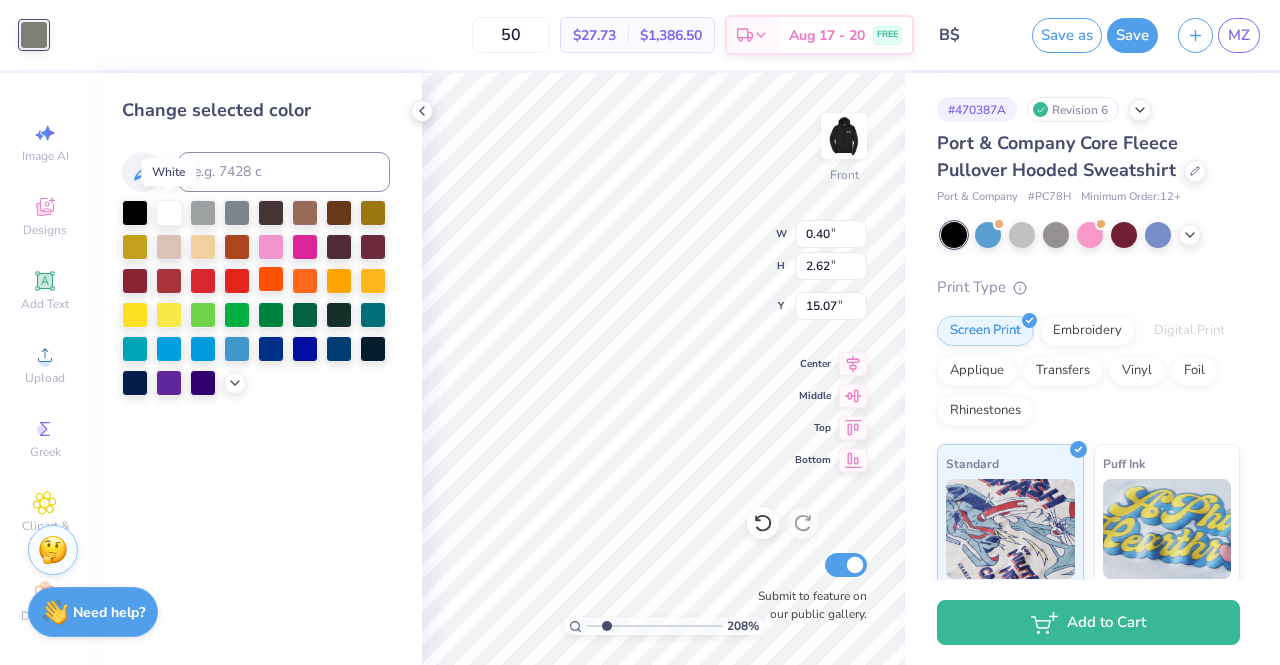 click at bounding box center [169, 213] 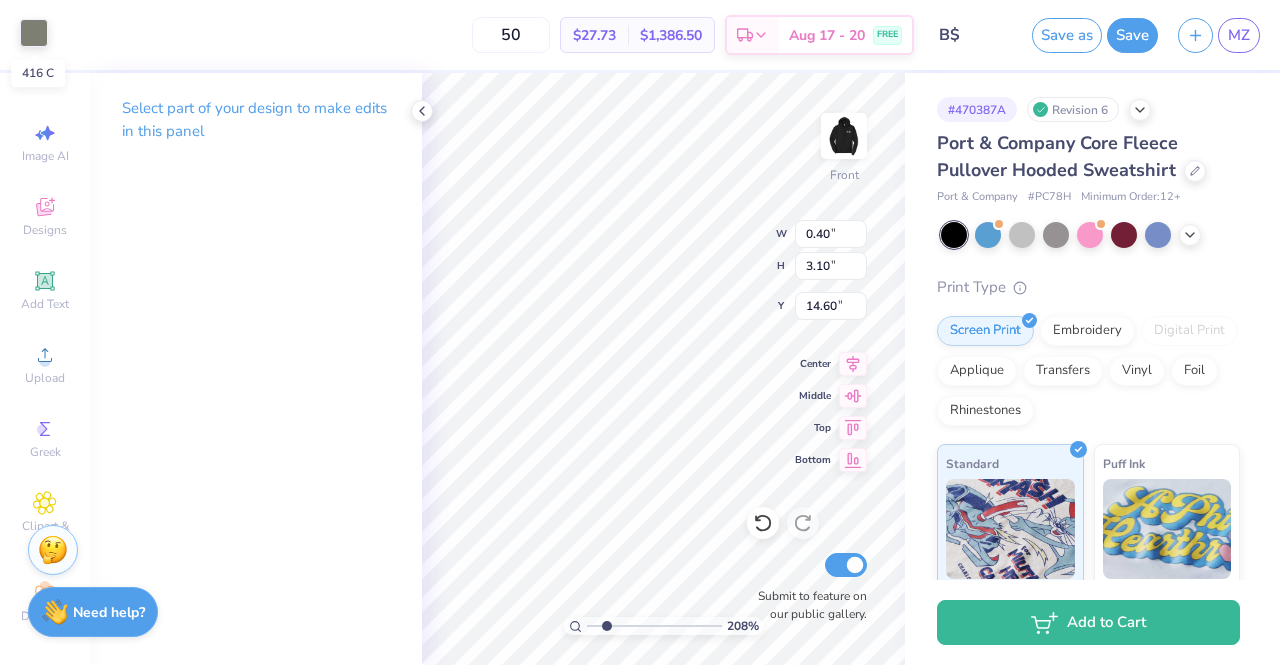 click at bounding box center (34, 33) 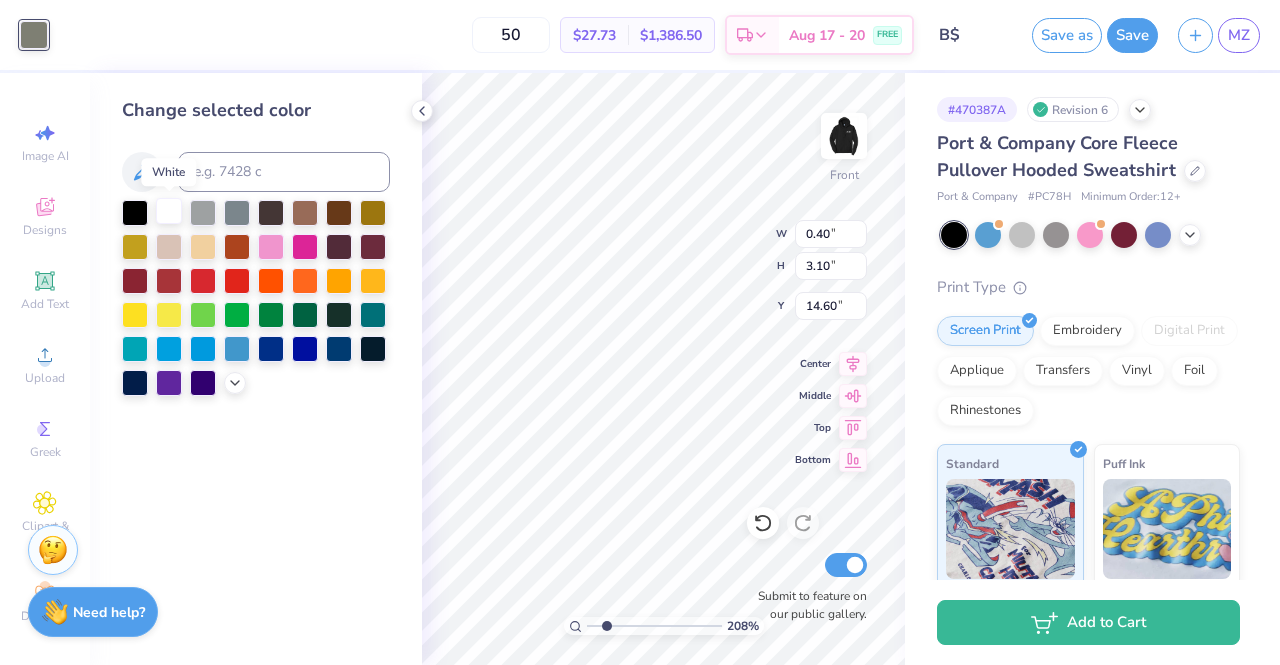 click at bounding box center [169, 211] 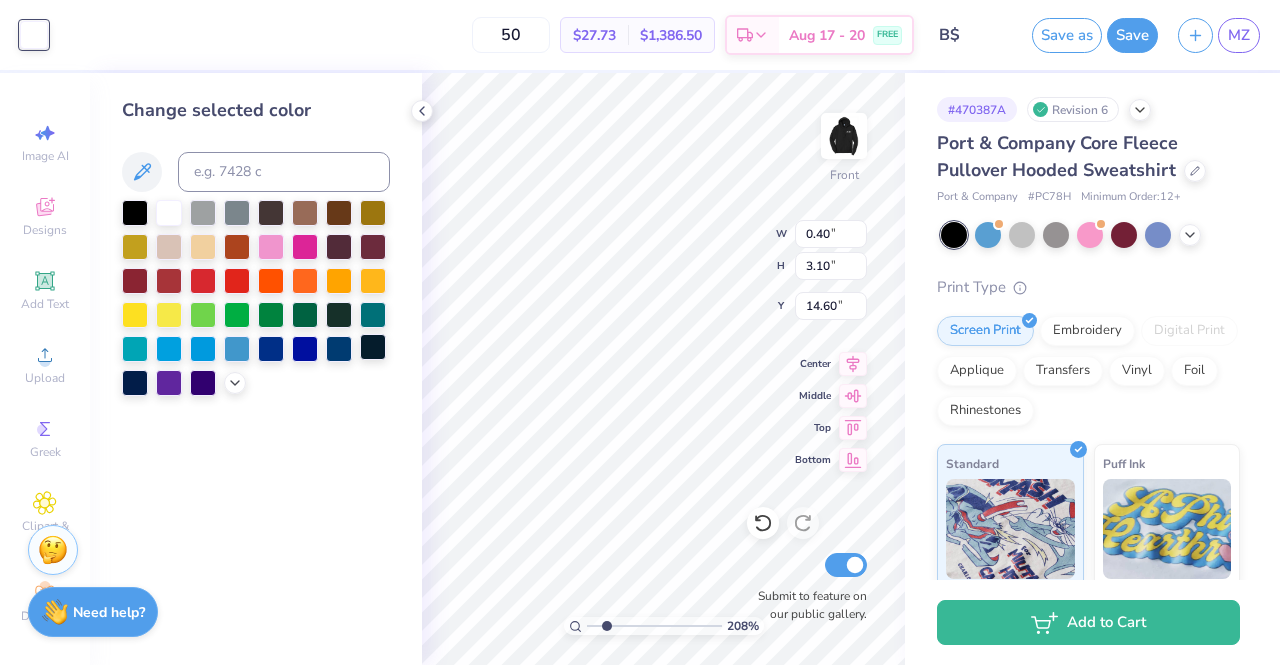 type on "0.42" 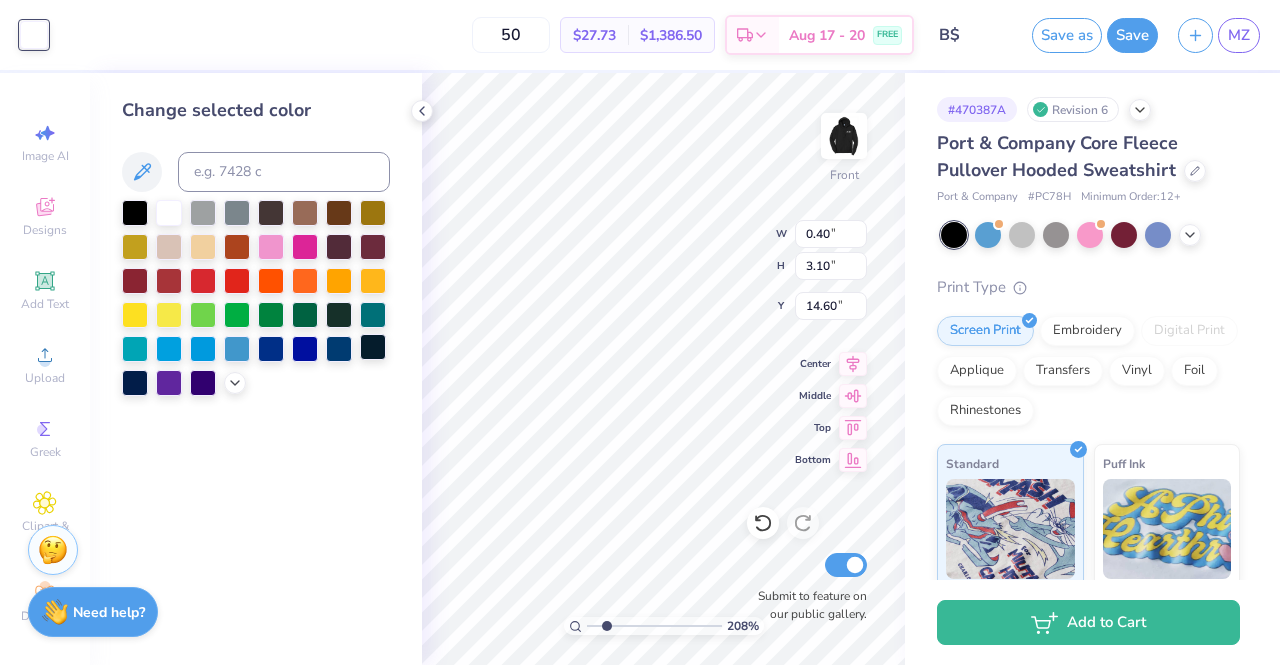 type on "3.65" 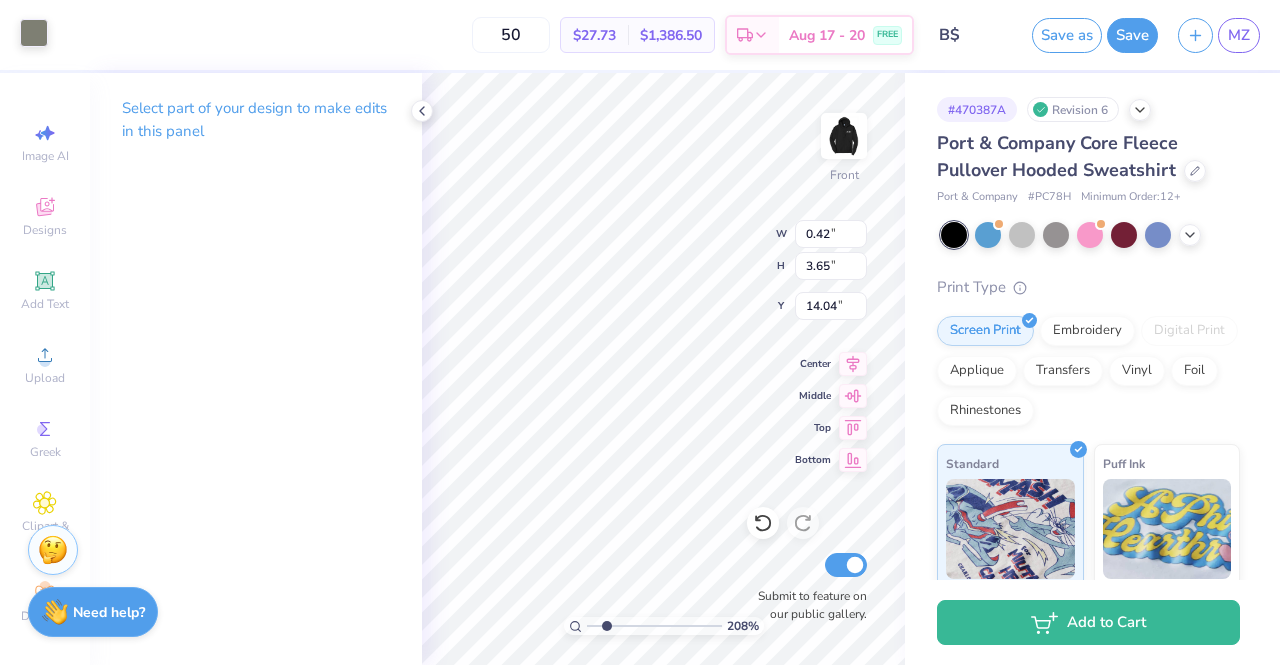 drag, startPoint x: 48, startPoint y: 26, endPoint x: 76, endPoint y: 45, distance: 33.83785 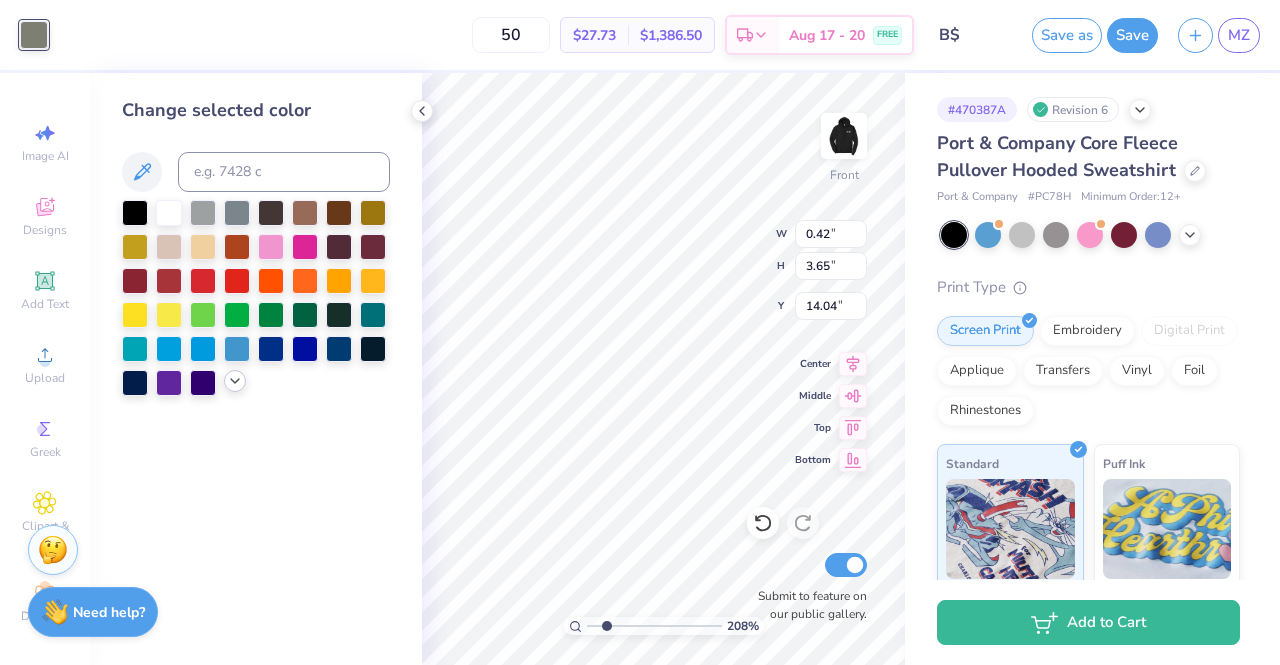 click at bounding box center [256, 298] 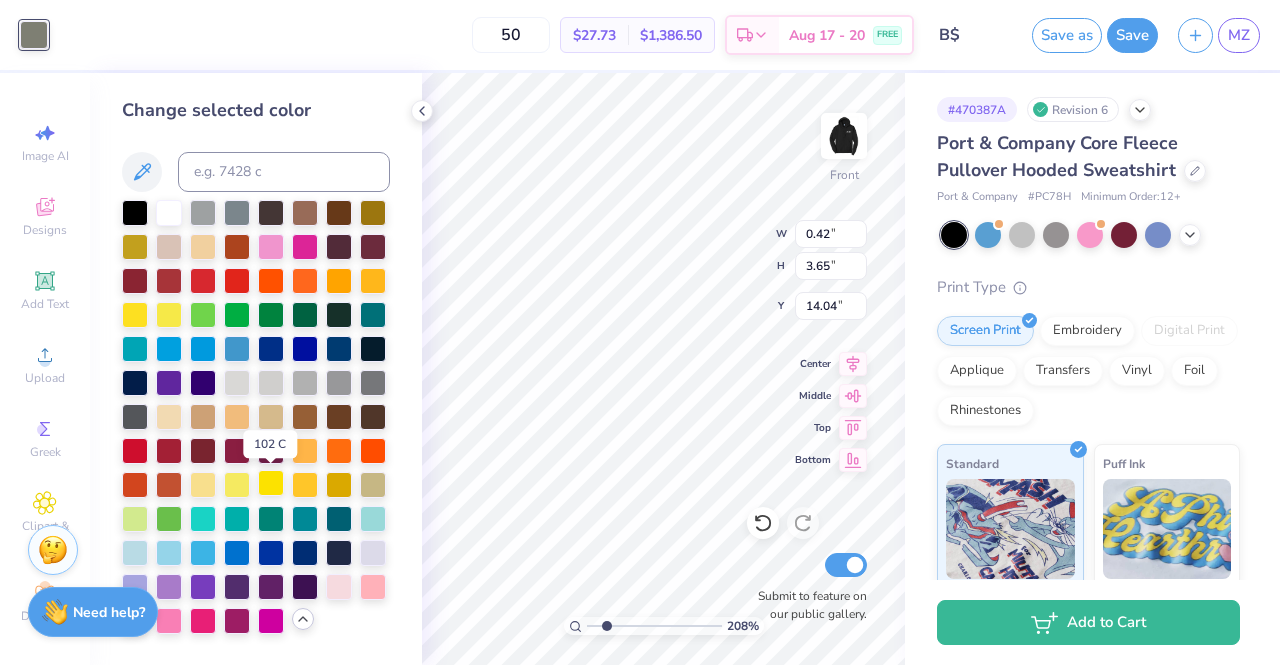 click at bounding box center [271, 483] 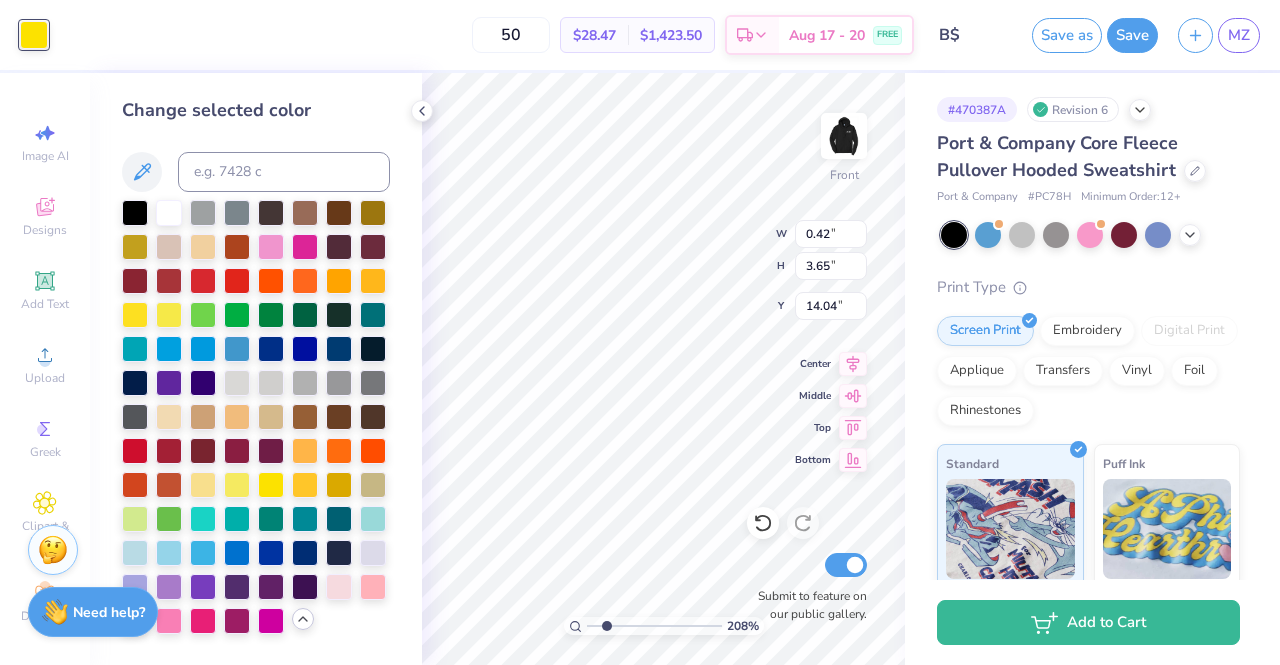 type on "4.16" 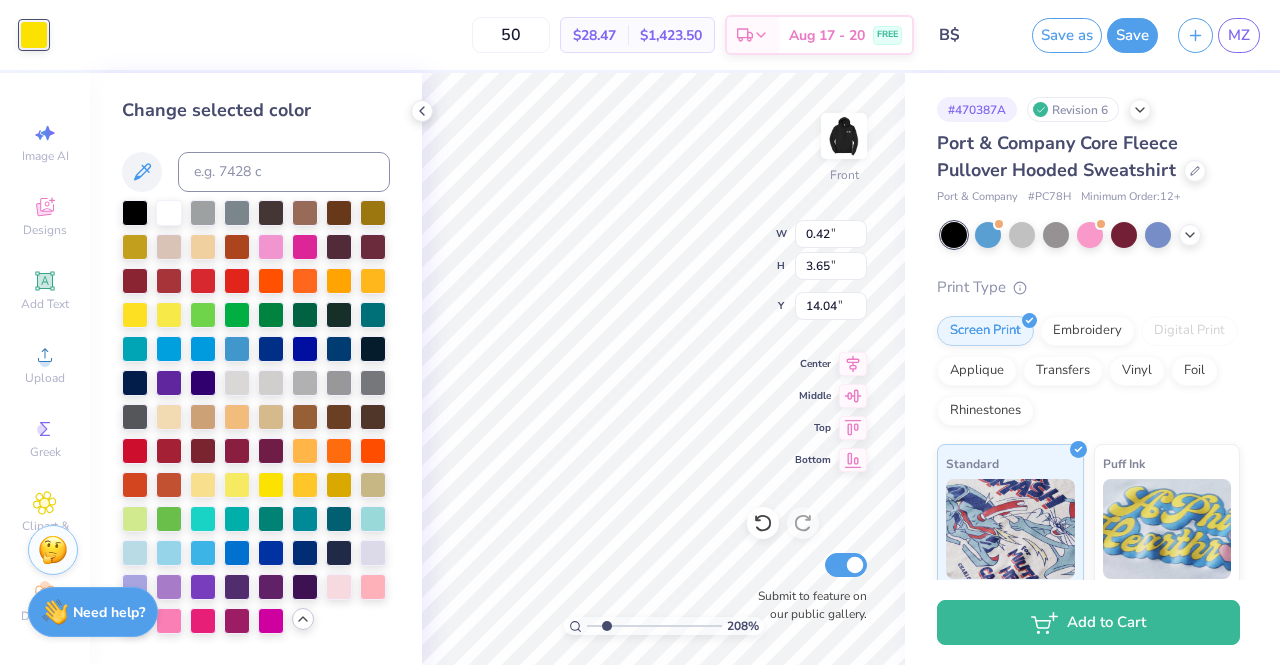 type on "13.53" 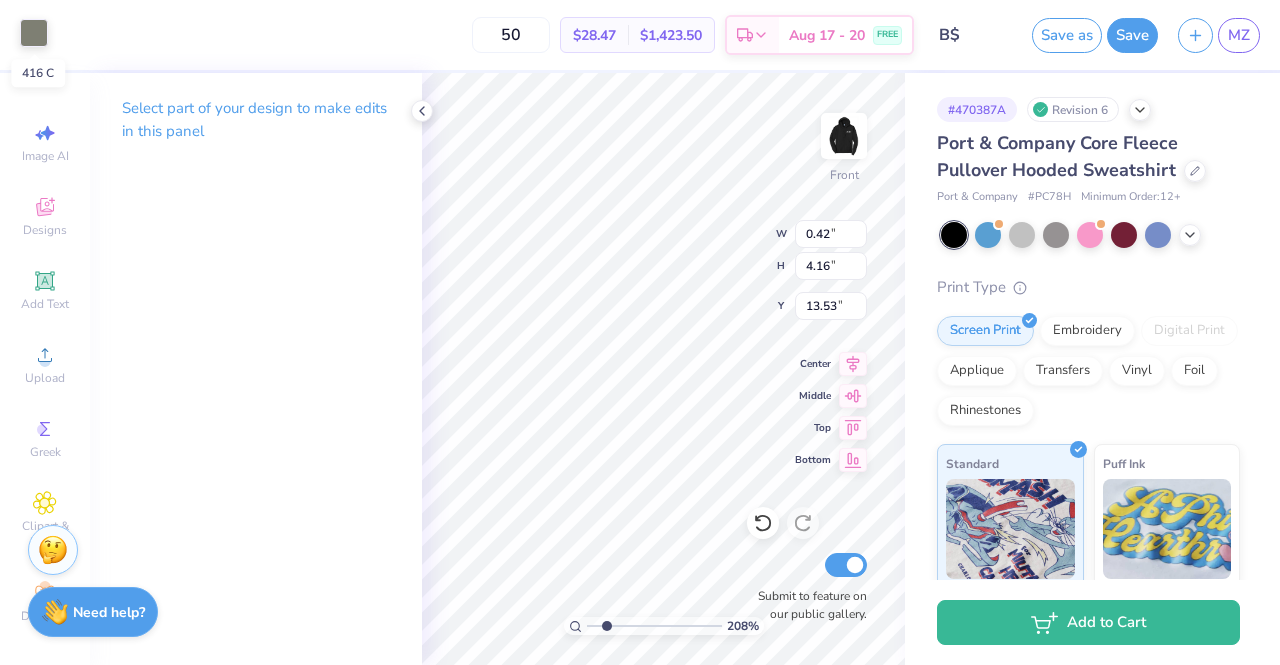 click at bounding box center (34, 33) 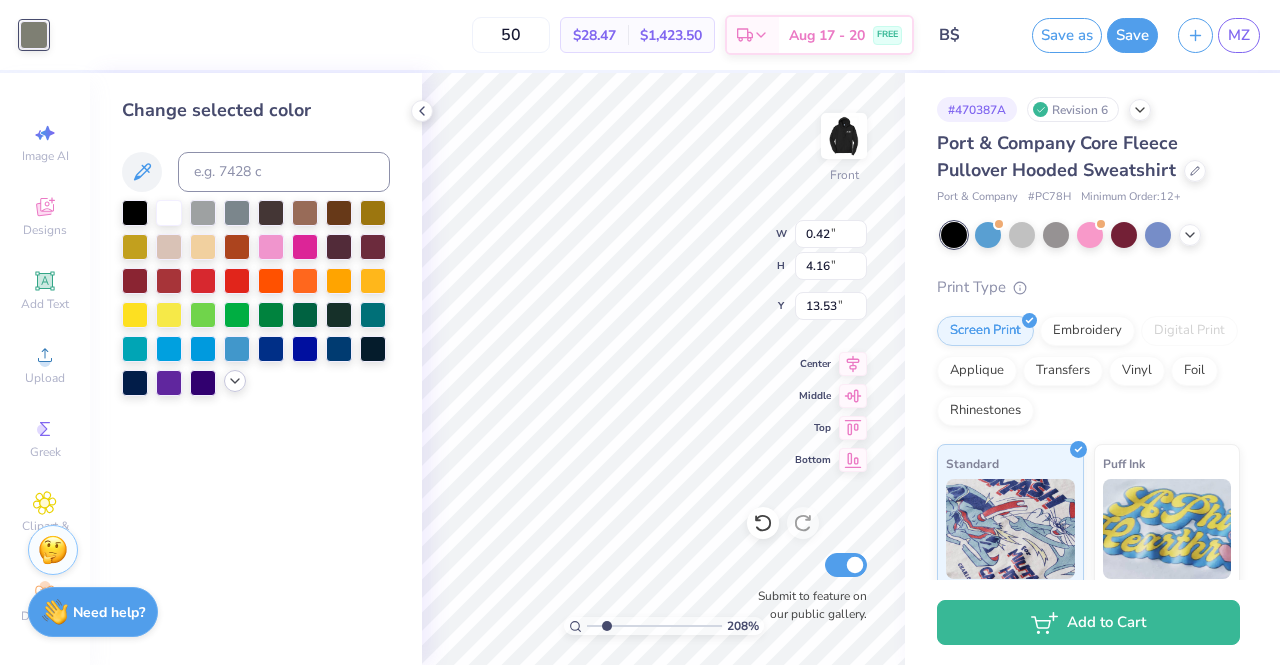 click 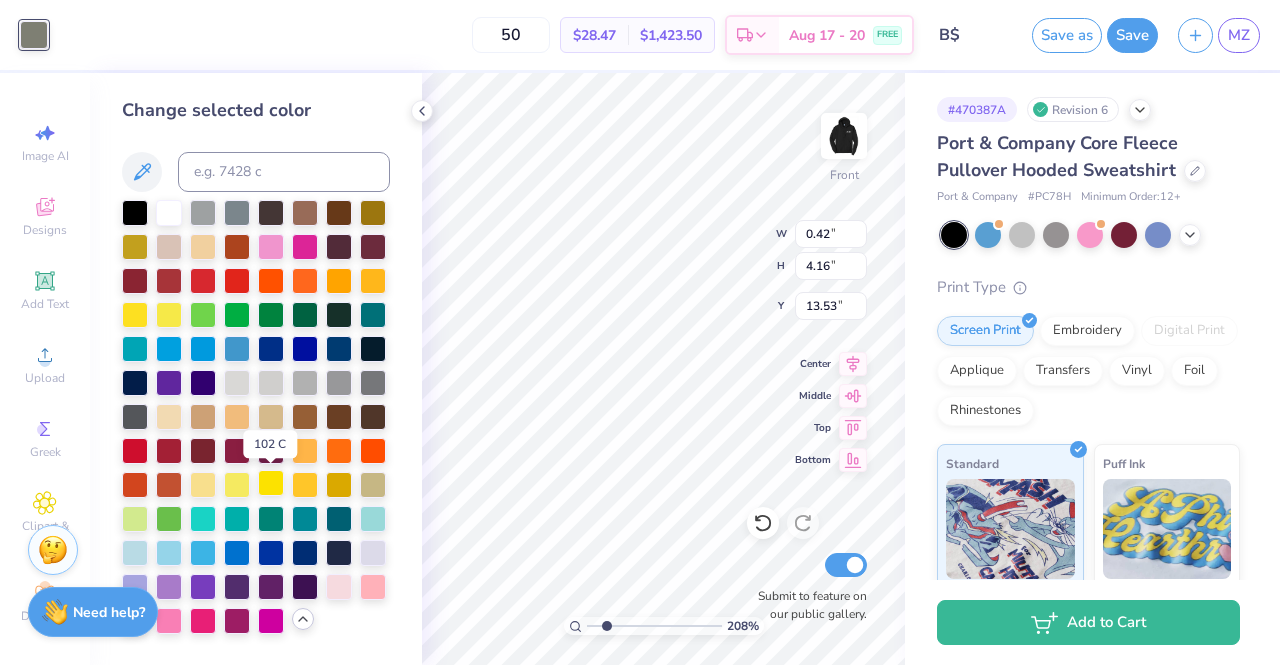 click at bounding box center [271, 483] 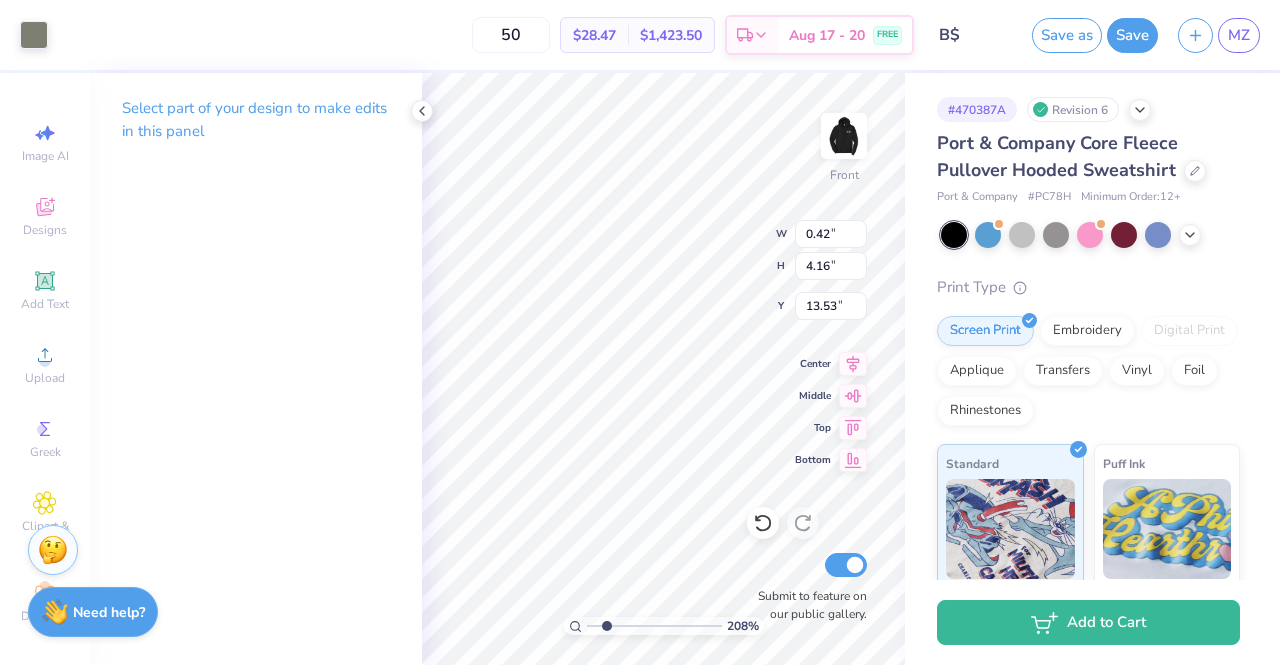 type on "0.43" 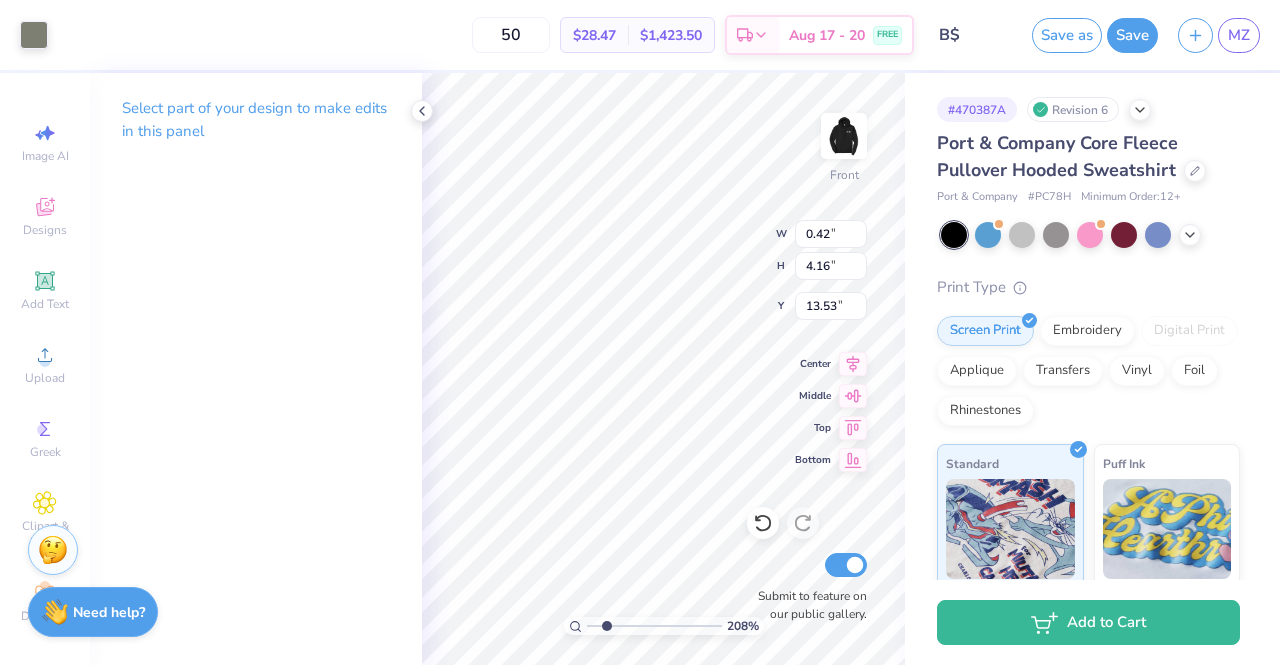 type on "4.69" 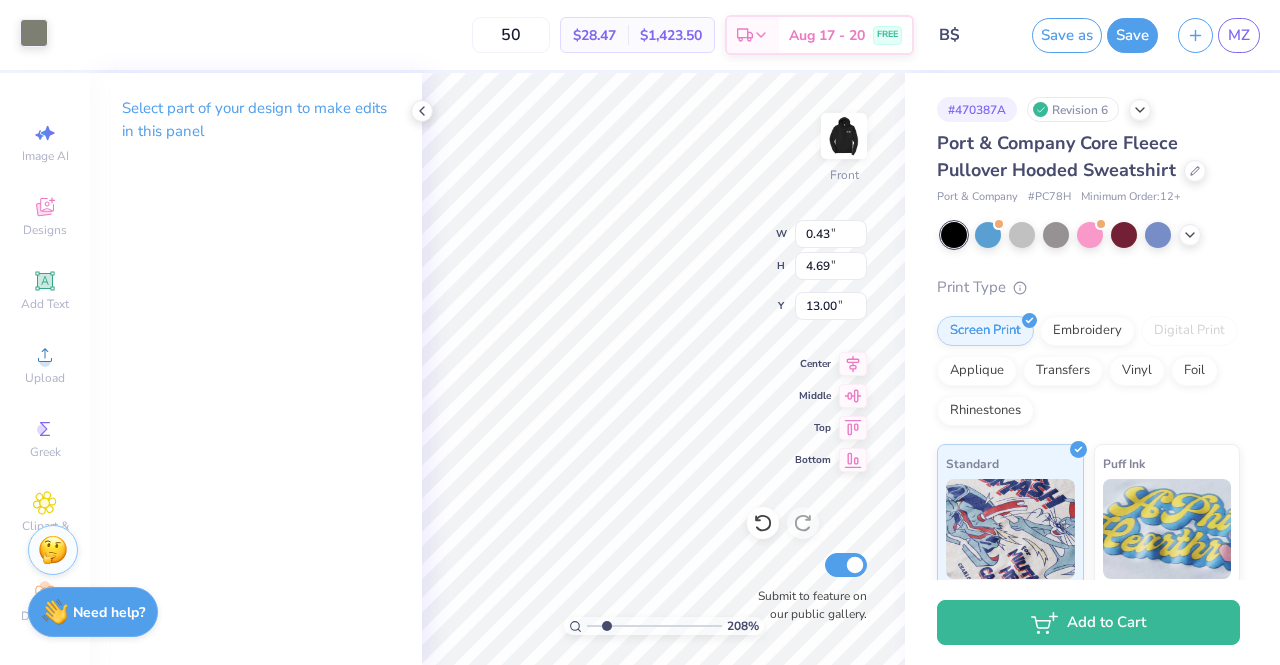 click at bounding box center [34, 33] 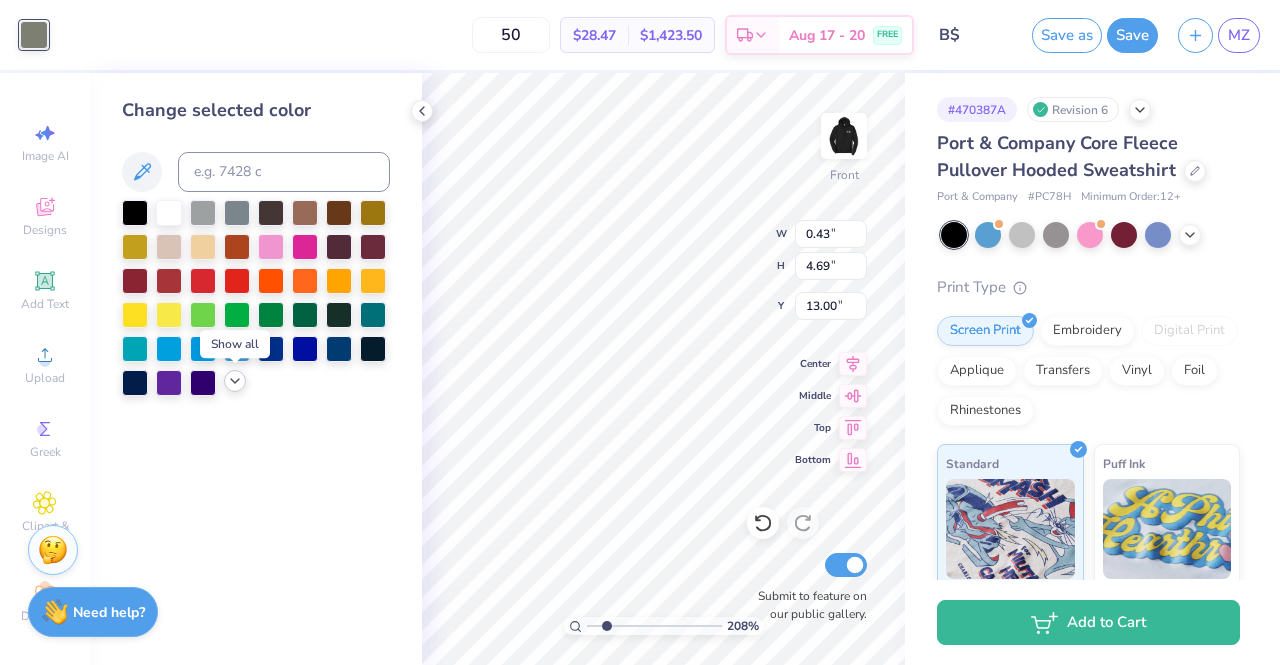 click at bounding box center [235, 381] 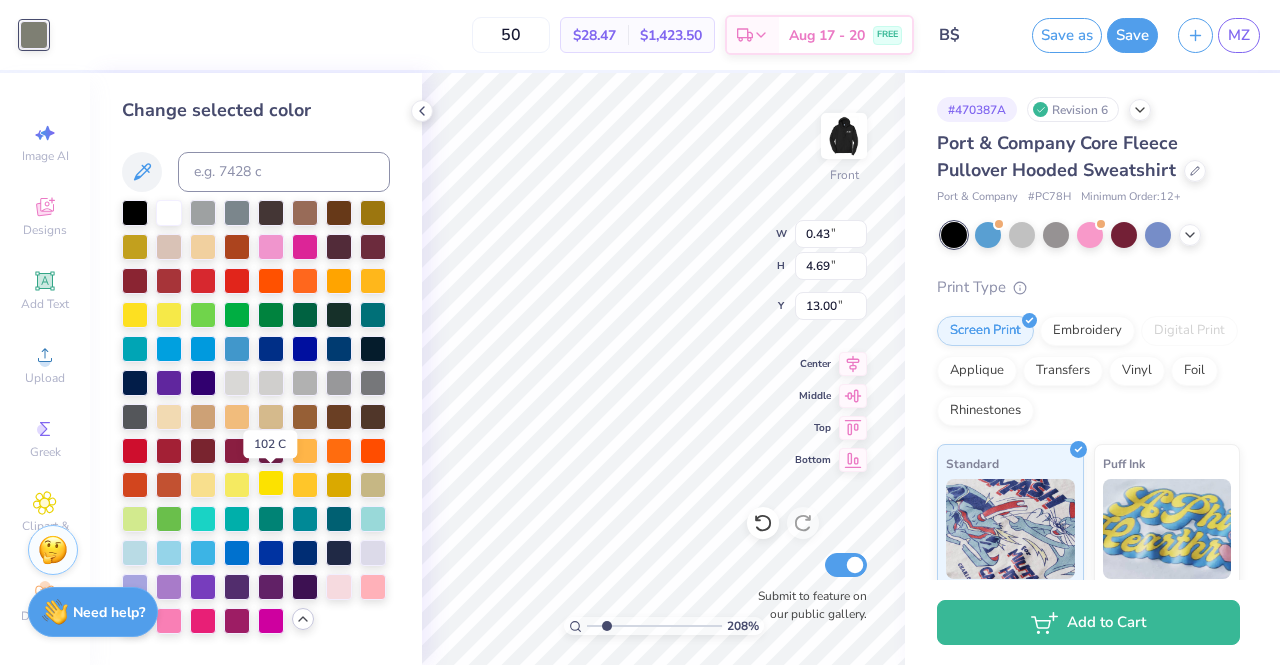 click at bounding box center (271, 483) 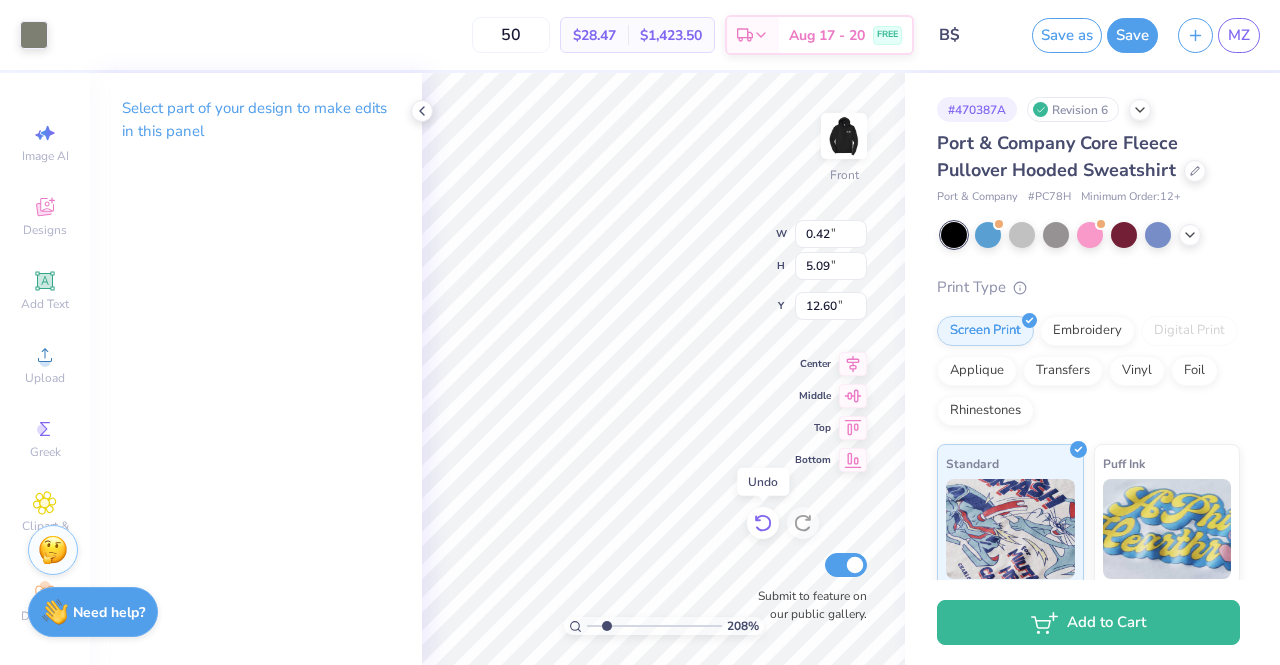 click 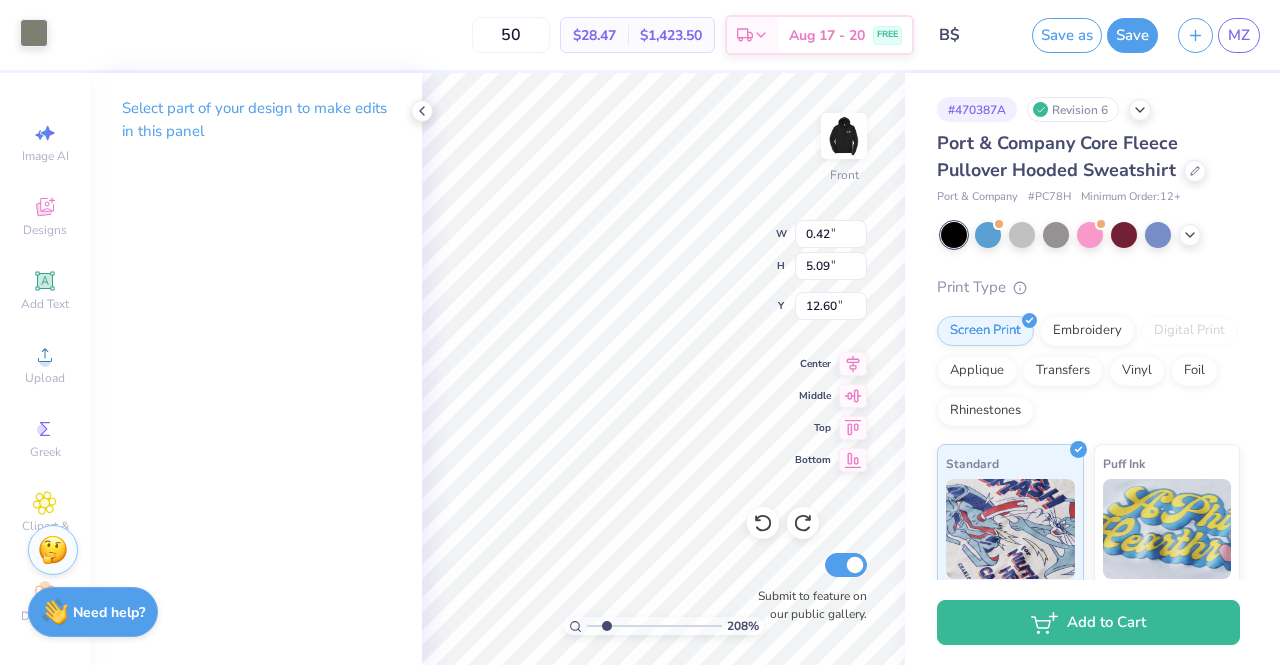 click at bounding box center [34, 33] 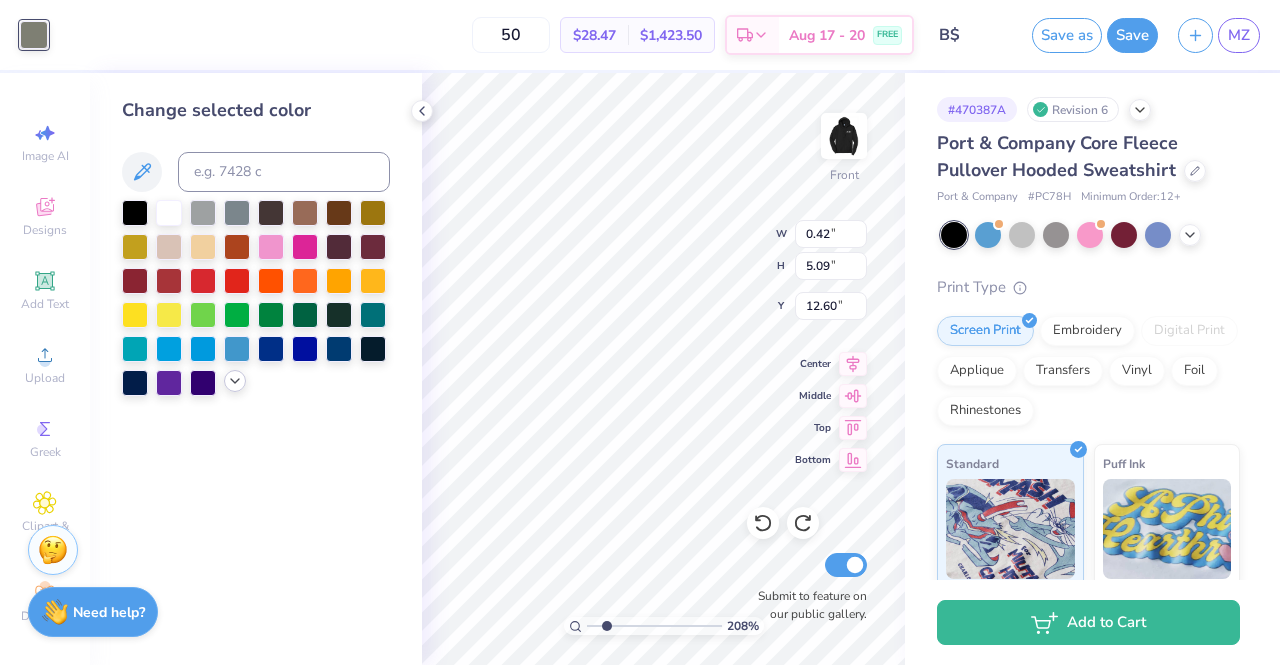 click 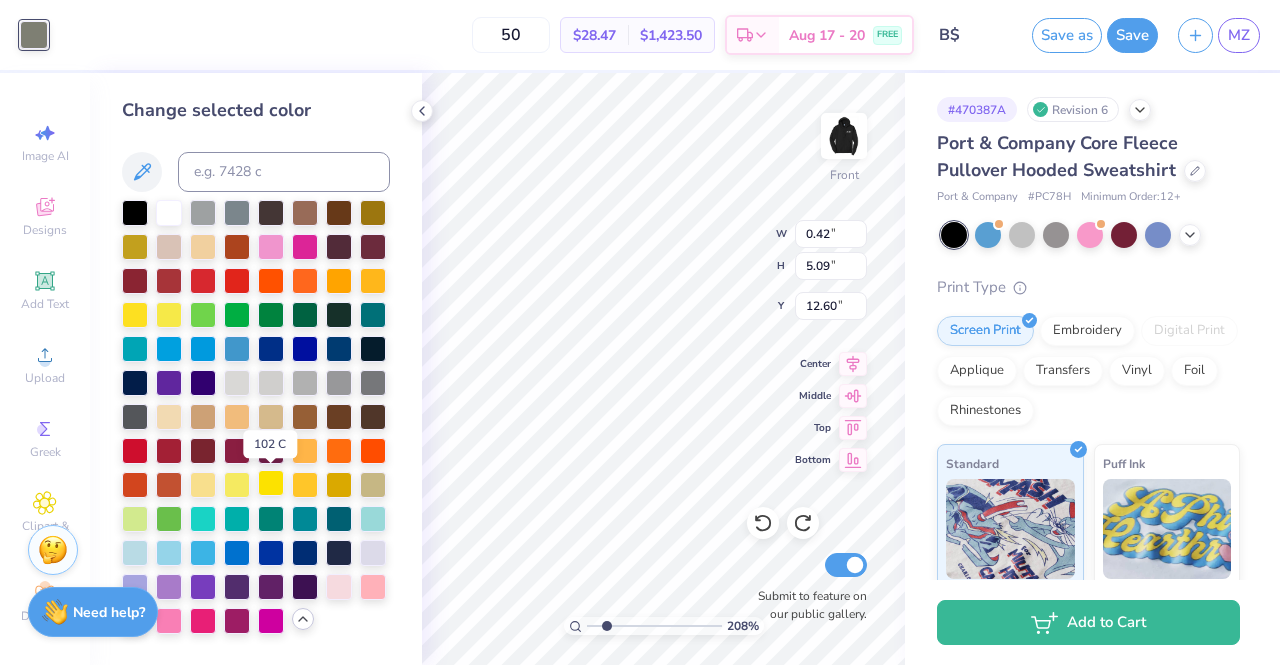 click at bounding box center (271, 483) 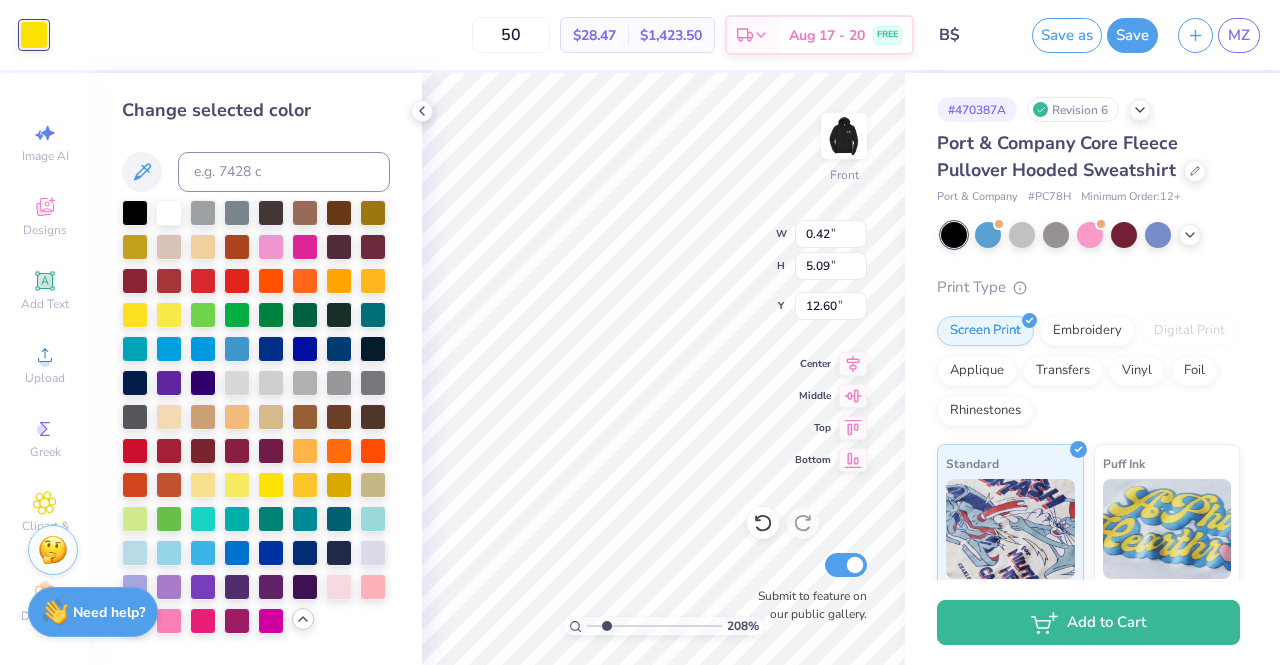 type on "5.51" 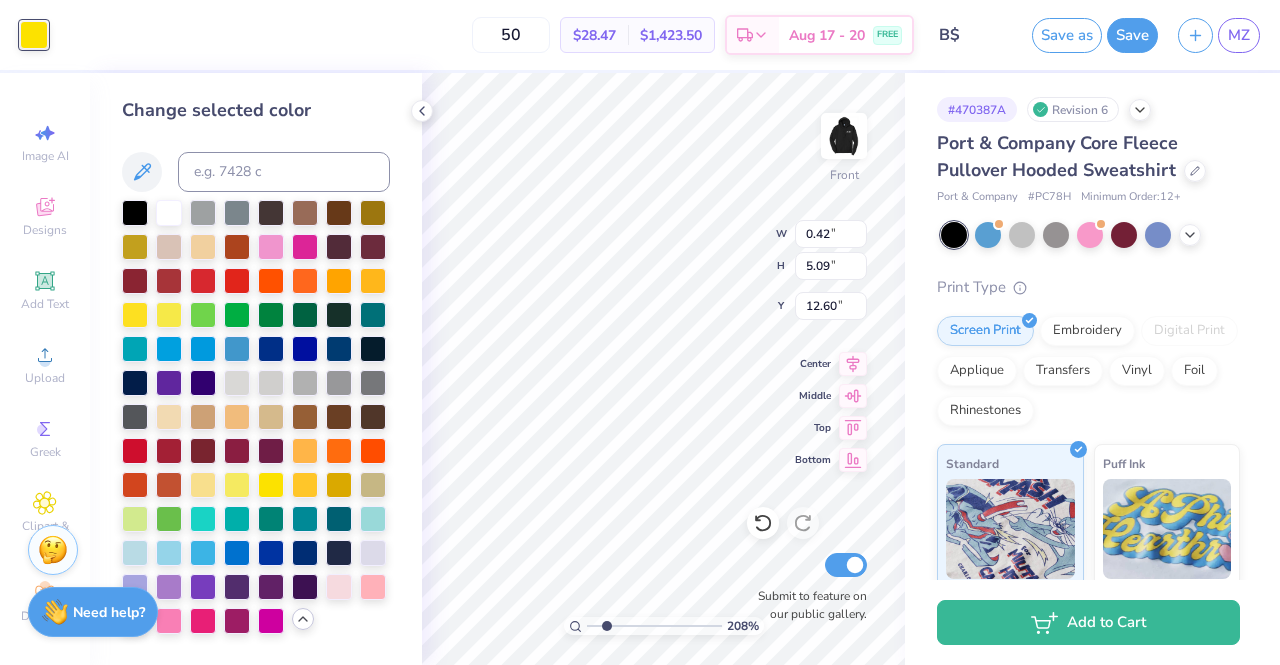 type on "12.18" 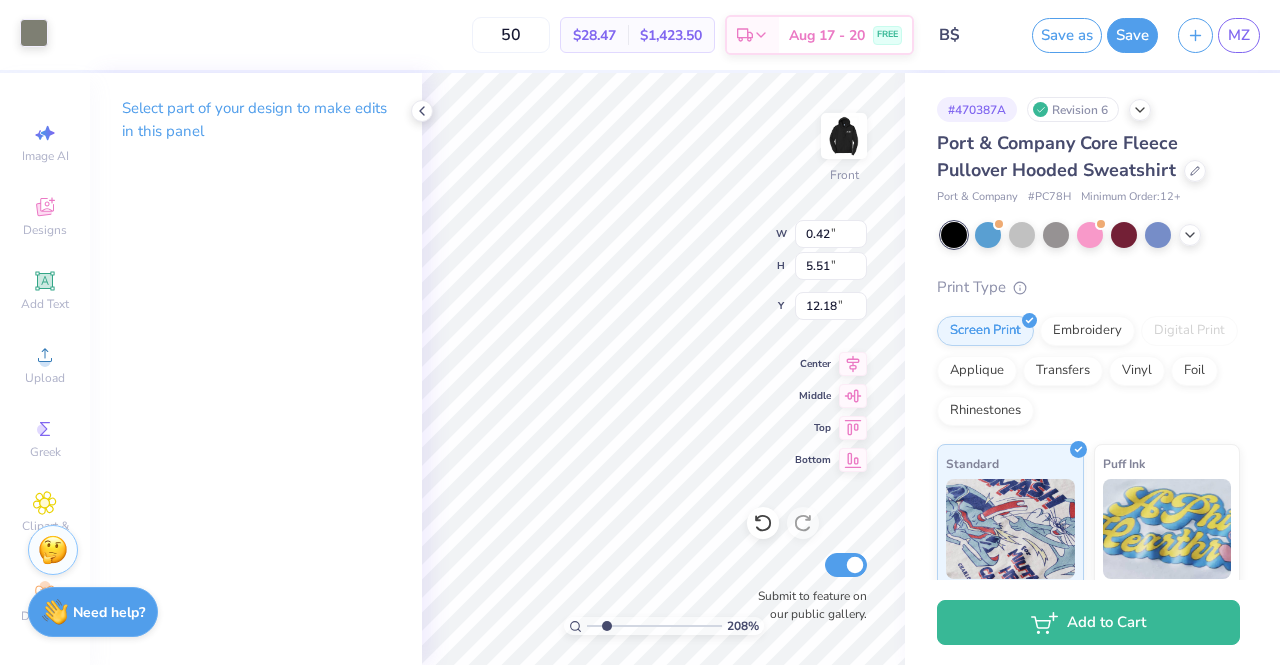 click at bounding box center [34, 33] 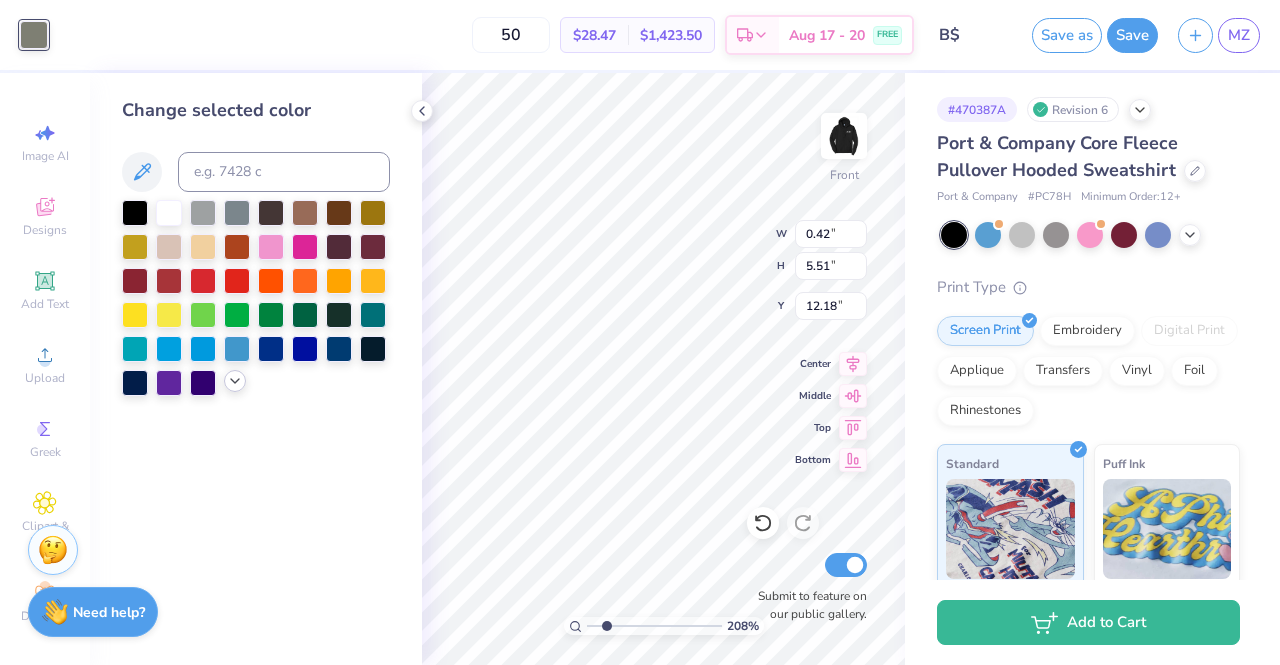click at bounding box center [235, 381] 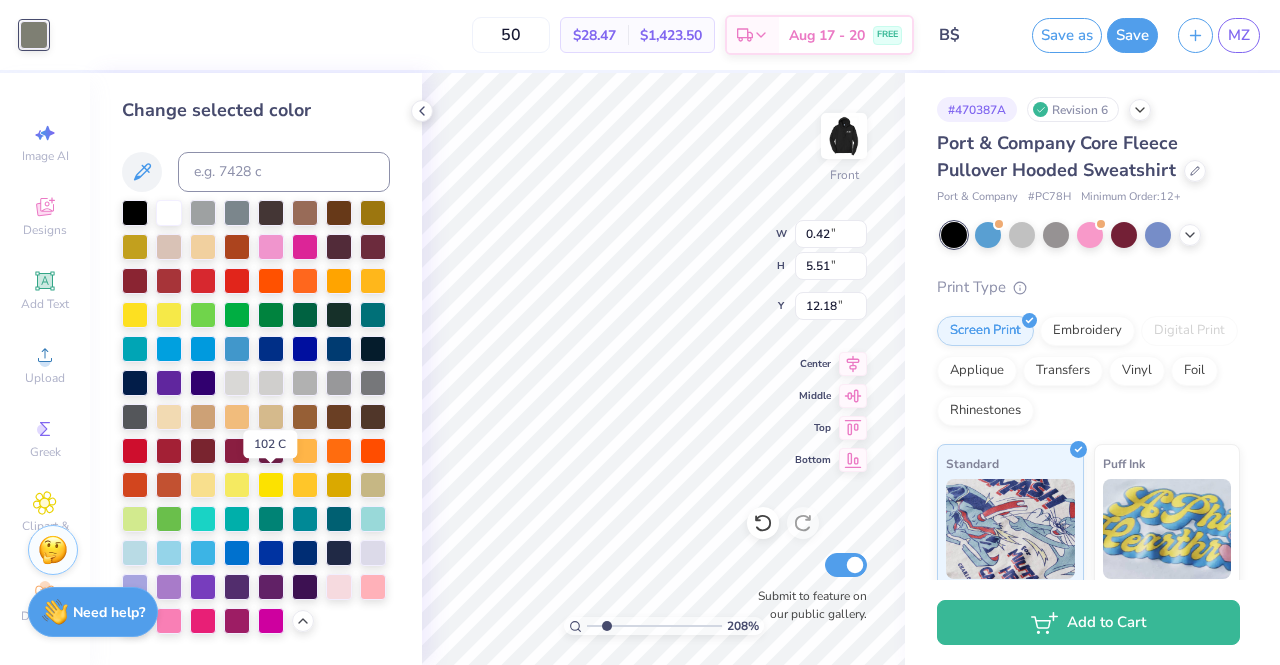 drag, startPoint x: 265, startPoint y: 477, endPoint x: 286, endPoint y: 466, distance: 23.70654 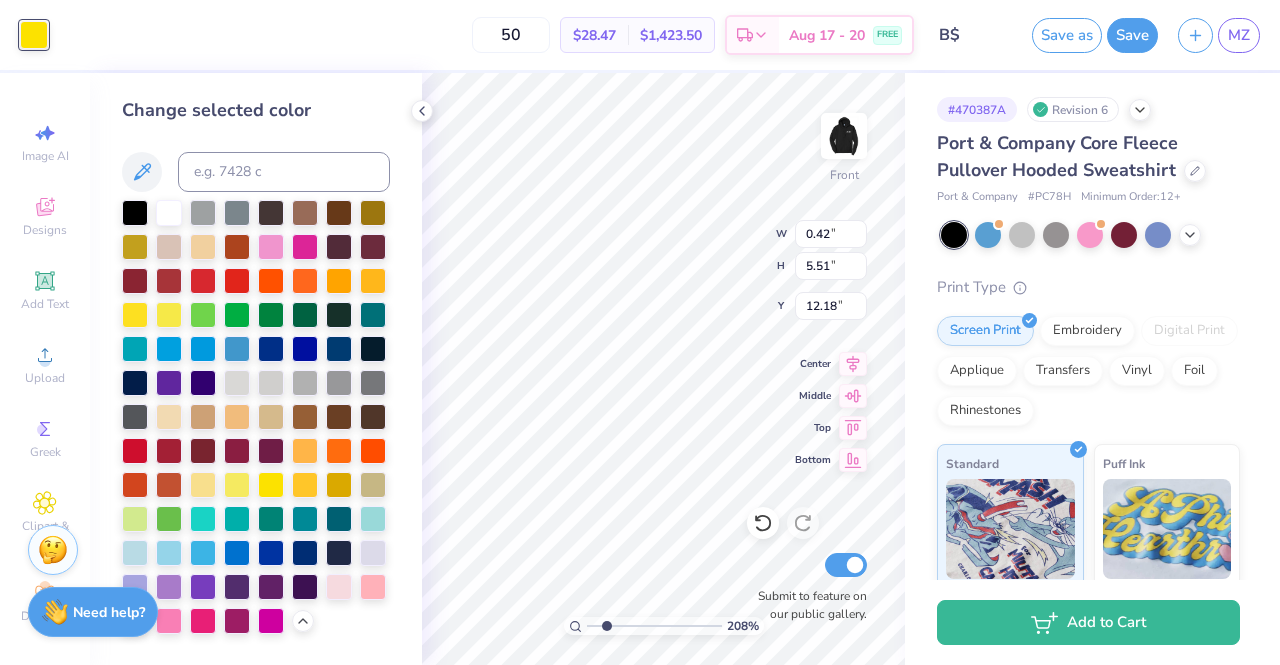 type on "0.41" 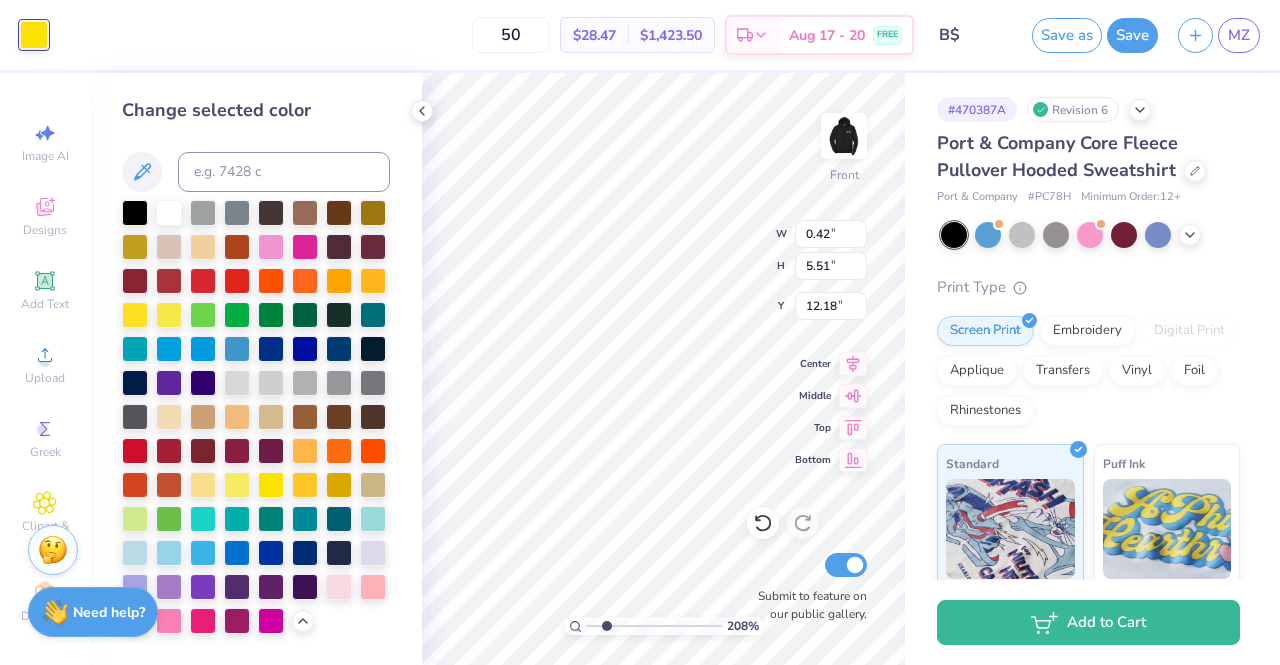 type on "5.87" 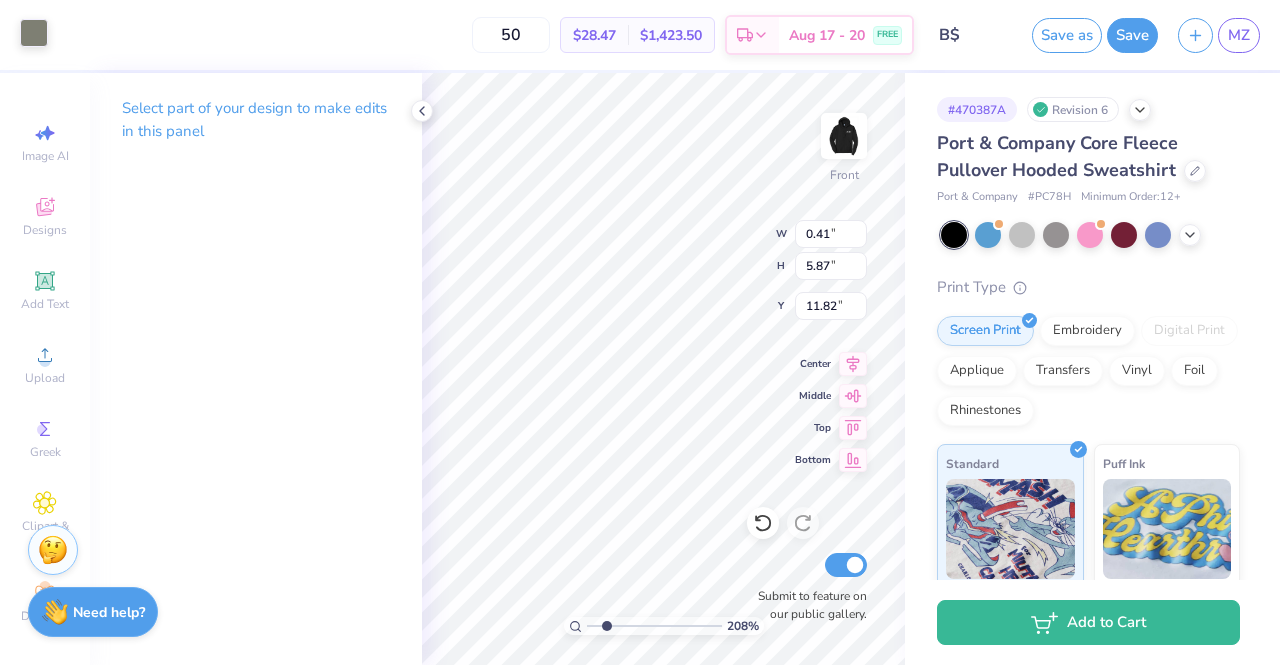 drag, startPoint x: 29, startPoint y: 25, endPoint x: 83, endPoint y: 67, distance: 68.41052 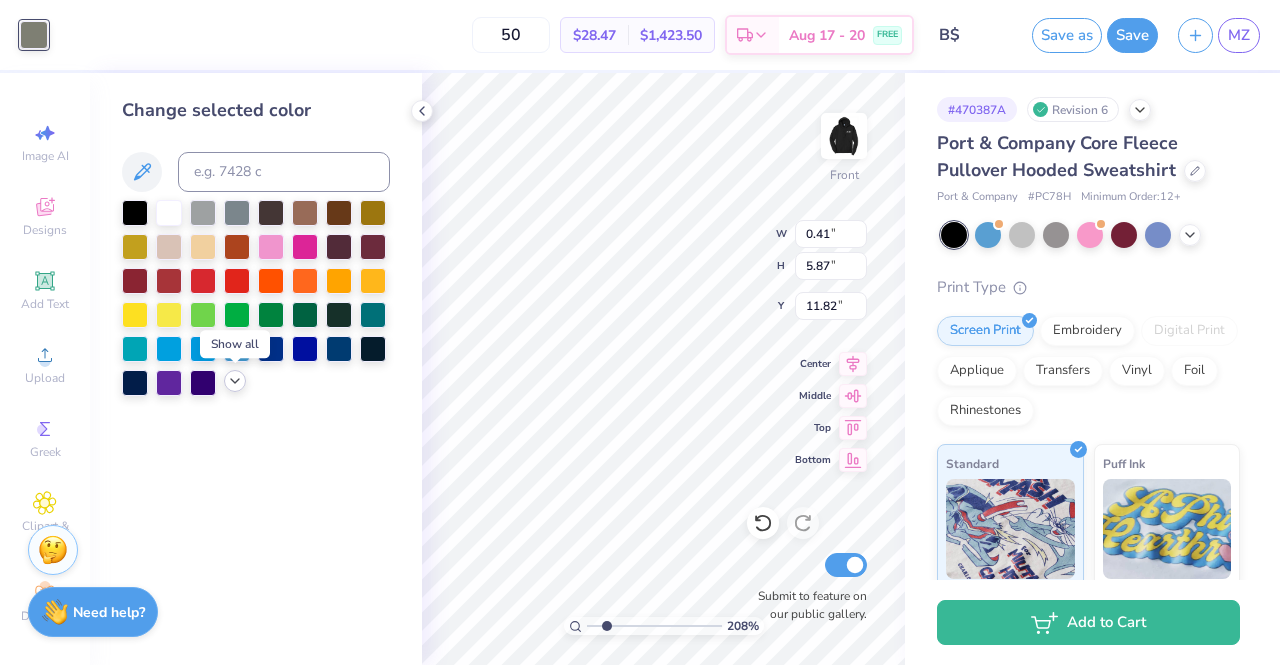 click 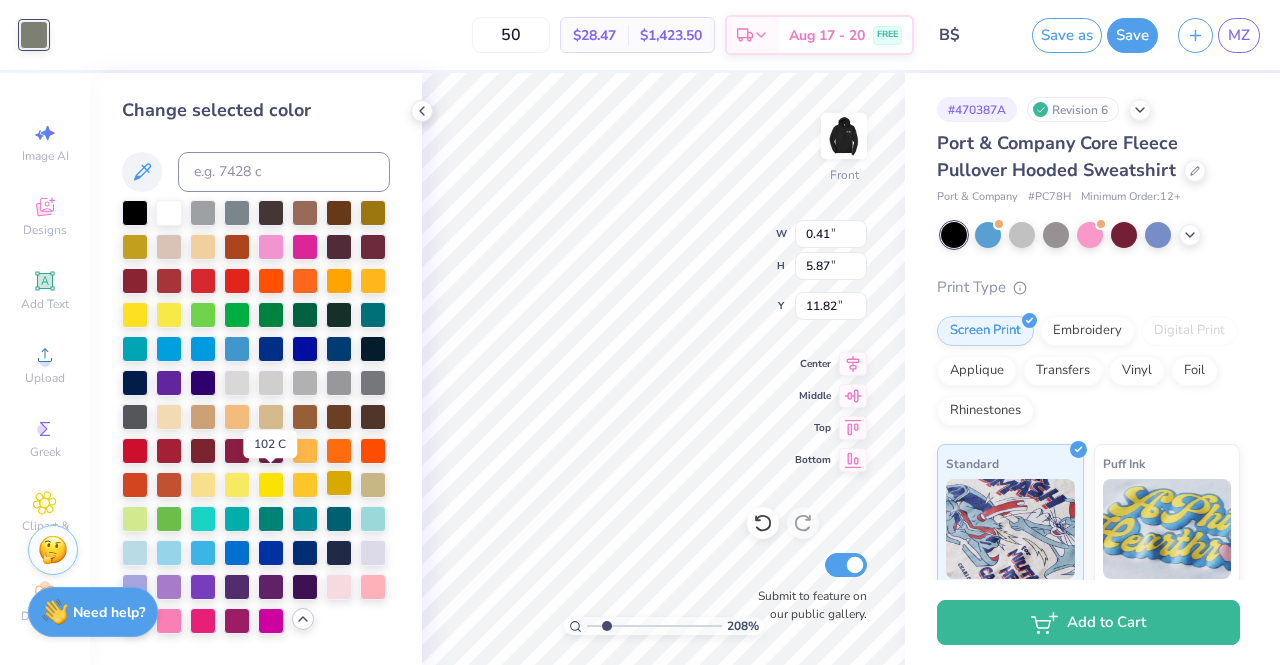 drag, startPoint x: 277, startPoint y: 479, endPoint x: 329, endPoint y: 473, distance: 52.34501 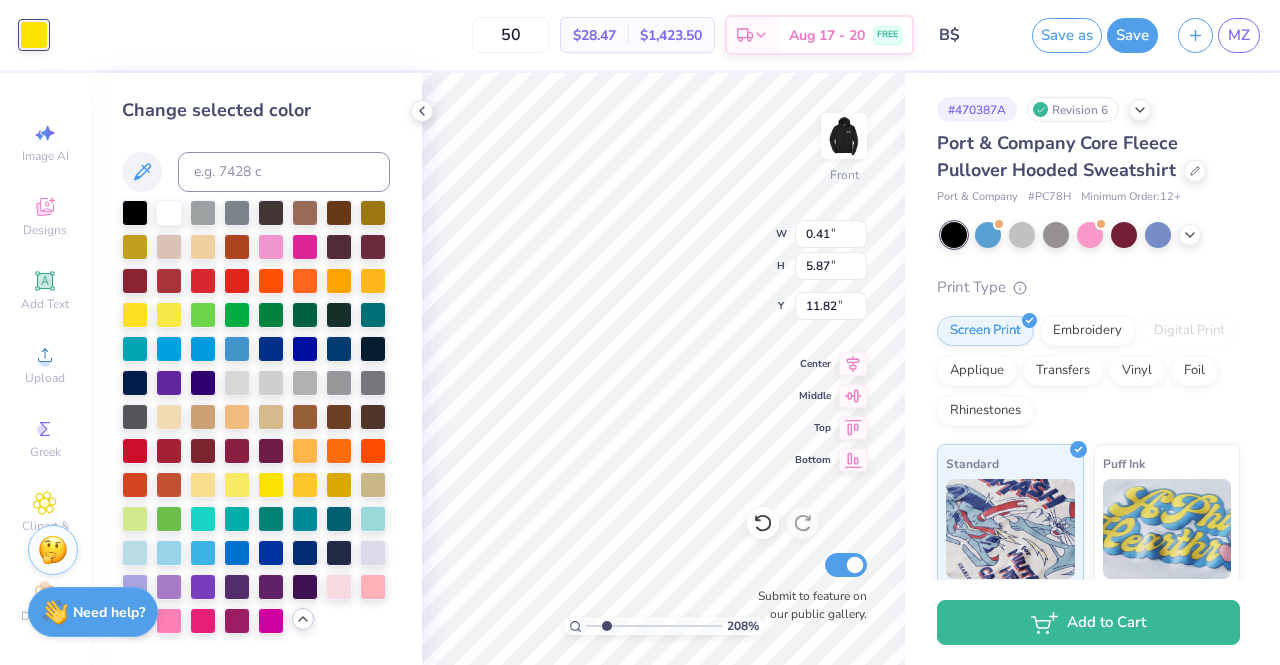 type on "0.42" 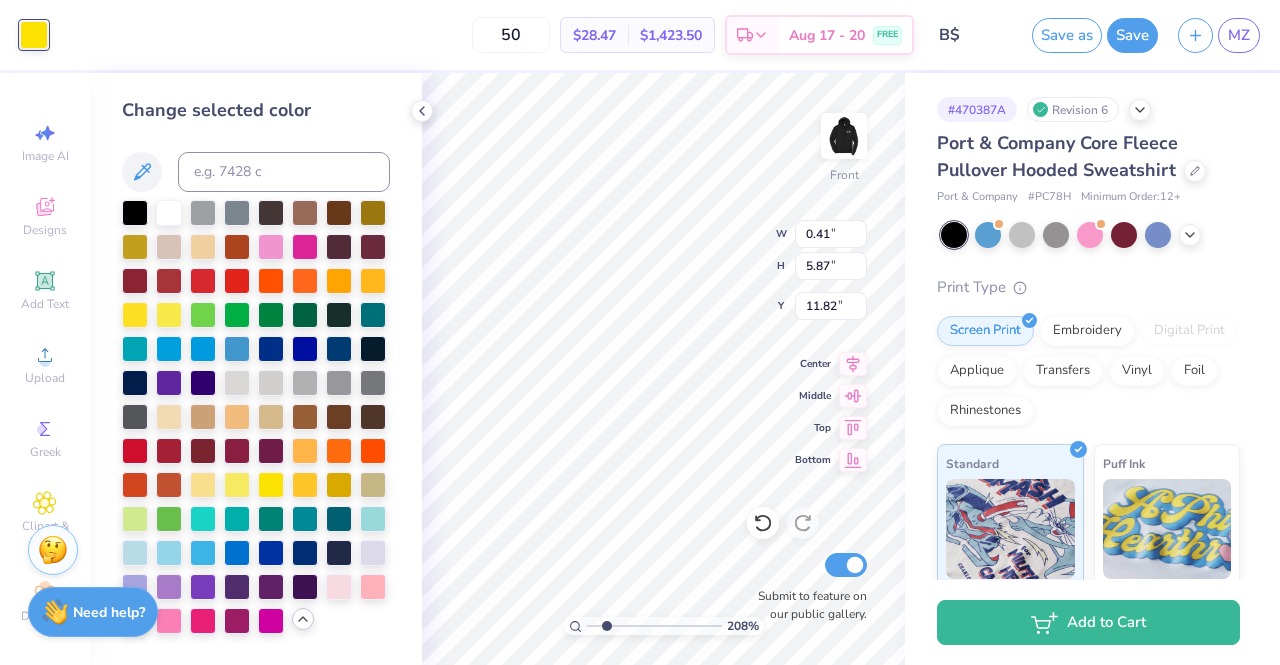 type on "6.28" 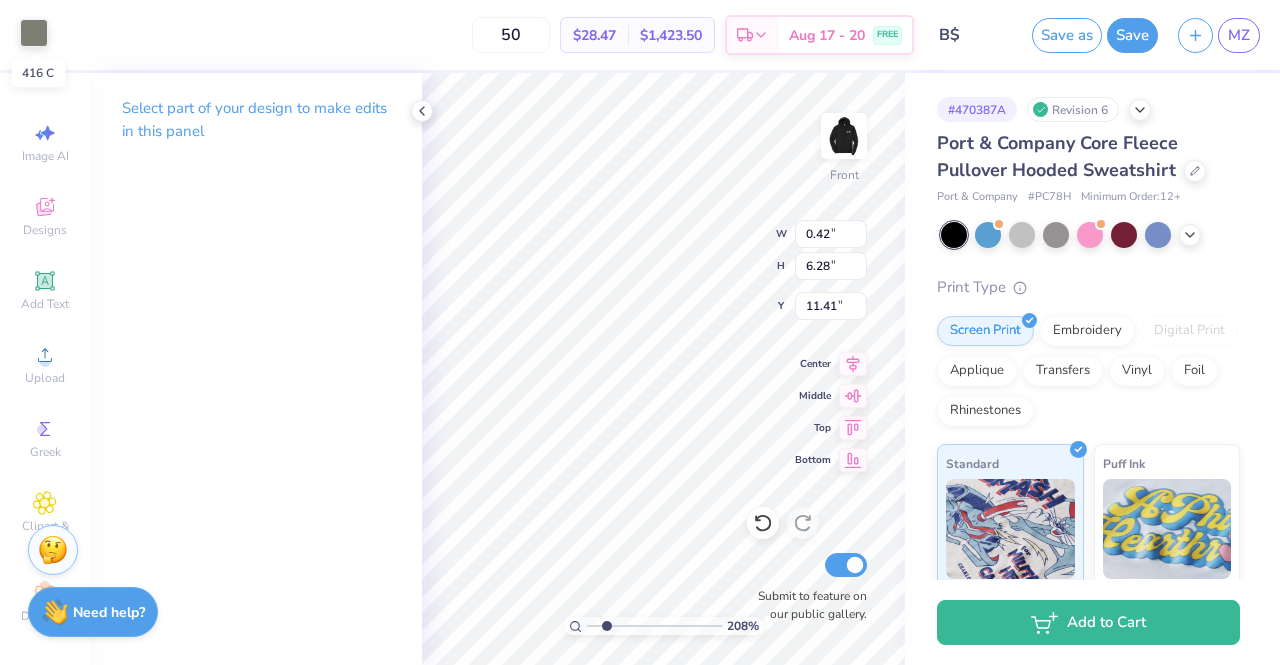 click at bounding box center [34, 33] 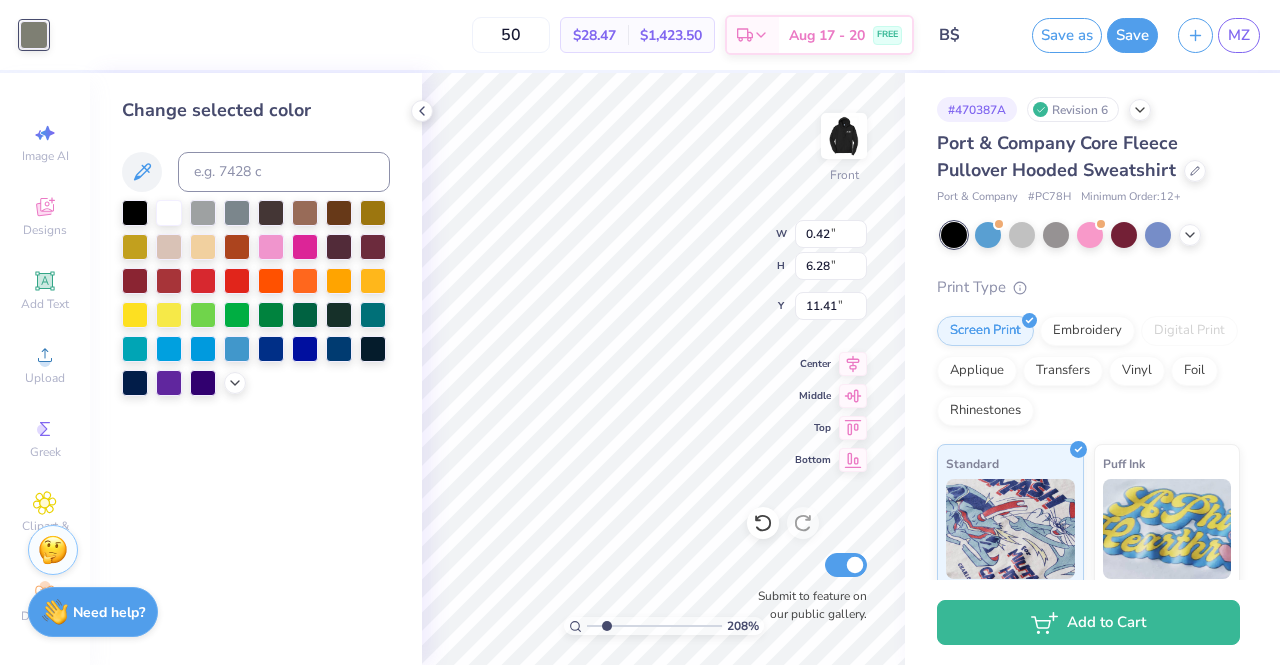 click at bounding box center (256, 298) 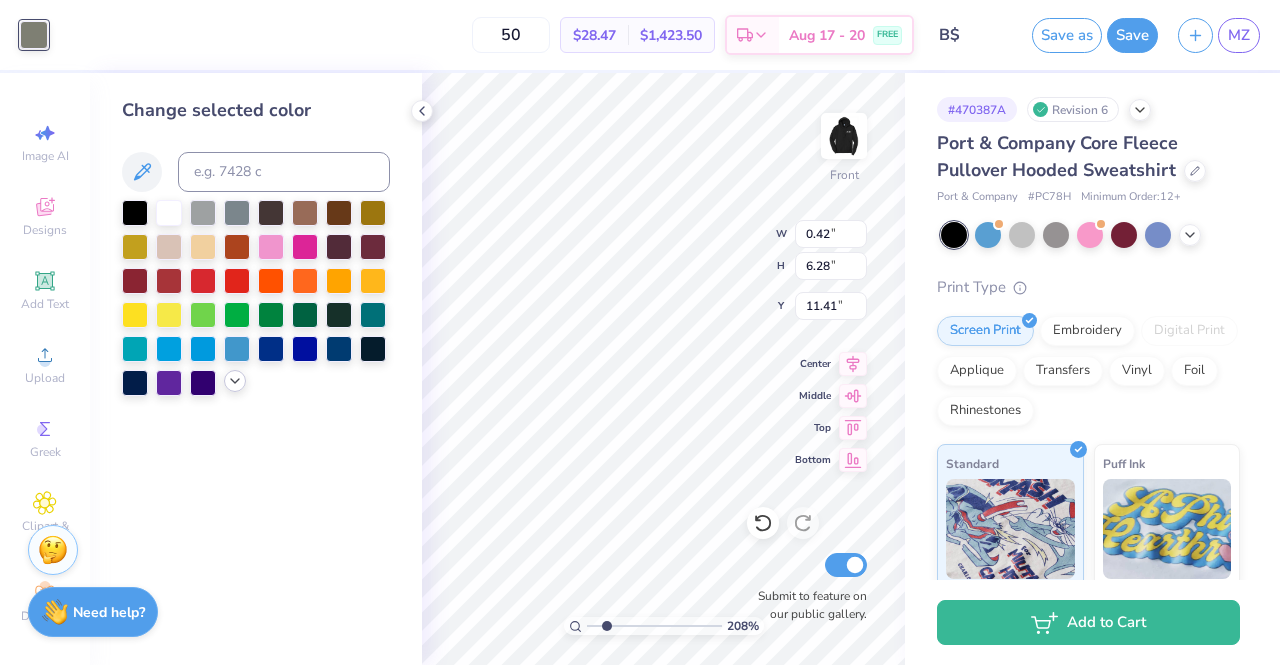 click 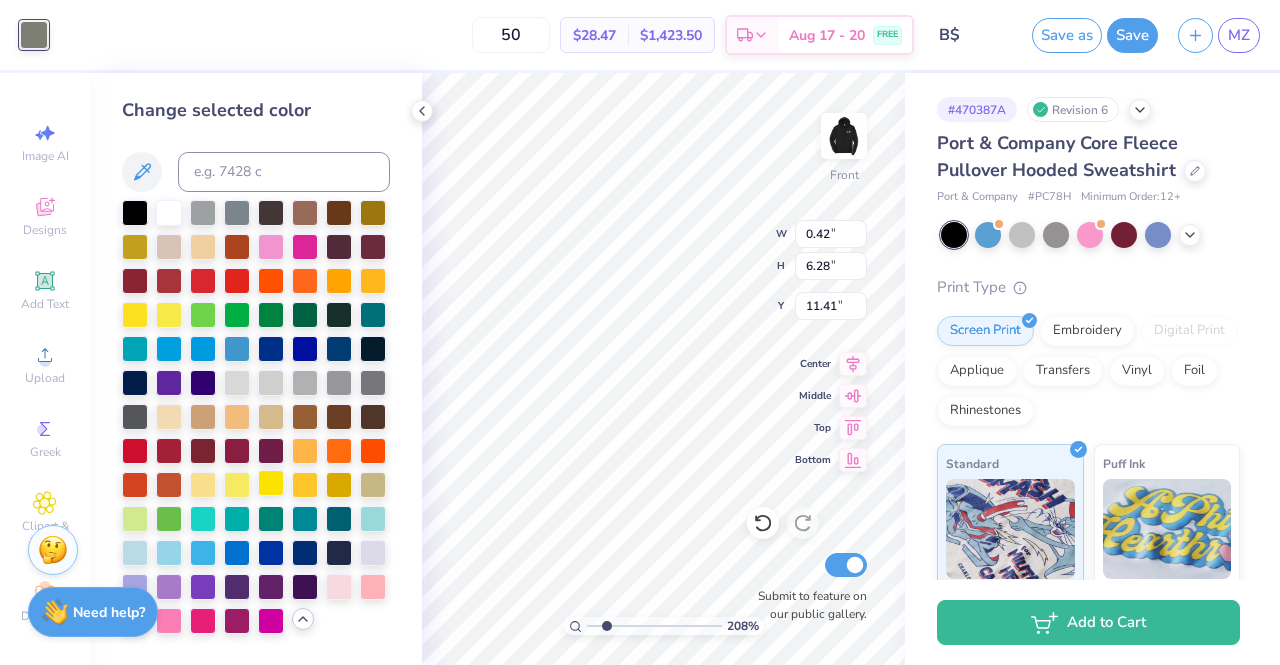 click at bounding box center (271, 483) 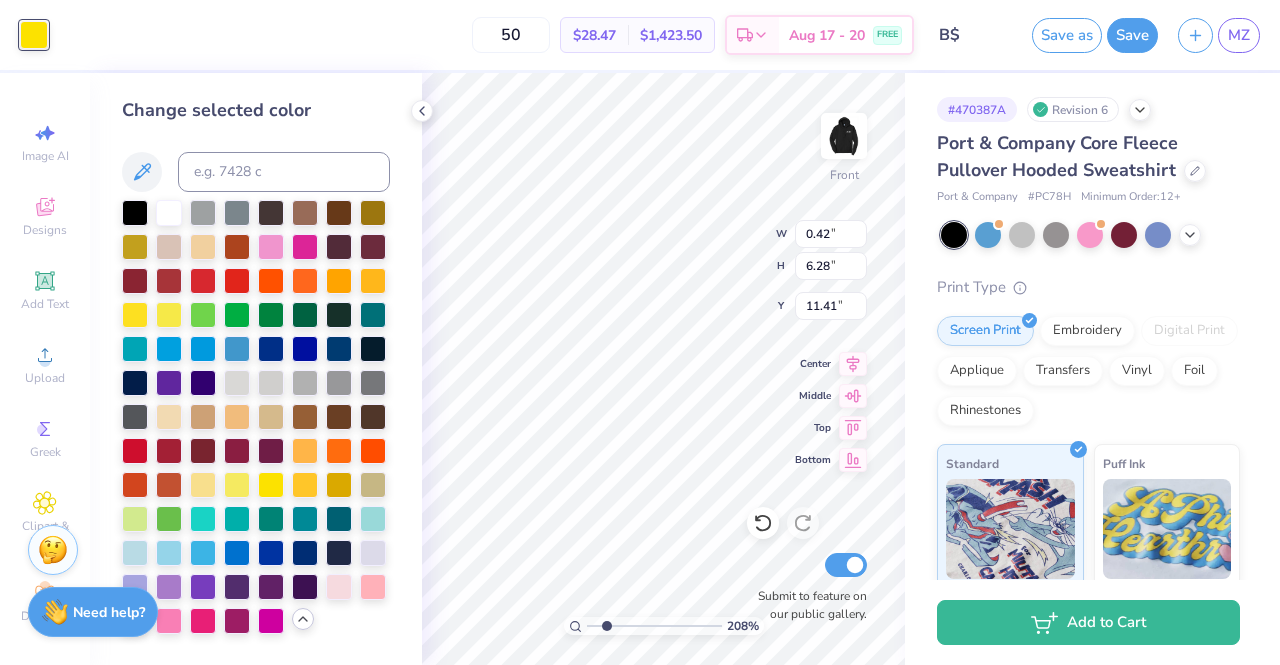 type on "6.73" 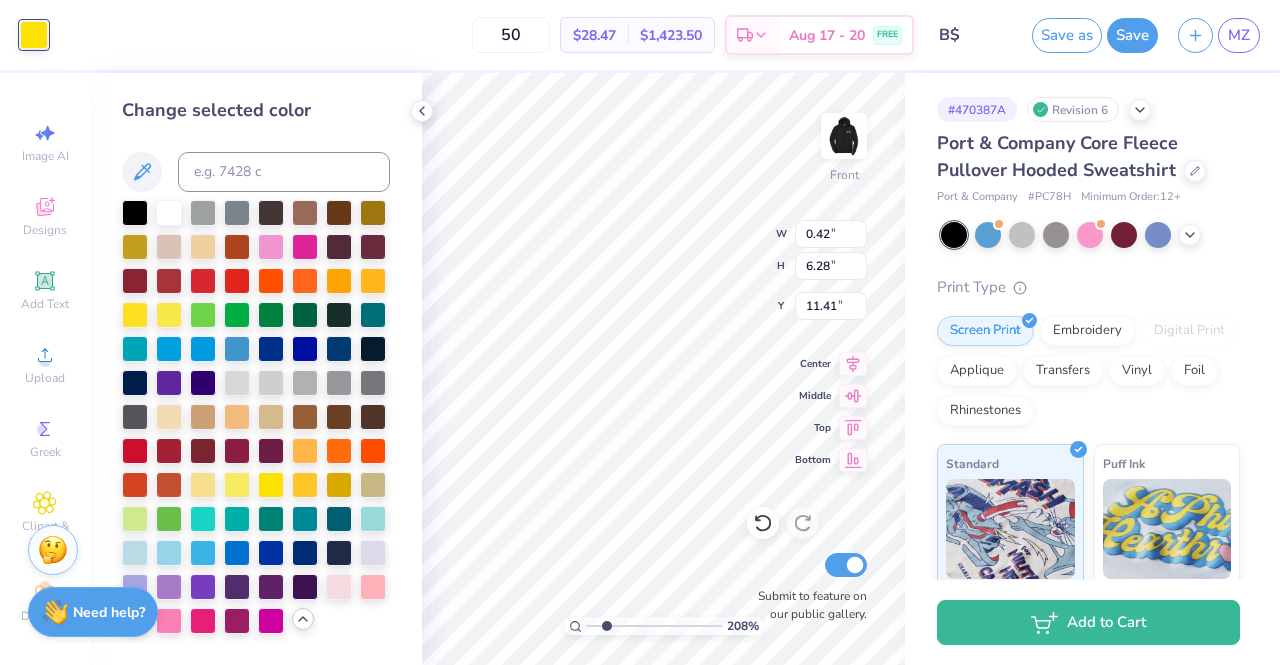 type on "10.96" 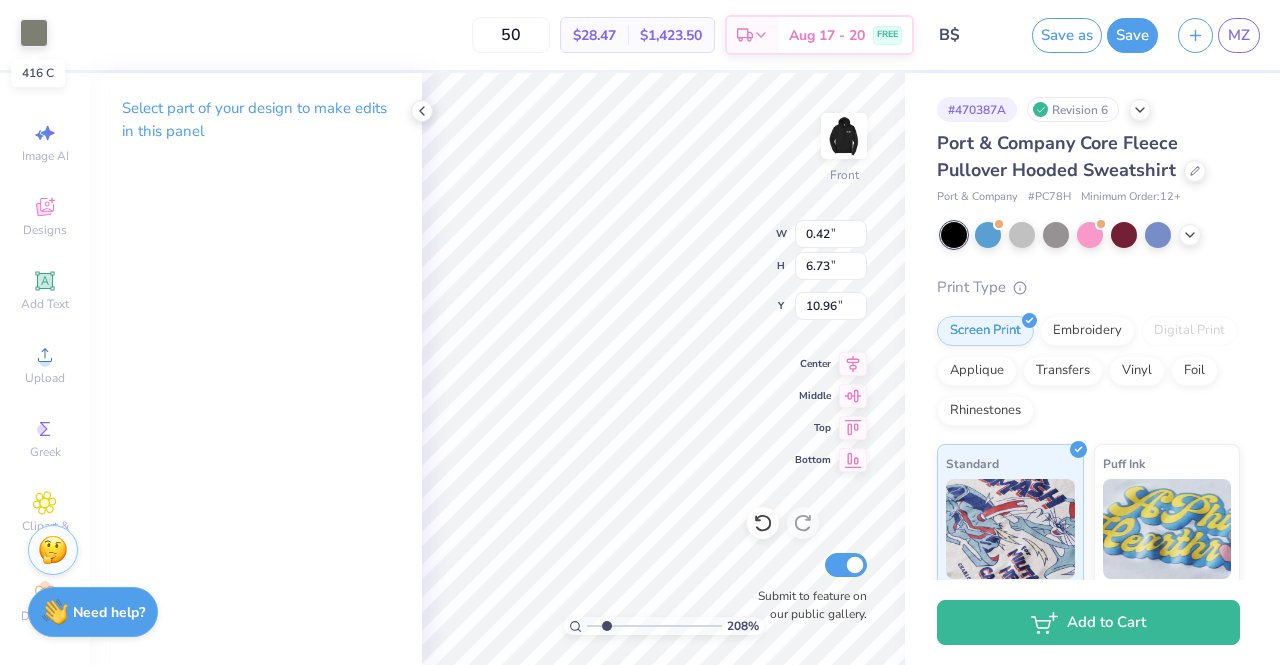 click at bounding box center [34, 33] 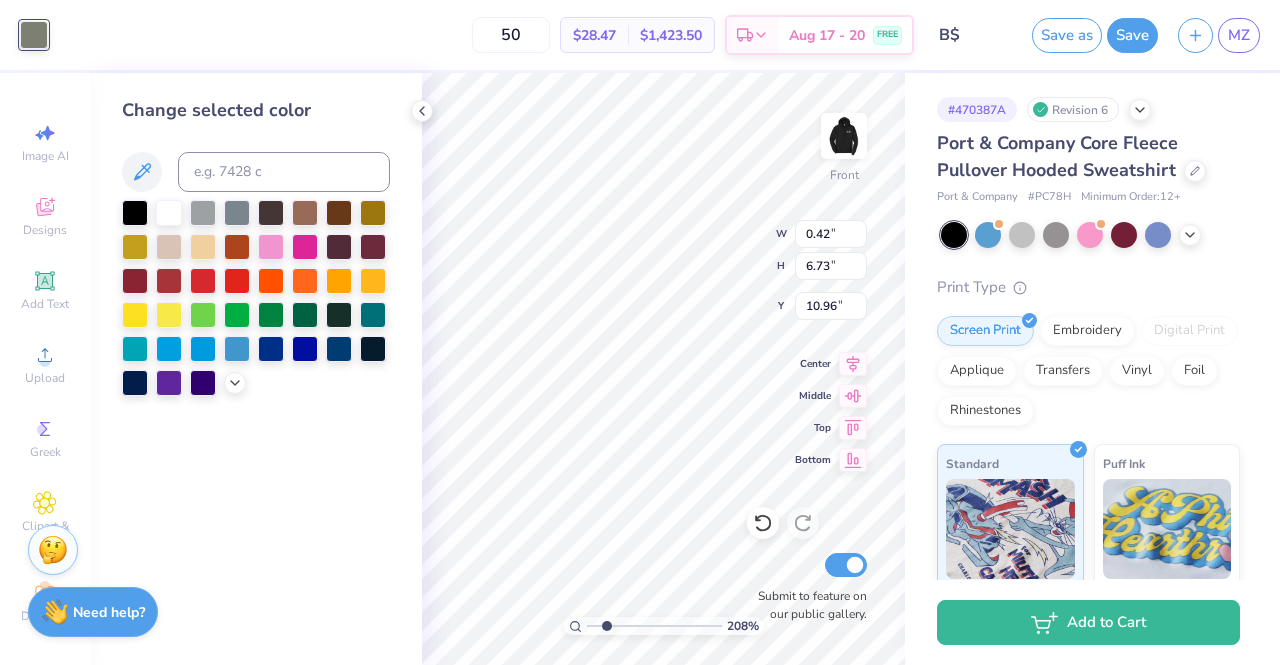 drag, startPoint x: 241, startPoint y: 382, endPoint x: 260, endPoint y: 398, distance: 24.839485 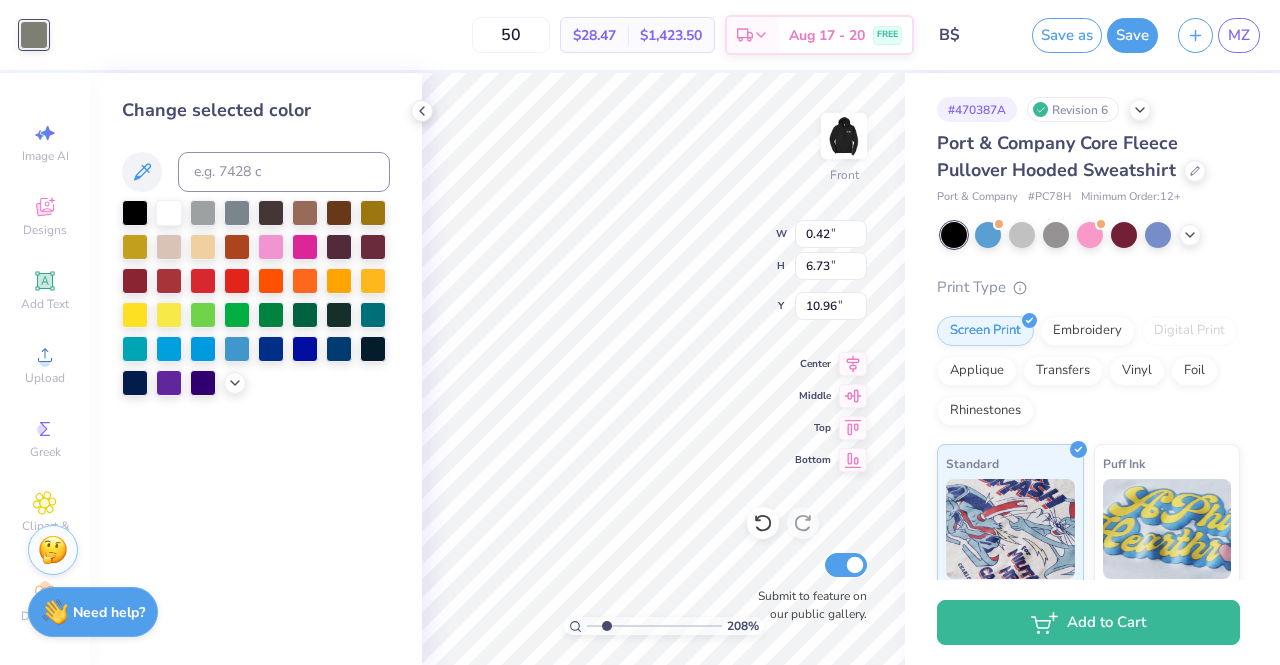 click 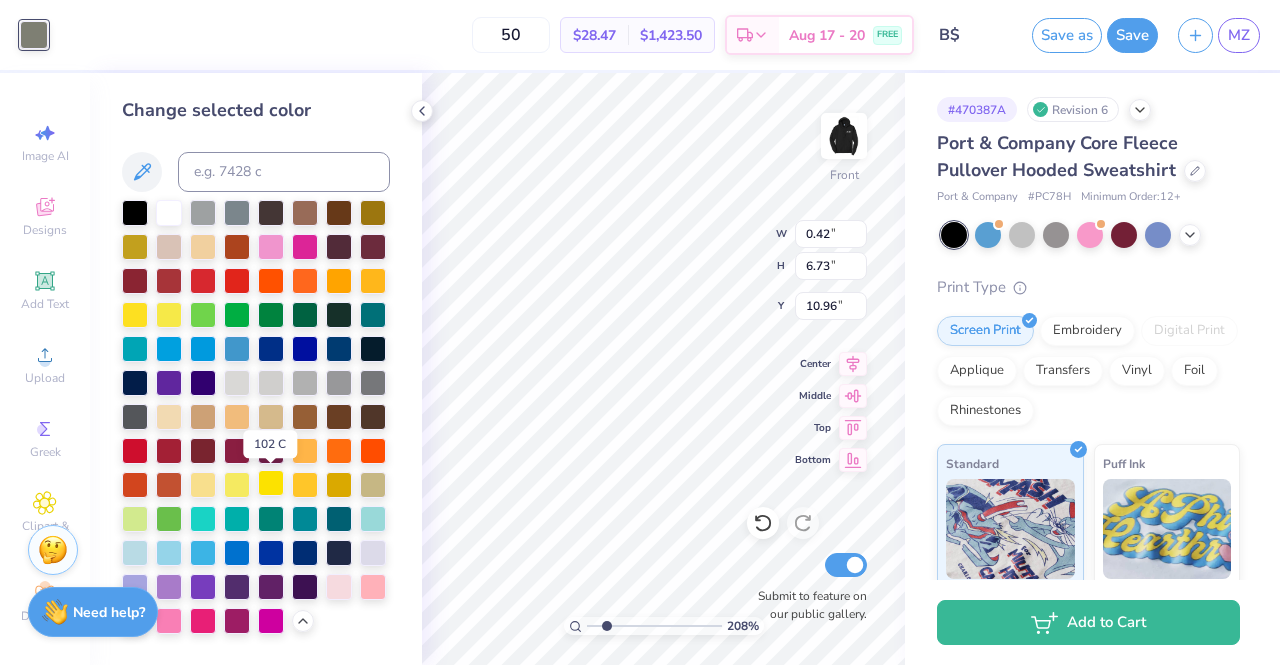 click at bounding box center [271, 483] 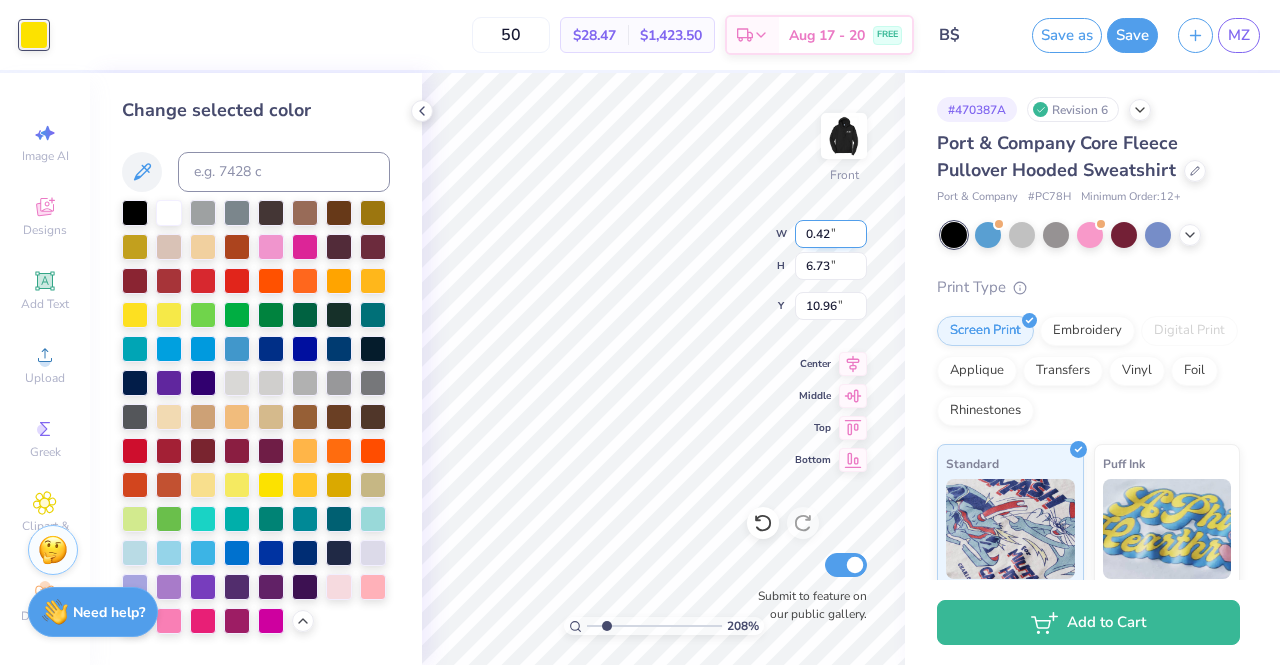 type on "7.02" 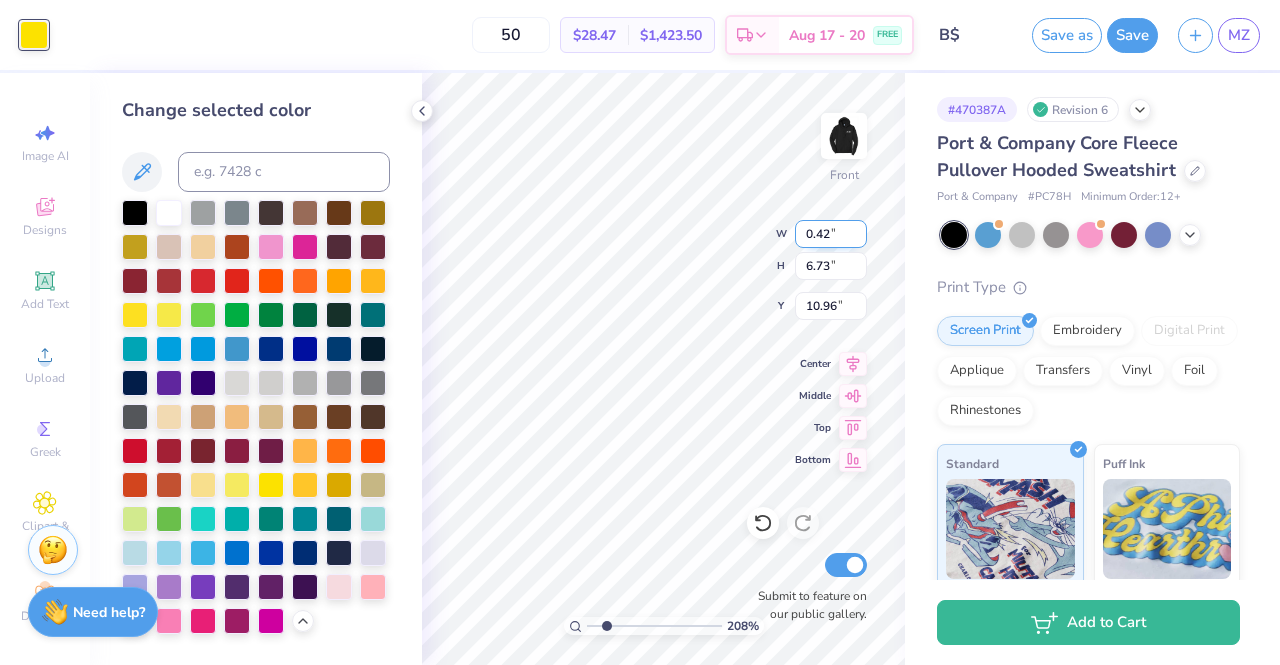 type on "10.66" 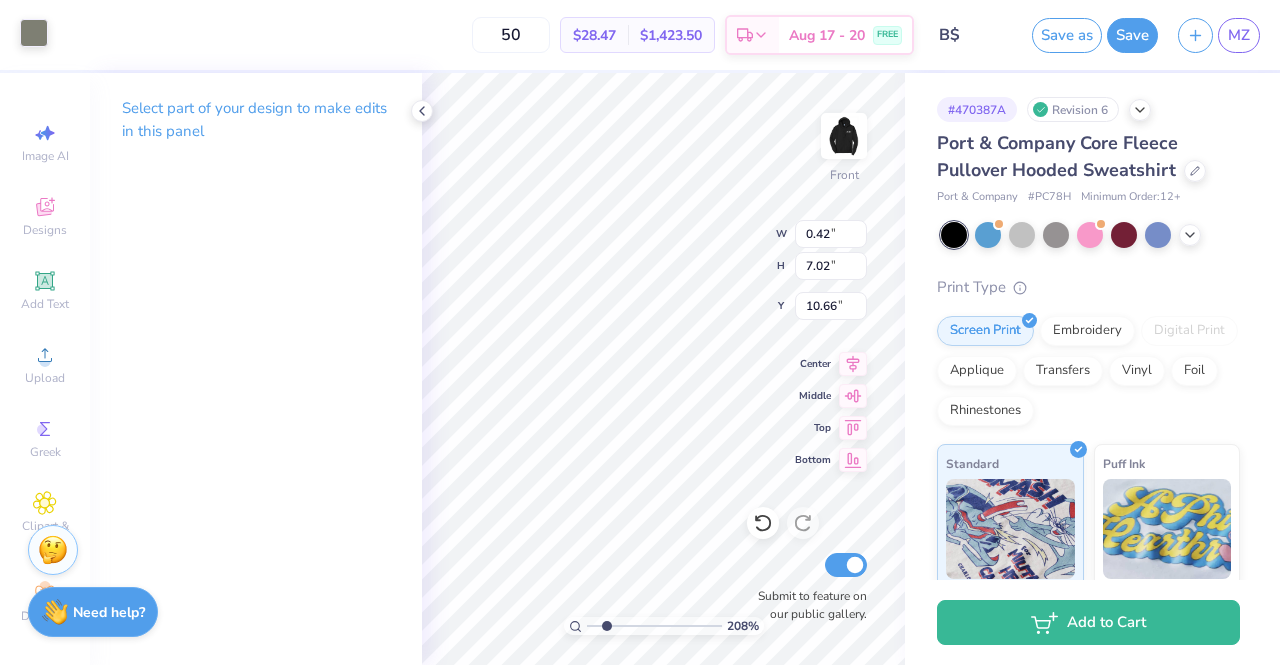 click at bounding box center [34, 33] 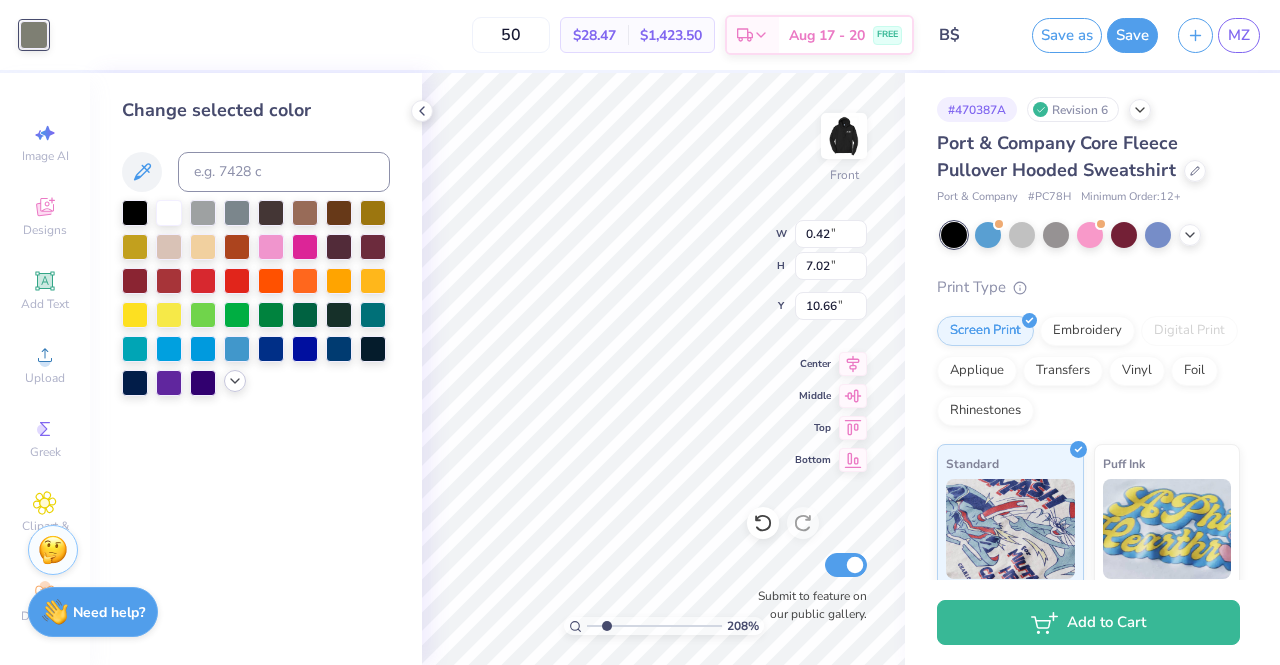 click 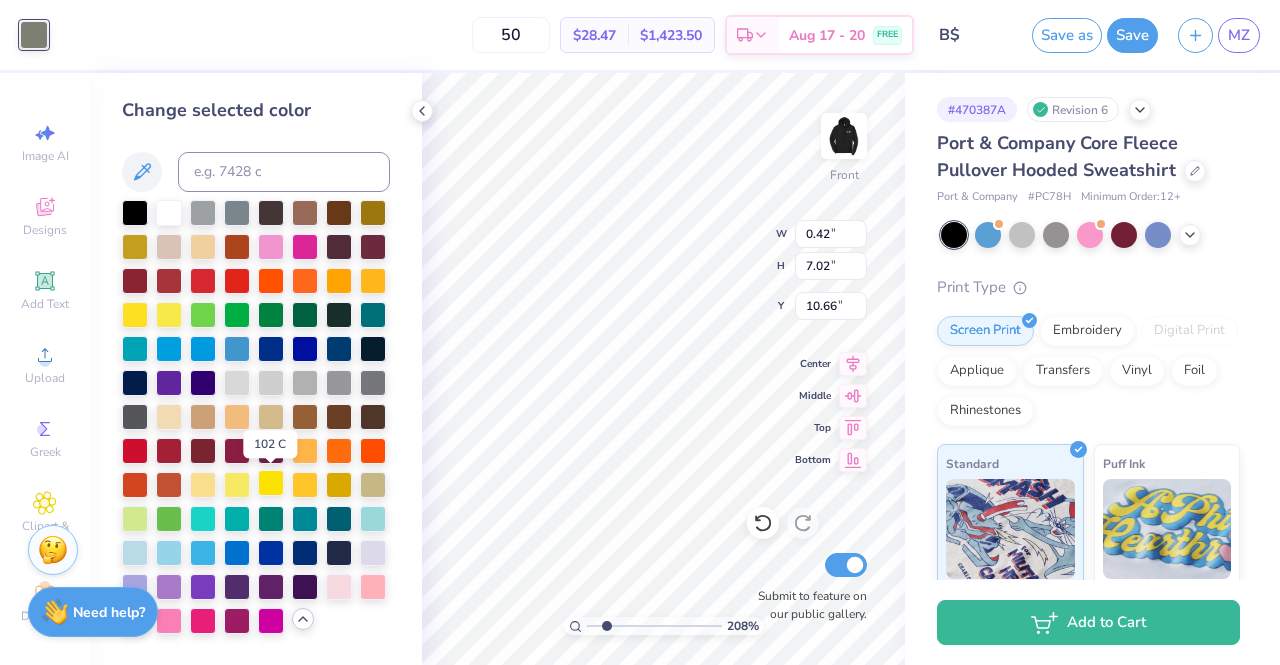 click at bounding box center [271, 483] 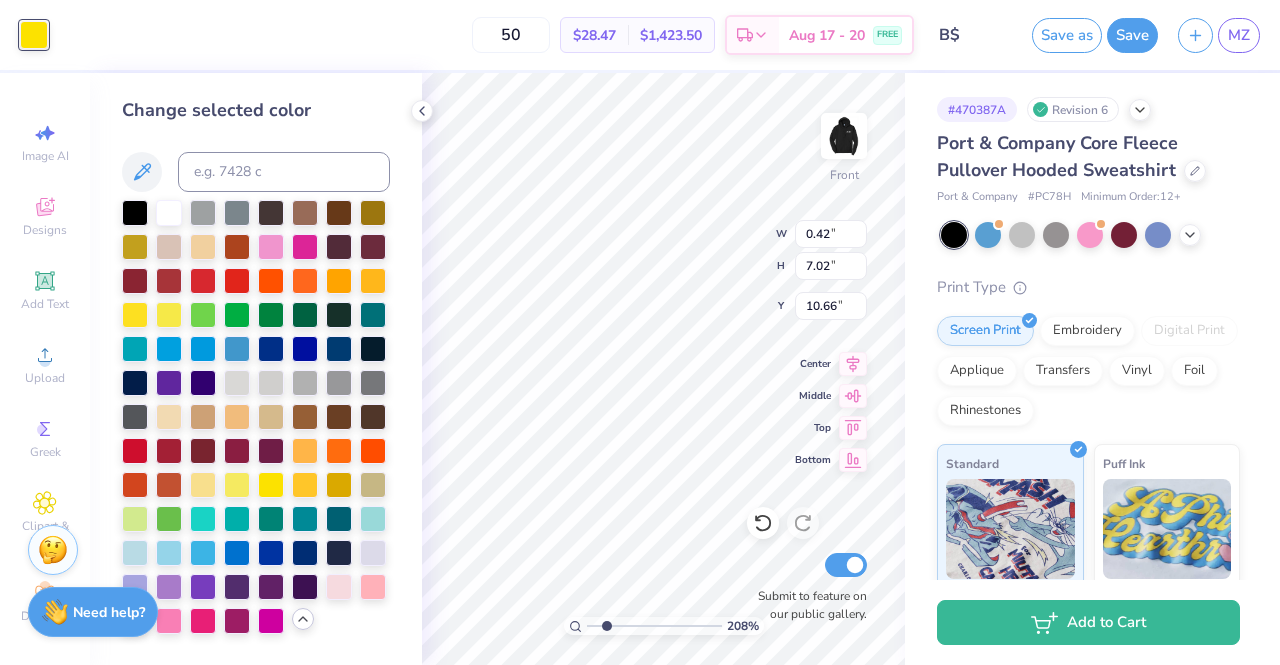 type on "0.43" 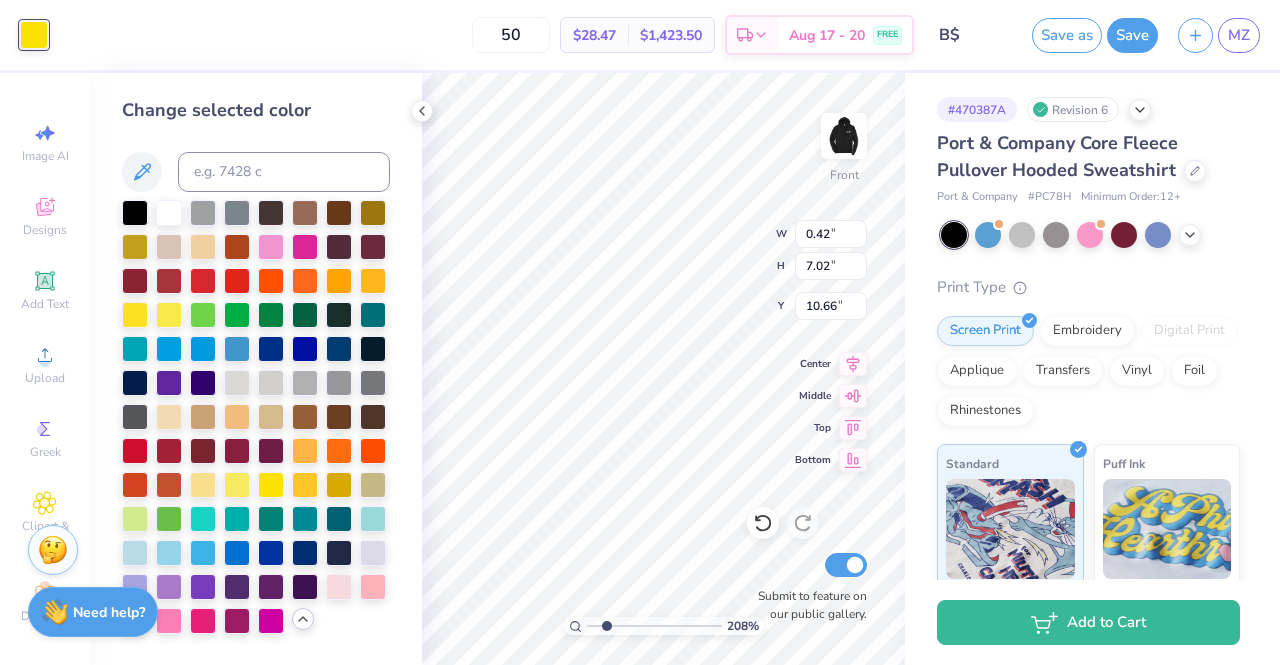 type on "7.48" 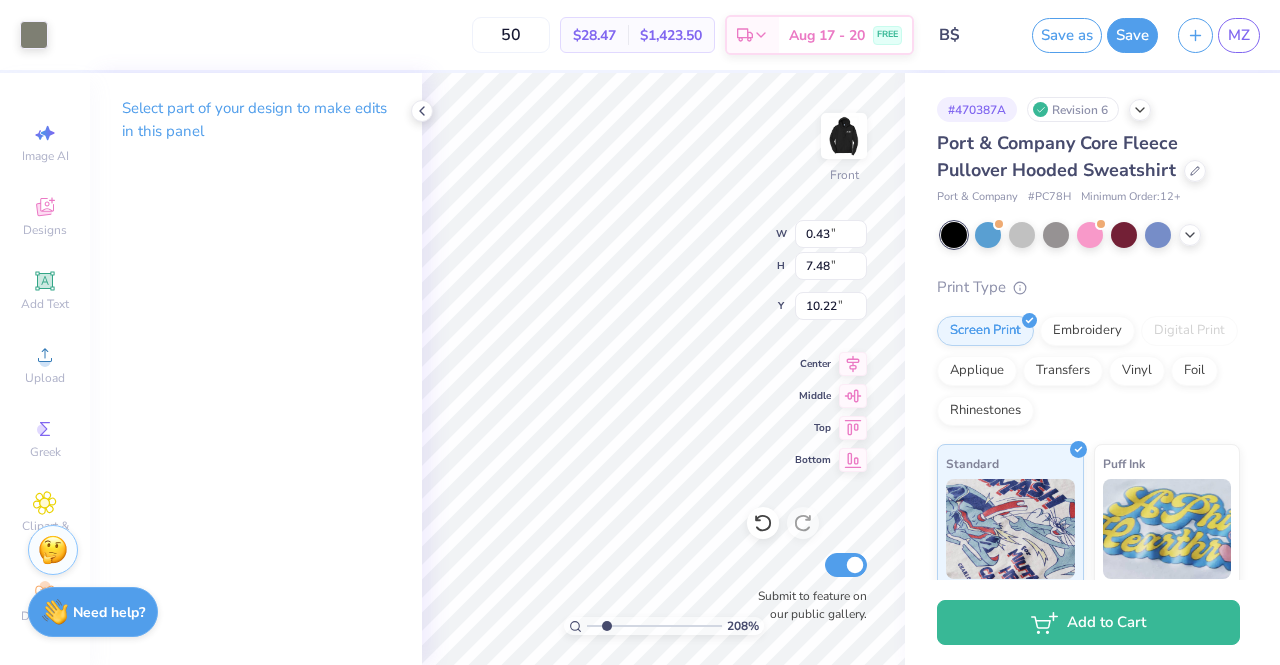 click on "Art colors 50 $28.47 Per Item $1,423.50 Total Est.  Delivery Aug 17 - 20 FREE Design Title B$ Save as Save MZ" at bounding box center [640, 35] 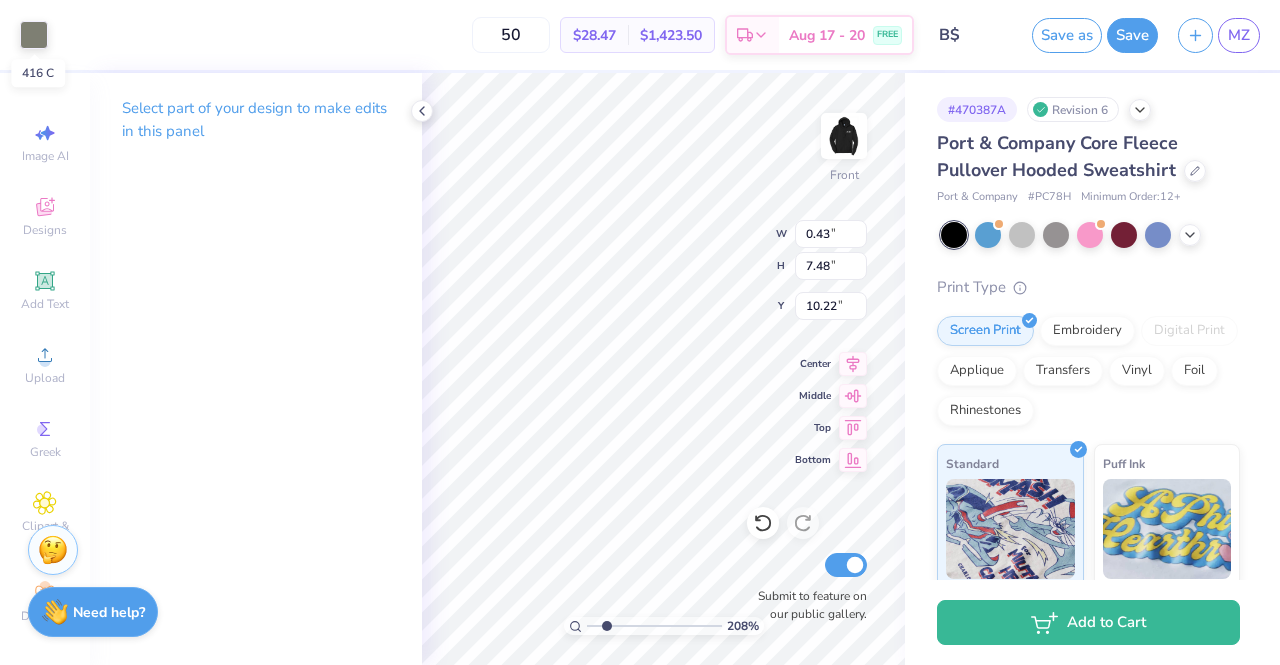 drag, startPoint x: 30, startPoint y: 29, endPoint x: 75, endPoint y: 77, distance: 65.795135 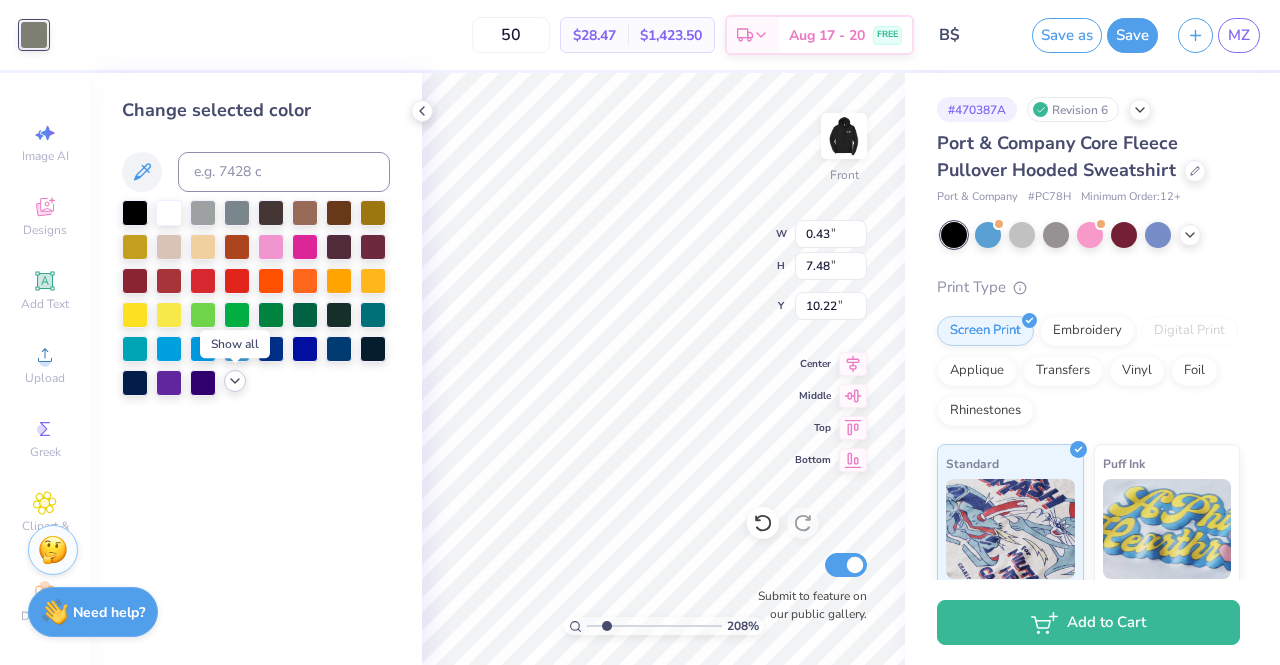 click at bounding box center (235, 381) 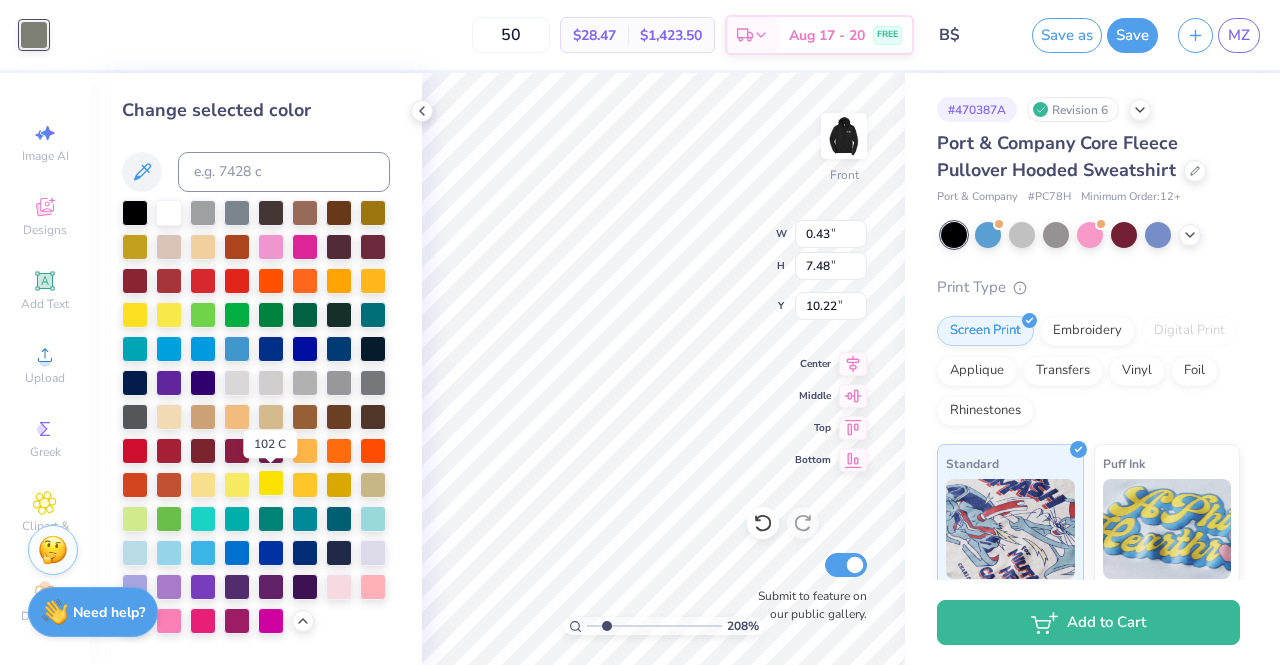 click at bounding box center [271, 483] 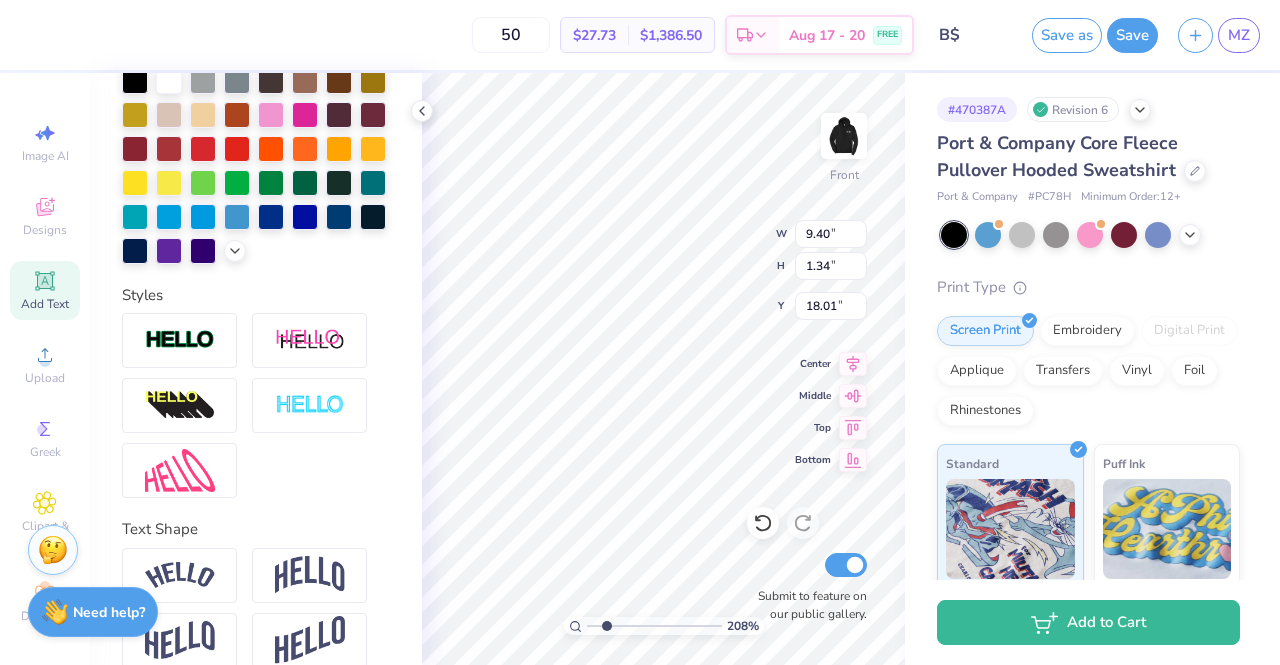 scroll, scrollTop: 530, scrollLeft: 0, axis: vertical 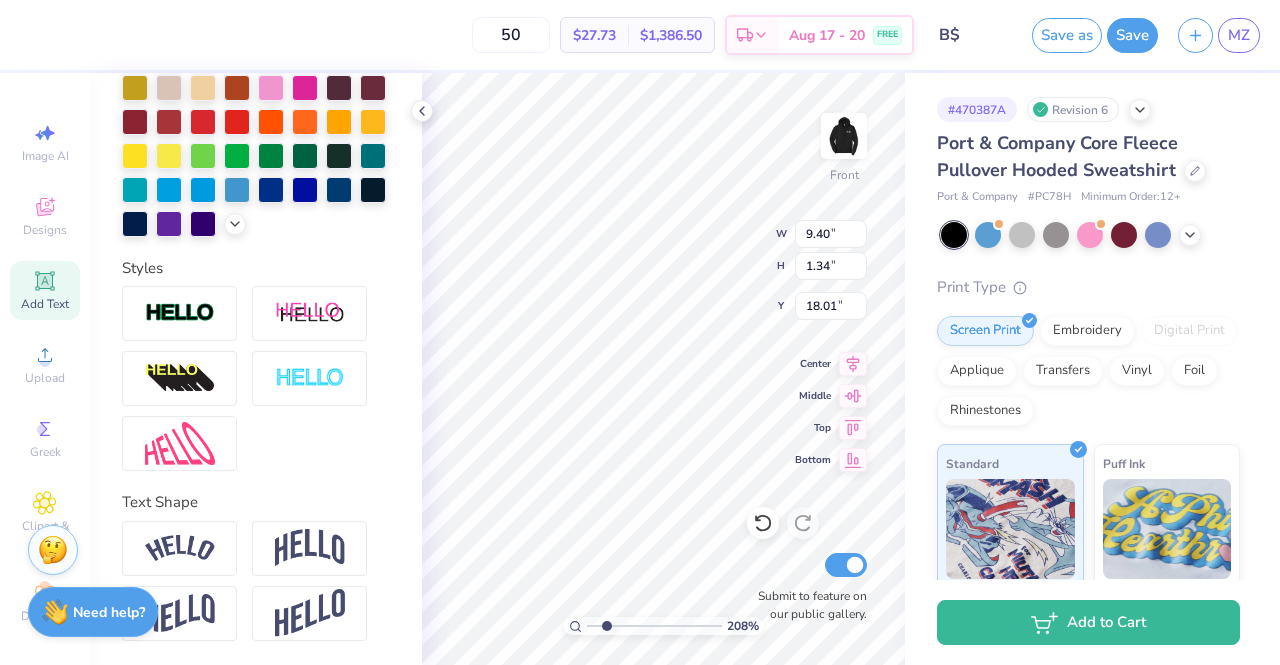 drag, startPoint x: 172, startPoint y: 228, endPoint x: 194, endPoint y: 240, distance: 25.059929 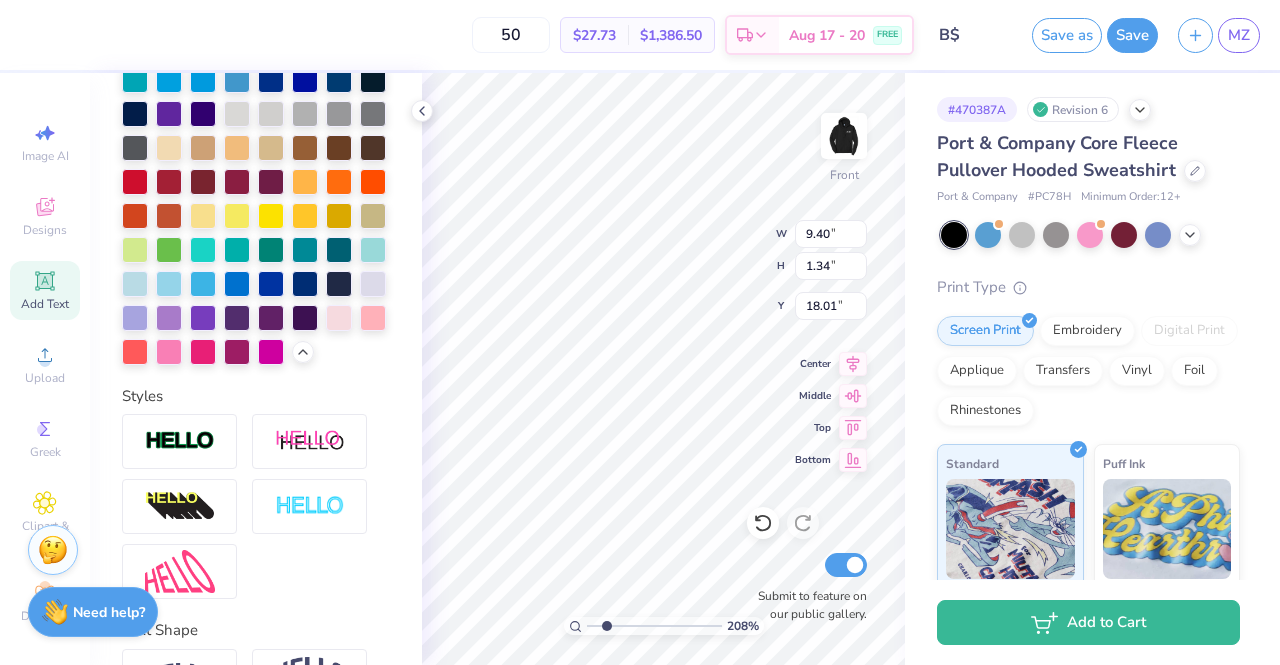 scroll, scrollTop: 602, scrollLeft: 0, axis: vertical 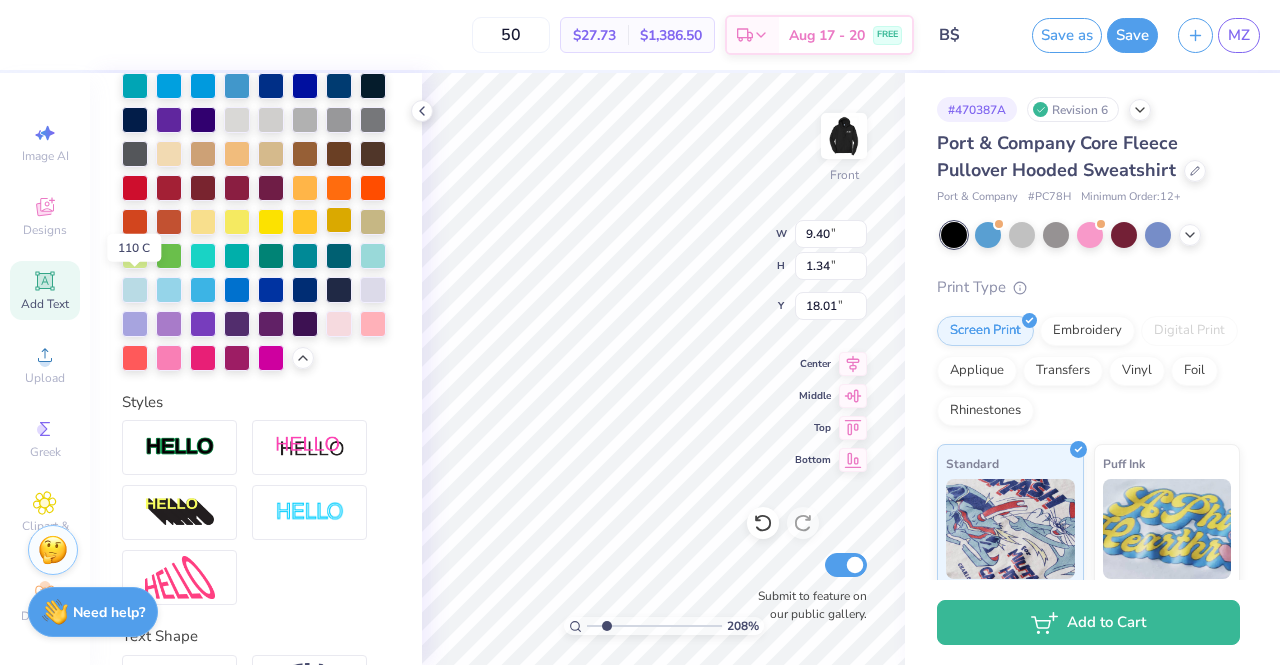 click at bounding box center [339, 220] 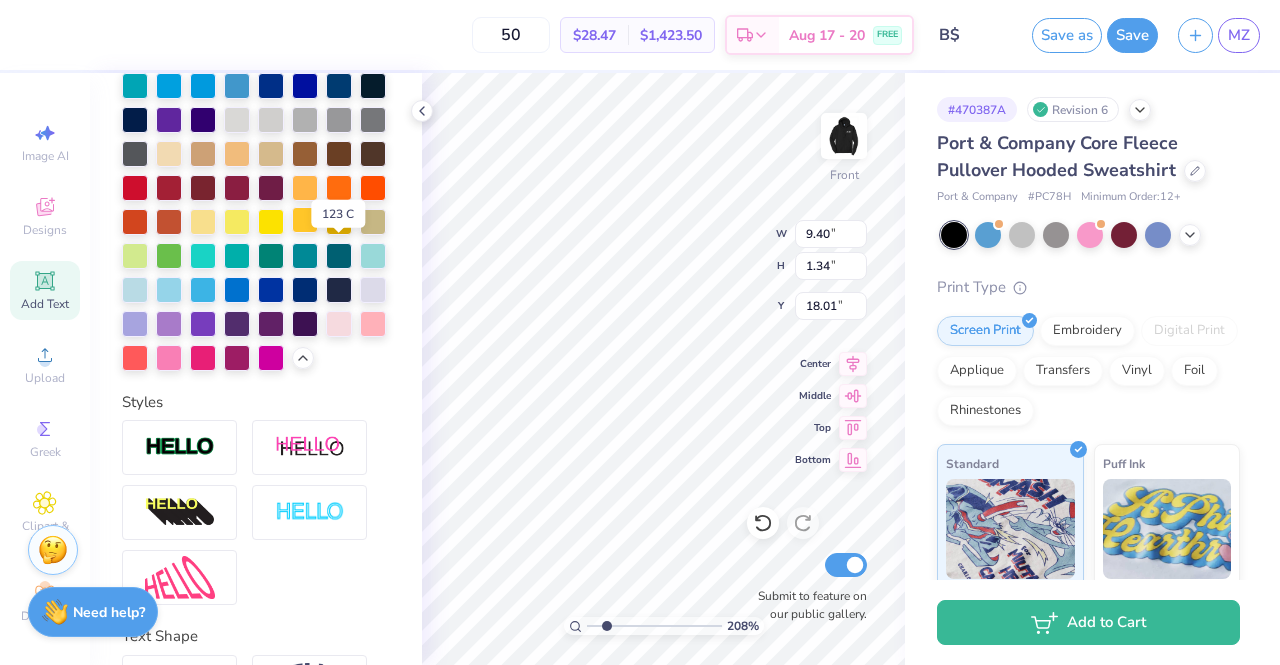 click at bounding box center [305, 220] 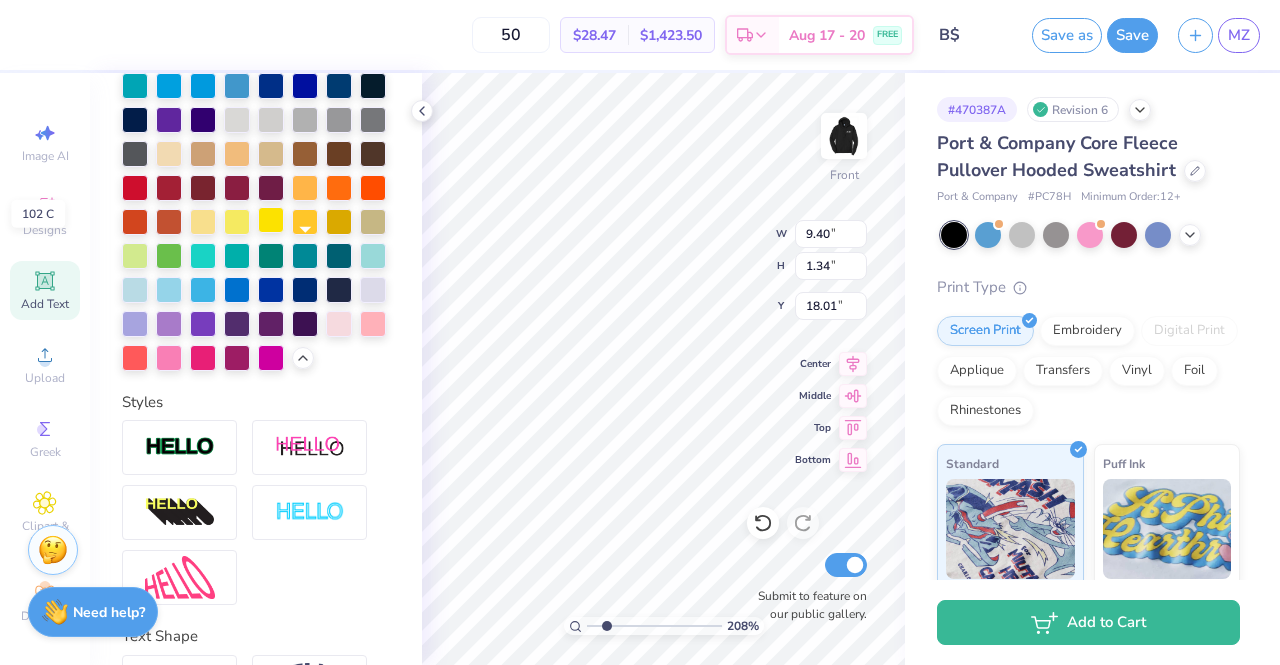 click at bounding box center (271, 220) 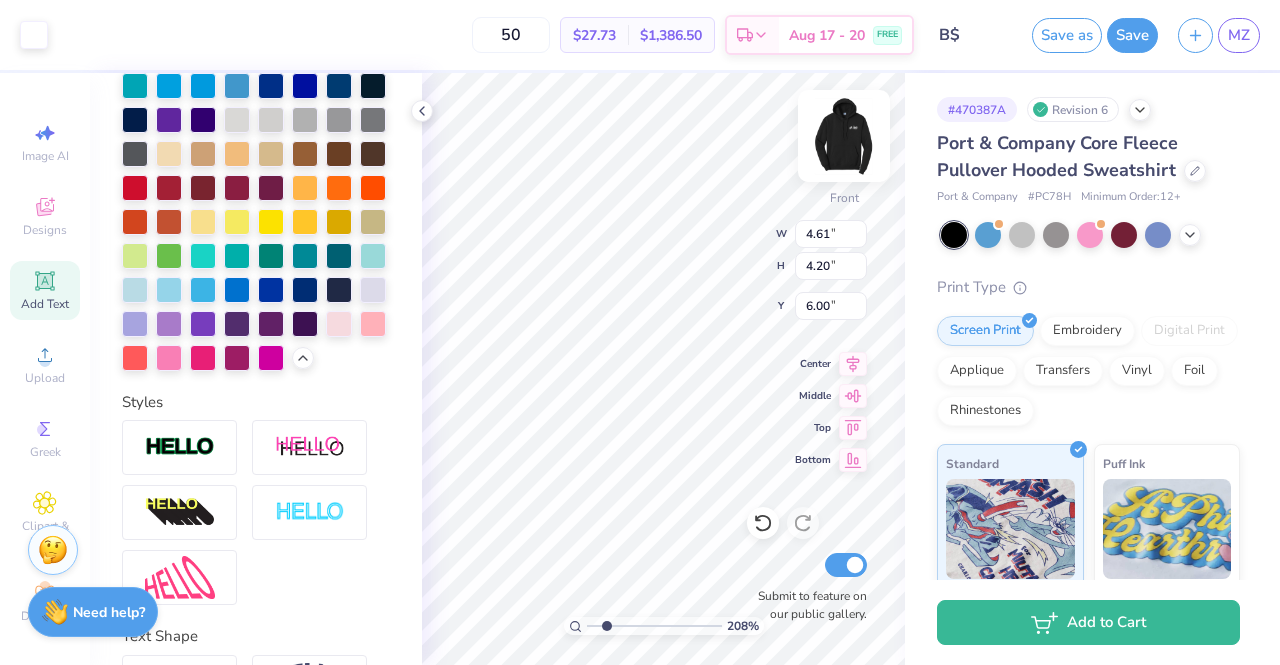 click on "208  % Front W 4.61 4.61 " H 4.20 4.20 " Y 6.00 6.00 " Center Middle Top Bottom Submit to feature on our public gallery." at bounding box center [663, 369] 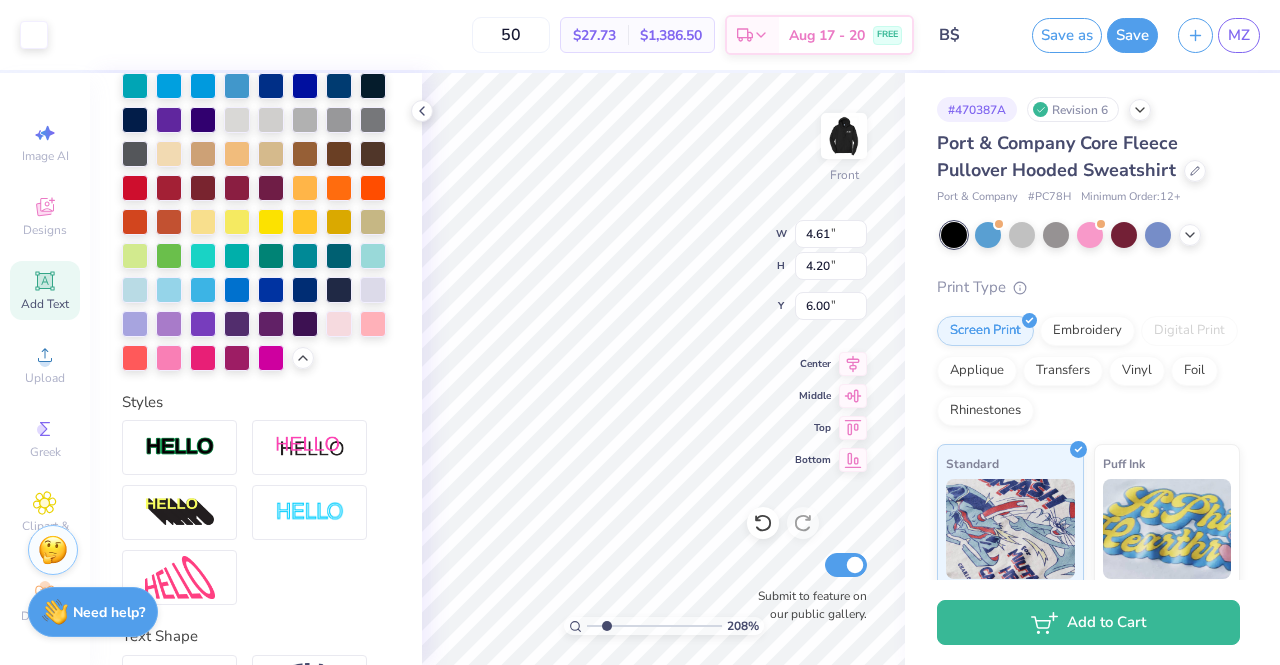 type on "11.80" 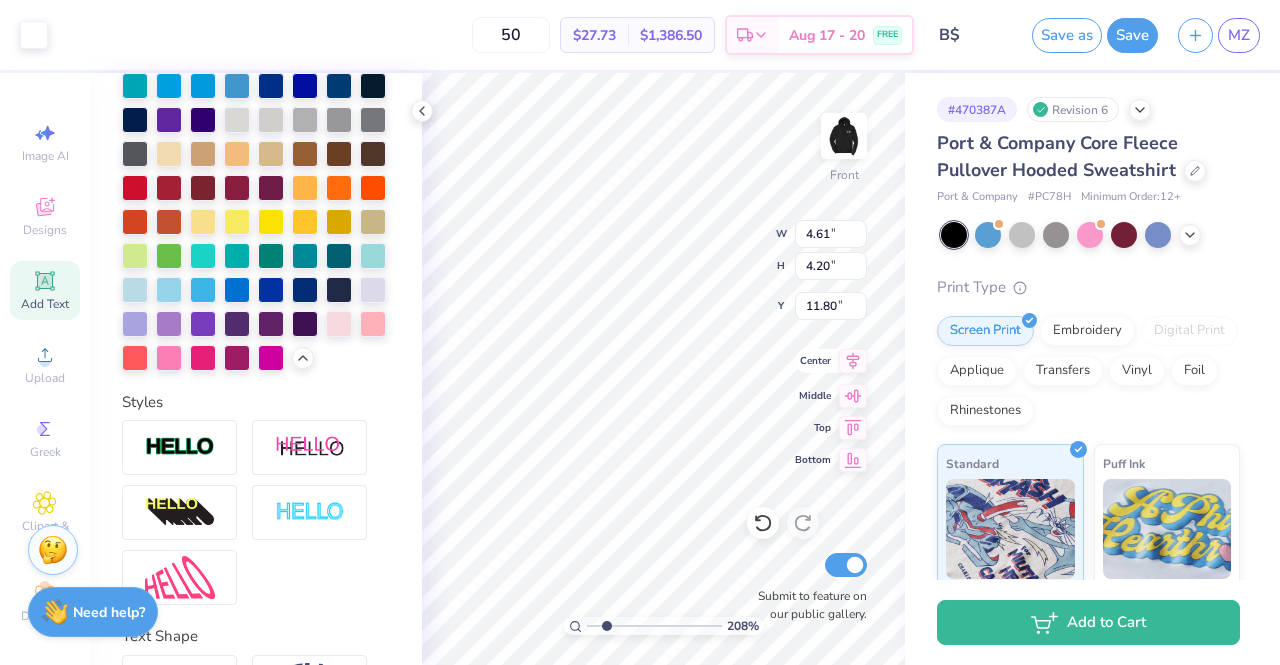 type on "8.61" 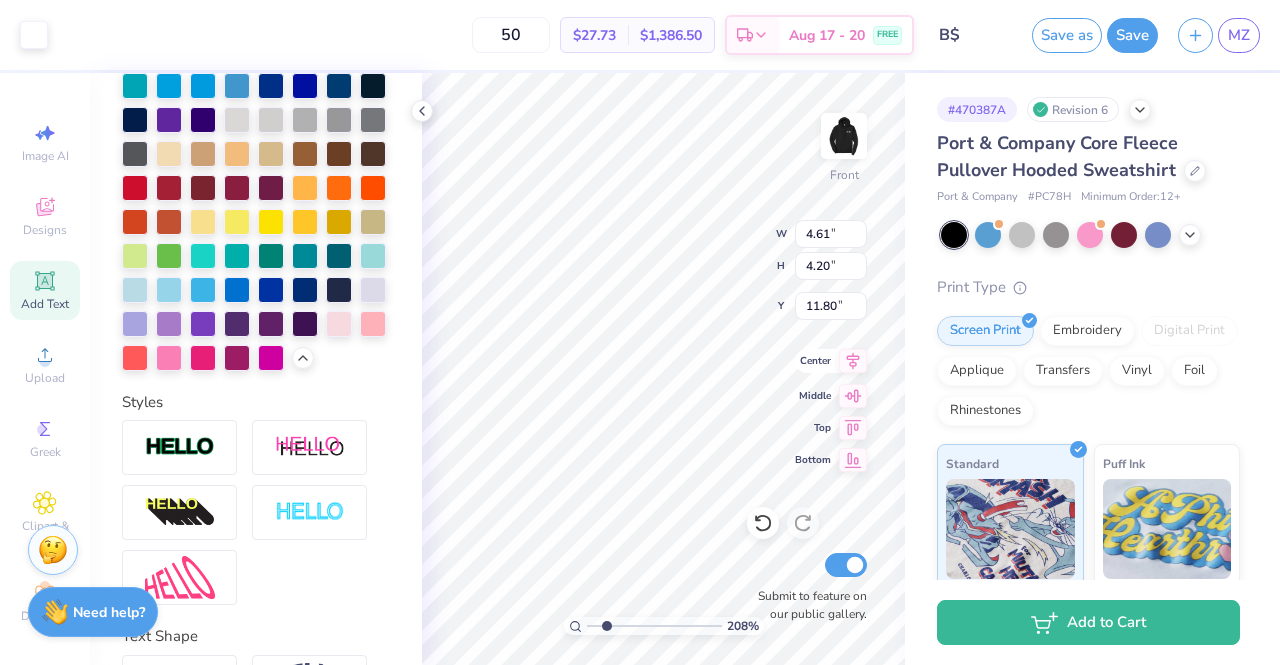 type on "7.84" 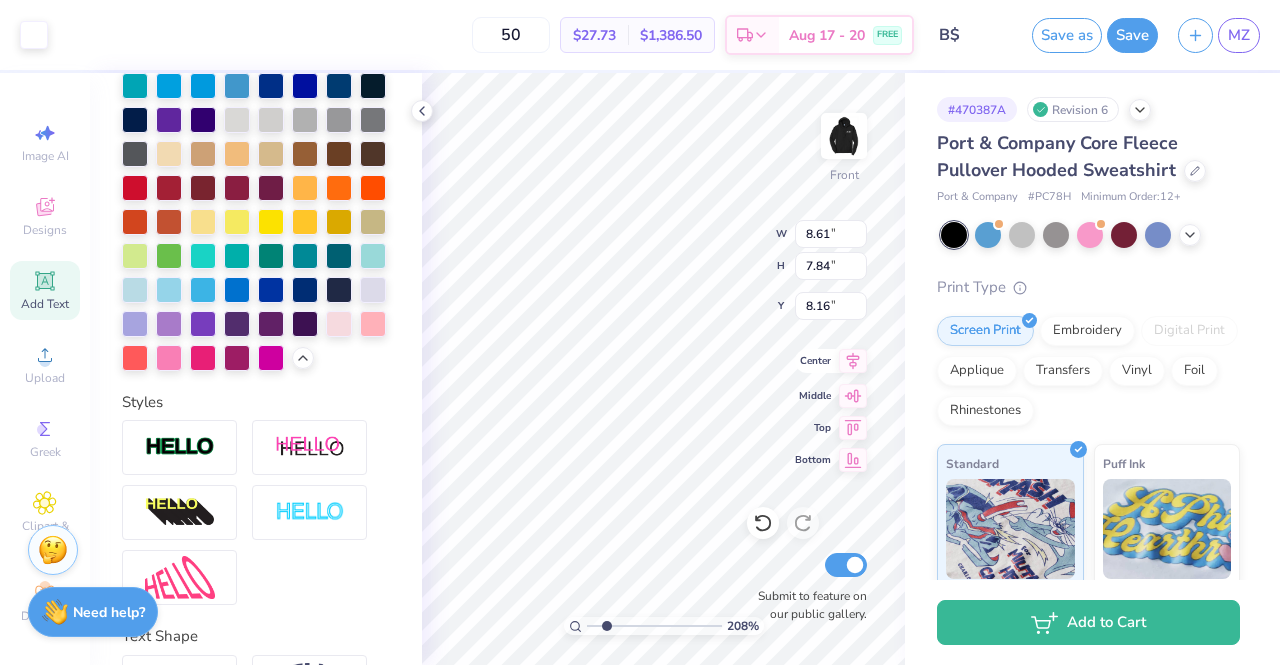 type on "7.90" 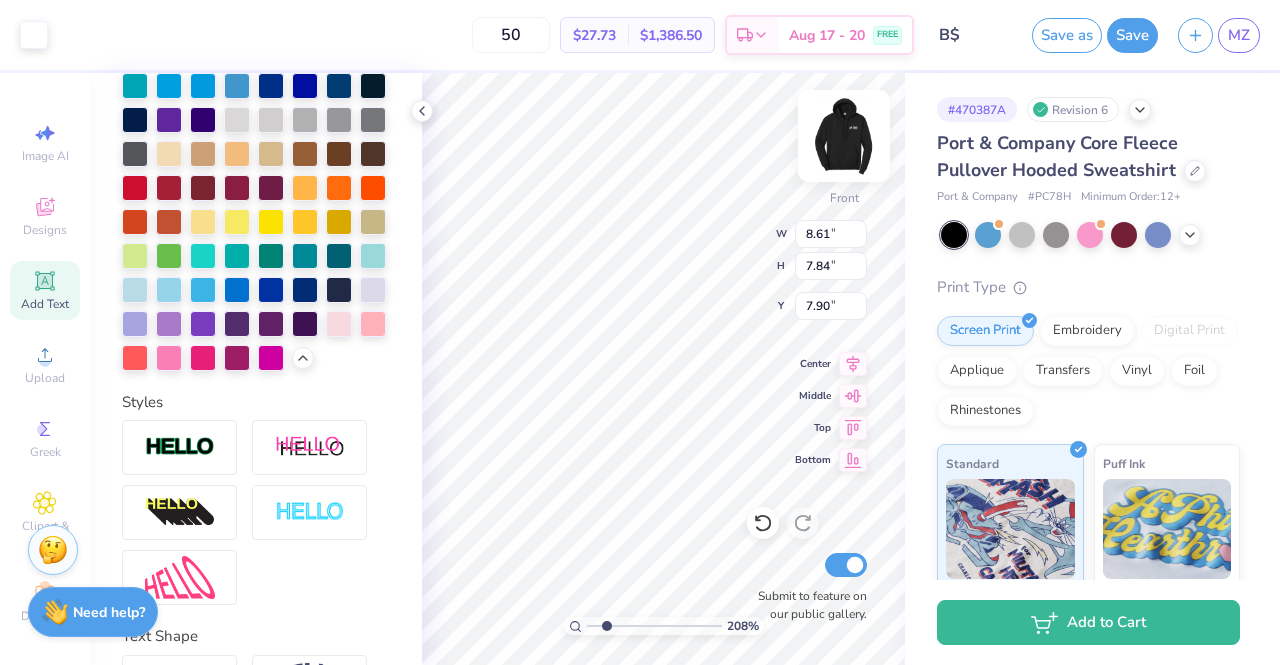 click on "208  % Front W 8.61 8.61 " H 7.84 7.84 " Y 7.90 7.90 " Center Middle Top Bottom Submit to feature on our public gallery." at bounding box center [663, 369] 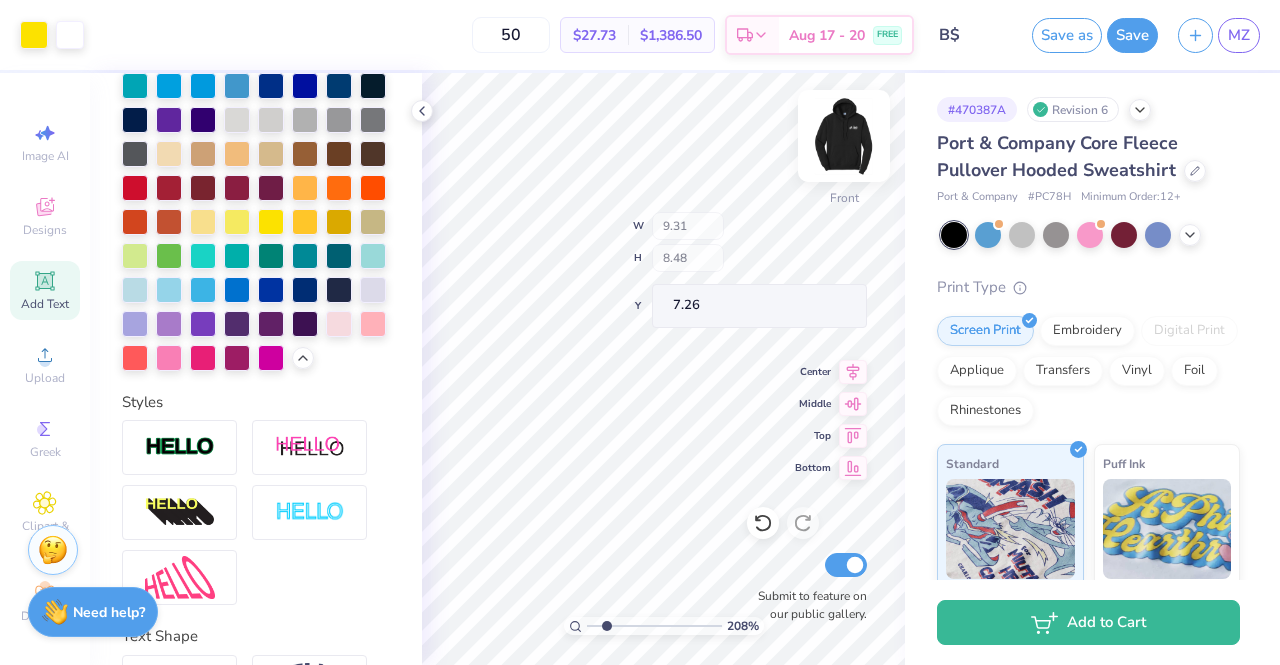 type on "9.31" 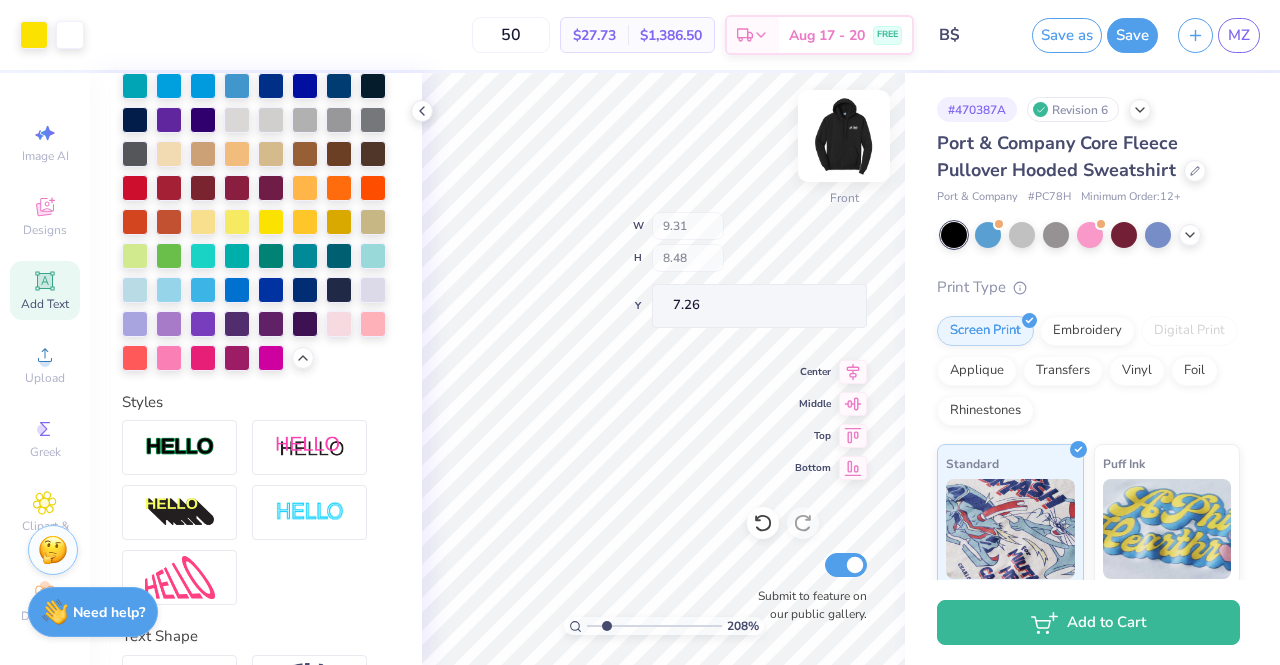 type on "8.48" 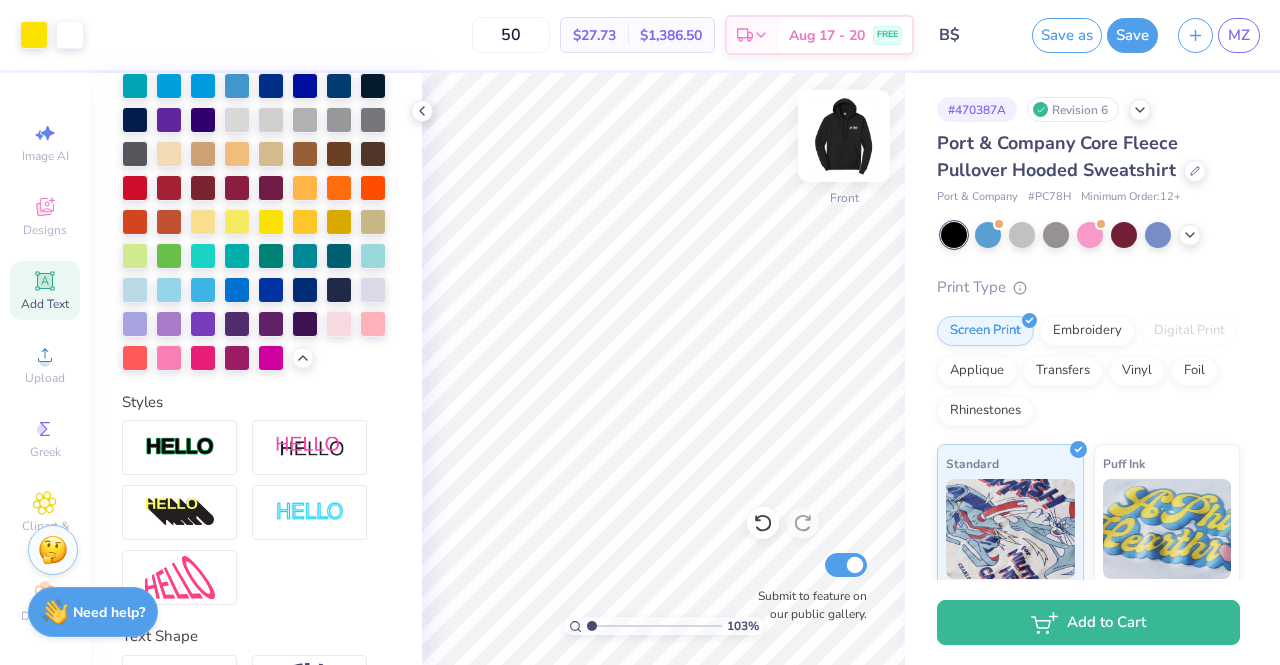 type on "1" 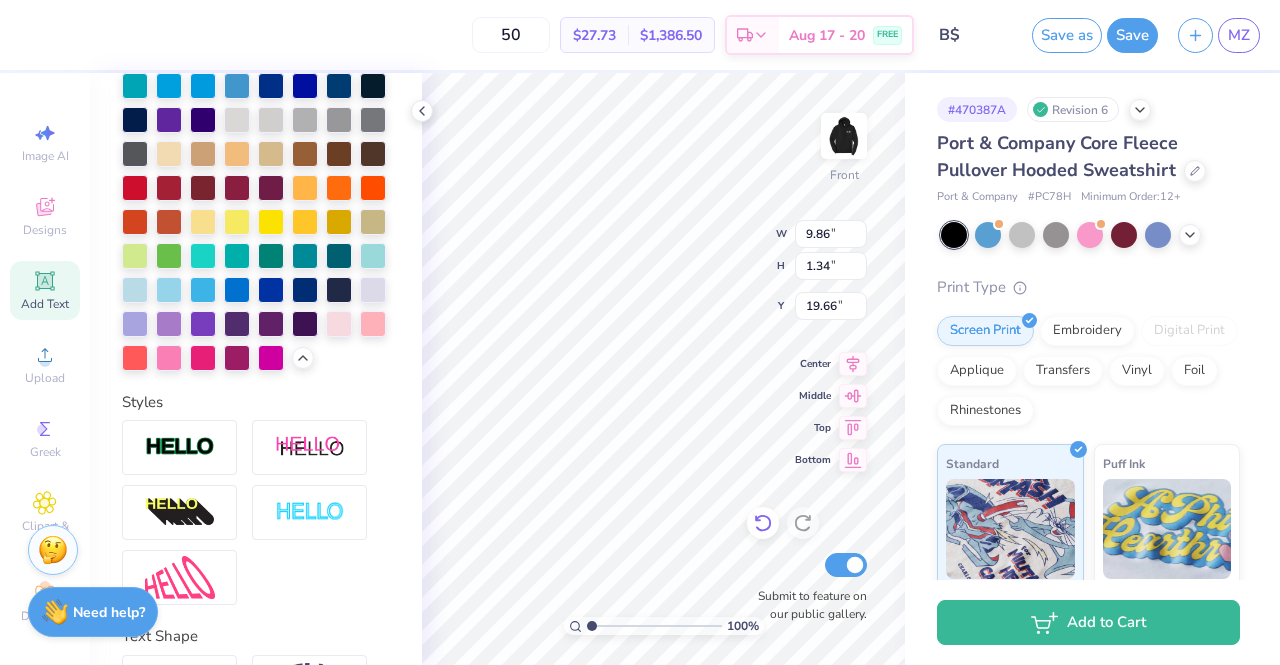 type on "20.12" 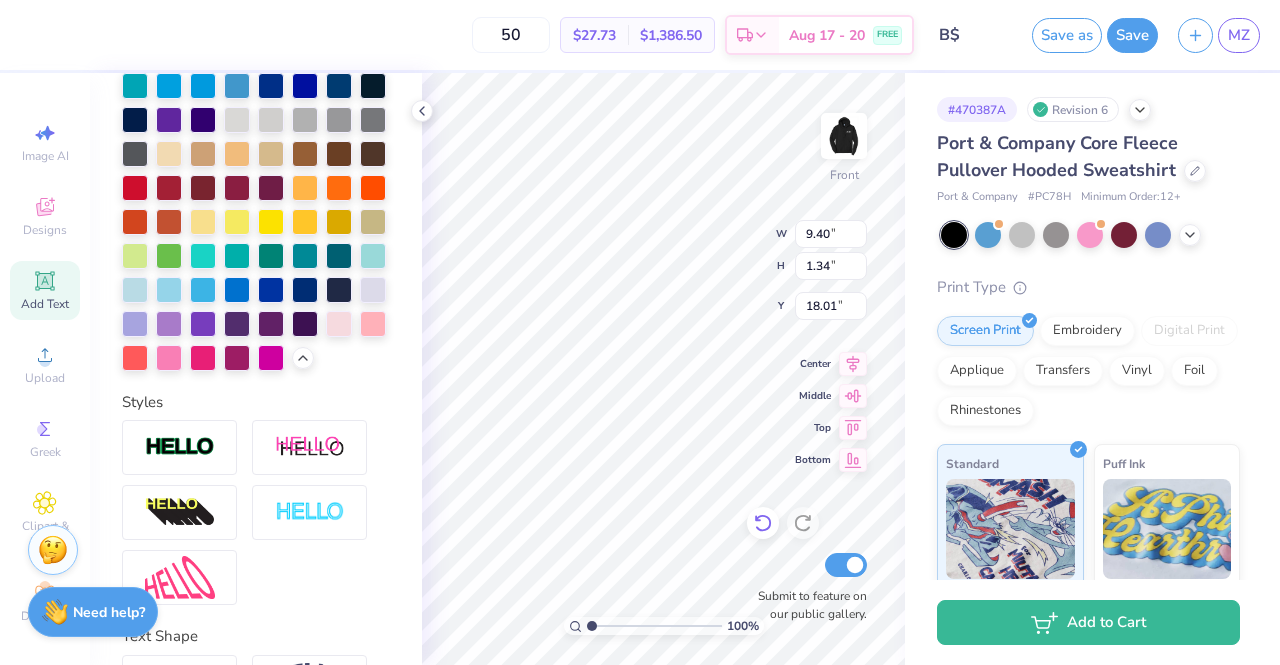 type on "18.30" 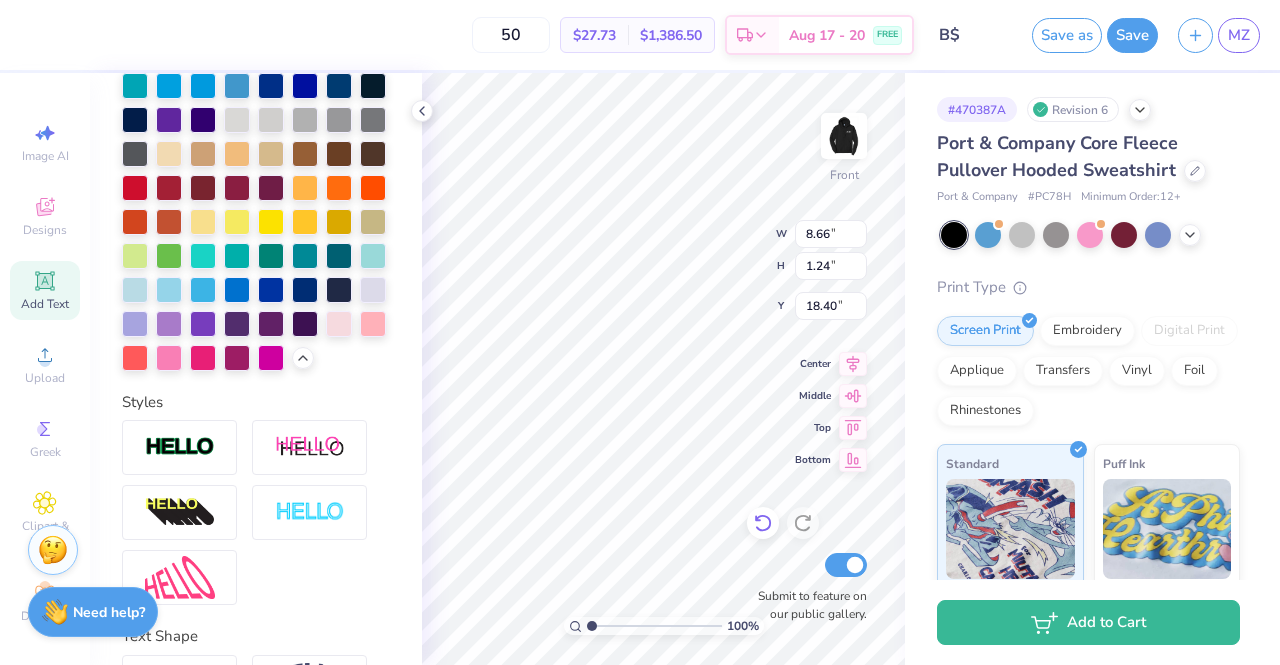 type on "8.66" 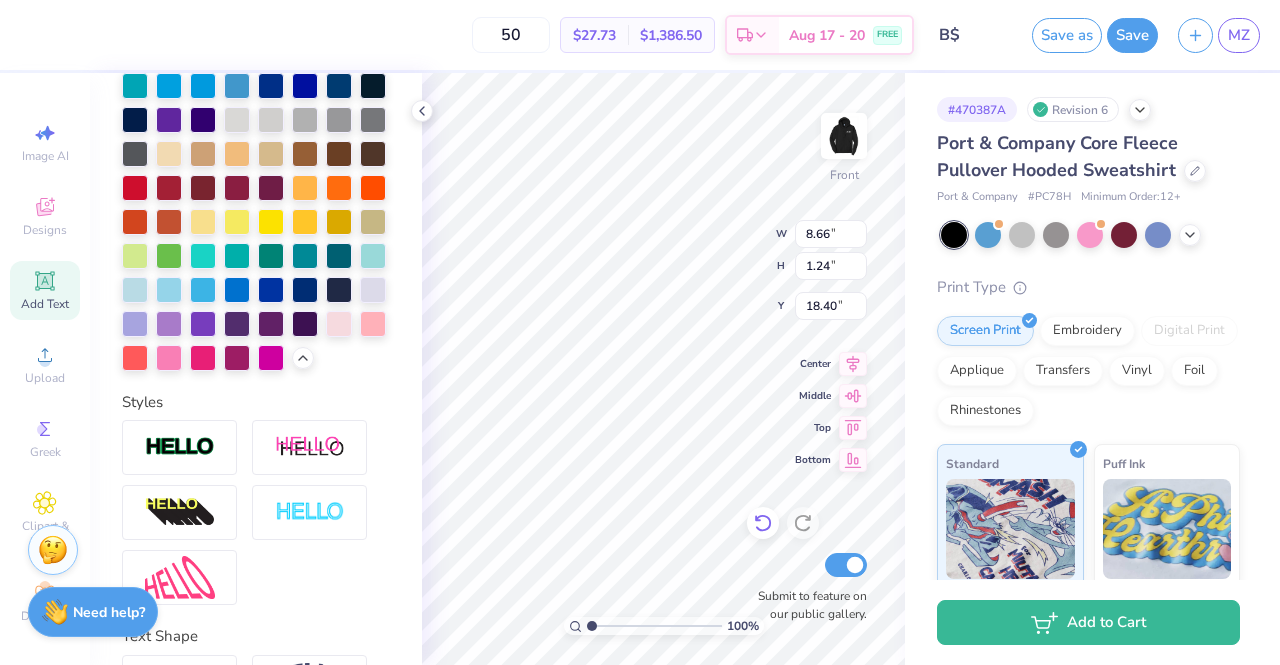 type on "1.24" 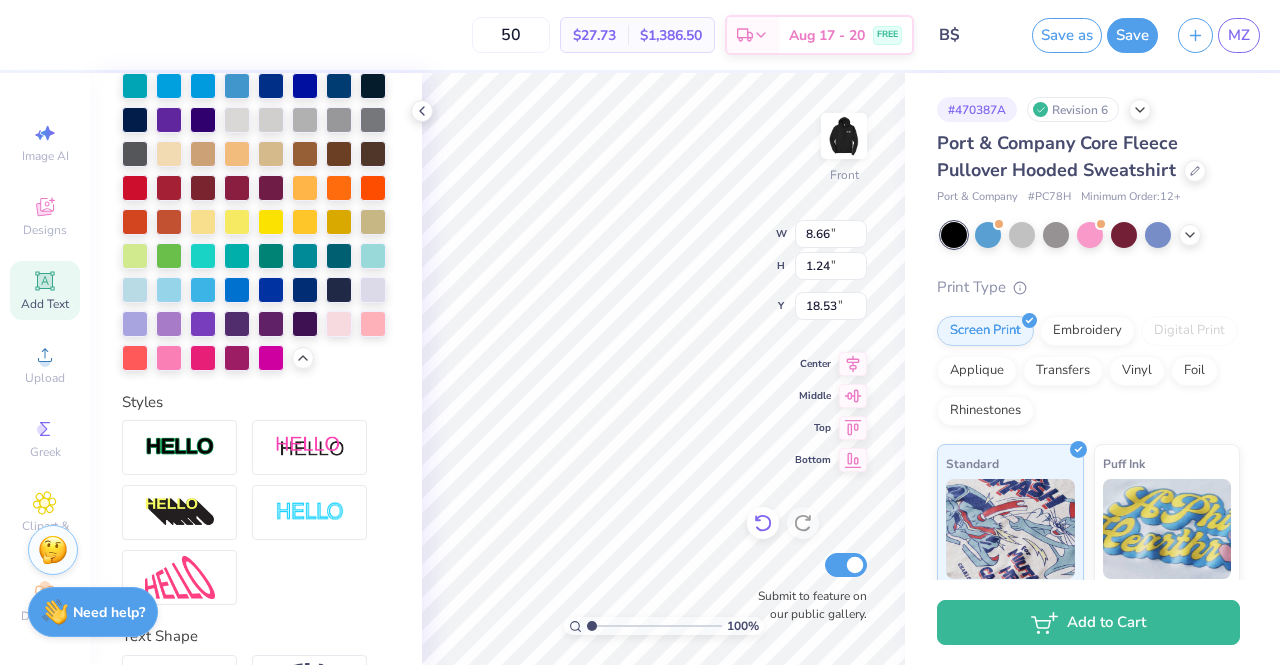 type on "18.53" 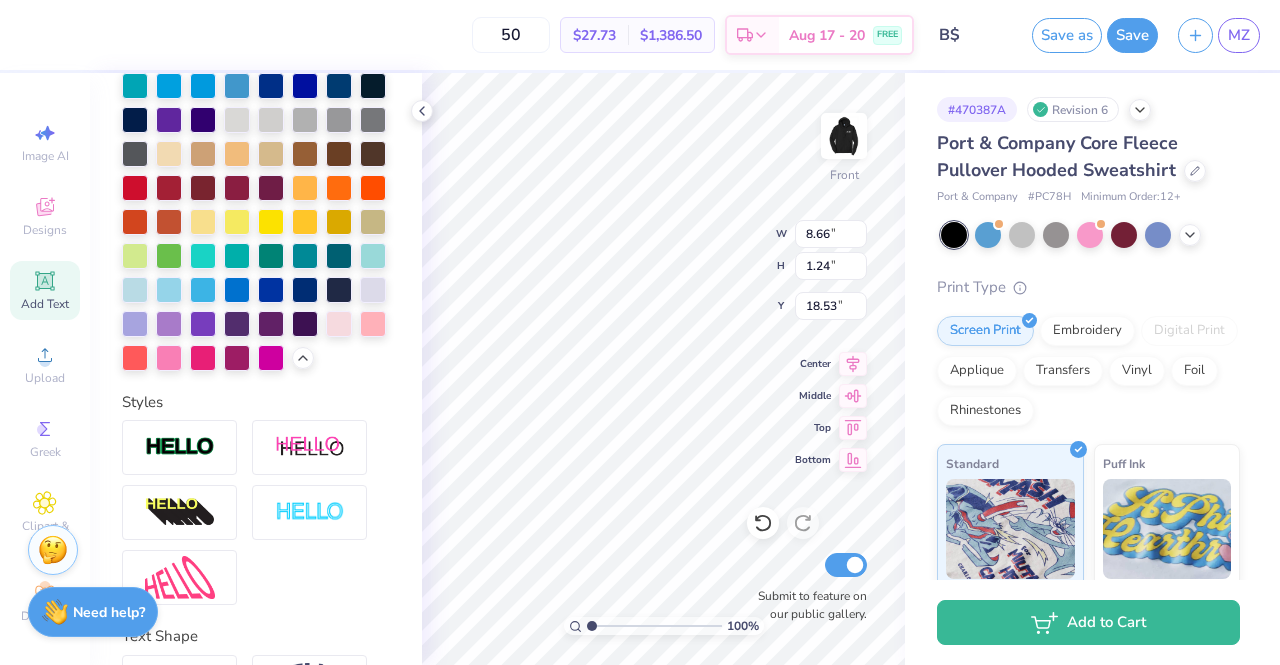 click on "Add Text" at bounding box center [45, 304] 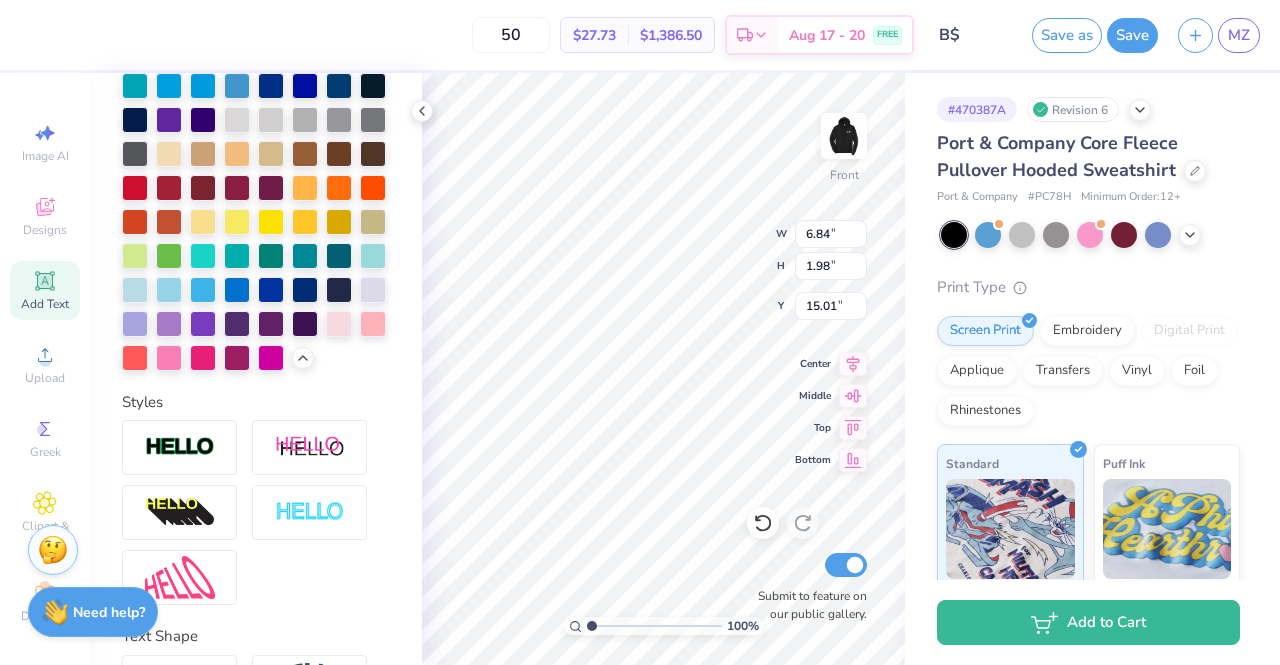 scroll, scrollTop: 33, scrollLeft: 16, axis: both 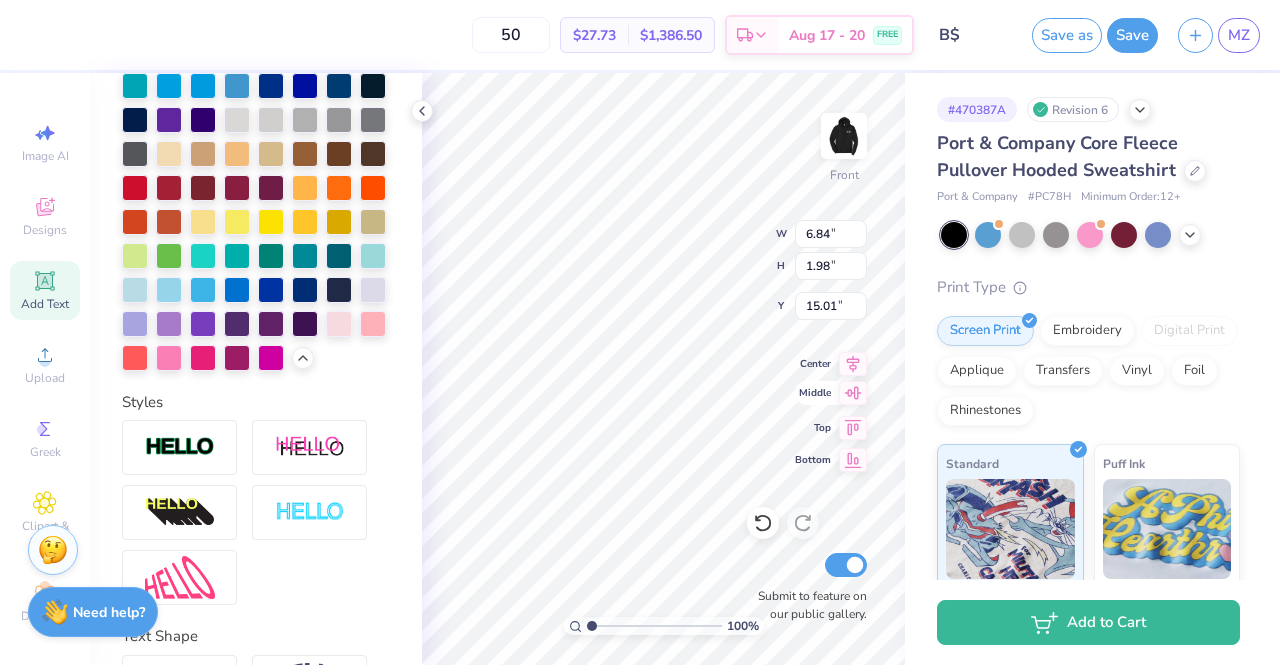 type on "B" 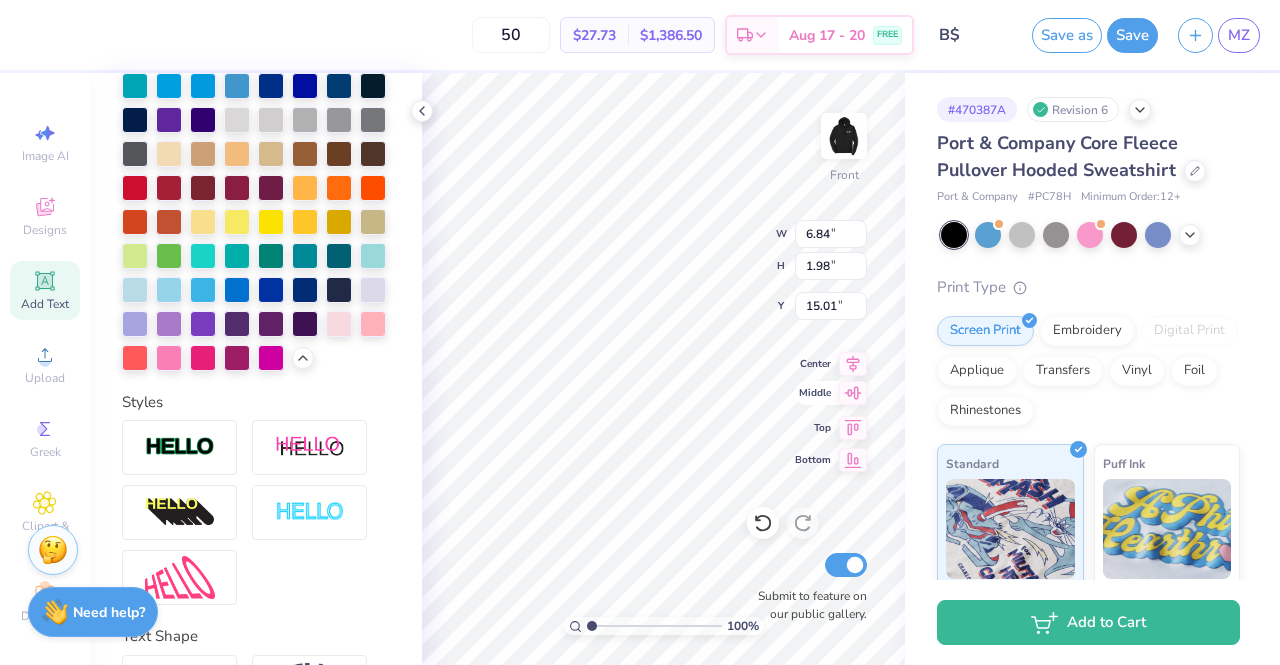 type 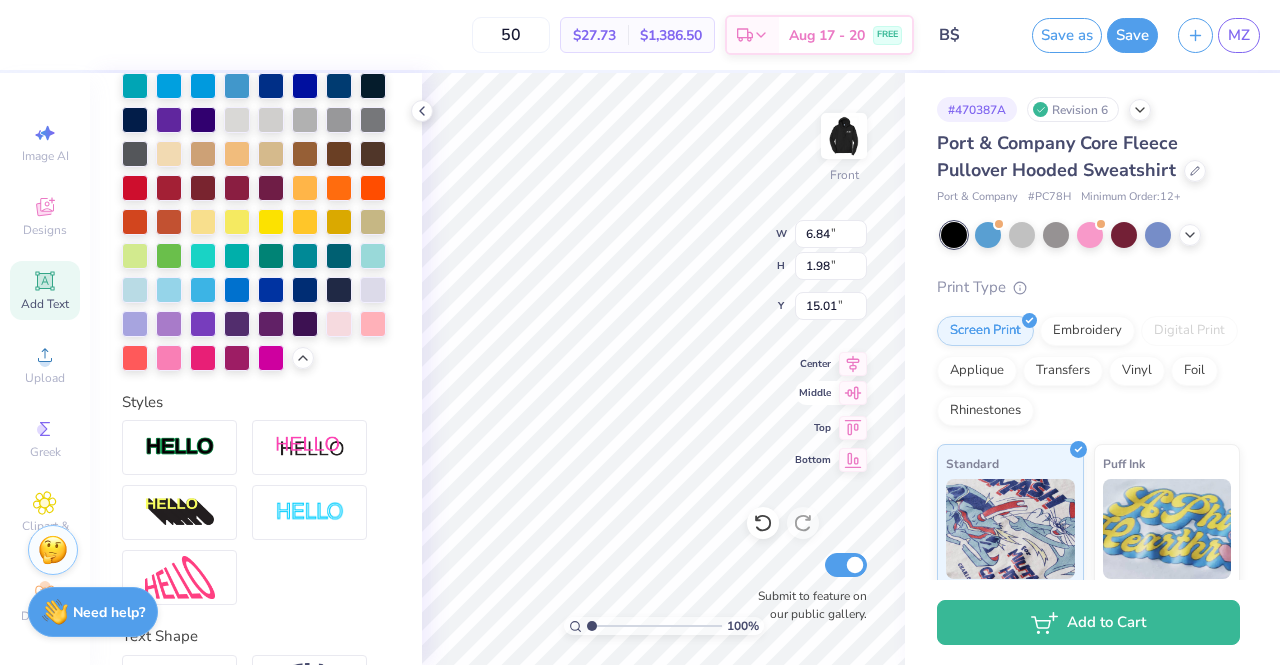 scroll, scrollTop: 48, scrollLeft: 2, axis: both 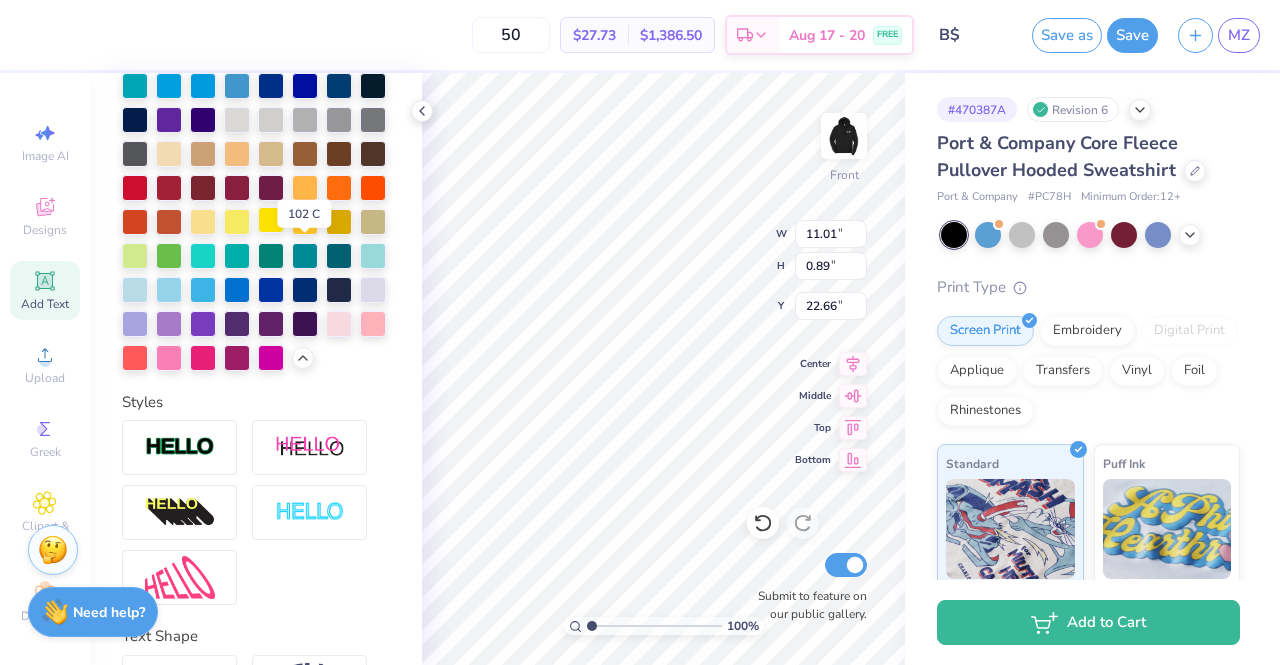 click at bounding box center (271, 220) 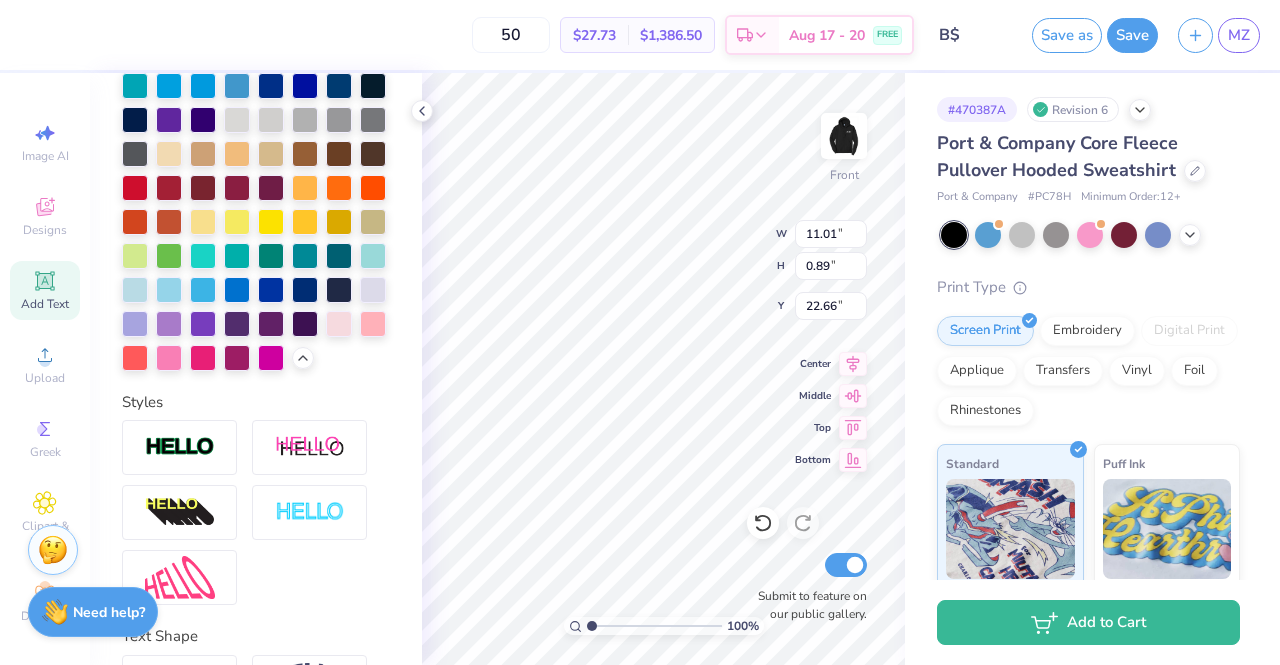 scroll, scrollTop: 202, scrollLeft: 0, axis: vertical 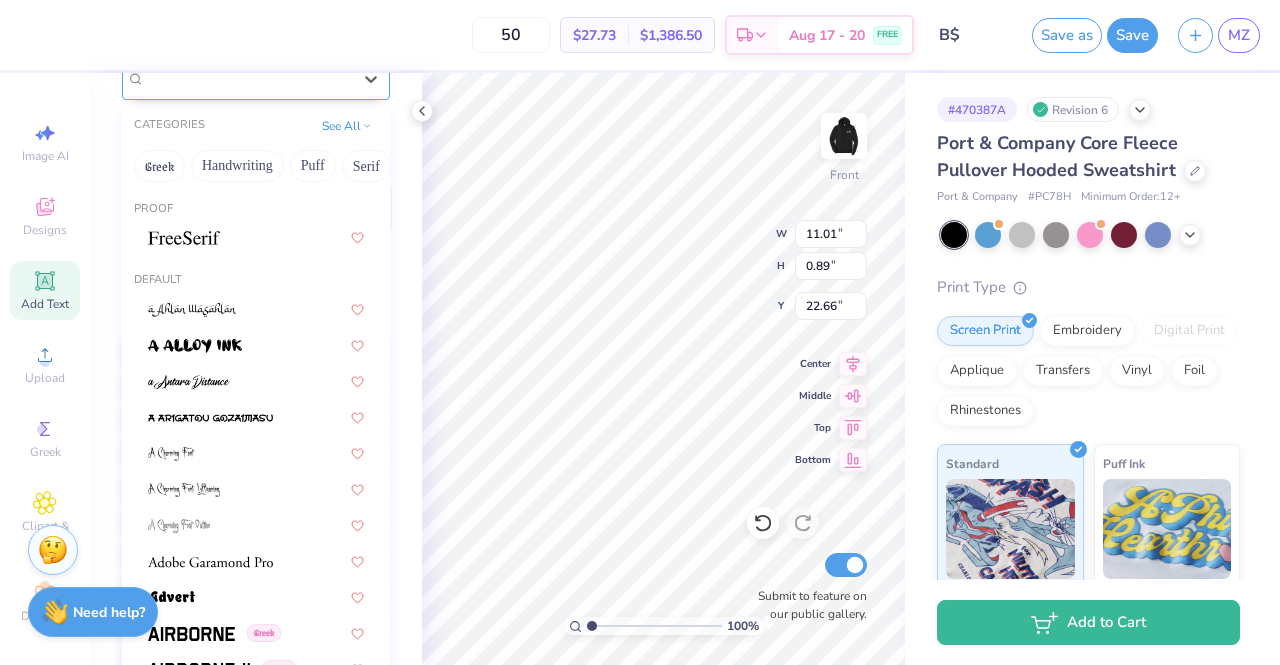 click on "Super Dream" at bounding box center [256, 79] 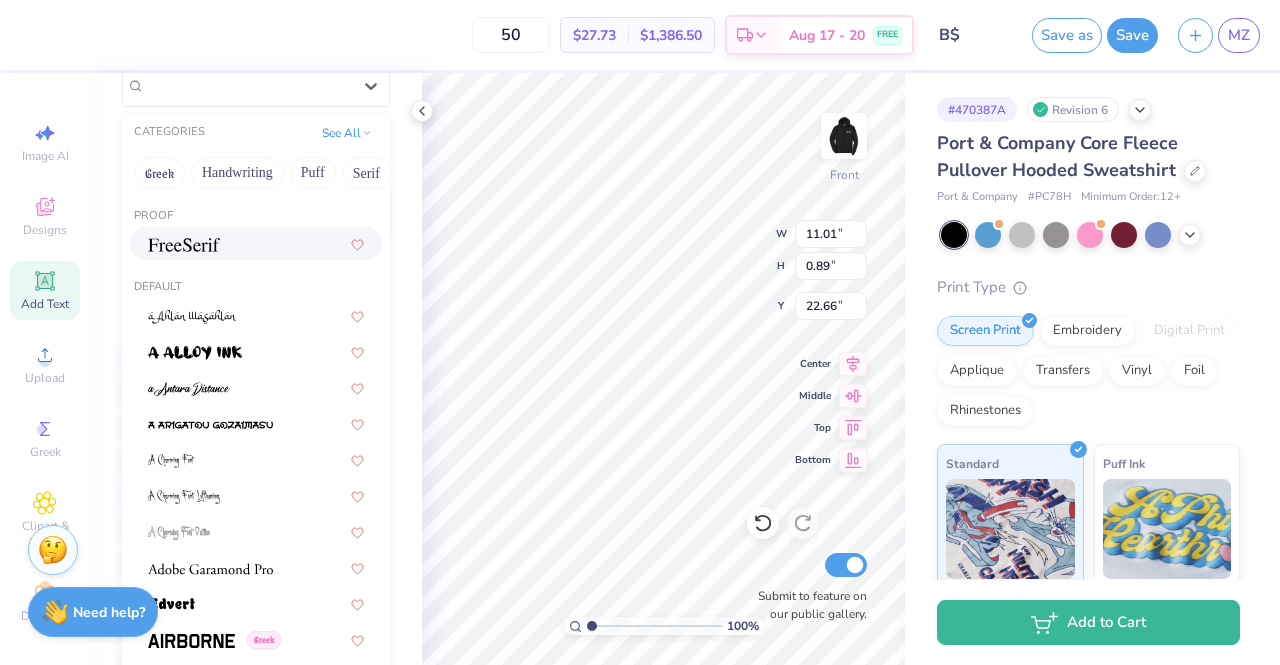 click at bounding box center (184, 243) 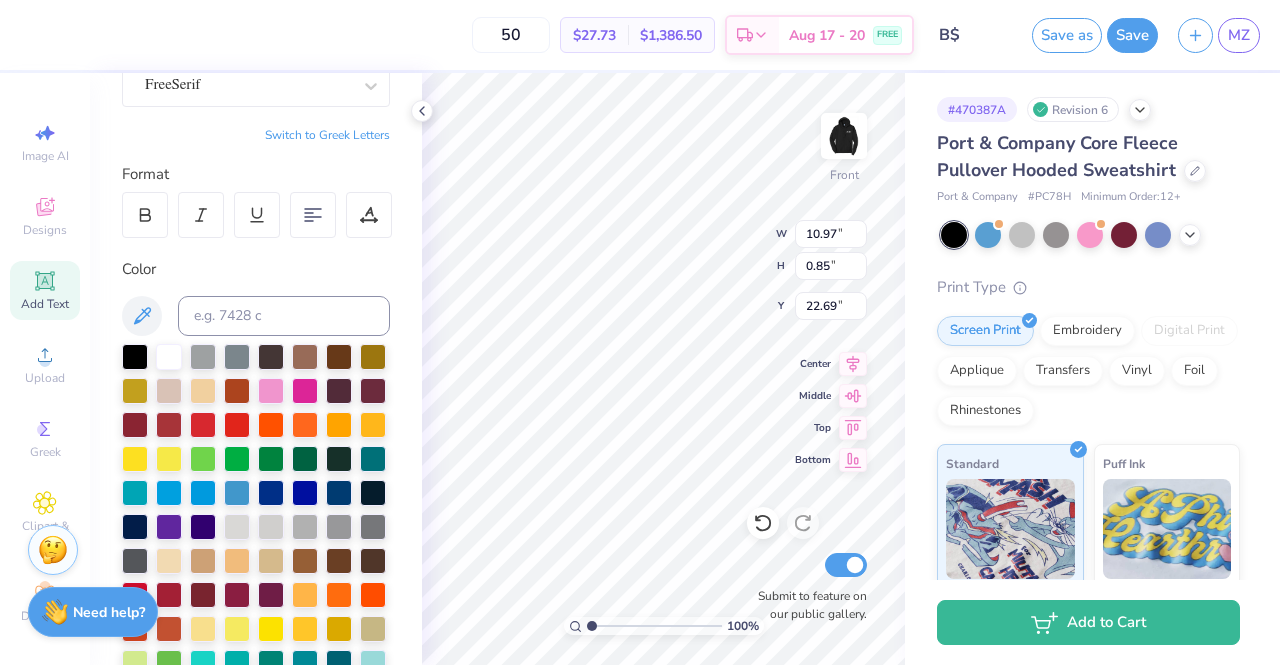 click on "Submit to feature on our public gallery." at bounding box center (807, 586) 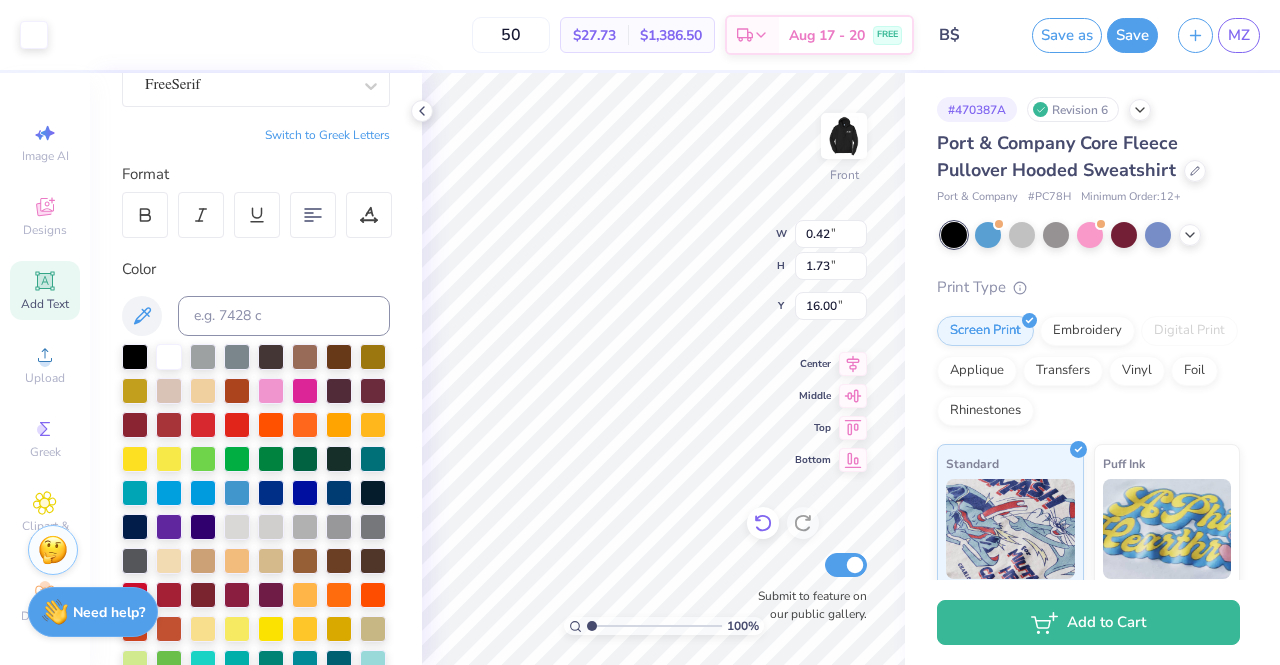 click 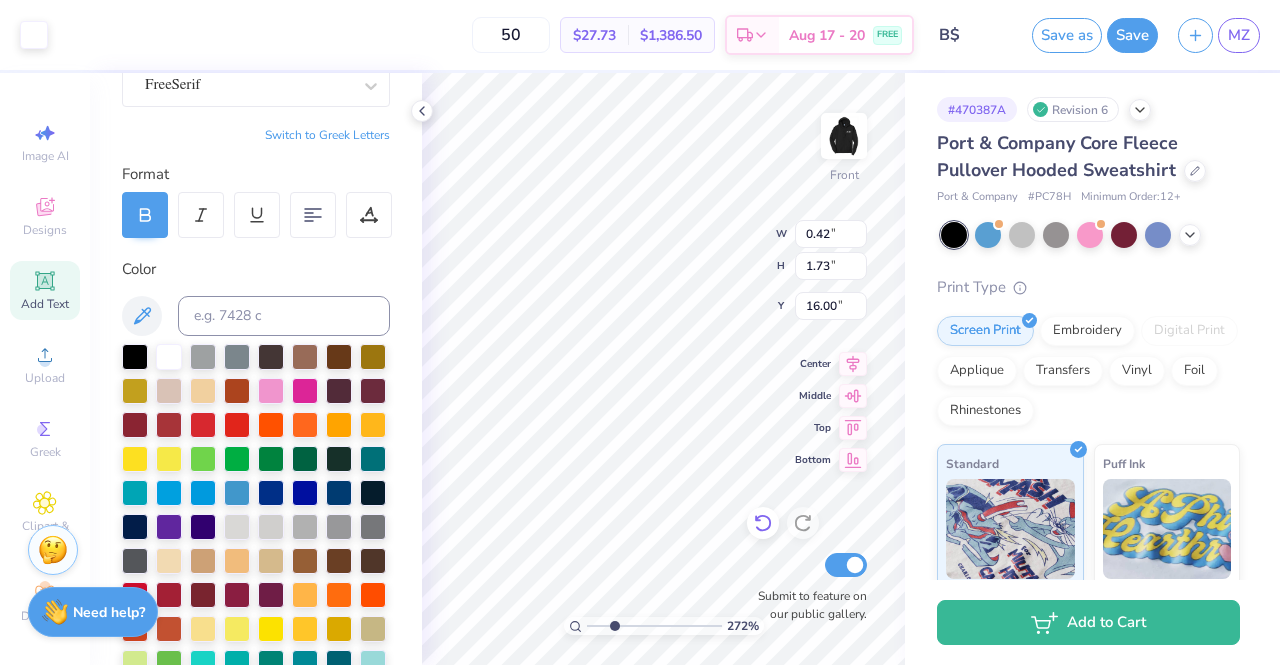 click 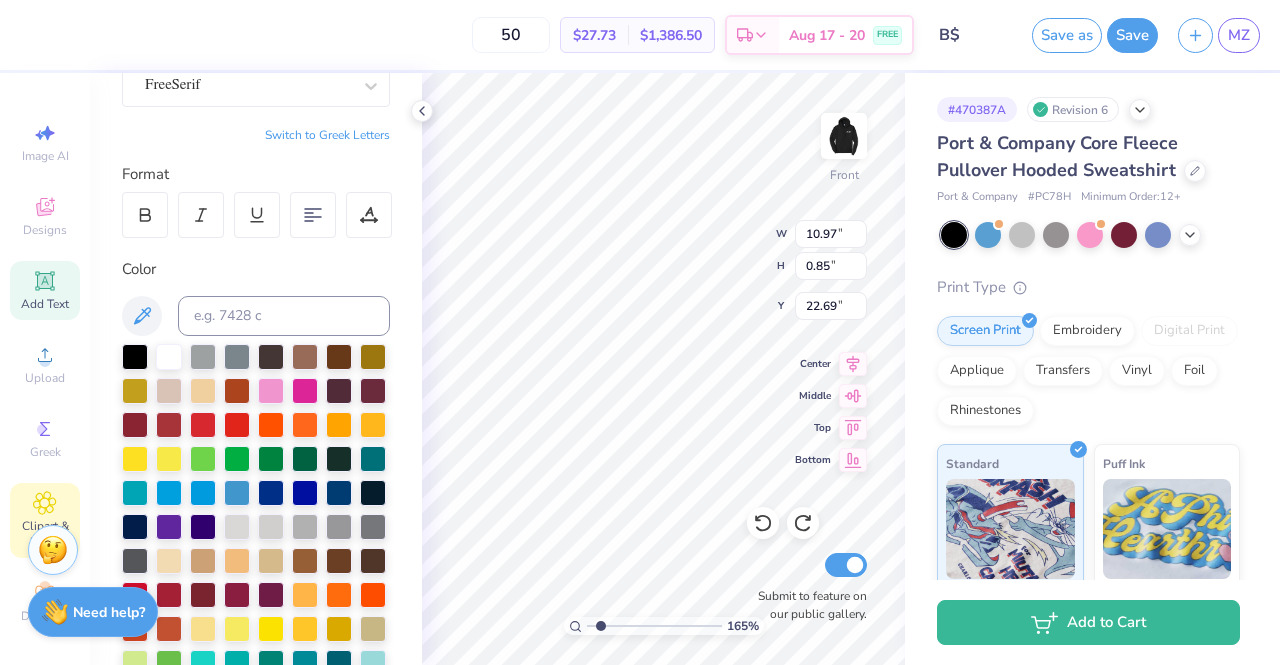 click 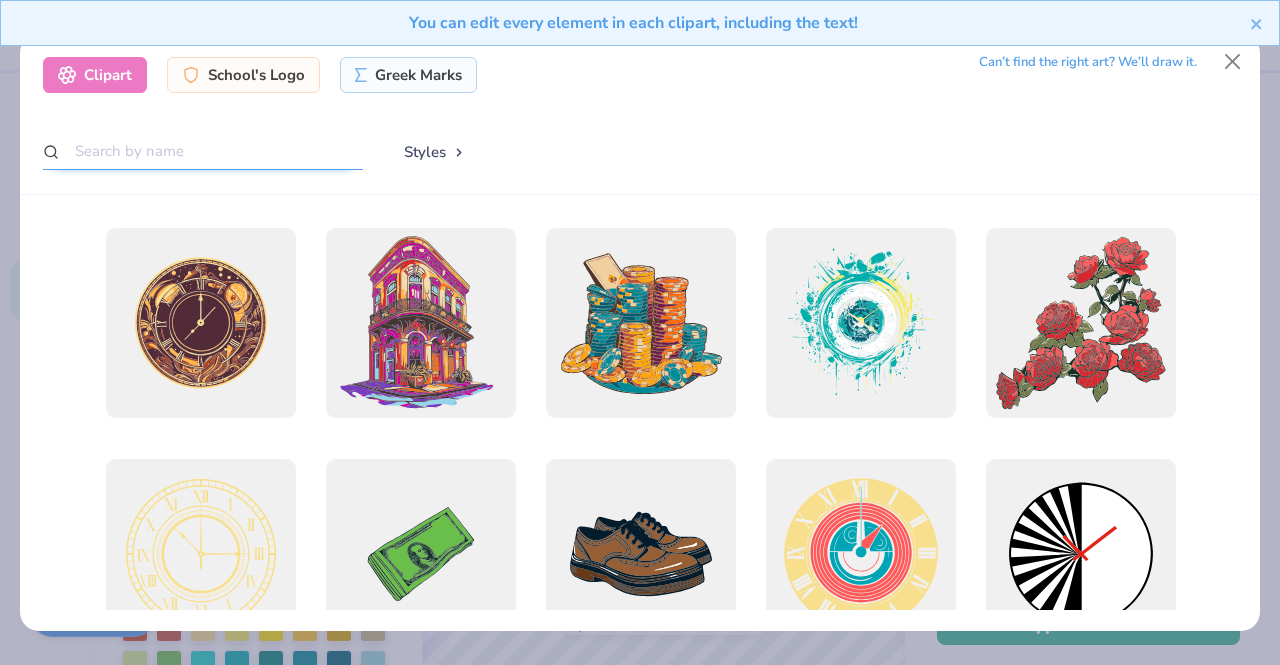 click at bounding box center [203, 151] 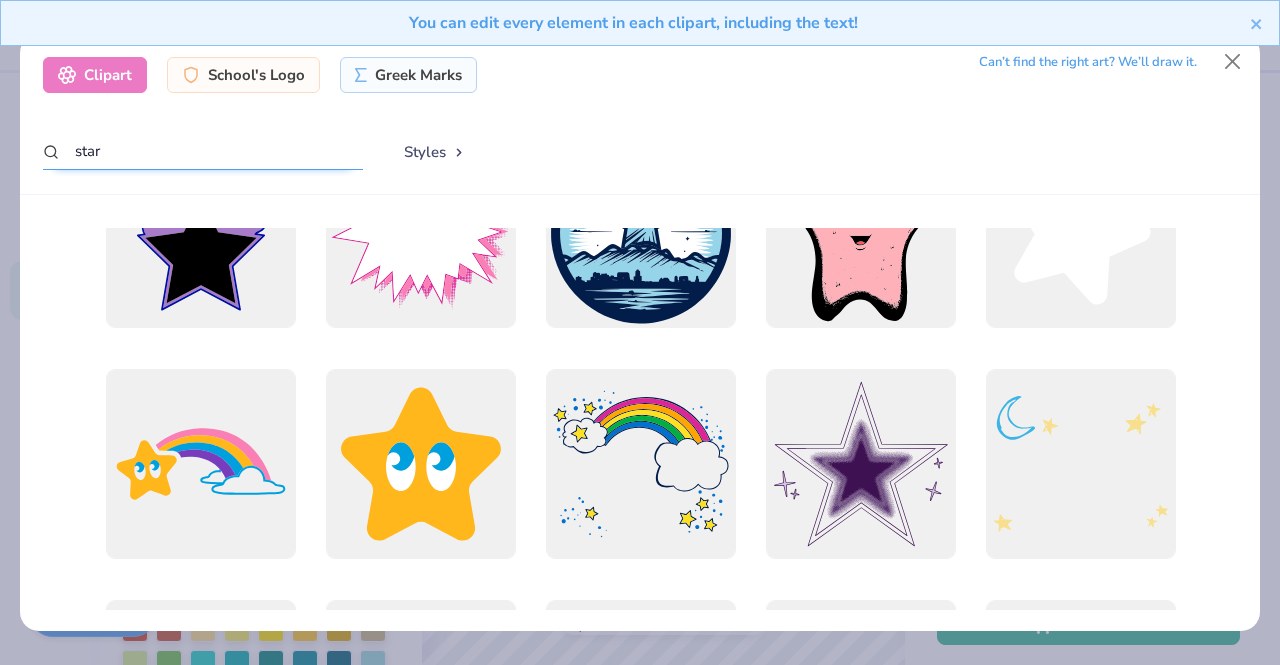 scroll, scrollTop: 700, scrollLeft: 0, axis: vertical 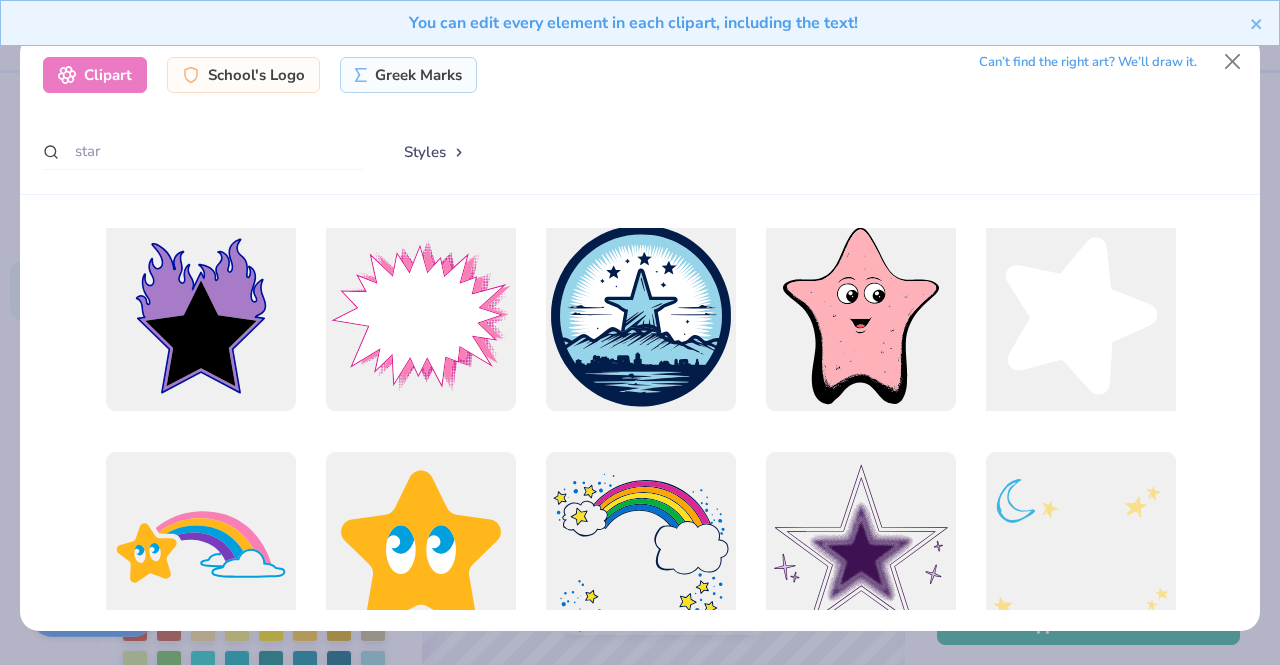 click at bounding box center [1080, 315] 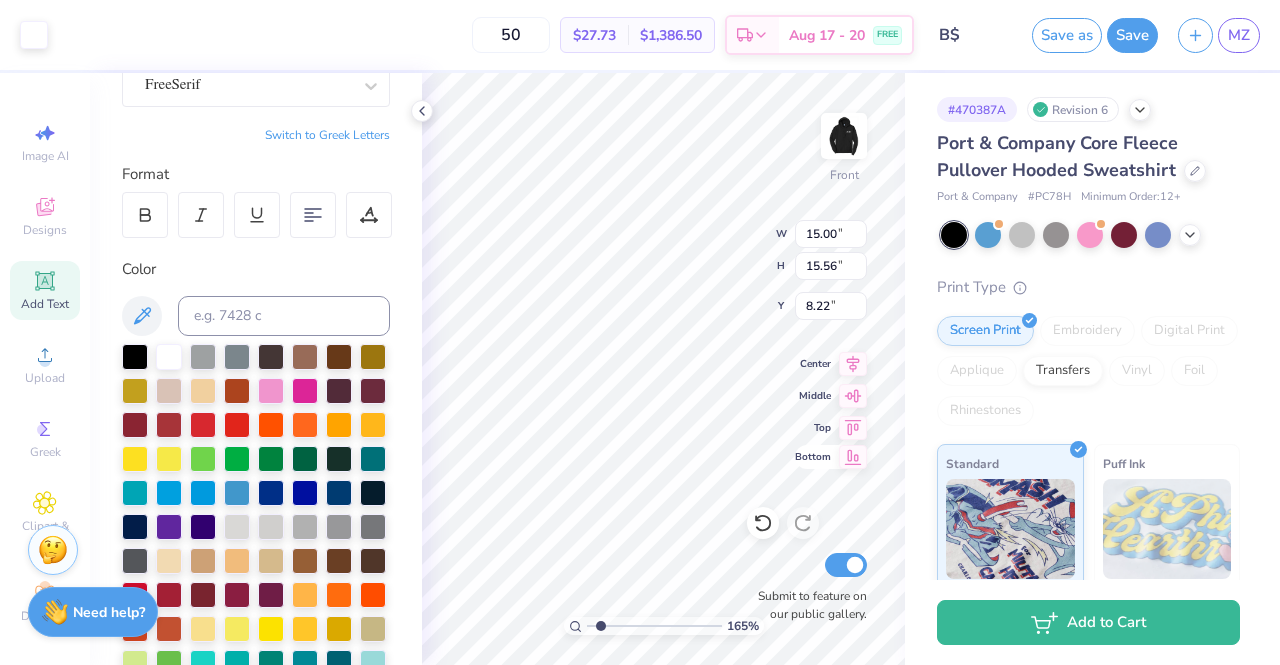 click on "165  % Front W 15.00 15.00 " H 15.56 15.56 " Y 8.22 8.22 " Center Middle Top Bottom Submit to feature on our public gallery." at bounding box center [663, 369] 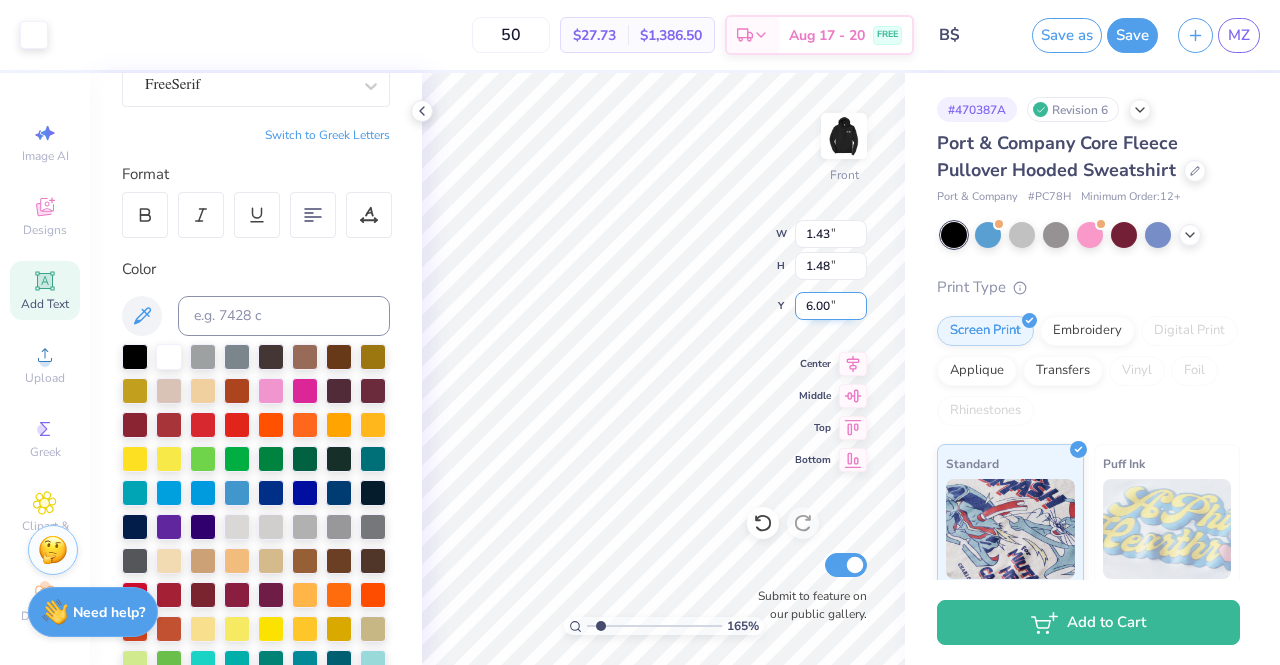 drag, startPoint x: 864, startPoint y: 549, endPoint x: 797, endPoint y: 307, distance: 251.10356 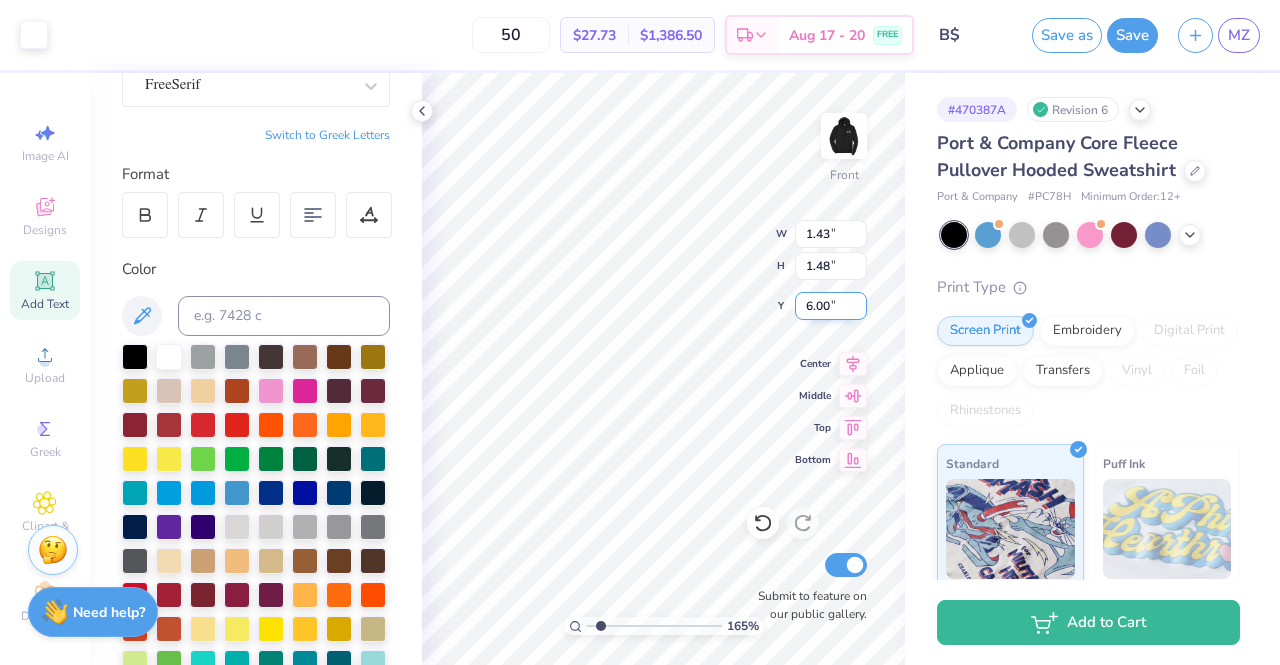 click on "165  % Front W 1.43 1.43 " H 1.48 1.48 " Y 6.00 6.00 " Center Middle Top Bottom Submit to feature on our public gallery." at bounding box center [663, 369] 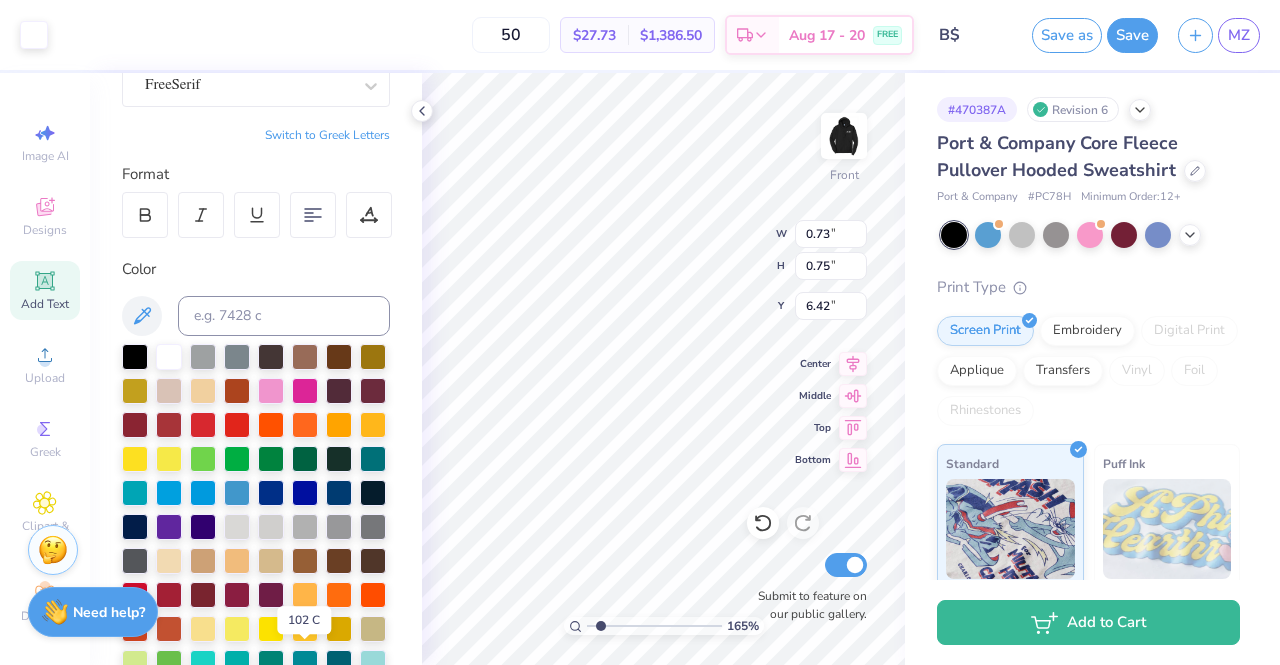 drag, startPoint x: 310, startPoint y: 648, endPoint x: 378, endPoint y: 578, distance: 97.59098 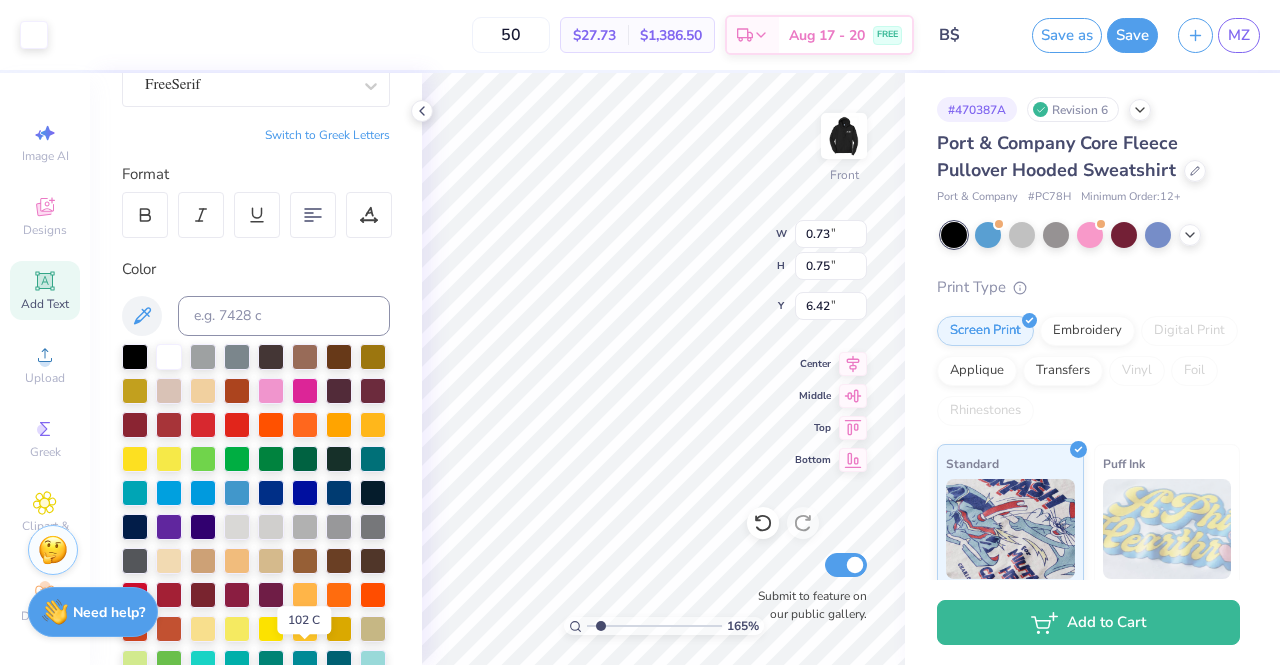click at bounding box center [271, 629] 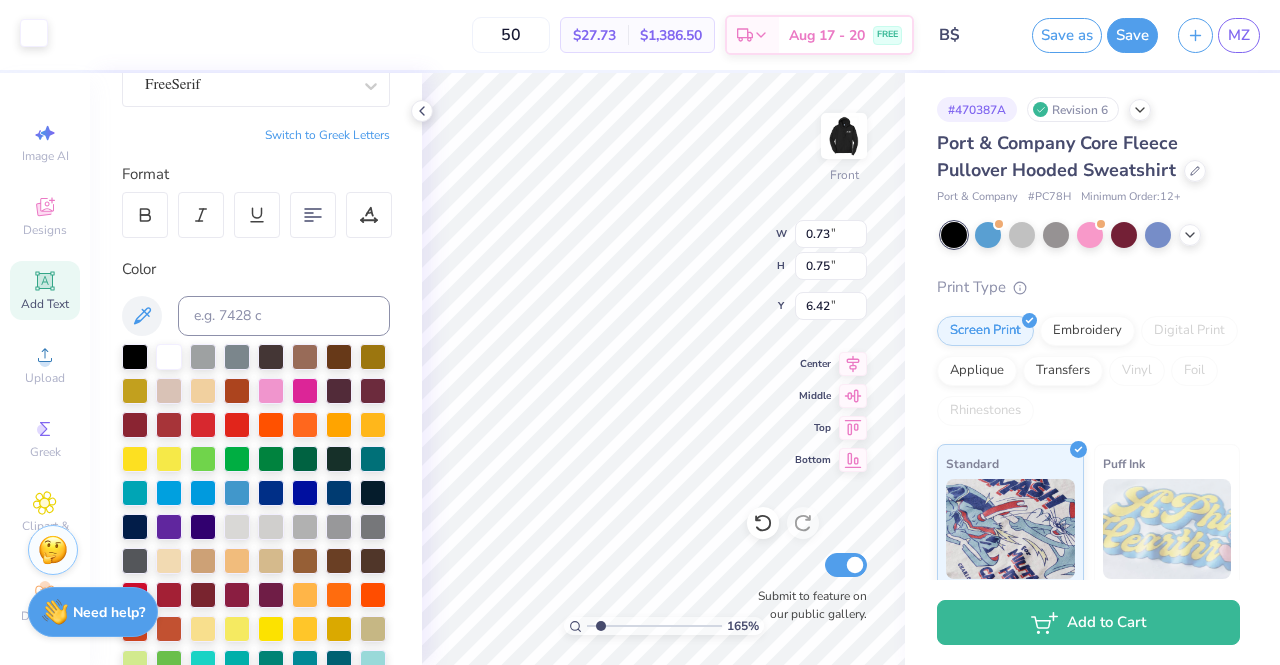 click at bounding box center (34, 33) 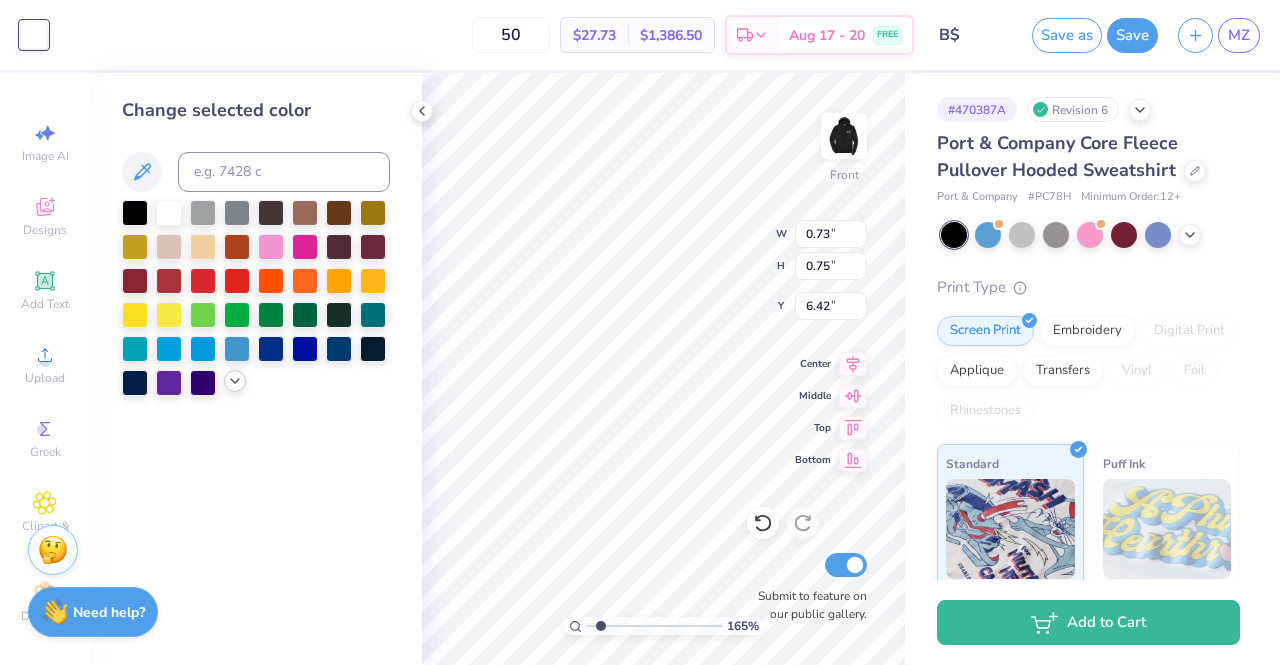 click 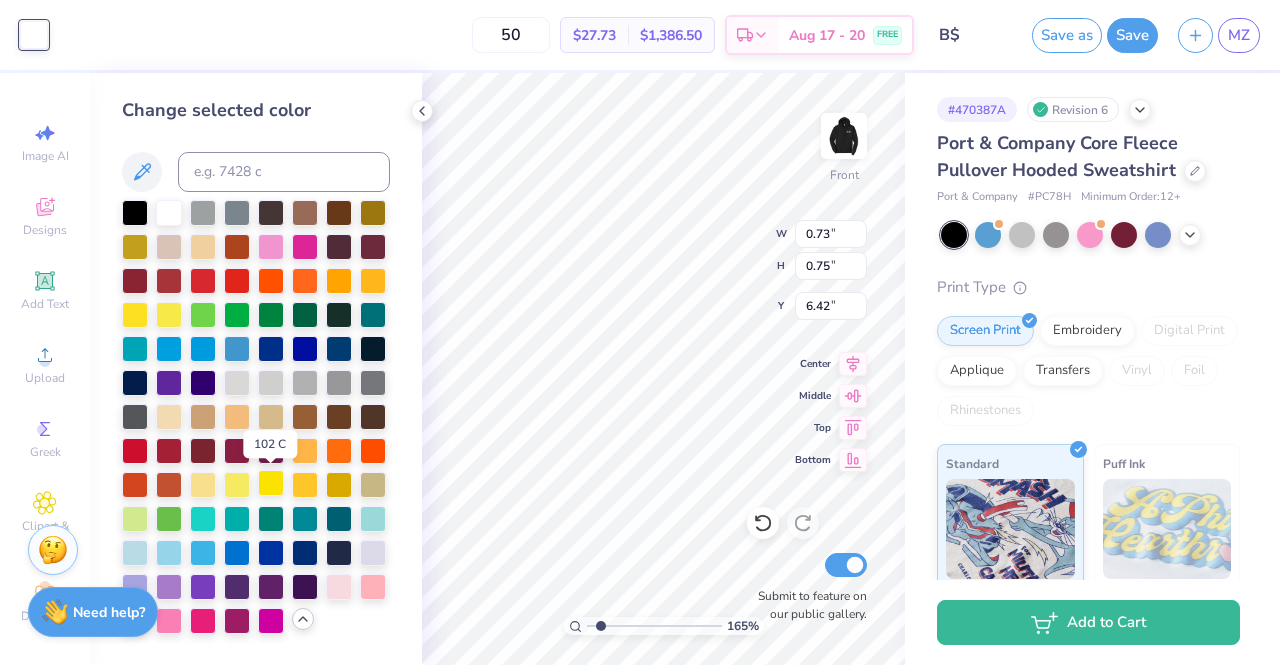 click at bounding box center (271, 483) 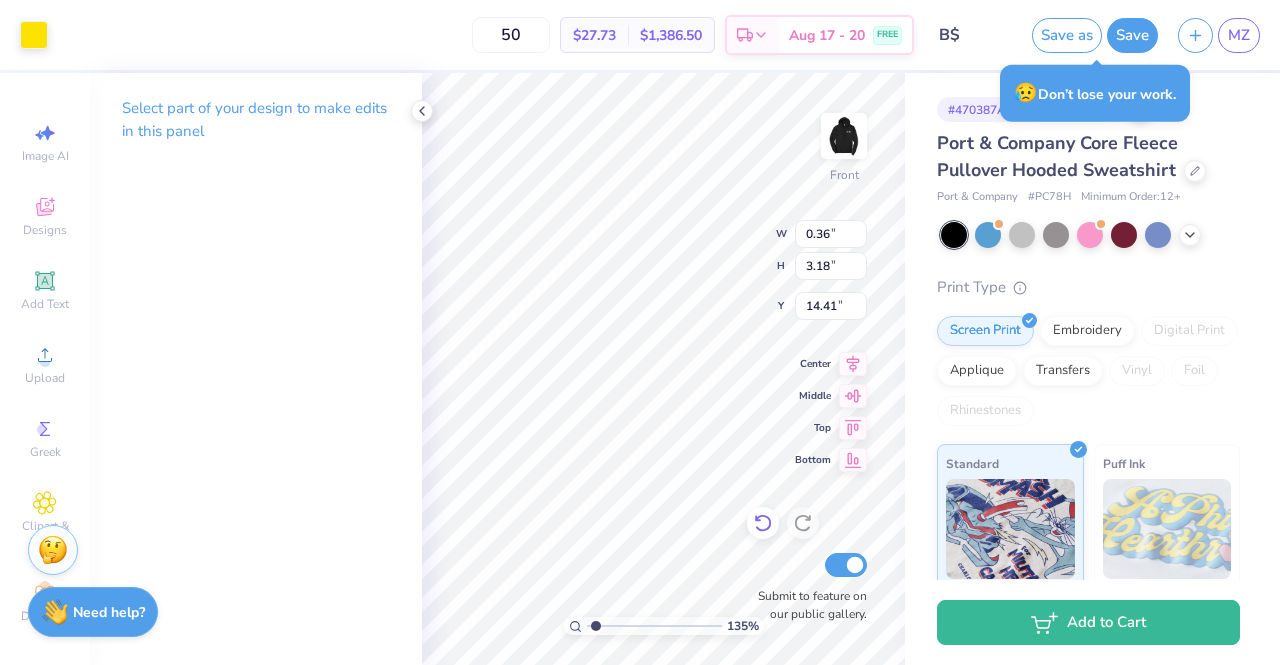 click 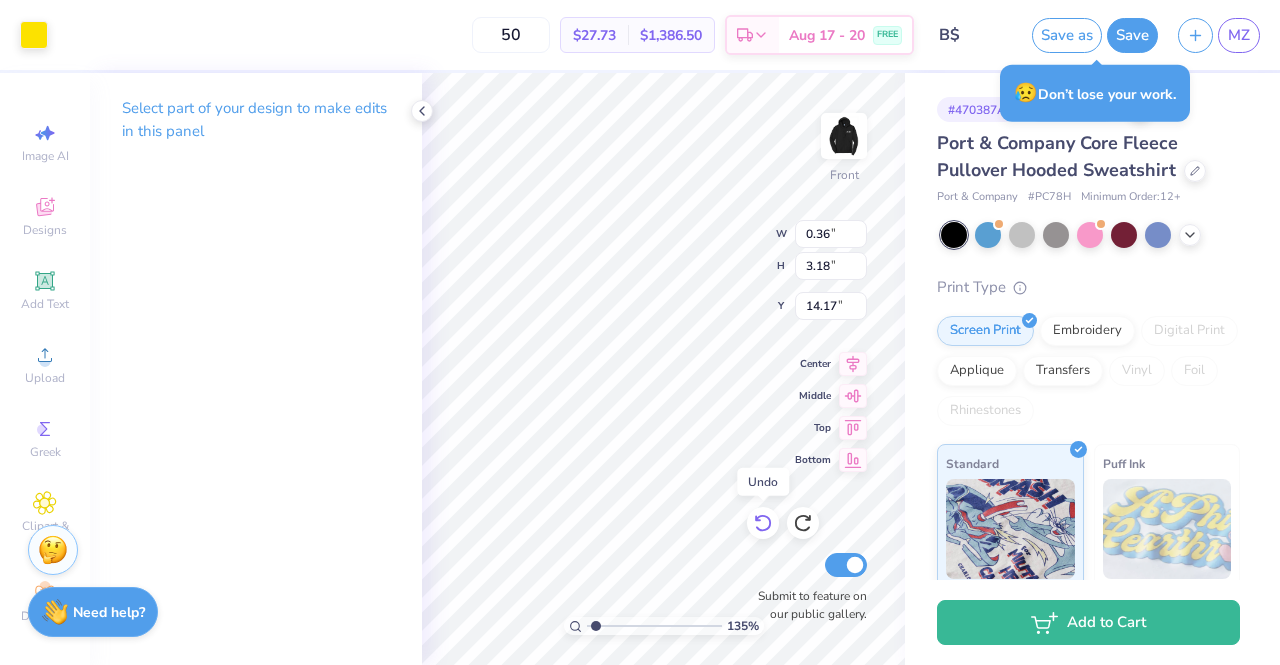 click 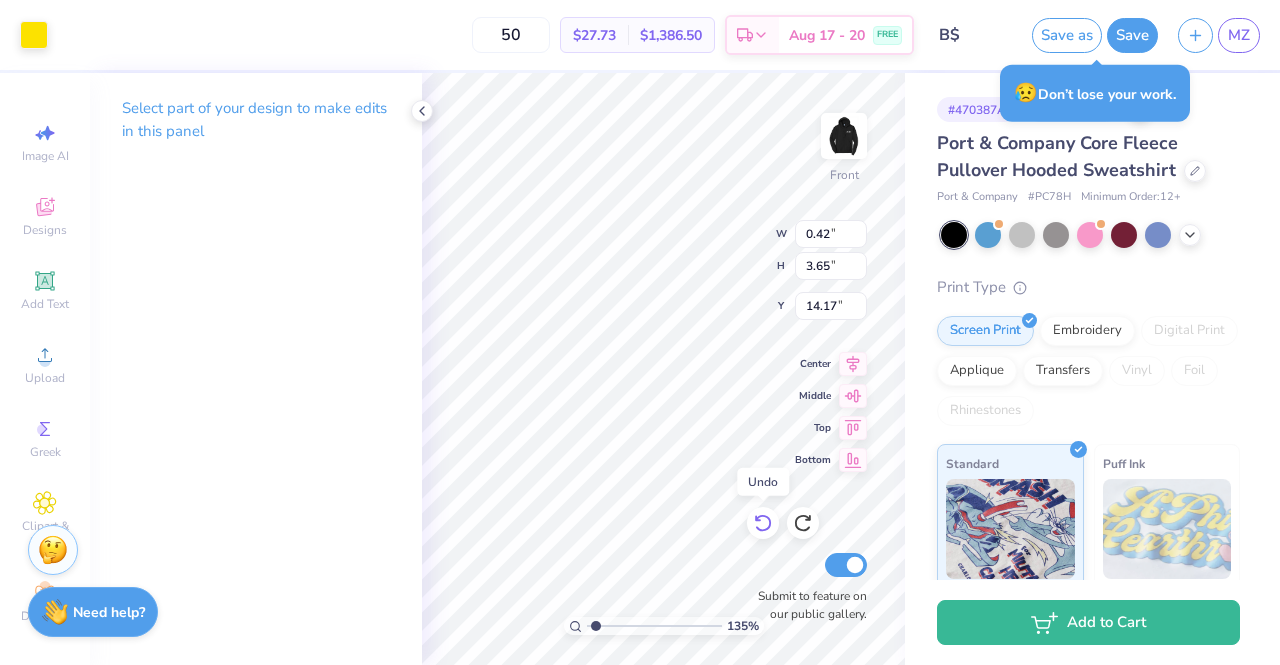 click 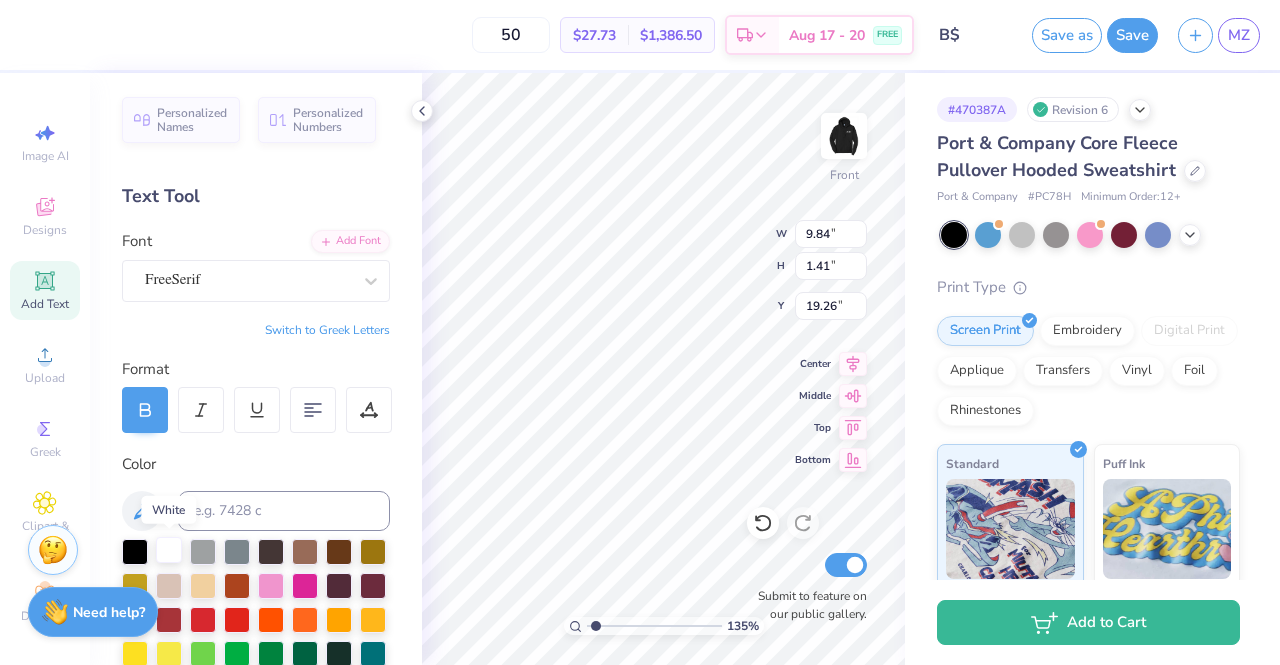 click at bounding box center (169, 550) 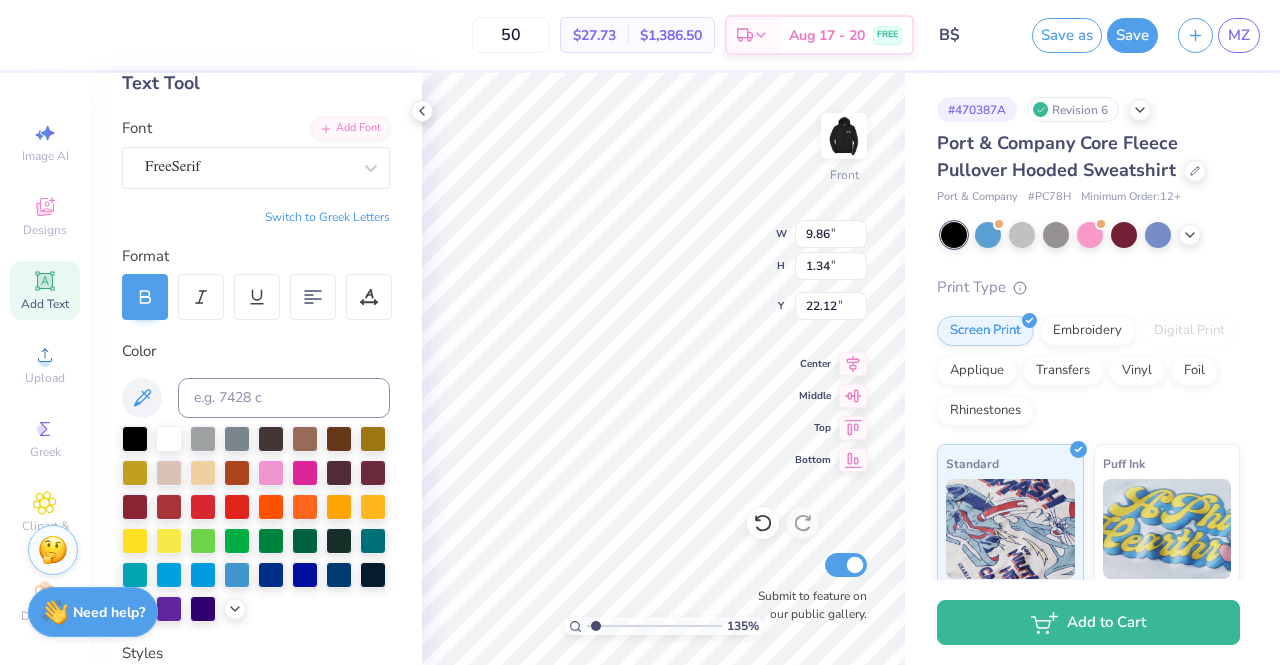 scroll, scrollTop: 200, scrollLeft: 0, axis: vertical 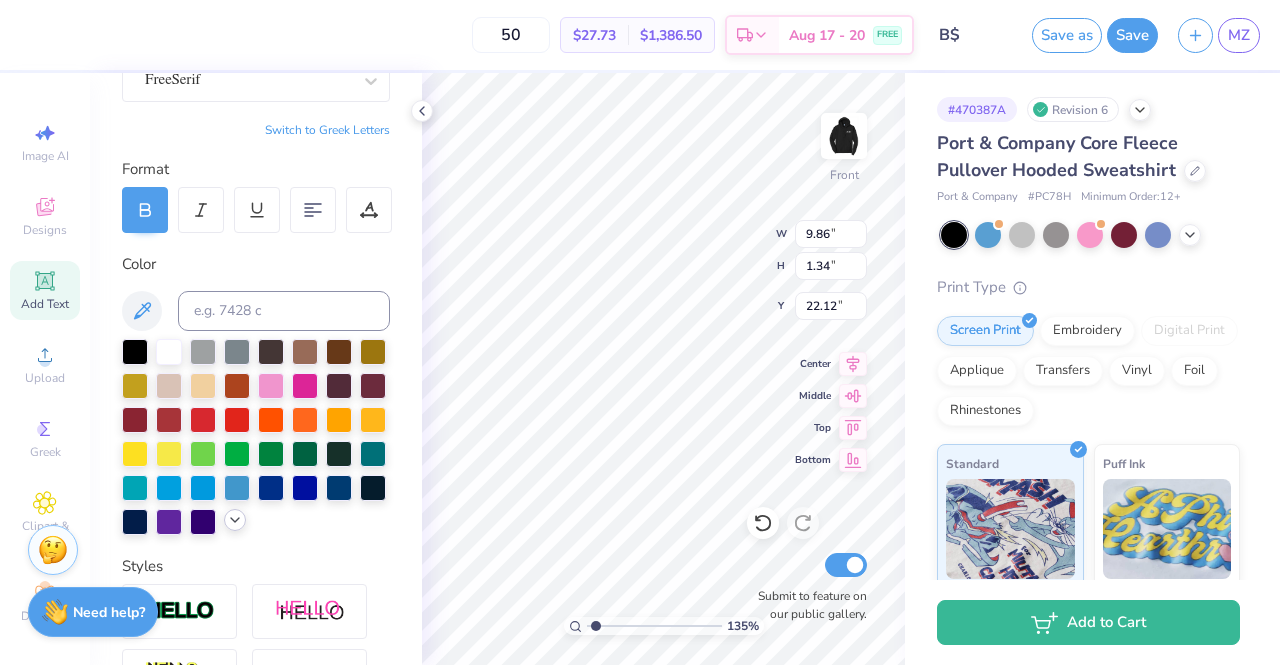 click at bounding box center [235, 520] 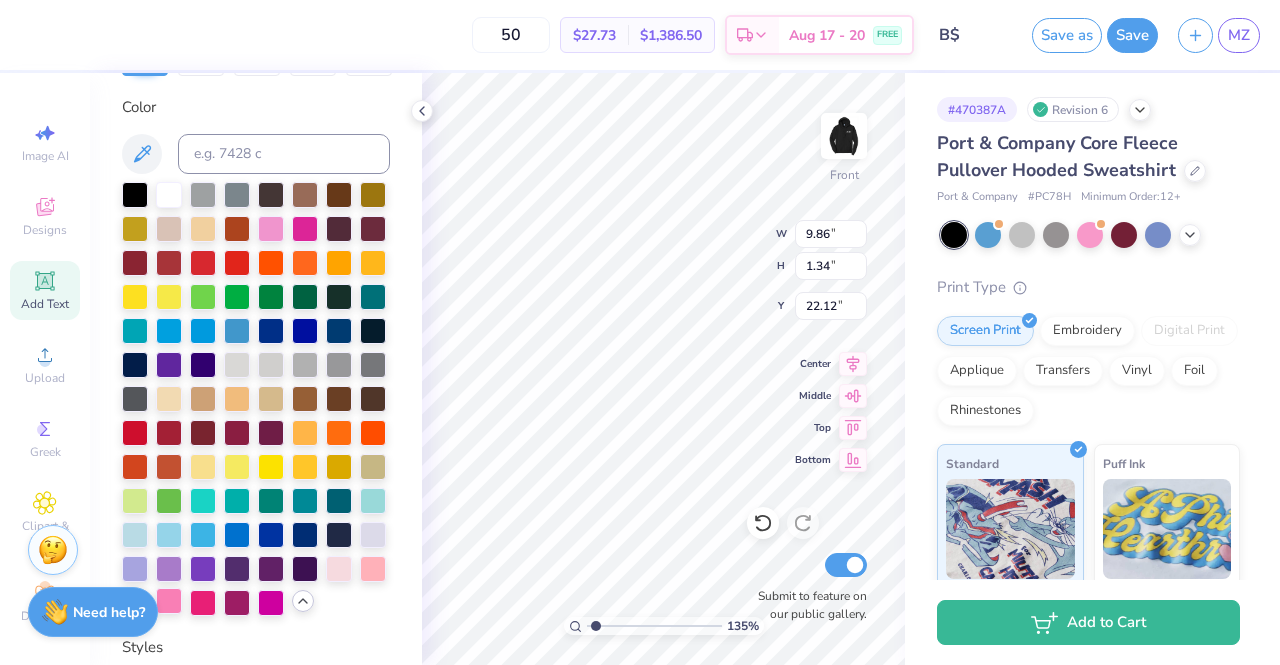 scroll, scrollTop: 400, scrollLeft: 0, axis: vertical 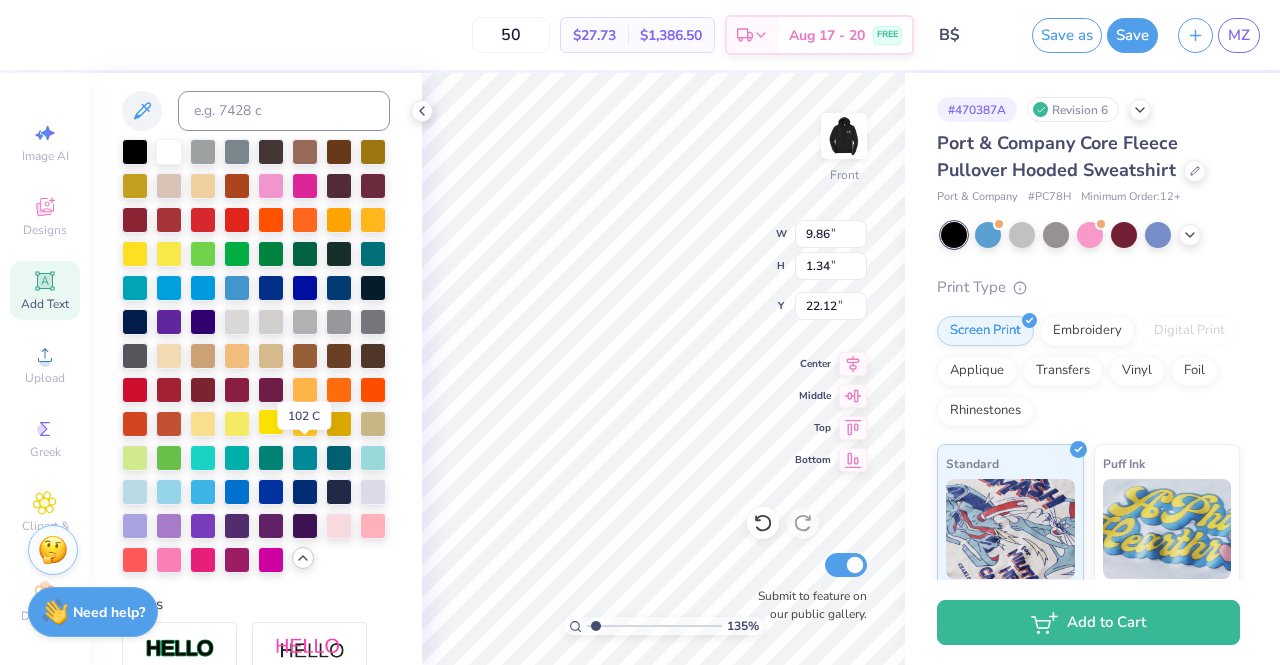 click at bounding box center (271, 422) 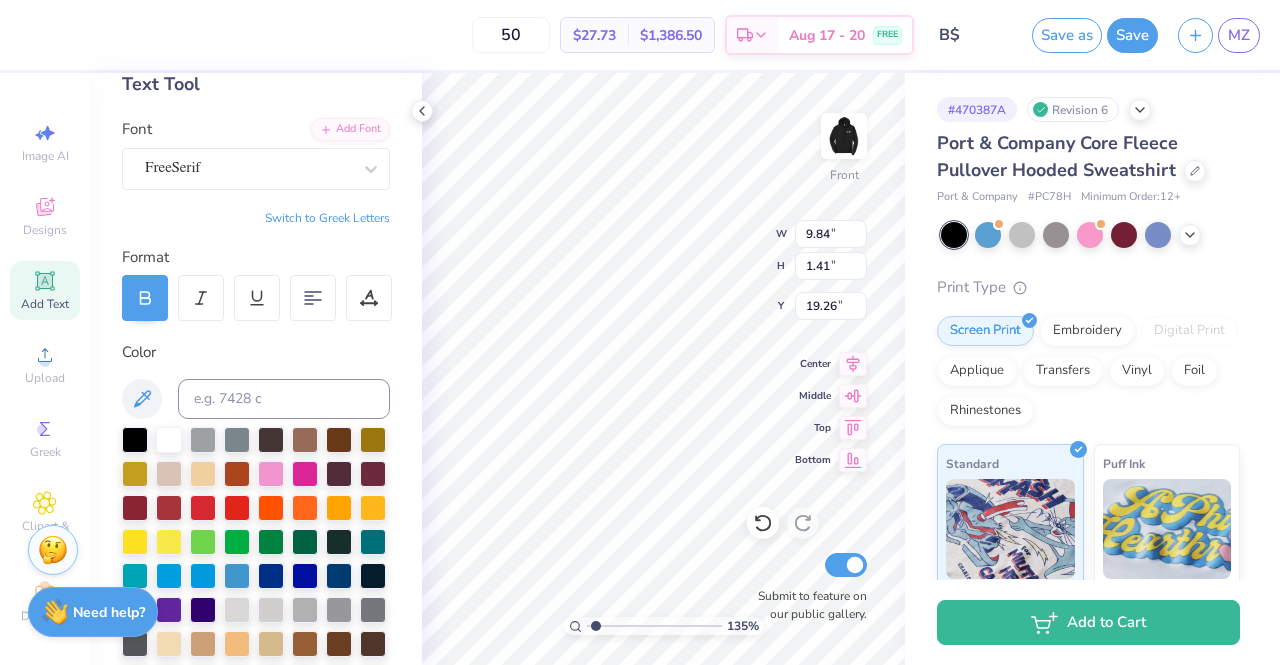 scroll, scrollTop: 0, scrollLeft: 0, axis: both 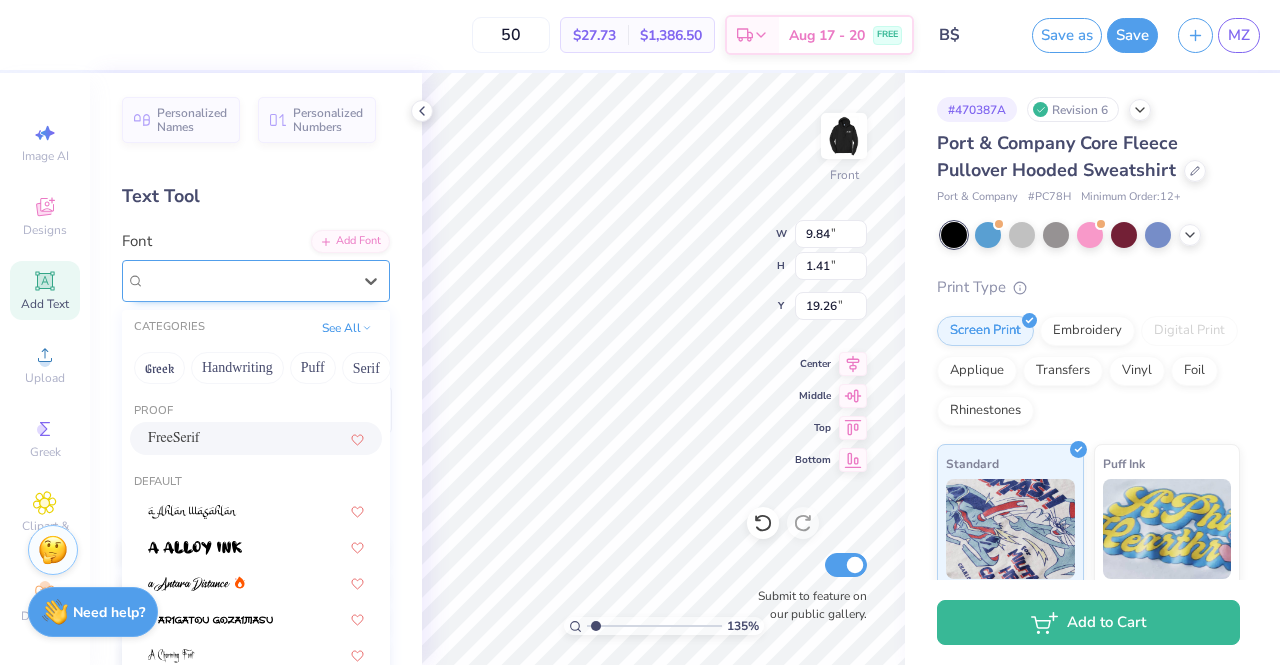 click on "FreeSerif" at bounding box center (248, 280) 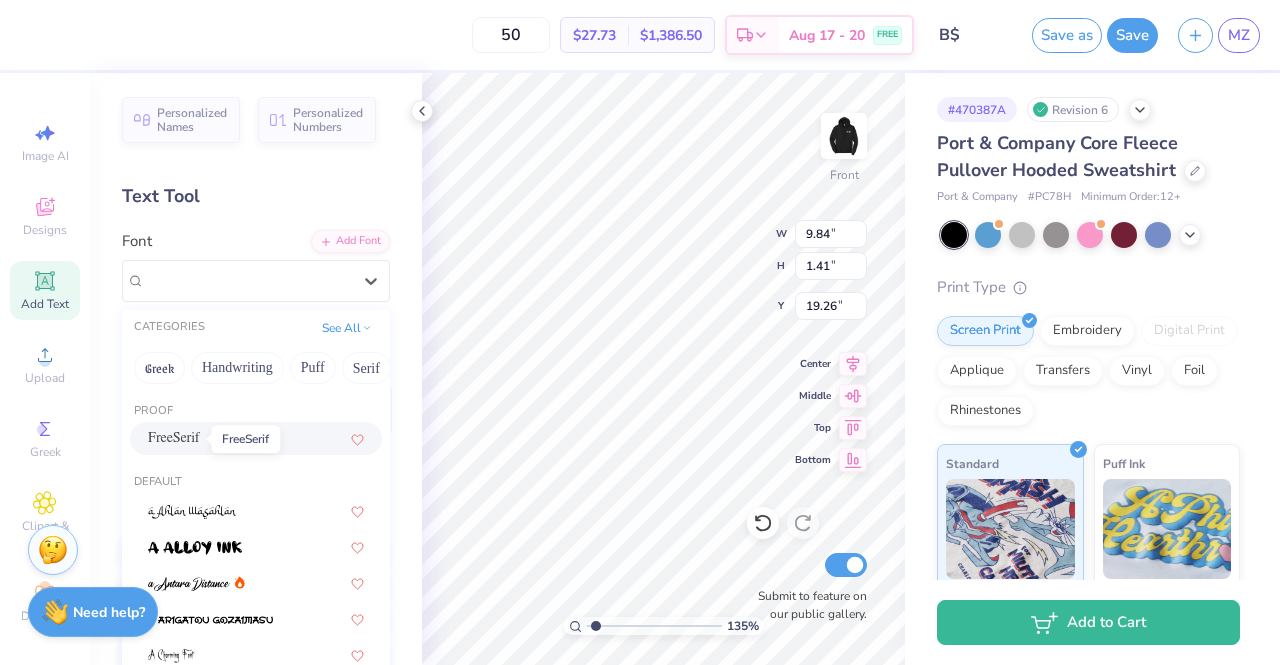 click on "FreeSerif" at bounding box center (174, 438) 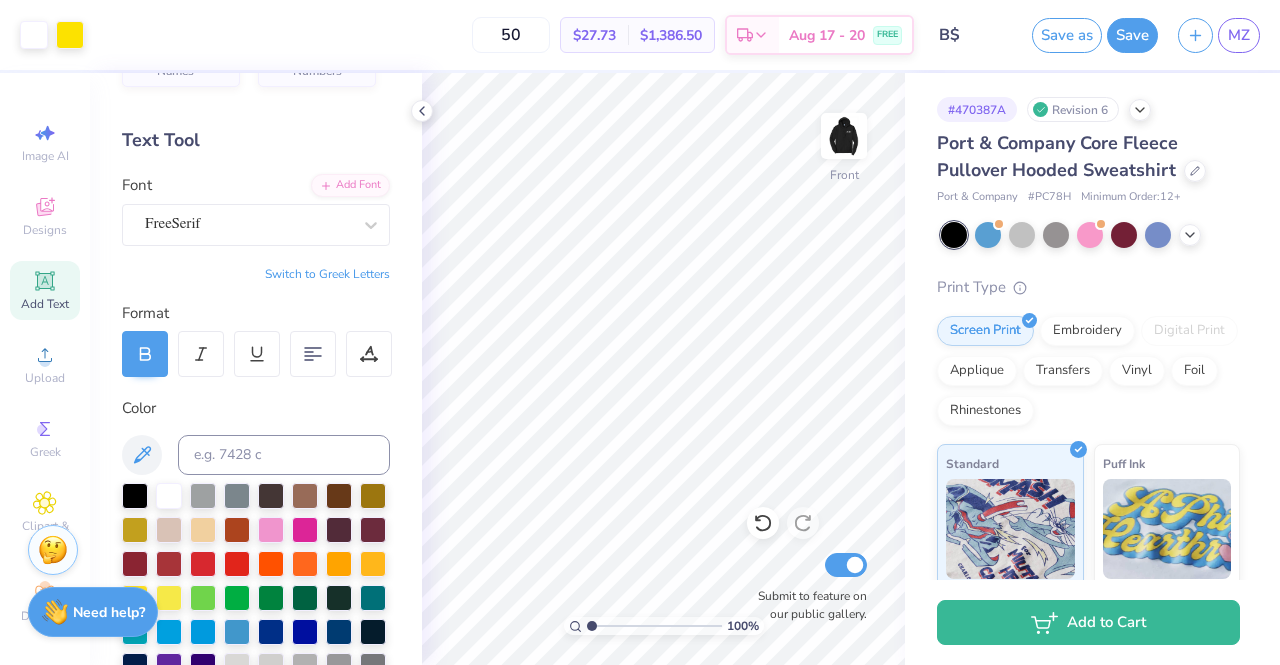 scroll, scrollTop: 100, scrollLeft: 0, axis: vertical 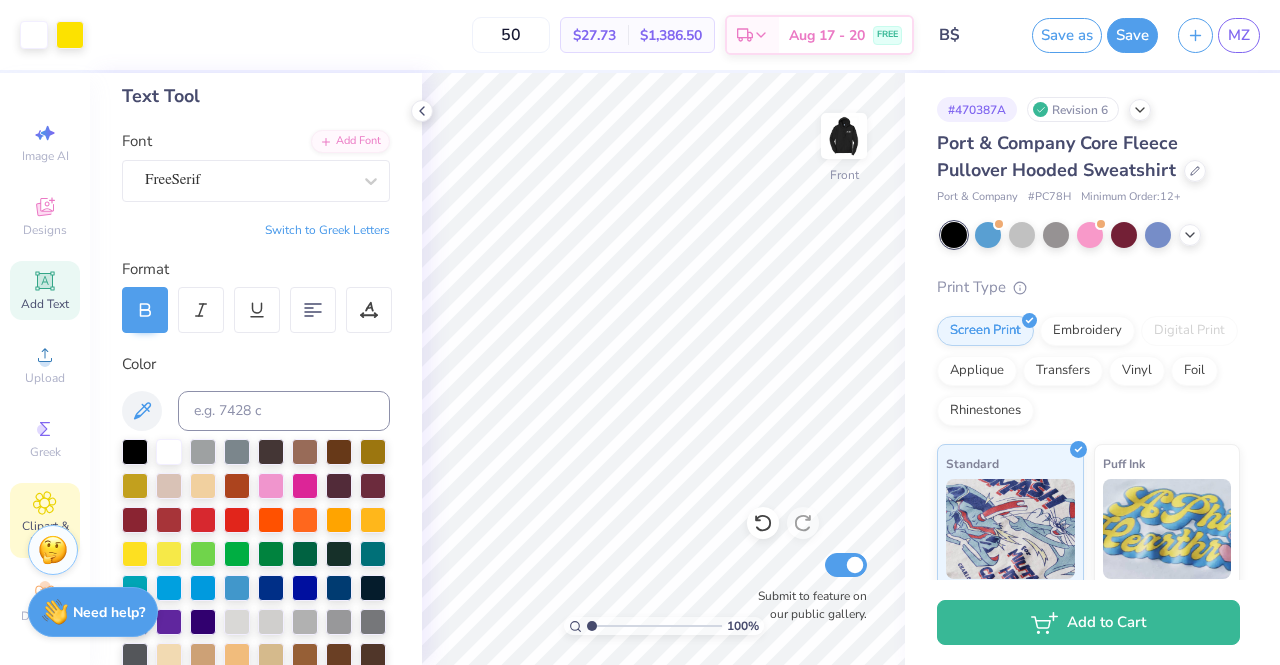 click 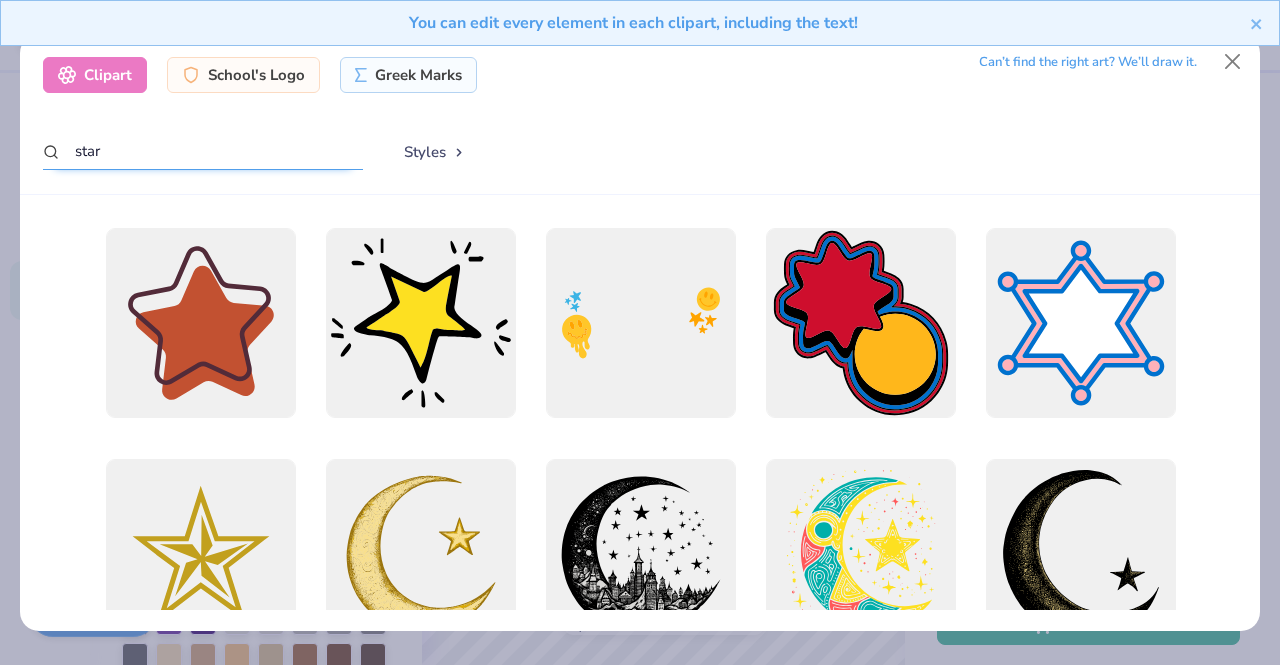 click on "star" at bounding box center [203, 151] 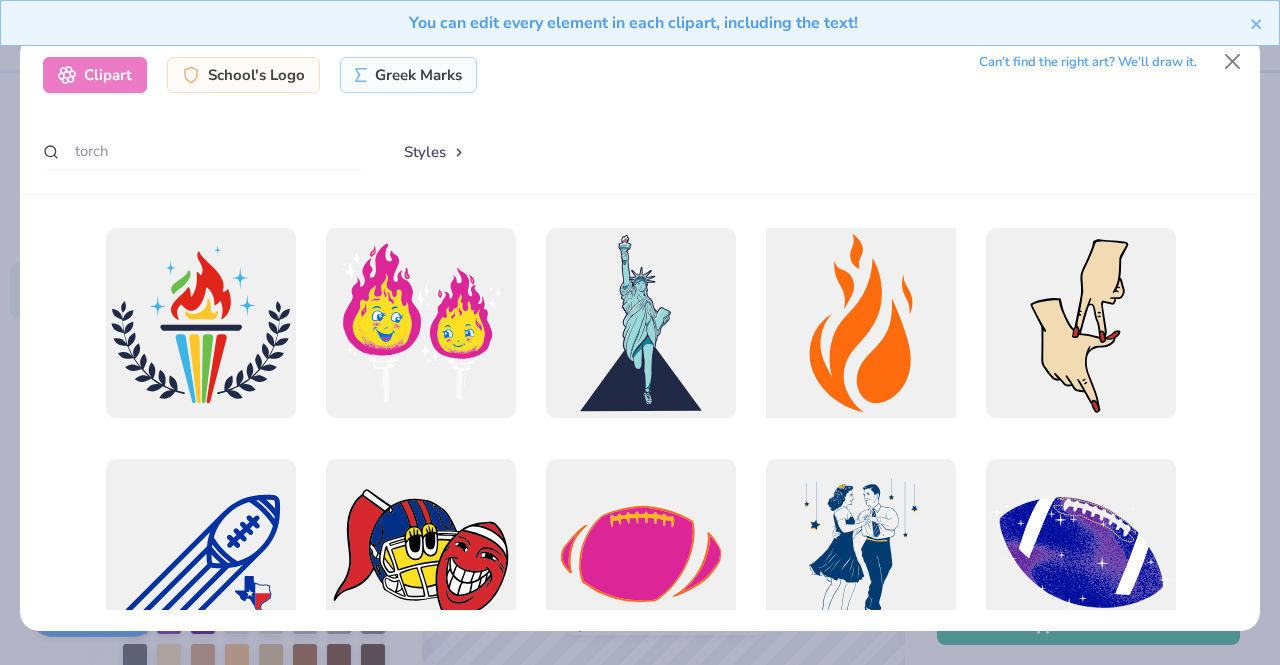 click at bounding box center [860, 322] 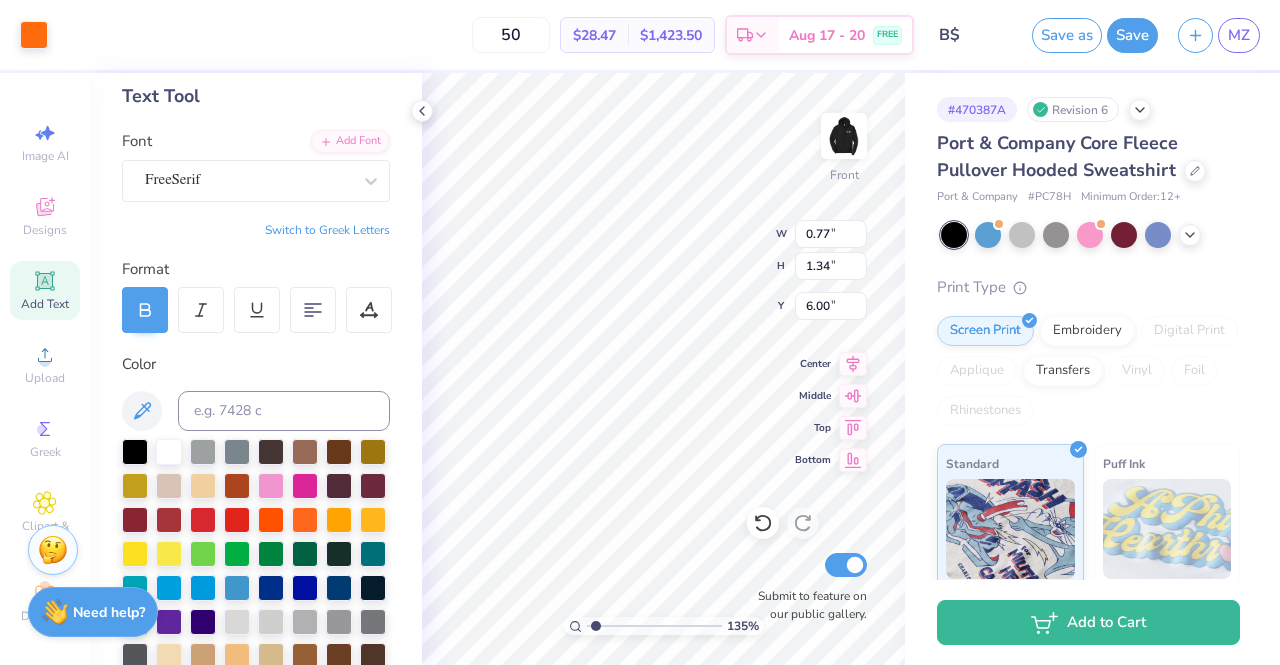 click on "135  %" at bounding box center (663, 369) 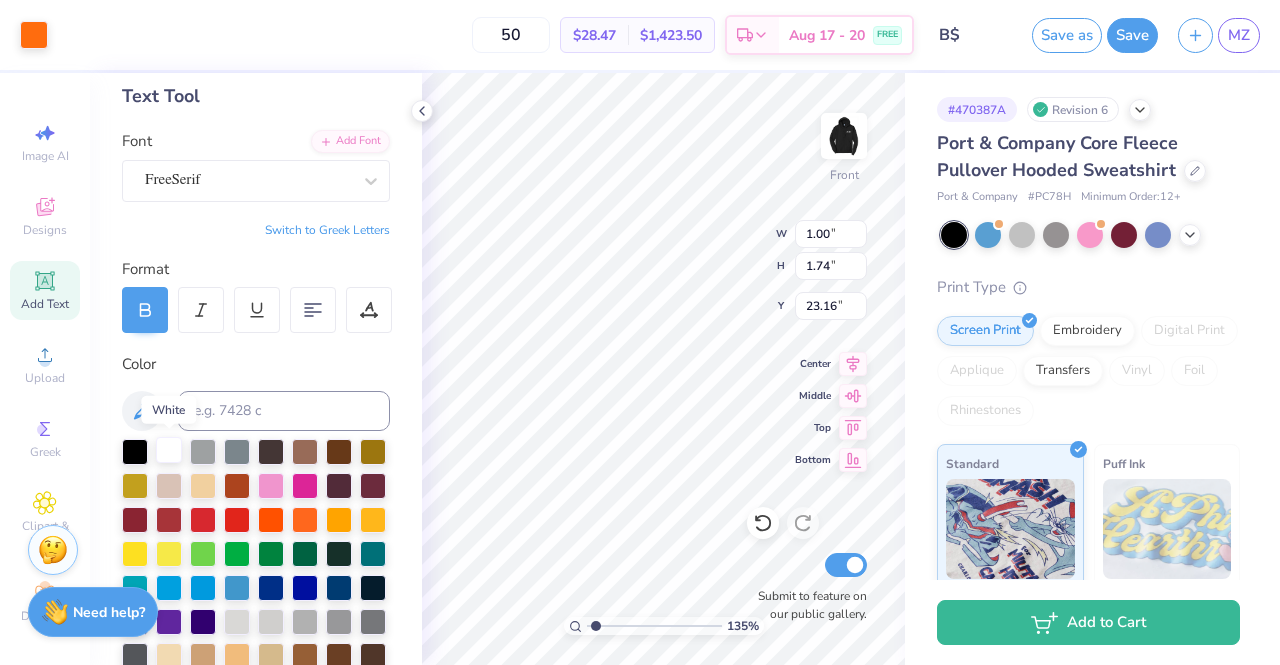 click at bounding box center [169, 450] 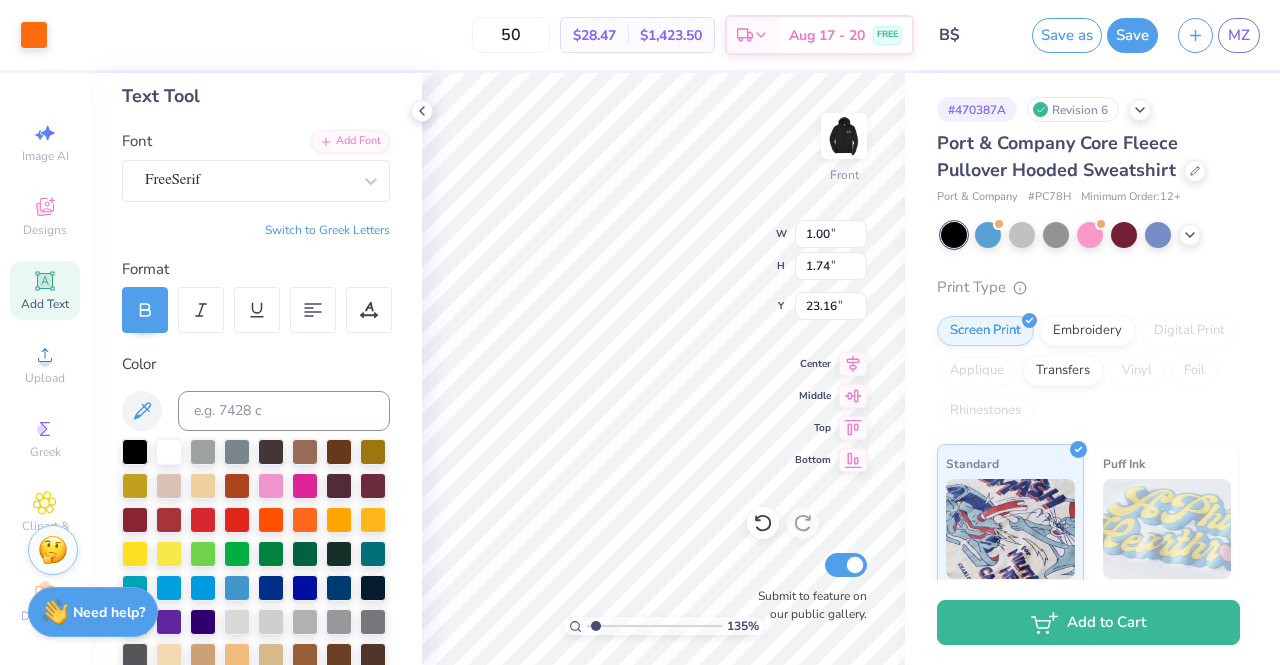 click at bounding box center [34, 35] 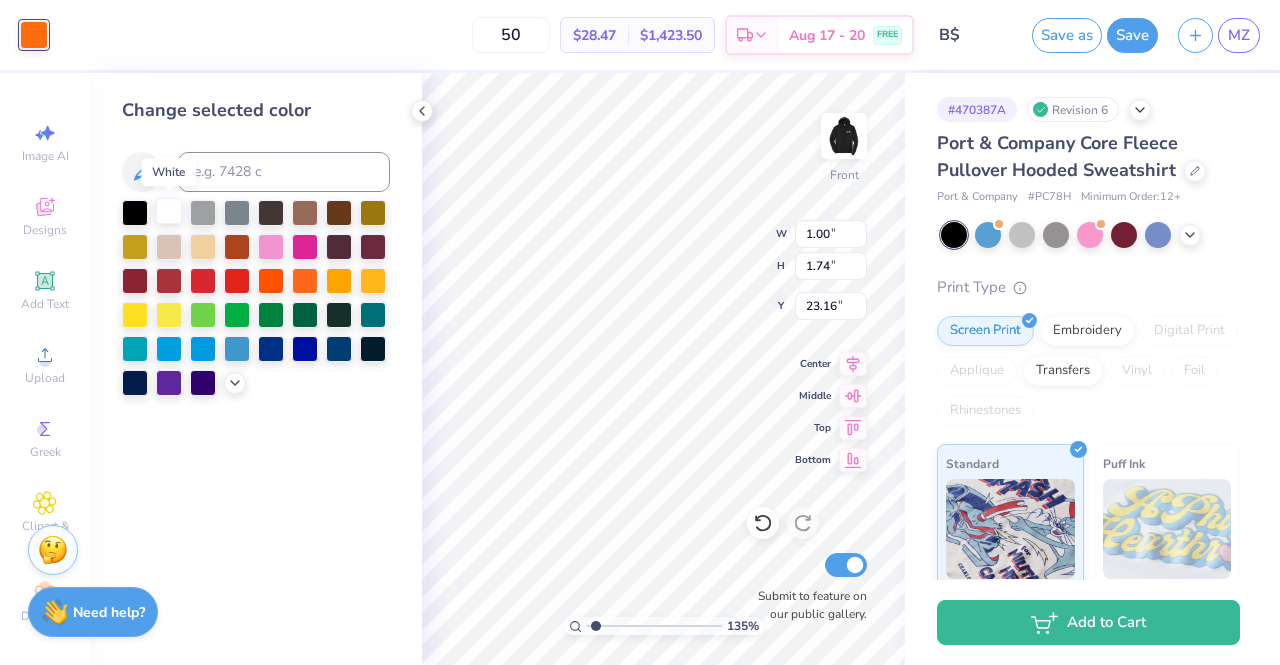 click at bounding box center [169, 211] 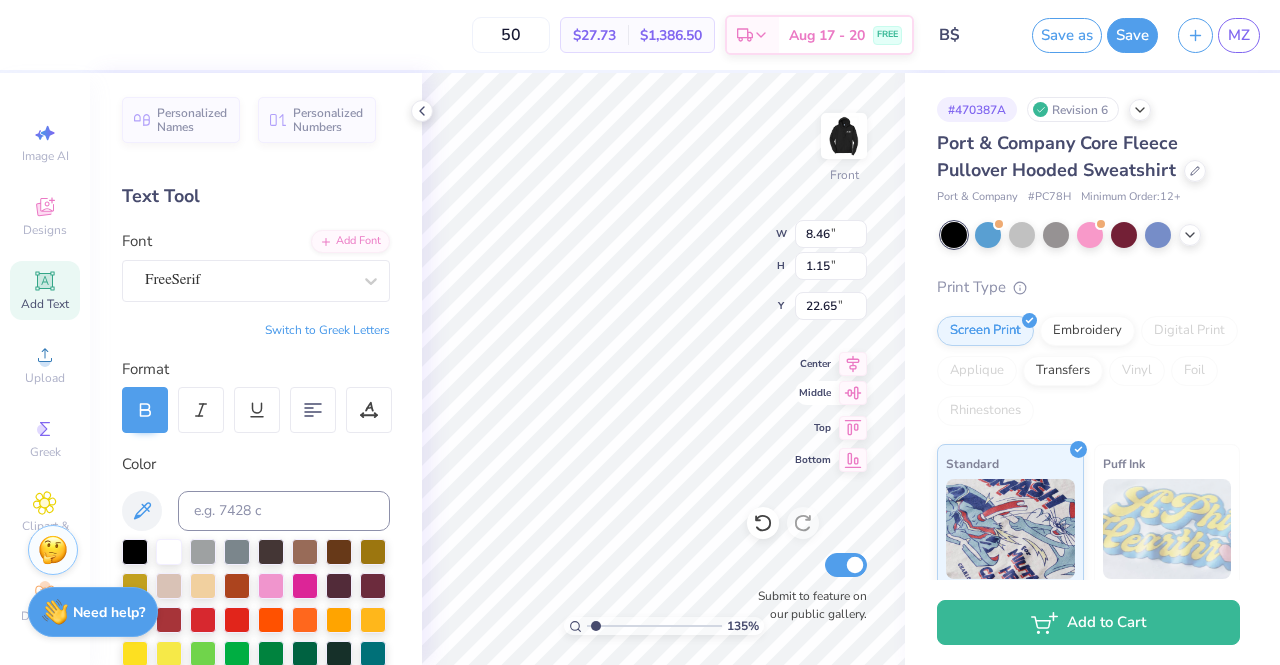 click on "135  % Front W 8.46 8.46 " H 1.15 1.15 " Y 22.65 22.65 " Center Middle Top Bottom Submit to feature on our public gallery." at bounding box center (663, 369) 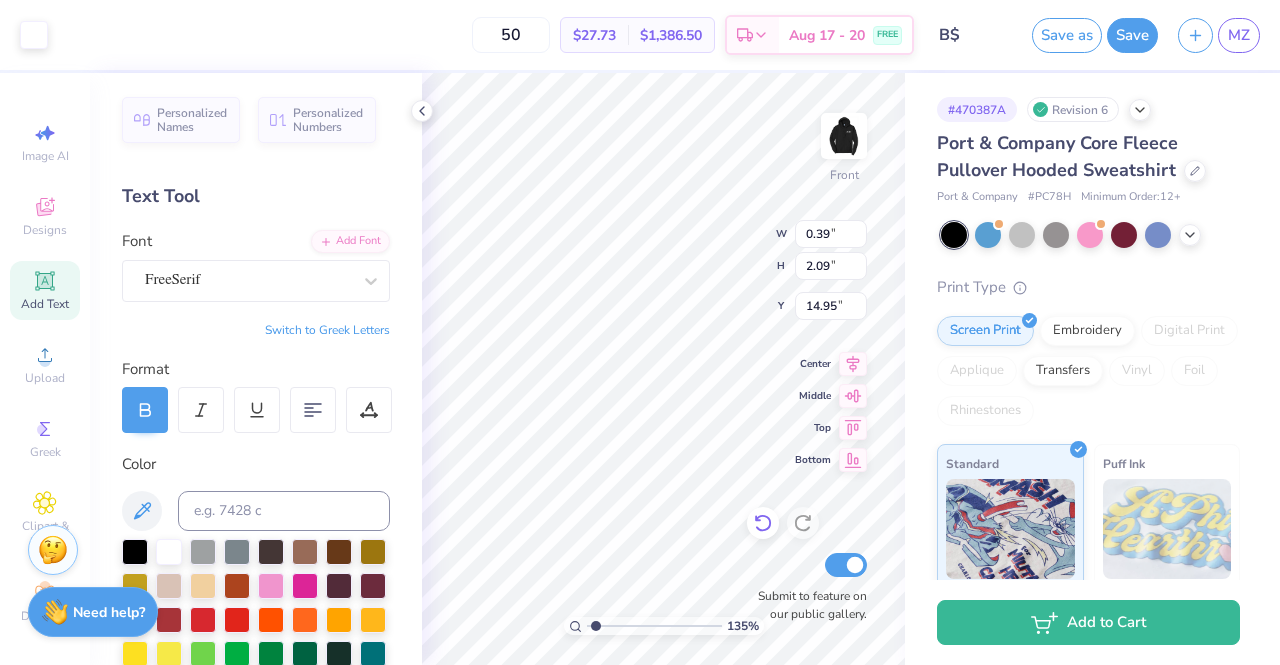 click 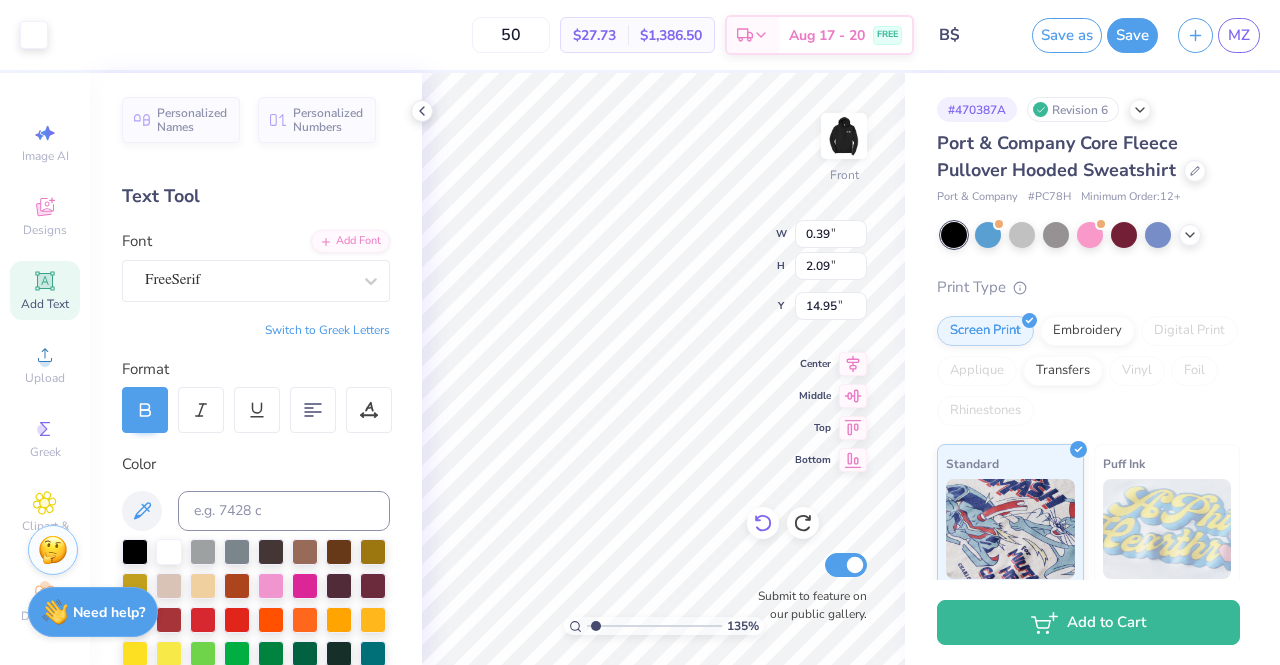 click 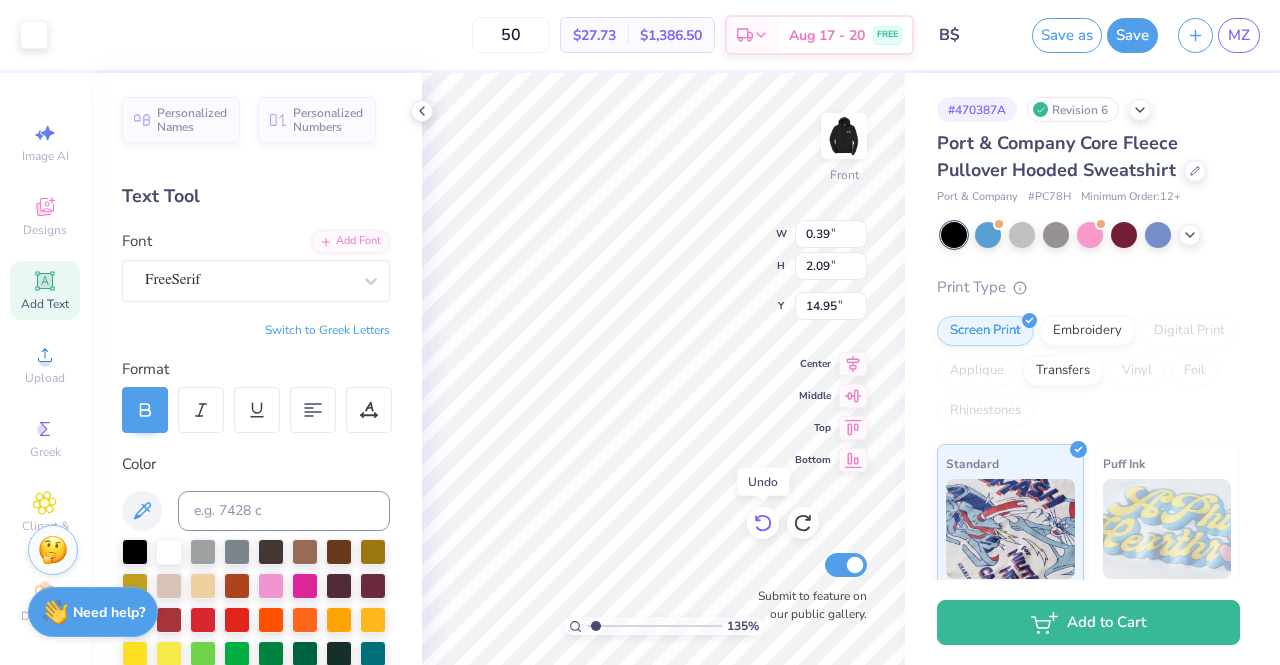 click 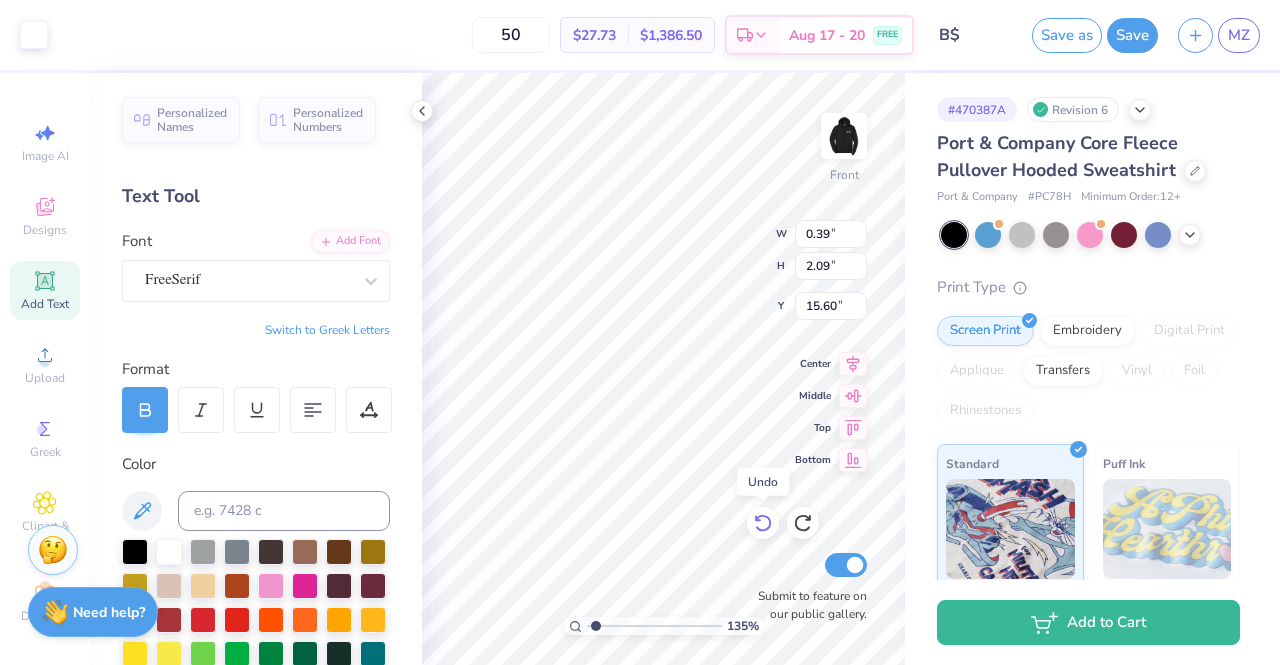click 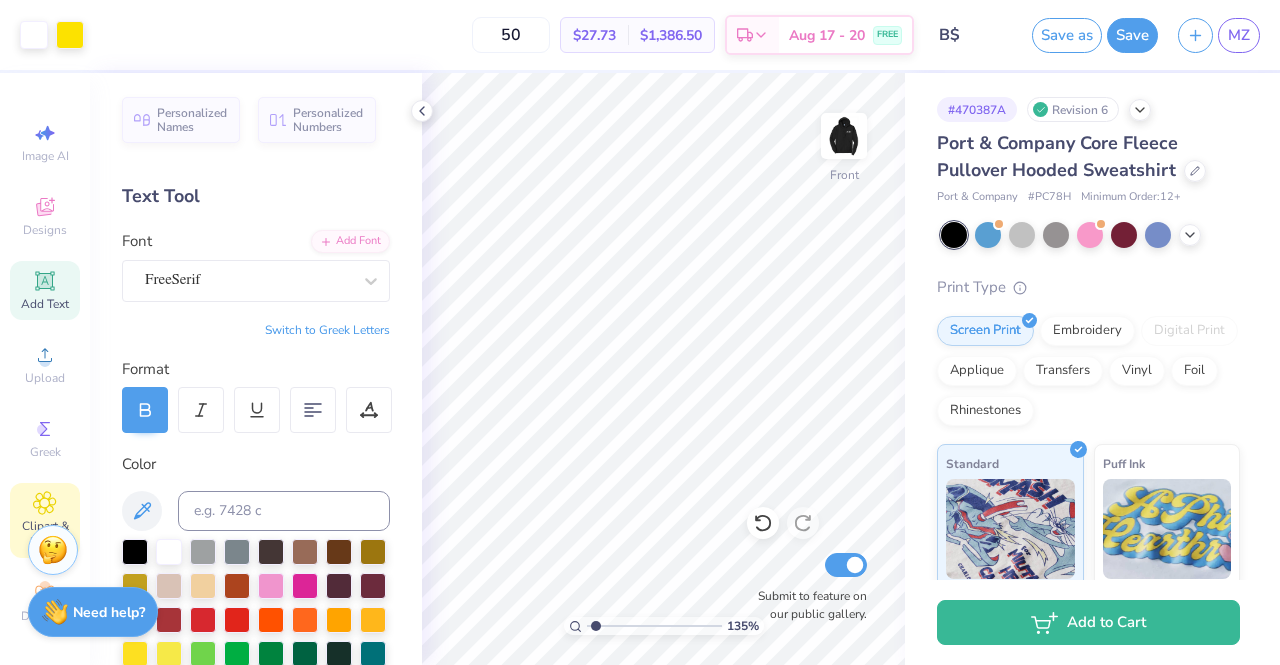click on "Clipart & logos" at bounding box center (45, 520) 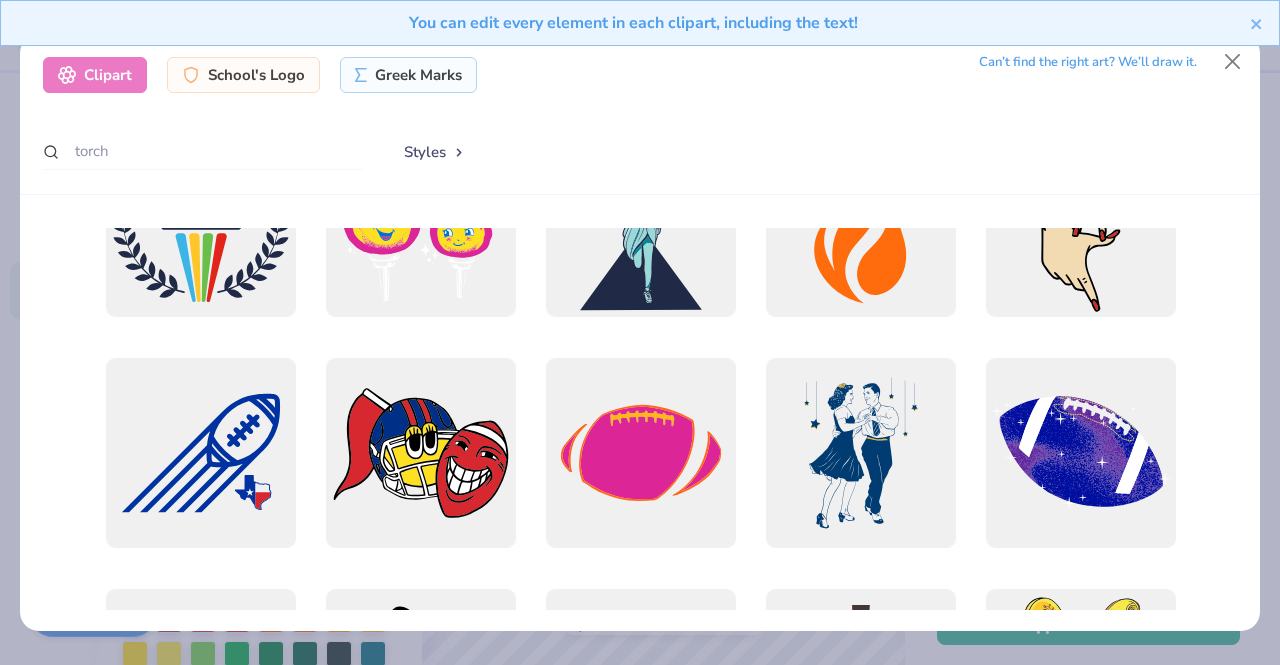 scroll, scrollTop: 0, scrollLeft: 0, axis: both 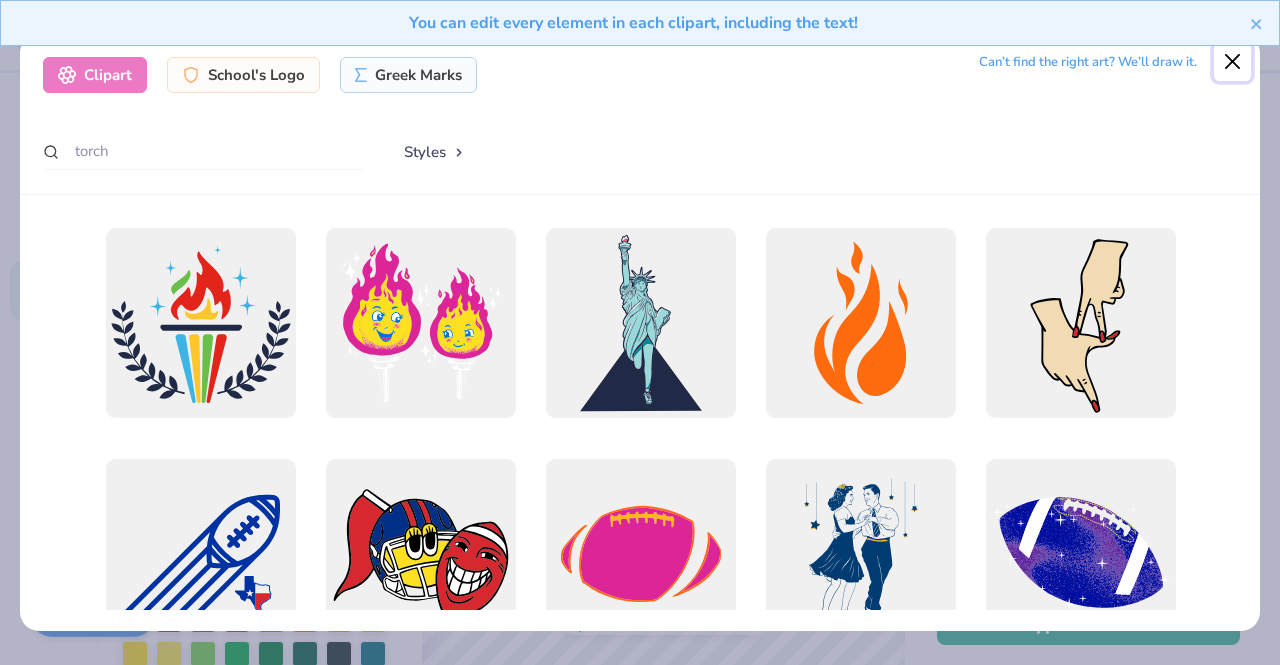 click at bounding box center [1233, 62] 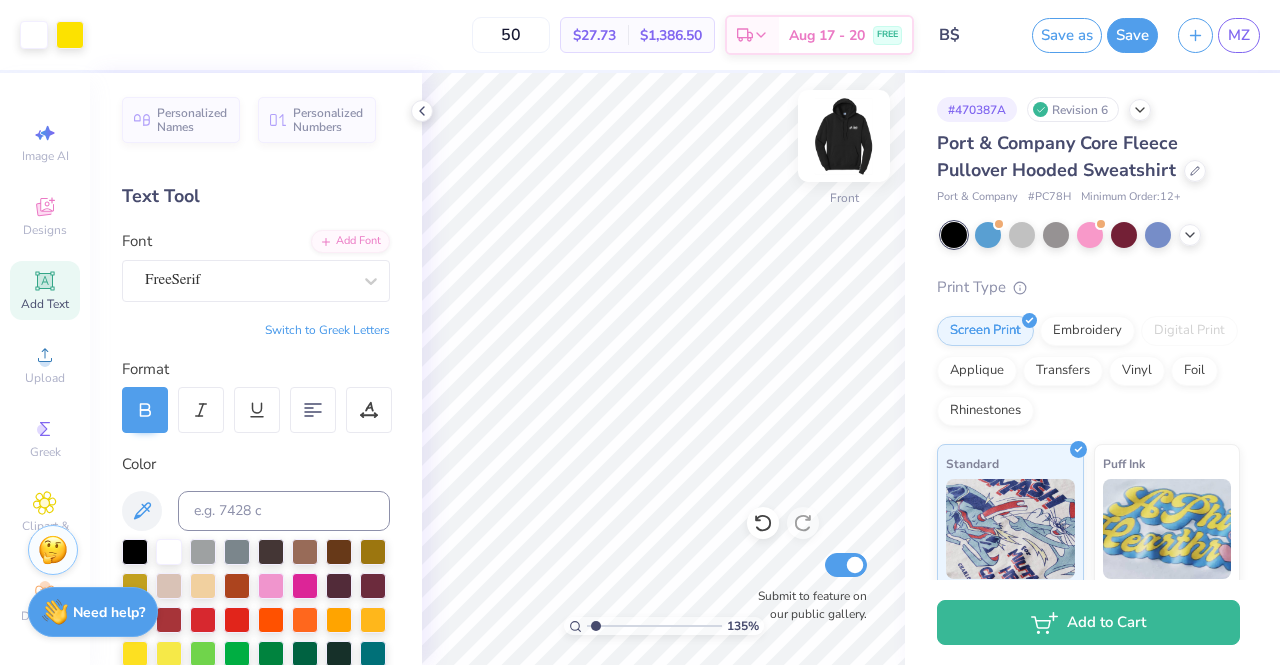 click at bounding box center [844, 136] 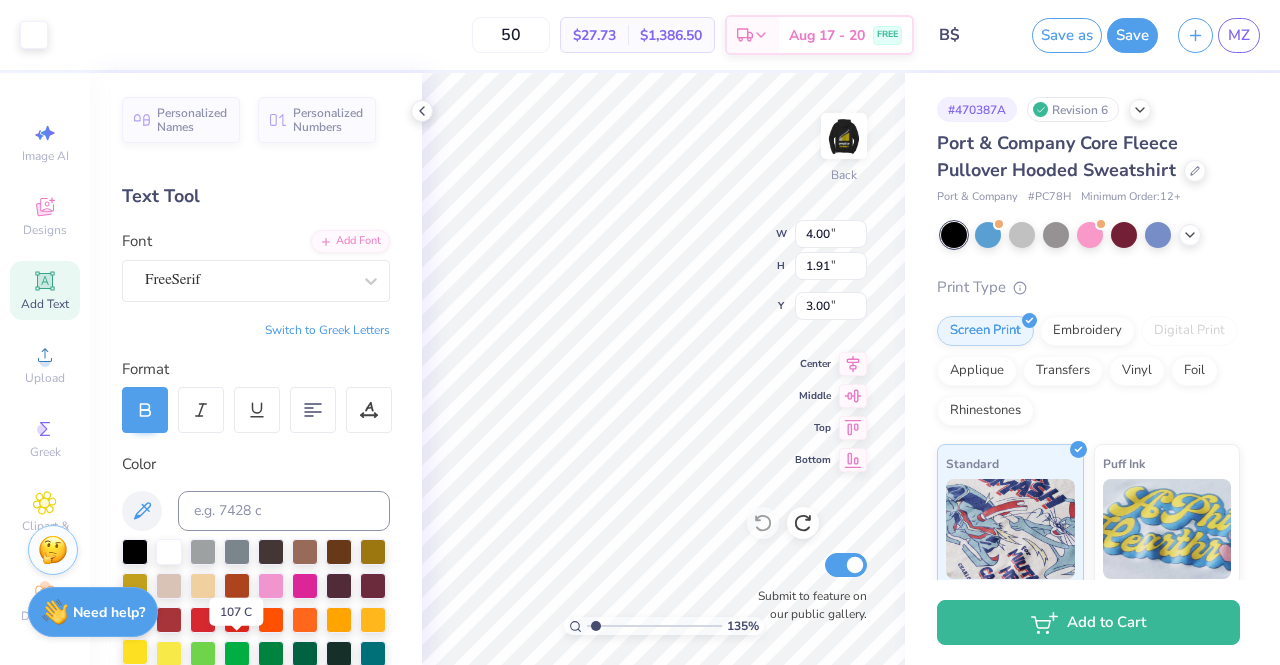 click at bounding box center (135, 652) 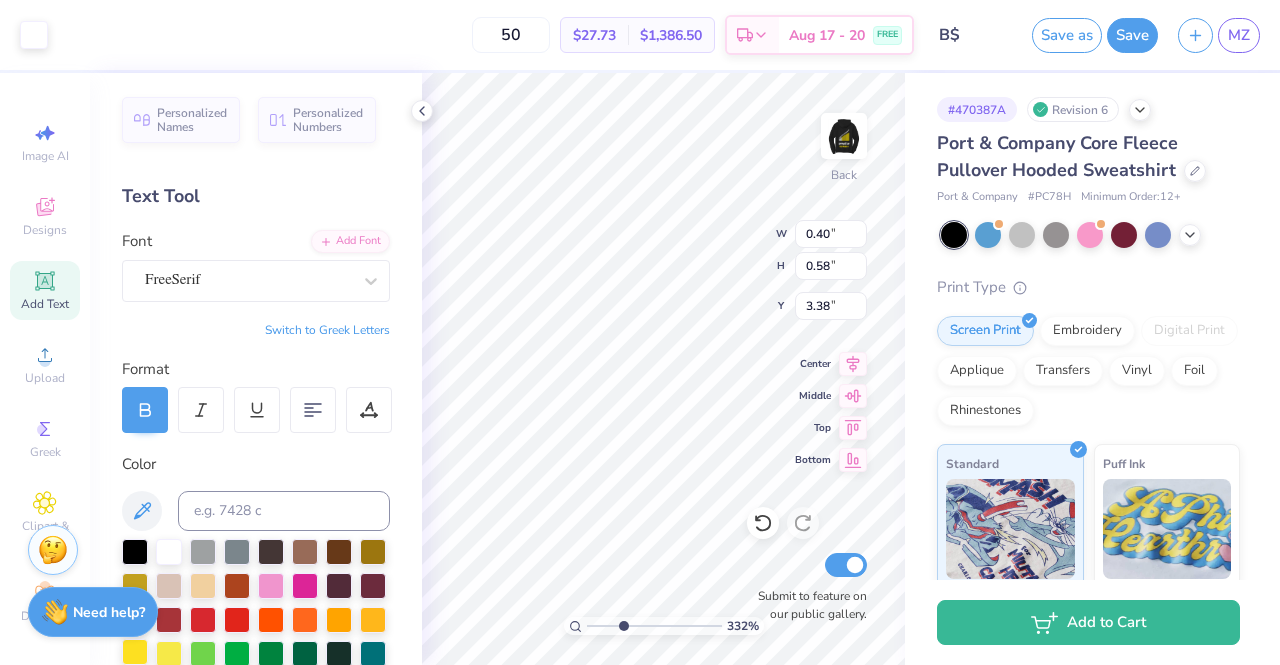 click at bounding box center (135, 652) 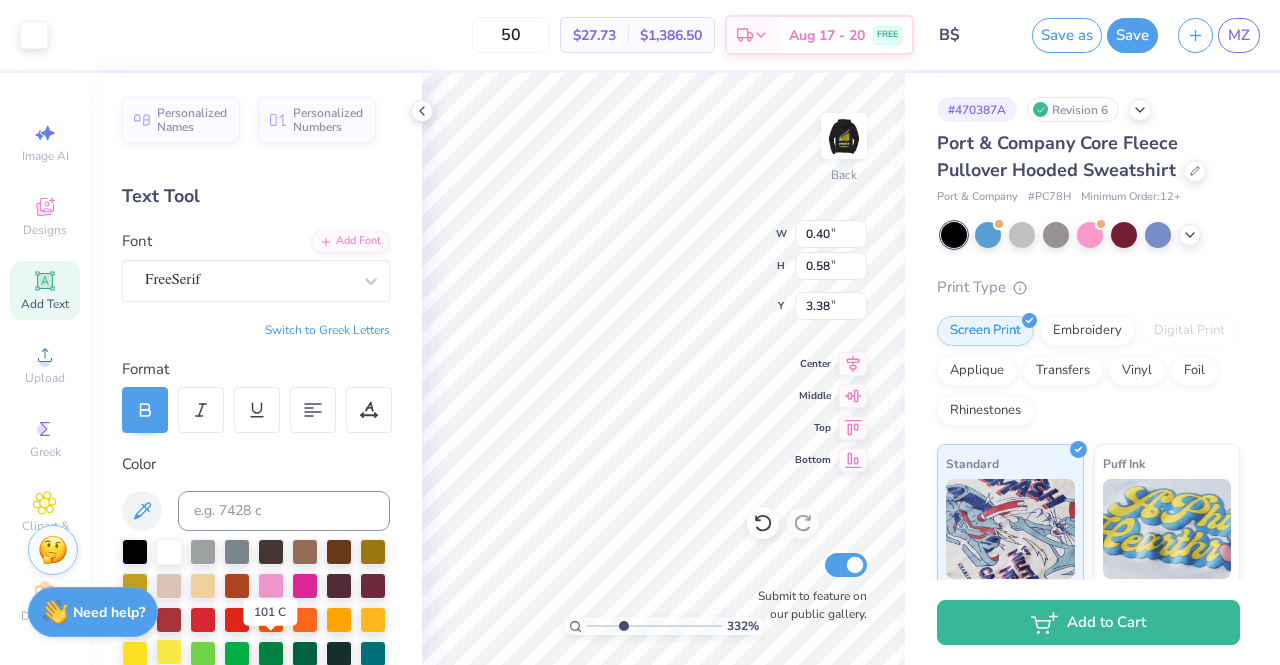 click at bounding box center (169, 652) 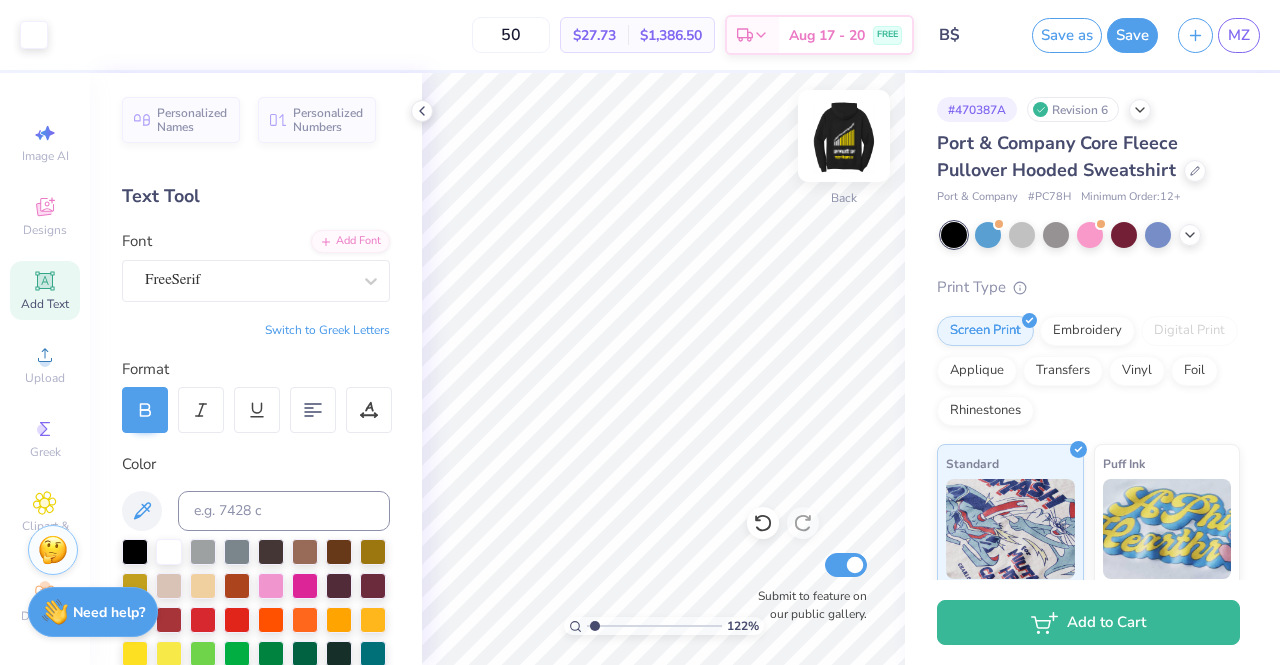 click at bounding box center (844, 136) 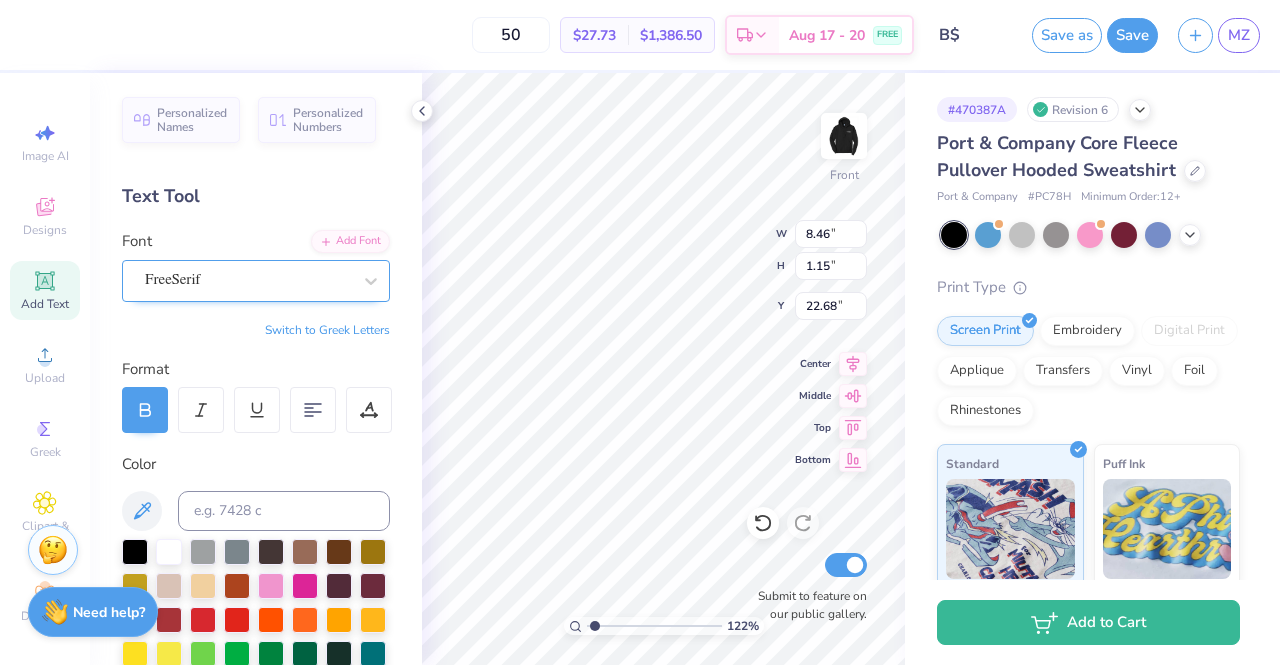 click on "FreeSerif" at bounding box center (248, 280) 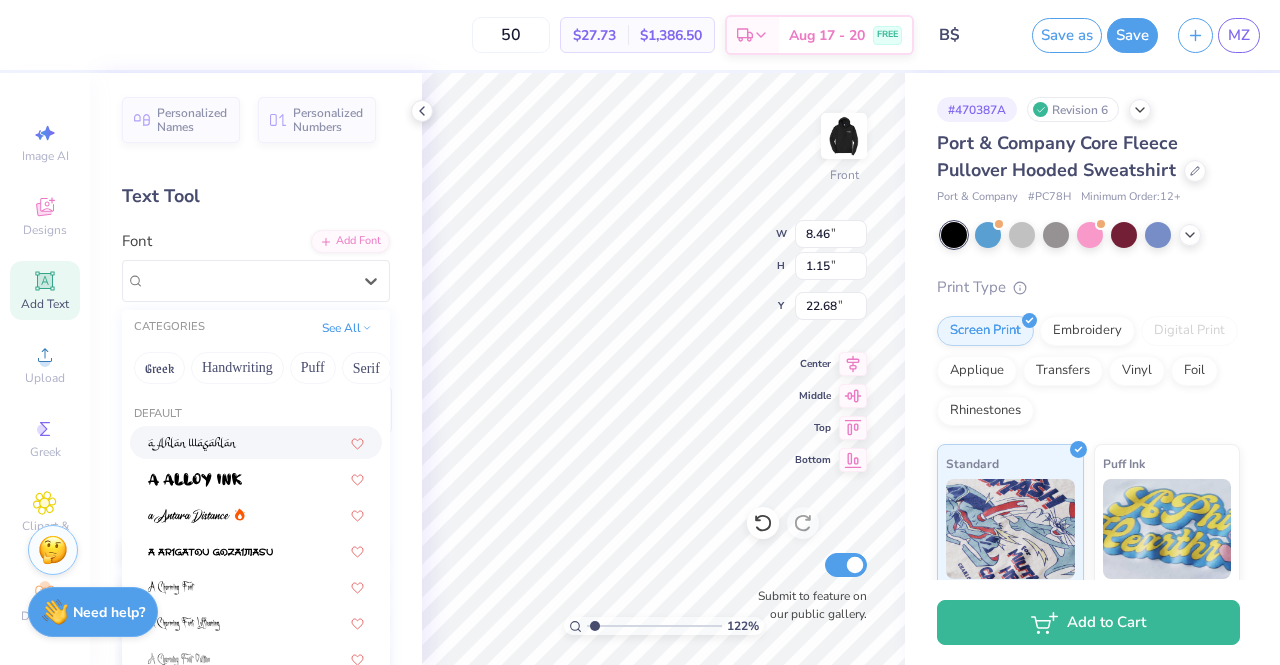 scroll, scrollTop: 100, scrollLeft: 0, axis: vertical 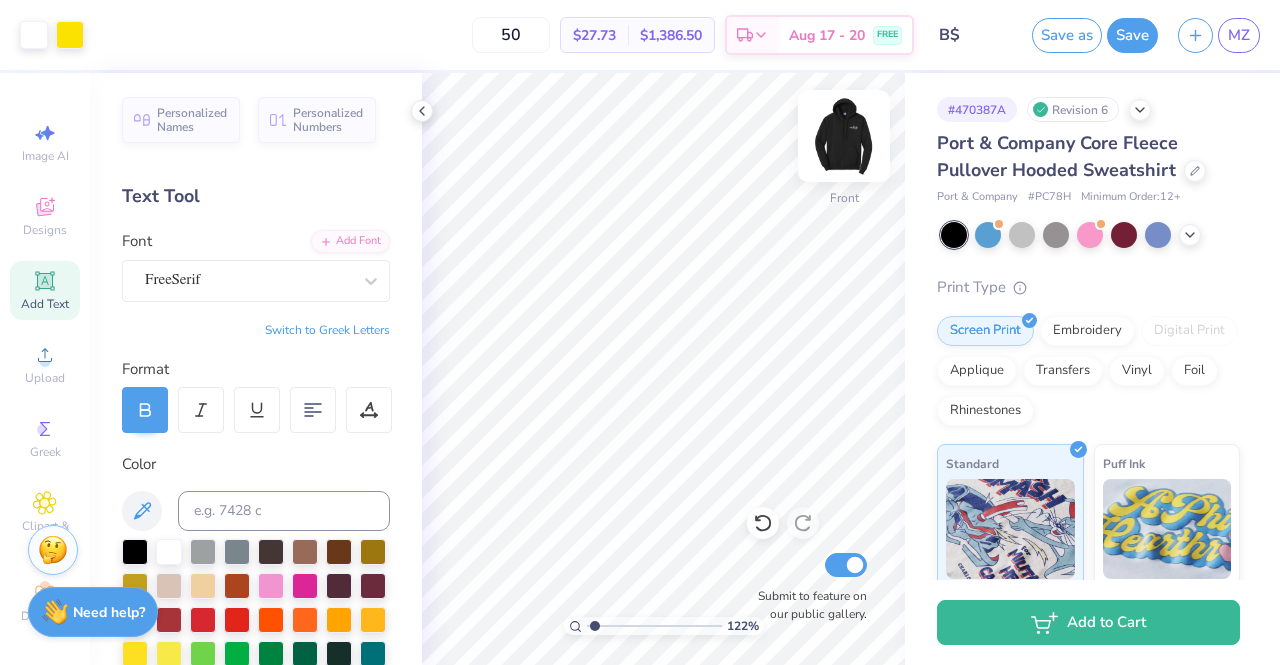click at bounding box center [844, 136] 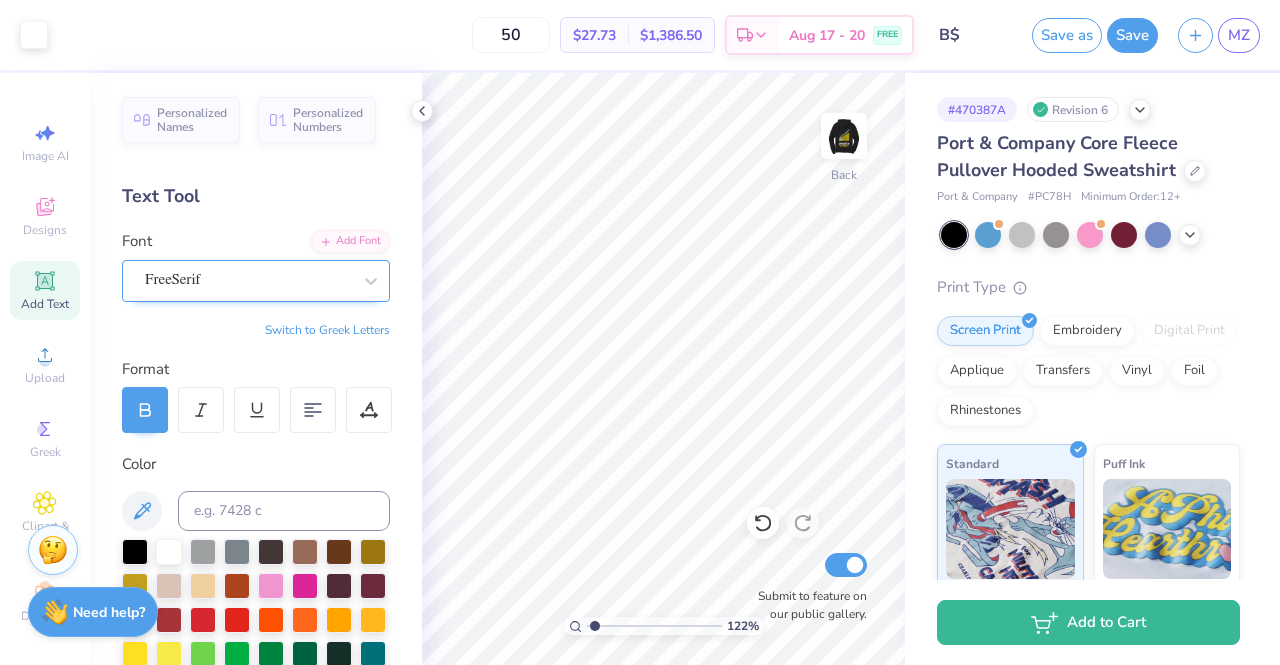 click on "FreeSerif" at bounding box center [248, 280] 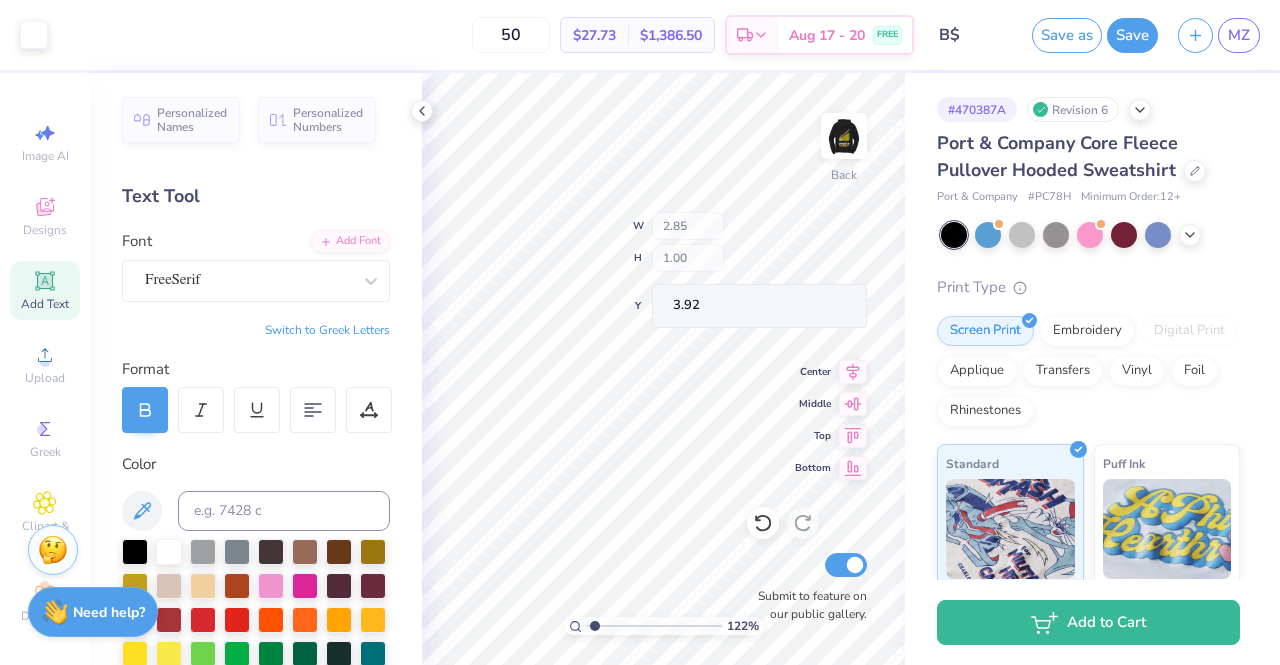 click on "122  % Back W 2.85 H 1.00 Y 3.92 Center Middle Top Bottom Submit to feature on our public gallery." at bounding box center (663, 369) 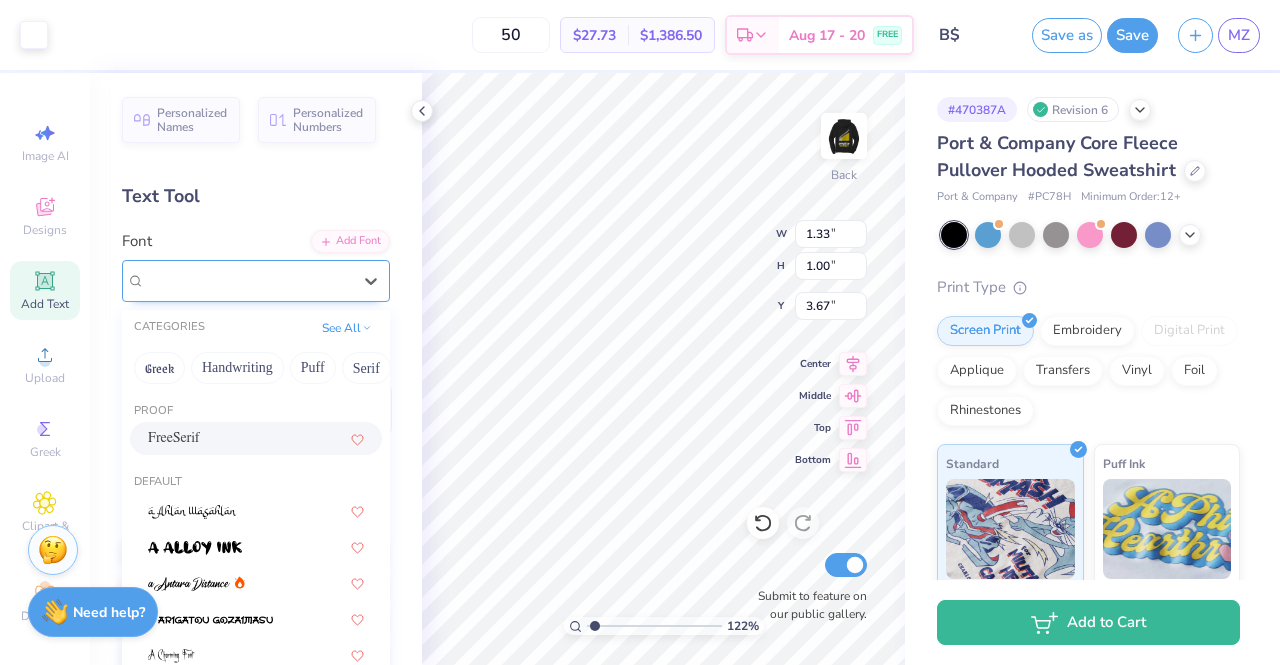 click on "FreeSerif" at bounding box center (248, 280) 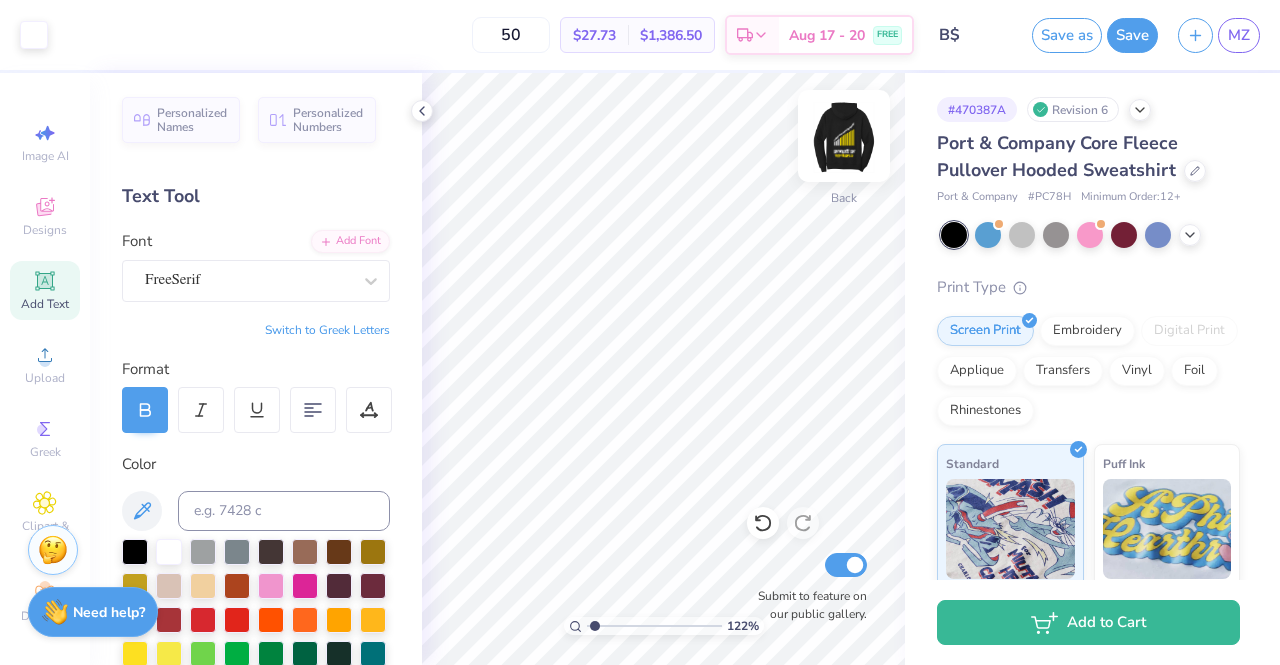 click at bounding box center [844, 136] 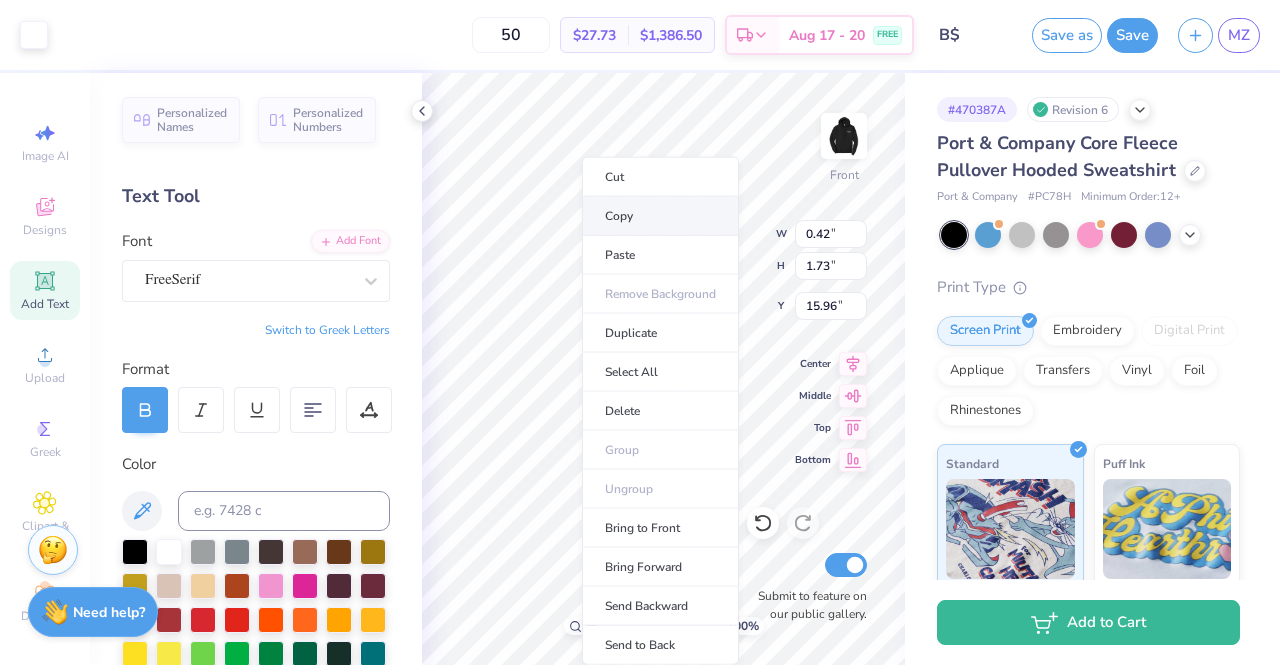 click on "Copy" at bounding box center (660, 216) 